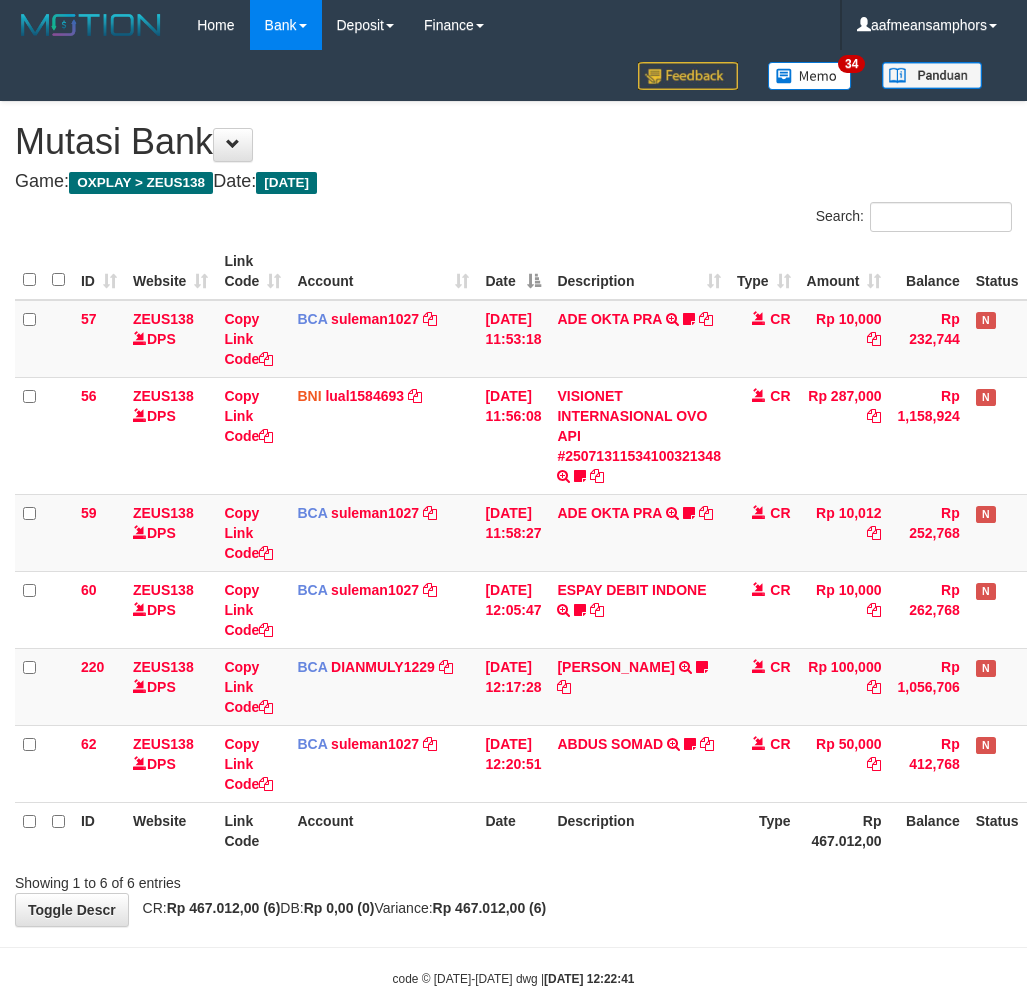 scroll, scrollTop: 33, scrollLeft: 0, axis: vertical 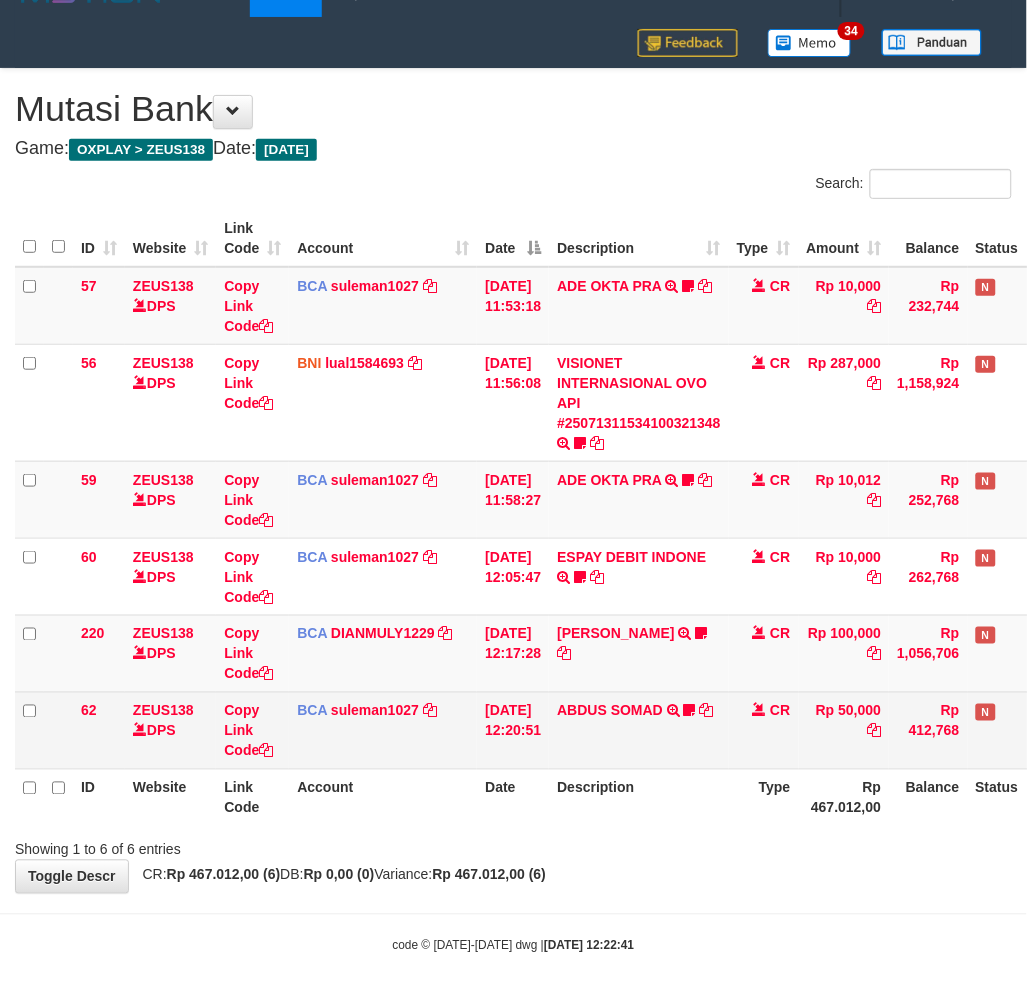 drag, startPoint x: 0, startPoint y: 0, endPoint x: 652, endPoint y: 762, distance: 1002.8699 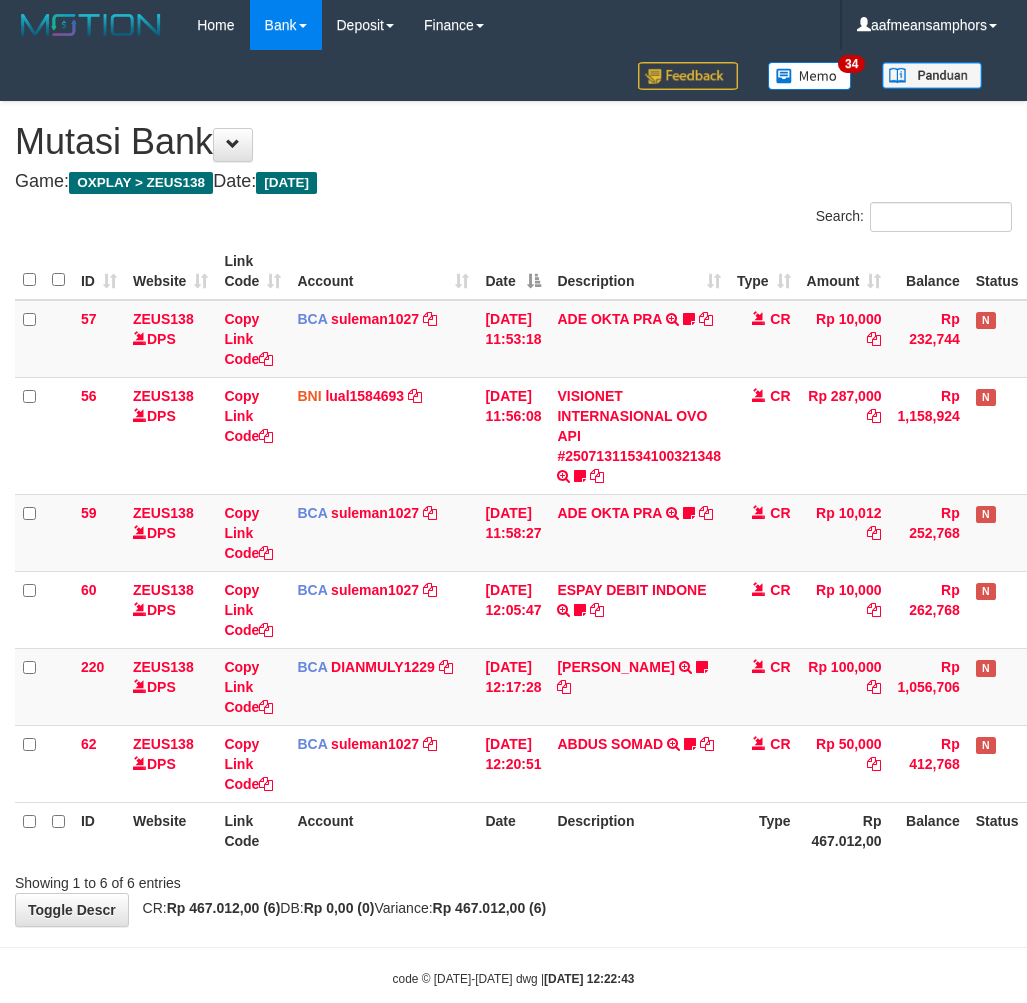 scroll, scrollTop: 33, scrollLeft: 0, axis: vertical 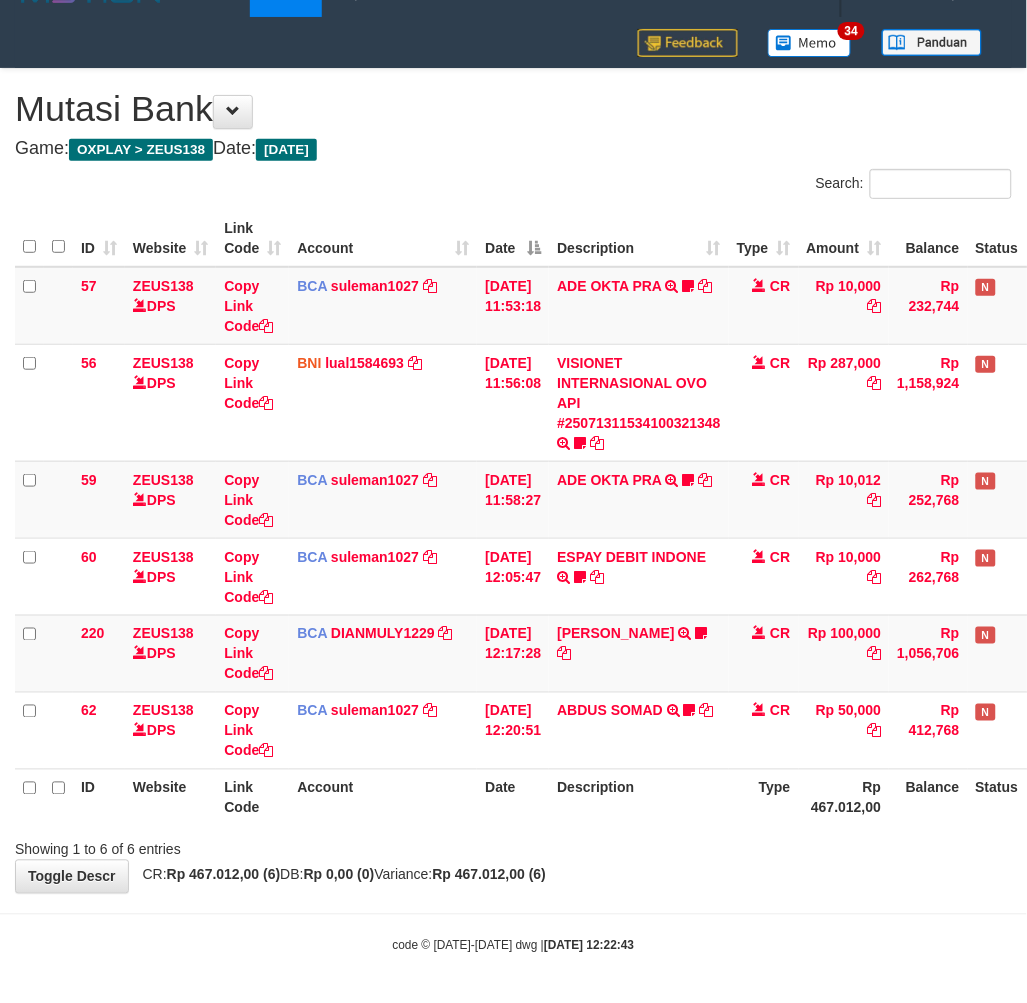 click on "**********" at bounding box center (513, 481) 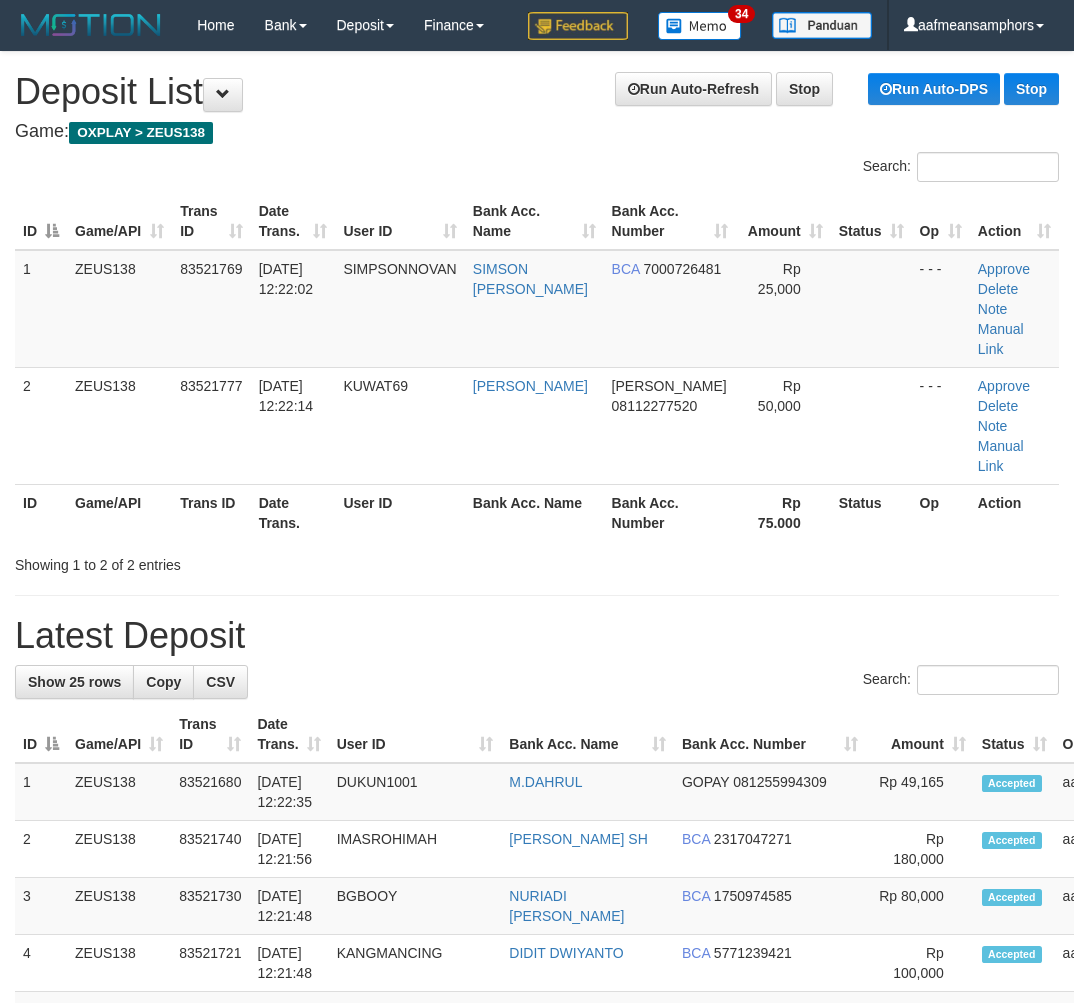 scroll, scrollTop: 0, scrollLeft: 24, axis: horizontal 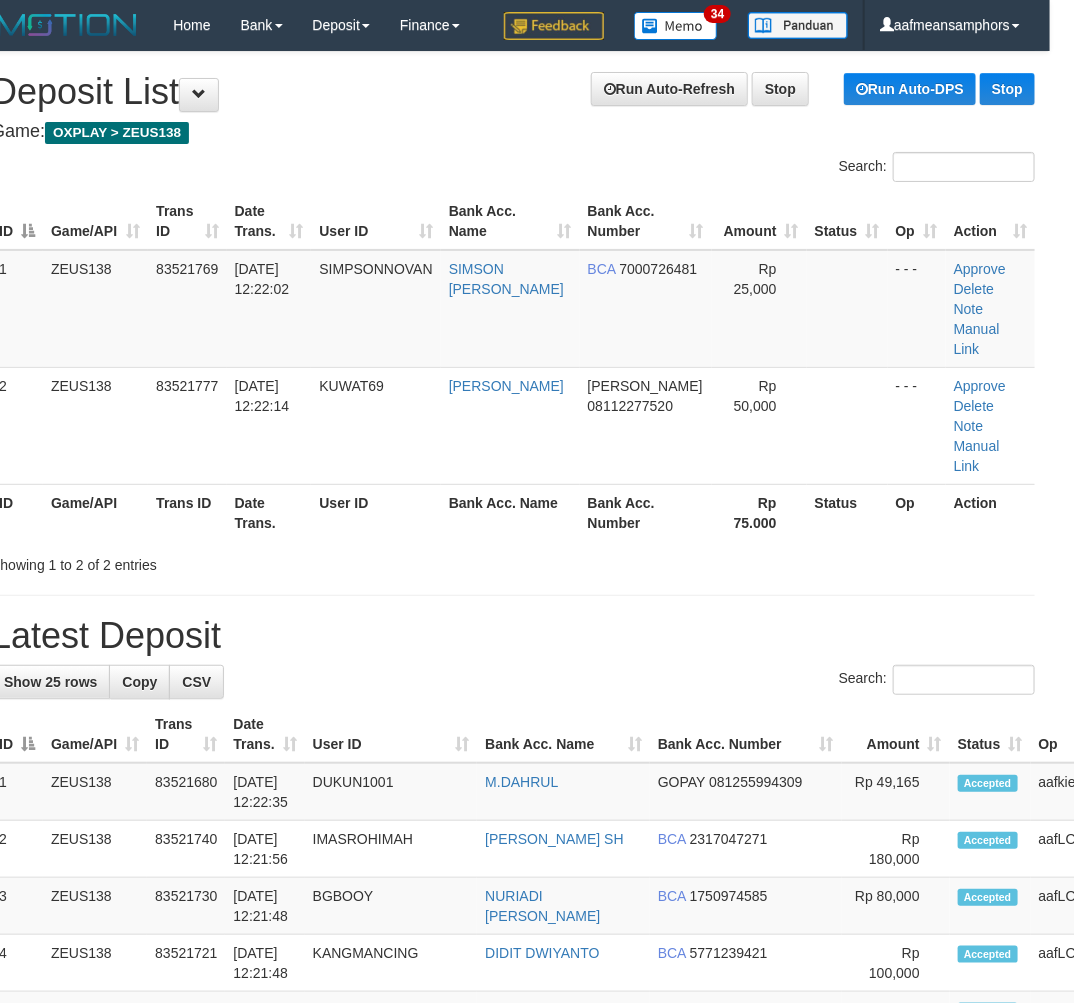 click on "Latest Deposit" at bounding box center [513, 636] 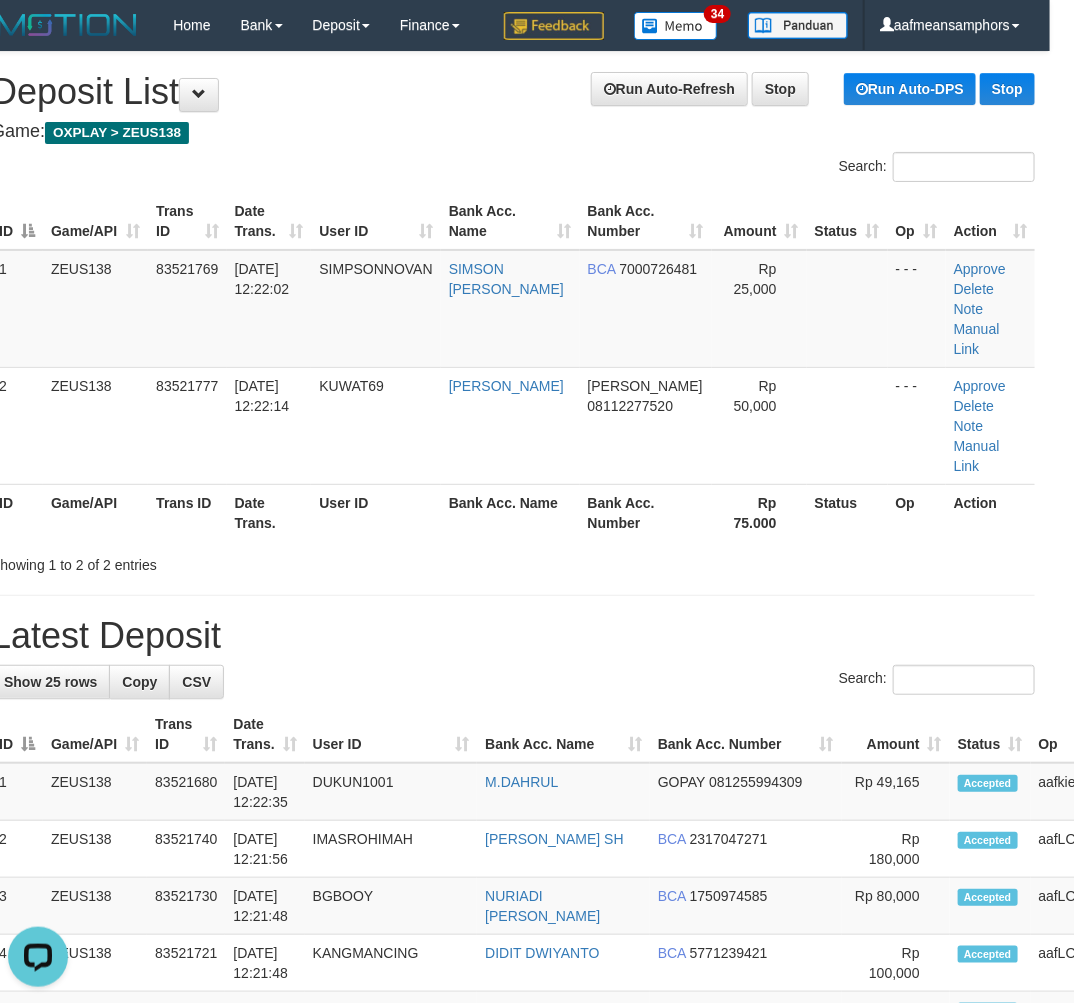scroll, scrollTop: 0, scrollLeft: 0, axis: both 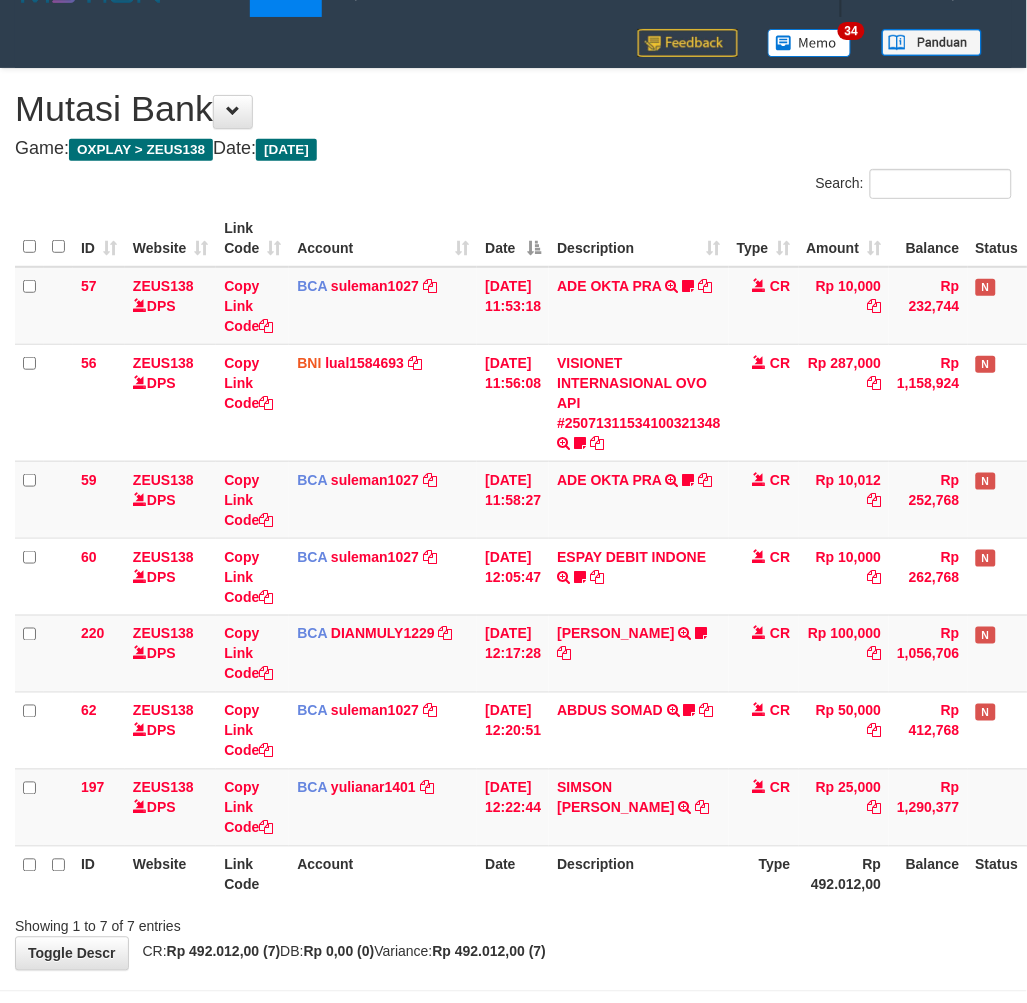 click on "Rp 492.012,00" at bounding box center (844, 874) 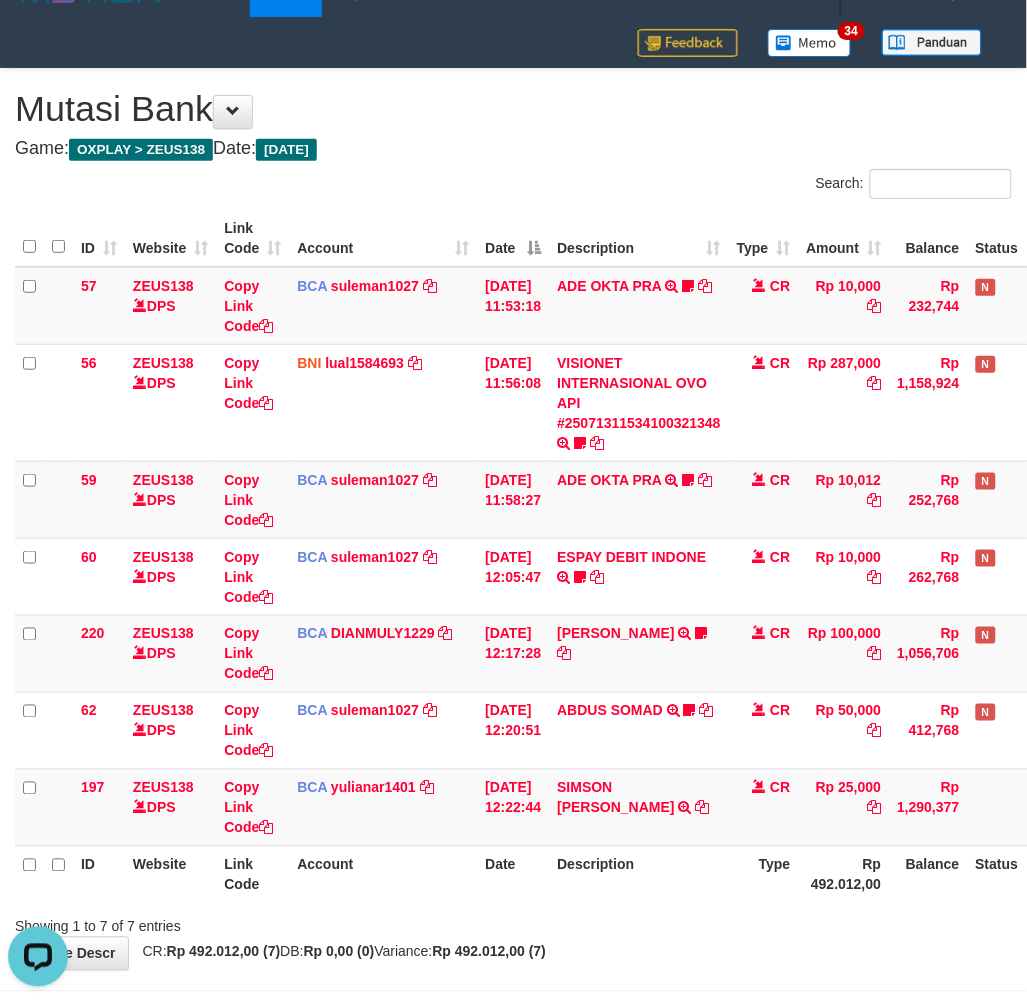 scroll, scrollTop: 0, scrollLeft: 0, axis: both 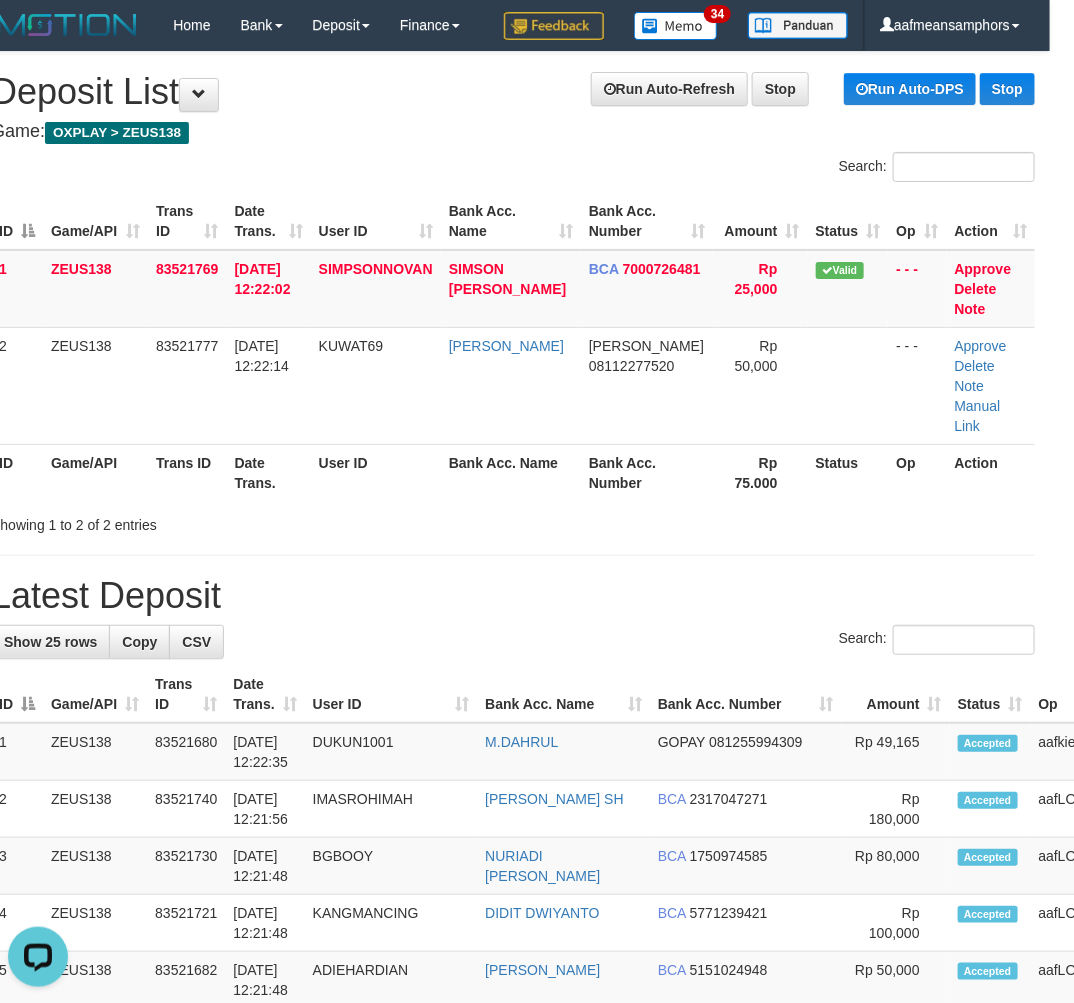click on "**********" at bounding box center (513, 1177) 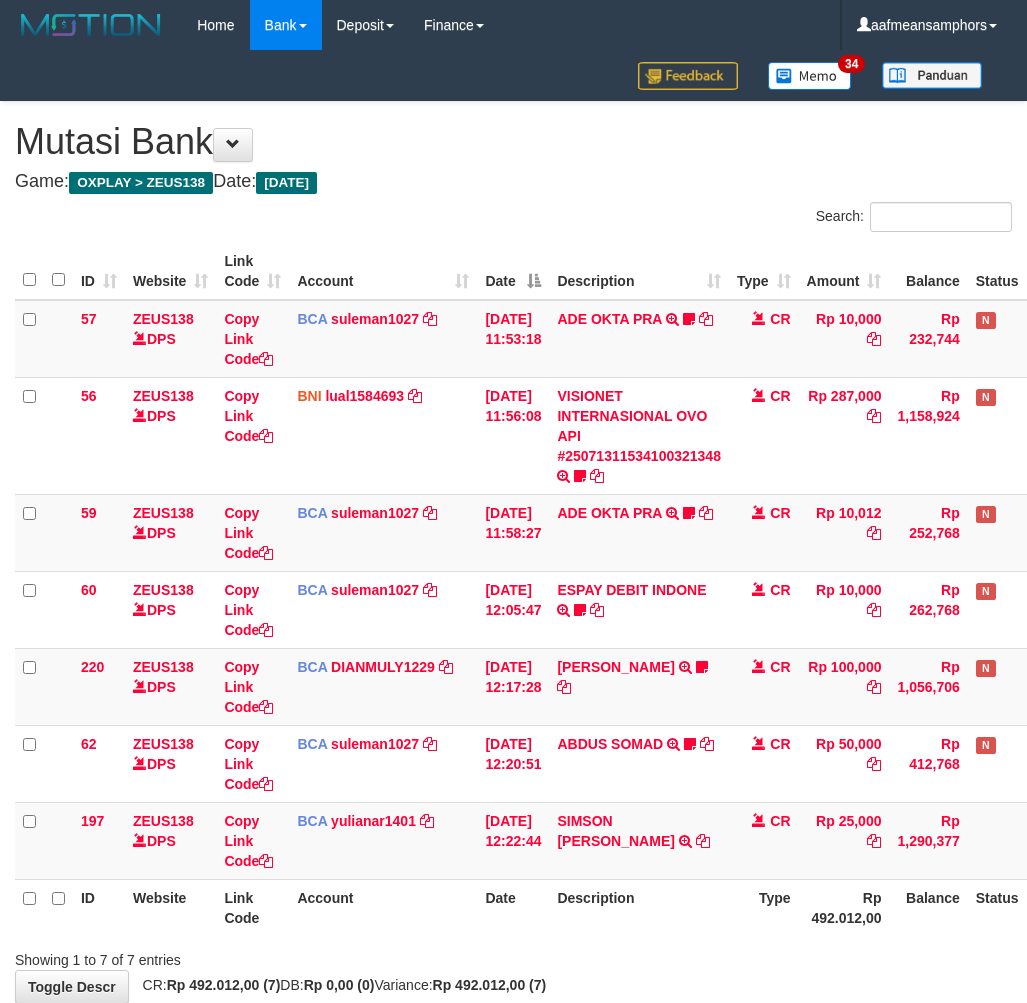 scroll, scrollTop: 33, scrollLeft: 0, axis: vertical 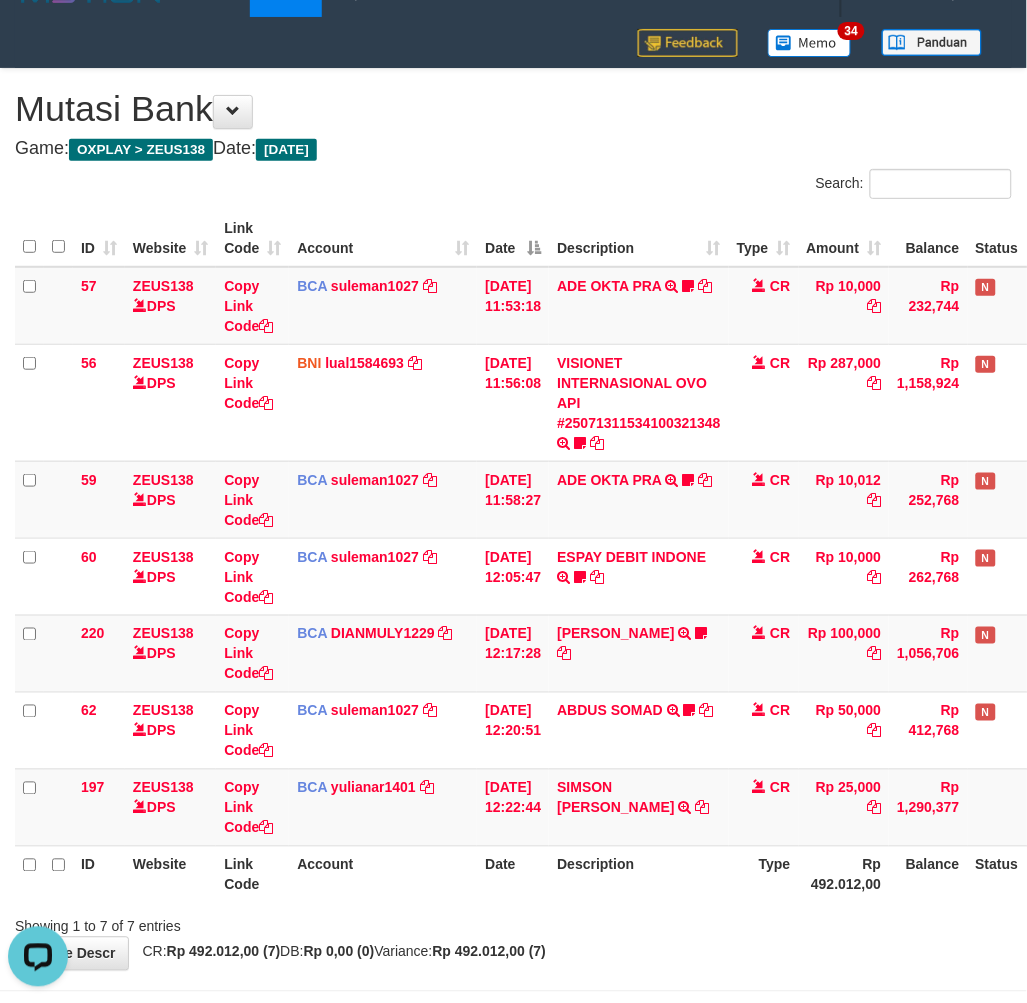 drag, startPoint x: 636, startPoint y: 875, endPoint x: 644, endPoint y: 886, distance: 13.601471 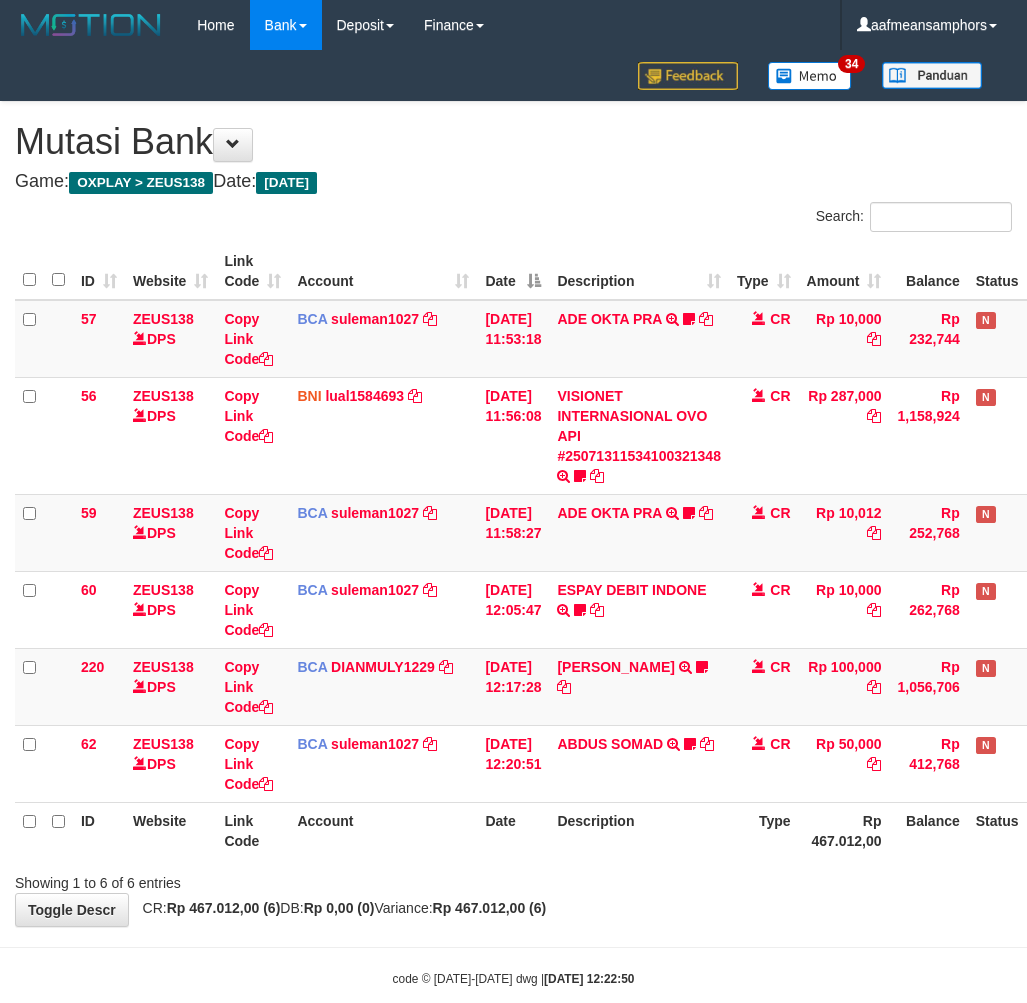 scroll, scrollTop: 33, scrollLeft: 0, axis: vertical 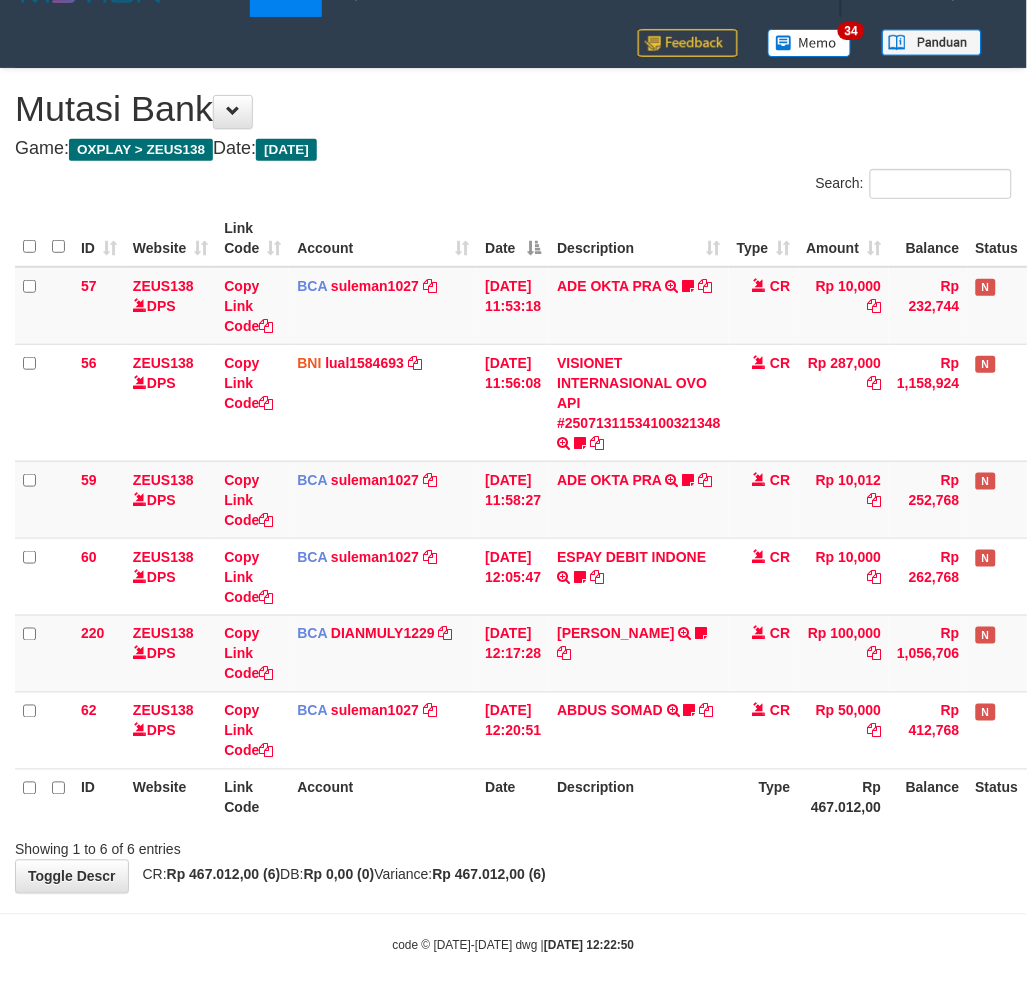 click on "Showing 1 to 6 of 6 entries" at bounding box center (513, 846) 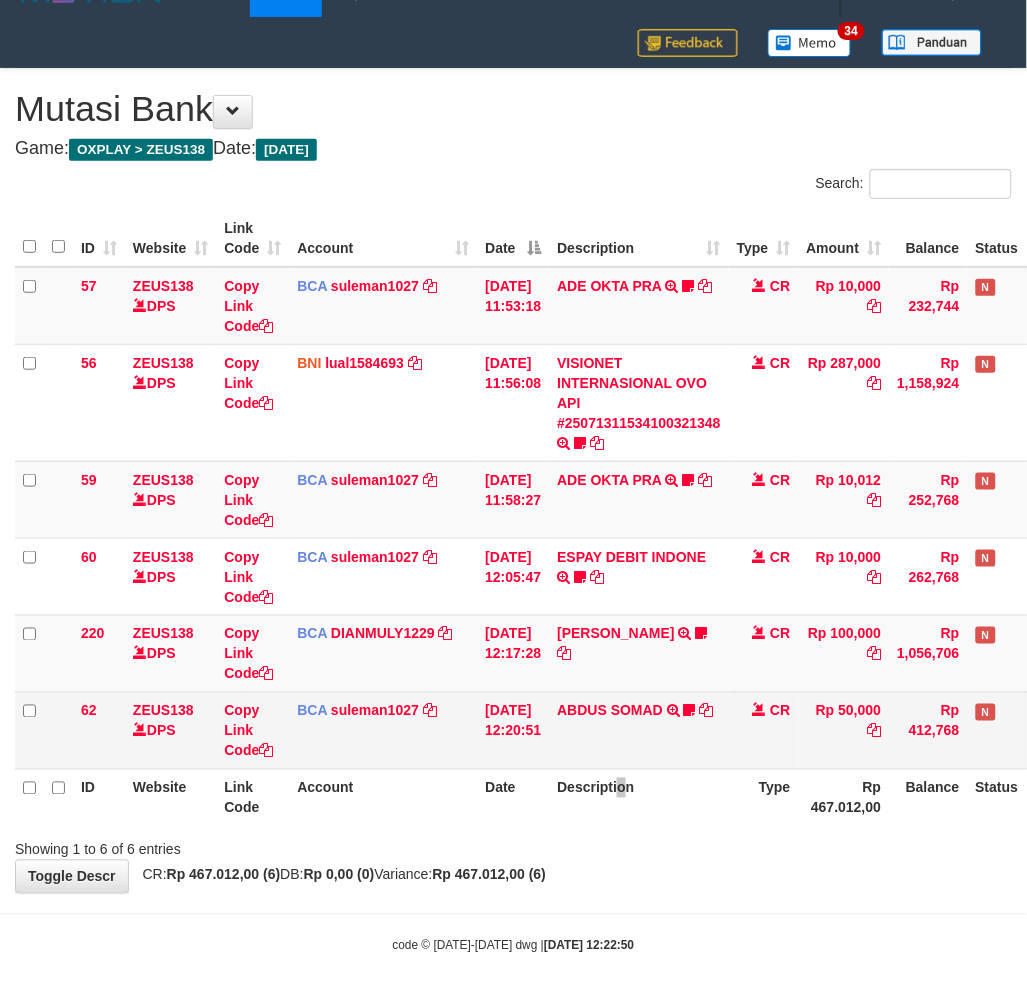 drag, startPoint x: 634, startPoint y: 818, endPoint x: 753, endPoint y: 713, distance: 158.70097 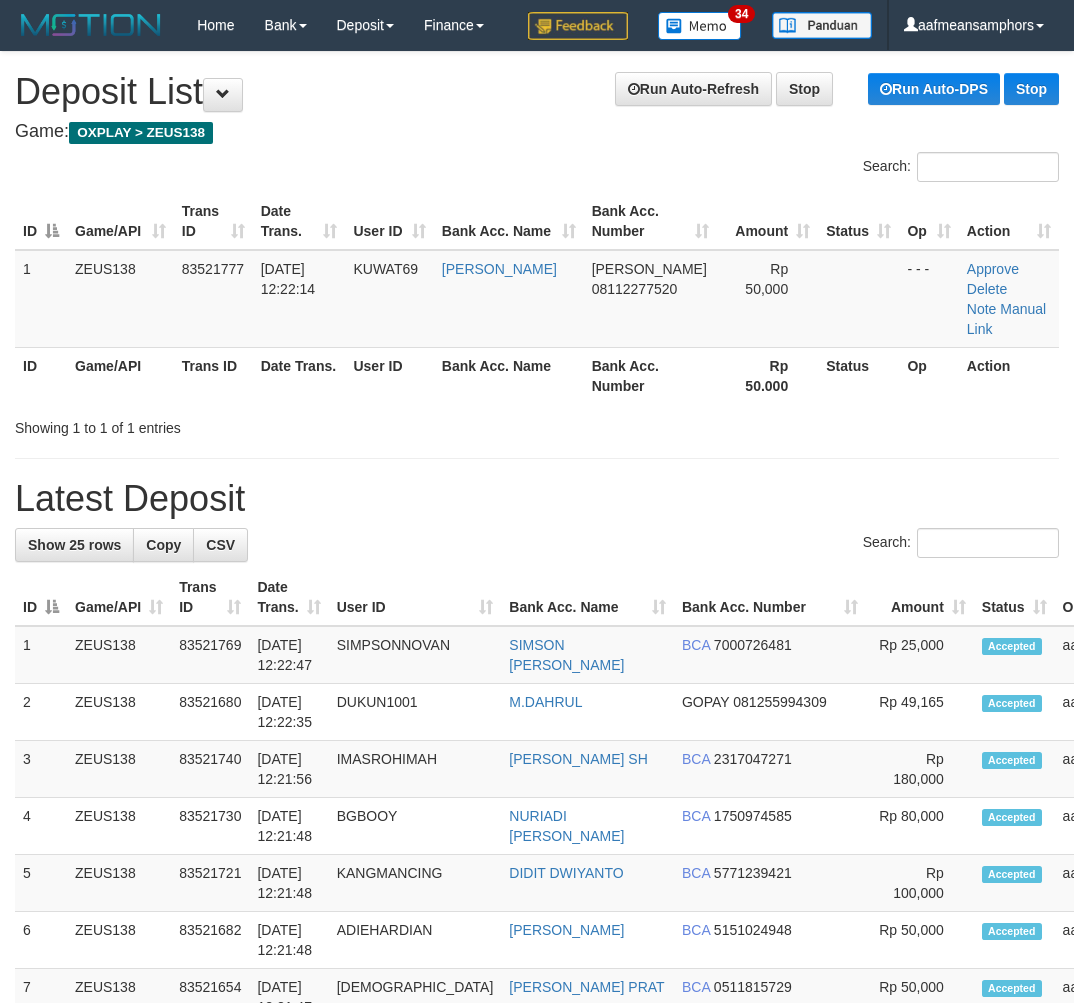 scroll, scrollTop: 0, scrollLeft: 24, axis: horizontal 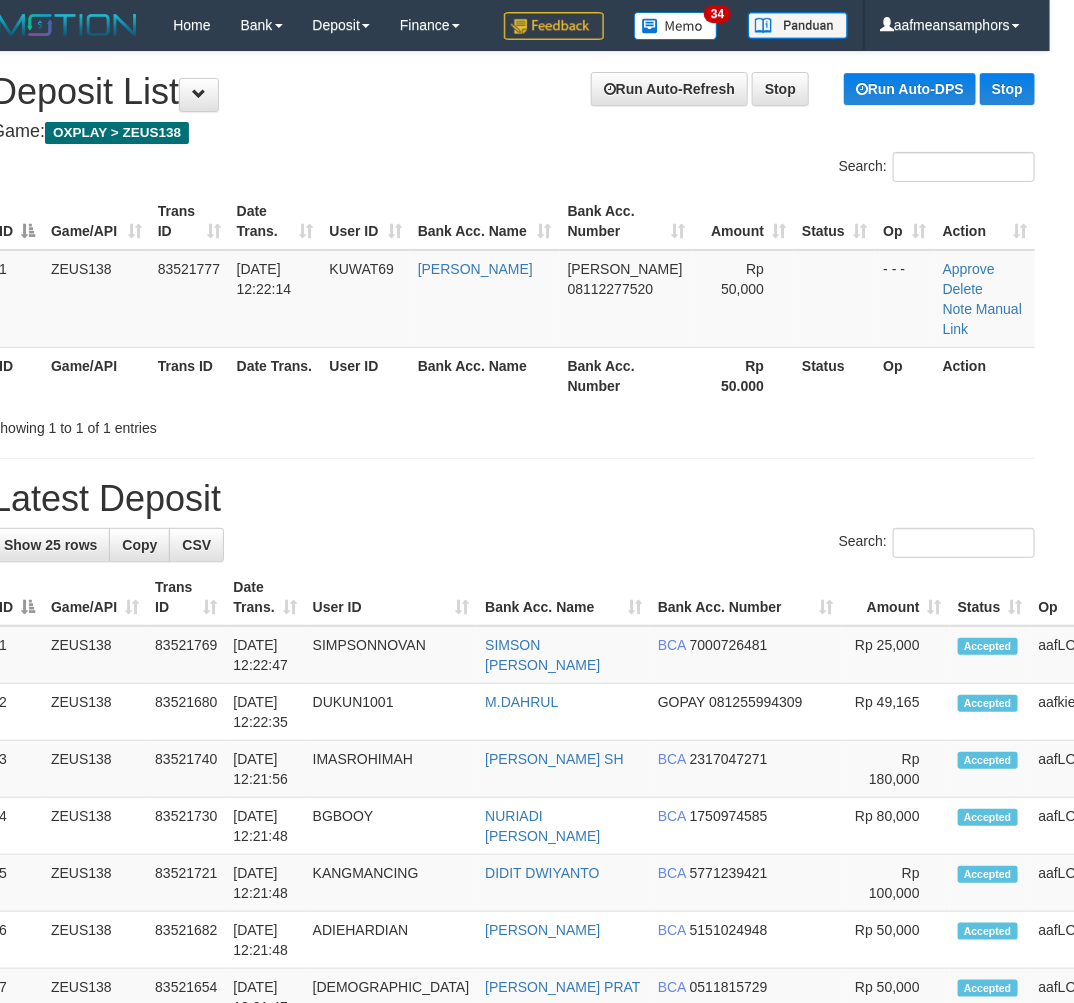 click on "**********" at bounding box center (513, 1128) 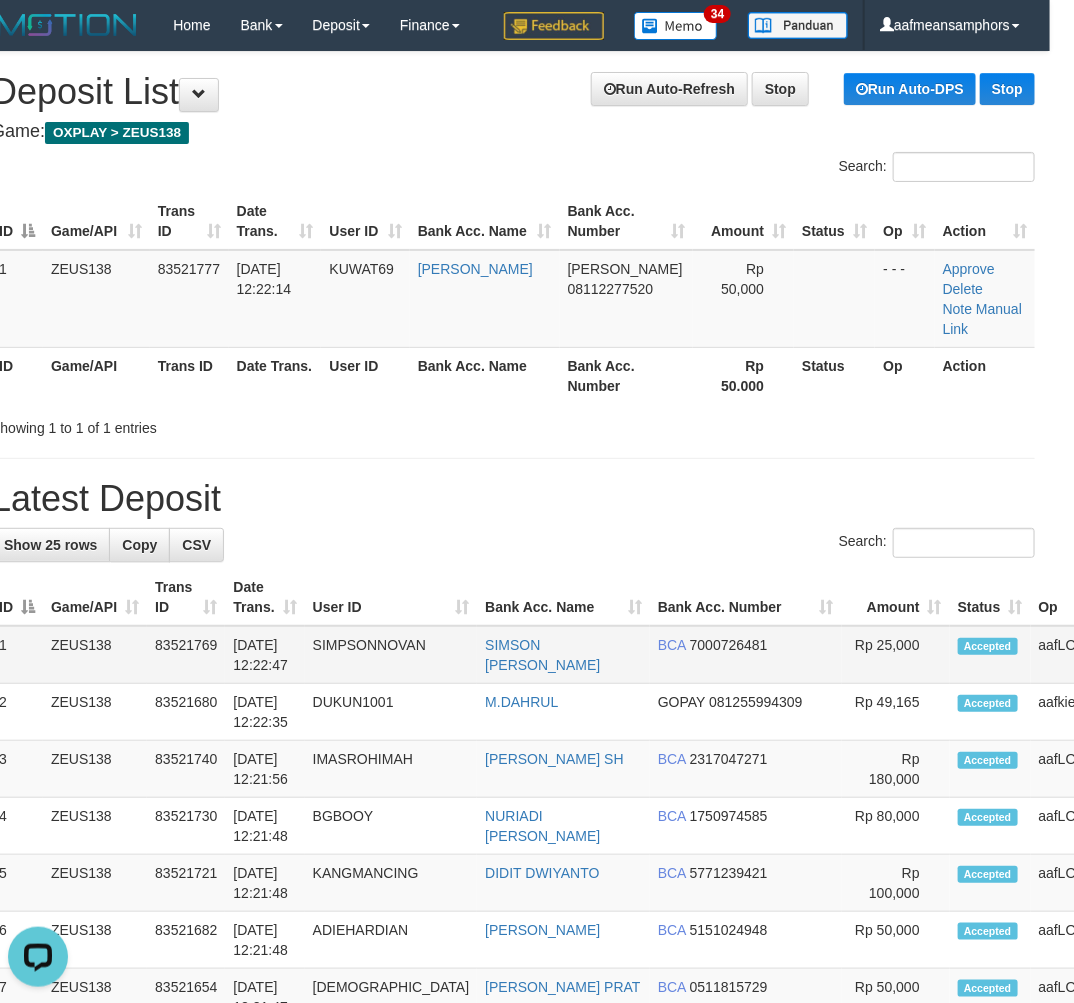 scroll, scrollTop: 0, scrollLeft: 0, axis: both 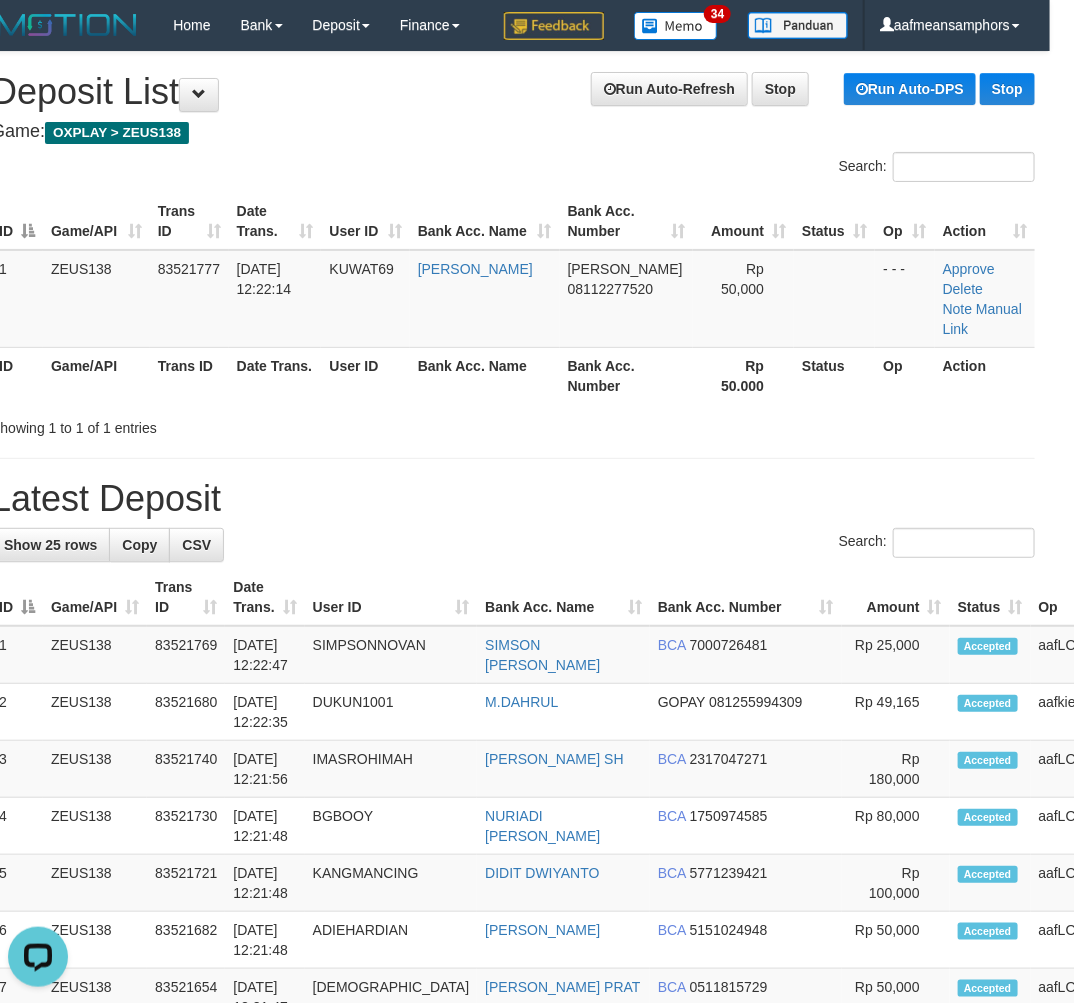 click at bounding box center [513, 458] 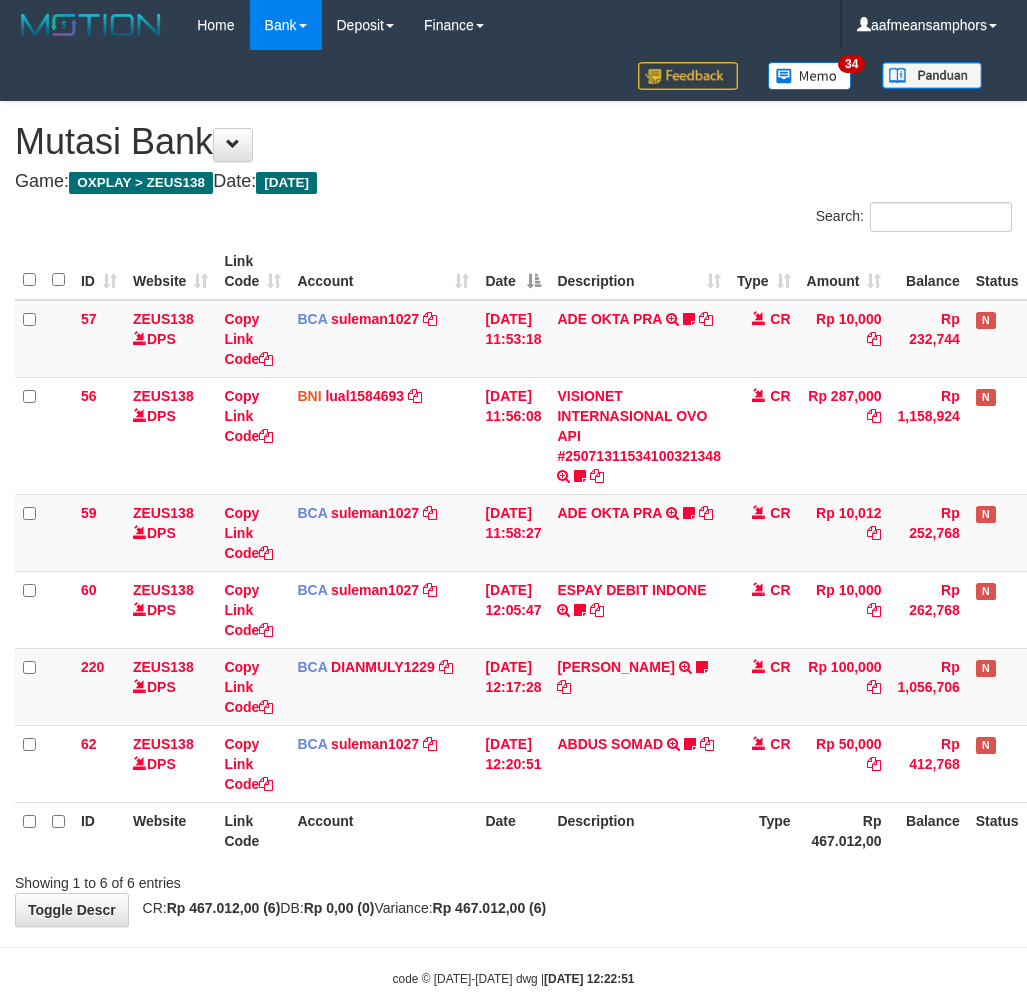 scroll, scrollTop: 33, scrollLeft: 0, axis: vertical 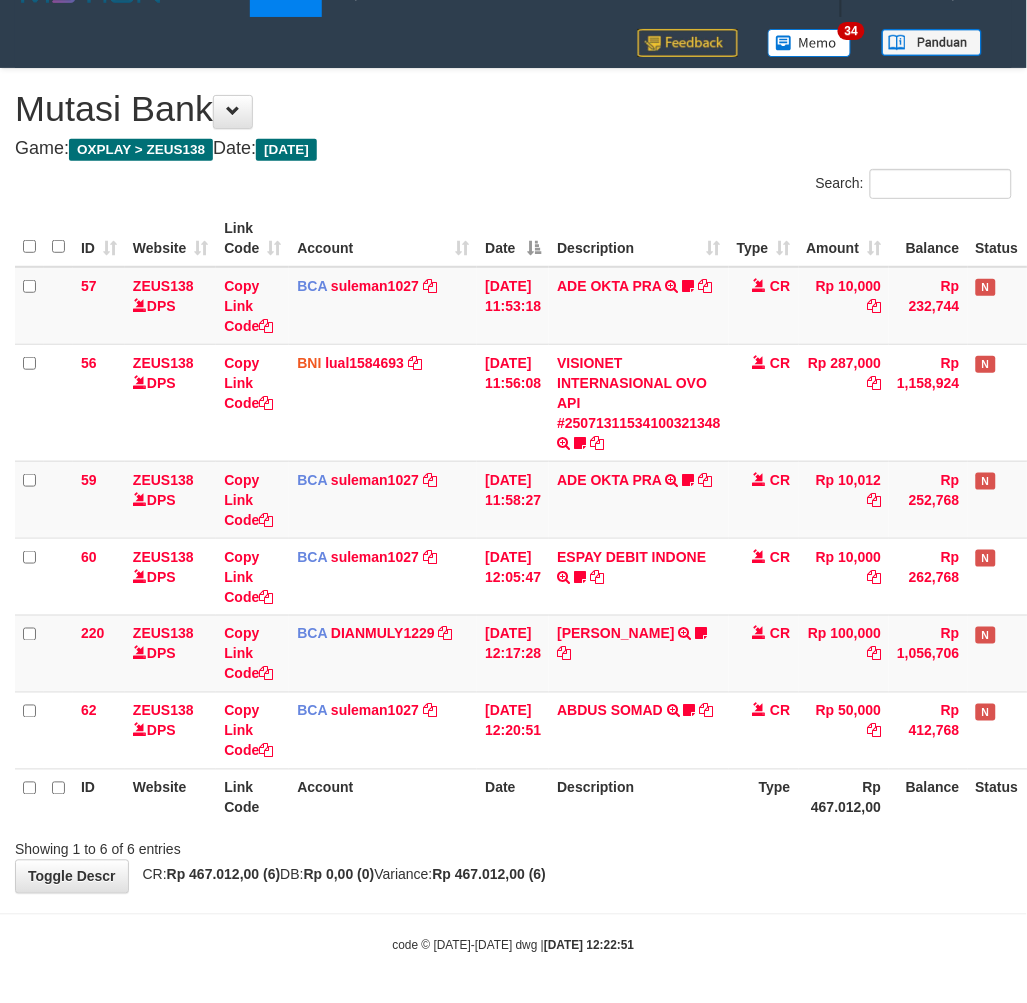 click on "Toggle navigation
Home
Bank
Account List
Load
By Website
Group
[OXPLAY]													ZEUS138
By Load Group (DPS)" at bounding box center (513, 486) 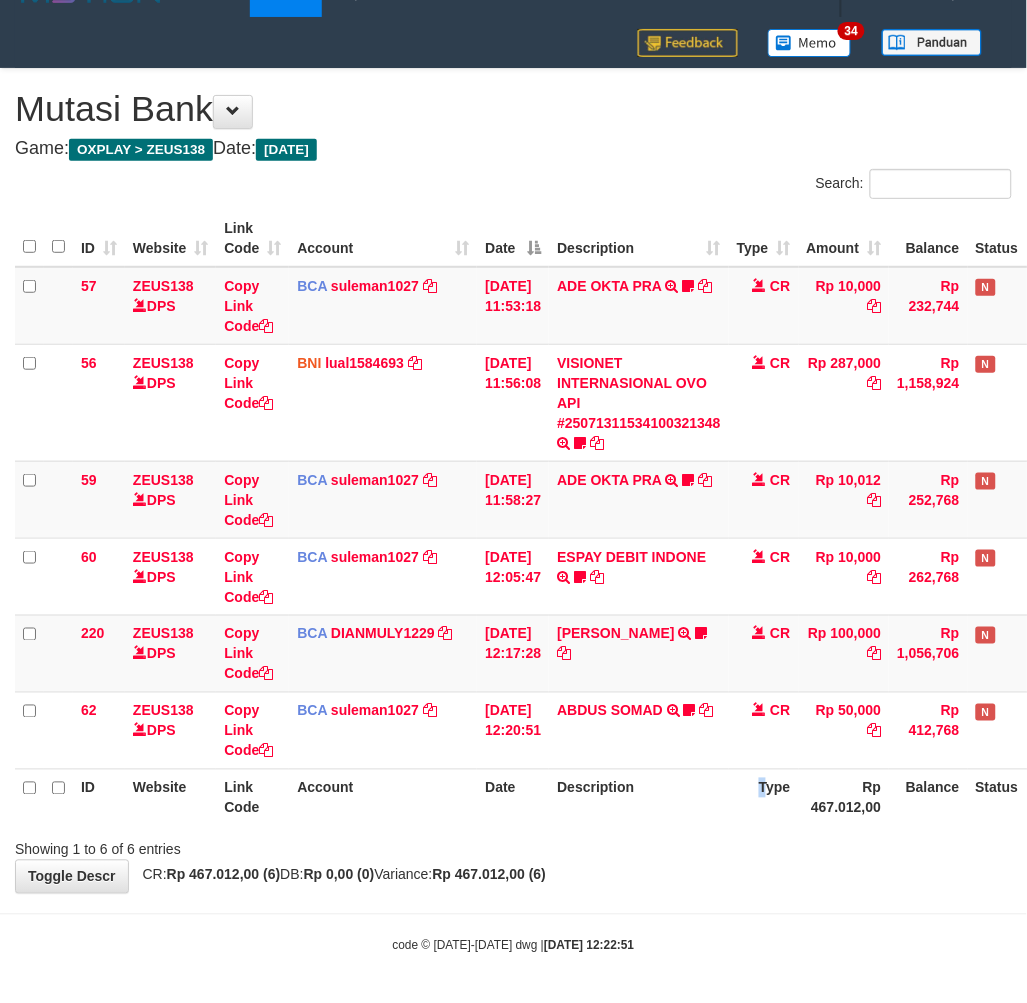 drag, startPoint x: 774, startPoint y: 818, endPoint x: 1043, endPoint y: 572, distance: 364.52298 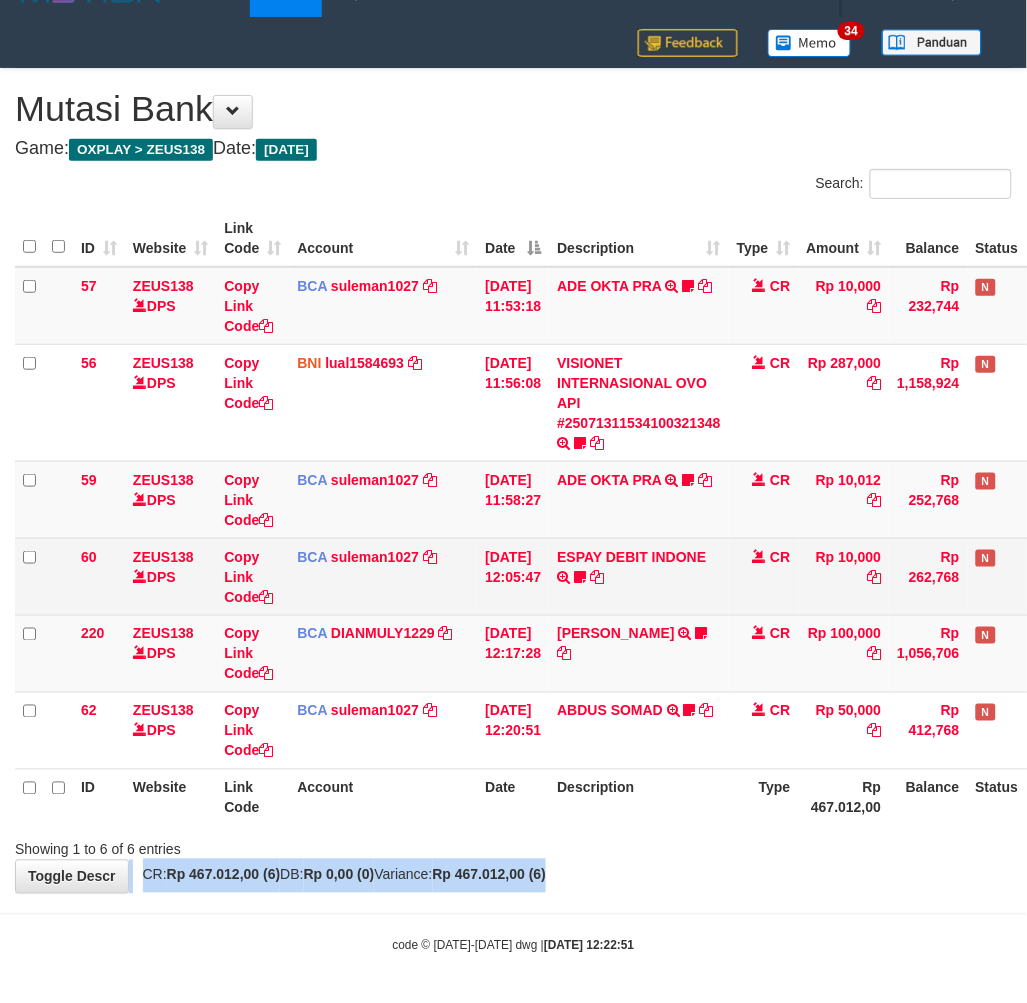 drag, startPoint x: 601, startPoint y: 862, endPoint x: 897, endPoint y: 585, distance: 405.39487 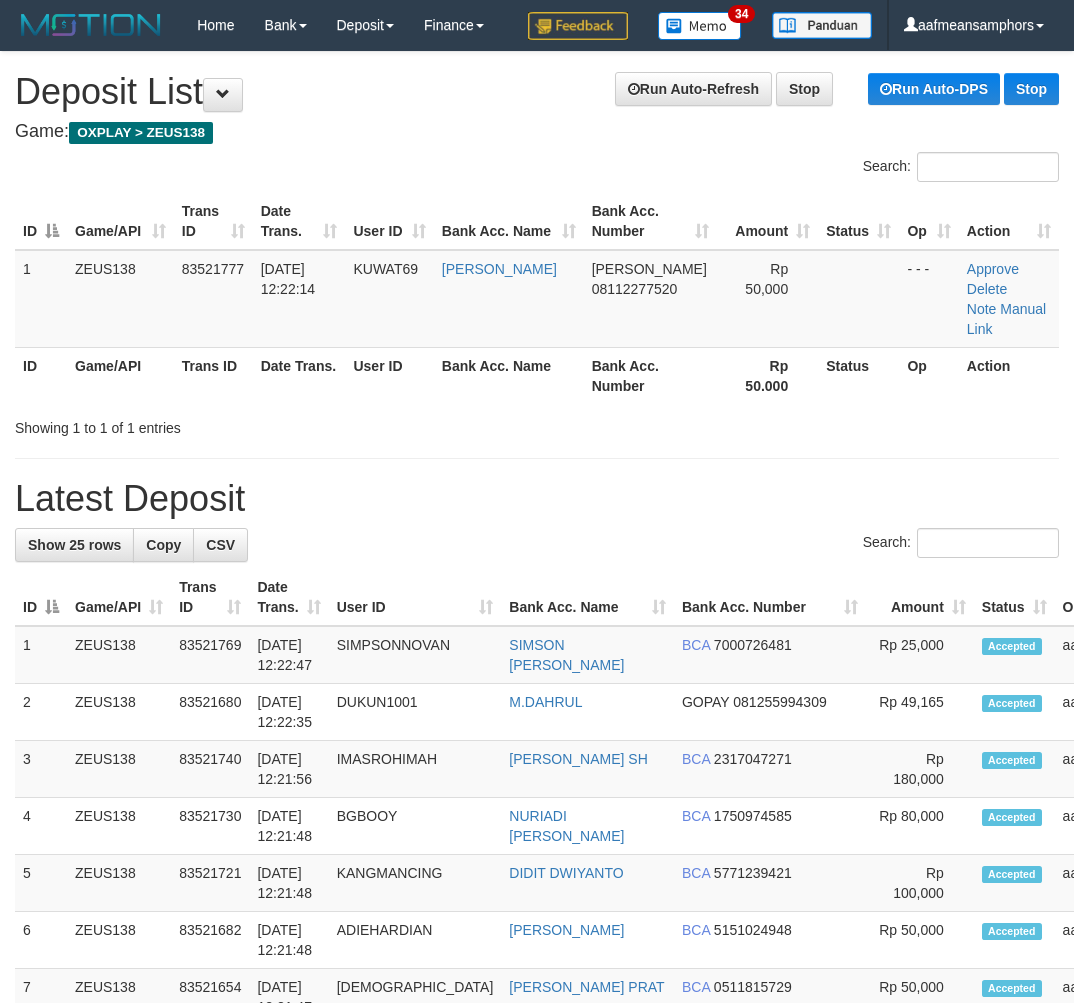 scroll, scrollTop: 0, scrollLeft: 24, axis: horizontal 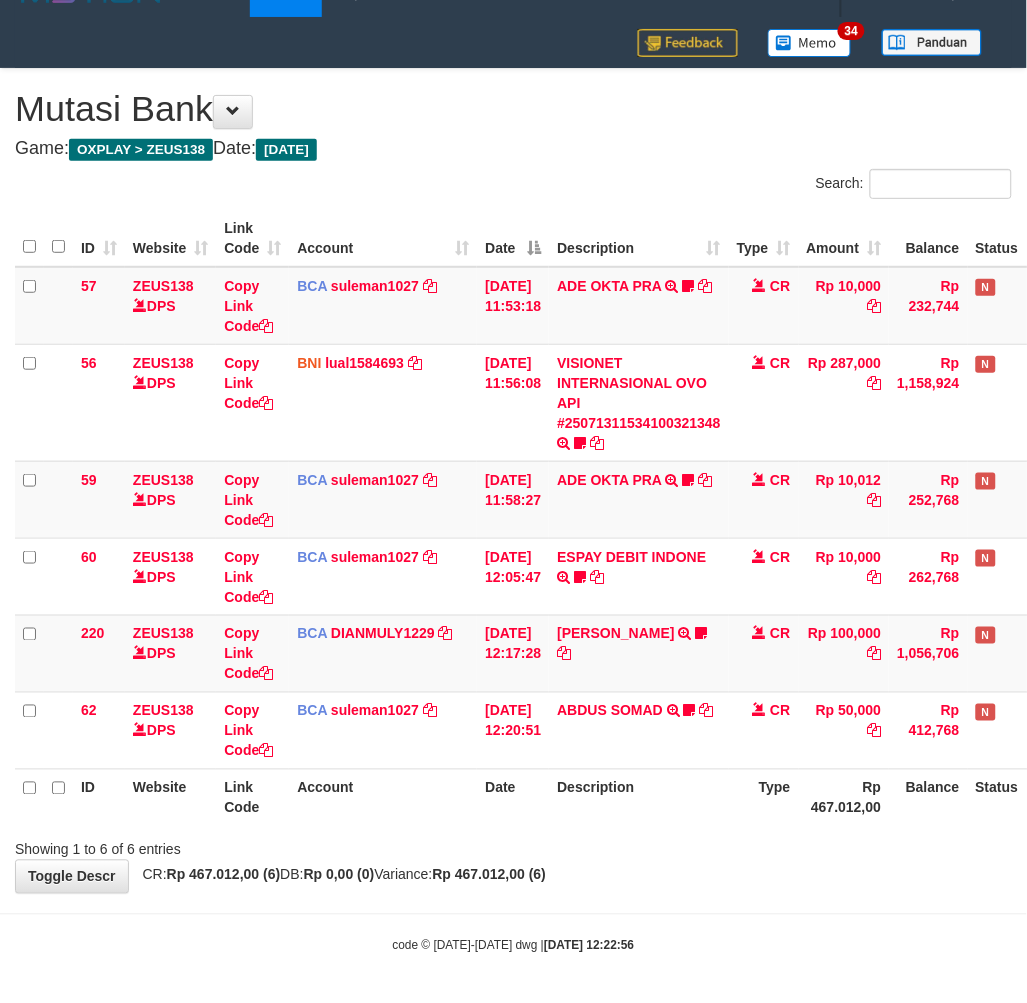 drag, startPoint x: 735, startPoint y: 811, endPoint x: 747, endPoint y: 806, distance: 13 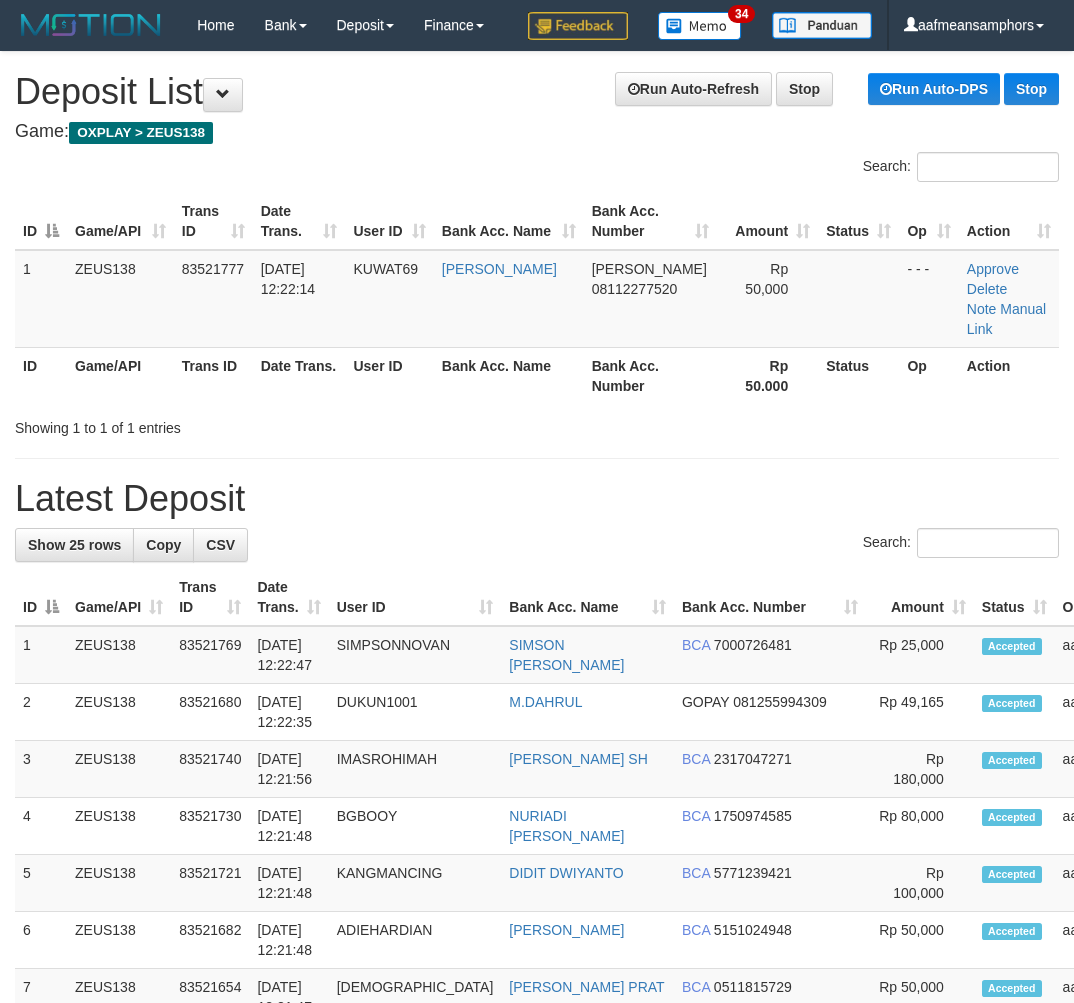 scroll, scrollTop: 0, scrollLeft: 24, axis: horizontal 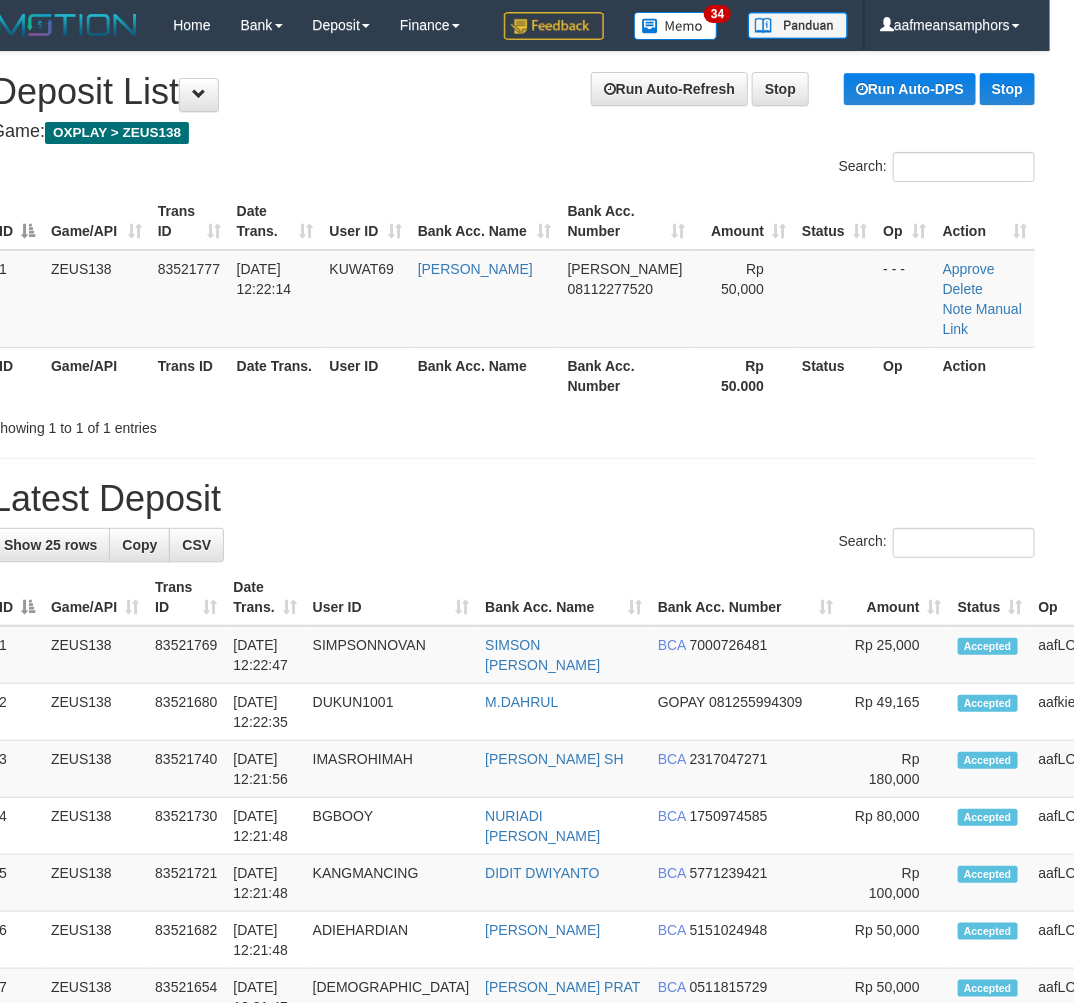 drag, startPoint x: 244, startPoint y: 464, endPoint x: 254, endPoint y: 461, distance: 10.440307 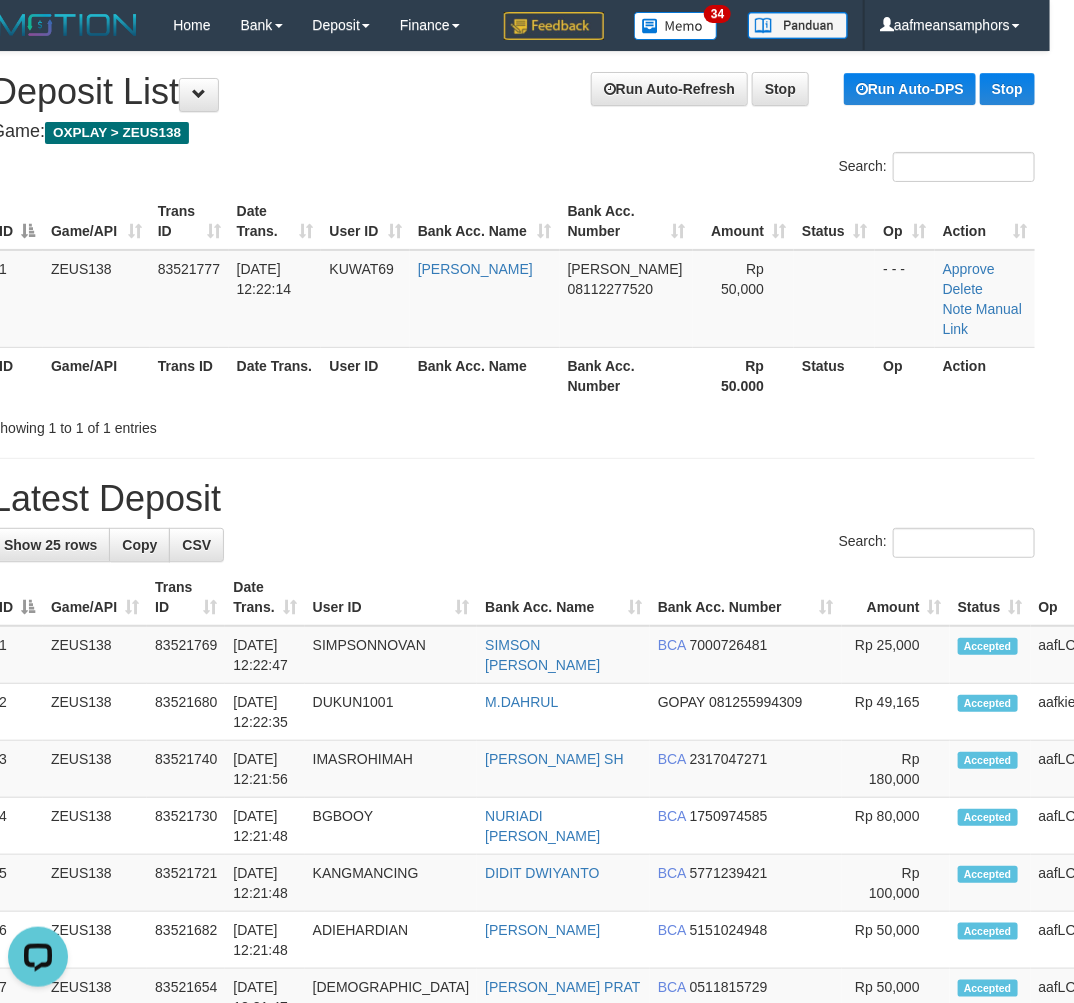 scroll, scrollTop: 0, scrollLeft: 0, axis: both 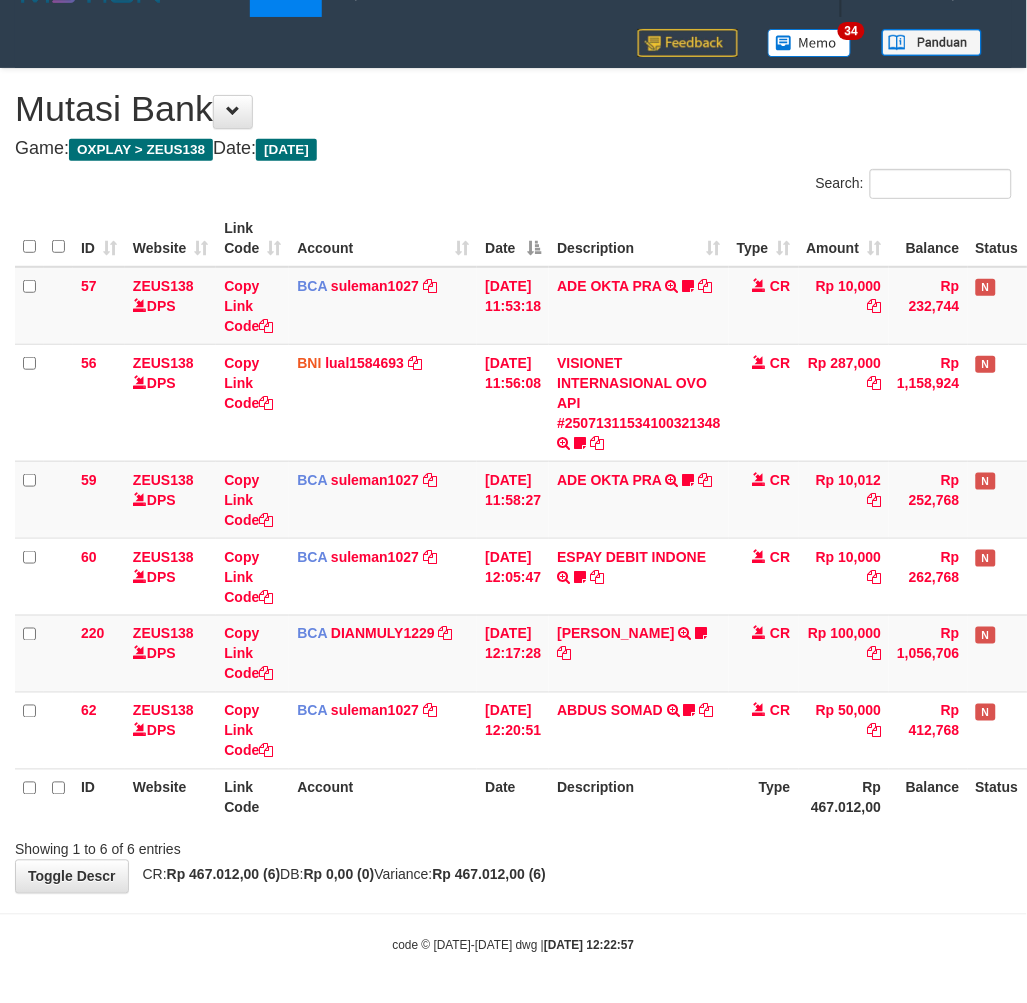 click on "Type" at bounding box center (764, 797) 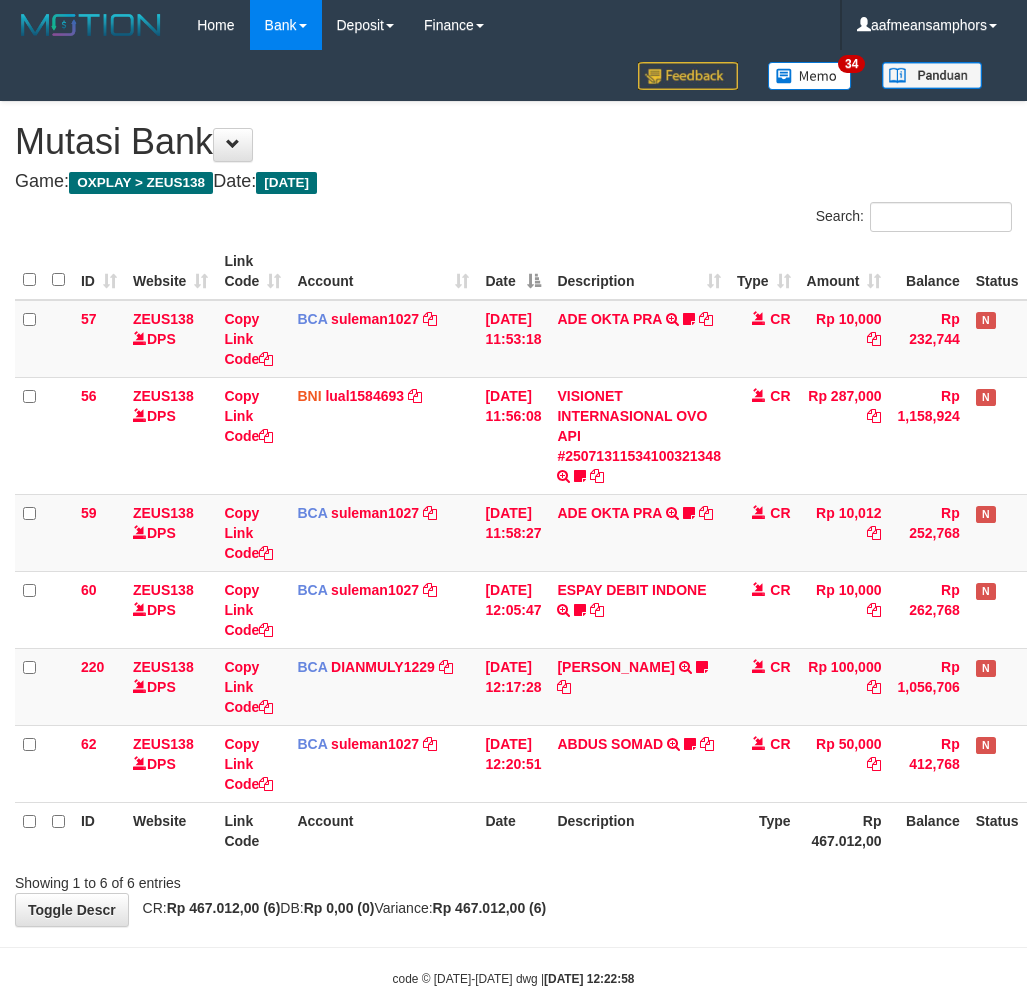 scroll, scrollTop: 33, scrollLeft: 0, axis: vertical 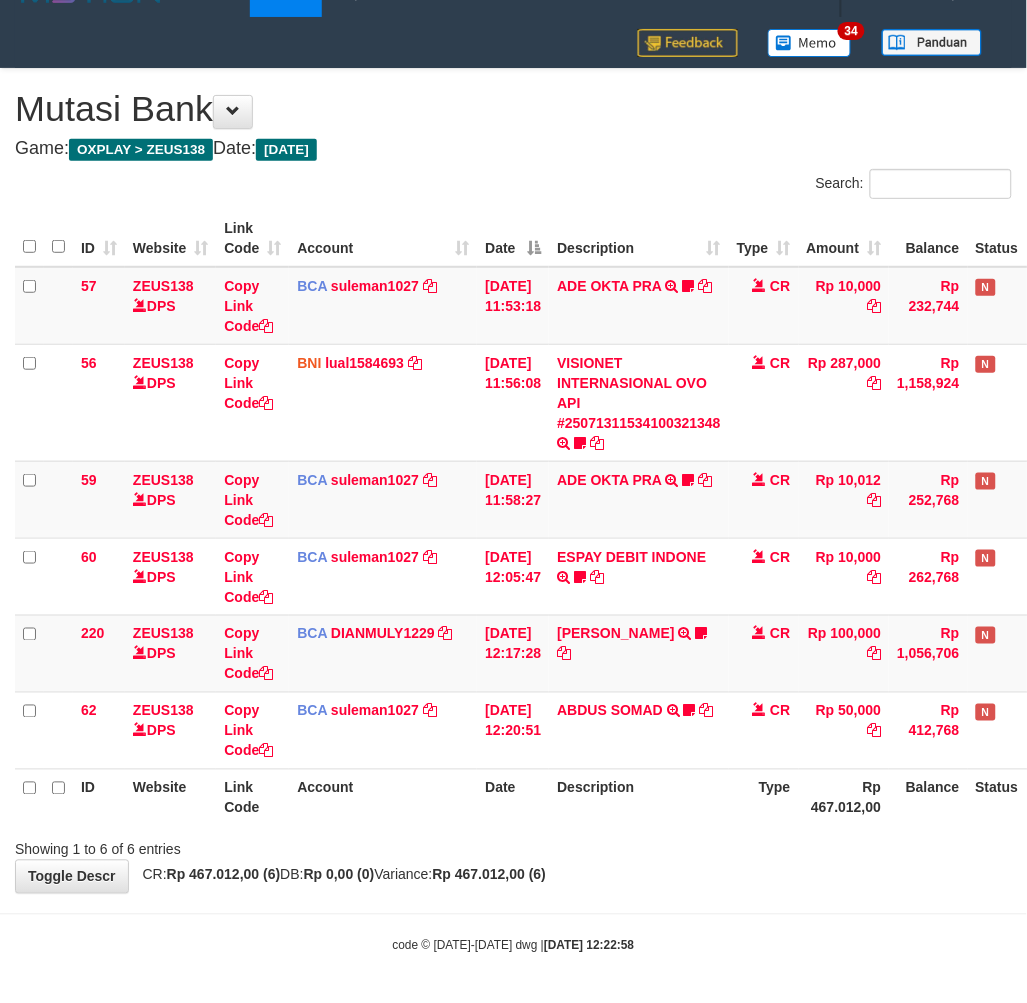 click on "Description" at bounding box center (639, 797) 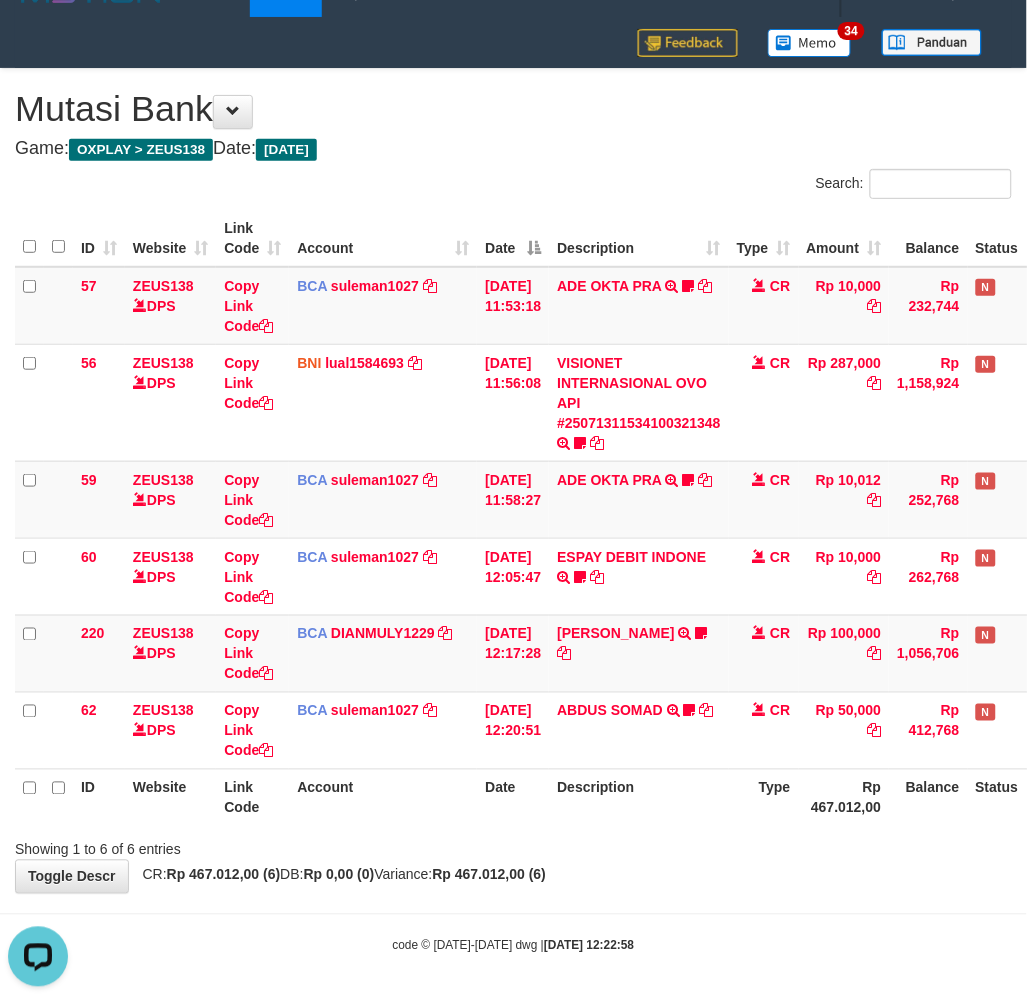 scroll, scrollTop: 0, scrollLeft: 0, axis: both 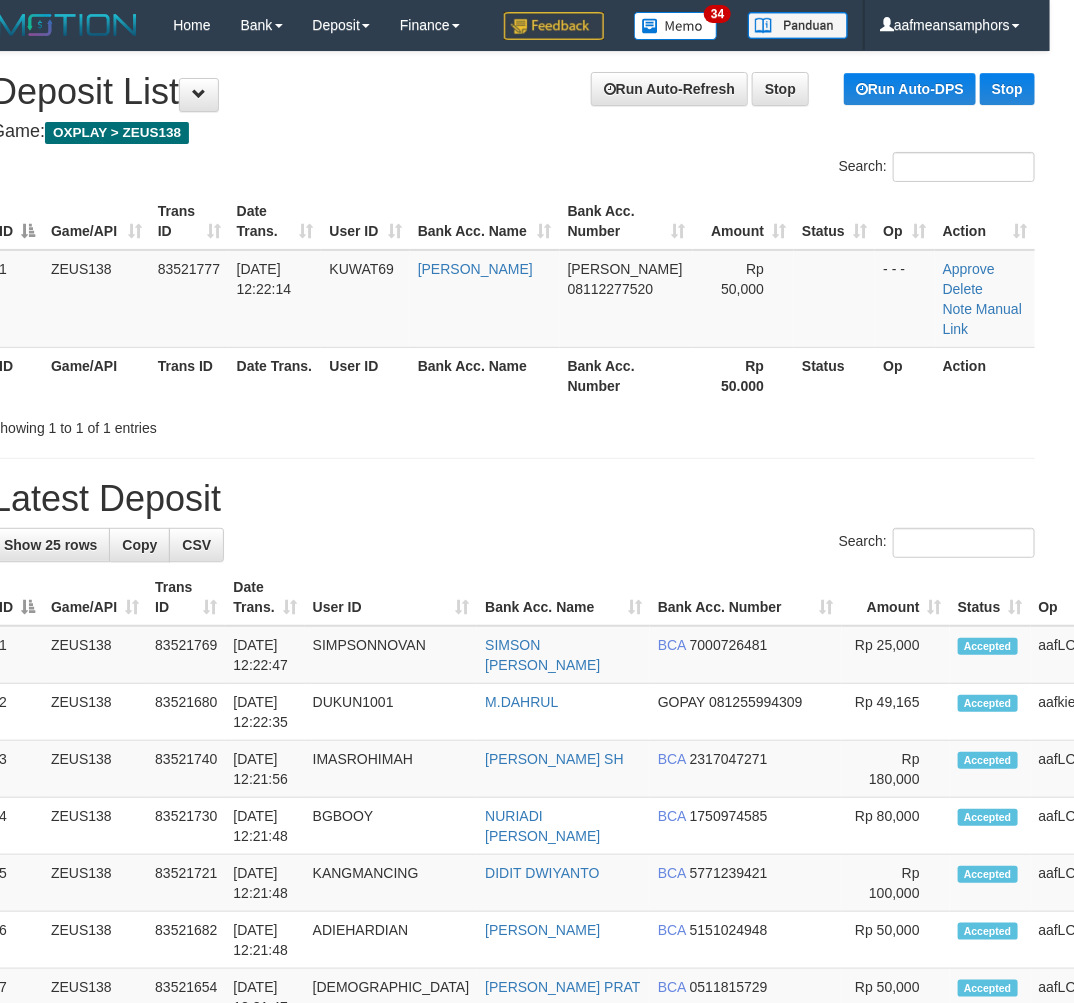 click on "**********" at bounding box center (513, 1128) 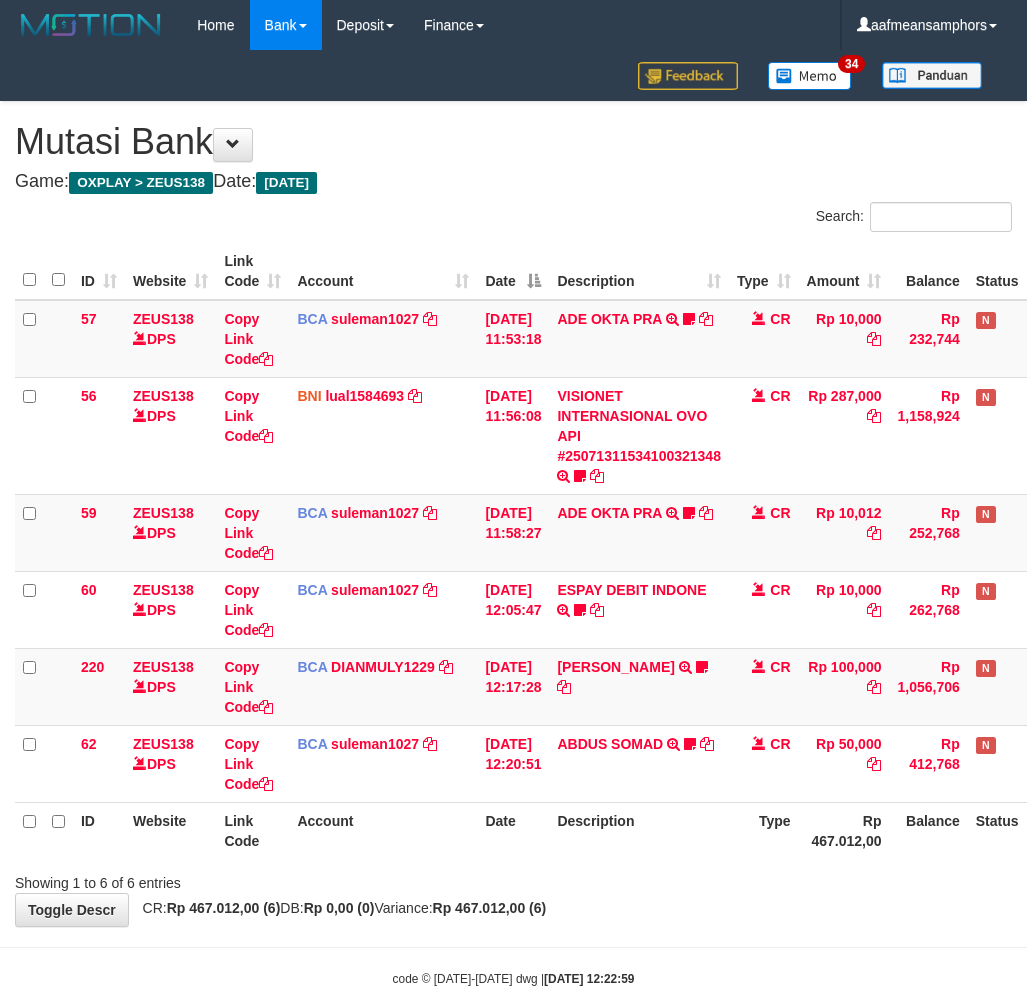 scroll, scrollTop: 33, scrollLeft: 0, axis: vertical 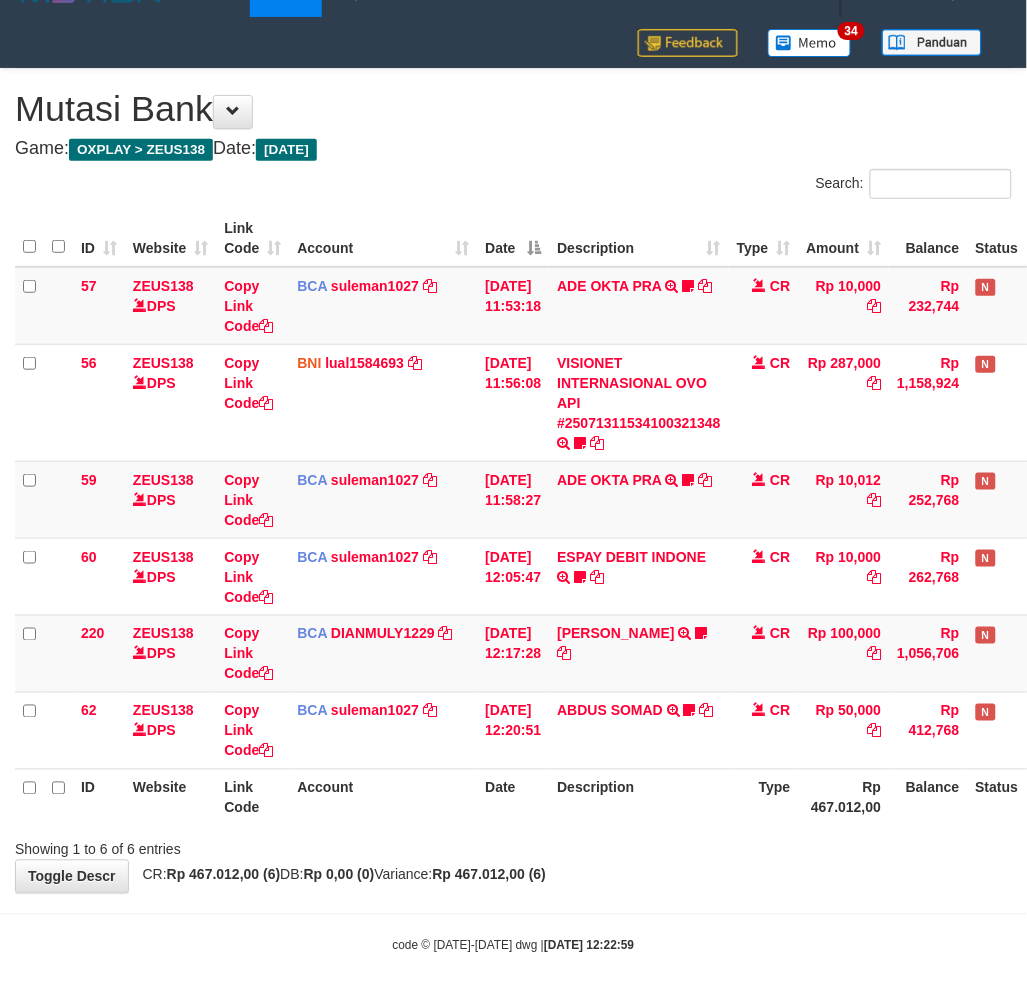 click on "Rp 467.012,00" at bounding box center [844, 797] 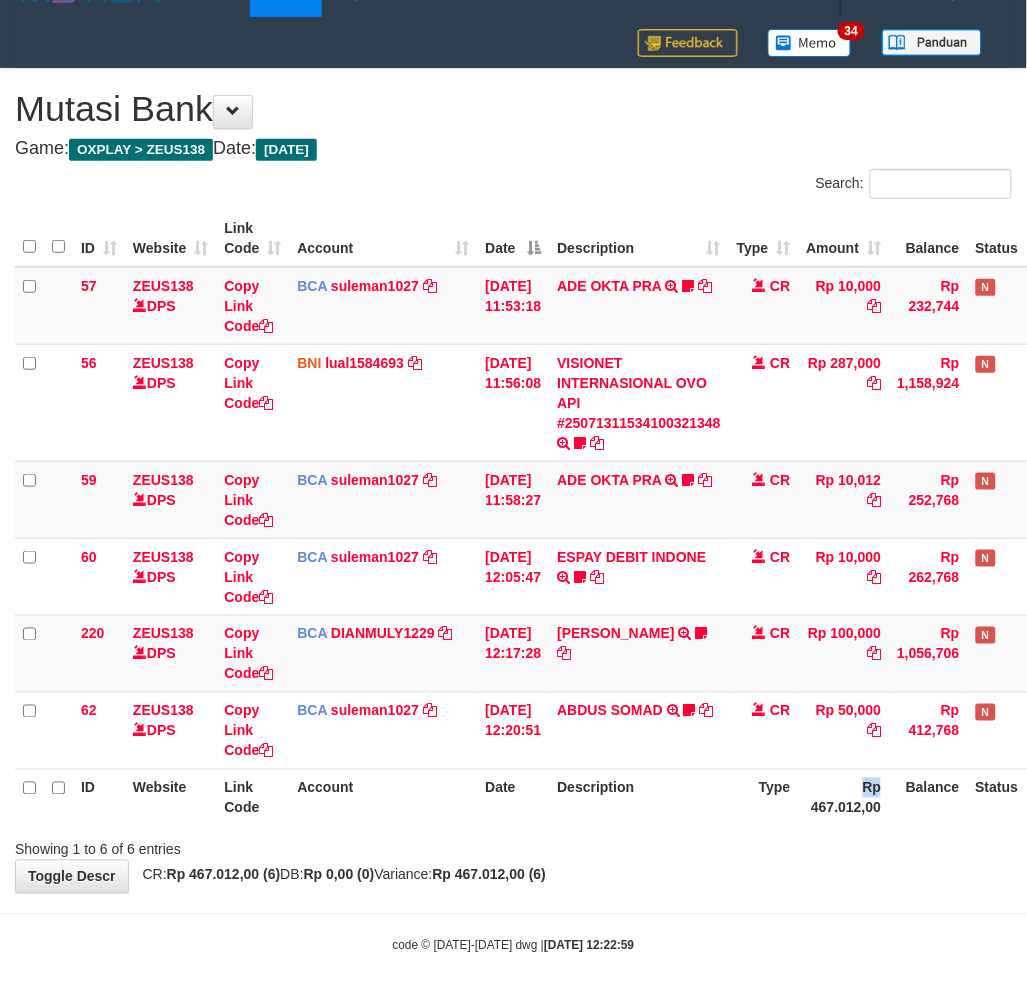click on "ID Website Link Code Account Date Description Type Rp 467.012,00 Balance Status Action" at bounding box center (561, 797) 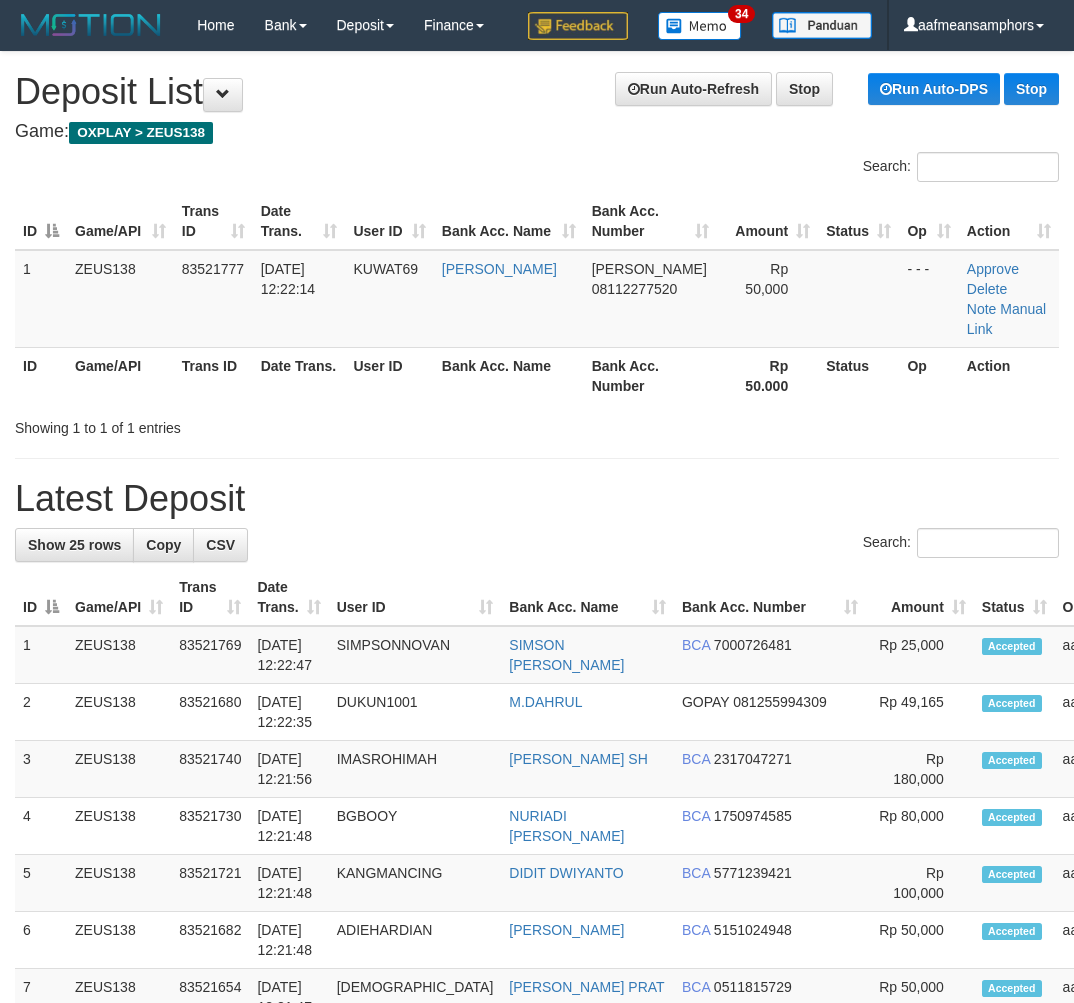 scroll, scrollTop: 0, scrollLeft: 24, axis: horizontal 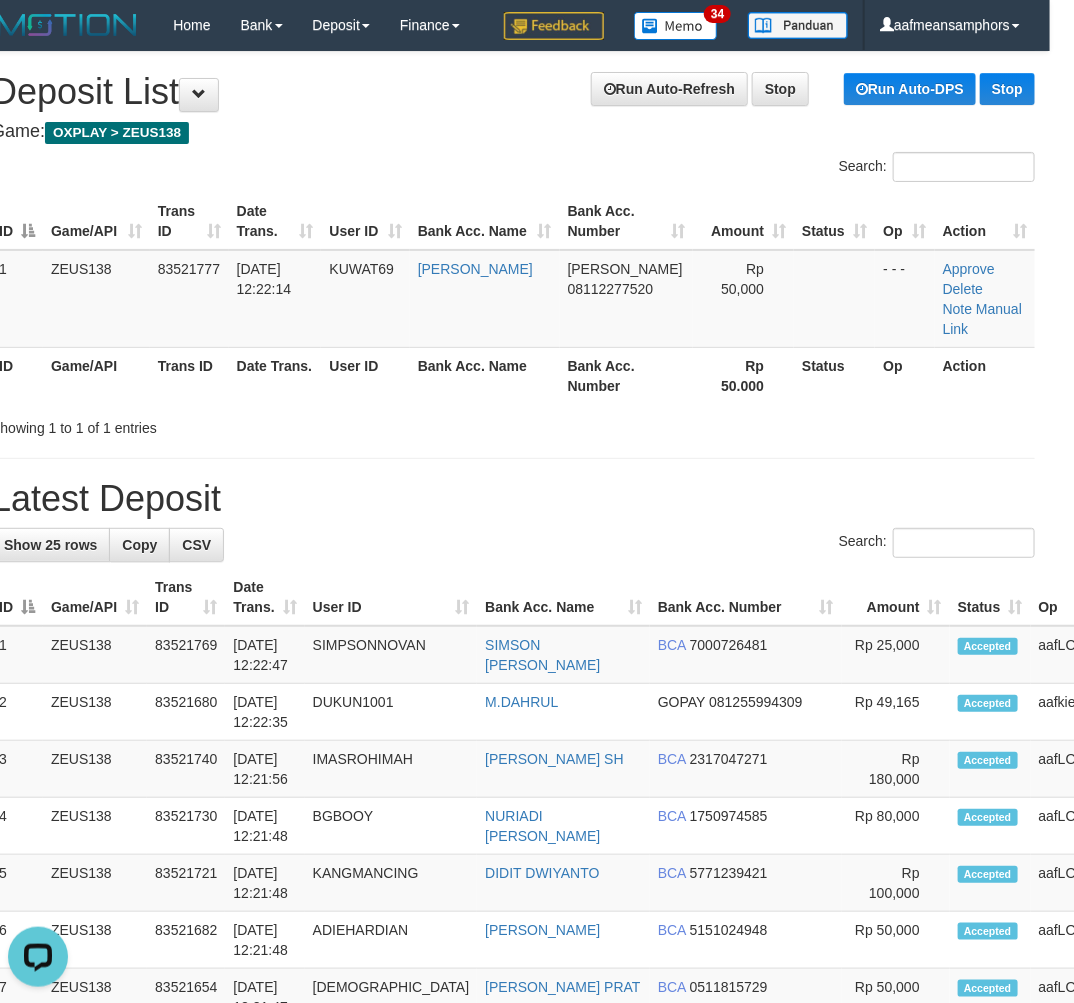 drag, startPoint x: 430, startPoint y: 423, endPoint x: 444, endPoint y: 418, distance: 14.866069 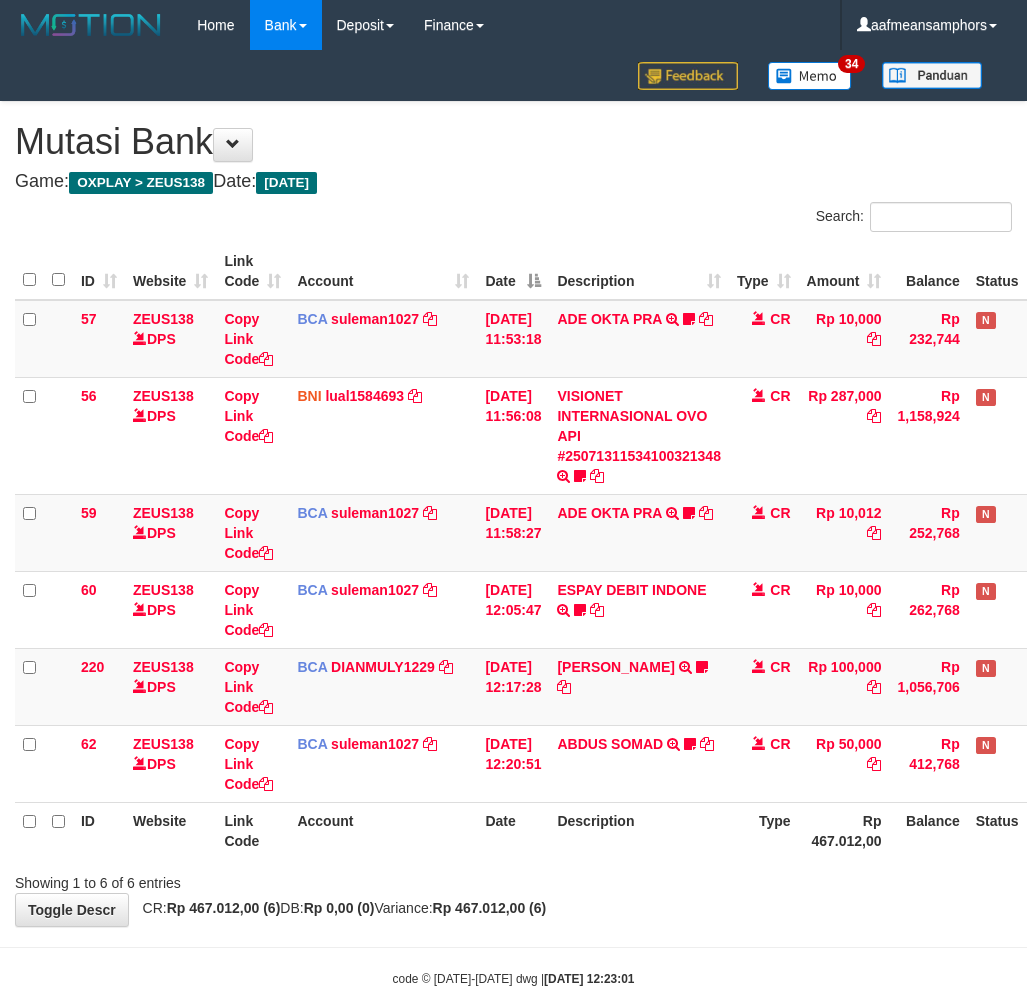 scroll, scrollTop: 33, scrollLeft: 0, axis: vertical 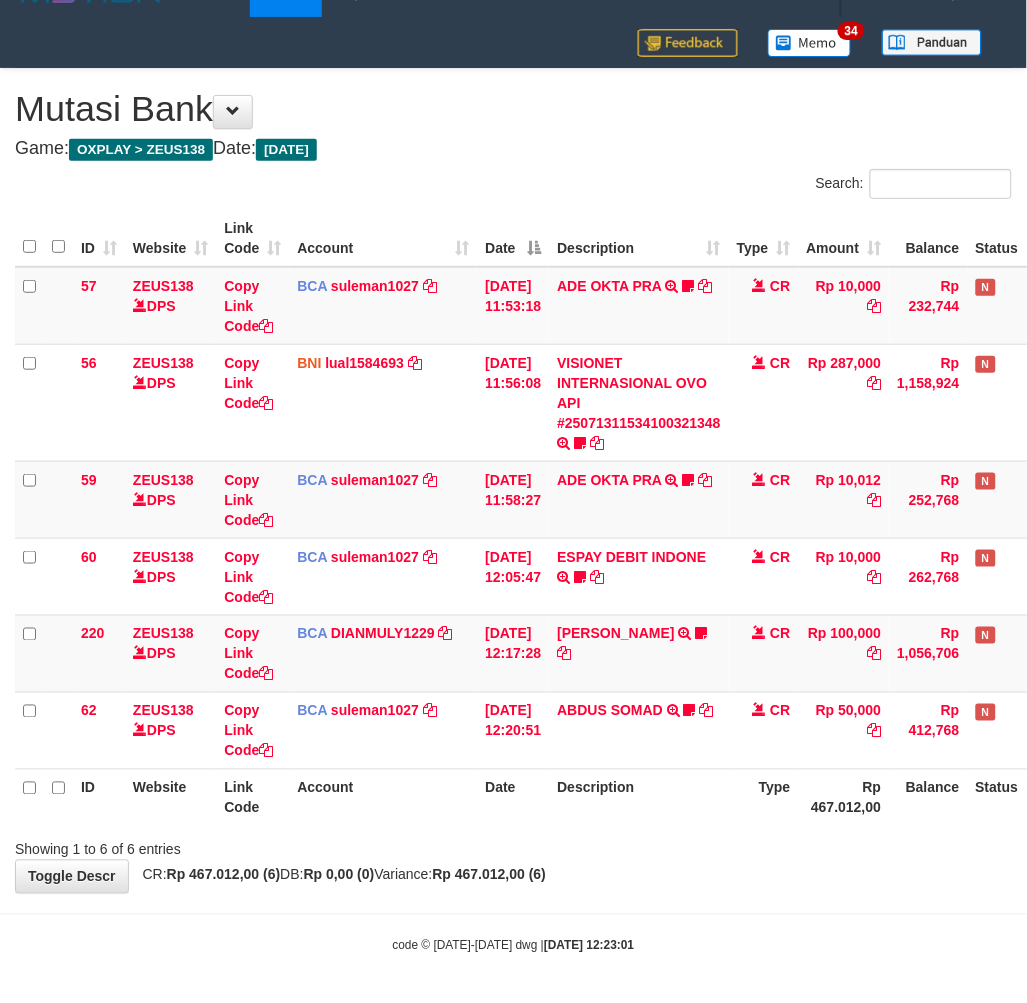 click on "Type" at bounding box center [764, 797] 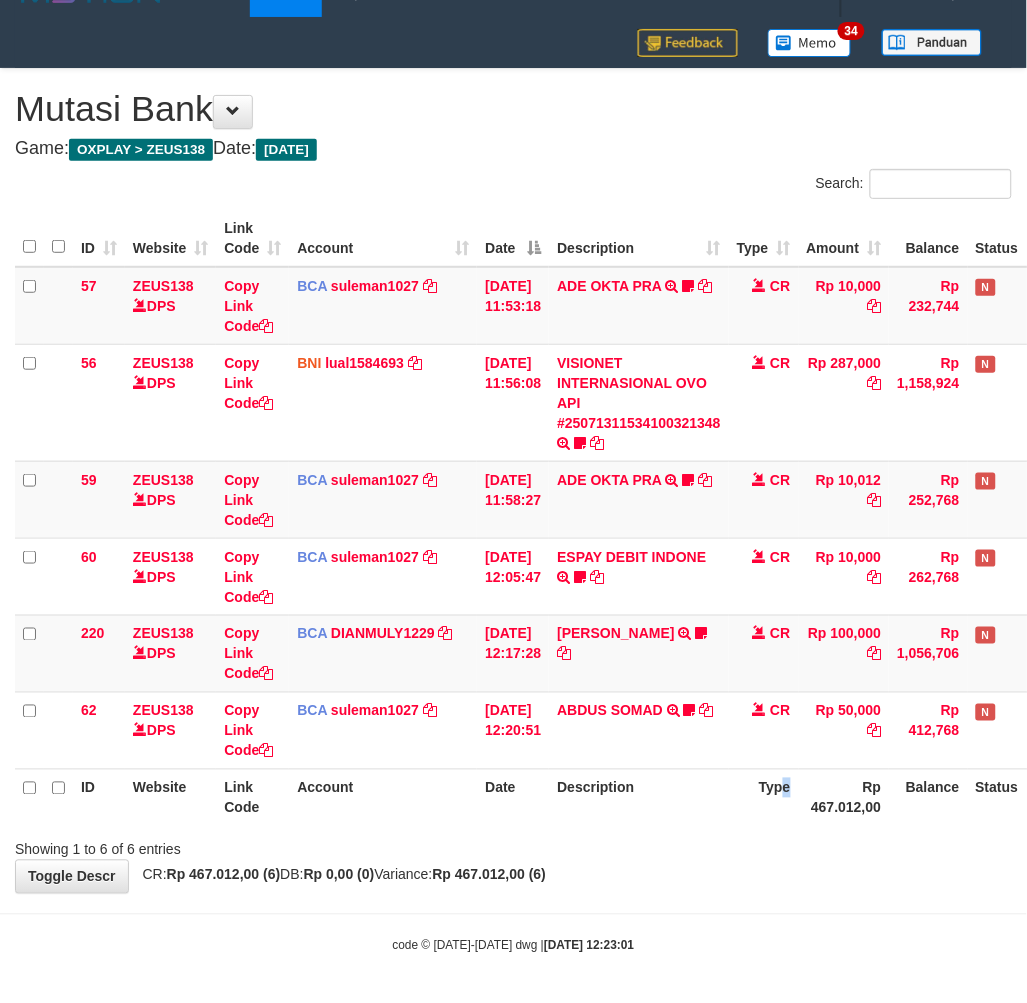 click on "Type" at bounding box center (764, 797) 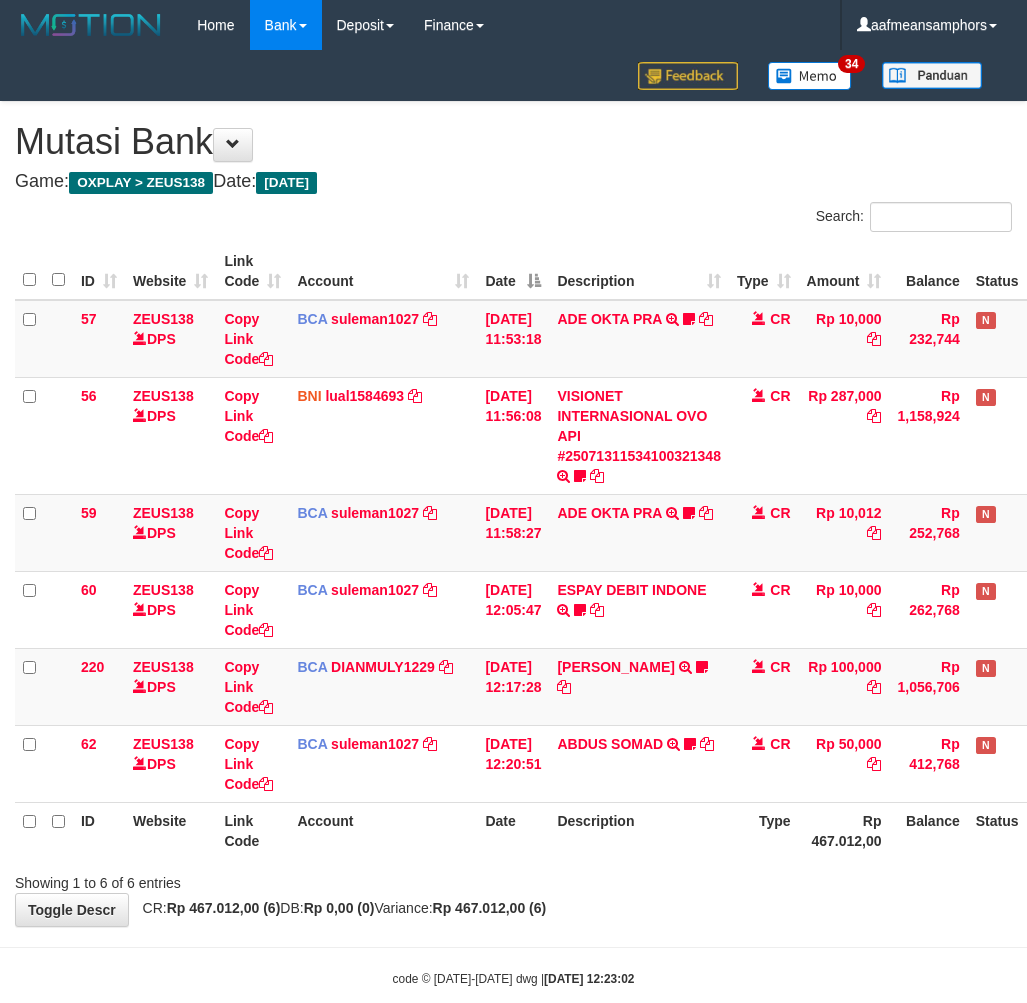 scroll, scrollTop: 33, scrollLeft: 0, axis: vertical 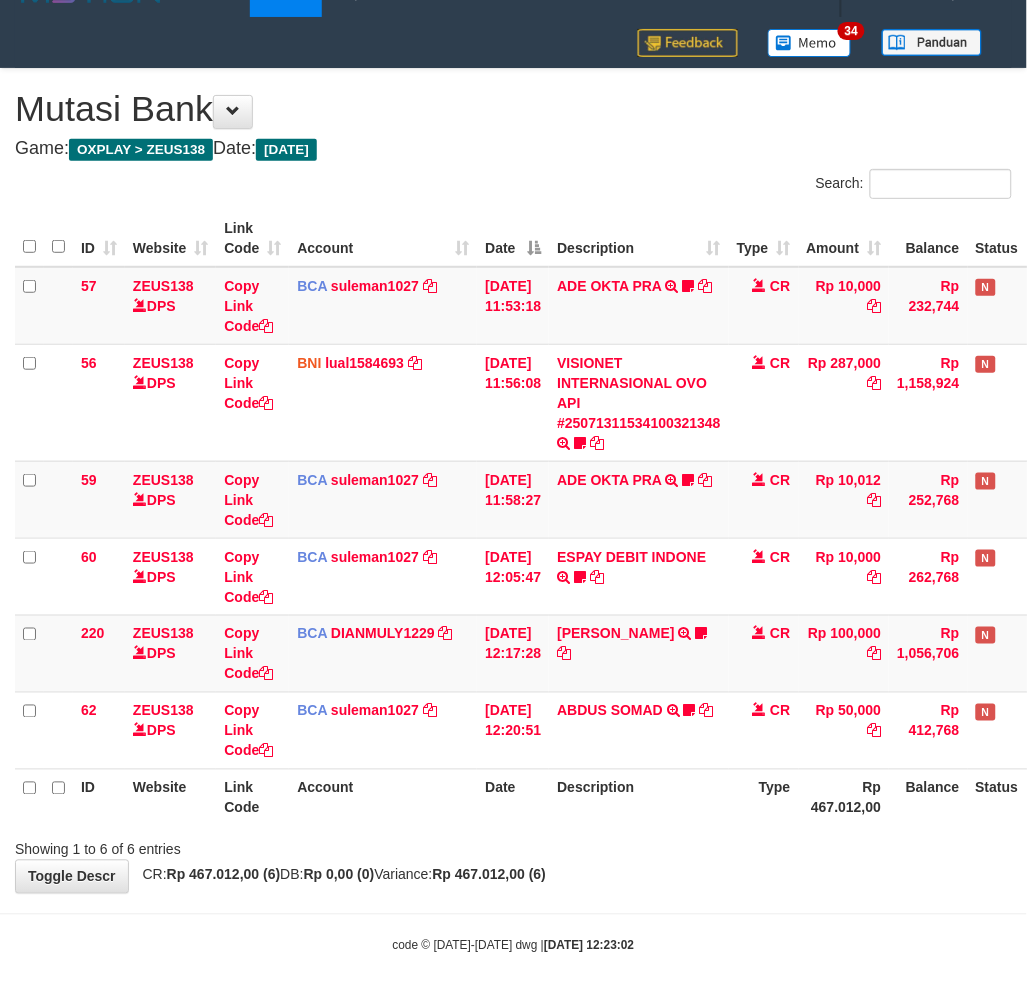 drag, startPoint x: 0, startPoint y: 0, endPoint x: 795, endPoint y: 786, distance: 1117.954 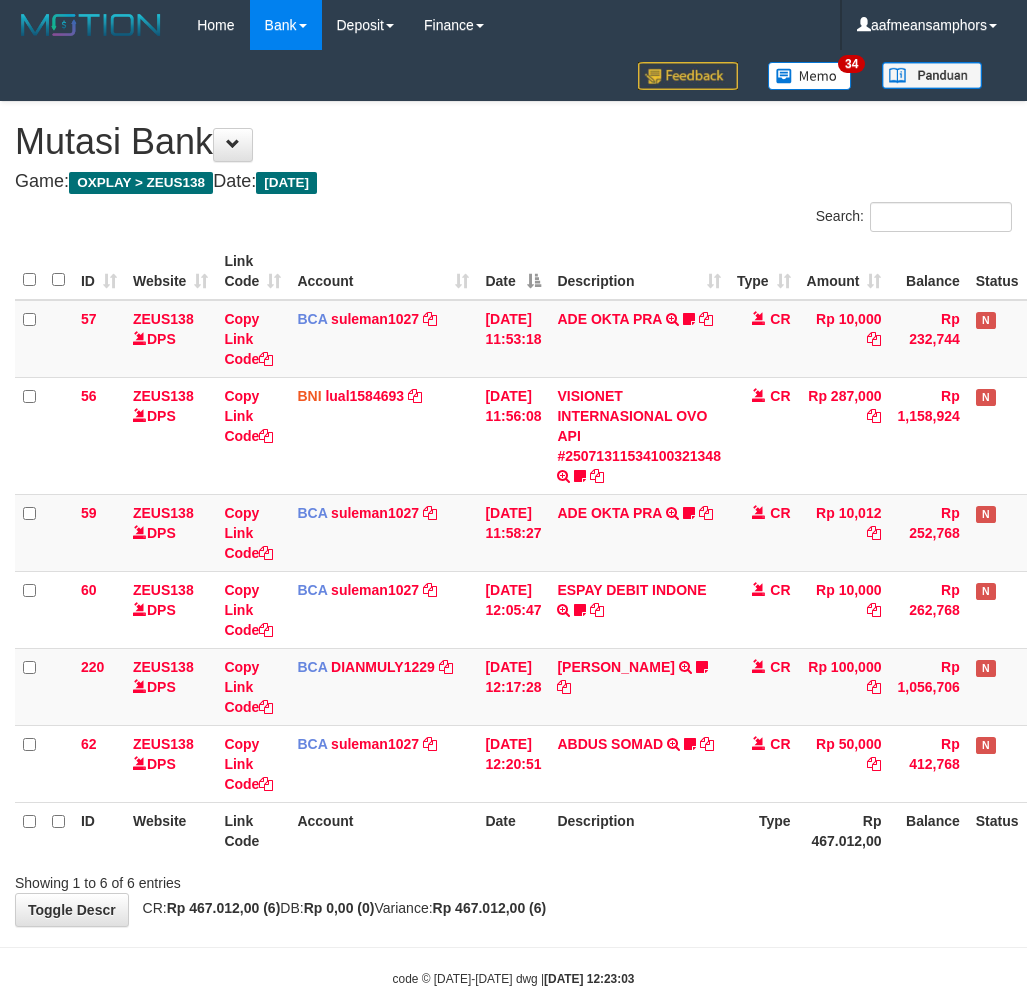scroll, scrollTop: 33, scrollLeft: 0, axis: vertical 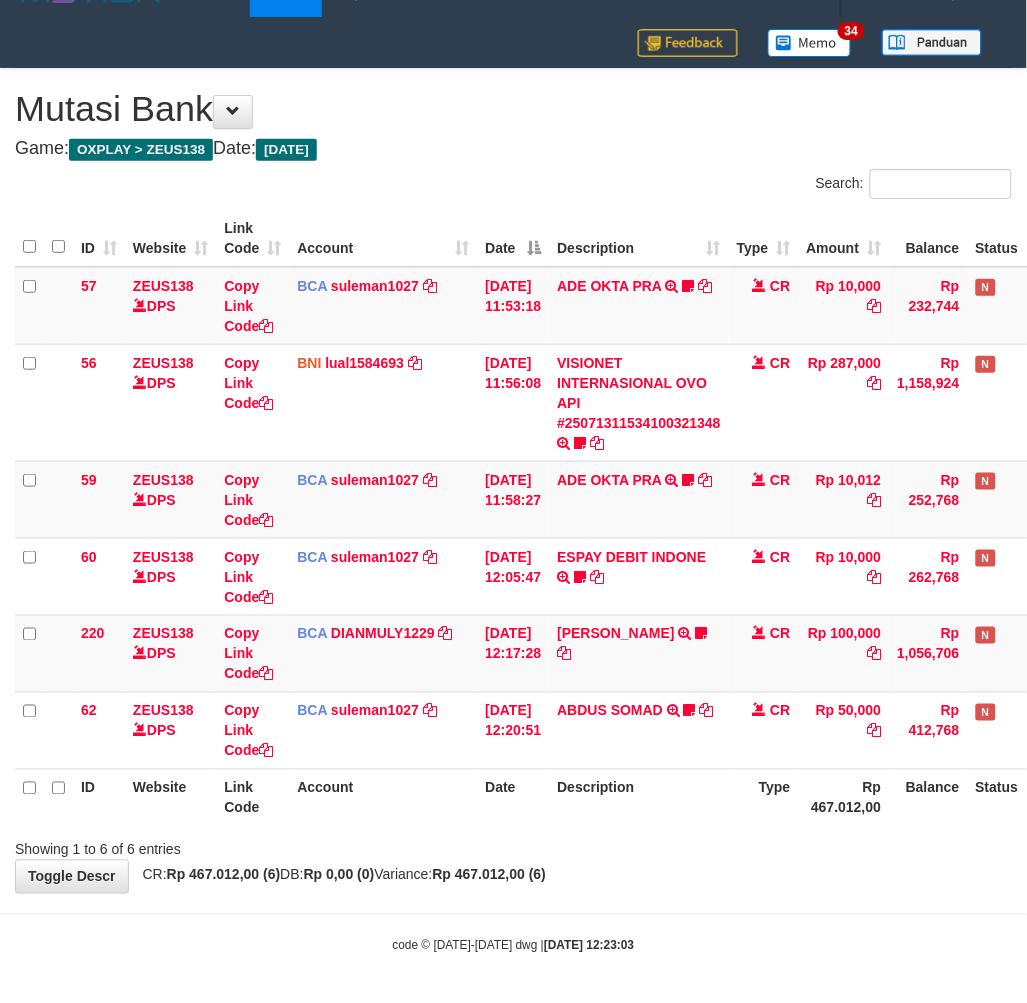 click on "Type" at bounding box center [764, 797] 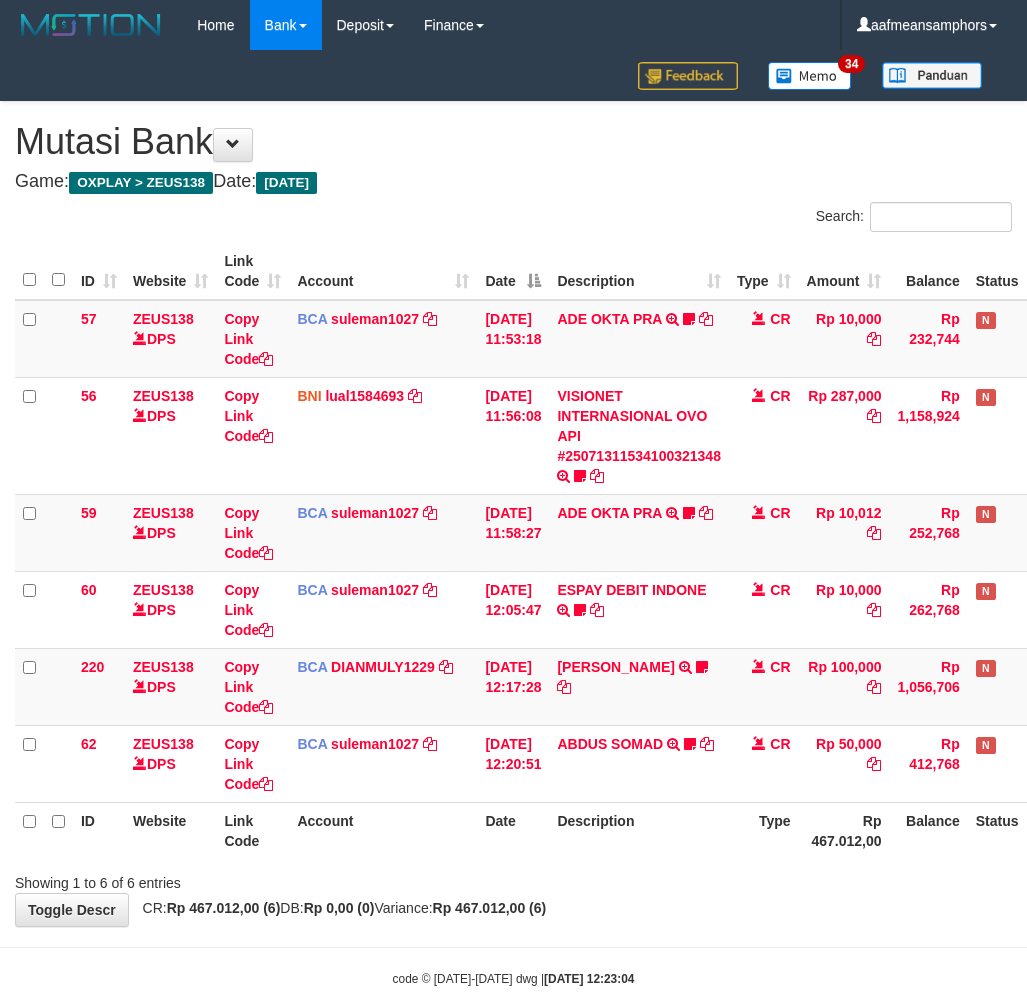 scroll, scrollTop: 33, scrollLeft: 0, axis: vertical 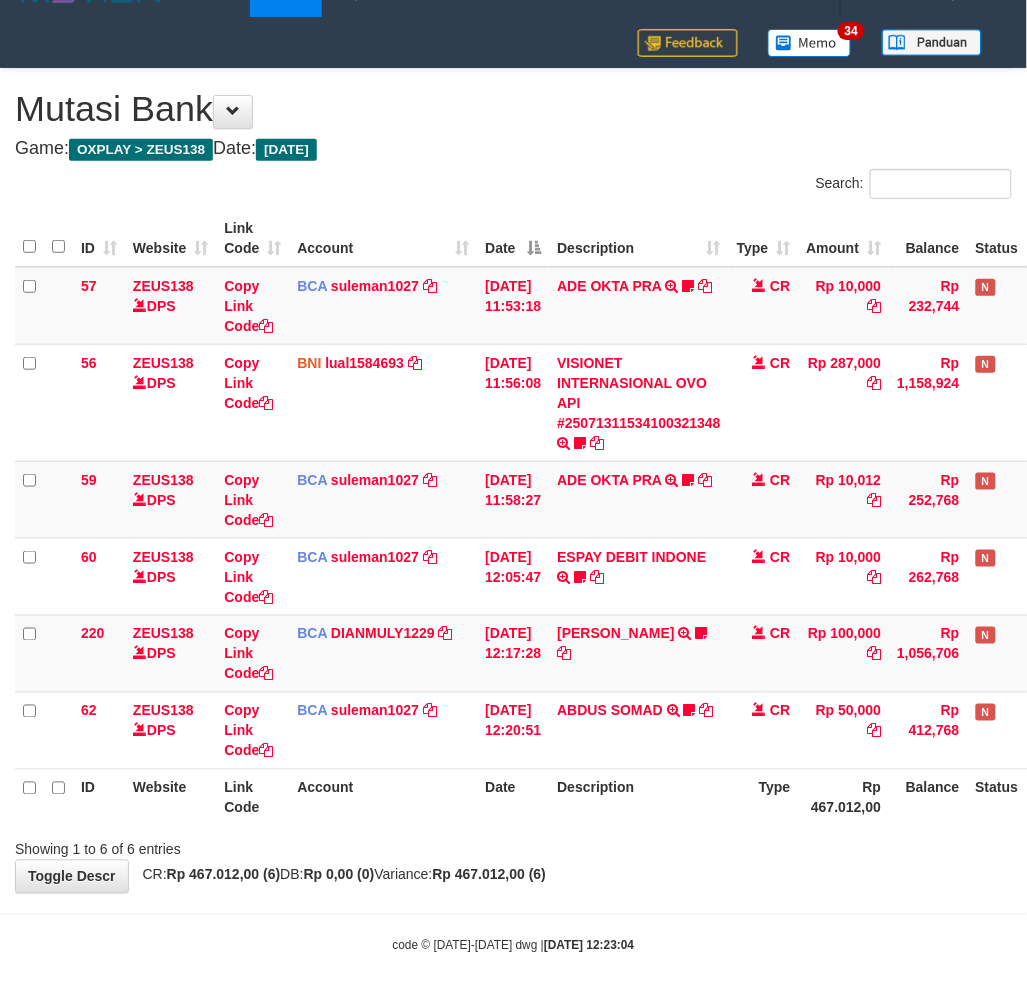 click on "Search:
ID Website Link Code Account Date Description Type Amount Balance Status Action
57
ZEUS138    DPS
Copy Link Code
BCA
suleman1027
DPS
SULEMAN
mutasi_20250713_2972 | 57
mutasi_20250713_2972 | 57
13/07/2025 11:53:18
ADE OKTA PRA            TRSF E-BANKING CR 1307/FTSCY/WS95051
10000.002025071370956028 TRFDN-ADE OKTA PRAESPAY DEBIT INDONE    gacor0097
CR
Rp 10,000
Rp 232,744
N
Note
Check
56
ZEUS138    DPS
Copy Link Code
BNI
lual1584693" at bounding box center (513, 514) 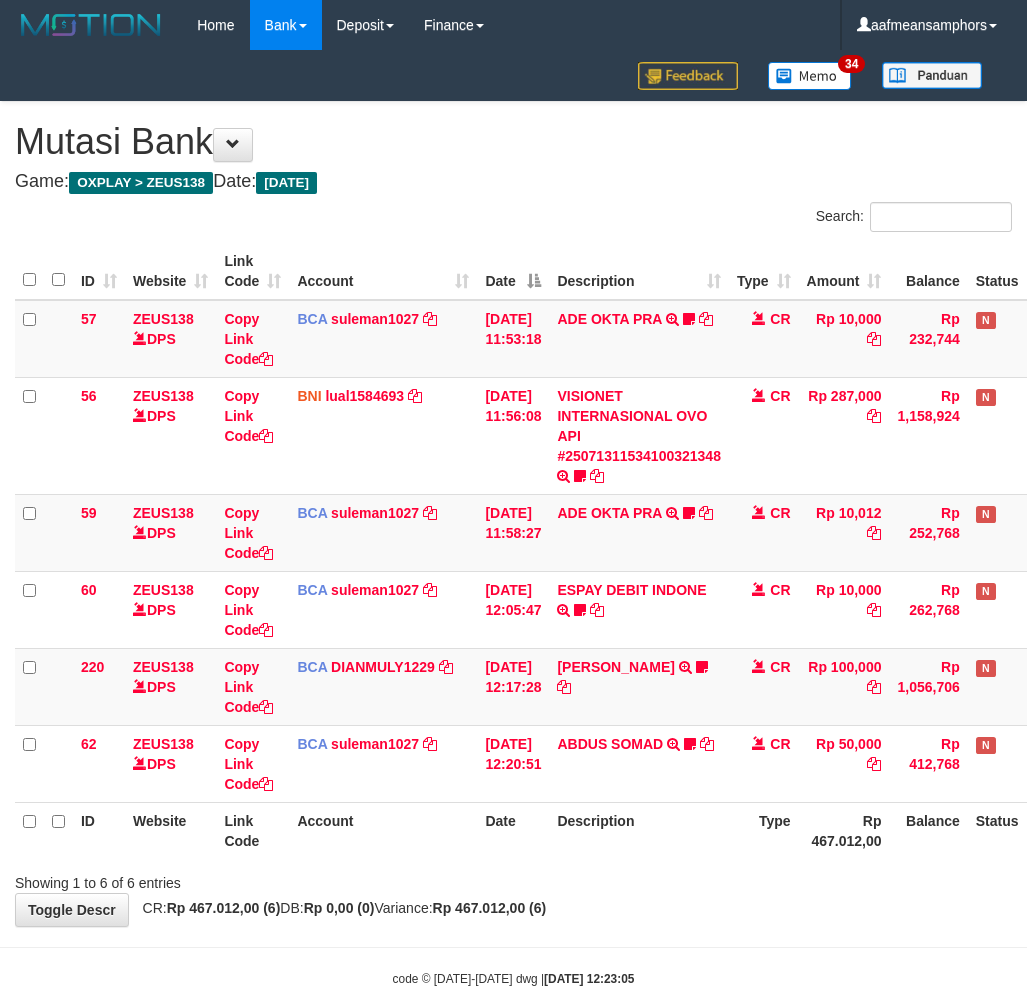 scroll, scrollTop: 33, scrollLeft: 0, axis: vertical 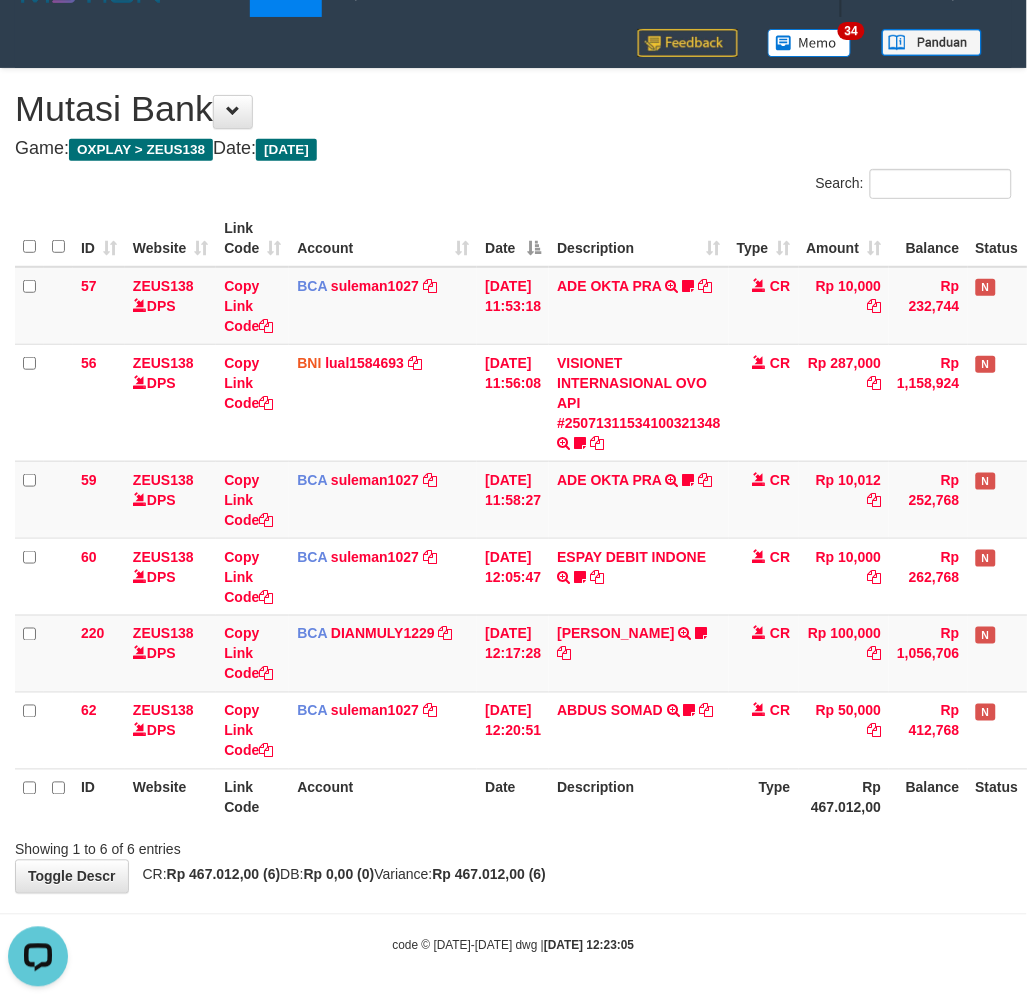 click on "Toggle navigation
Home
Bank
Account List
Load
By Website
Group
[OXPLAY]													ZEUS138
By Load Group (DPS)" at bounding box center (513, 486) 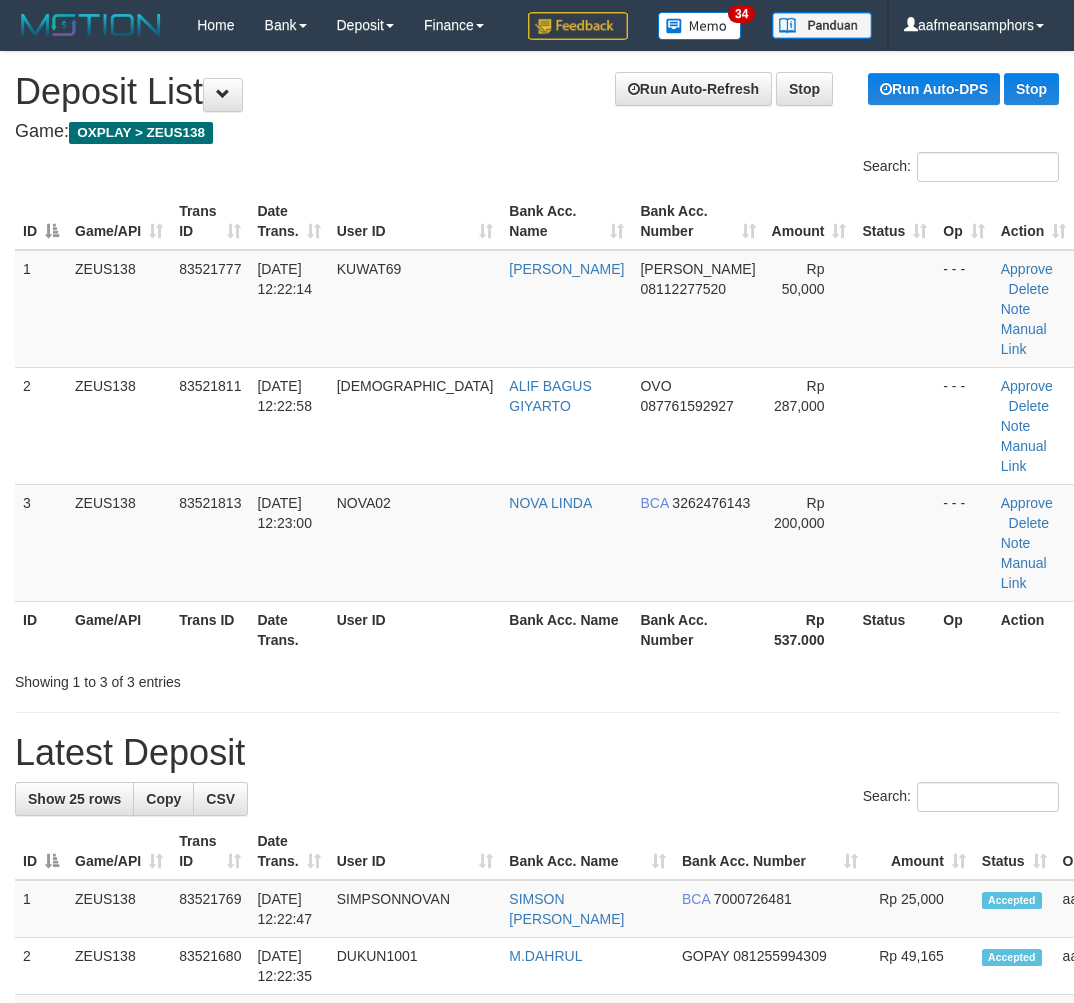 scroll, scrollTop: 0, scrollLeft: 24, axis: horizontal 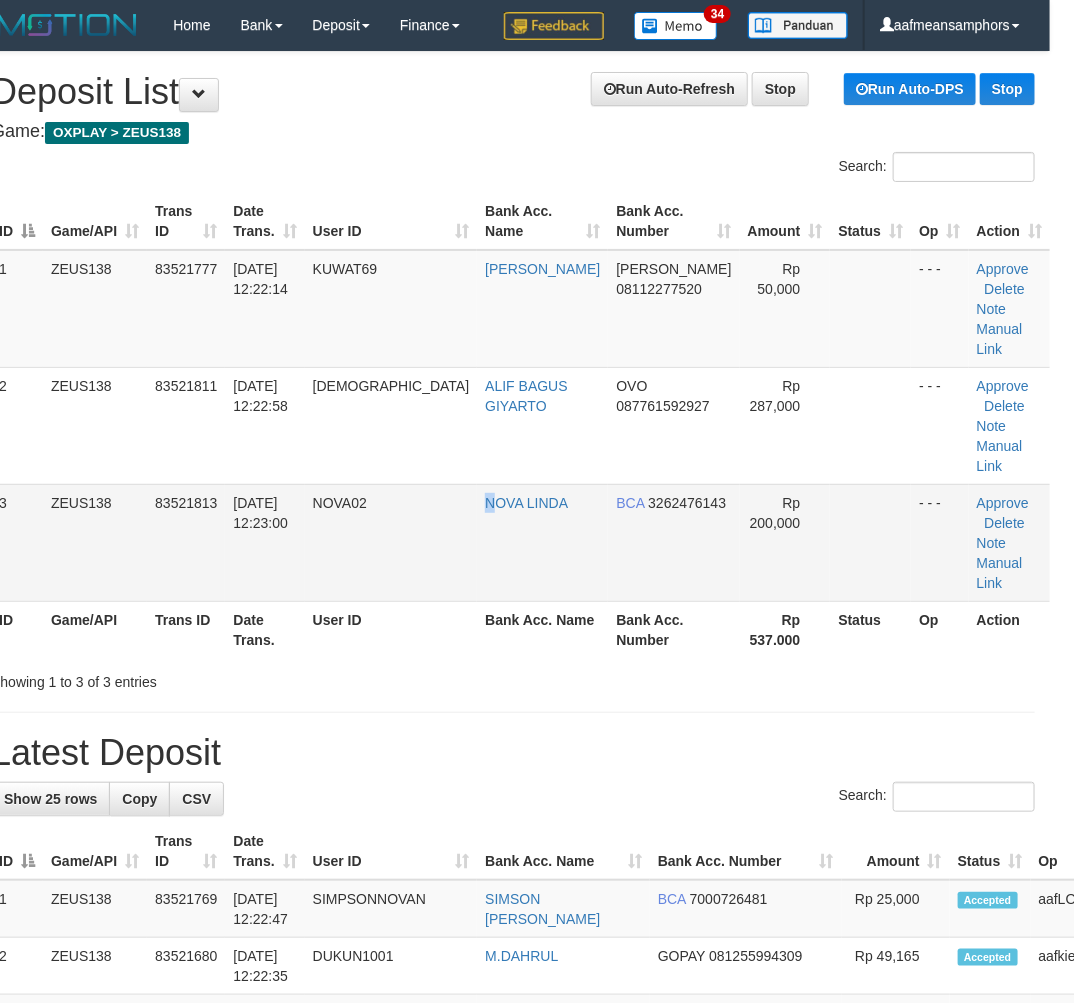 click on "NOVA LINDA" at bounding box center (542, 542) 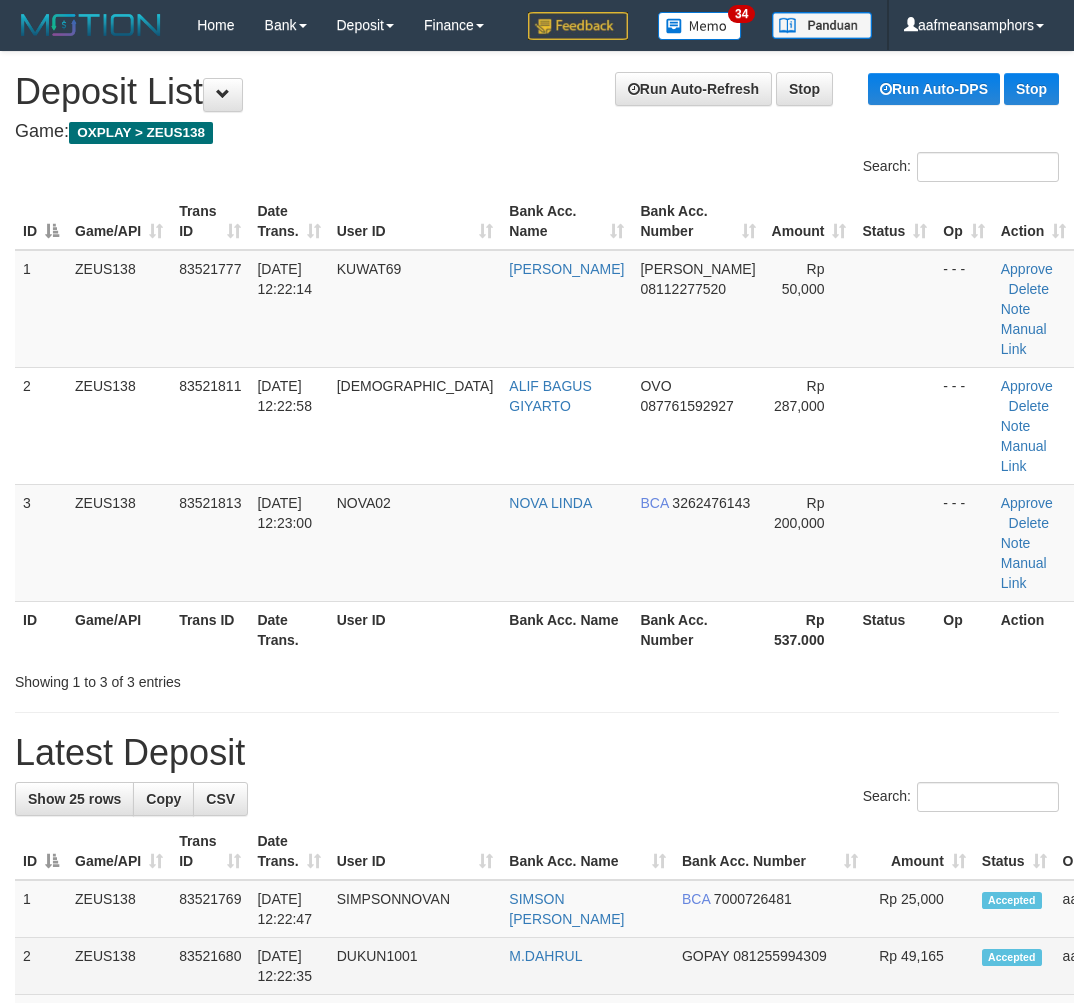 scroll, scrollTop: 0, scrollLeft: 24, axis: horizontal 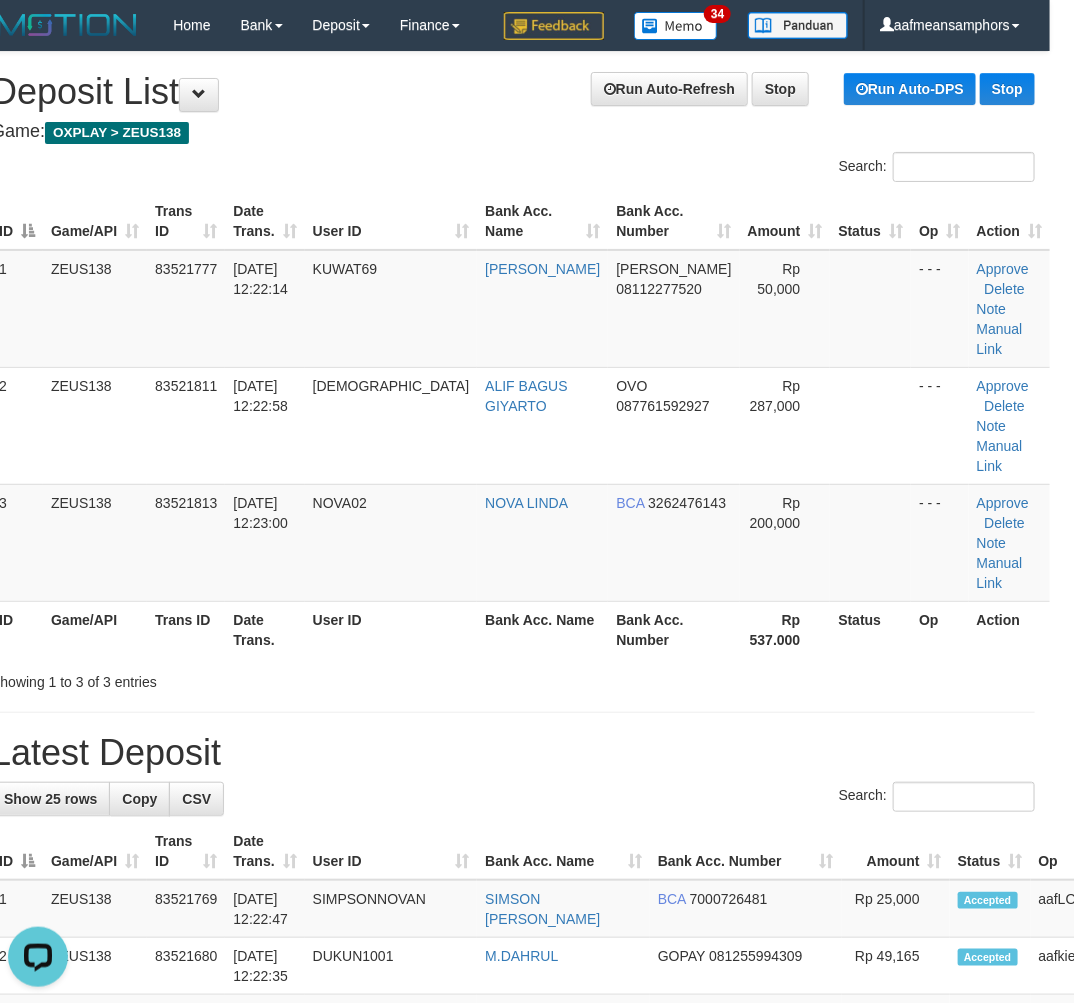 drag, startPoint x: 408, startPoint y: 642, endPoint x: 744, endPoint y: 402, distance: 412.91162 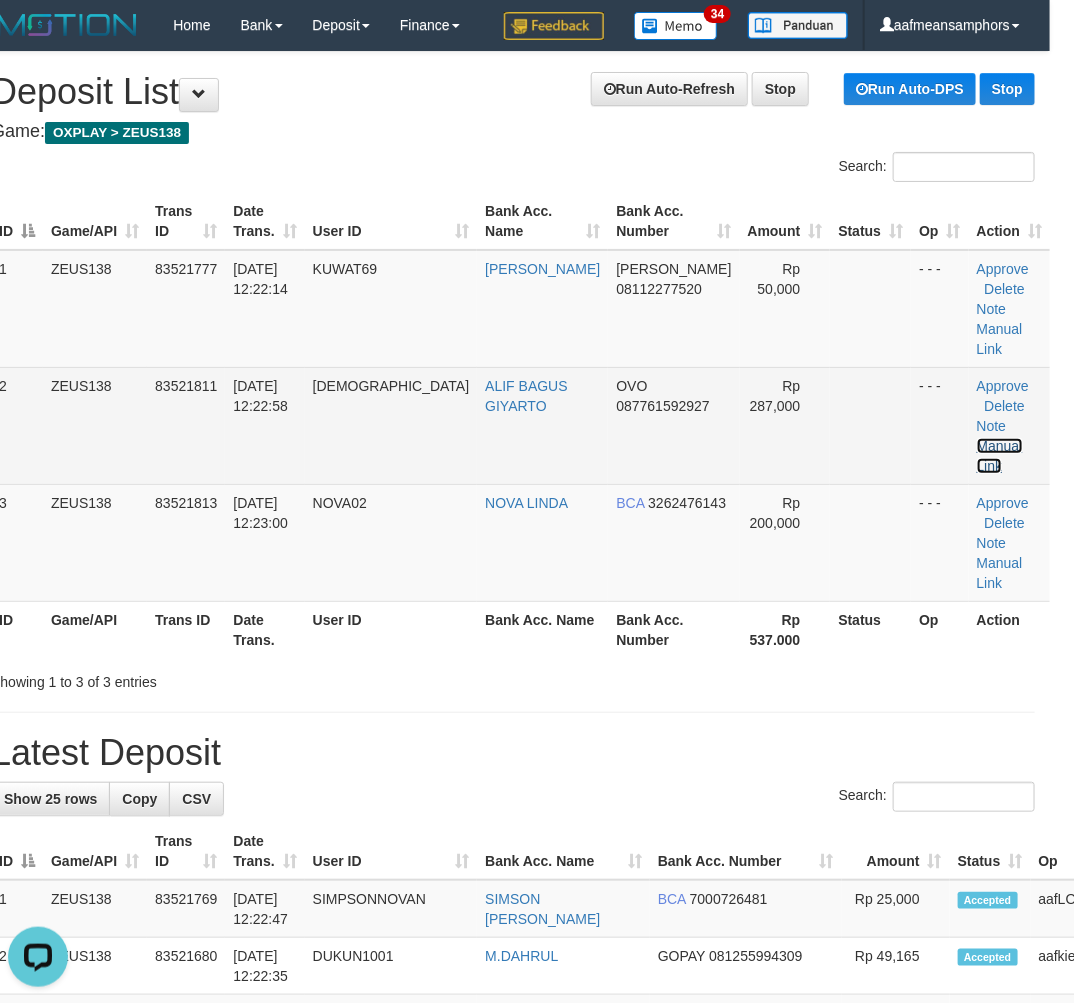 click on "Manual Link" at bounding box center (1000, 456) 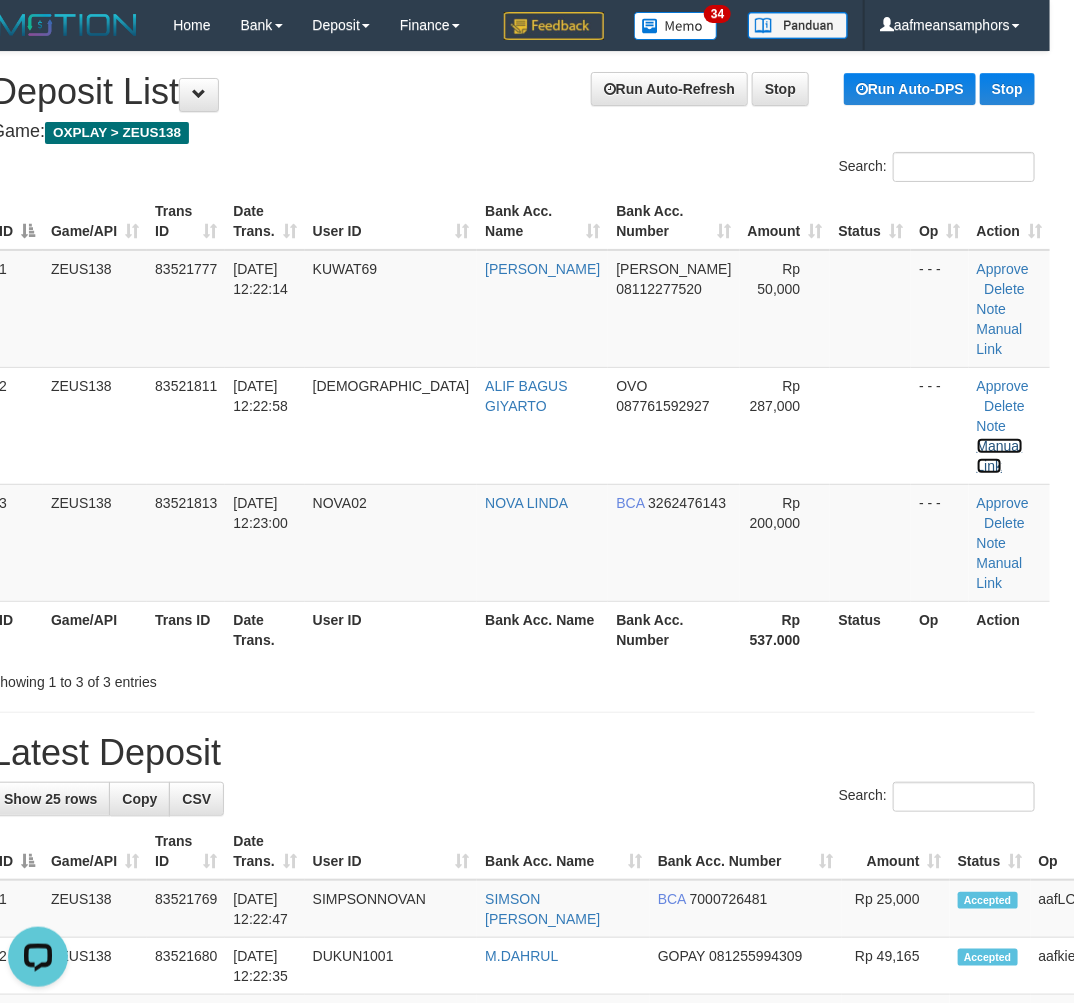 click on "Manual Link" at bounding box center [1000, 456] 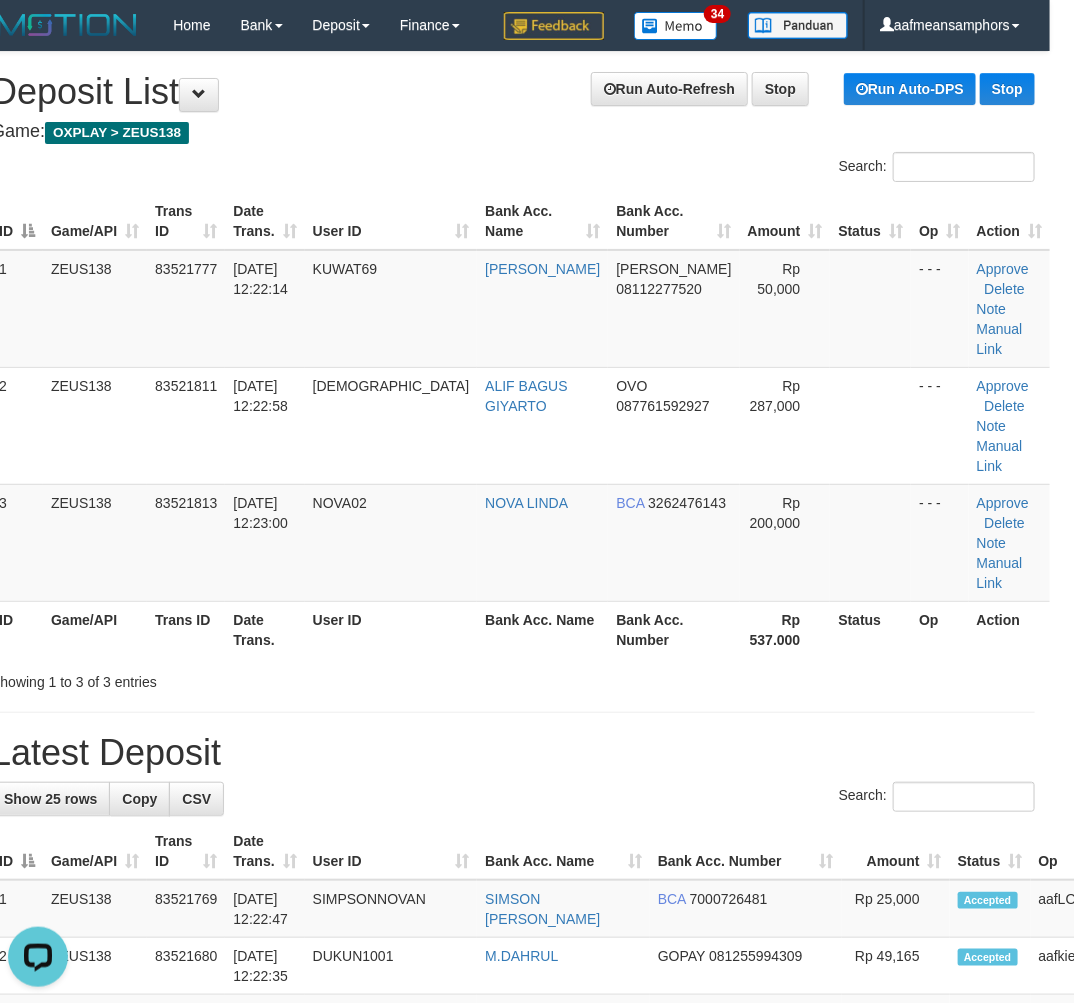 click on "**********" at bounding box center [513, 1255] 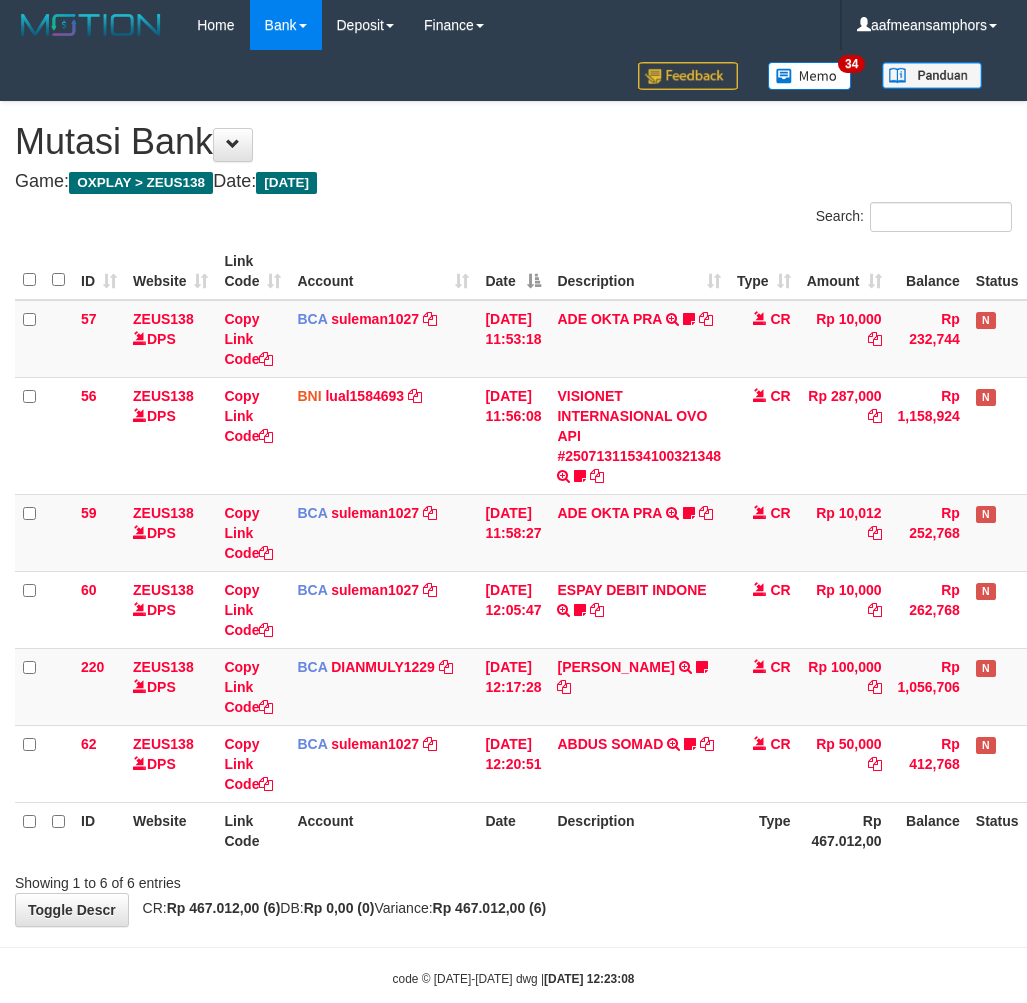 scroll, scrollTop: 33, scrollLeft: 0, axis: vertical 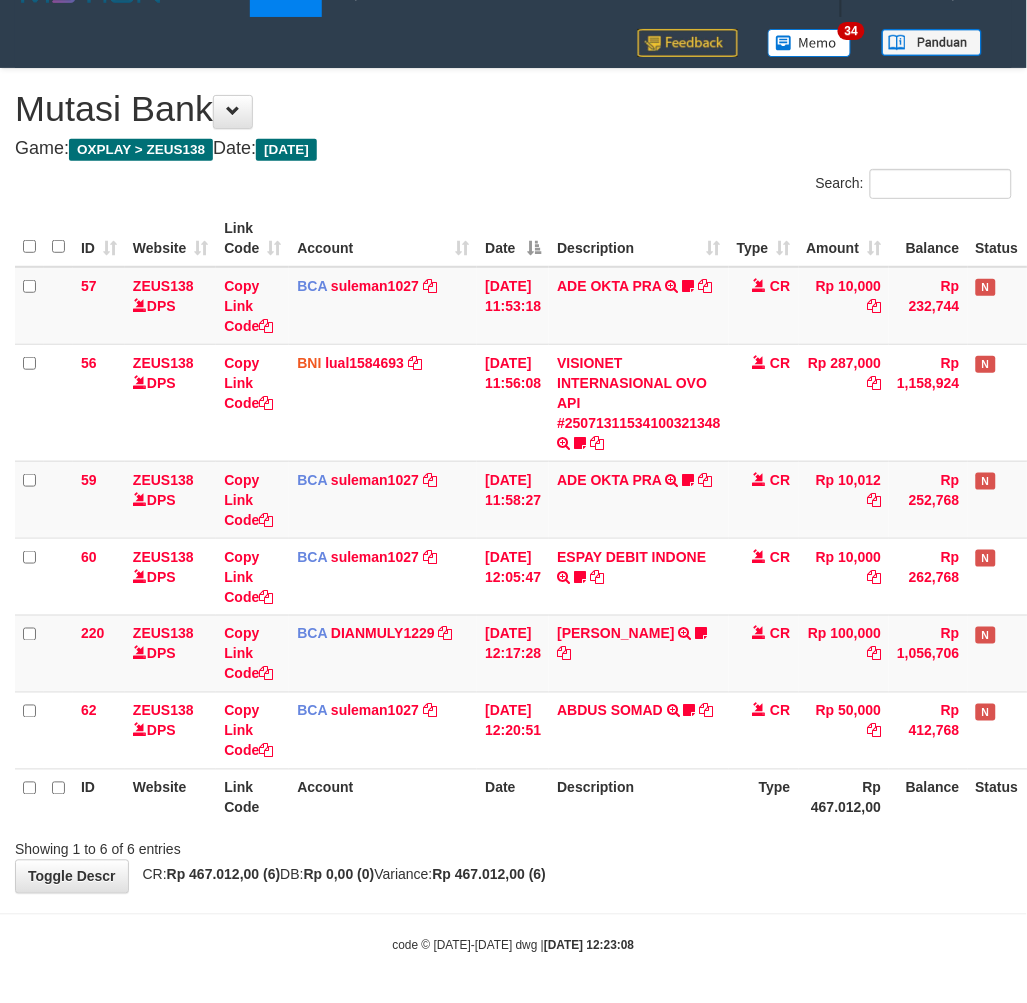 click on "**********" at bounding box center (513, 481) 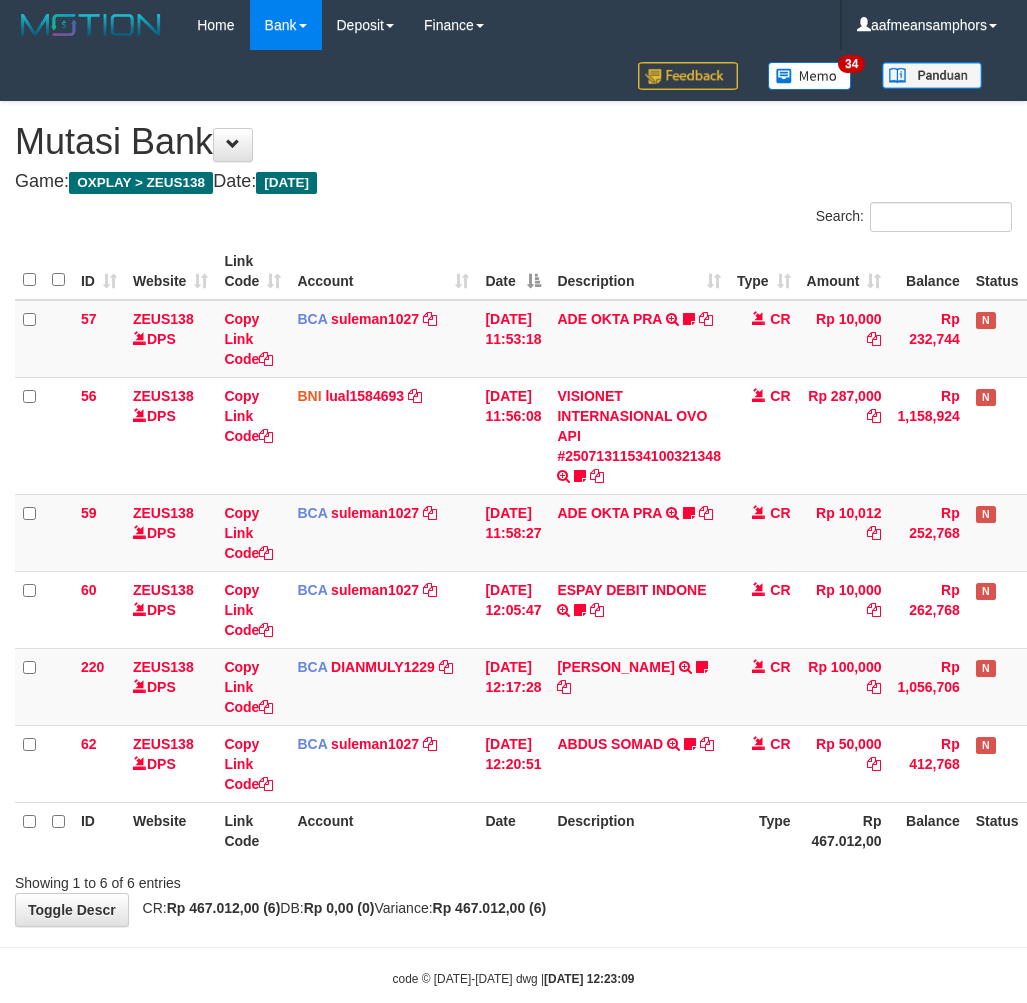 scroll, scrollTop: 33, scrollLeft: 0, axis: vertical 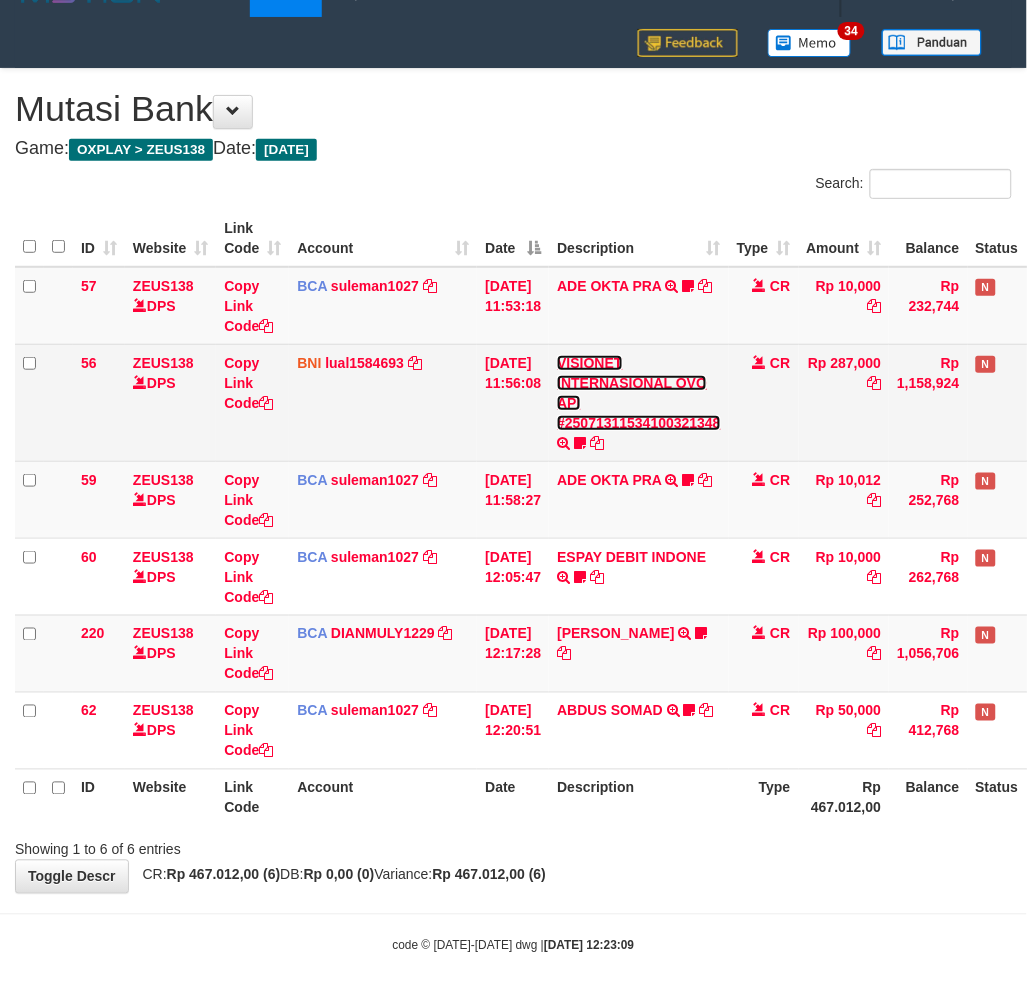 click on "VISIONET INTERNASIONAL OVO API #25071311534100321348" at bounding box center [639, 393] 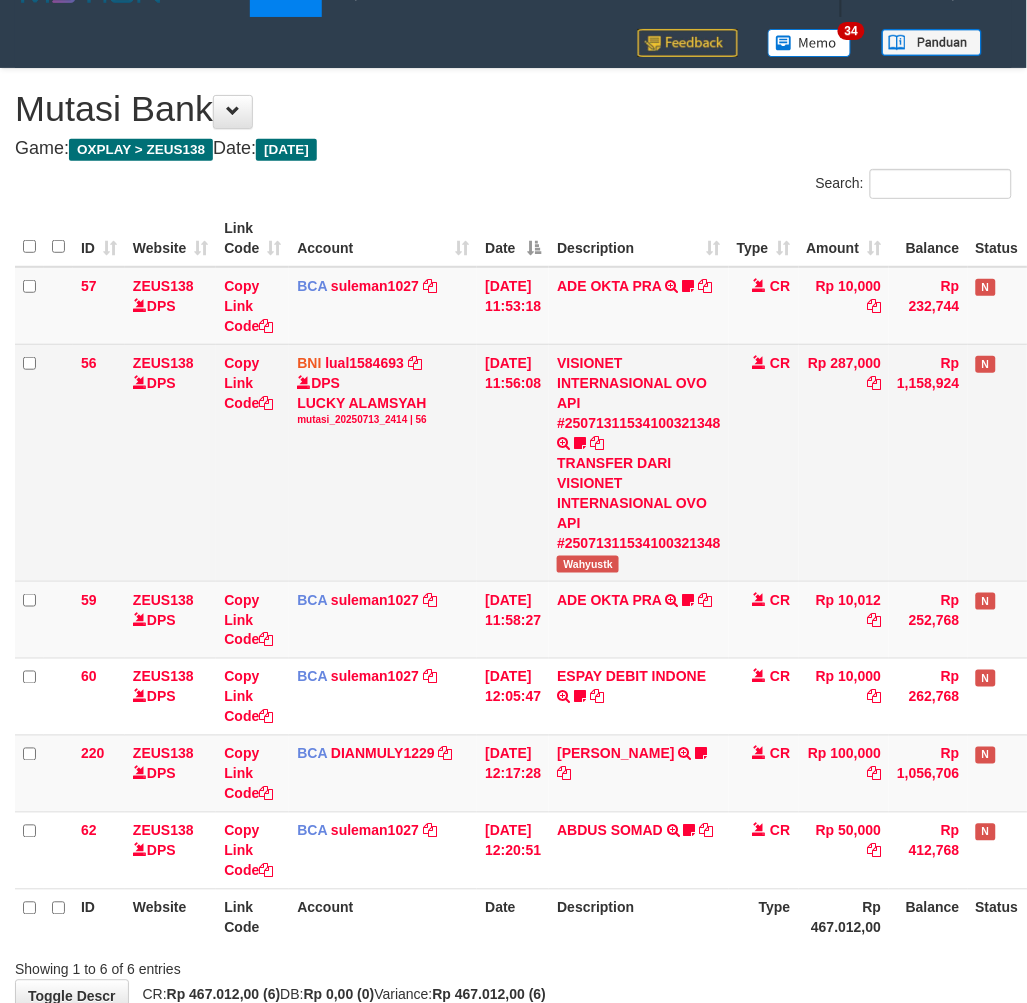 click on "Wahyustk" at bounding box center (588, 564) 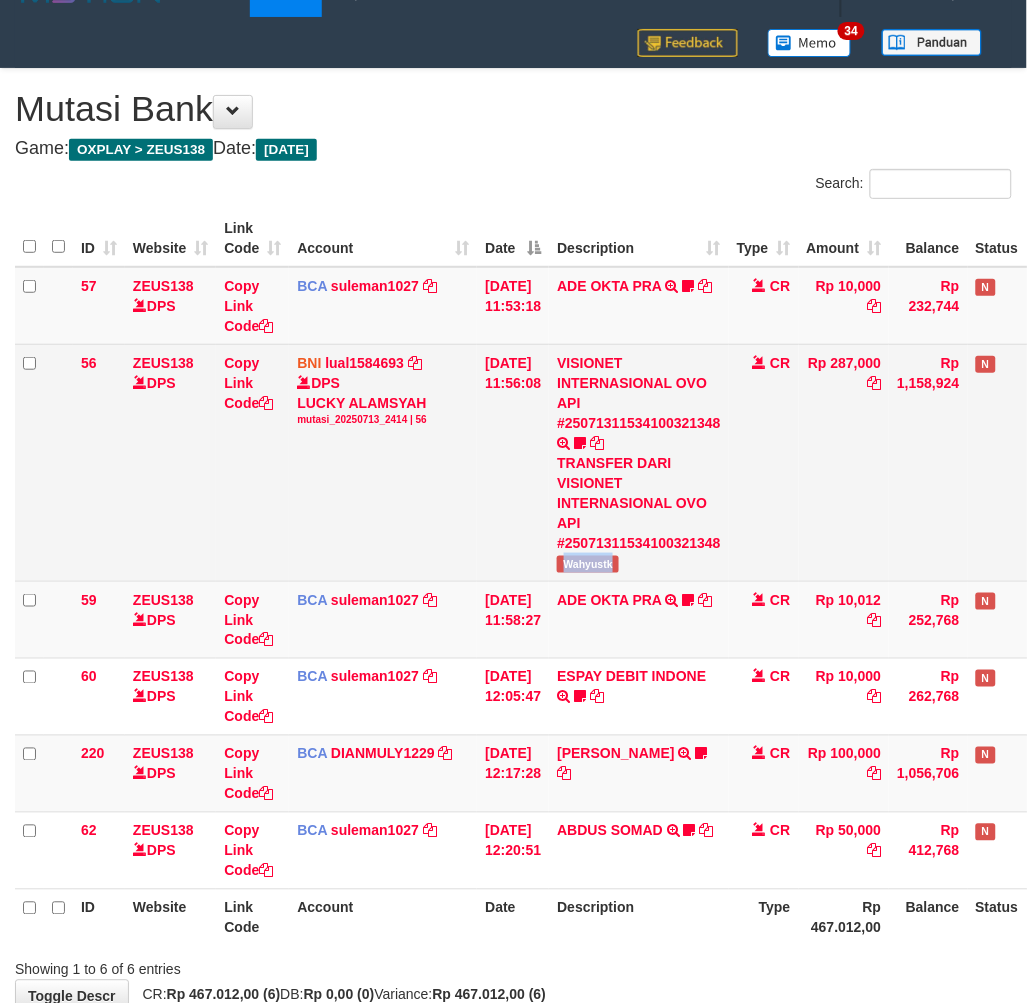 click on "Wahyustk" at bounding box center [588, 564] 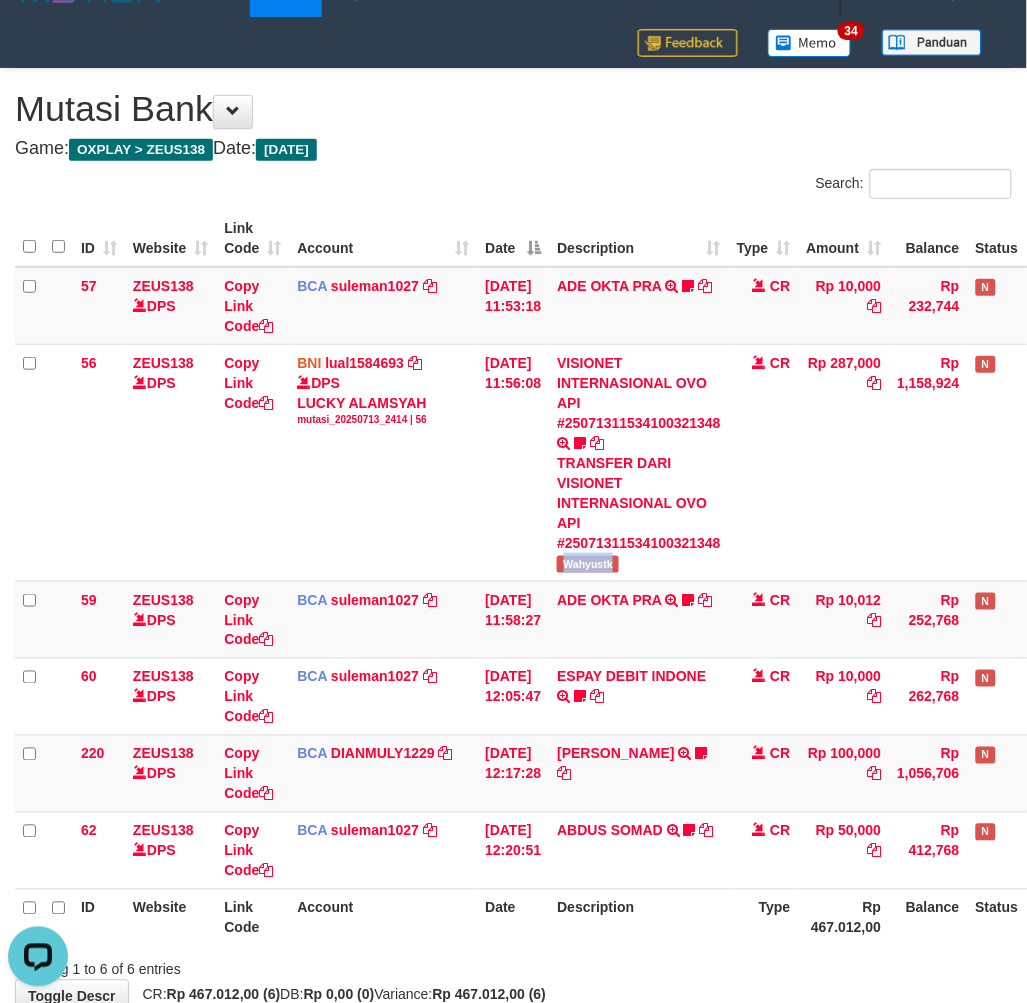 scroll, scrollTop: 0, scrollLeft: 0, axis: both 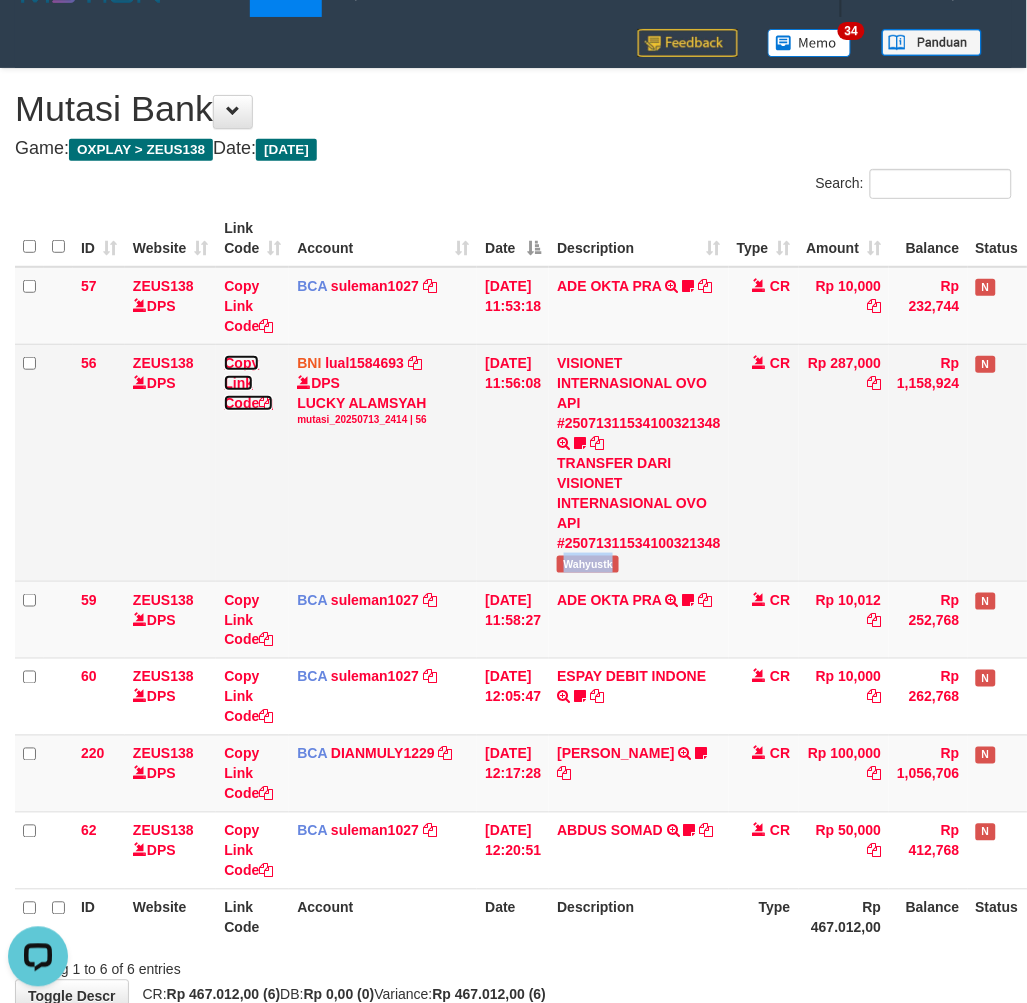 drag, startPoint x: 242, startPoint y: 378, endPoint x: 650, endPoint y: 368, distance: 408.12253 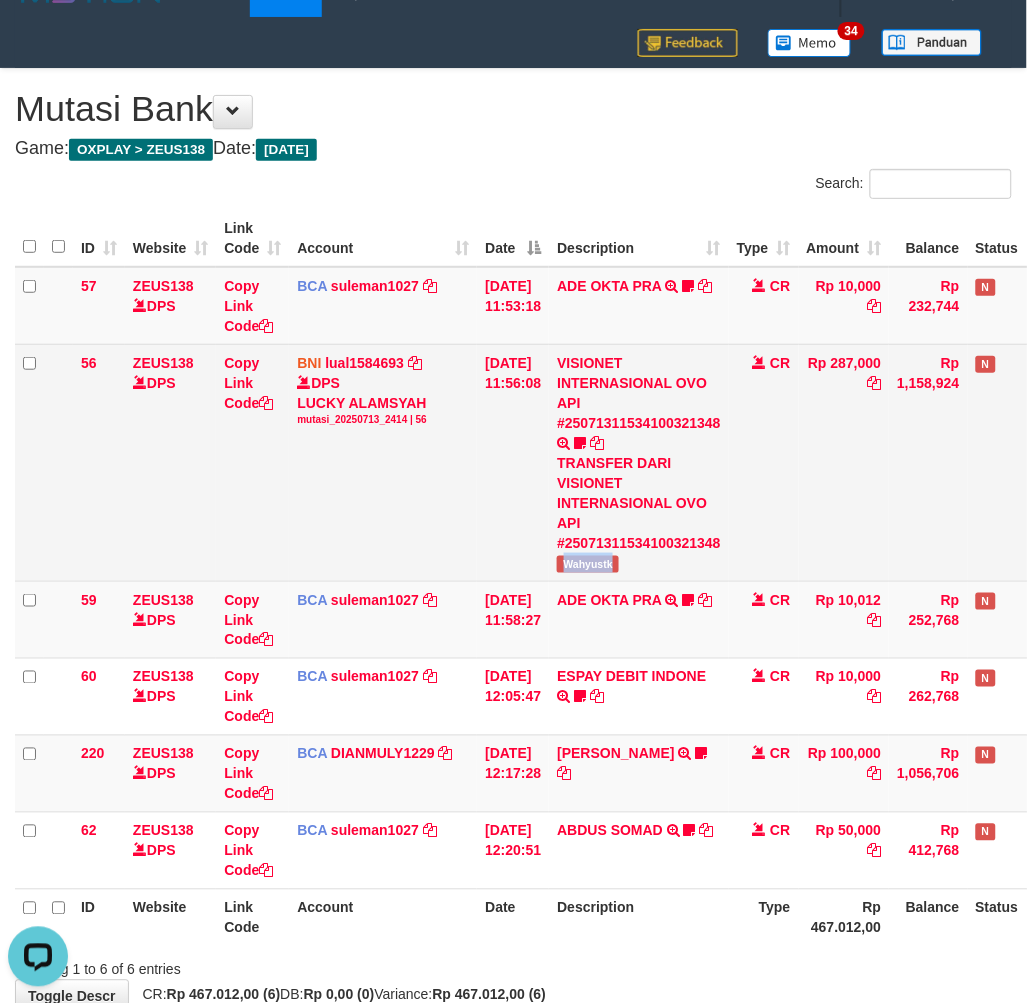copy on "Wahyustk" 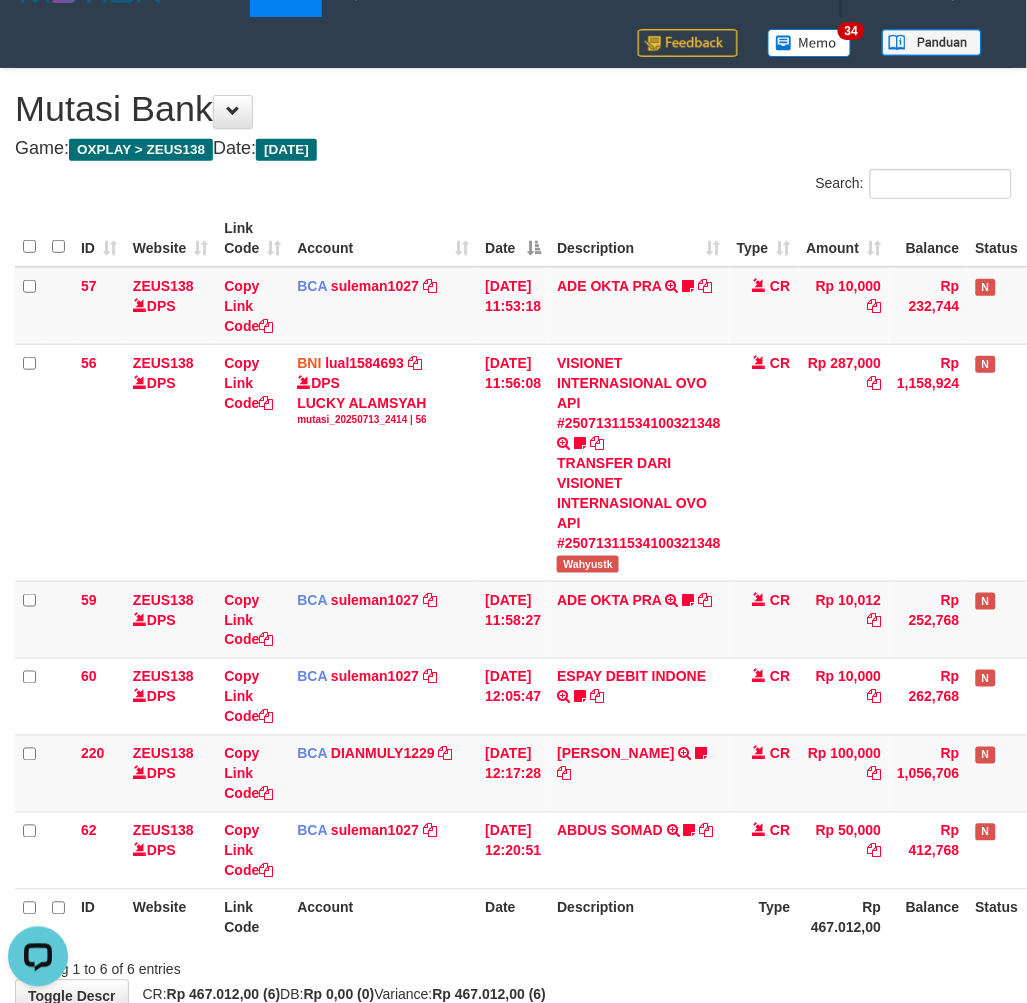 scroll, scrollTop: 274, scrollLeft: 0, axis: vertical 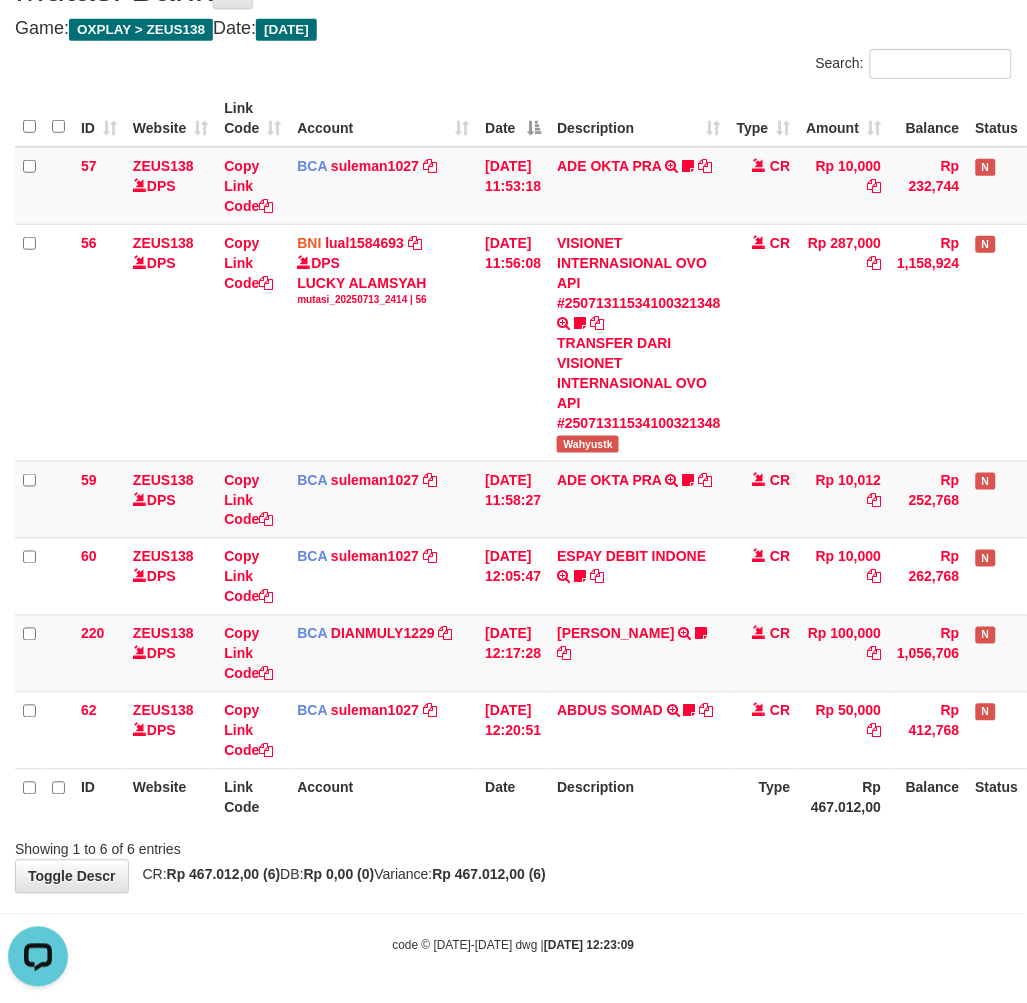click on "**********" at bounding box center [513, 421] 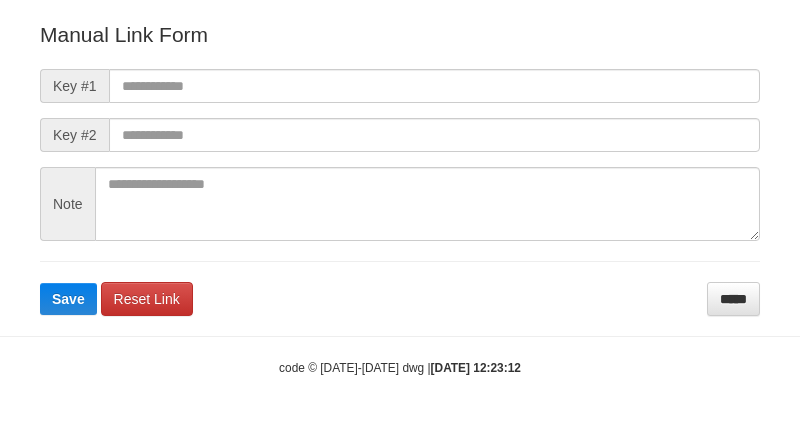 scroll, scrollTop: 222, scrollLeft: 0, axis: vertical 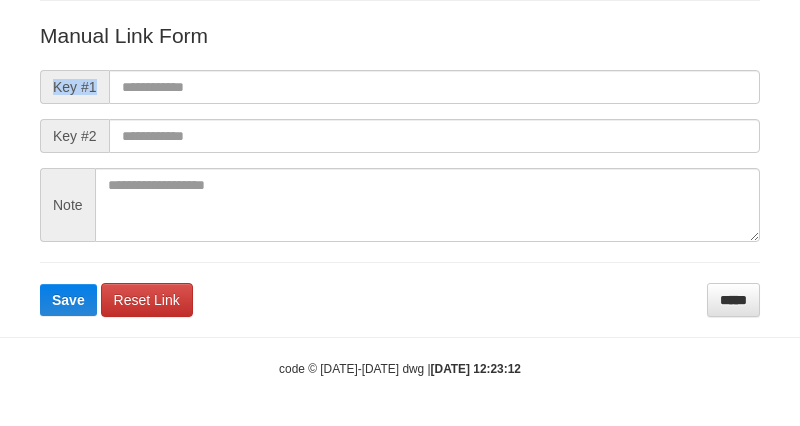 click on "Manual Link Form
Key #1
Key #2
Note
Save
Reset Link
*****" at bounding box center (400, 169) 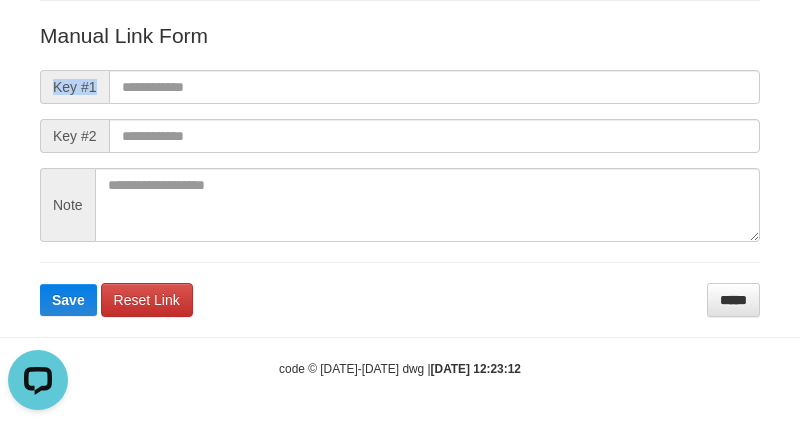 scroll, scrollTop: 0, scrollLeft: 0, axis: both 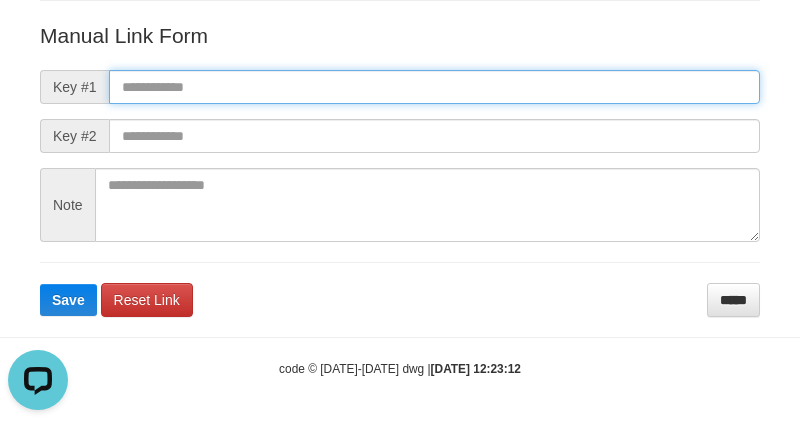 paste on "**********" 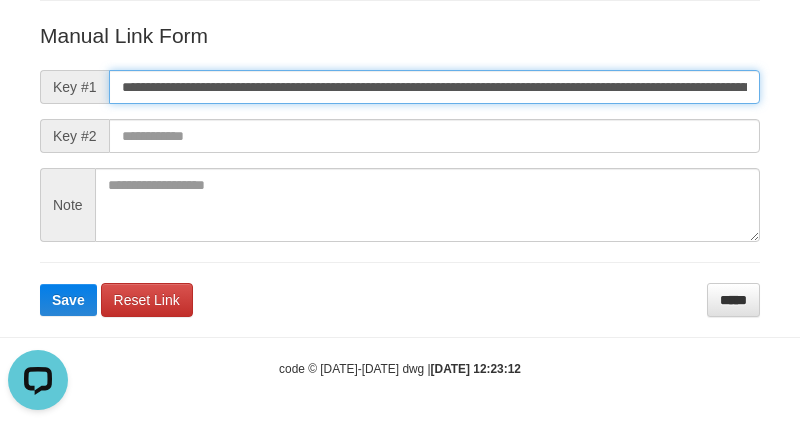 click on "**********" at bounding box center [434, 87] 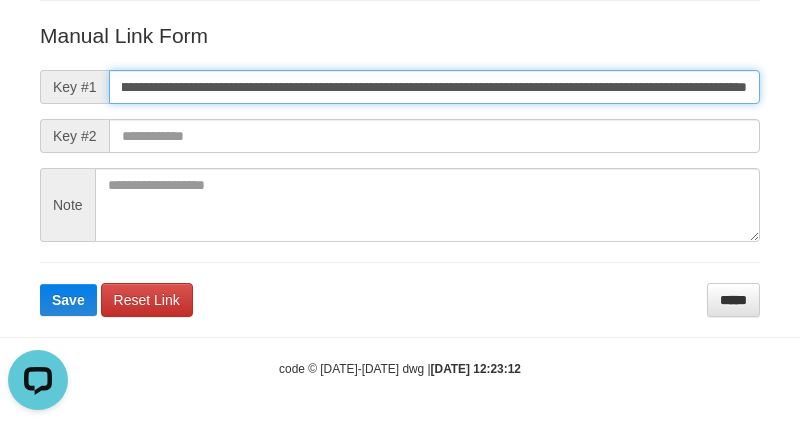 type on "**********" 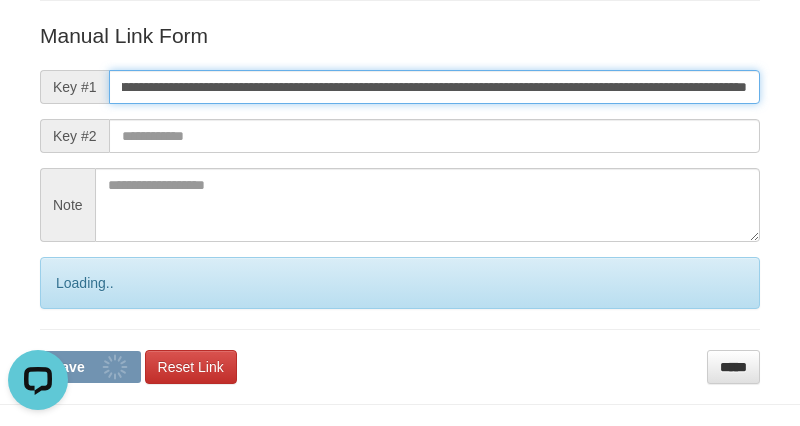 click on "Save" at bounding box center (90, 367) 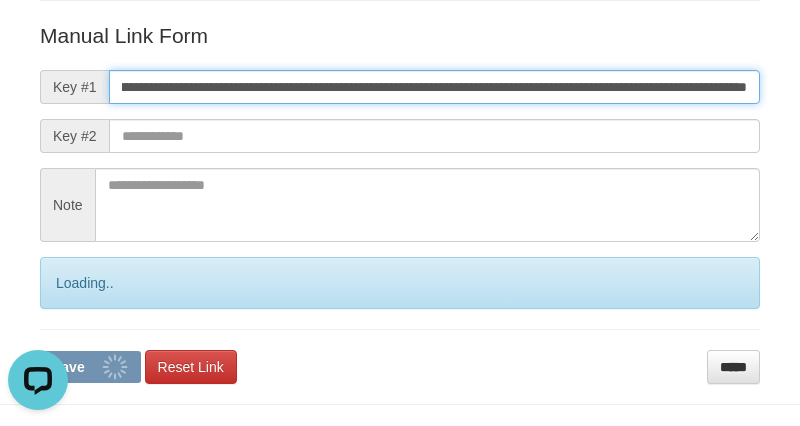 click on "Save" at bounding box center [90, 367] 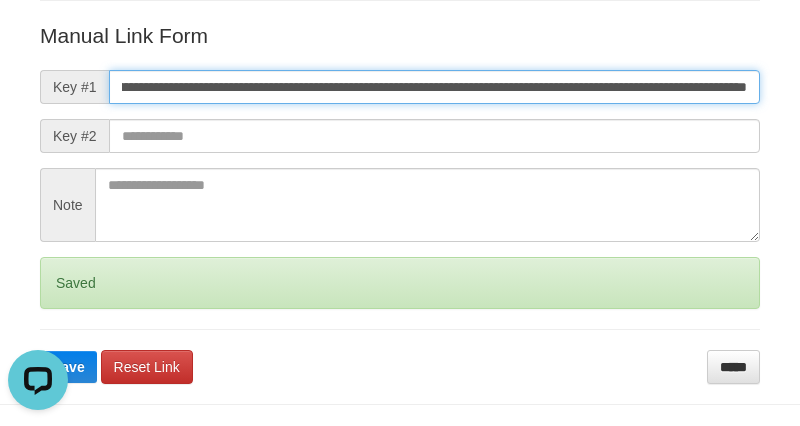 click on "Save" at bounding box center [68, 367] 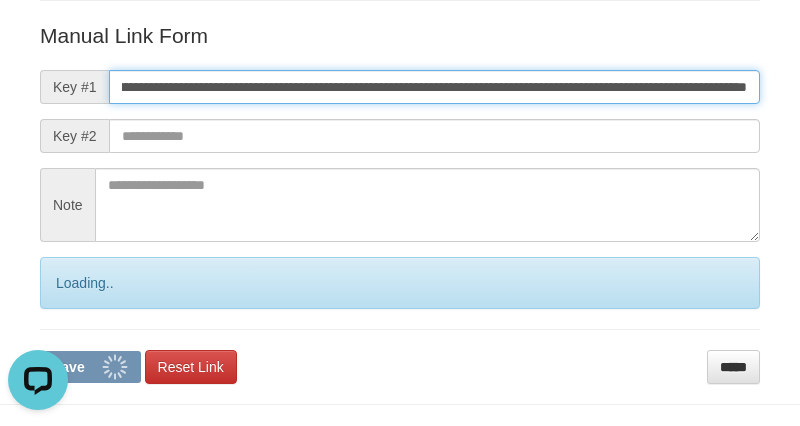 click on "Save" at bounding box center [90, 367] 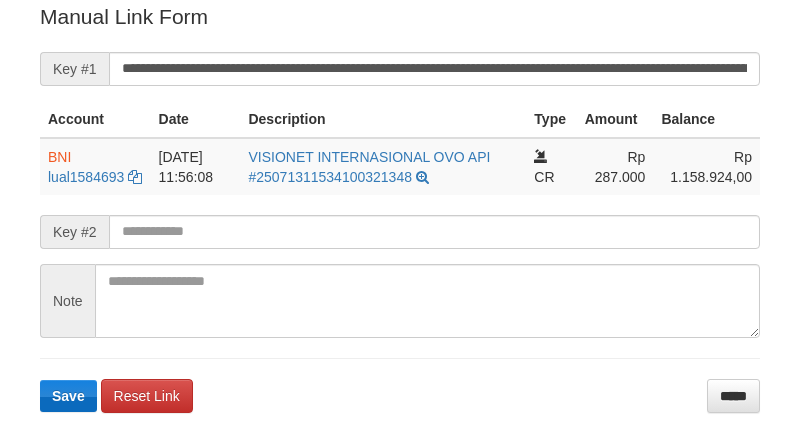 drag, startPoint x: 0, startPoint y: 0, endPoint x: 58, endPoint y: 400, distance: 404.18314 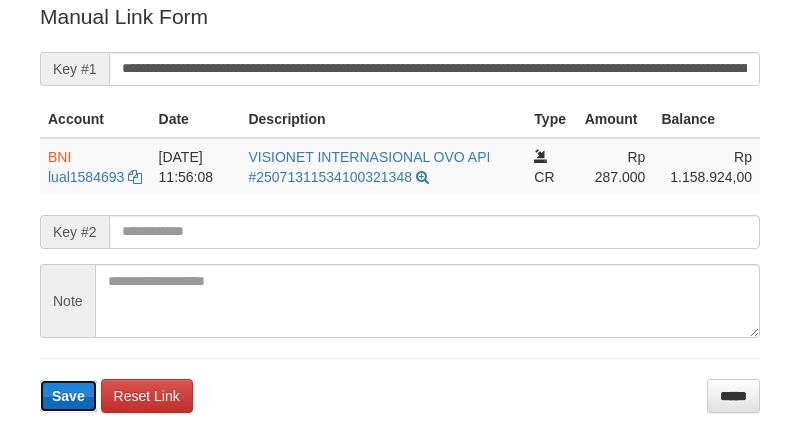 click on "Save" at bounding box center (68, 396) 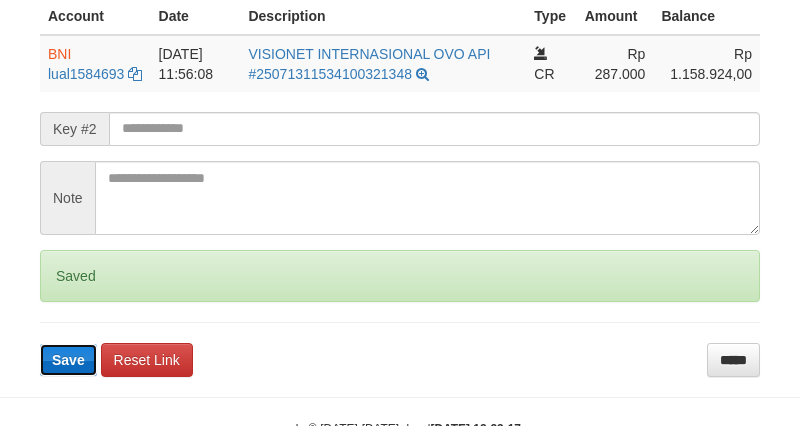 type 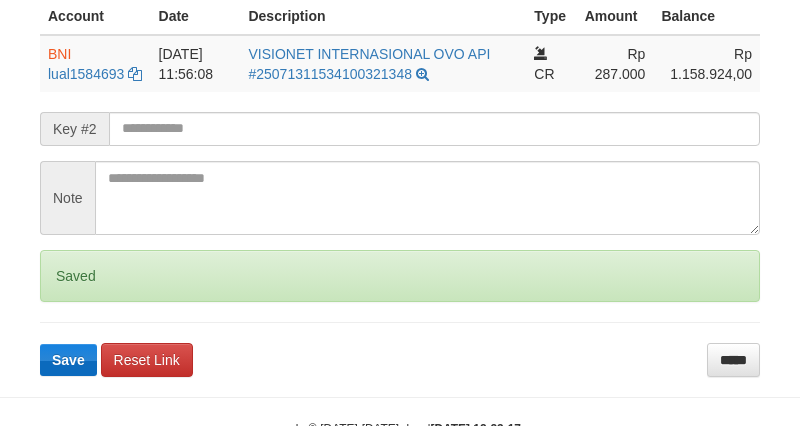 click on "Deposit Detail
Game/API
Trans ID
Date Trans.
User ID
Bank Acc. Name
Bank Acc. Number
Amount
ZEUS138
83521811
[DATE] 12:22:58
WAHYUSTK
ALIF BAGUS GIYARTO
OVO
087761592927
Rp 287,000
Manual Link History
#
Admin
Key #1
Key #2
Note
Date
1
aafthaivanntha
mutasi_20250713_2414|56
[DATE] 12:23:13
Account
Date
Description
Type
Amount
Balance
BNI
lual1584693" at bounding box center (400, -10) 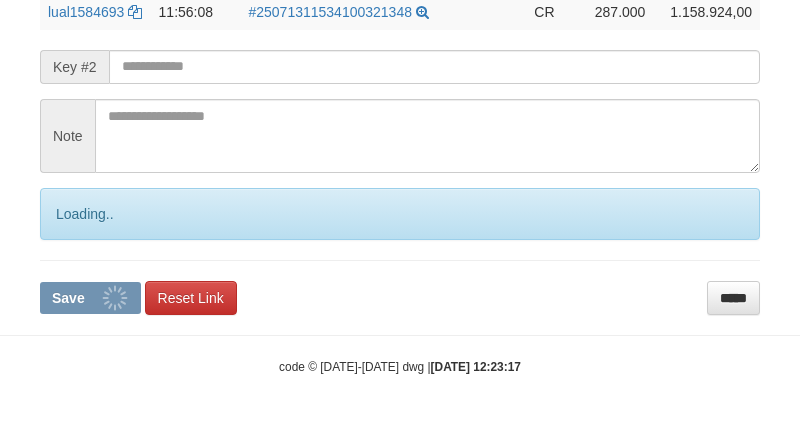 click on "Deposit Detail
Game/API
Trans ID
Date Trans.
User ID
Bank Acc. Name
Bank Acc. Number
Amount
ZEUS138
83521811
[DATE] 12:22:58
WAHYUSTK
ALIF BAGUS GIYARTO
OVO
087761592927
Rp 287,000
Manual Link History
#
Admin
Key #1
Key #2
Note
Date
1
aafthaivanntha
mutasi_20250713_2414|56
[DATE] 12:23:13
Account
Date
Description
Type
Amount
Balance
BNI
lual1584693" at bounding box center [400, -72] 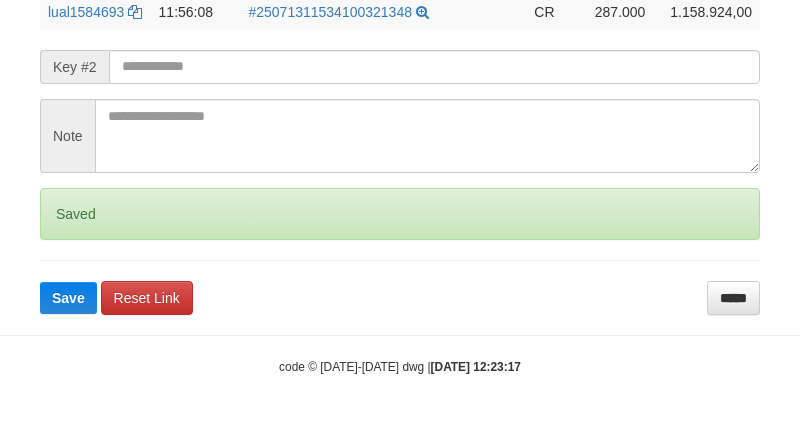 click on "Deposit Detail
Game/API
Trans ID
Date Trans.
User ID
Bank Acc. Name
Bank Acc. Number
Amount
ZEUS138
83521811
[DATE] 12:22:58
WAHYUSTK
ALIF BAGUS GIYARTO
OVO
087761592927
Rp 287,000
Manual Link History
#
Admin
Key #1
Key #2
Note
Date
1
aafthaivanntha
mutasi_20250713_2414|56
[DATE] 12:23:13
Account
Date
Description
Type
Amount
Balance
BNI
lual1584693" at bounding box center [400, -72] 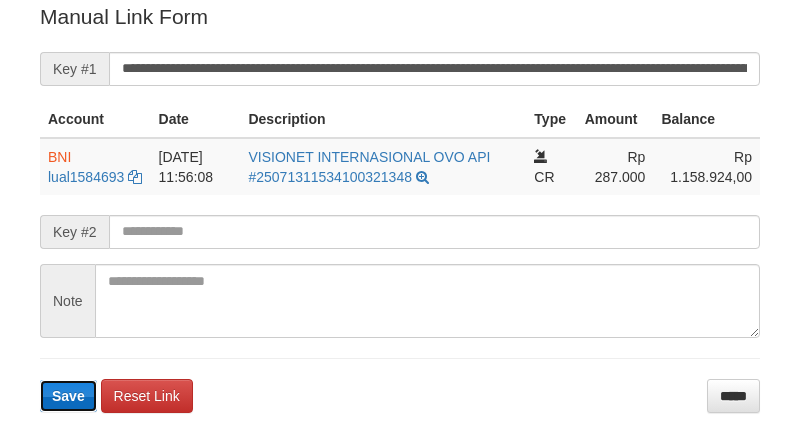 click on "Save" at bounding box center [68, 396] 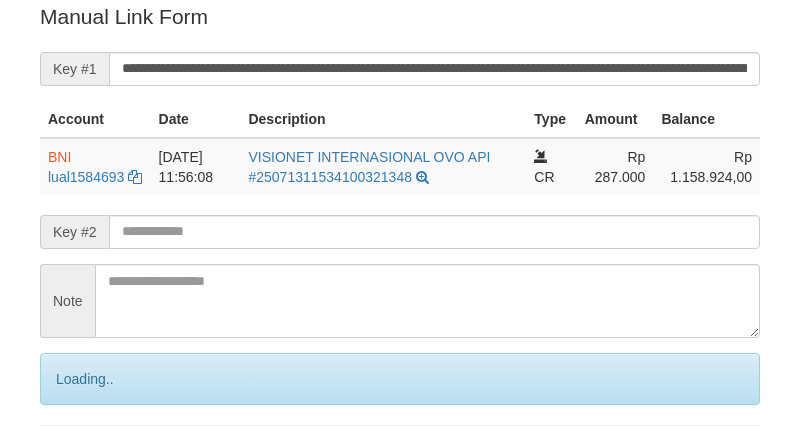 scroll, scrollTop: 404, scrollLeft: 0, axis: vertical 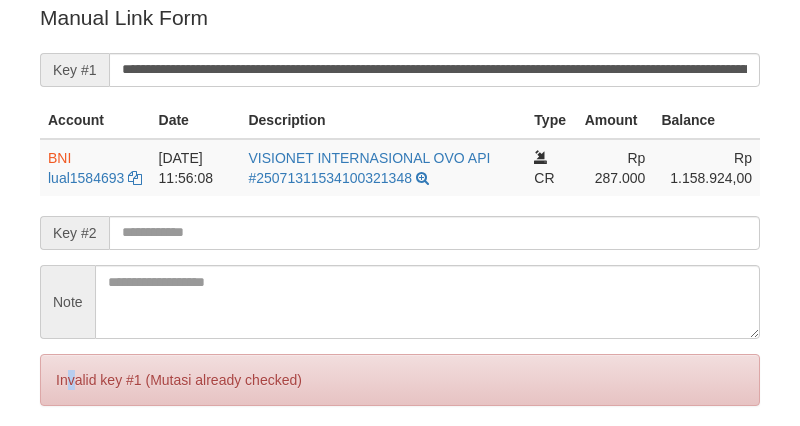 click on "Invalid key #1 (Mutasi already checked)" at bounding box center (400, 380) 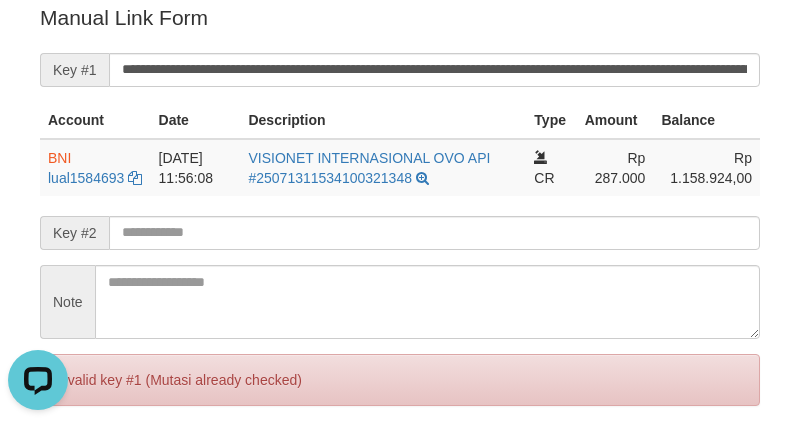scroll, scrollTop: 0, scrollLeft: 0, axis: both 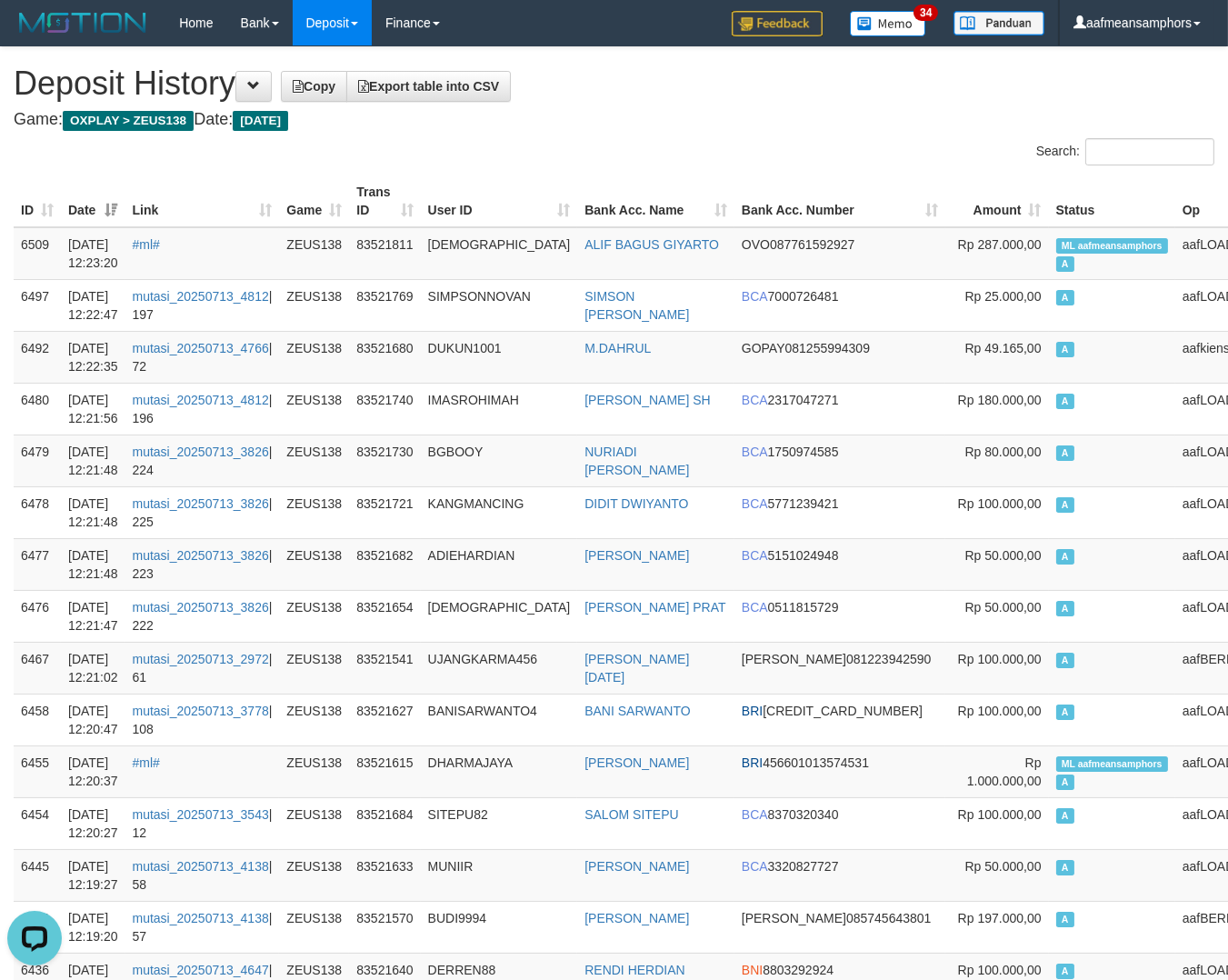 click on "Game" at bounding box center (314, 201) 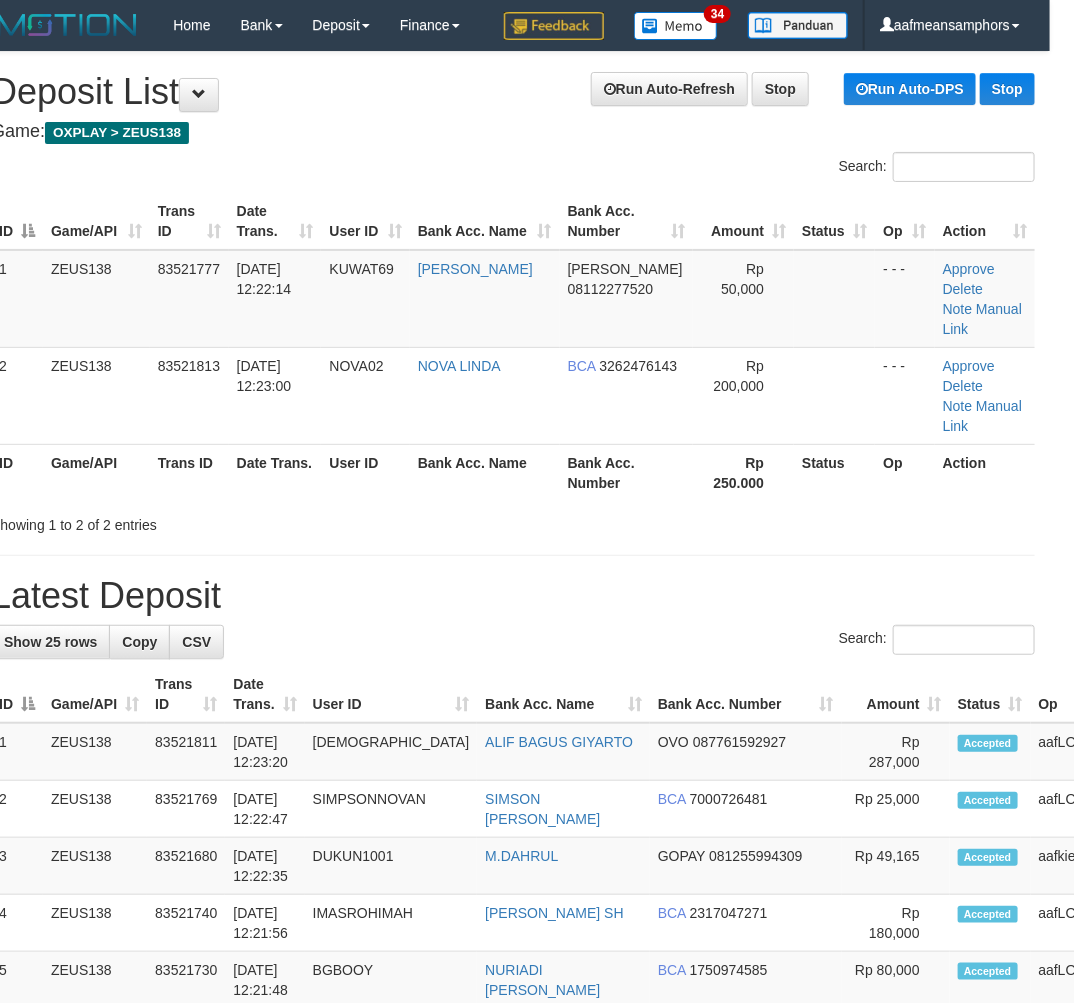scroll, scrollTop: 0, scrollLeft: 27, axis: horizontal 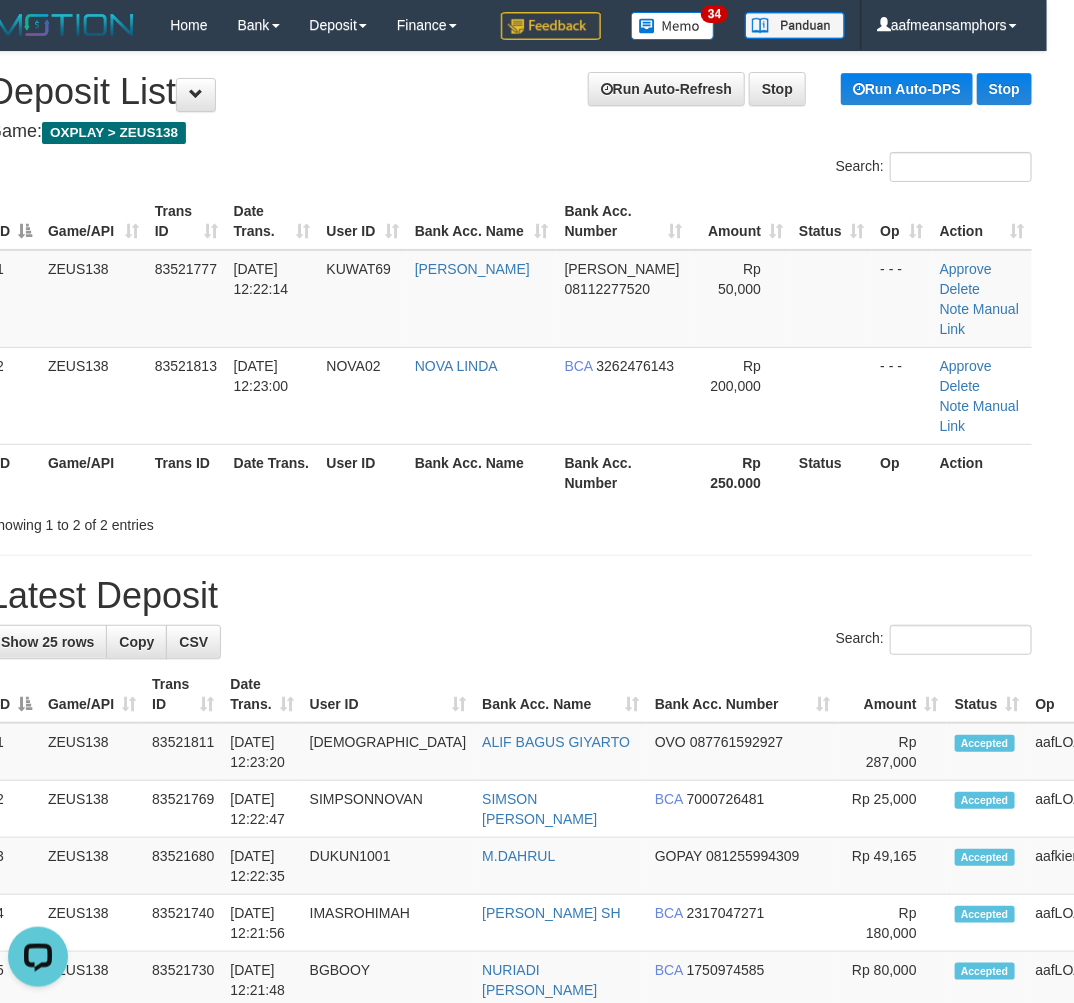 click on "**********" at bounding box center [510, 1177] 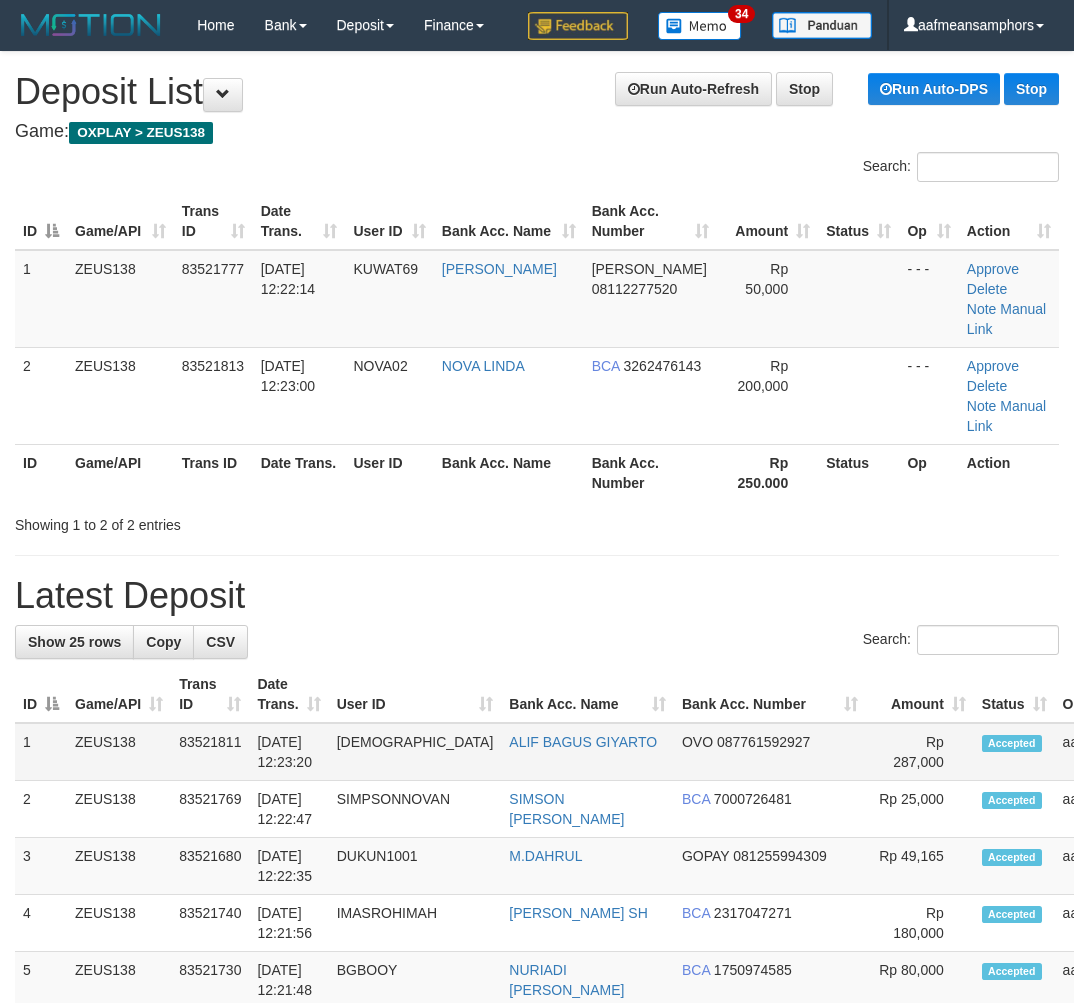 scroll, scrollTop: 0, scrollLeft: 27, axis: horizontal 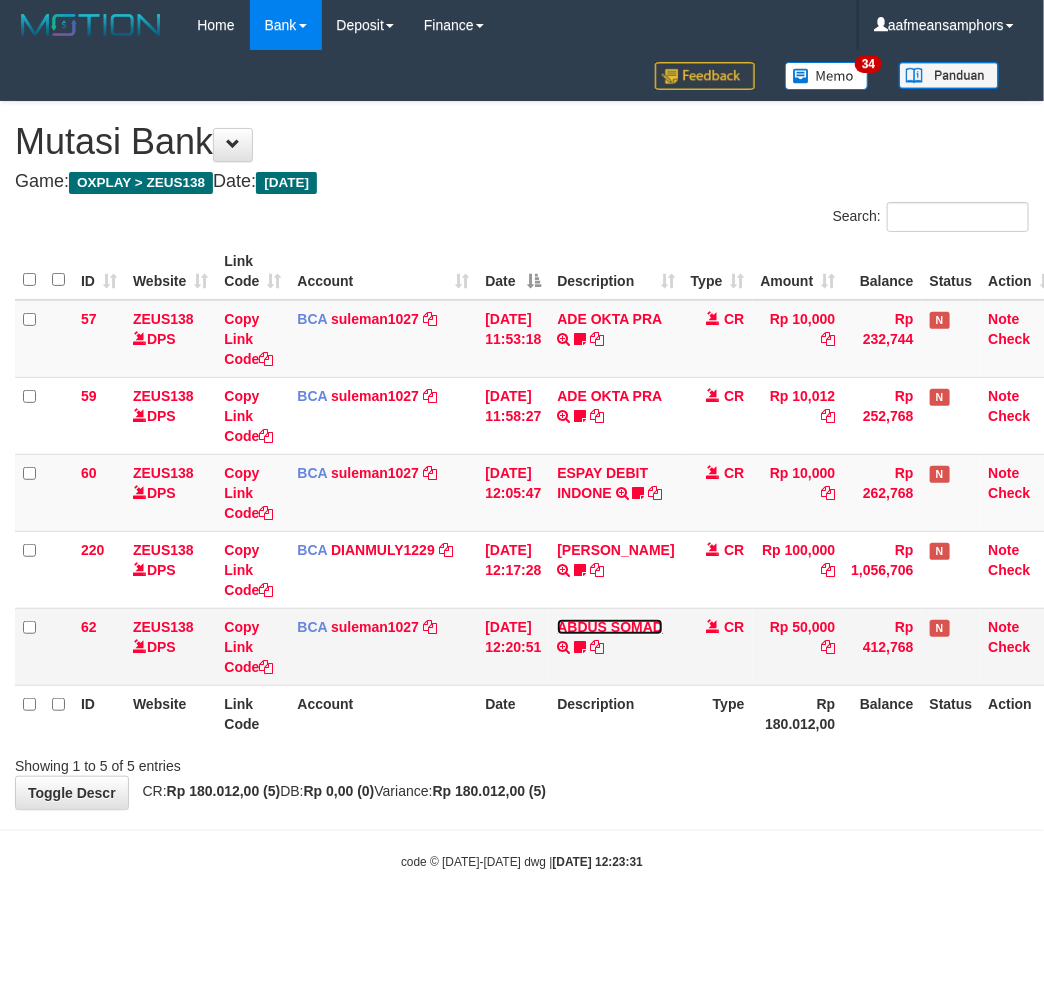 click on "ABDUS SOMAD" at bounding box center (610, 627) 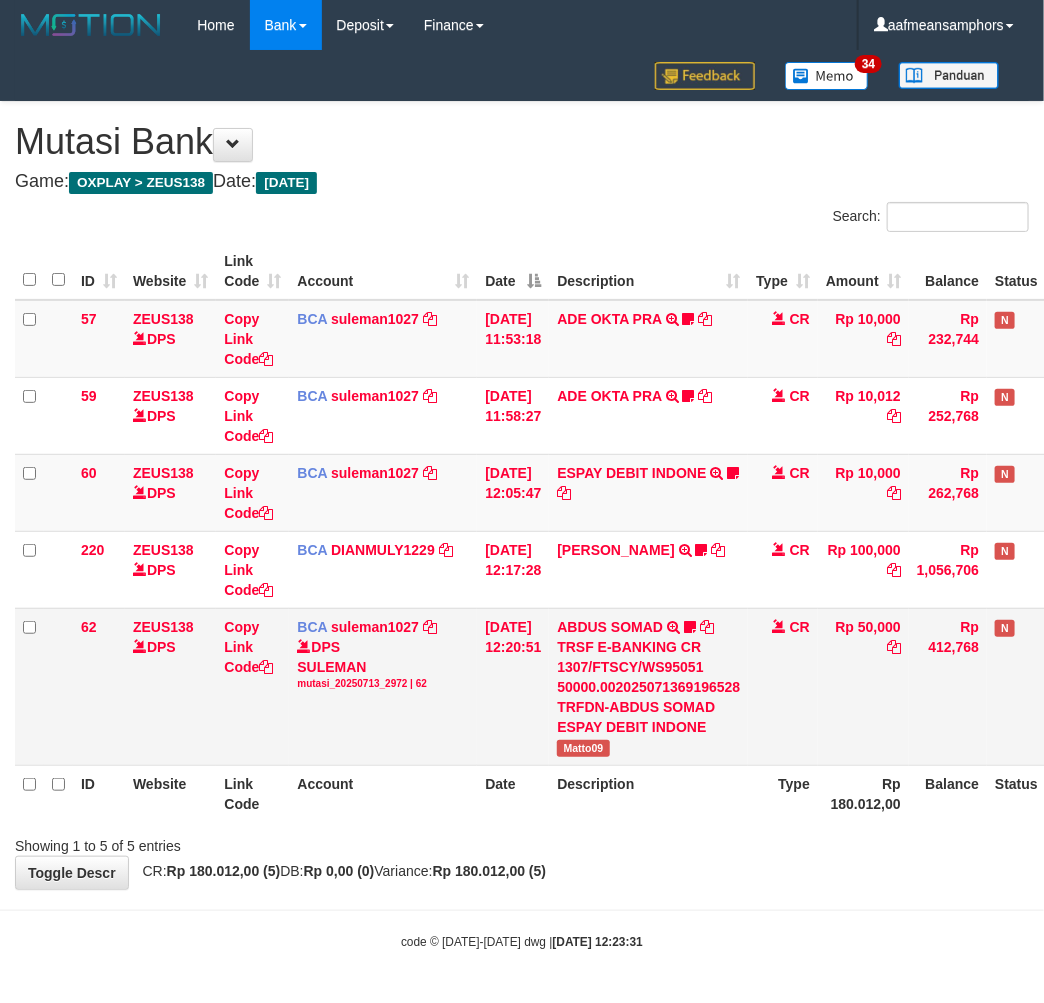 click on "Matto09" at bounding box center [583, 748] 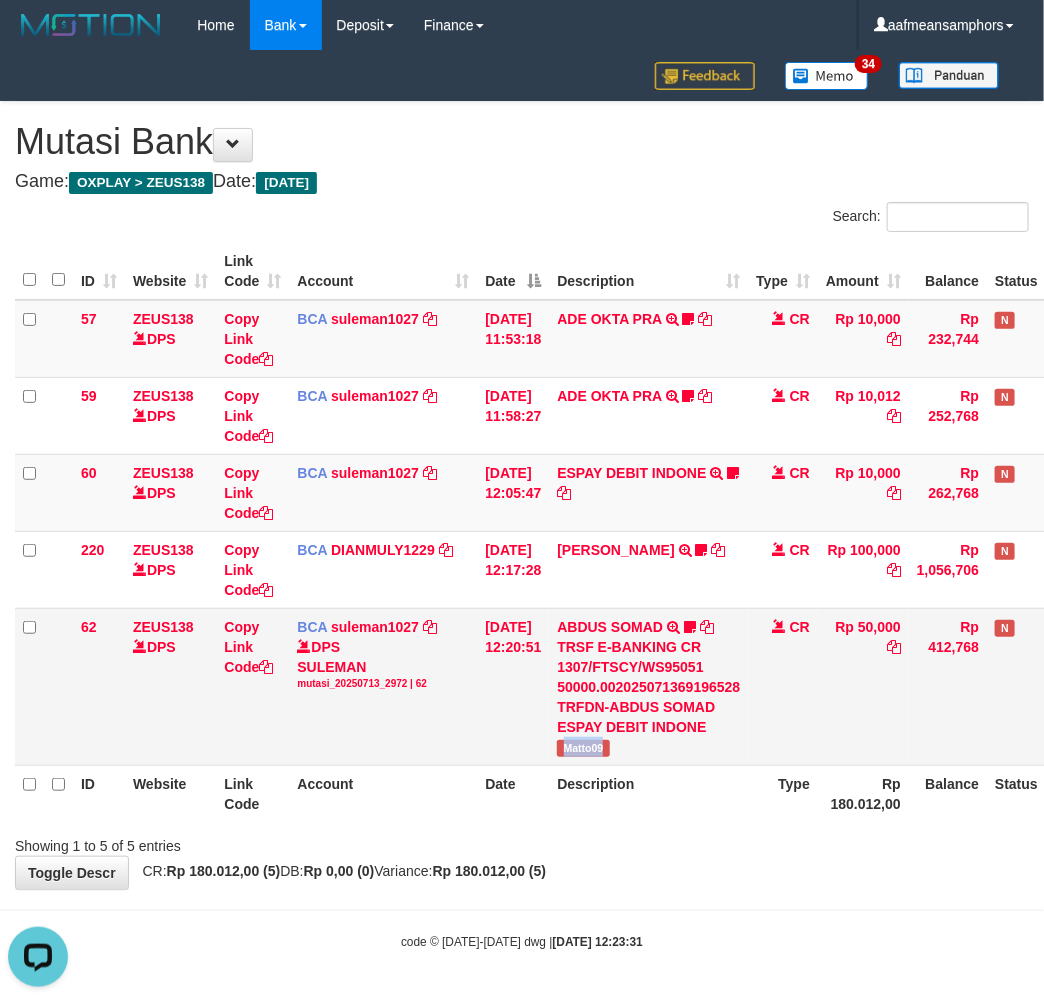 scroll, scrollTop: 0, scrollLeft: 0, axis: both 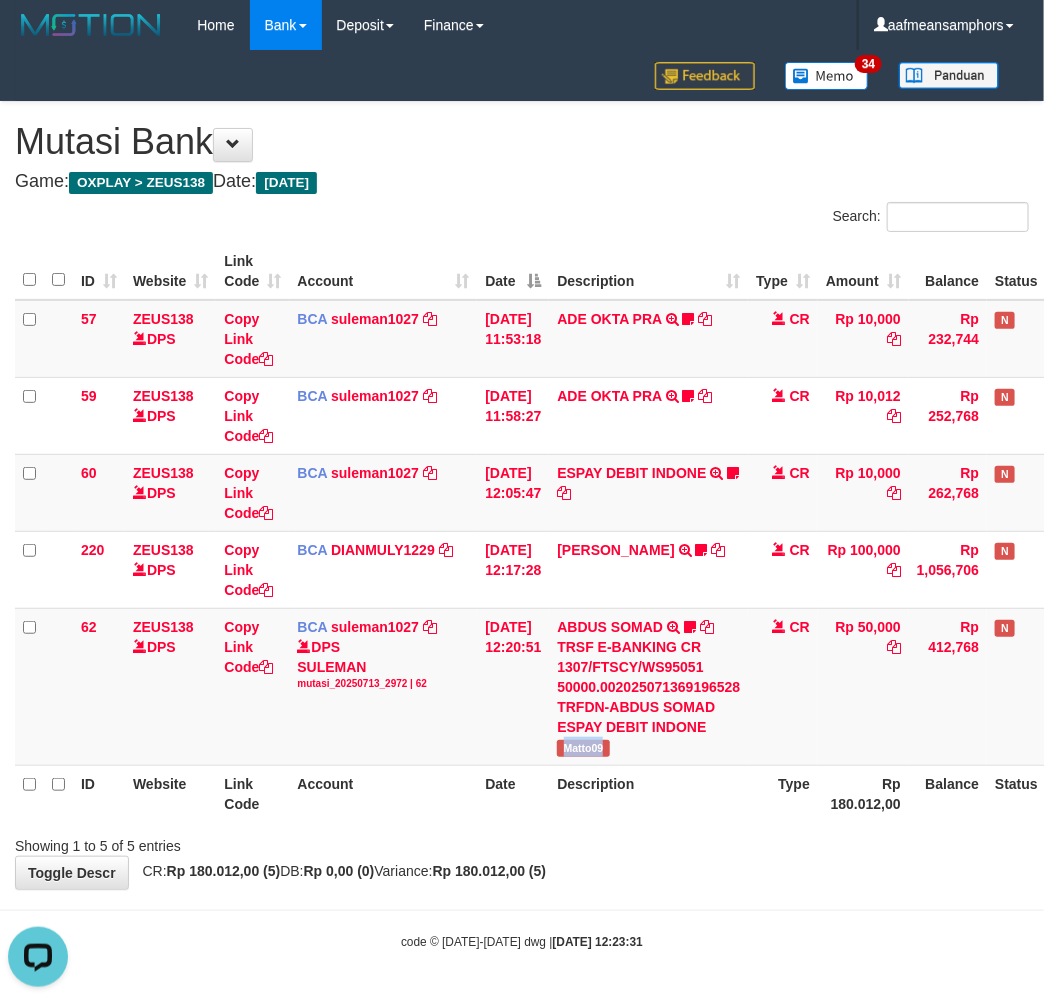 click on "Showing 1 to 5 of 5 entries" at bounding box center [522, 842] 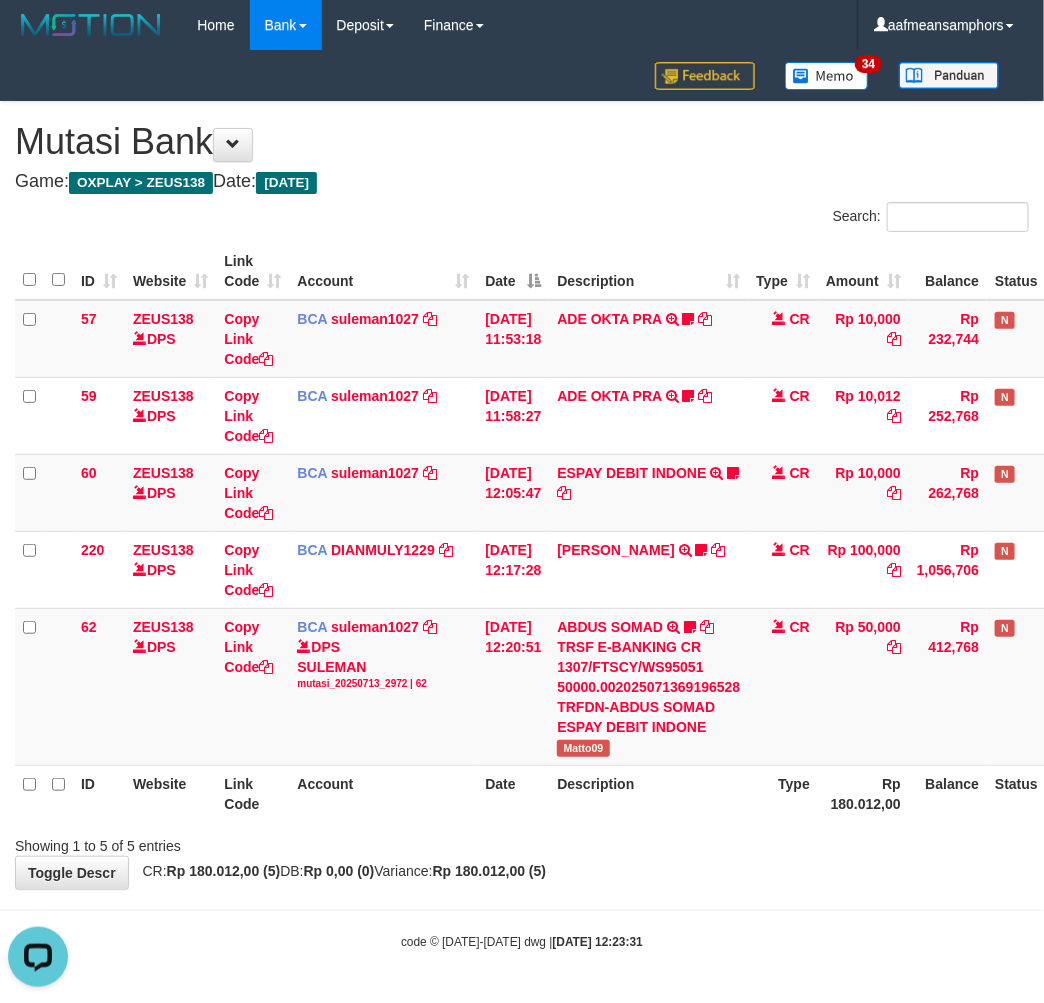 click on "Toggle navigation
Home
Bank
Account List
Load
By Website
Group
[OXPLAY]													ZEUS138
By Load Group (DPS)" at bounding box center (522, 500) 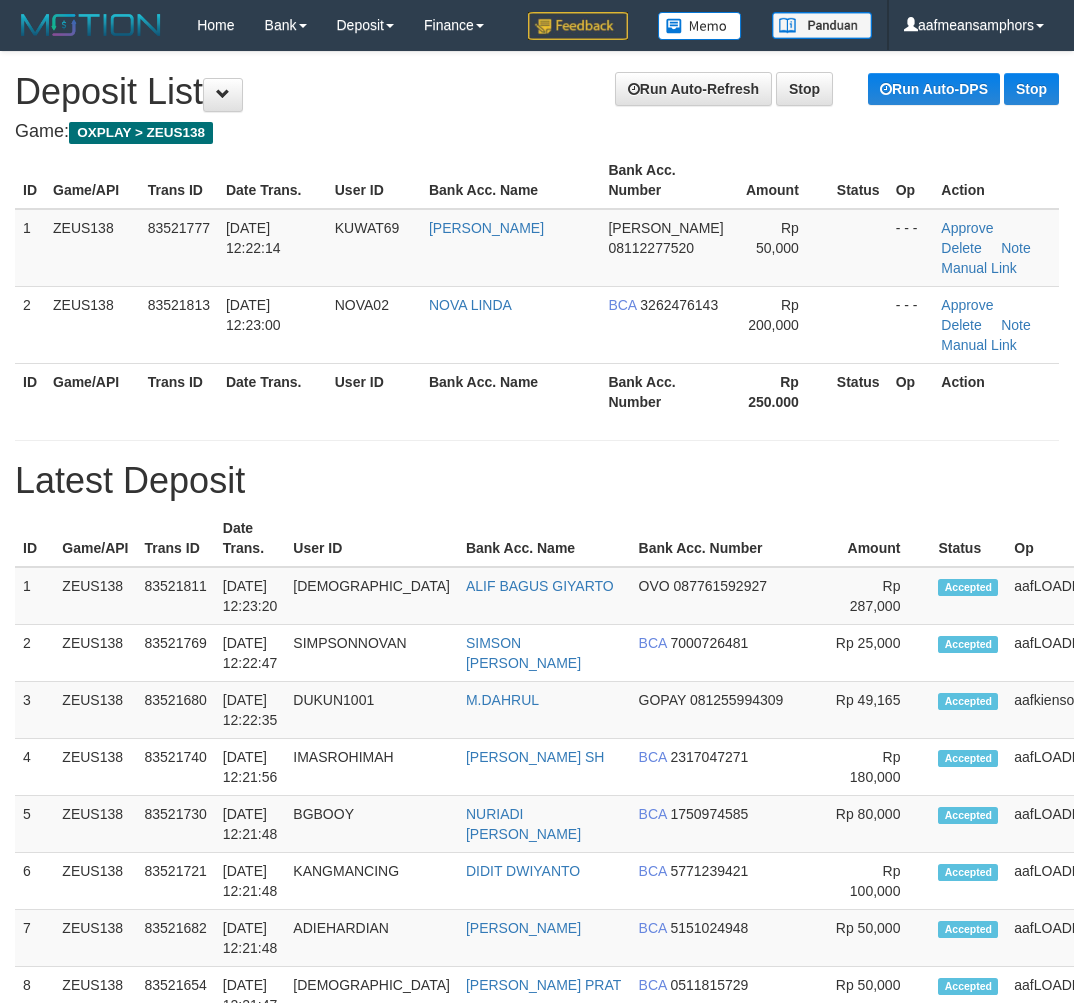 scroll, scrollTop: 0, scrollLeft: 27, axis: horizontal 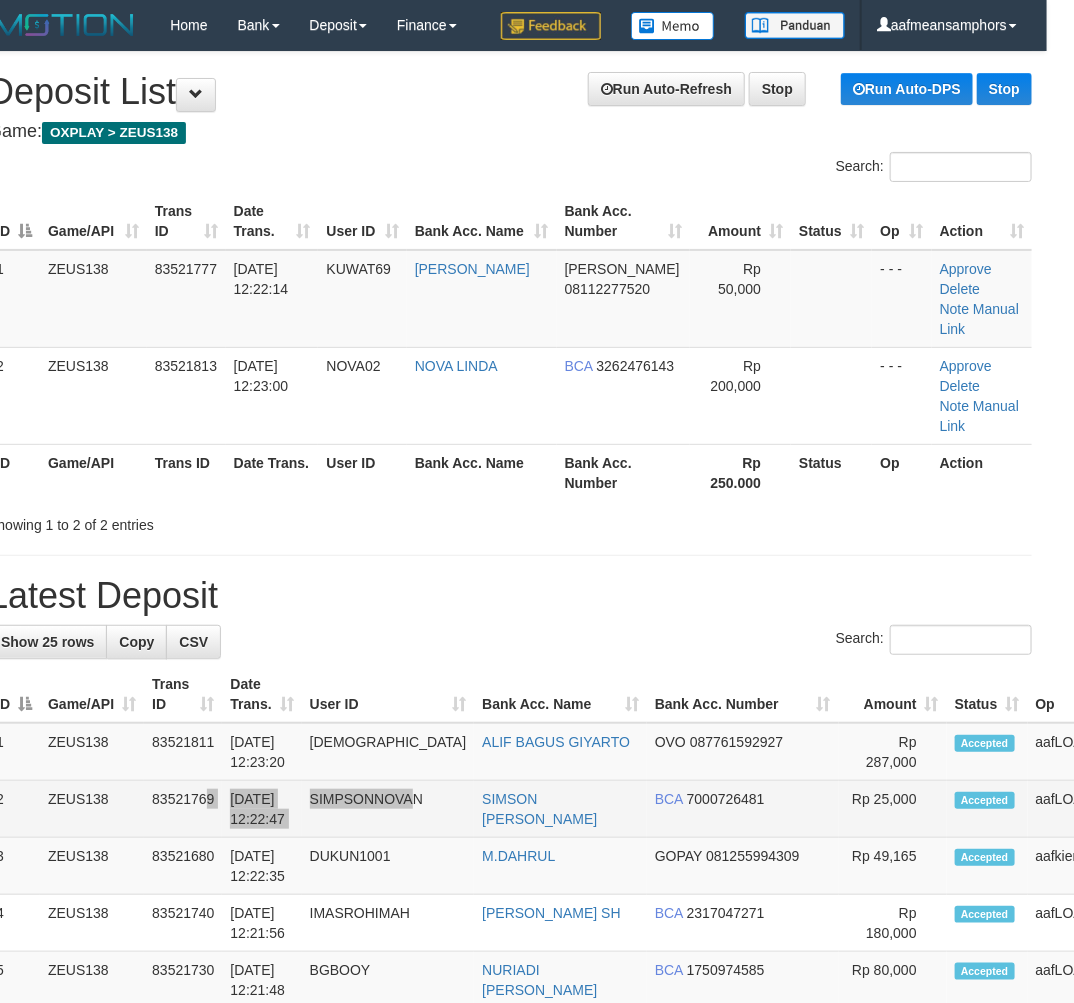 click on "2
ZEUS138
83521769
13/07/2025 12:22:47
SIMPSONNOVAN
SIMSON NOVAN HALOM
BCA
7000726481
Rp 25,000
Accepted
aafLOADBANKZEUS
Note" at bounding box center [623, 809] 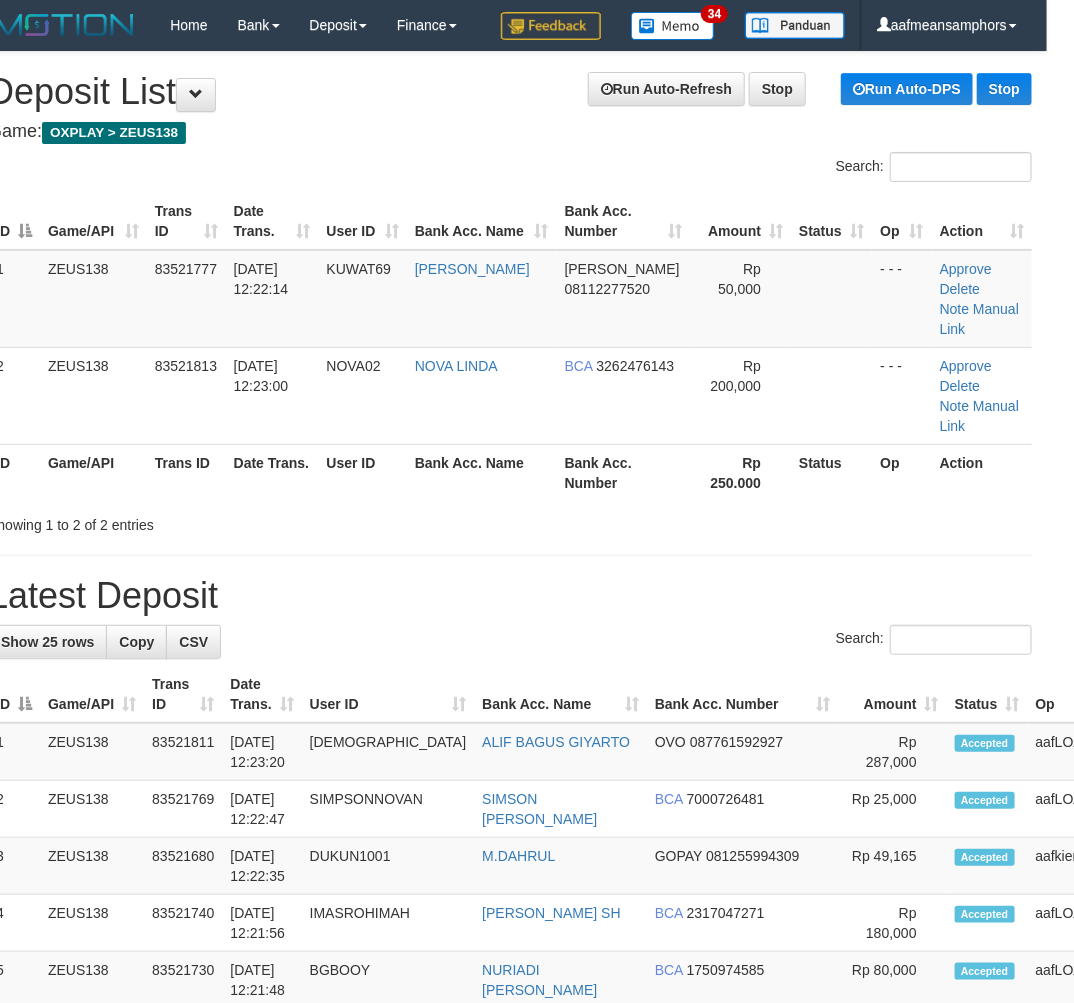 click on "Search:" at bounding box center (510, 642) 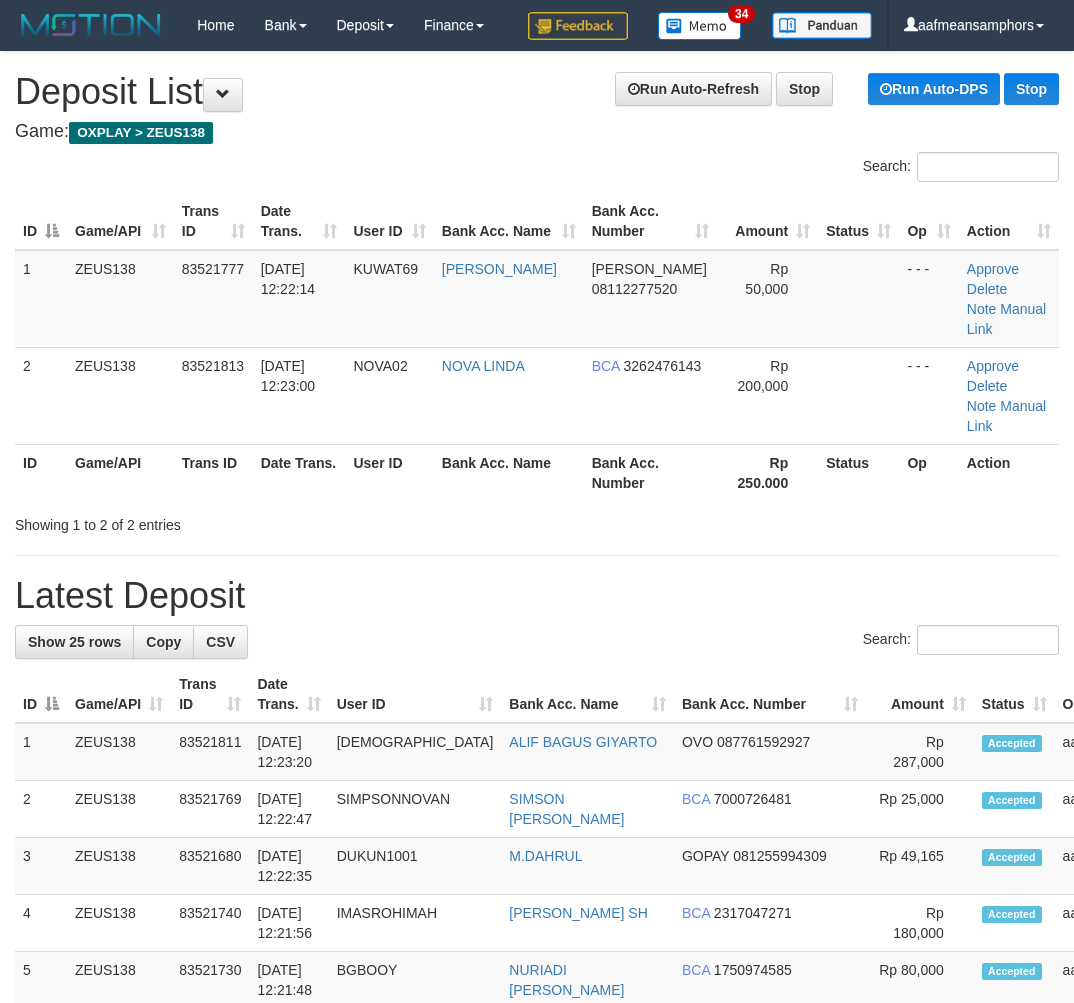 scroll, scrollTop: 0, scrollLeft: 27, axis: horizontal 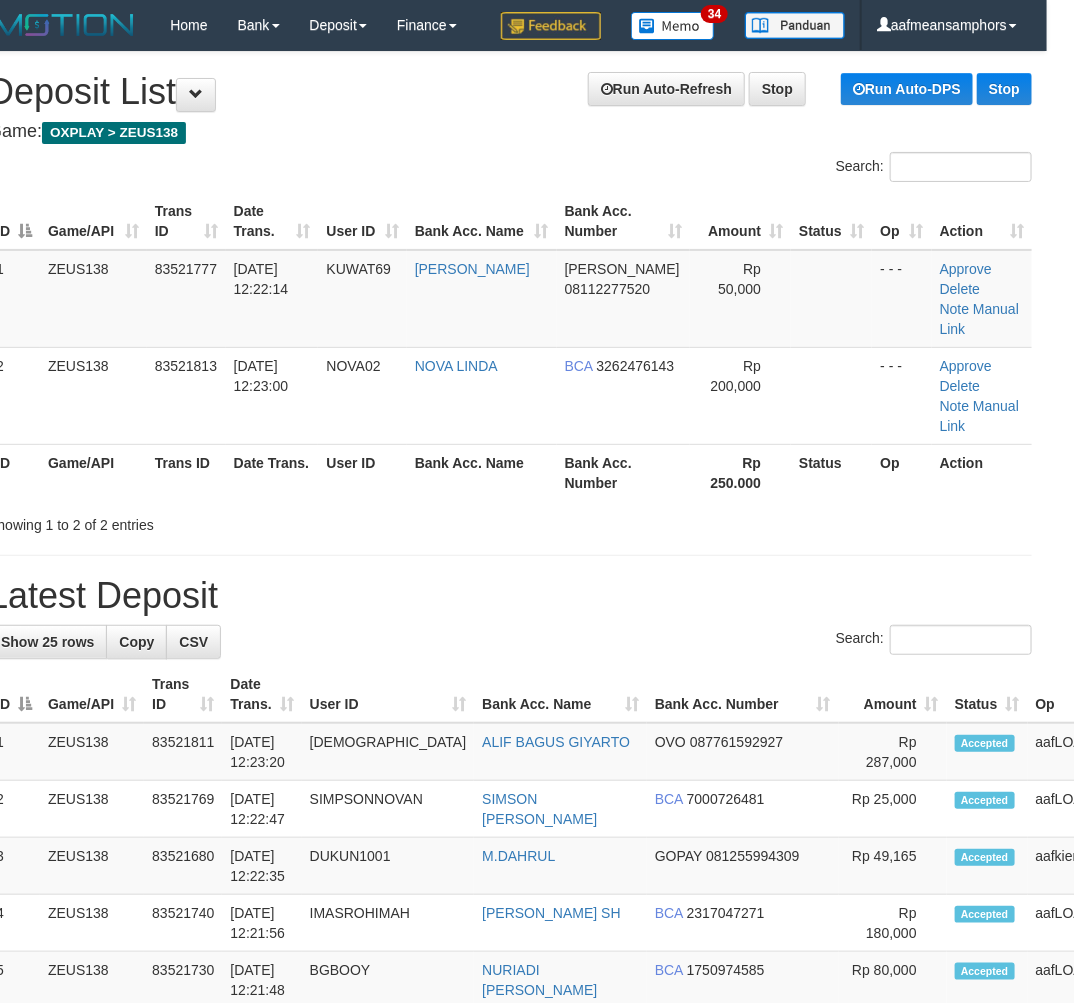 click on "**********" at bounding box center [510, 1177] 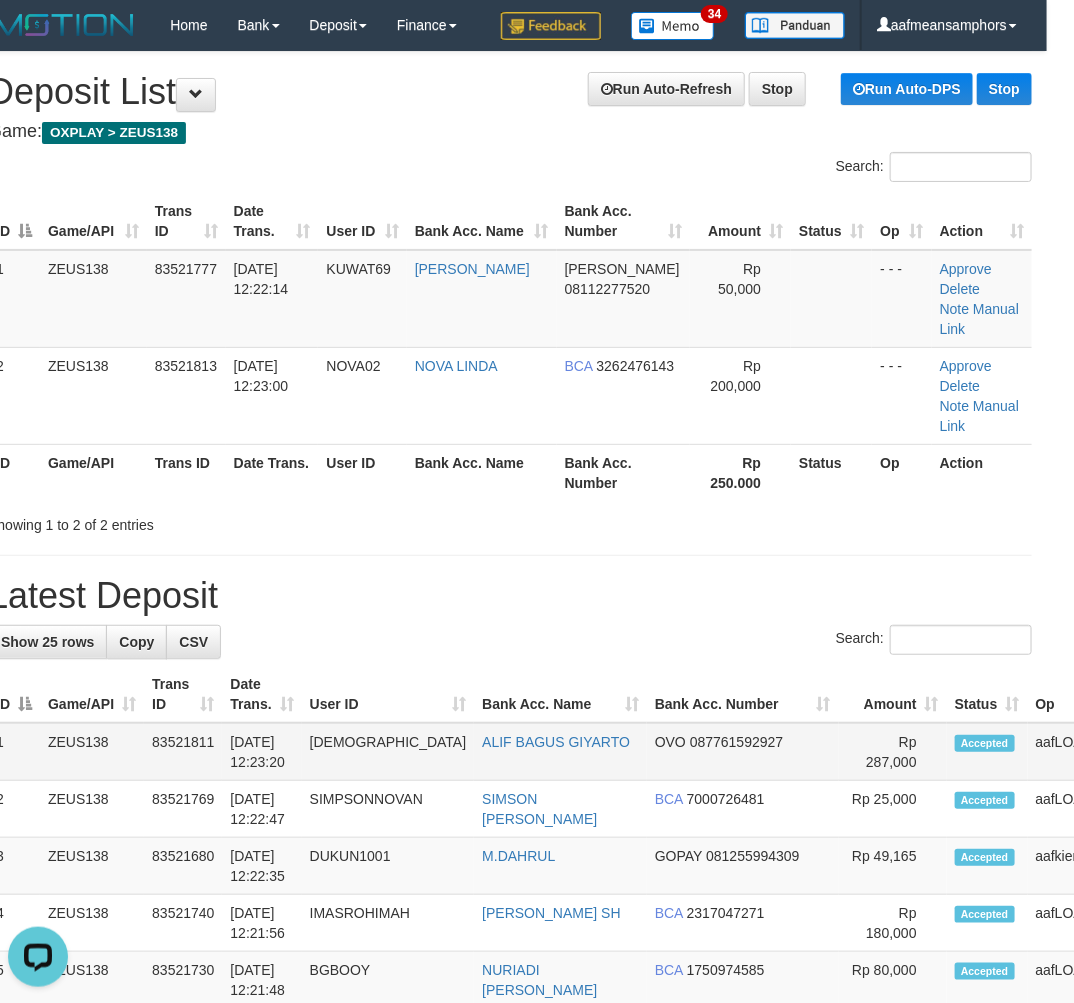 scroll, scrollTop: 0, scrollLeft: 0, axis: both 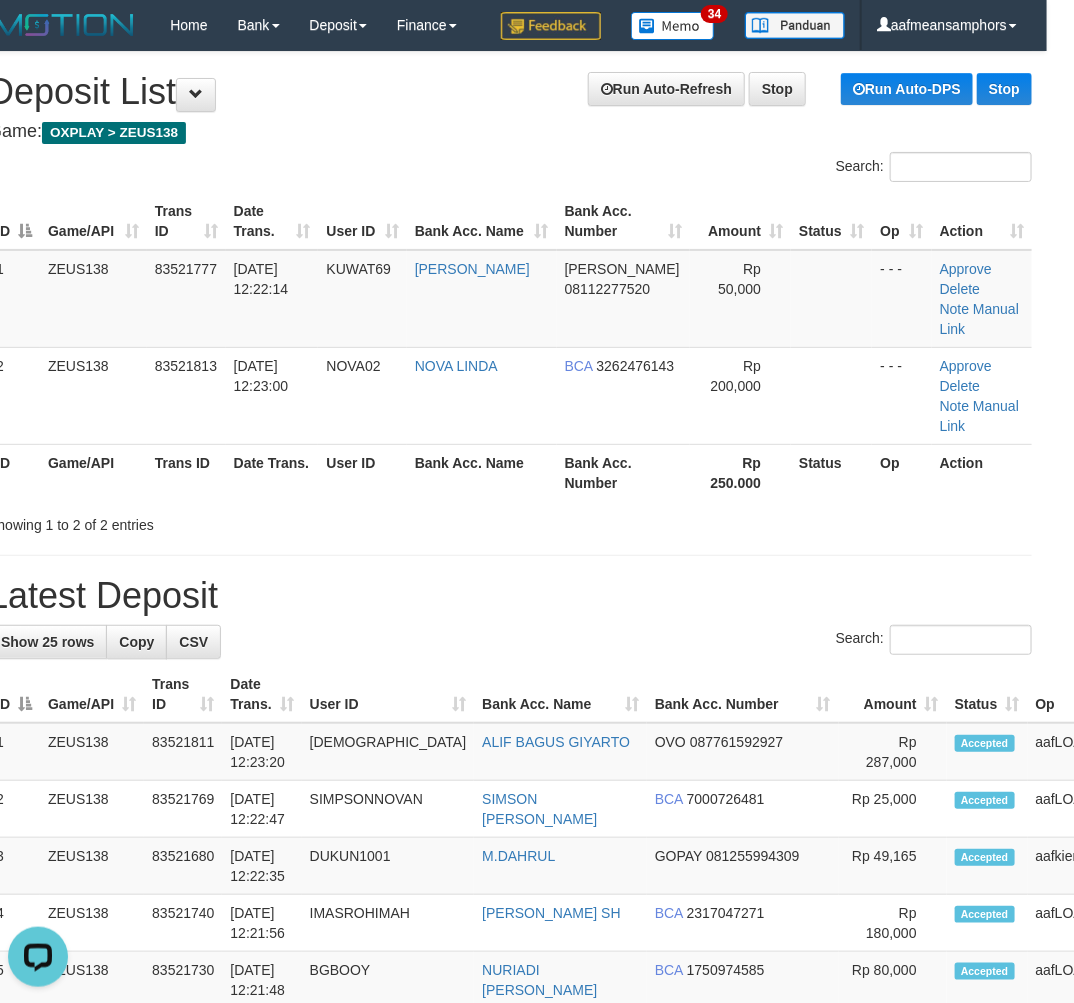 drag, startPoint x: 544, startPoint y: 570, endPoint x: 245, endPoint y: 575, distance: 299.0418 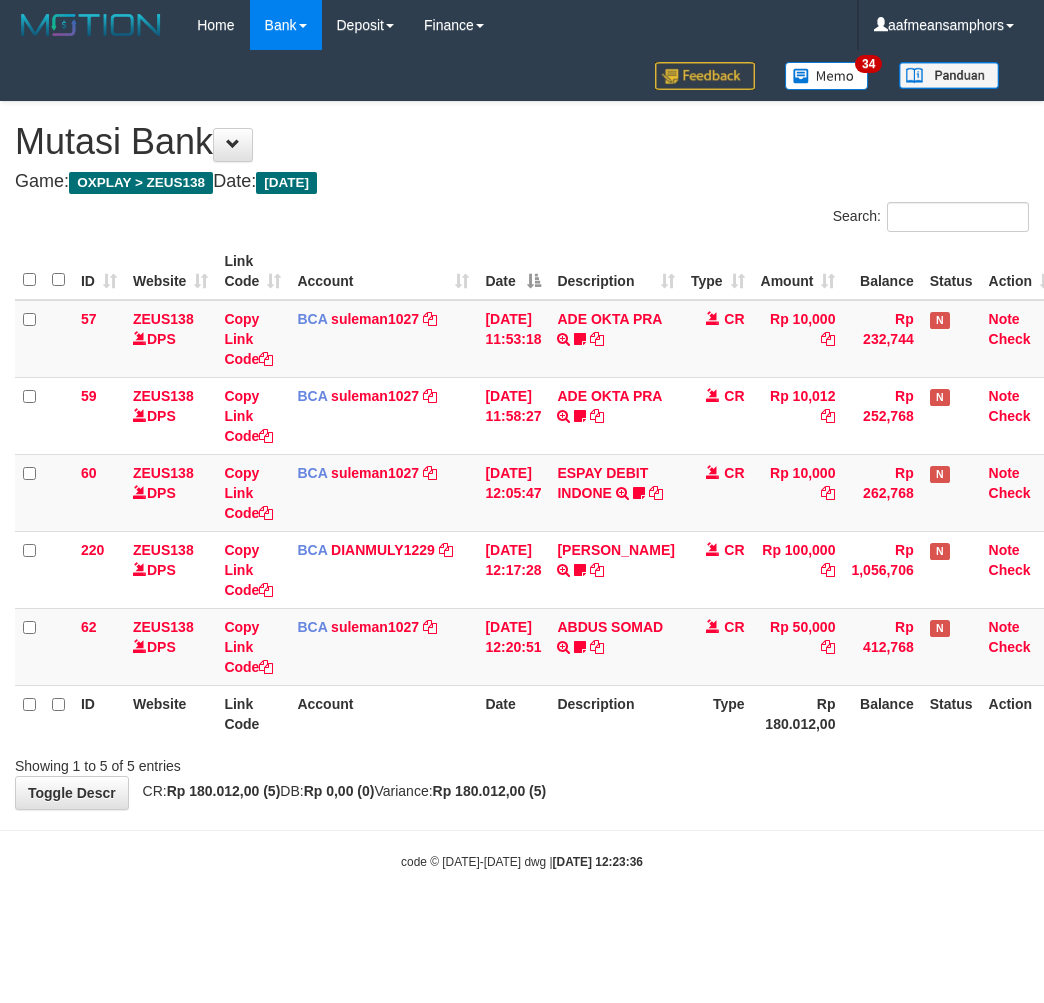 scroll, scrollTop: 0, scrollLeft: 0, axis: both 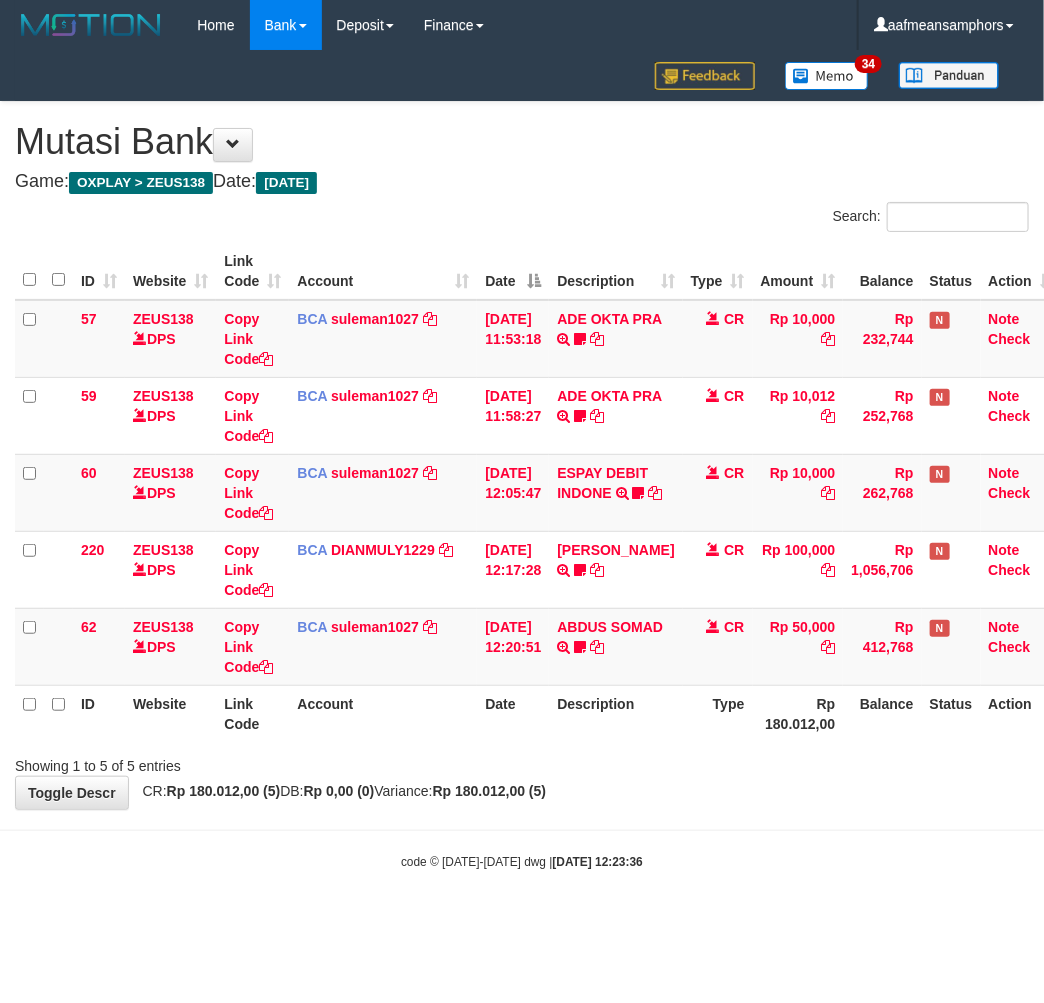 click on "Toggle navigation
Home
Bank
Account List
Load
By Website
Group
[OXPLAY]													ZEUS138
By Load Group (DPS)" at bounding box center [522, 460] 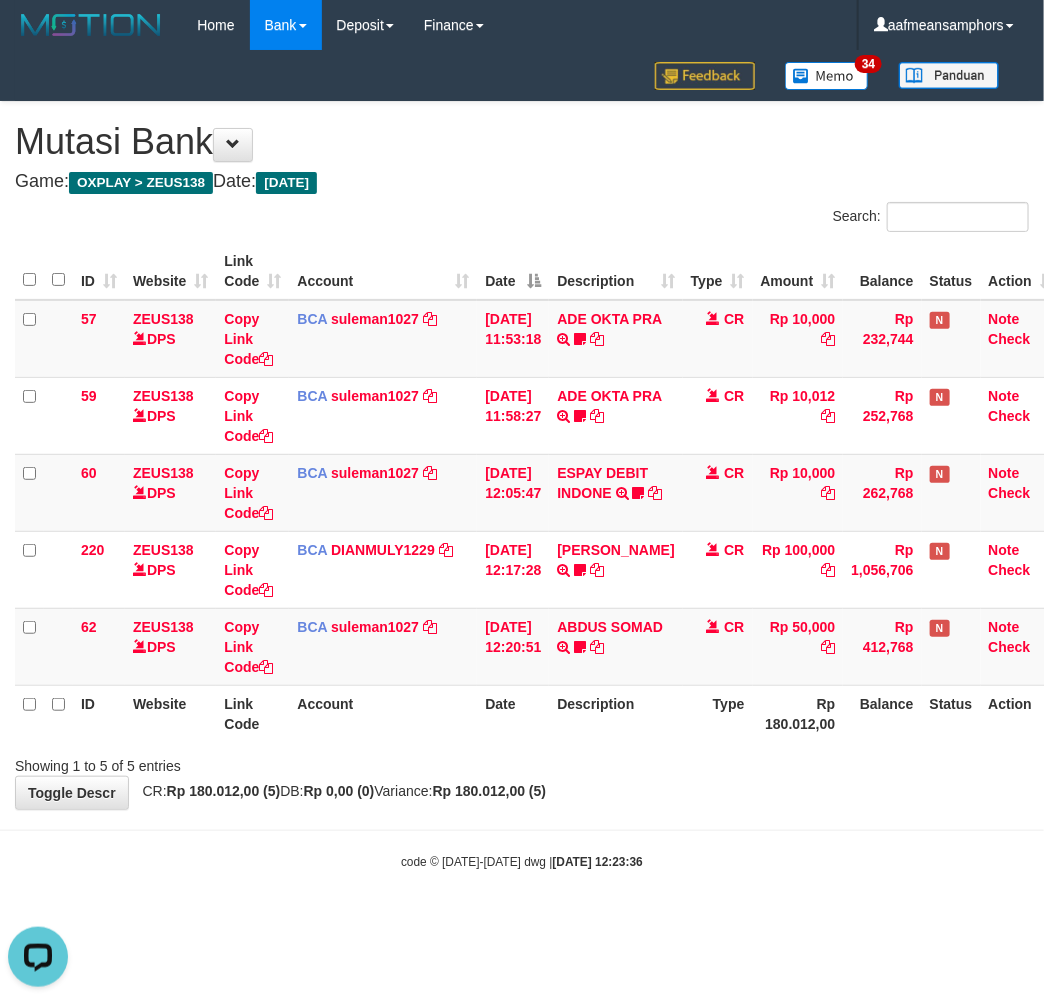 scroll, scrollTop: 0, scrollLeft: 0, axis: both 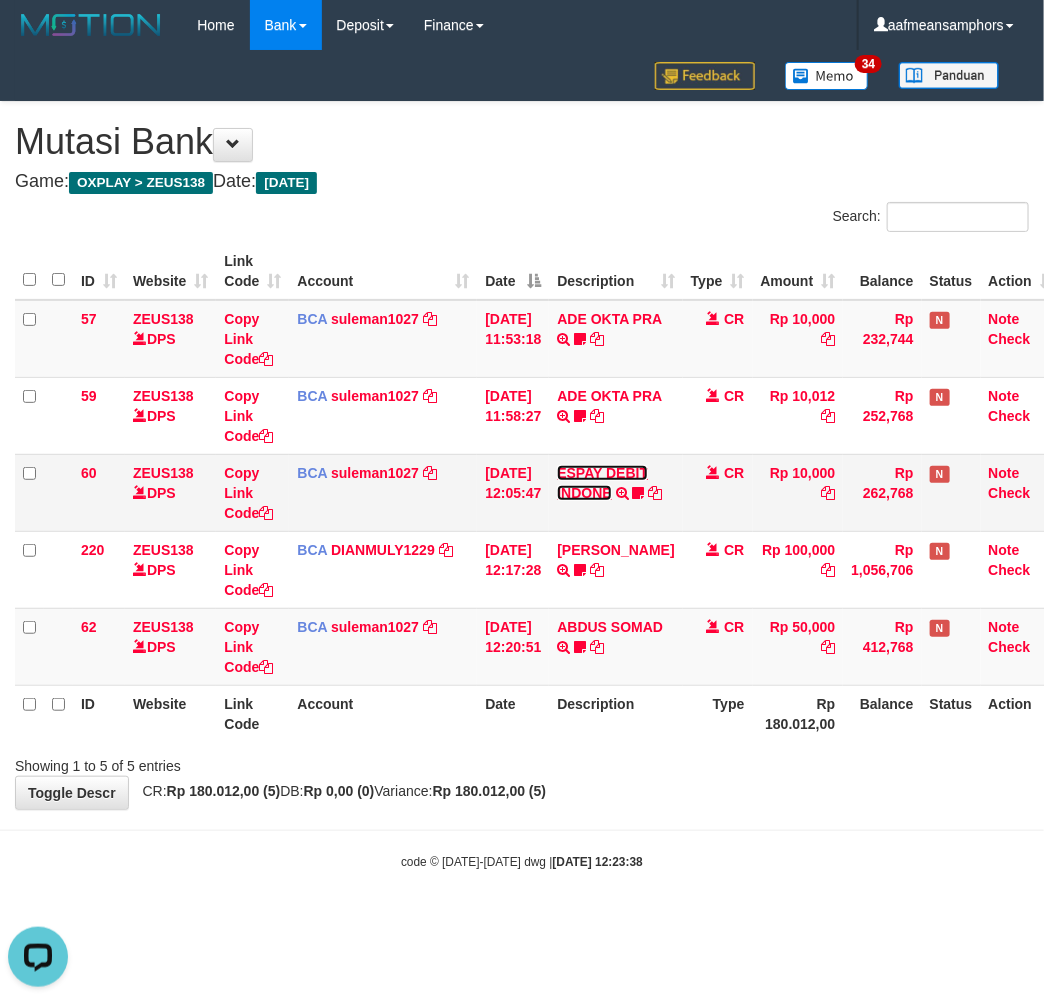 click on "ESPAY DEBIT INDONE" at bounding box center [602, 483] 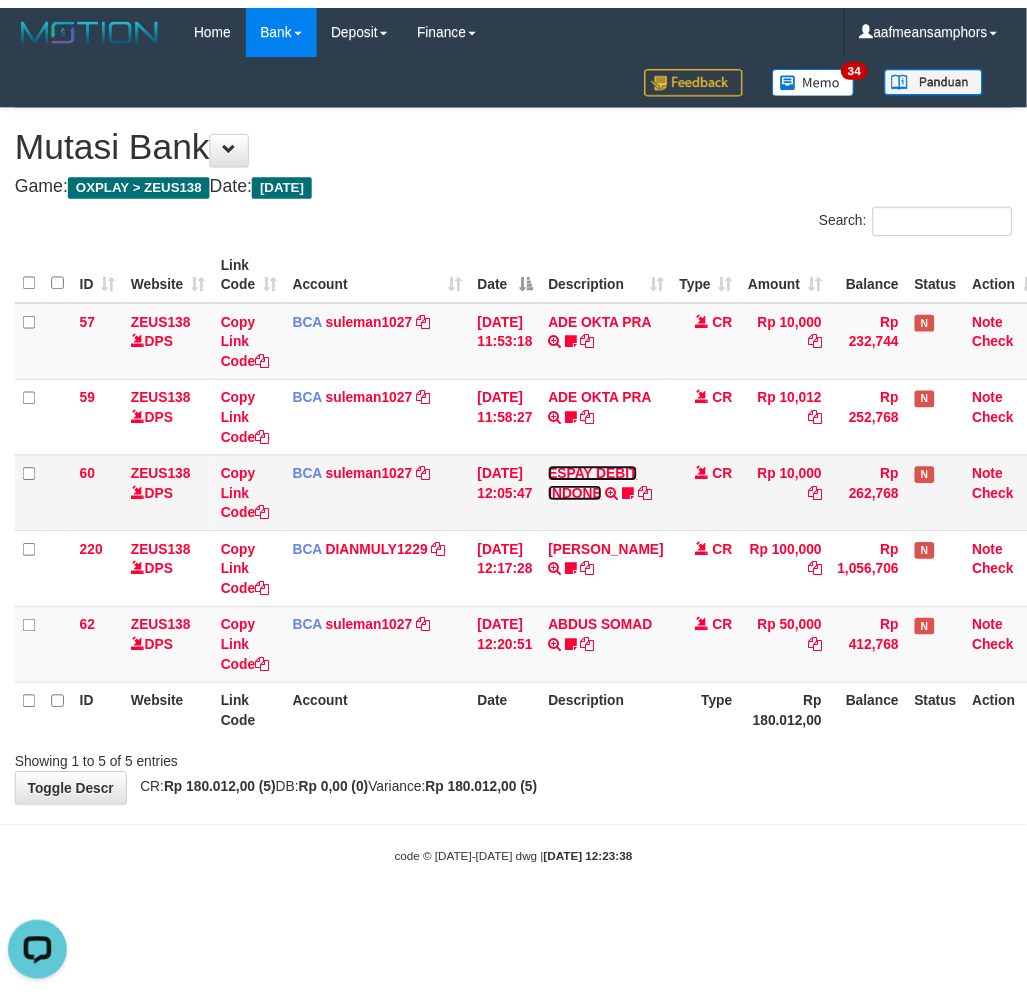 scroll, scrollTop: 0, scrollLeft: 0, axis: both 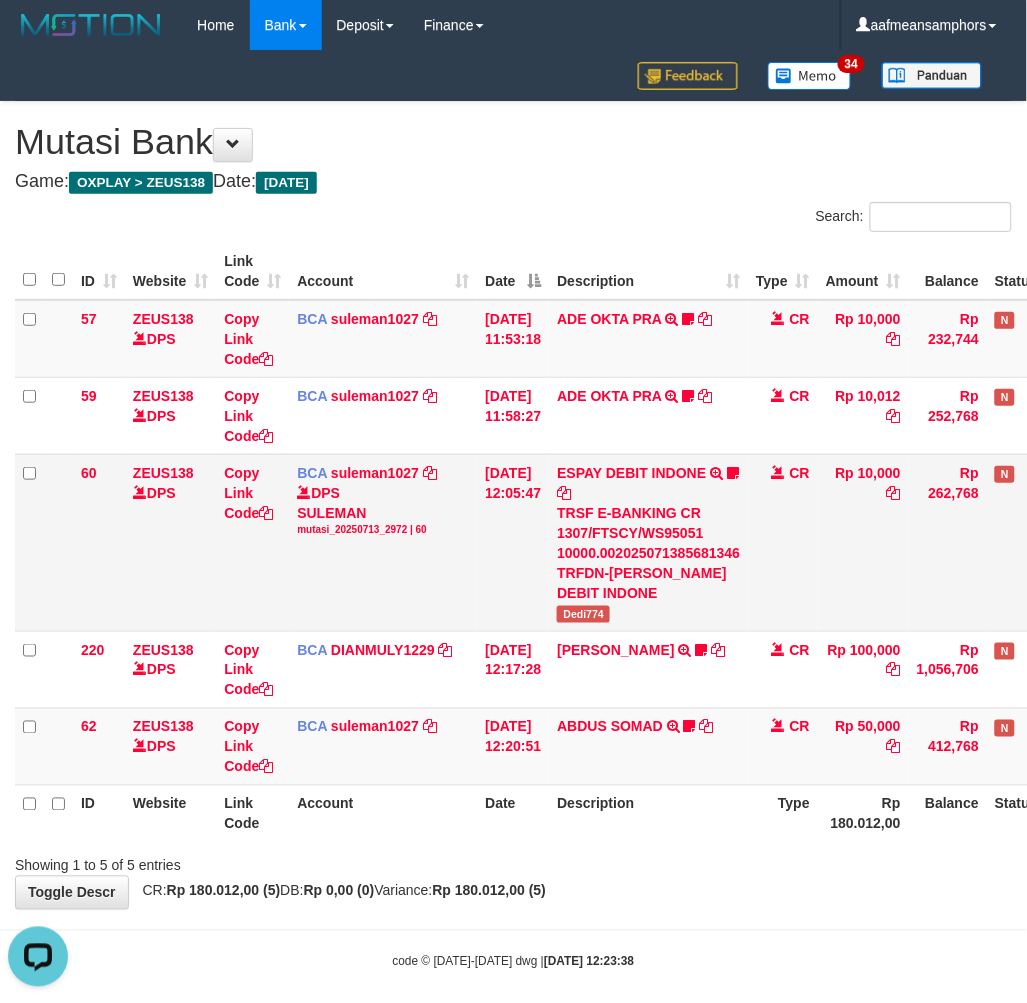 click on "Dedi774" at bounding box center [583, 614] 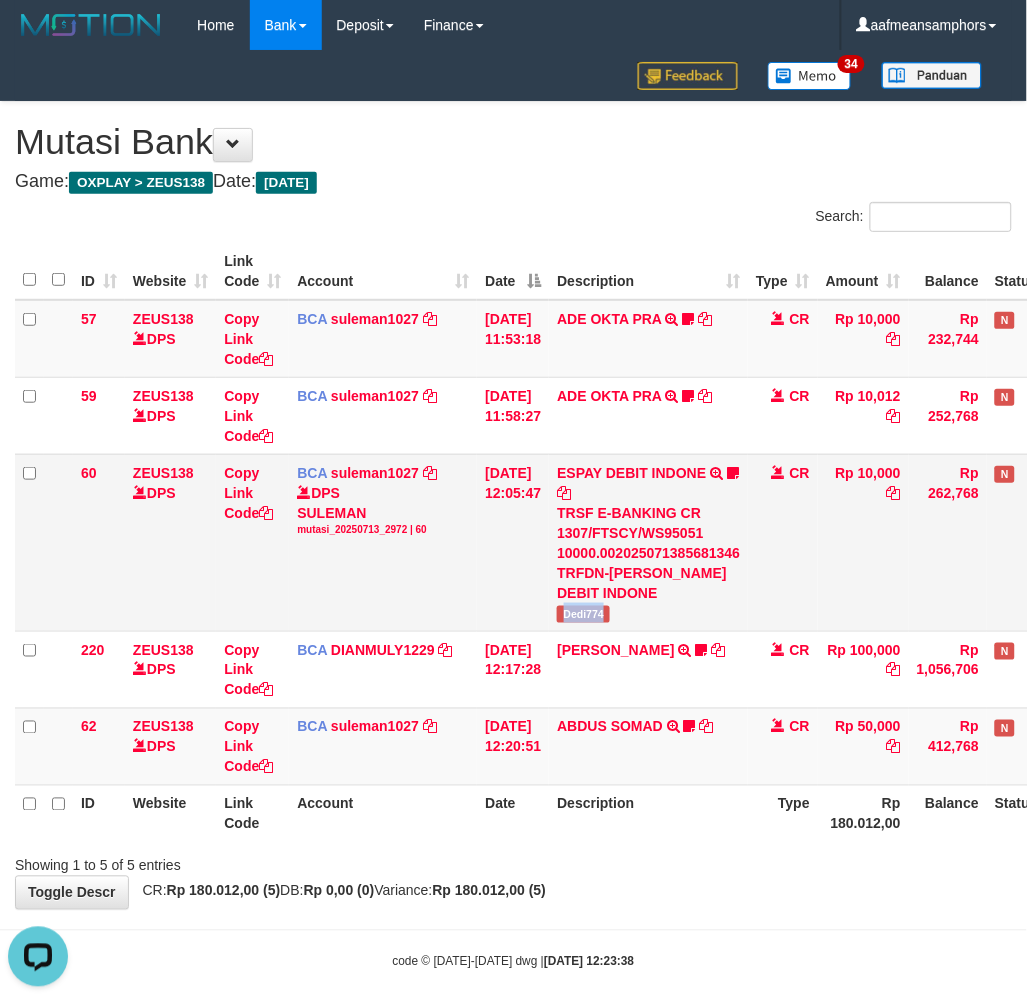 click on "Dedi774" at bounding box center [583, 614] 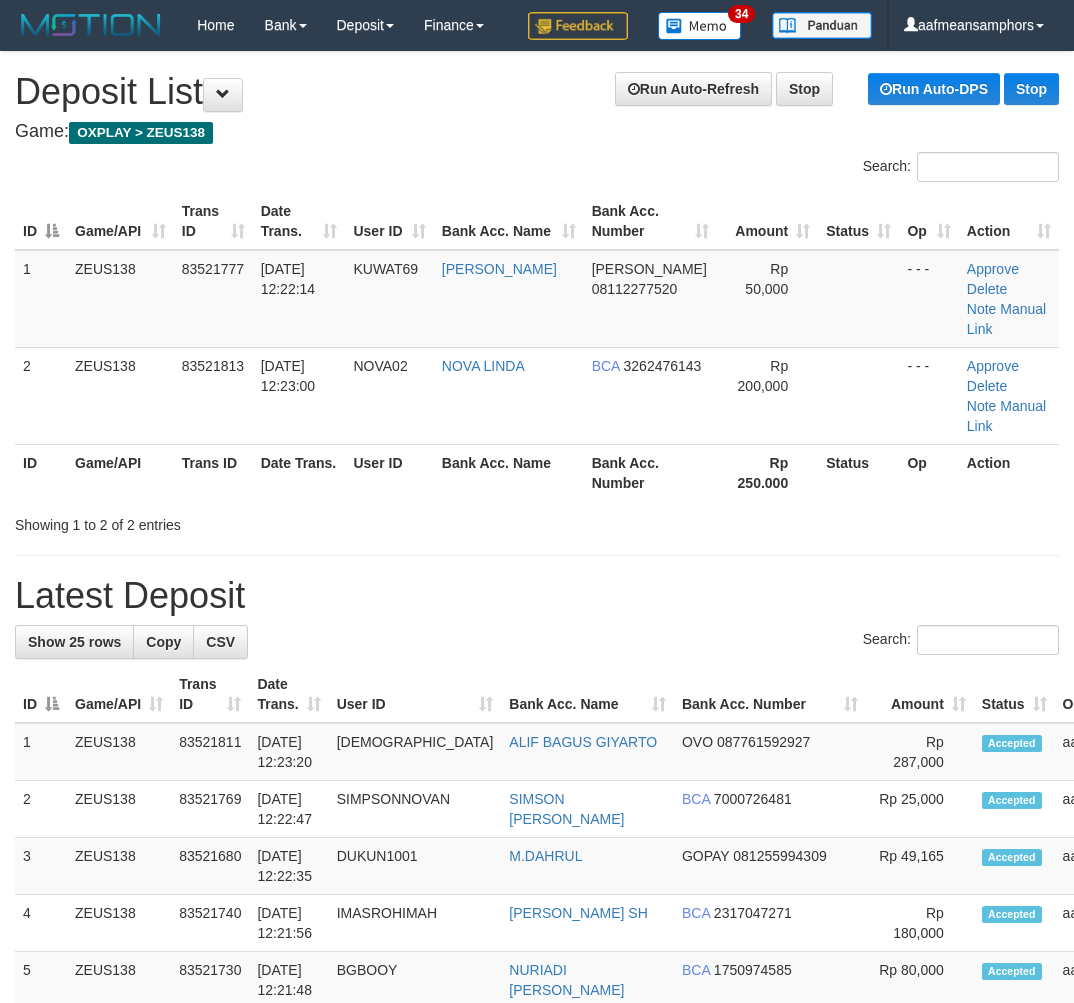 scroll, scrollTop: 0, scrollLeft: 27, axis: horizontal 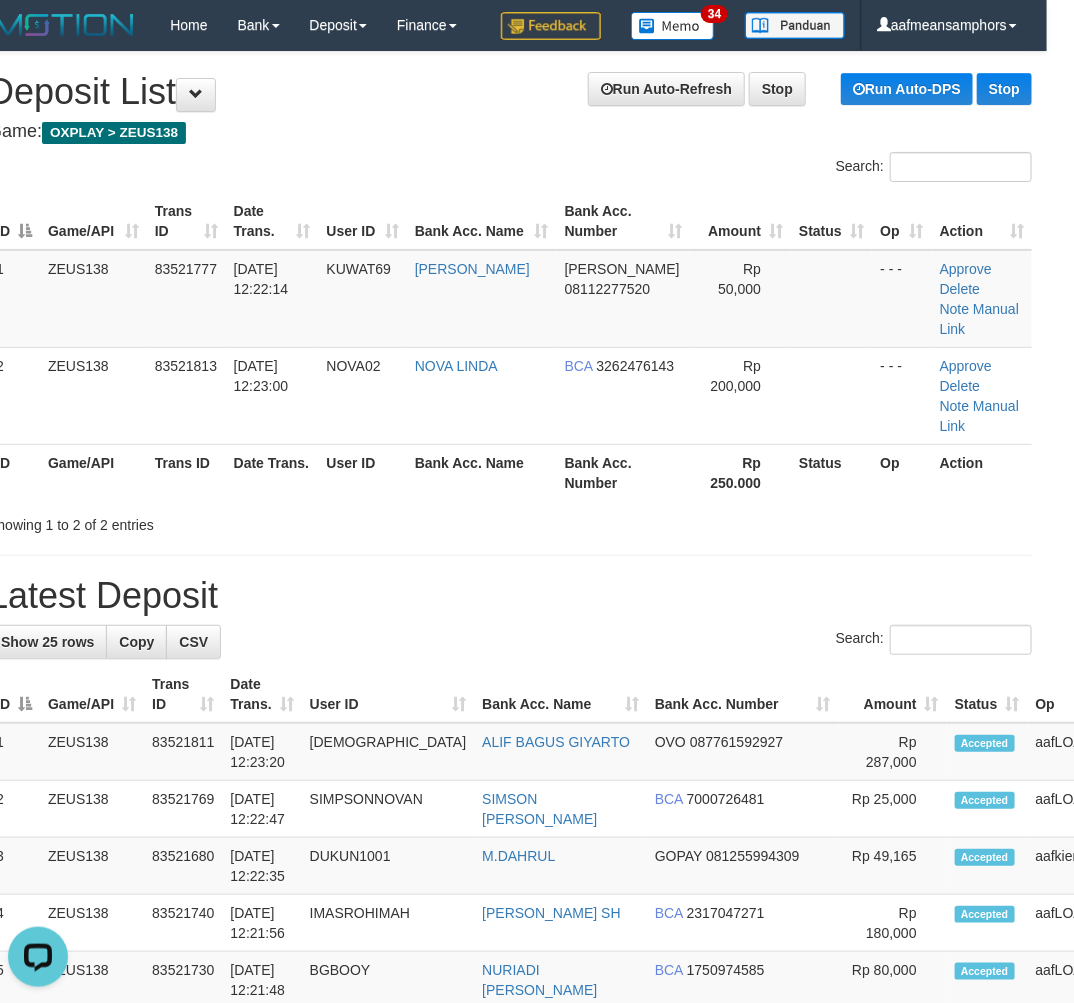 click on "Latest Deposit" at bounding box center (510, 596) 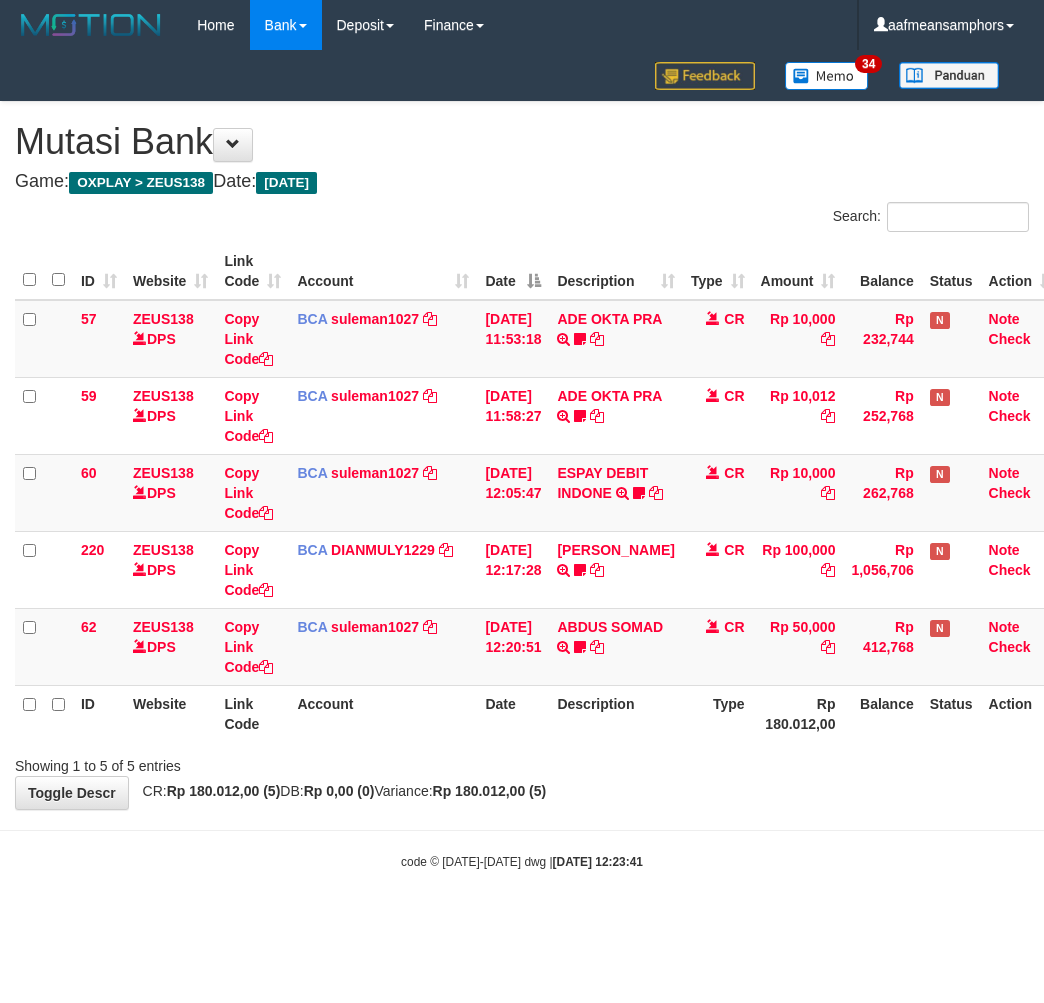 scroll, scrollTop: 0, scrollLeft: 0, axis: both 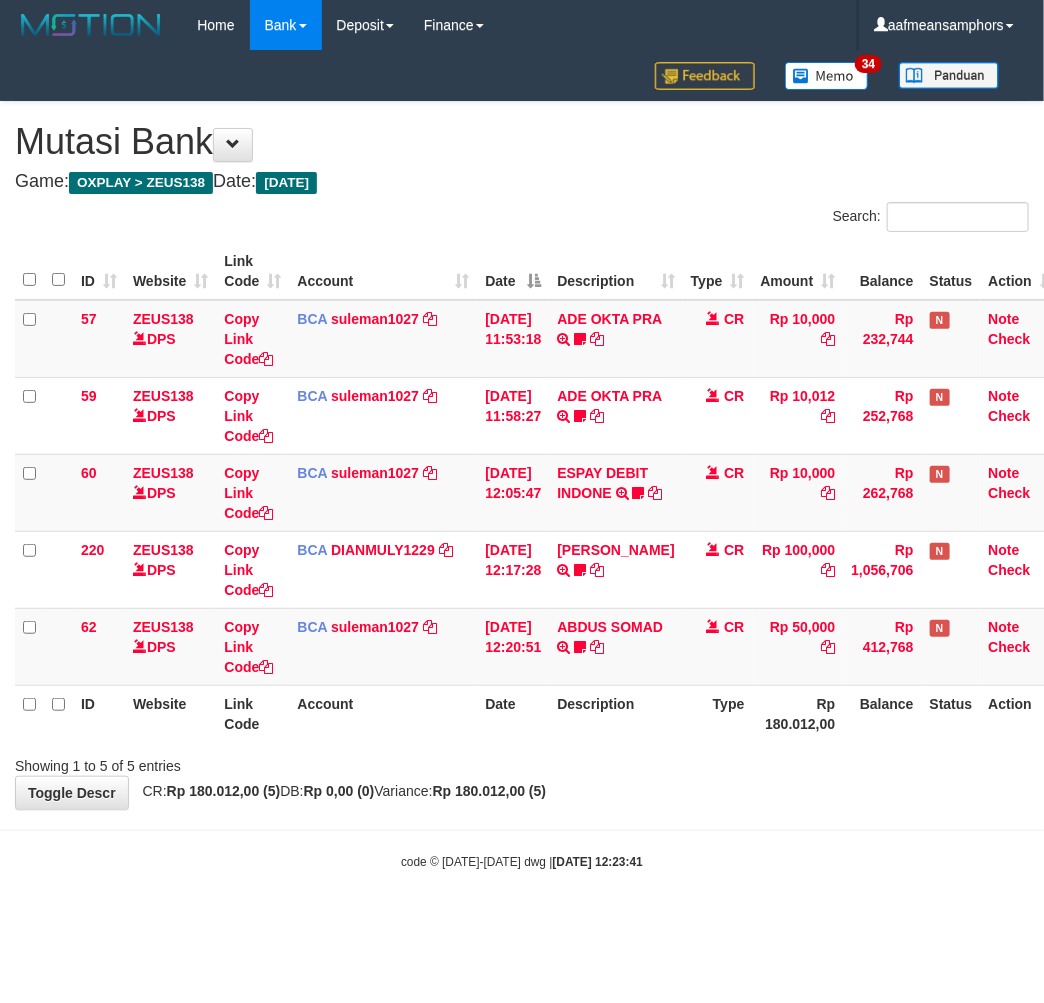 click on "Toggle navigation
Home
Bank
Account List
Load
By Website
Group
[OXPLAY]													ZEUS138
By Load Group (DPS)" at bounding box center [522, 460] 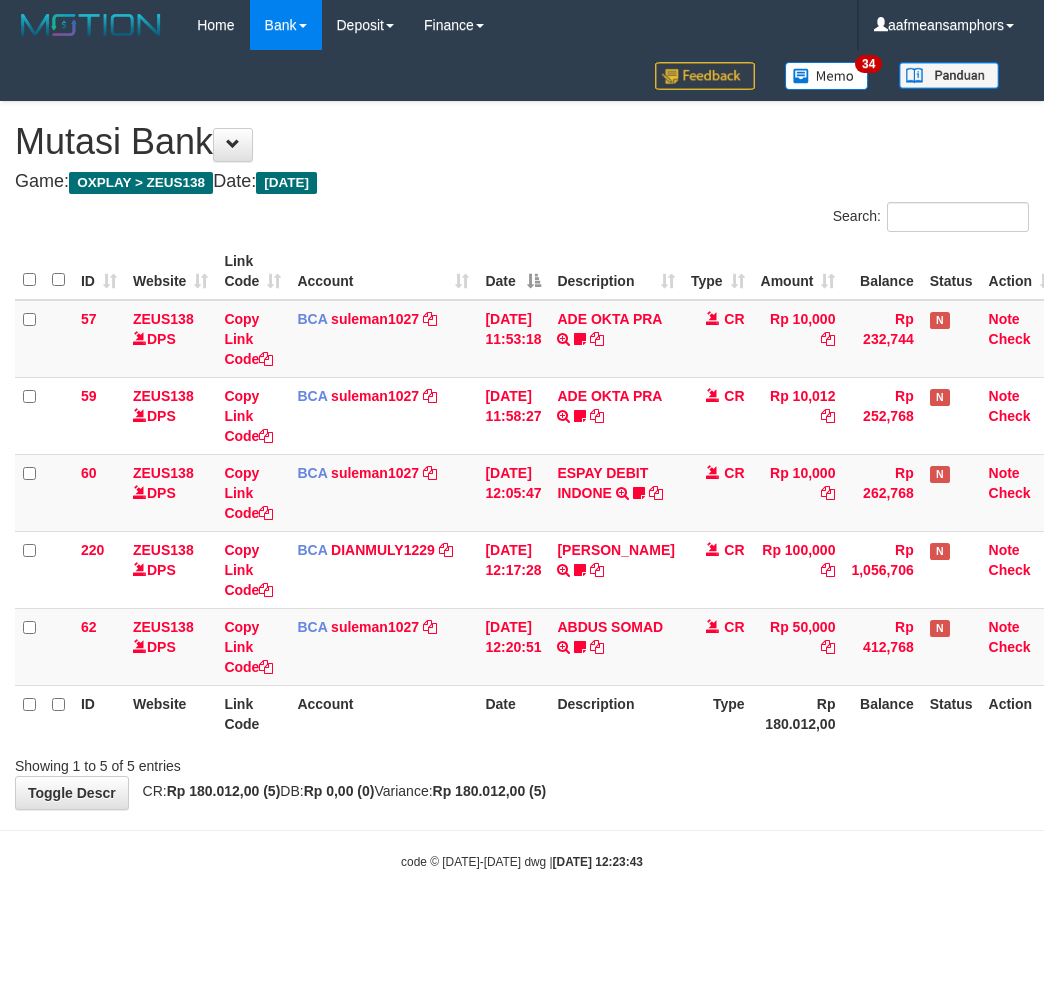 scroll, scrollTop: 0, scrollLeft: 0, axis: both 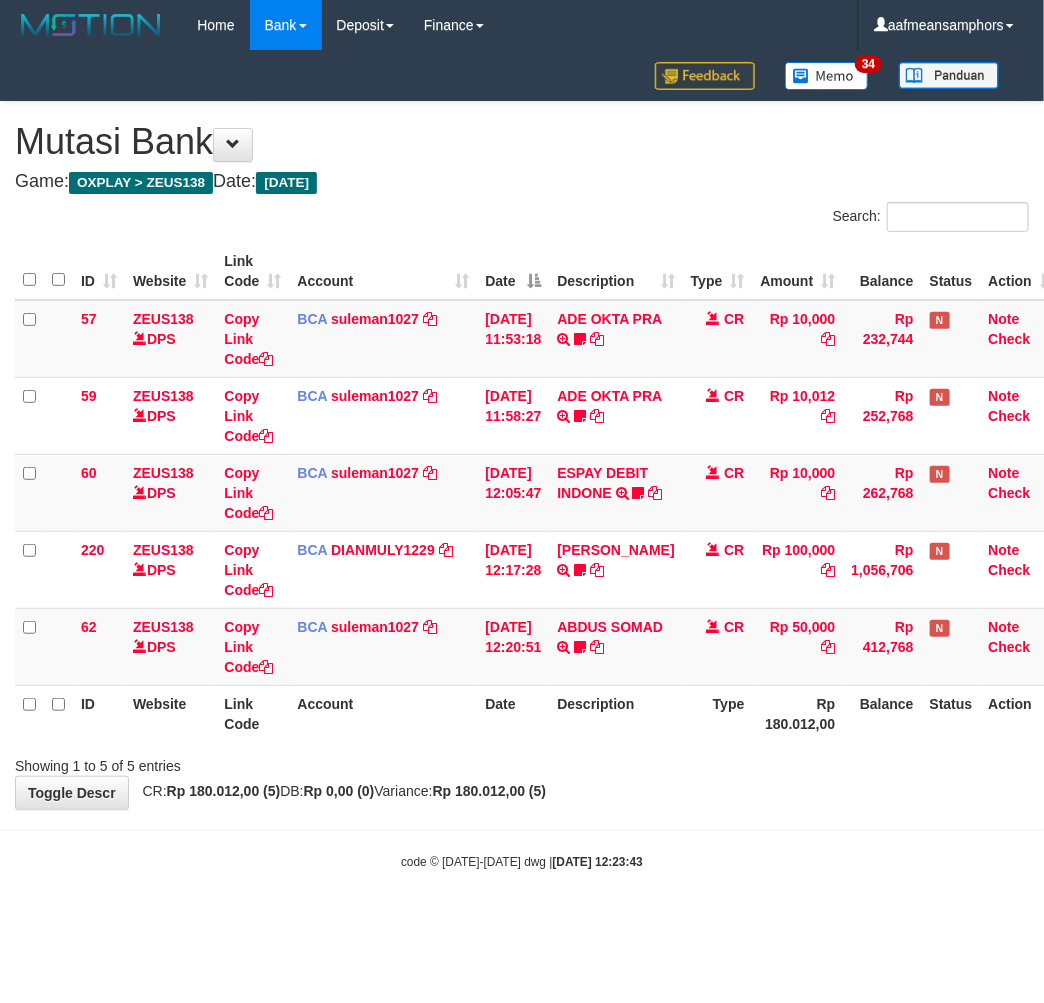 drag, startPoint x: 0, startPoint y: 0, endPoint x: 835, endPoint y: 795, distance: 1152.931 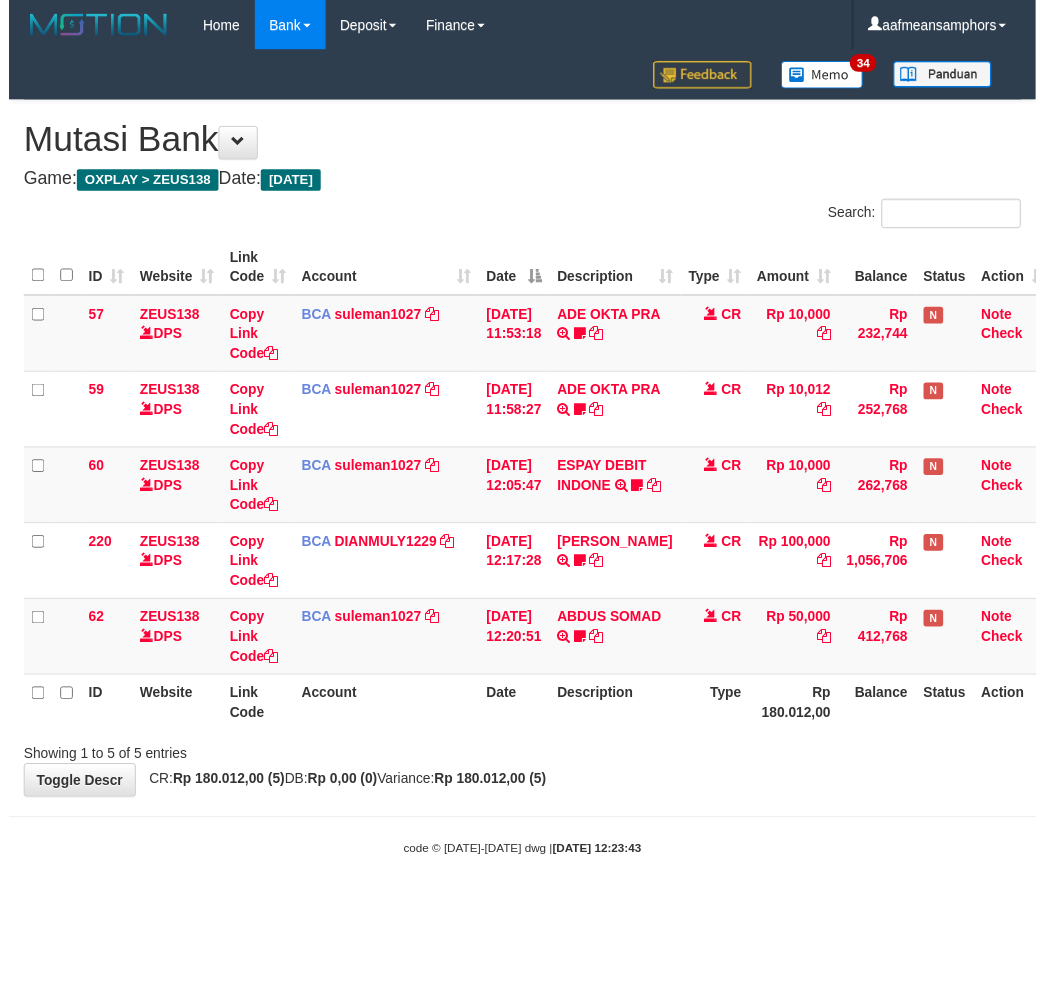 scroll, scrollTop: 0, scrollLeft: 0, axis: both 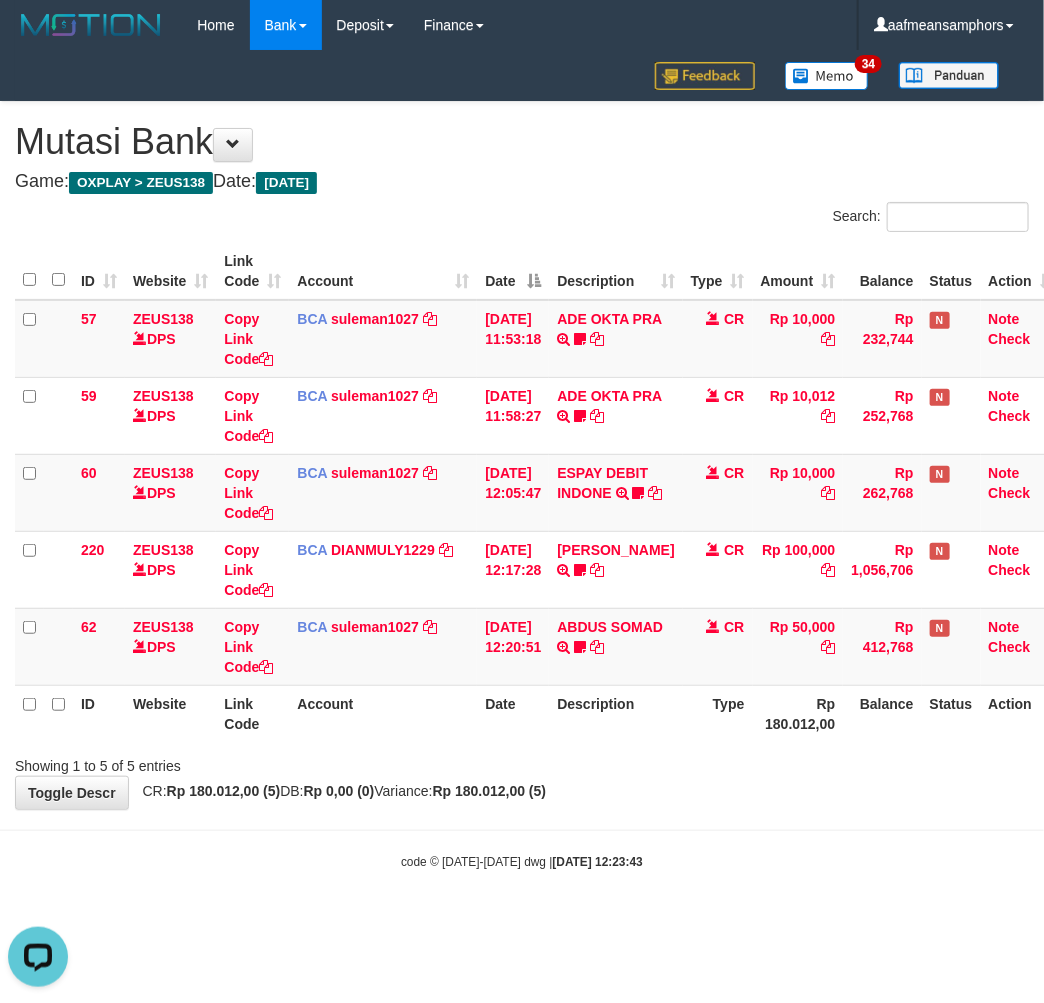 click on "Showing 1 to 5 of 5 entries" at bounding box center [522, 762] 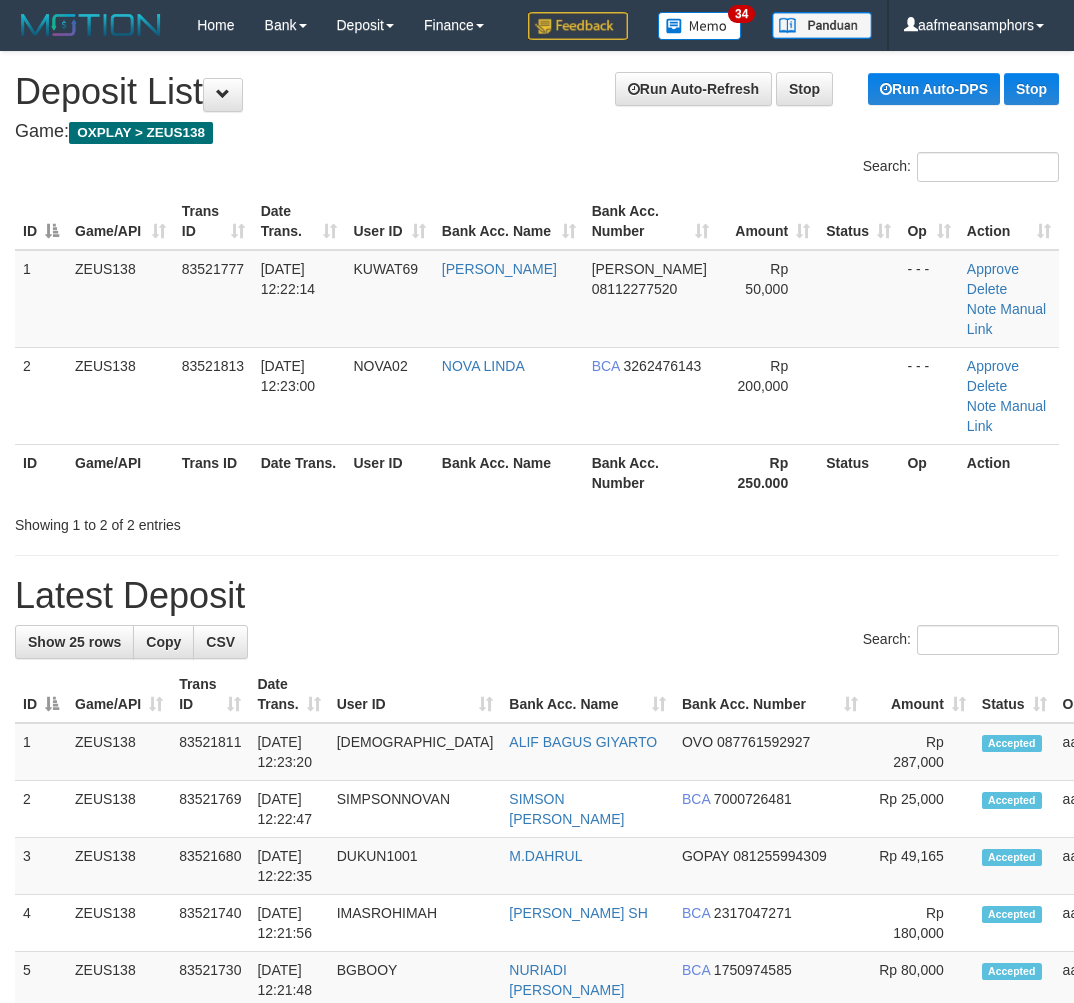 scroll, scrollTop: 0, scrollLeft: 27, axis: horizontal 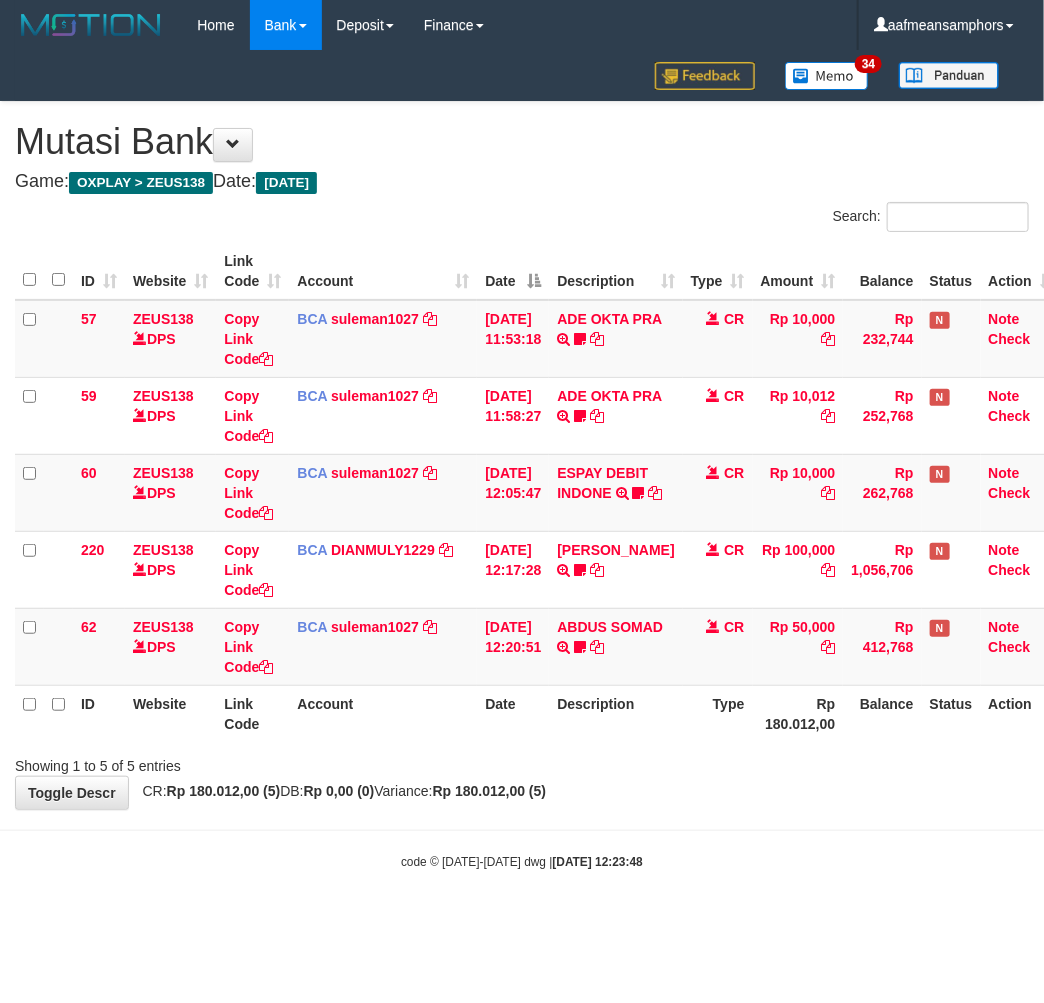 click on "**********" at bounding box center [522, 455] 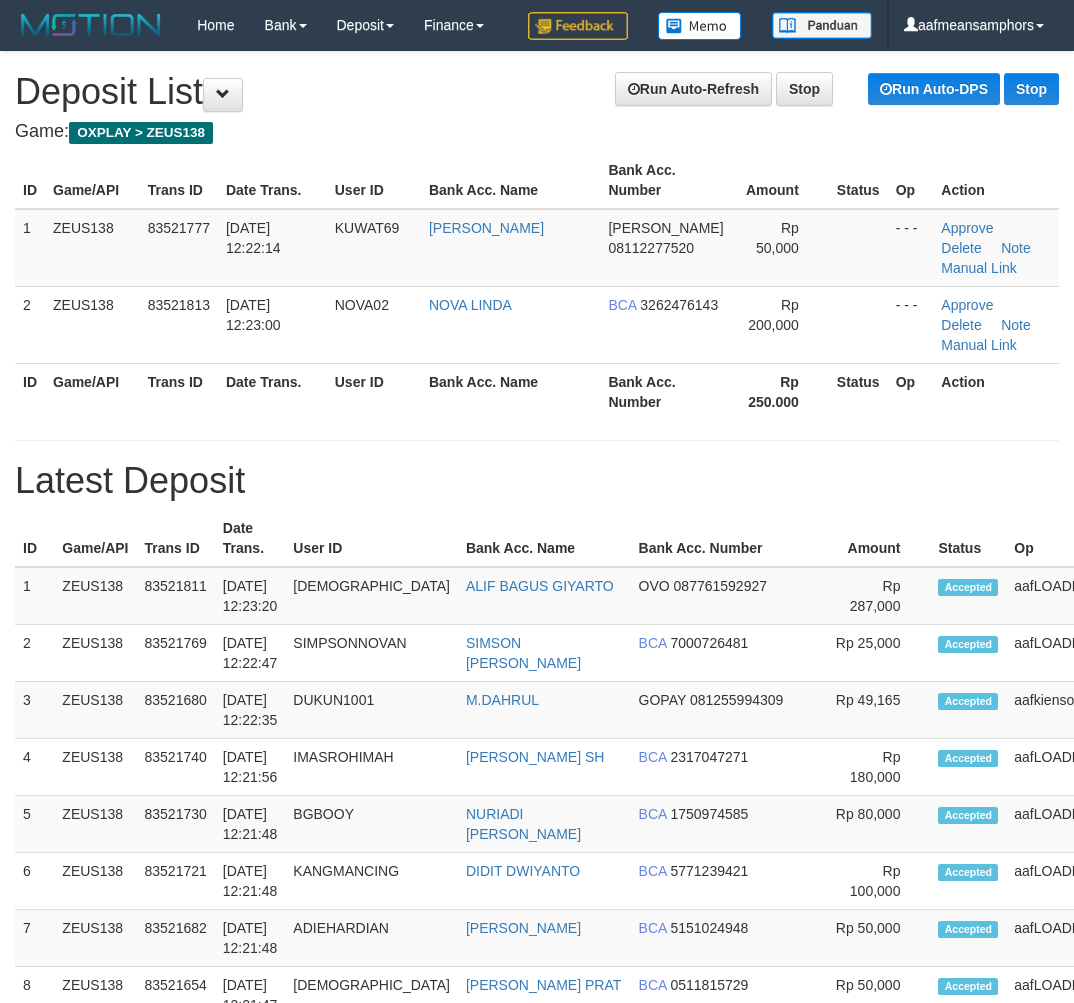 scroll, scrollTop: 0, scrollLeft: 27, axis: horizontal 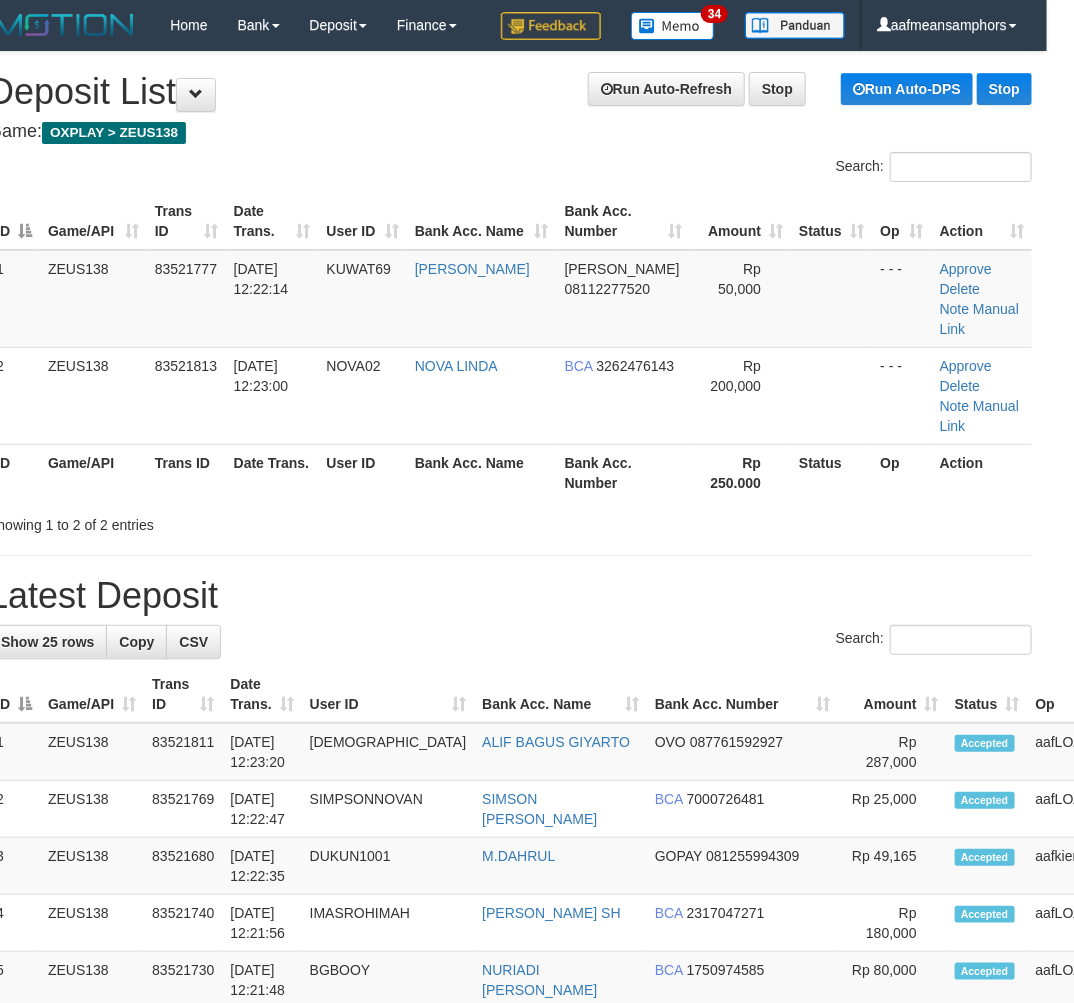click on "Bank Acc. Name" at bounding box center [482, 472] 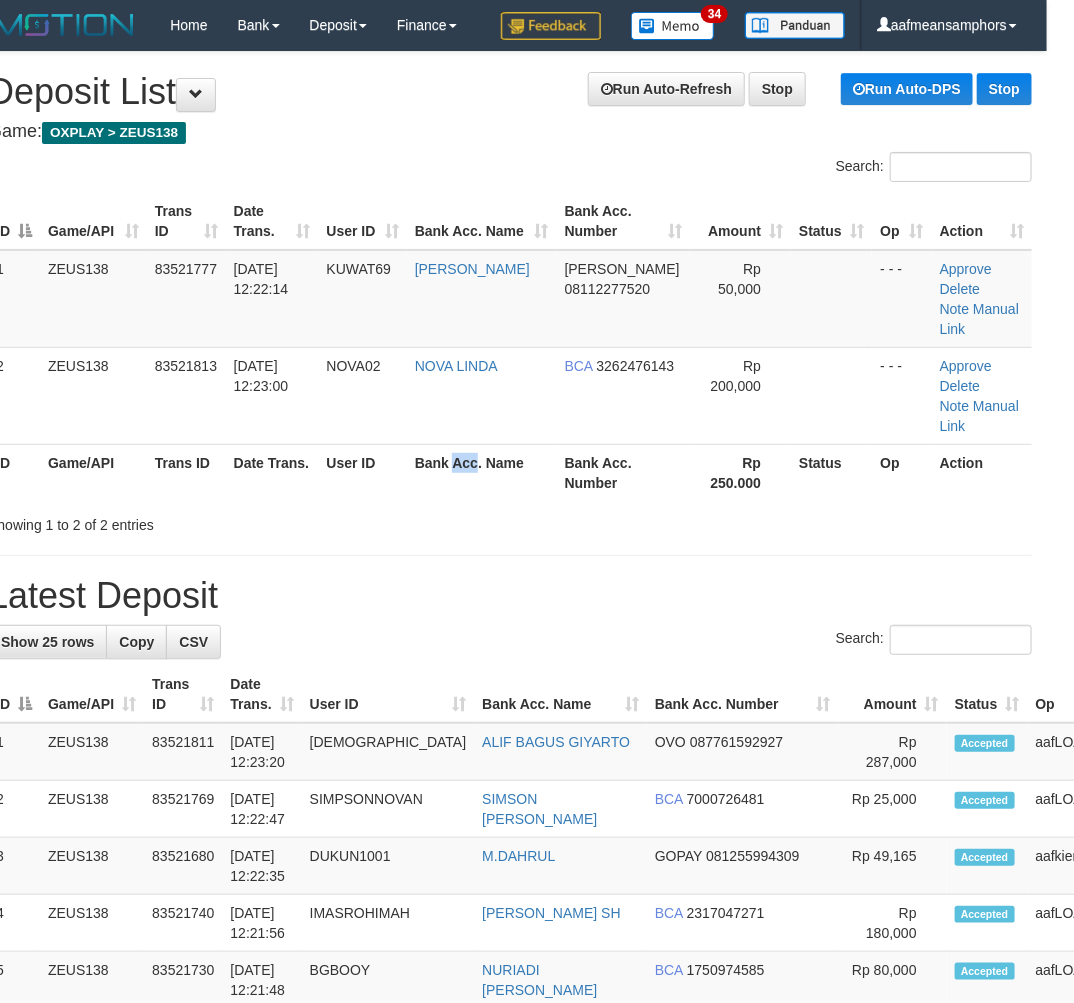 click on "Bank Acc. Name" at bounding box center [482, 472] 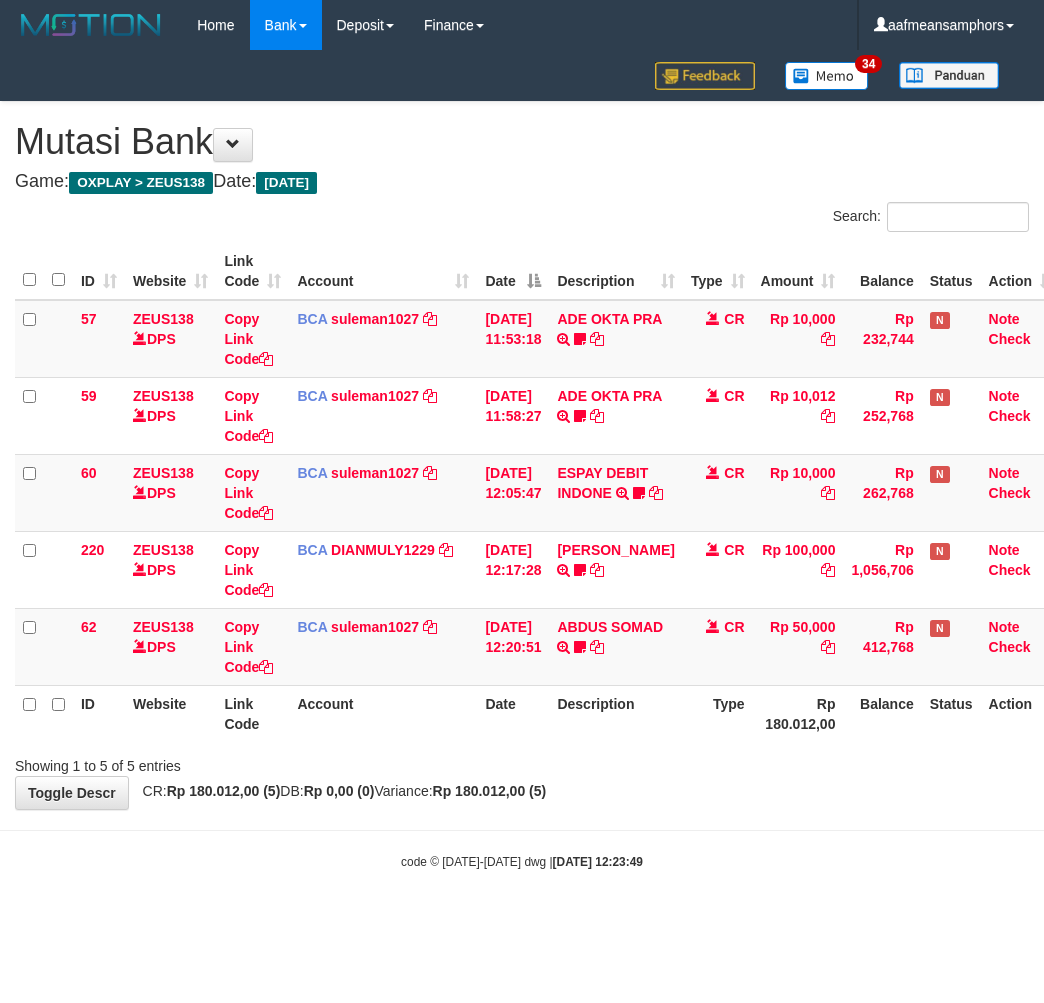 scroll, scrollTop: 0, scrollLeft: 0, axis: both 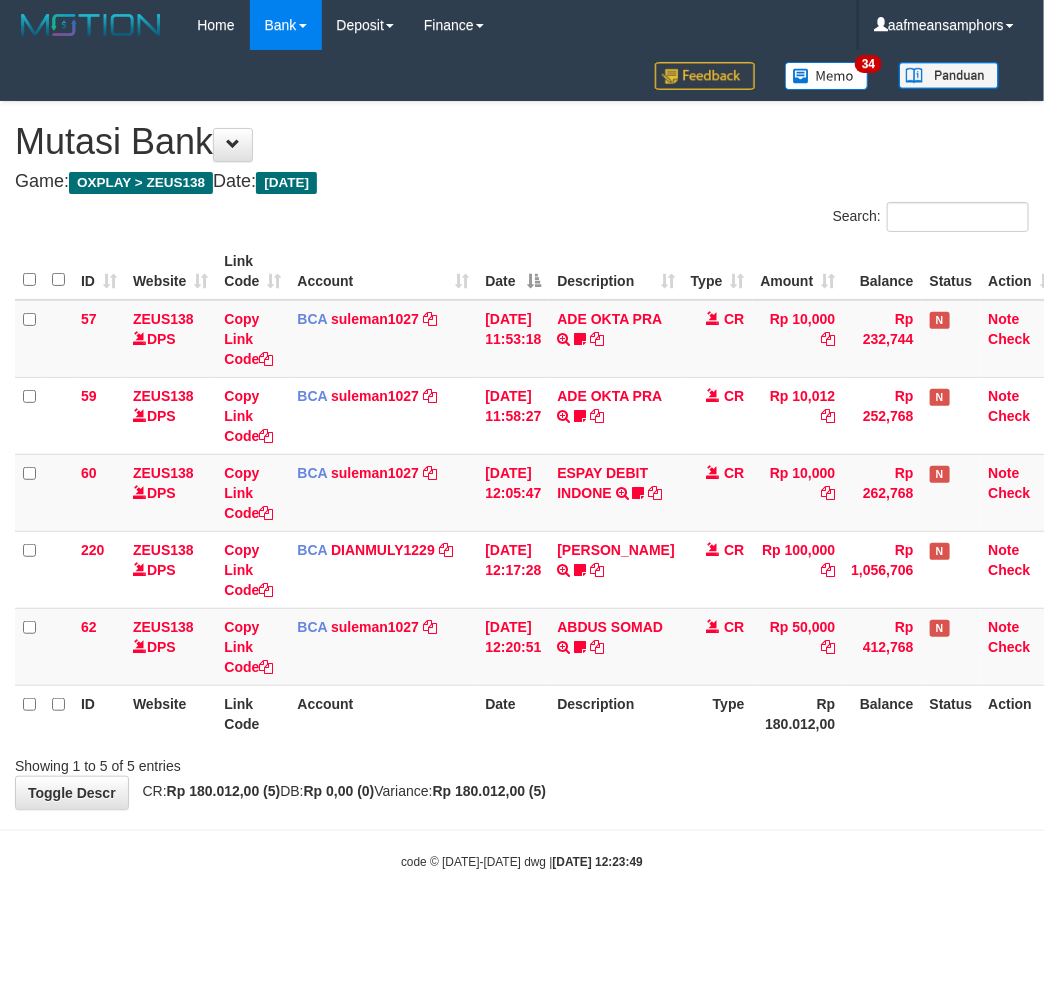 click on "code © 2012-2018 dwg |  2025/07/13 12:23:49" at bounding box center (522, 861) 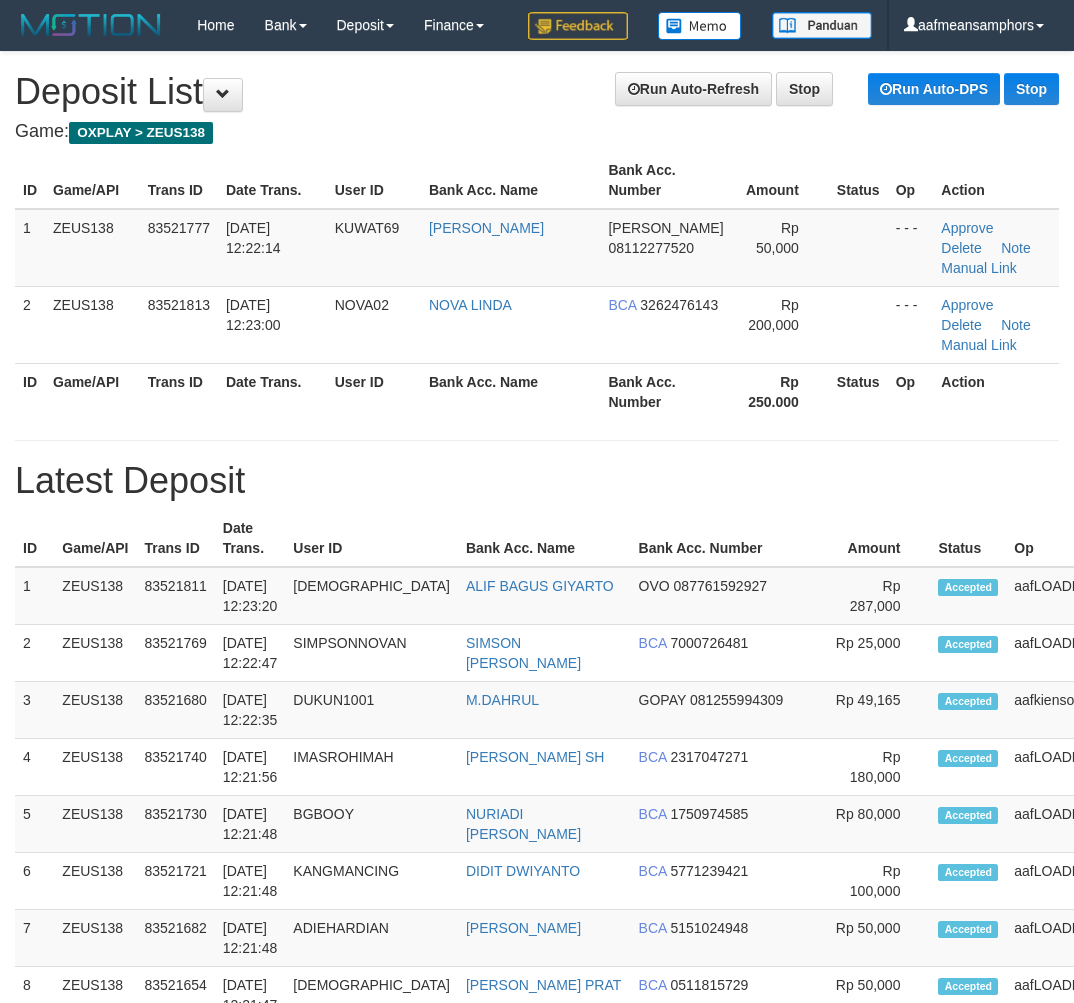 scroll, scrollTop: 0, scrollLeft: 27, axis: horizontal 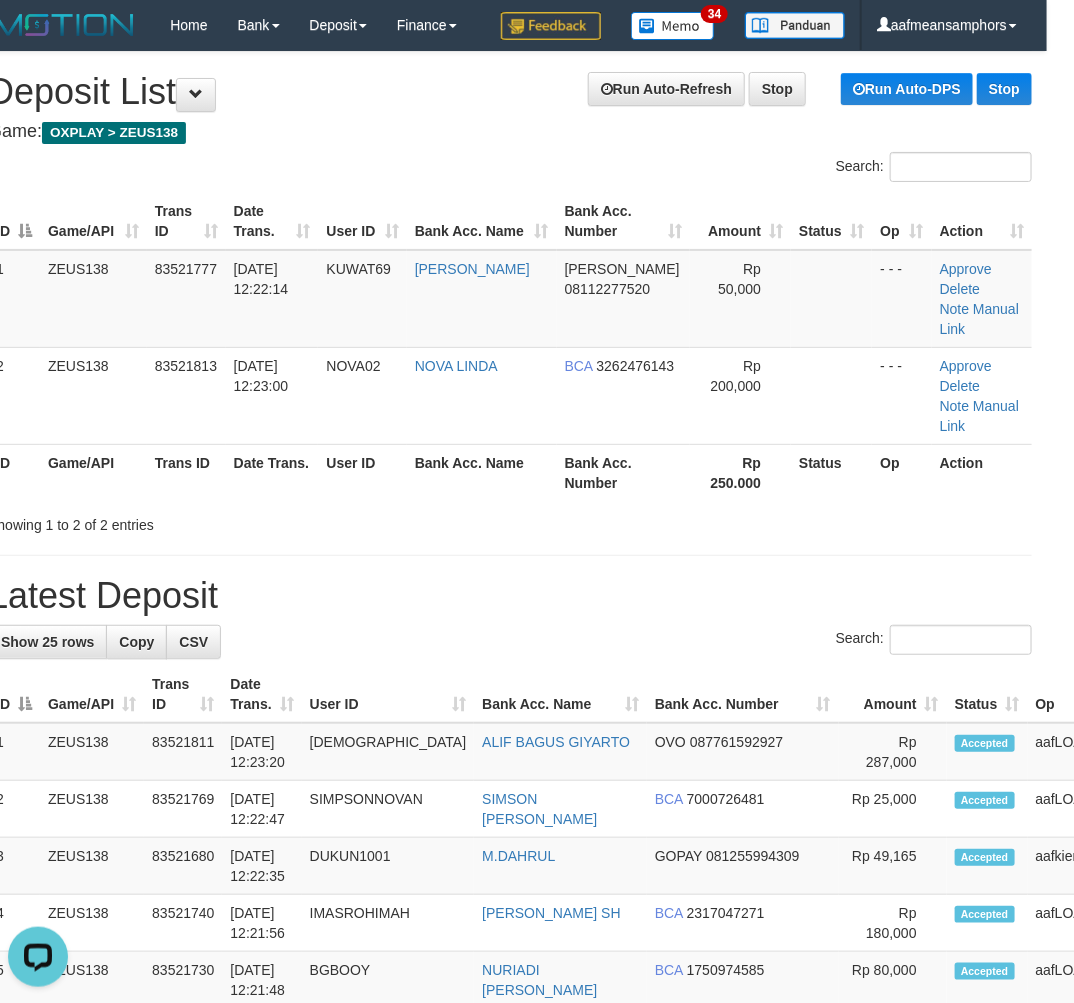 click on "Search:" at bounding box center (510, 642) 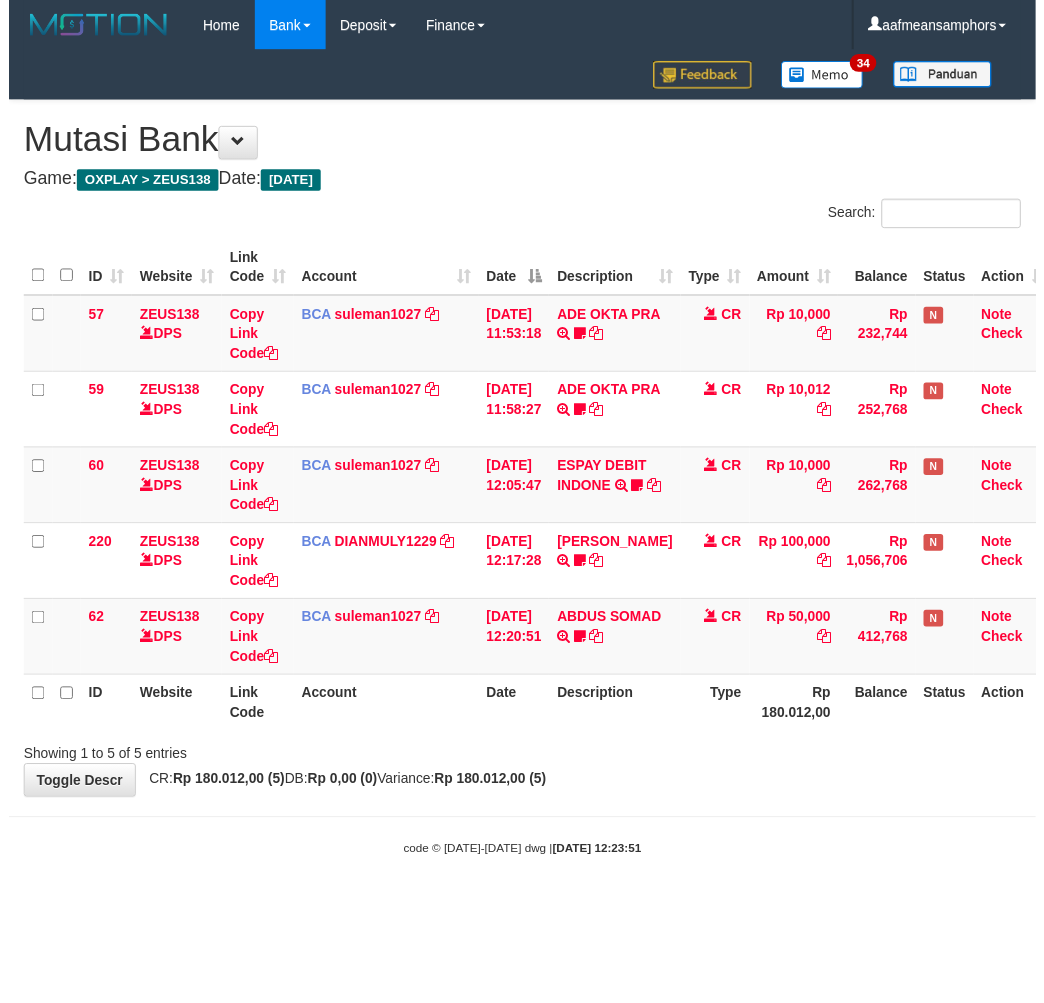 scroll, scrollTop: 0, scrollLeft: 0, axis: both 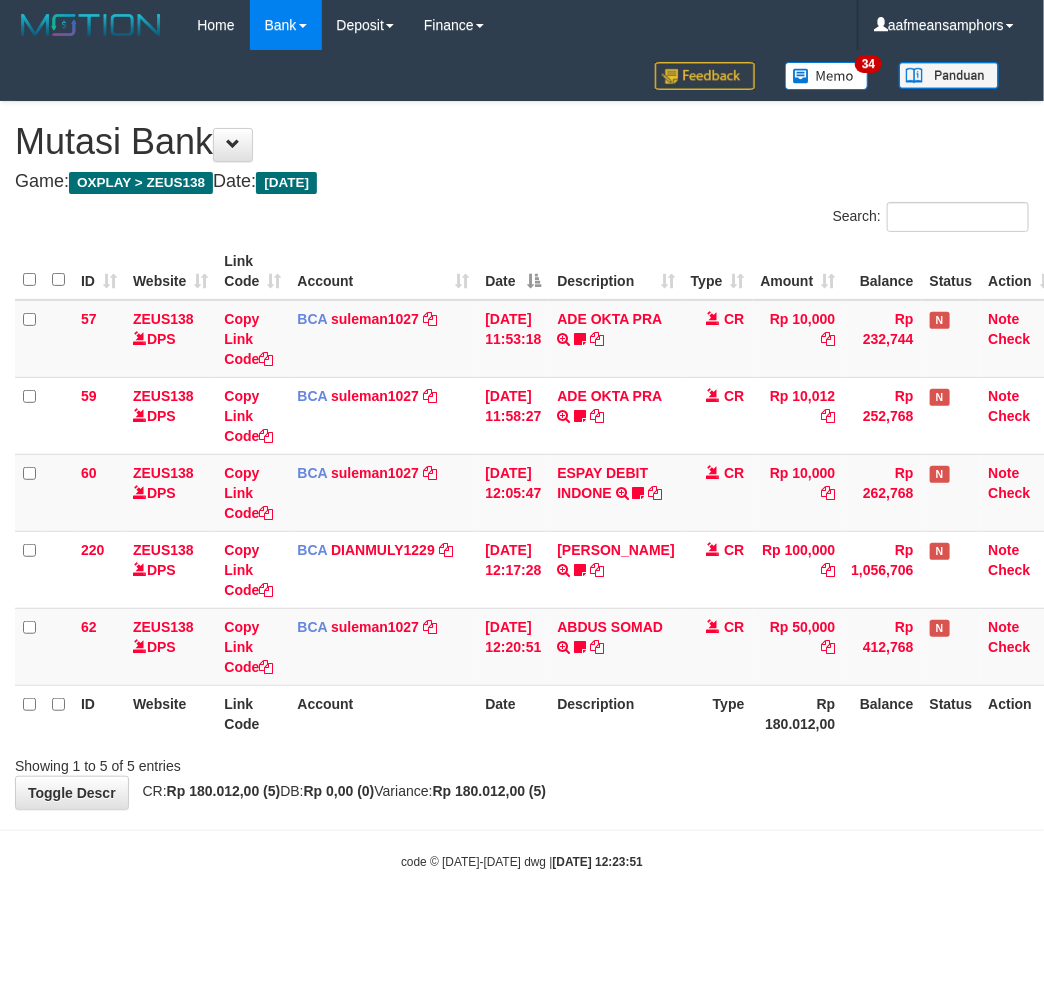 click on "**********" at bounding box center (522, 455) 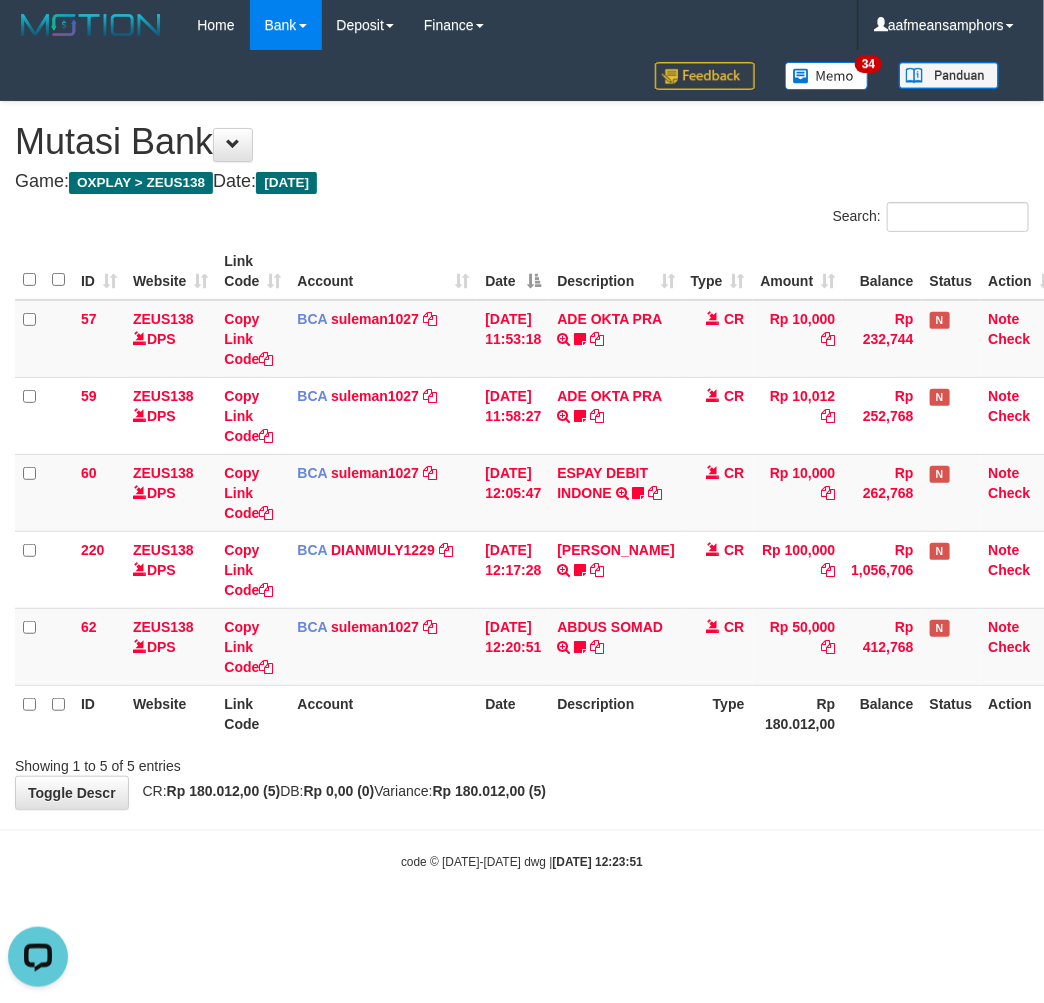 scroll, scrollTop: 0, scrollLeft: 0, axis: both 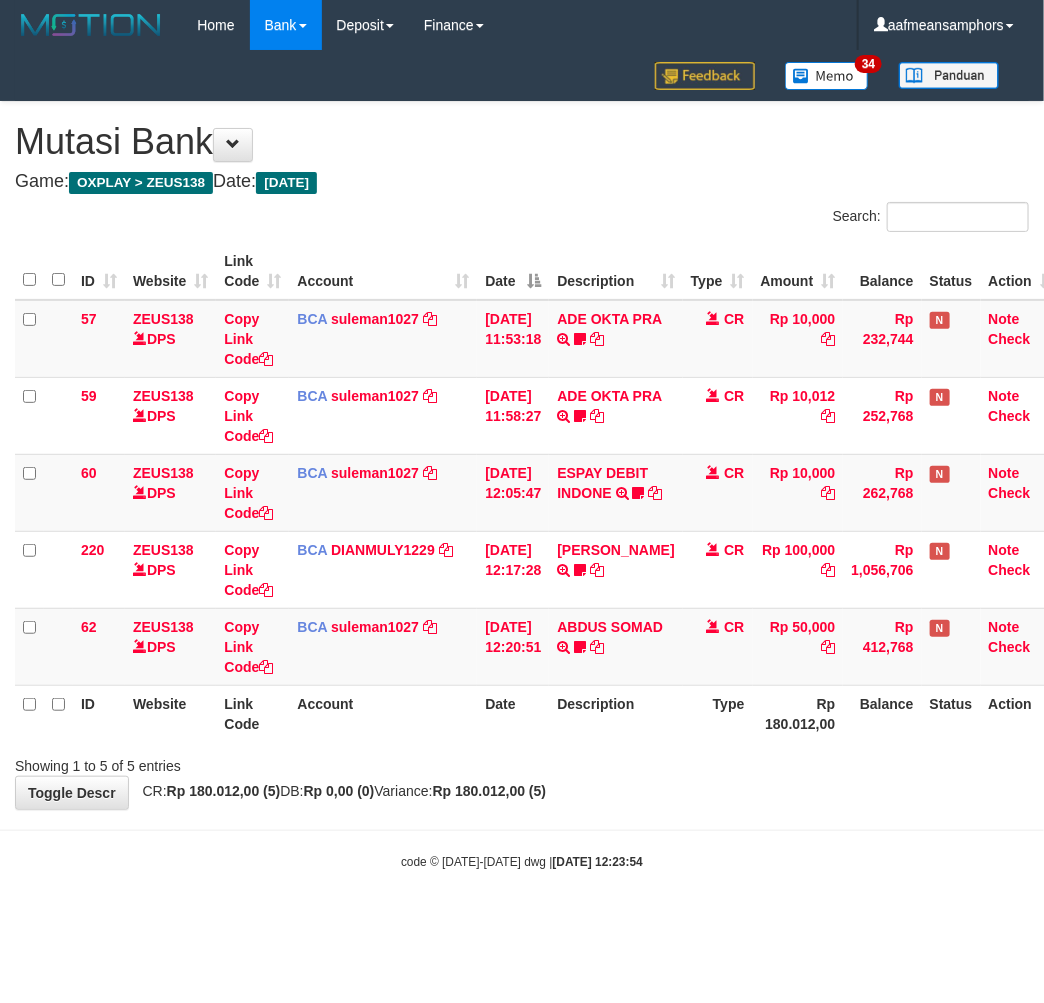drag, startPoint x: 0, startPoint y: 0, endPoint x: 612, endPoint y: 791, distance: 1000.1125 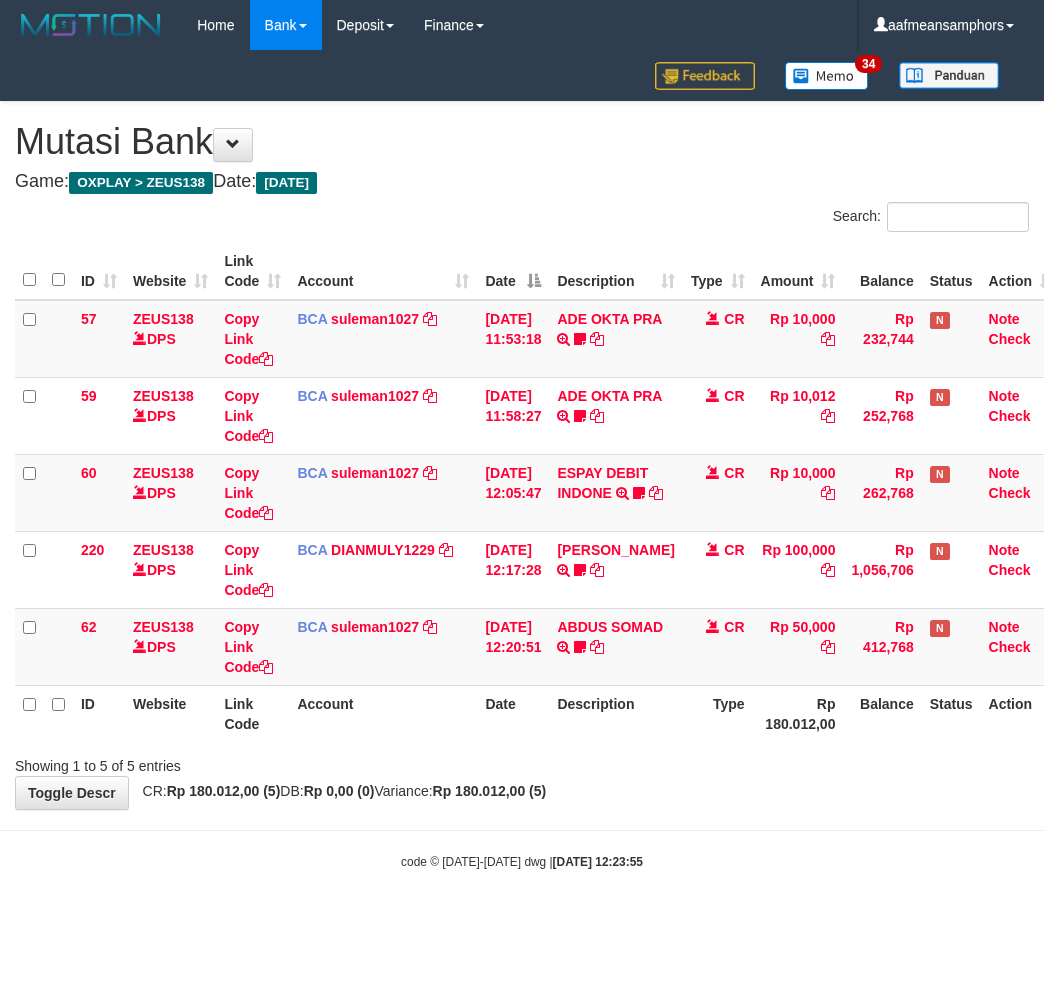 scroll, scrollTop: 0, scrollLeft: 0, axis: both 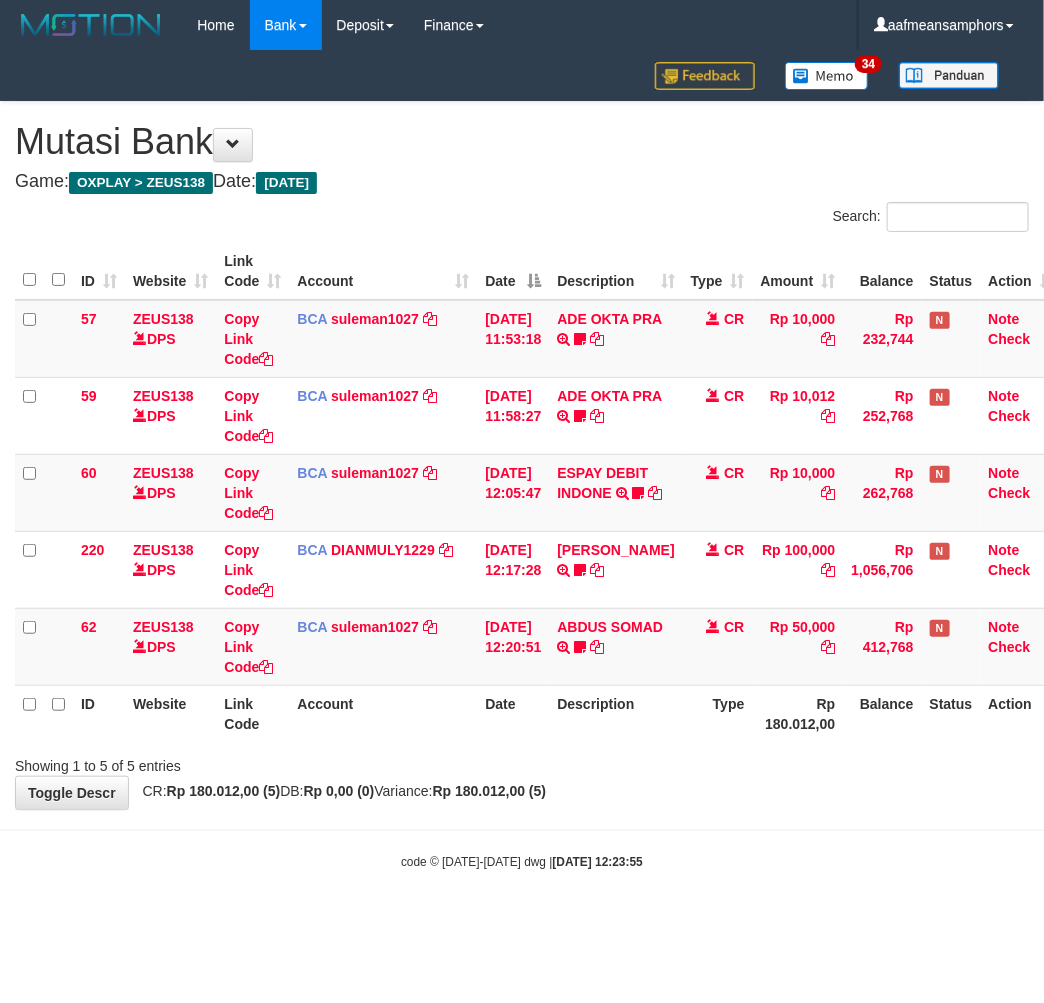 click on "**********" at bounding box center (522, 455) 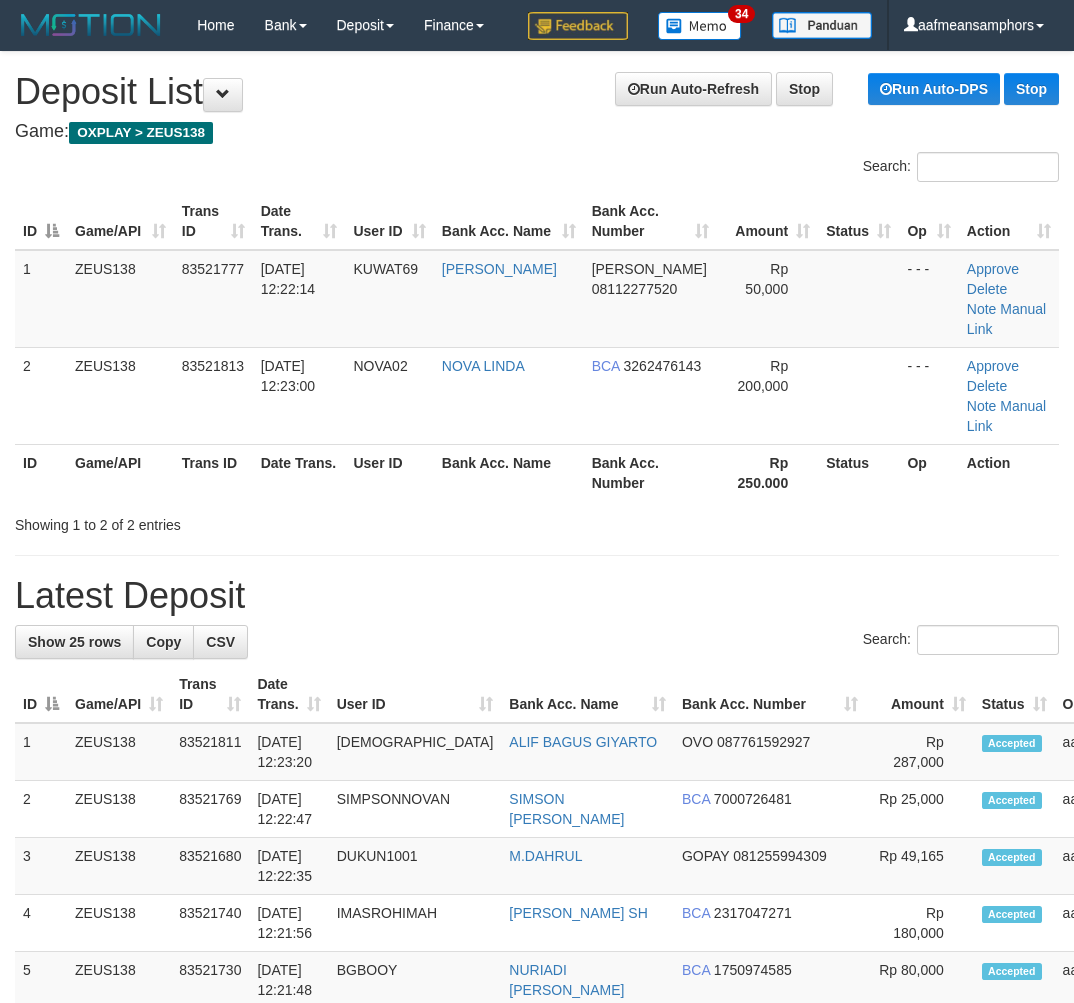 scroll, scrollTop: 0, scrollLeft: 27, axis: horizontal 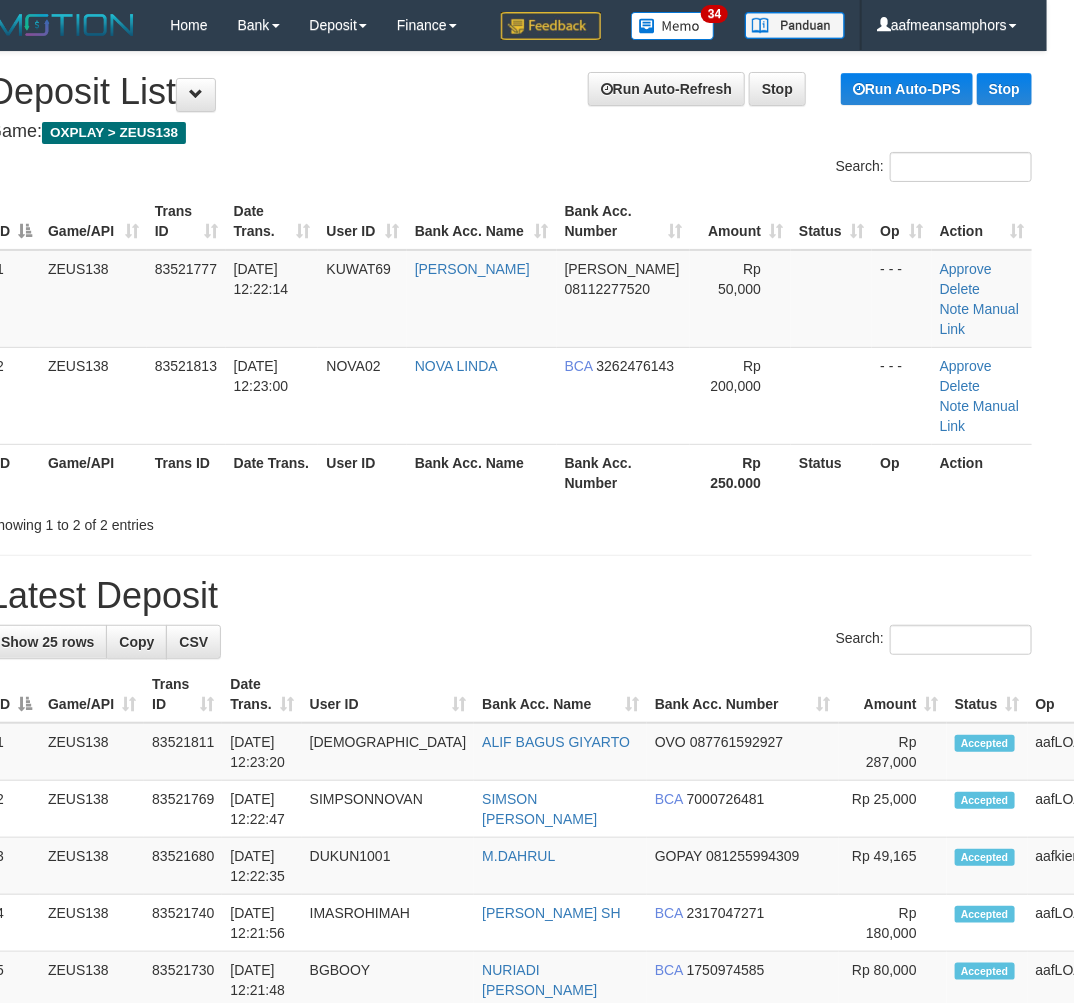 click on "**********" at bounding box center [510, 1177] 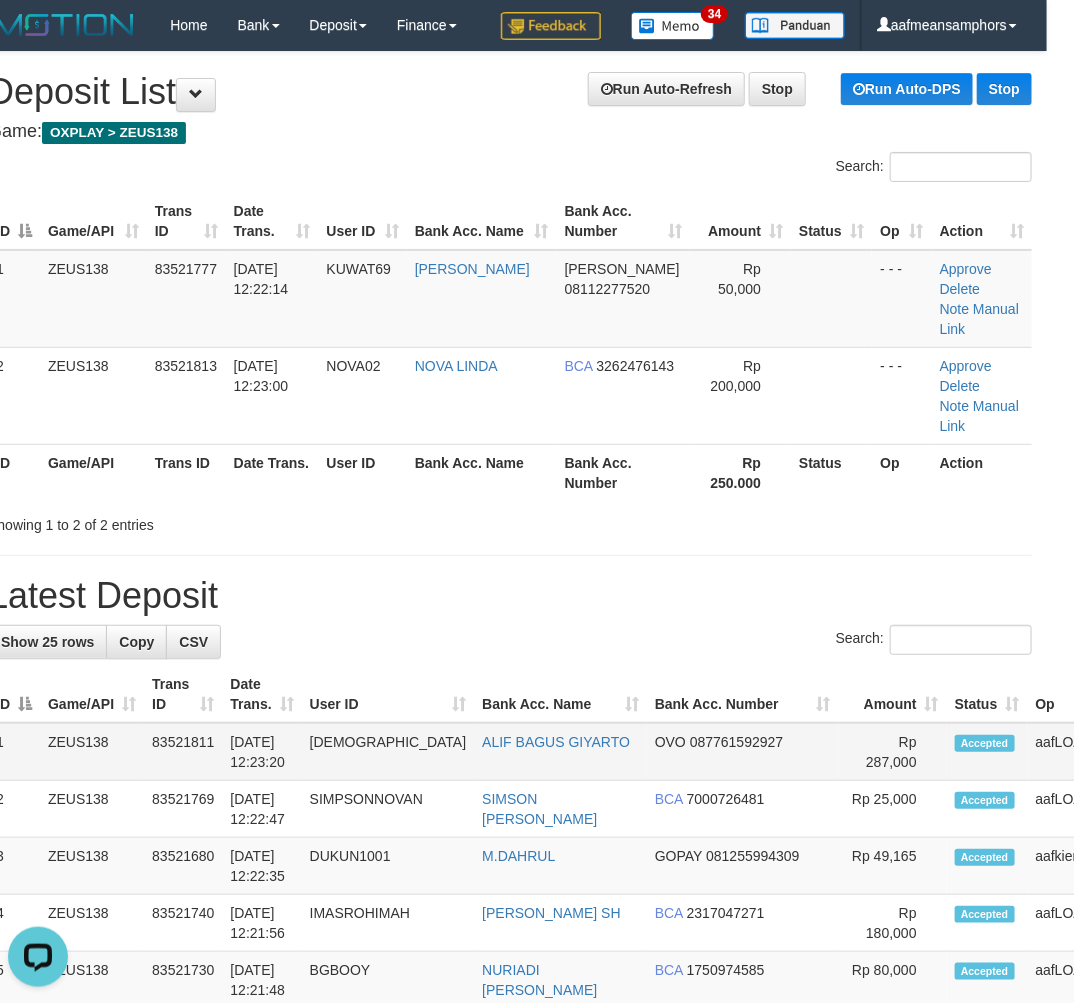 scroll, scrollTop: 0, scrollLeft: 0, axis: both 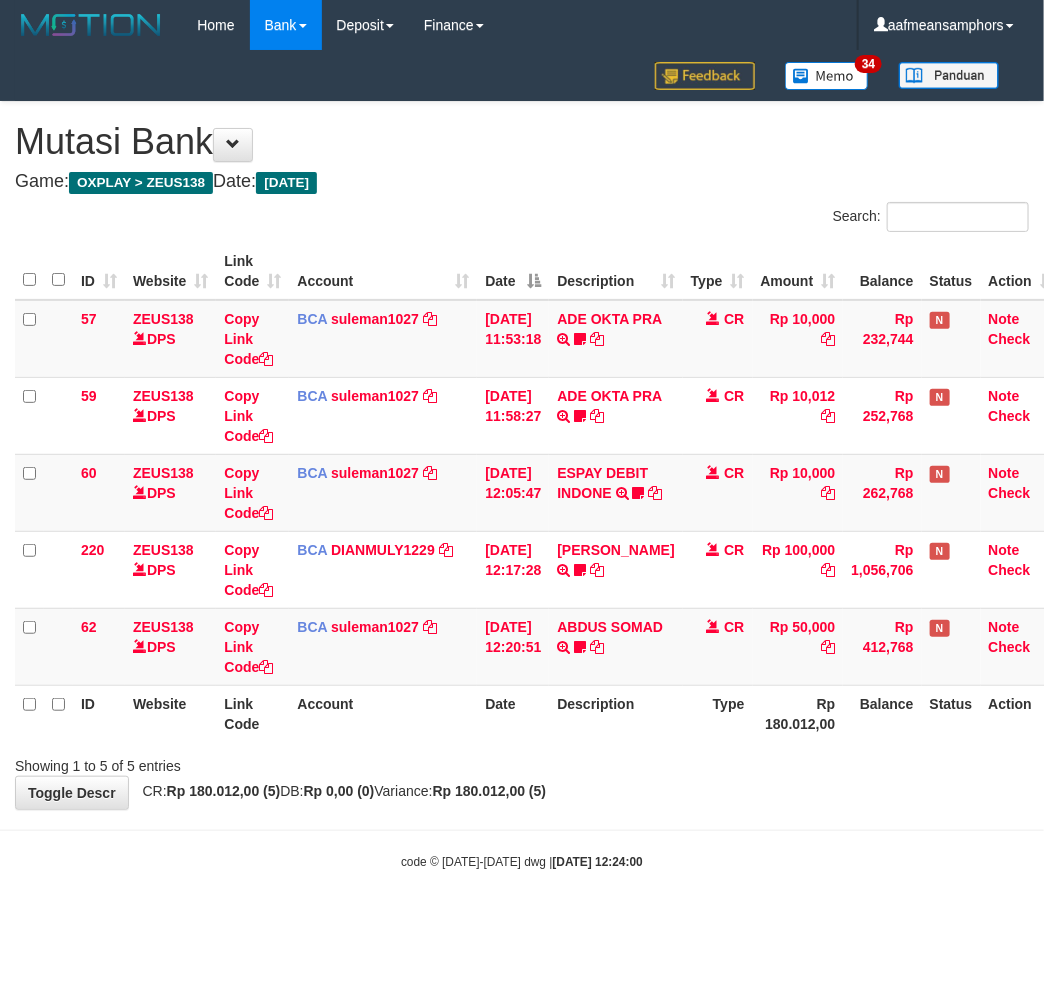 drag, startPoint x: 654, startPoint y: 767, endPoint x: 653, endPoint y: 748, distance: 19.026299 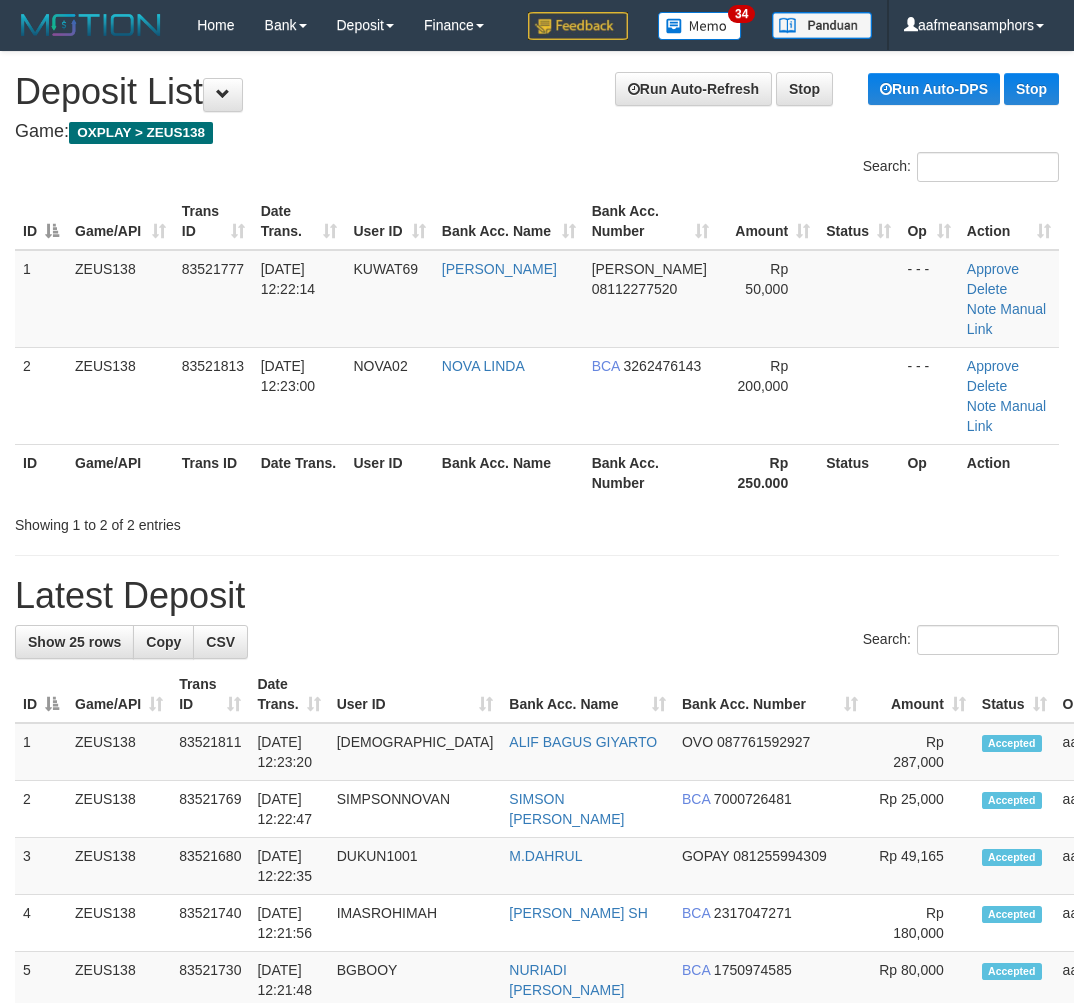 scroll, scrollTop: 0, scrollLeft: 27, axis: horizontal 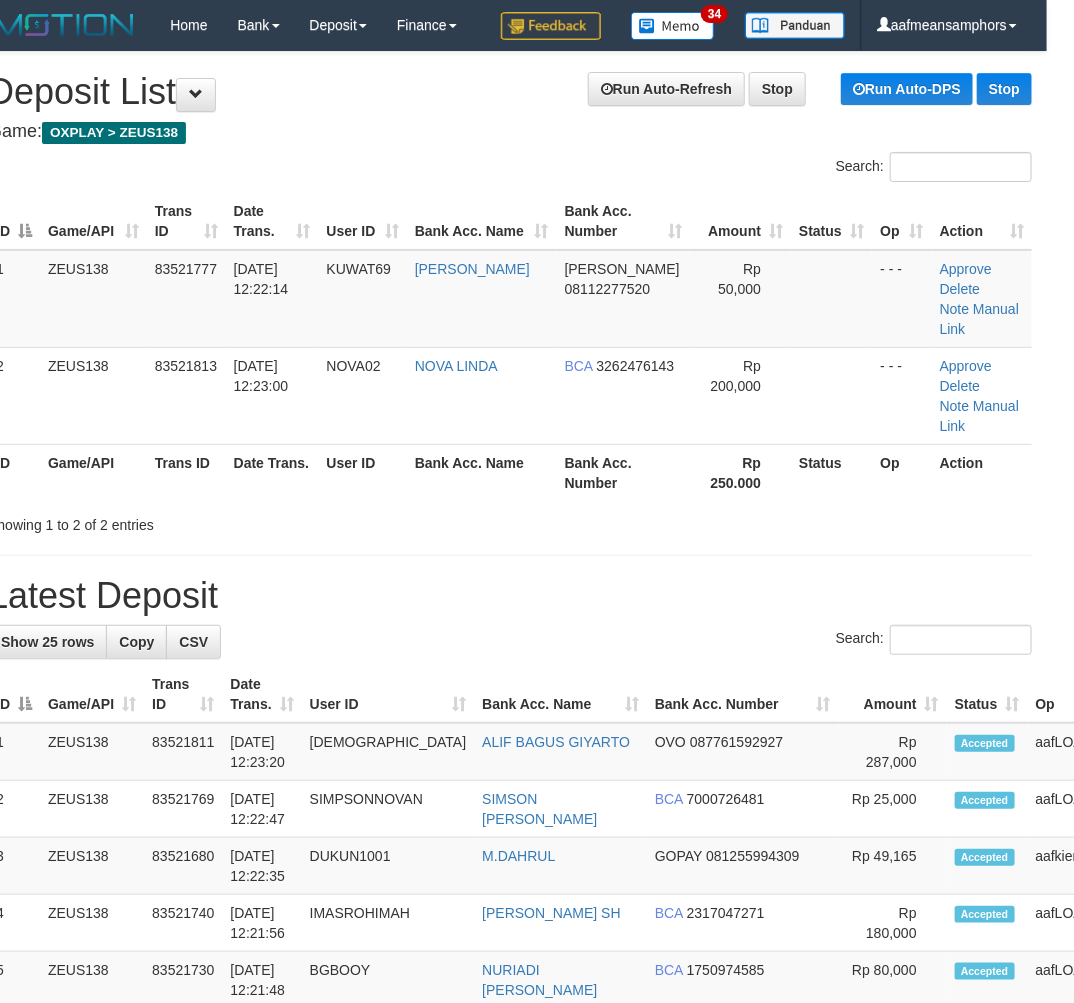 click on "Latest Deposit" at bounding box center [510, 596] 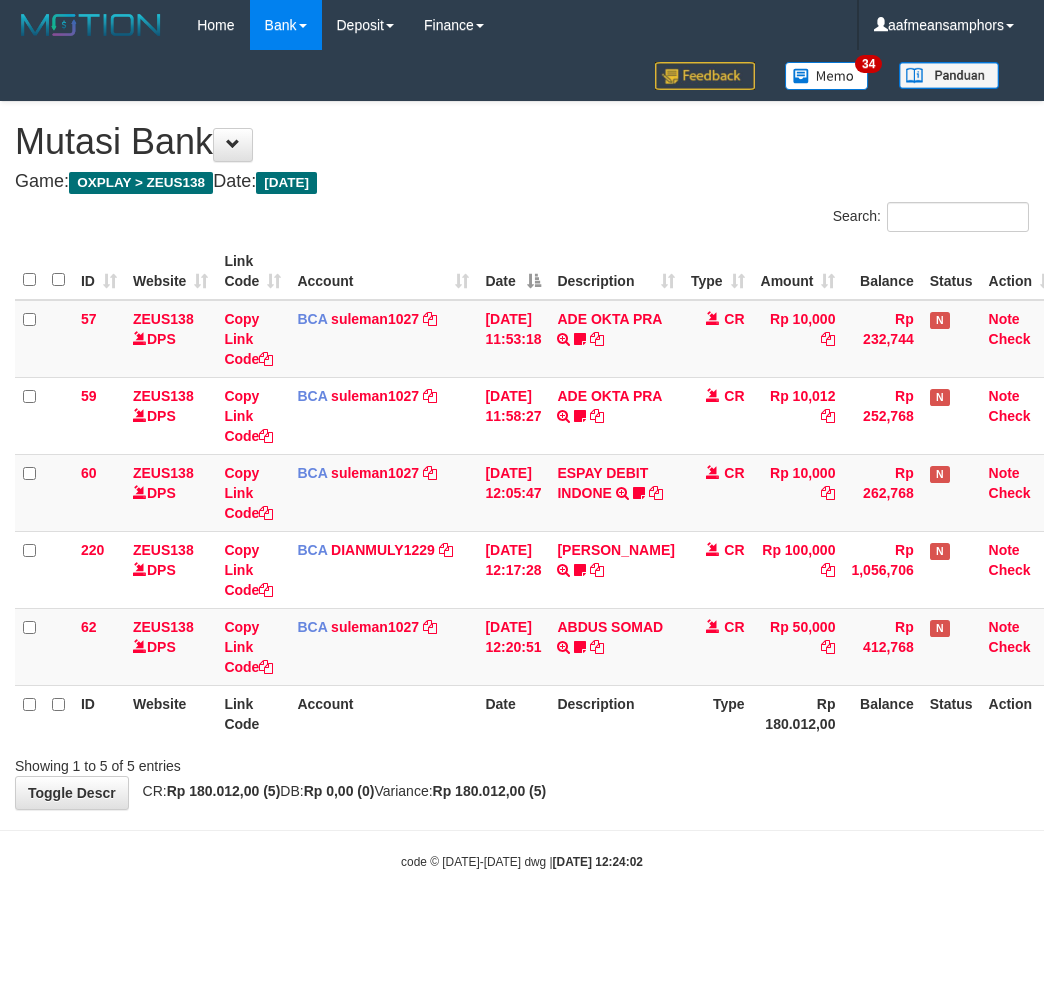 scroll, scrollTop: 0, scrollLeft: 0, axis: both 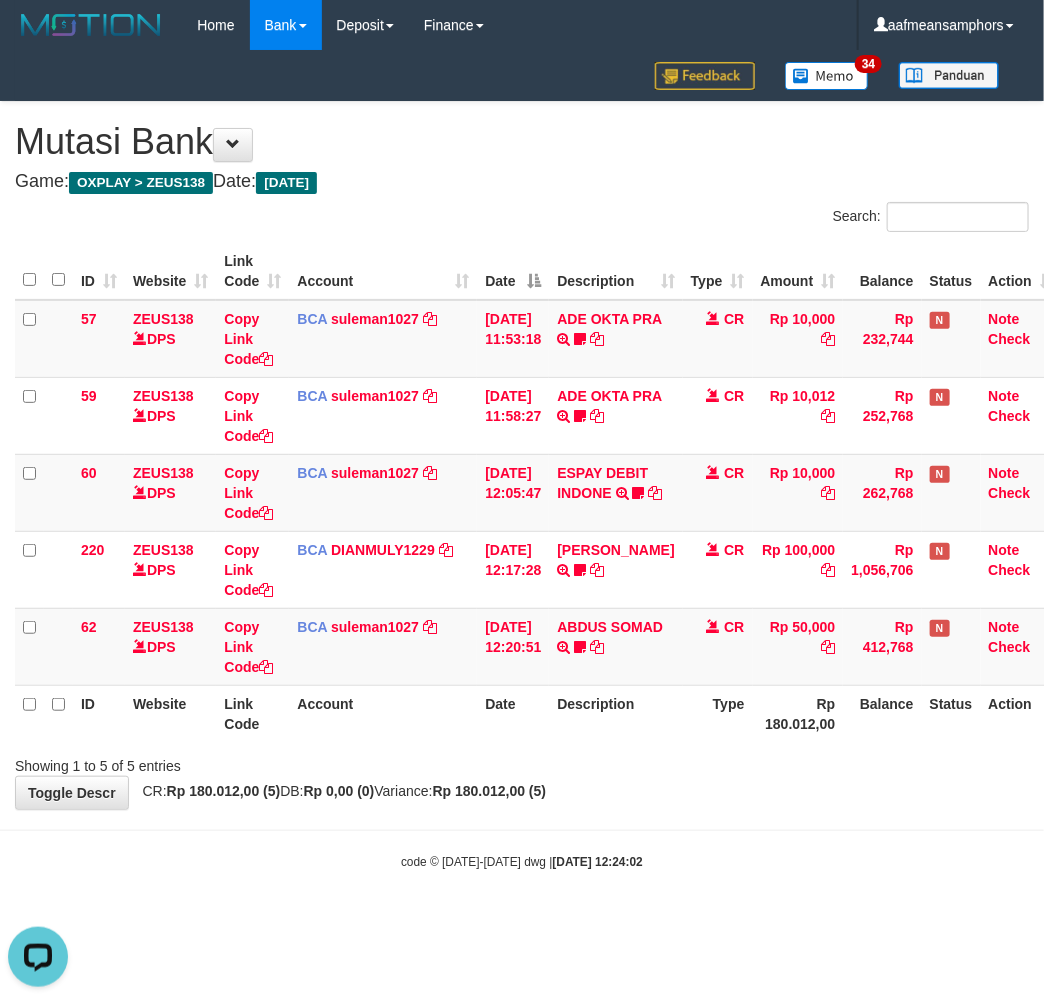 drag, startPoint x: 546, startPoint y: 828, endPoint x: 604, endPoint y: 766, distance: 84.89994 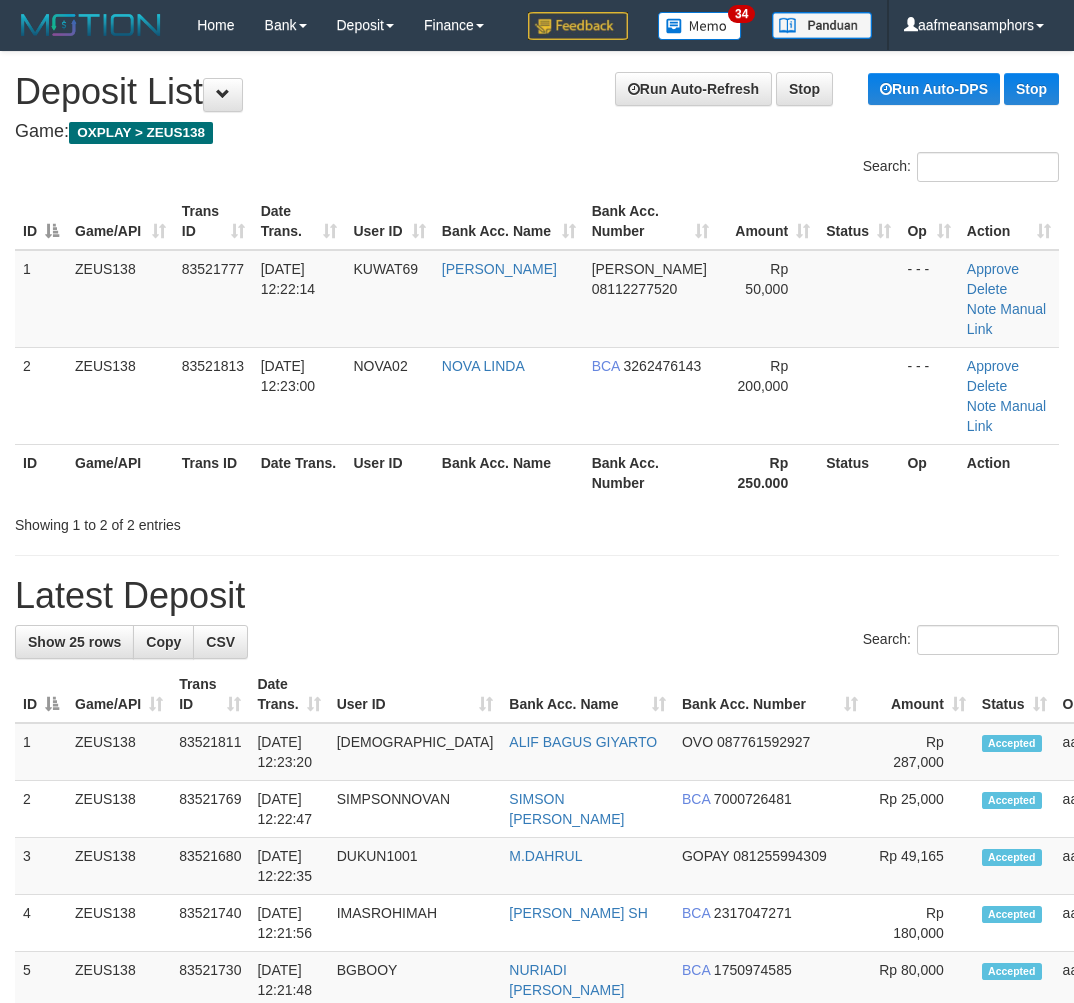 scroll, scrollTop: 0, scrollLeft: 27, axis: horizontal 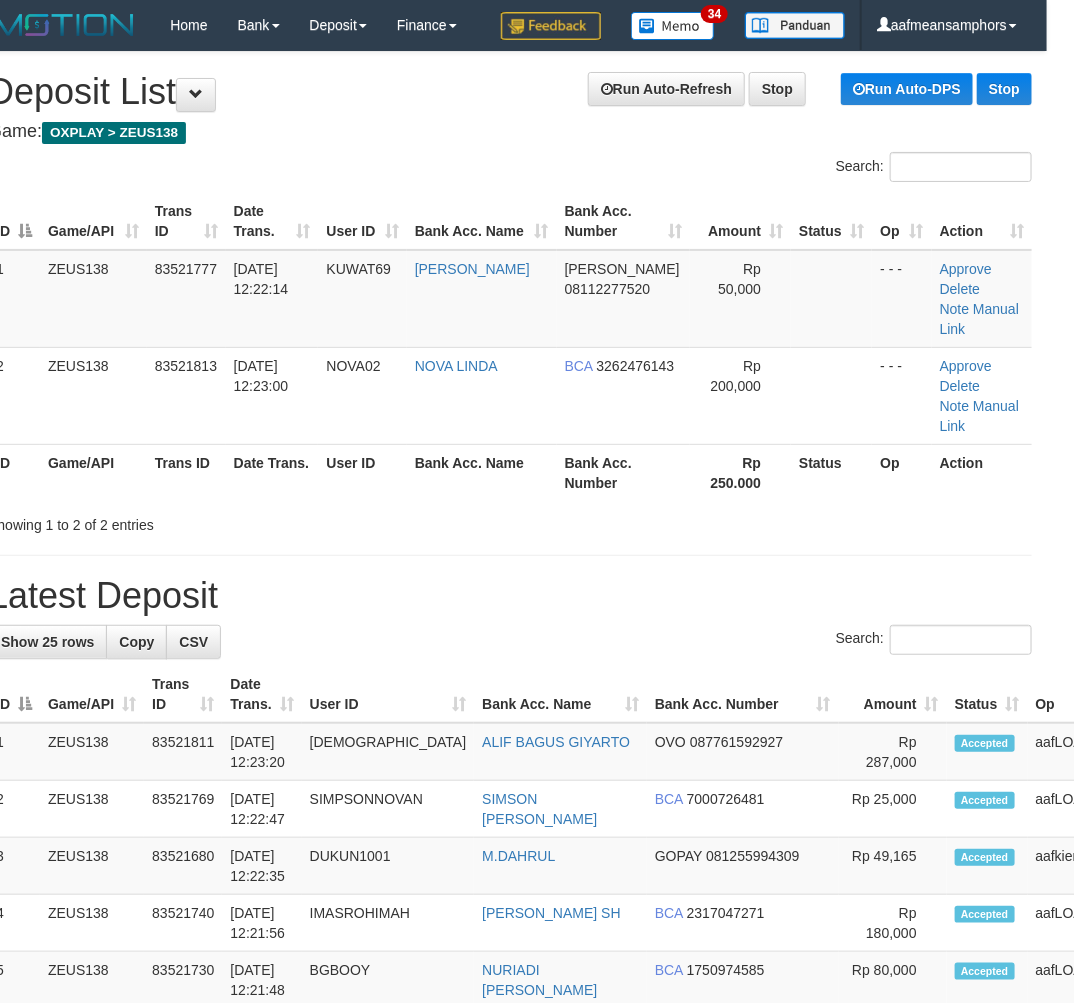 click on "Latest Deposit" at bounding box center [510, 596] 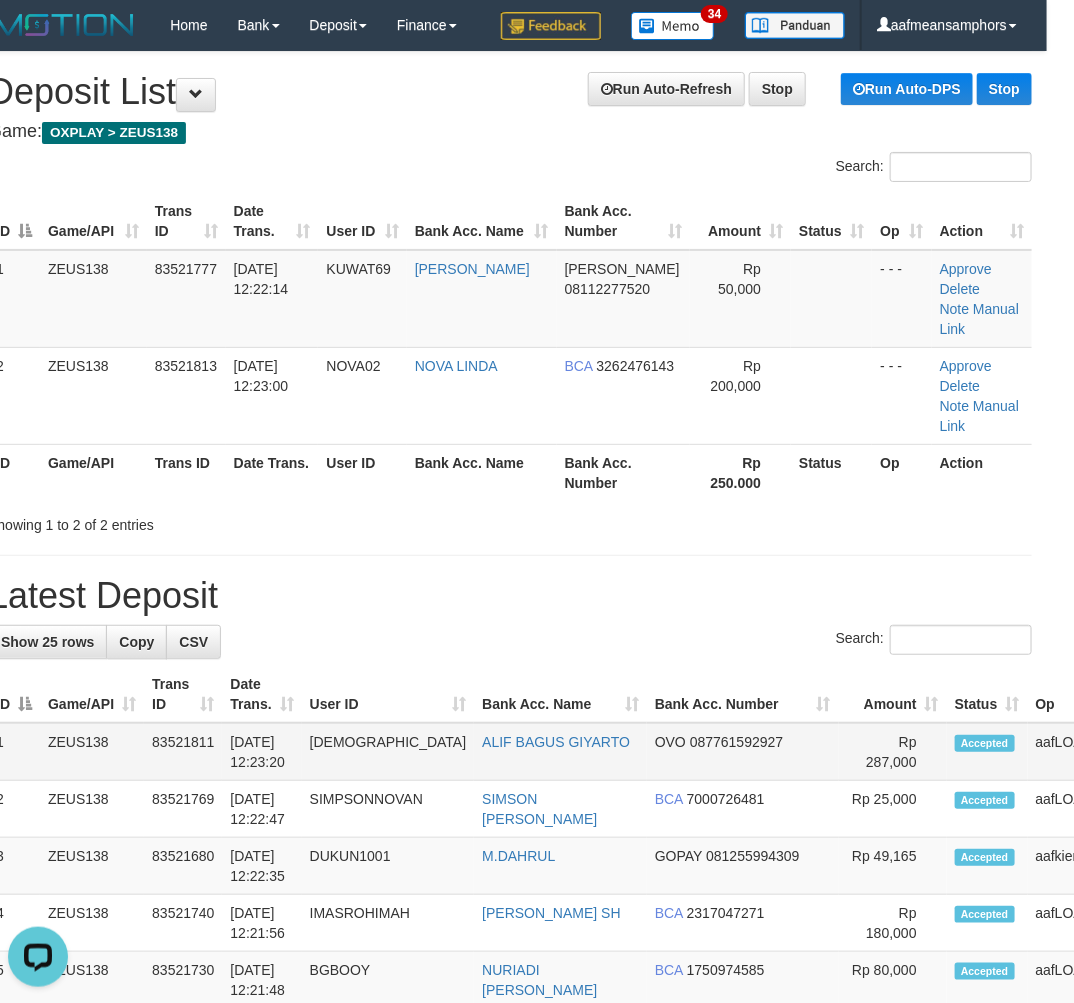 scroll, scrollTop: 0, scrollLeft: 0, axis: both 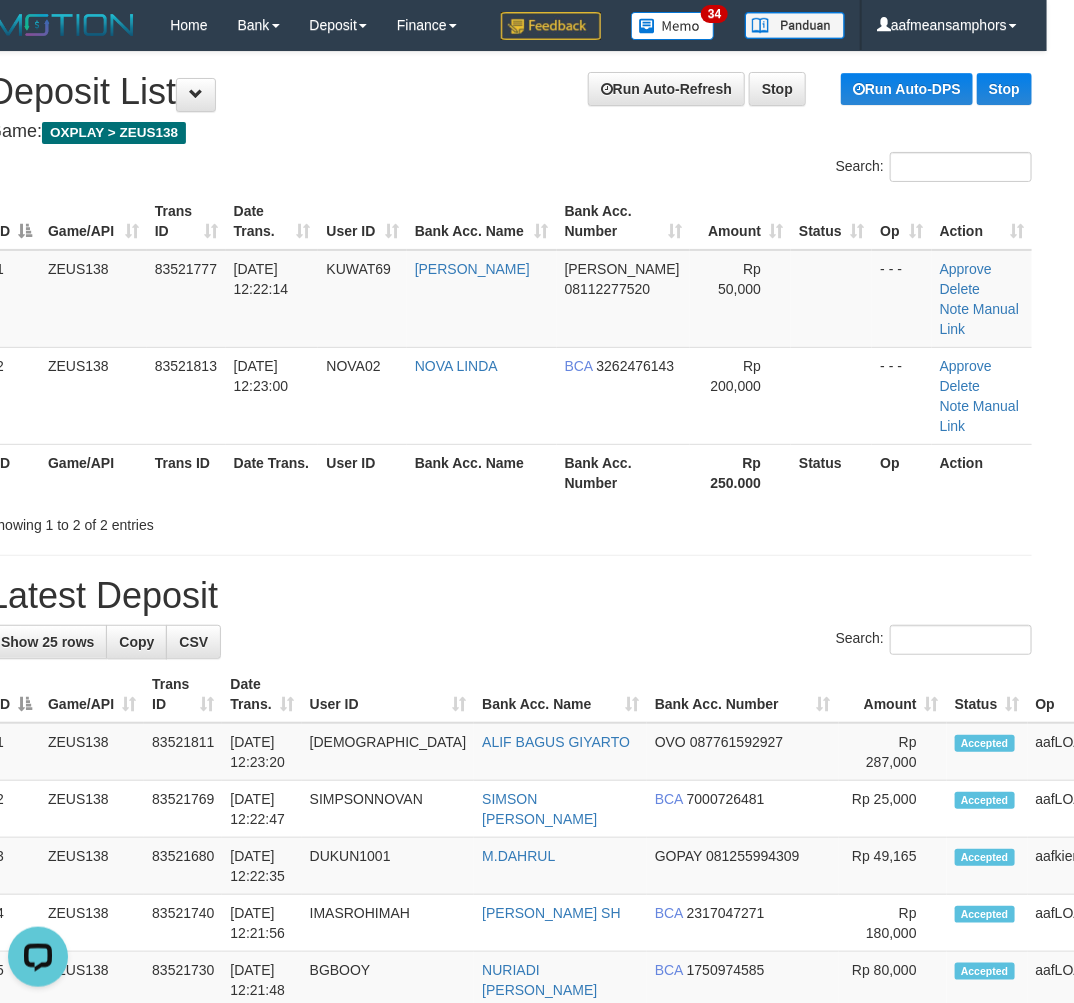 click on "**********" at bounding box center [510, 1177] 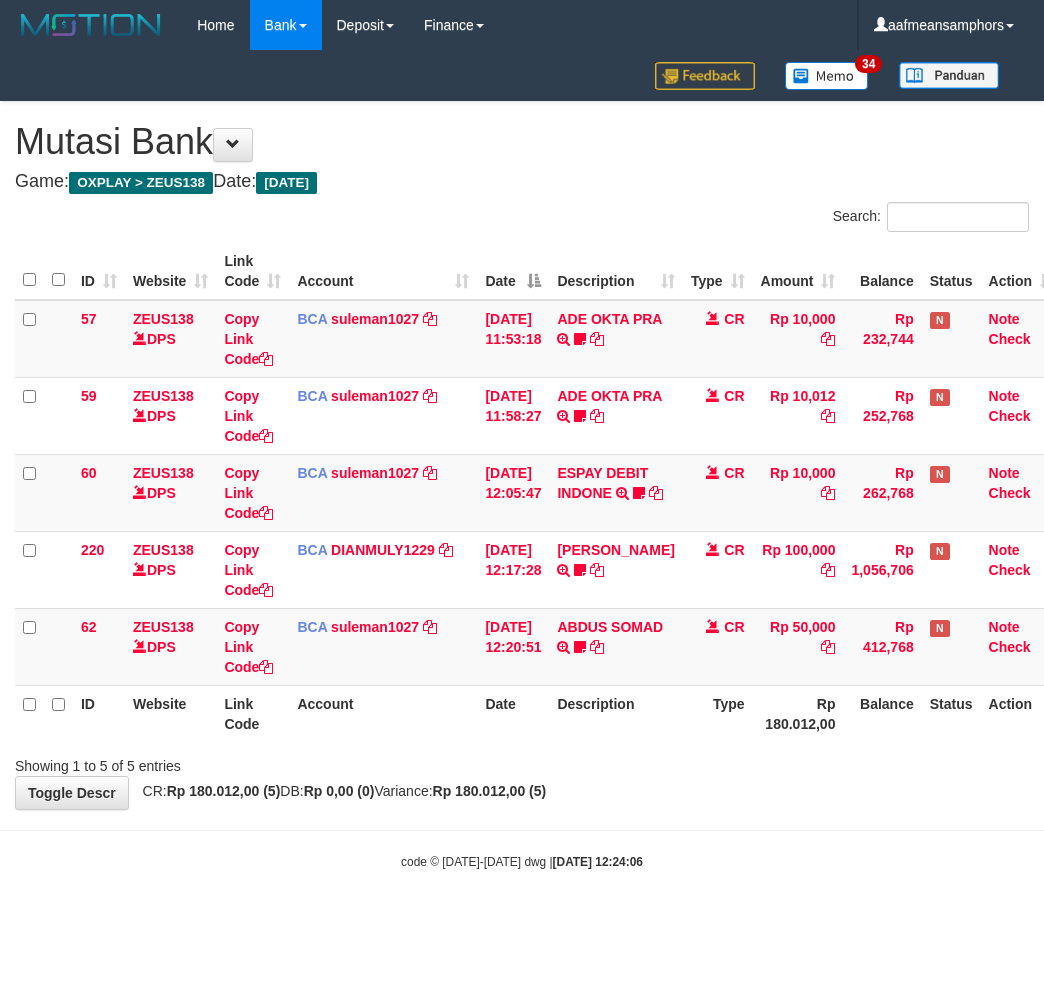 scroll, scrollTop: 0, scrollLeft: 0, axis: both 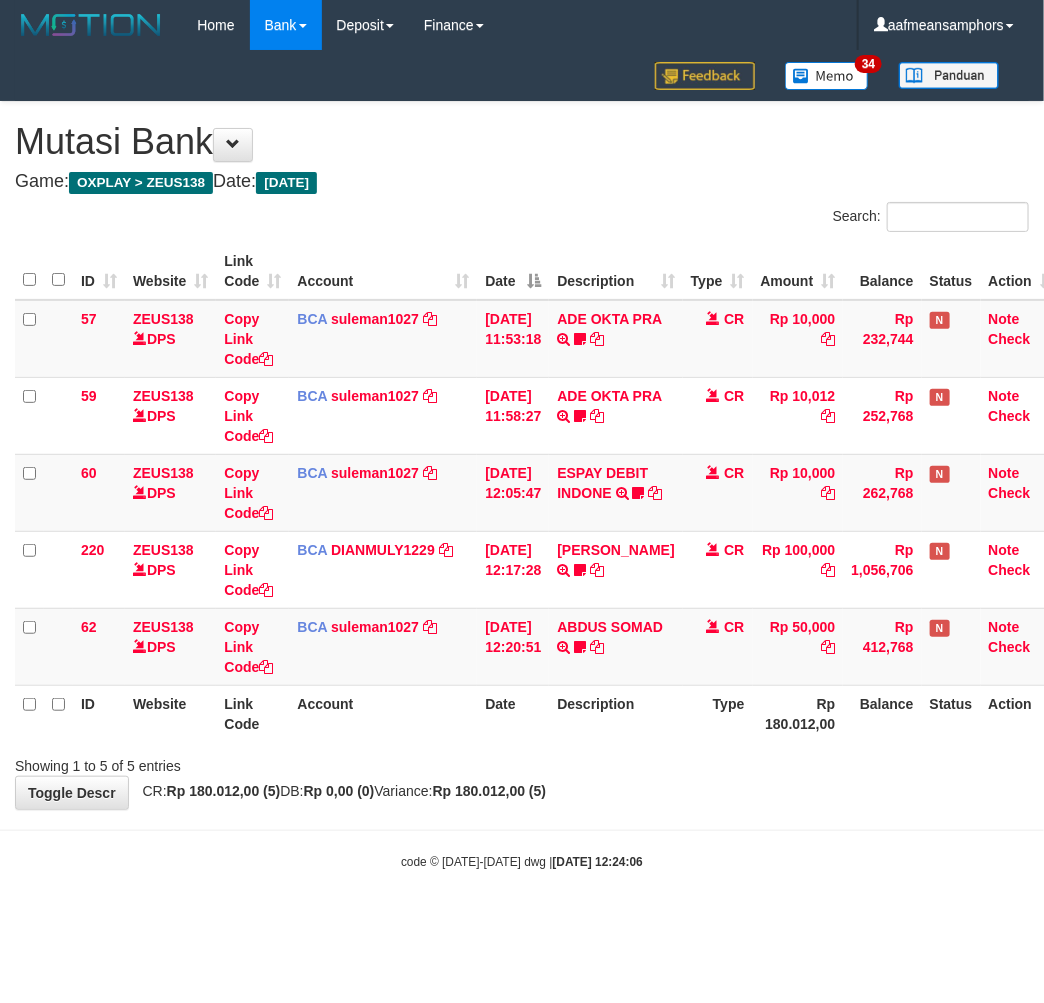 drag, startPoint x: 0, startPoint y: 0, endPoint x: 544, endPoint y: 811, distance: 976.55365 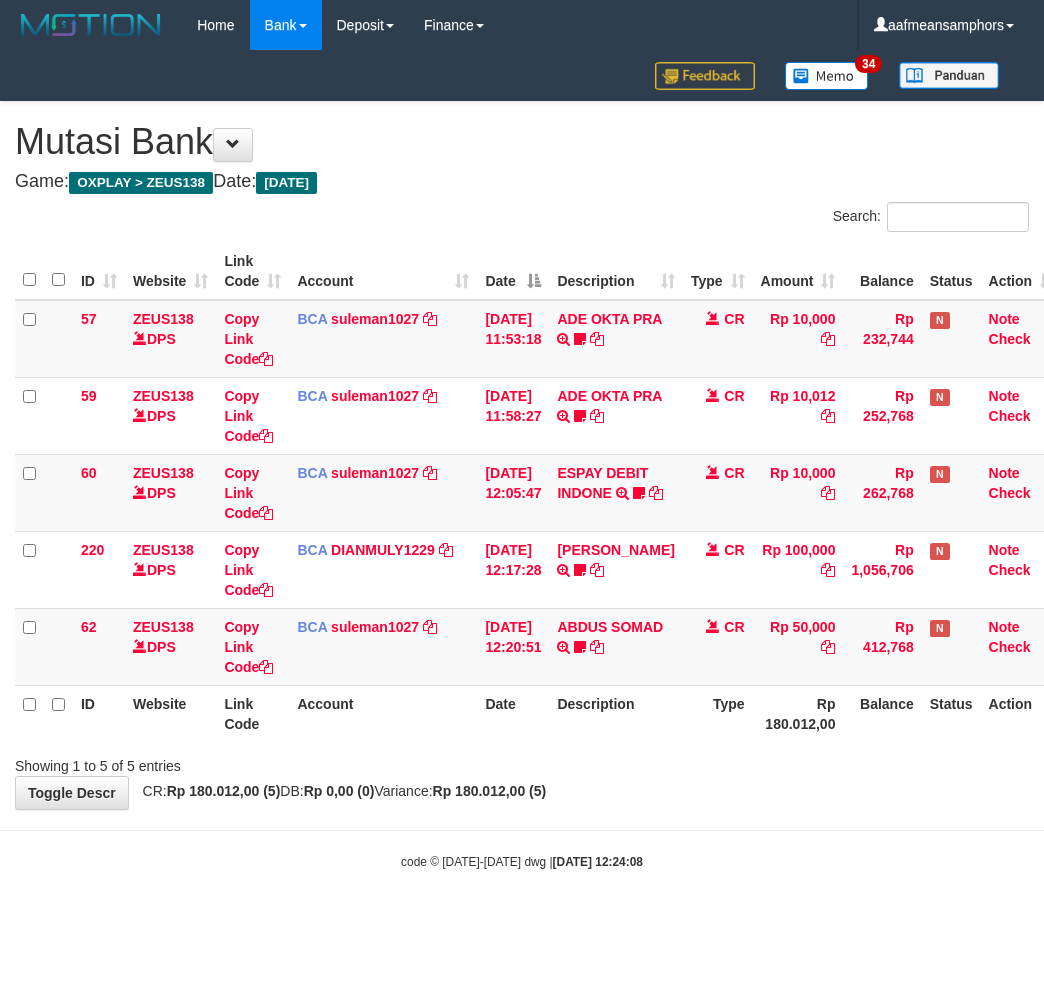 scroll, scrollTop: 0, scrollLeft: 0, axis: both 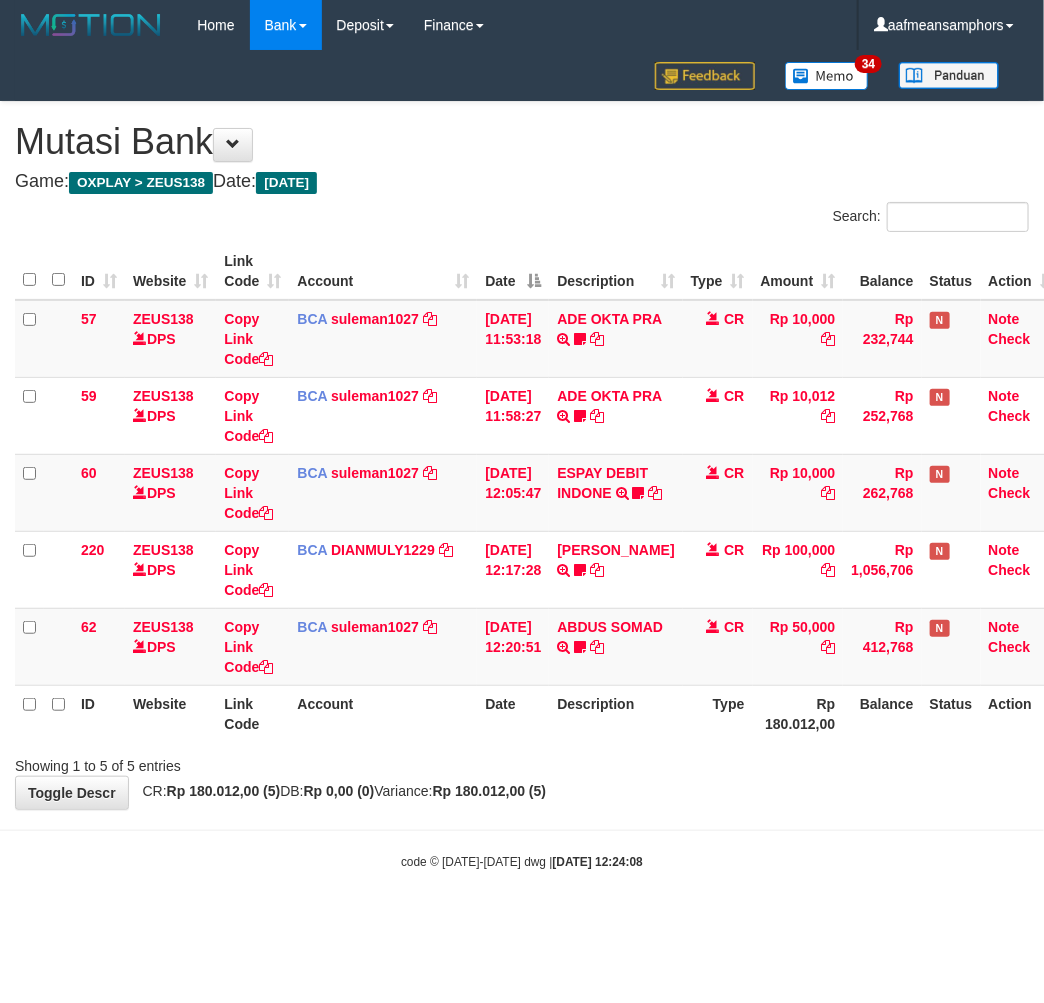 click on "**********" at bounding box center (522, 455) 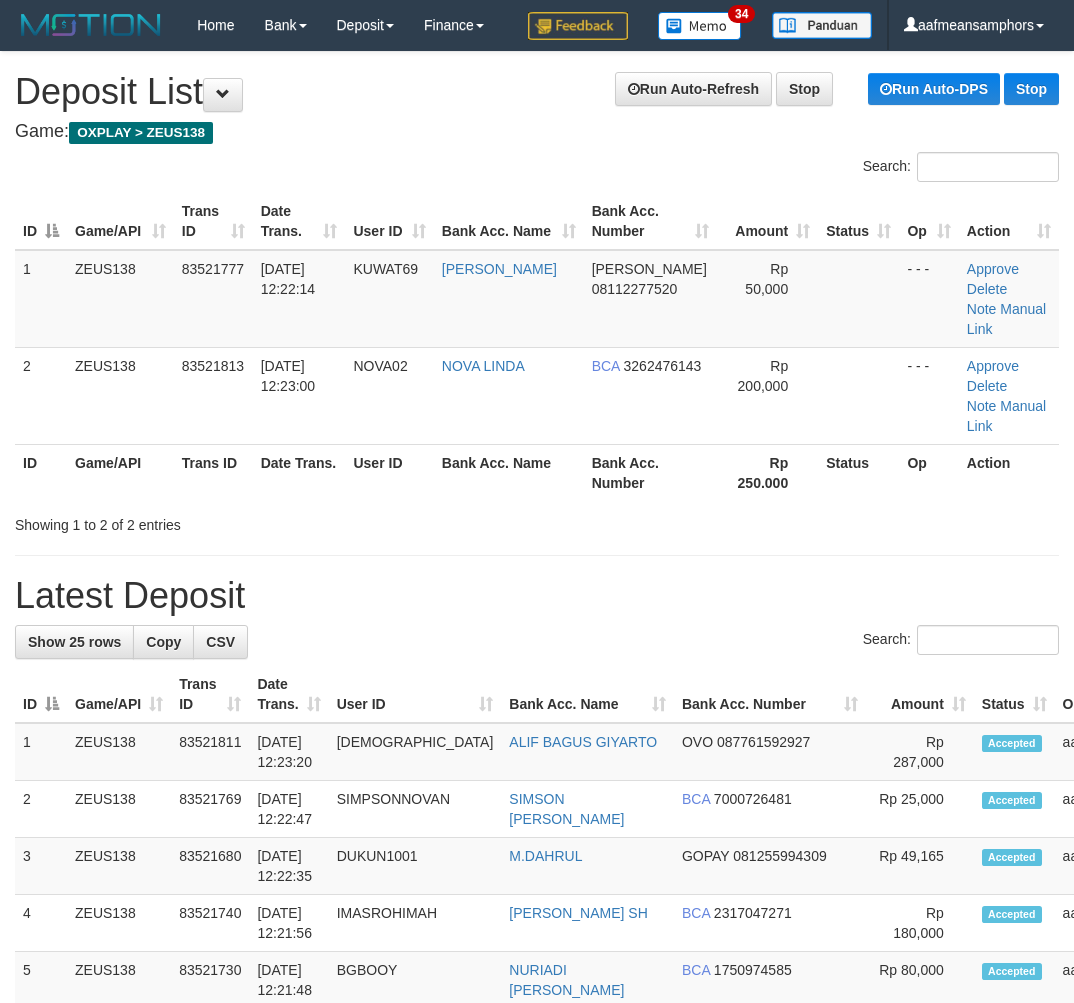 scroll, scrollTop: 0, scrollLeft: 27, axis: horizontal 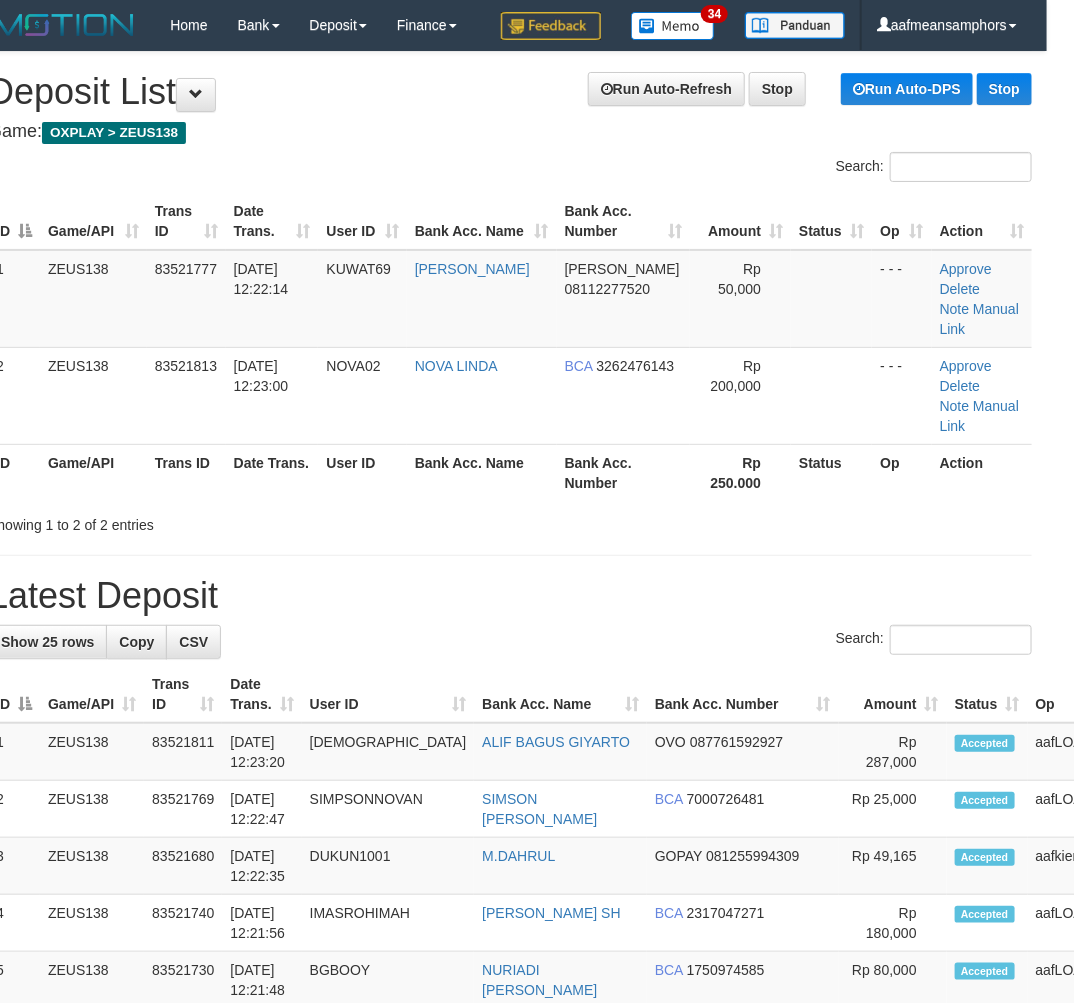 click on "Latest Deposit" at bounding box center [510, 596] 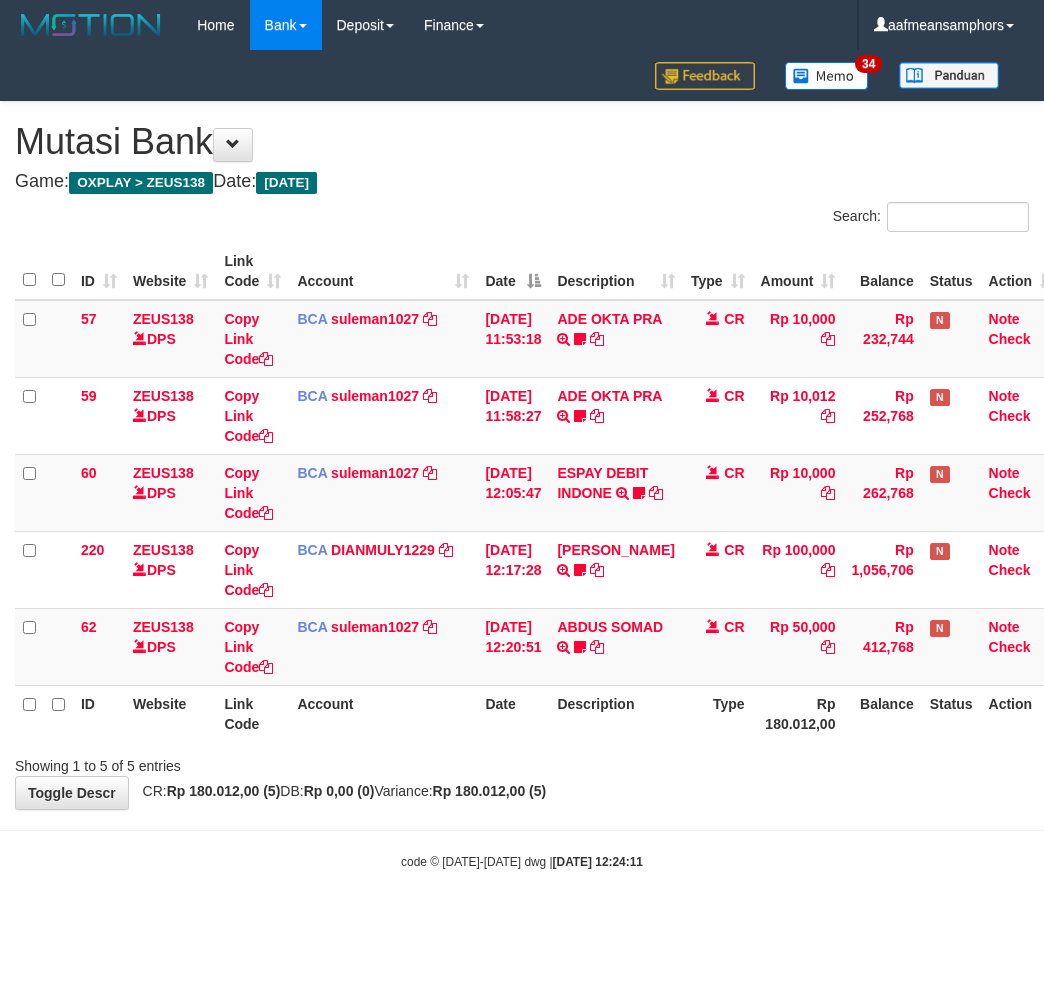 scroll, scrollTop: 0, scrollLeft: 0, axis: both 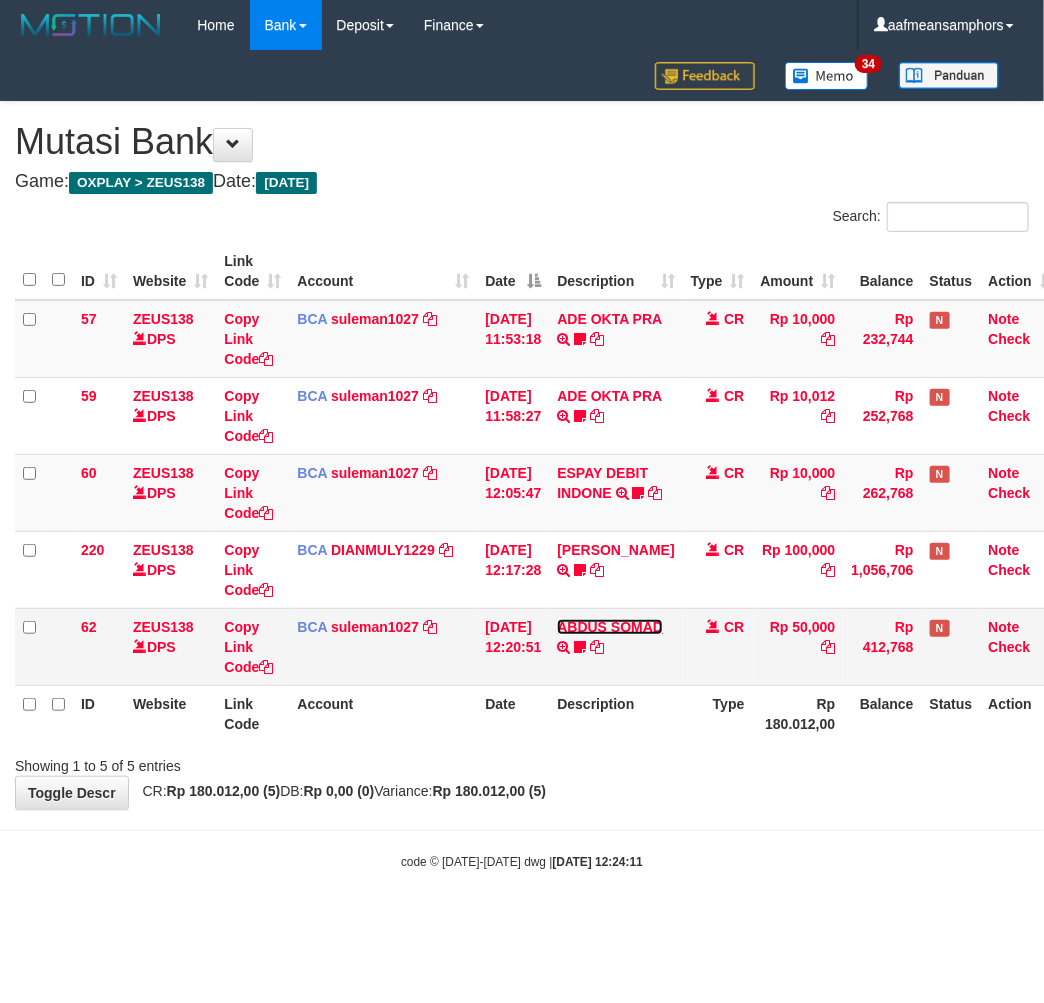 click on "ABDUS SOMAD" at bounding box center (610, 627) 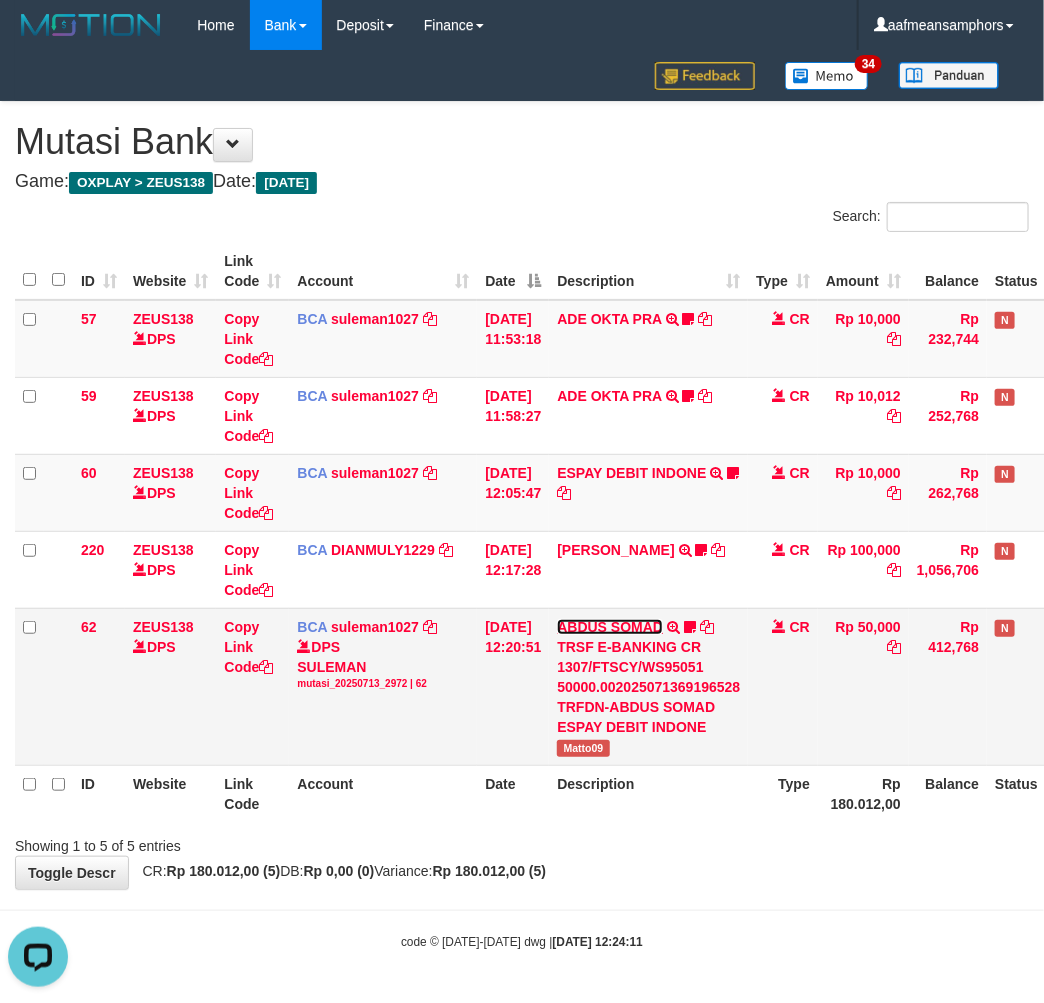 scroll, scrollTop: 0, scrollLeft: 0, axis: both 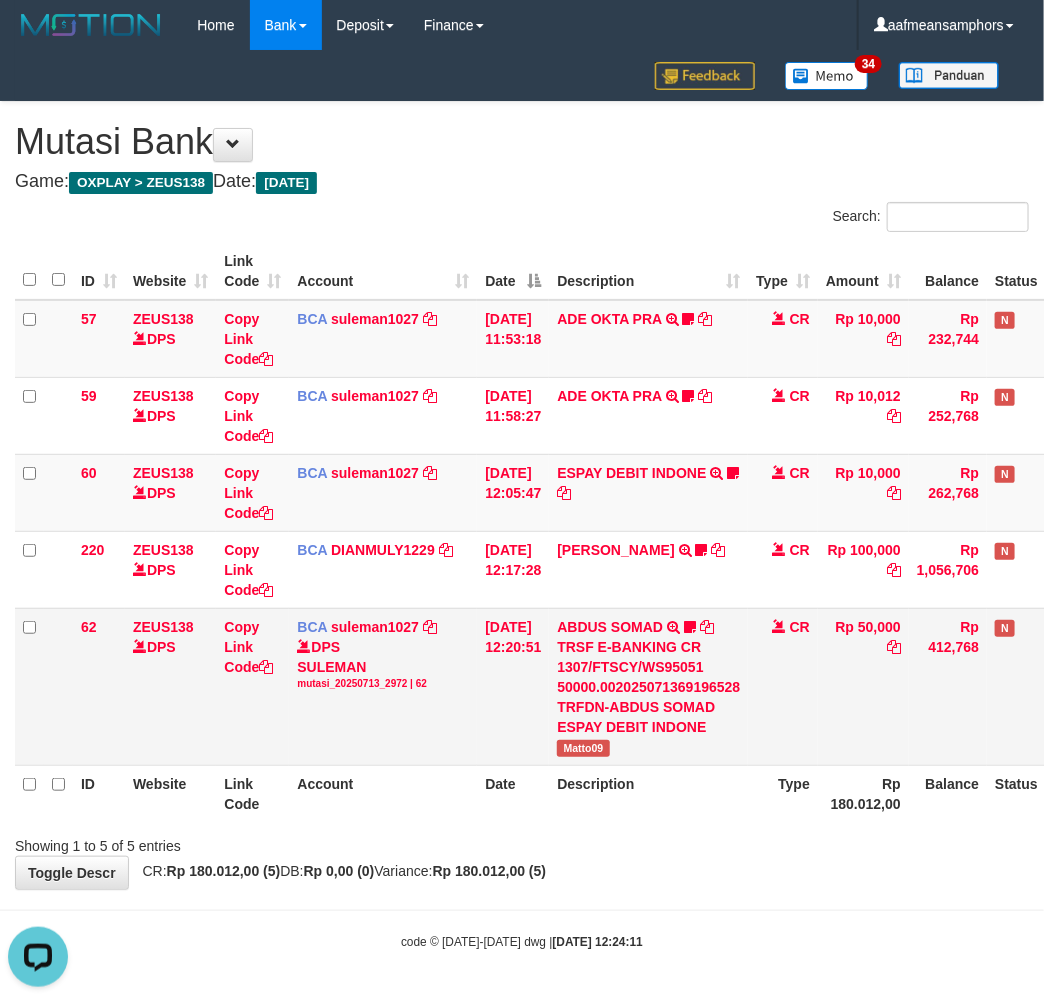 click on "Matto09" at bounding box center (583, 748) 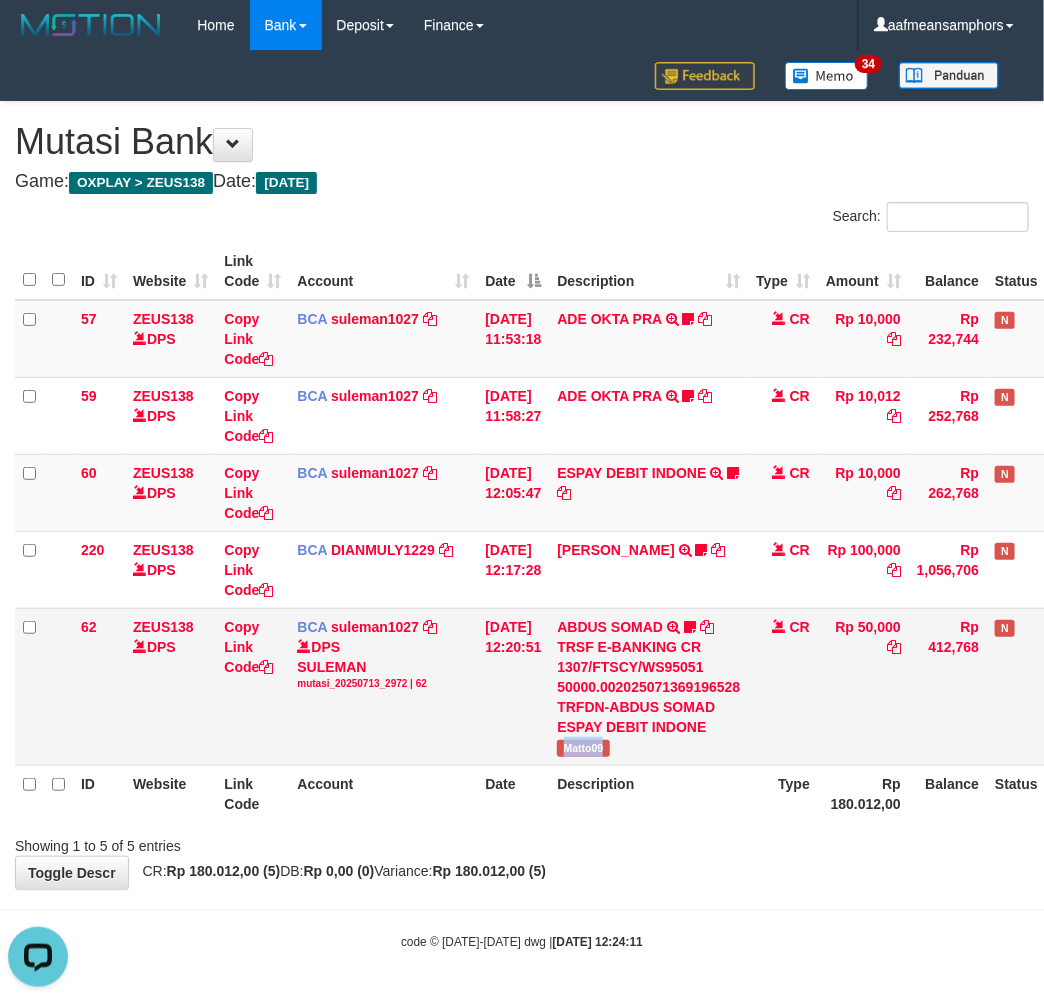 click on "Matto09" at bounding box center [583, 748] 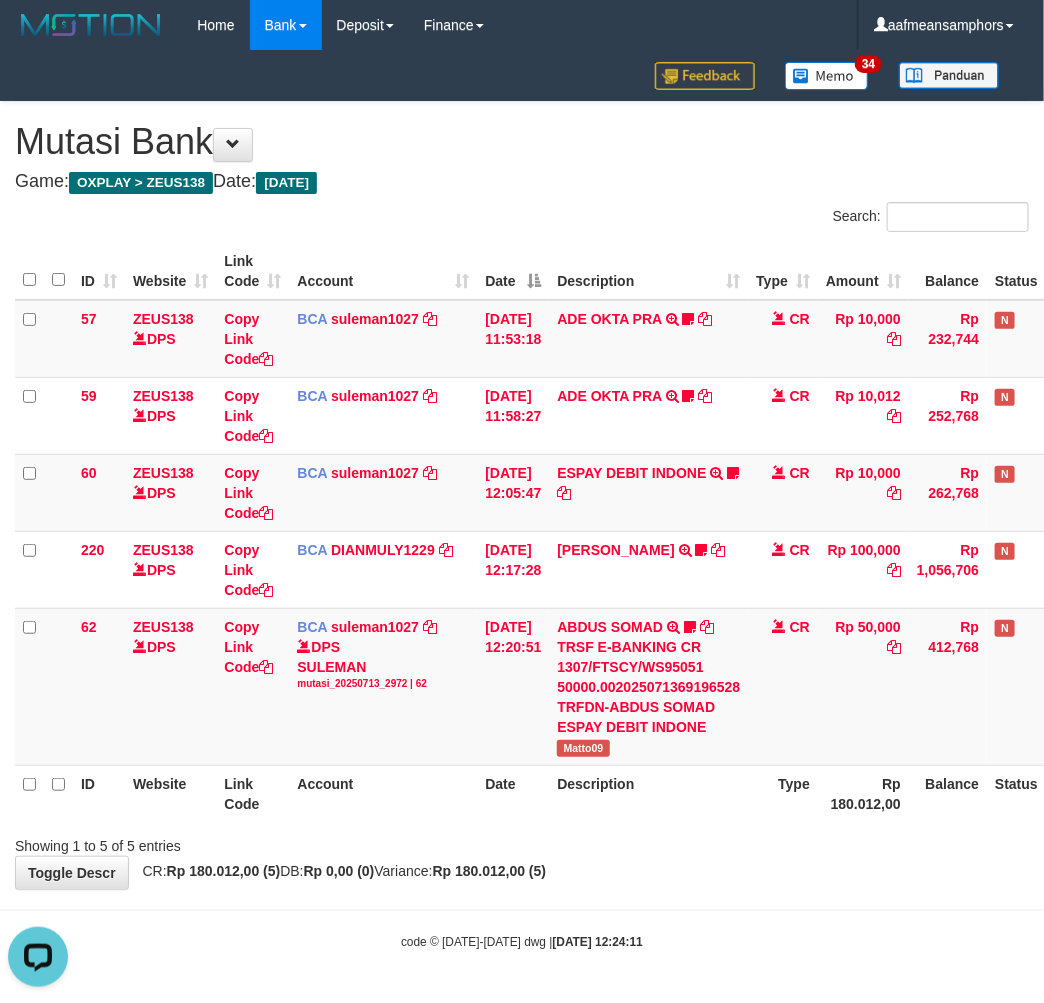 click on "**********" at bounding box center [522, 495] 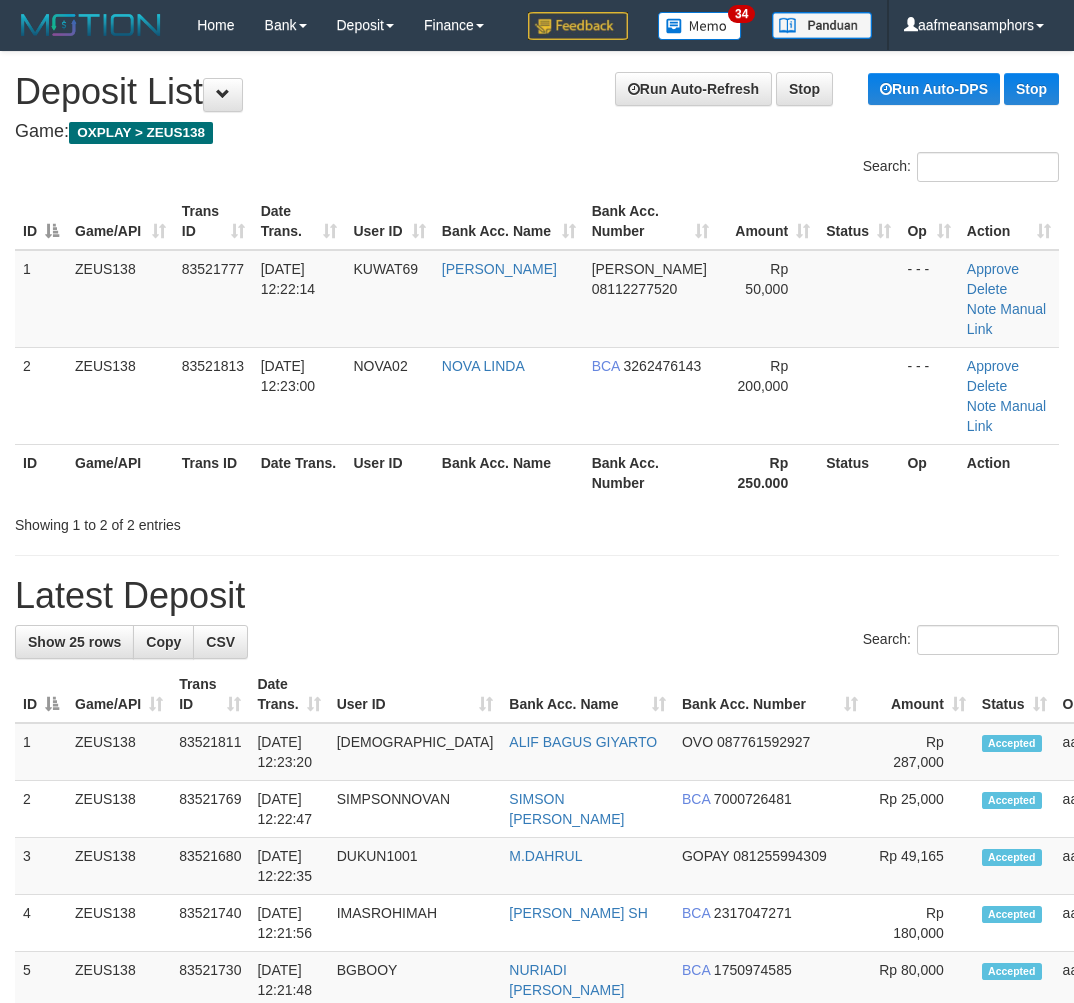 scroll, scrollTop: 0, scrollLeft: 27, axis: horizontal 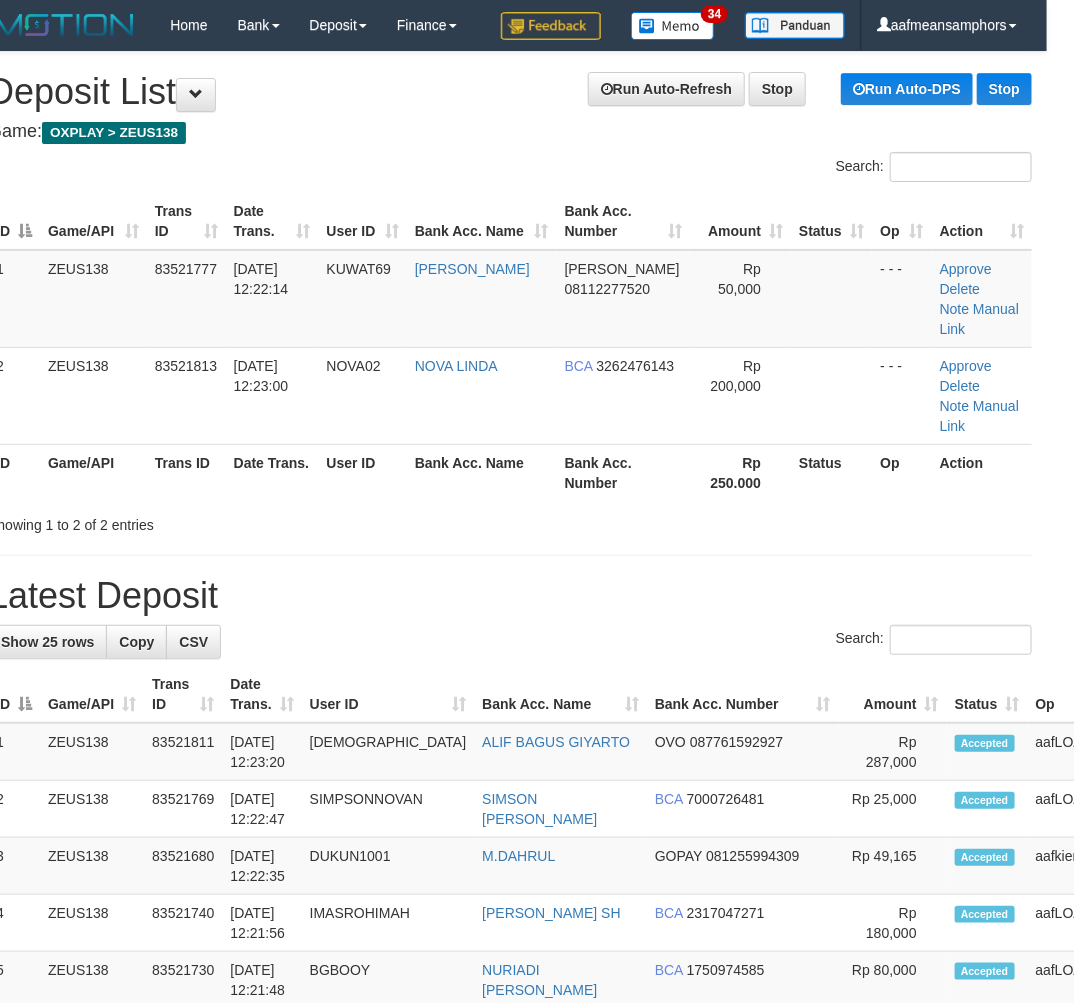 drag, startPoint x: 376, startPoint y: 561, endPoint x: 558, endPoint y: 556, distance: 182.06866 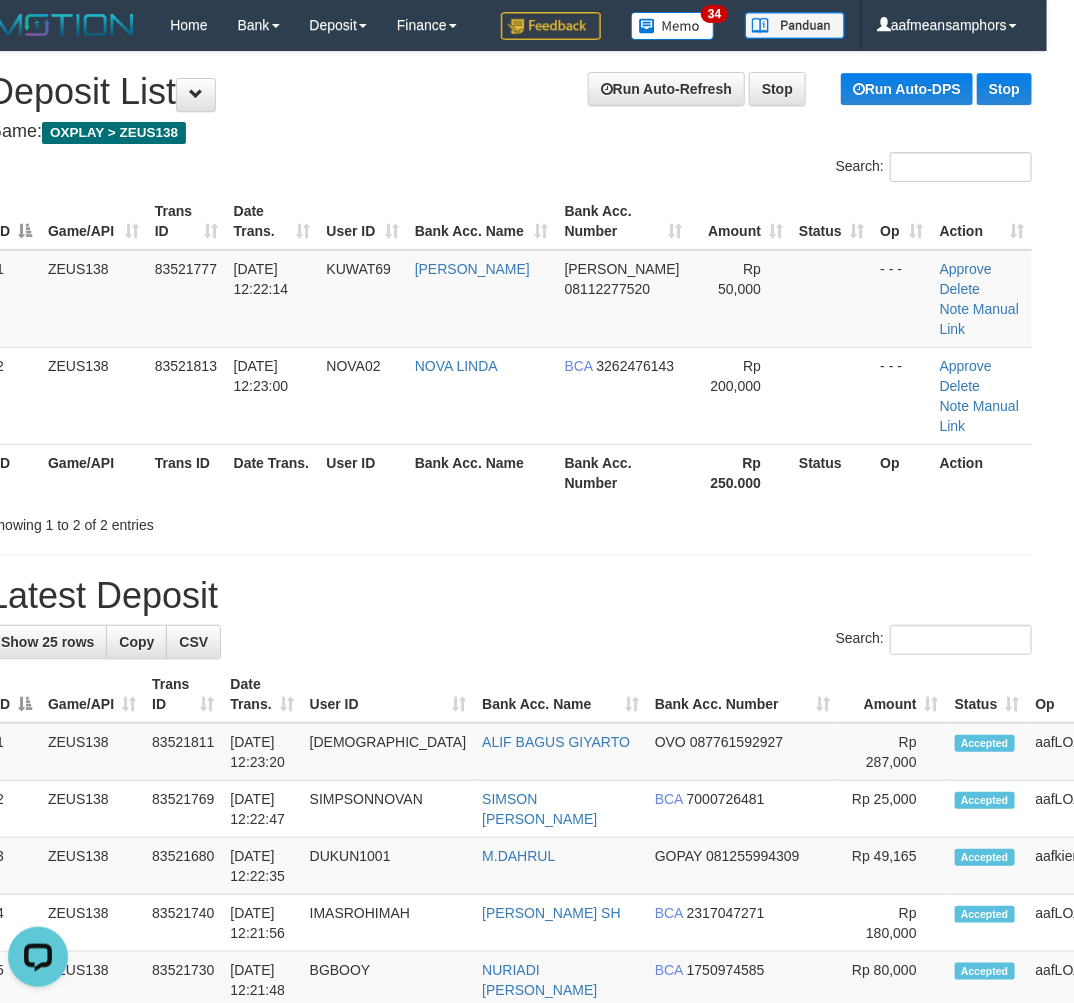 scroll, scrollTop: 0, scrollLeft: 0, axis: both 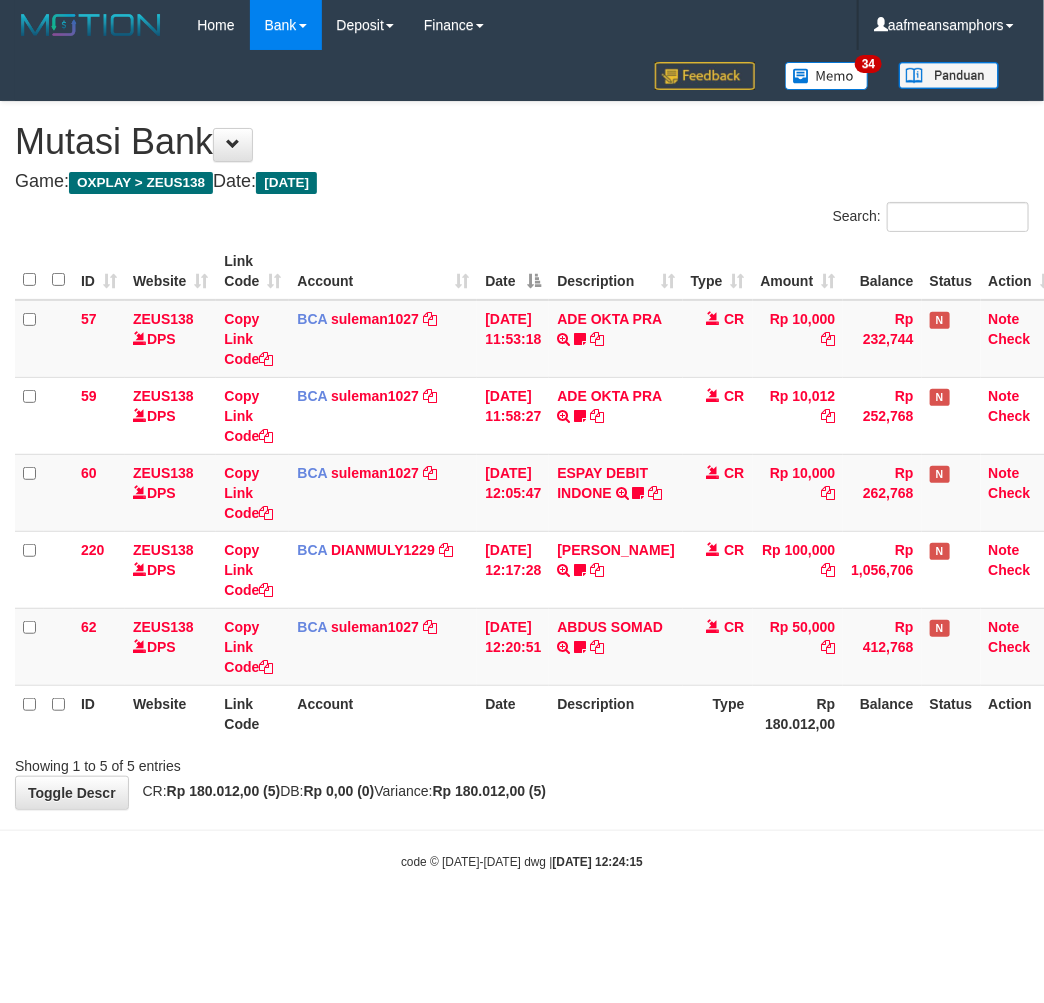 click on "Toggle navigation
Home
Bank
Account List
Load
By Website
Group
[OXPLAY]													ZEUS138
By Load Group (DPS)" at bounding box center (522, 460) 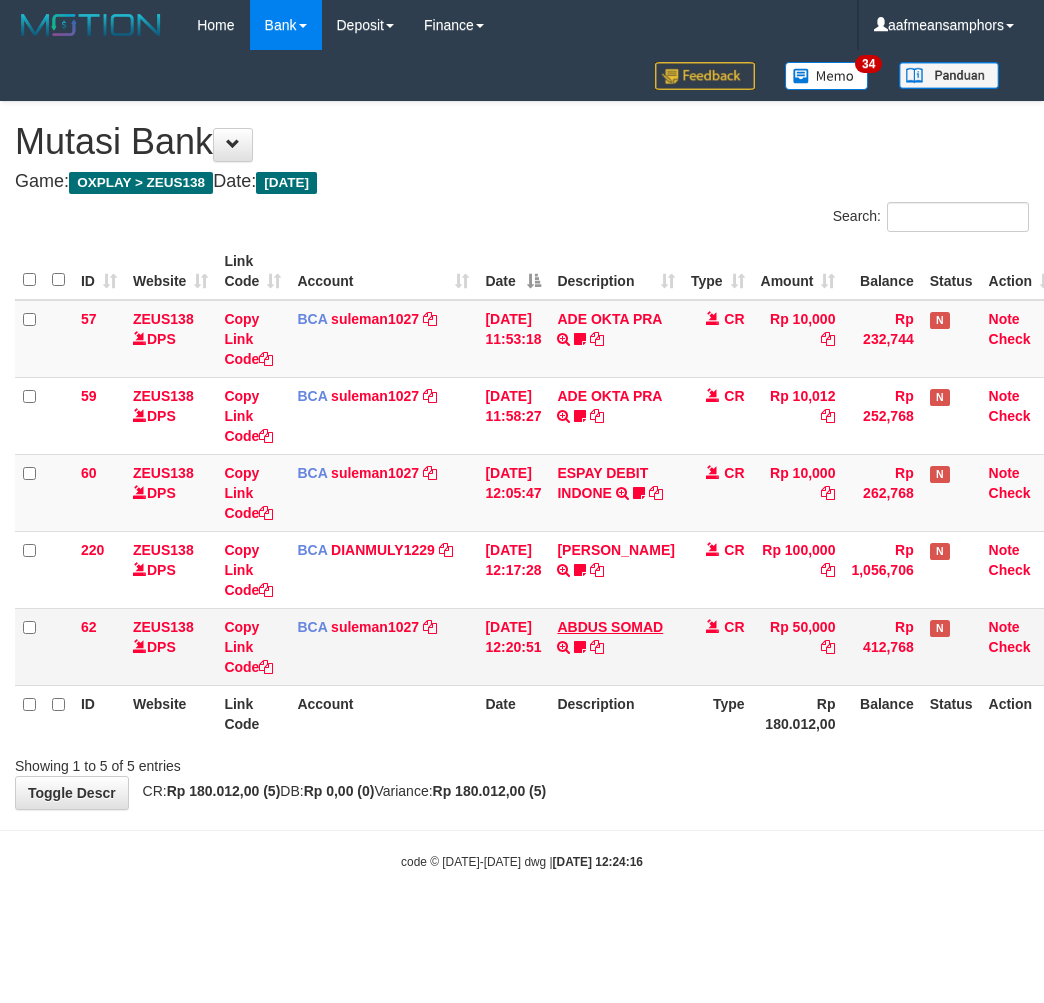 scroll, scrollTop: 0, scrollLeft: 0, axis: both 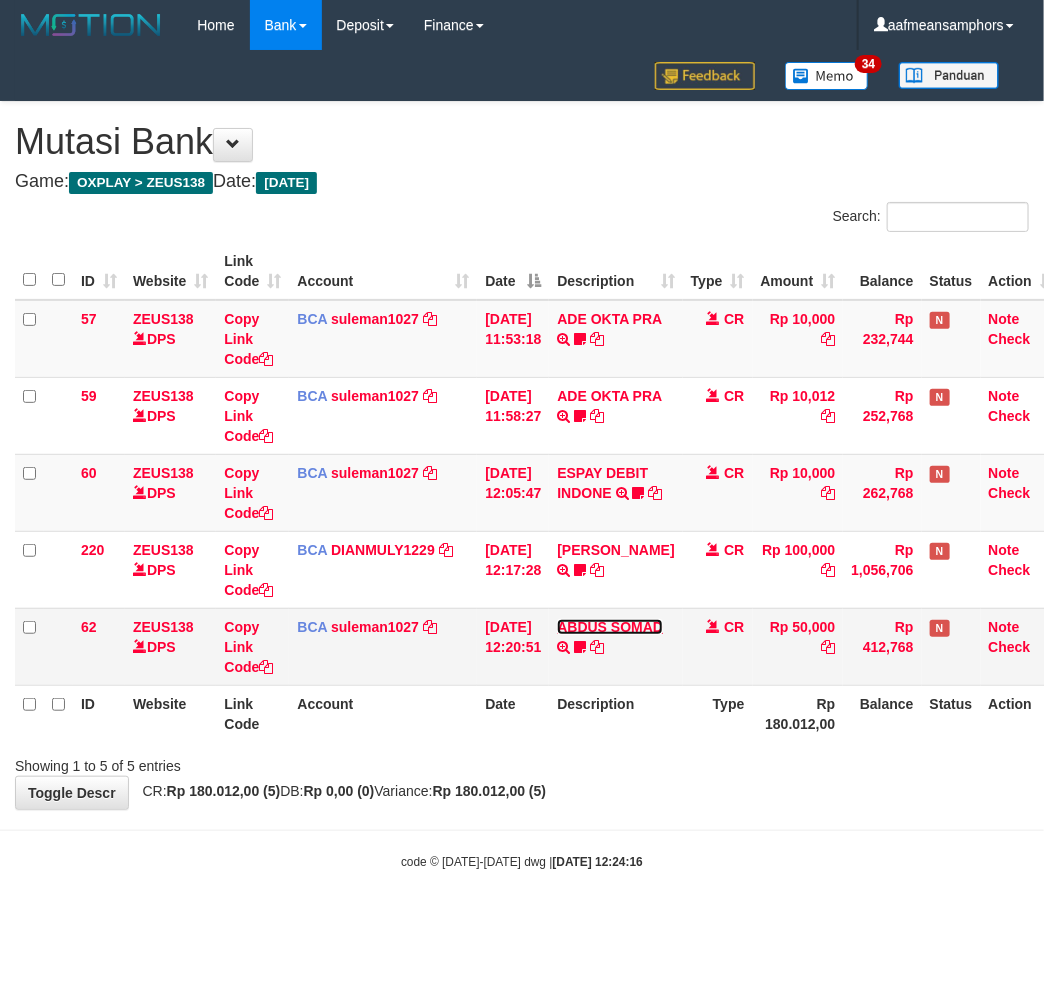 click on "ABDUS SOMAD" at bounding box center (610, 627) 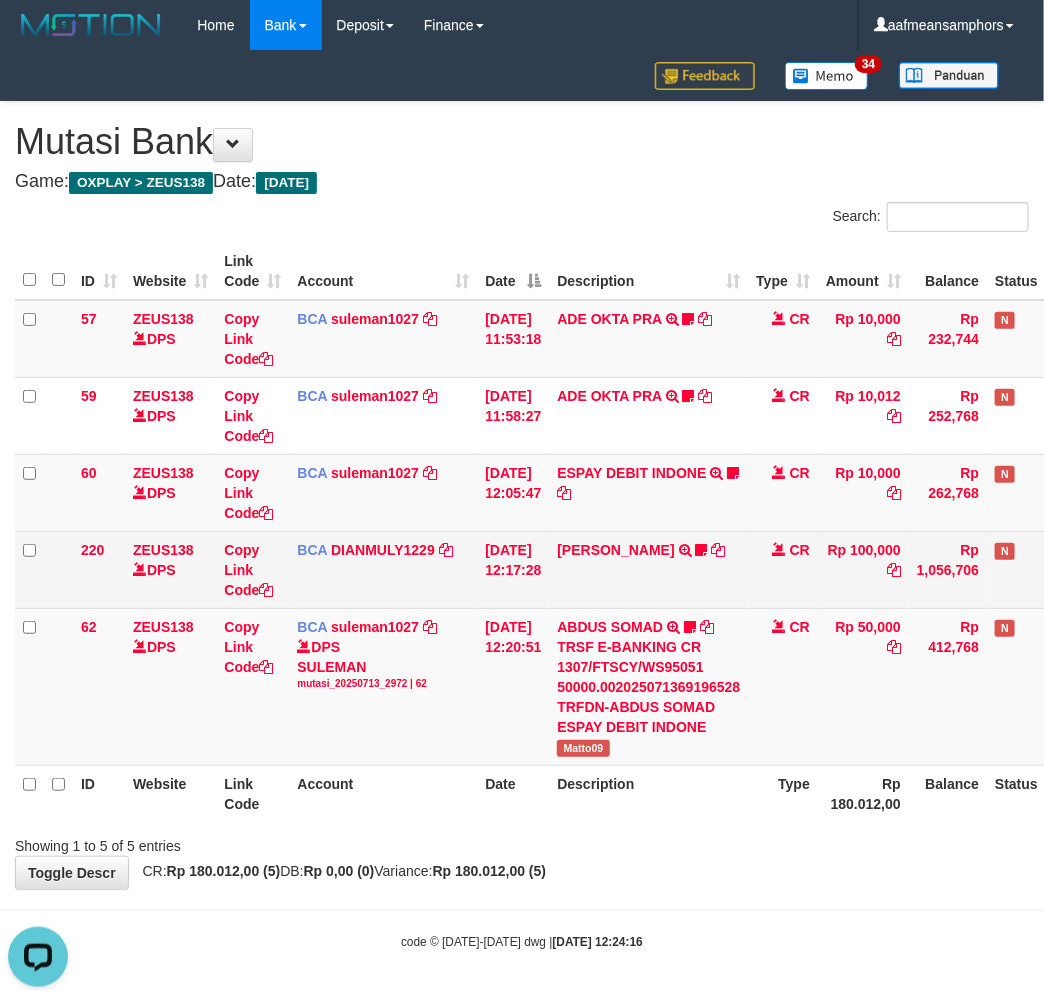scroll, scrollTop: 0, scrollLeft: 0, axis: both 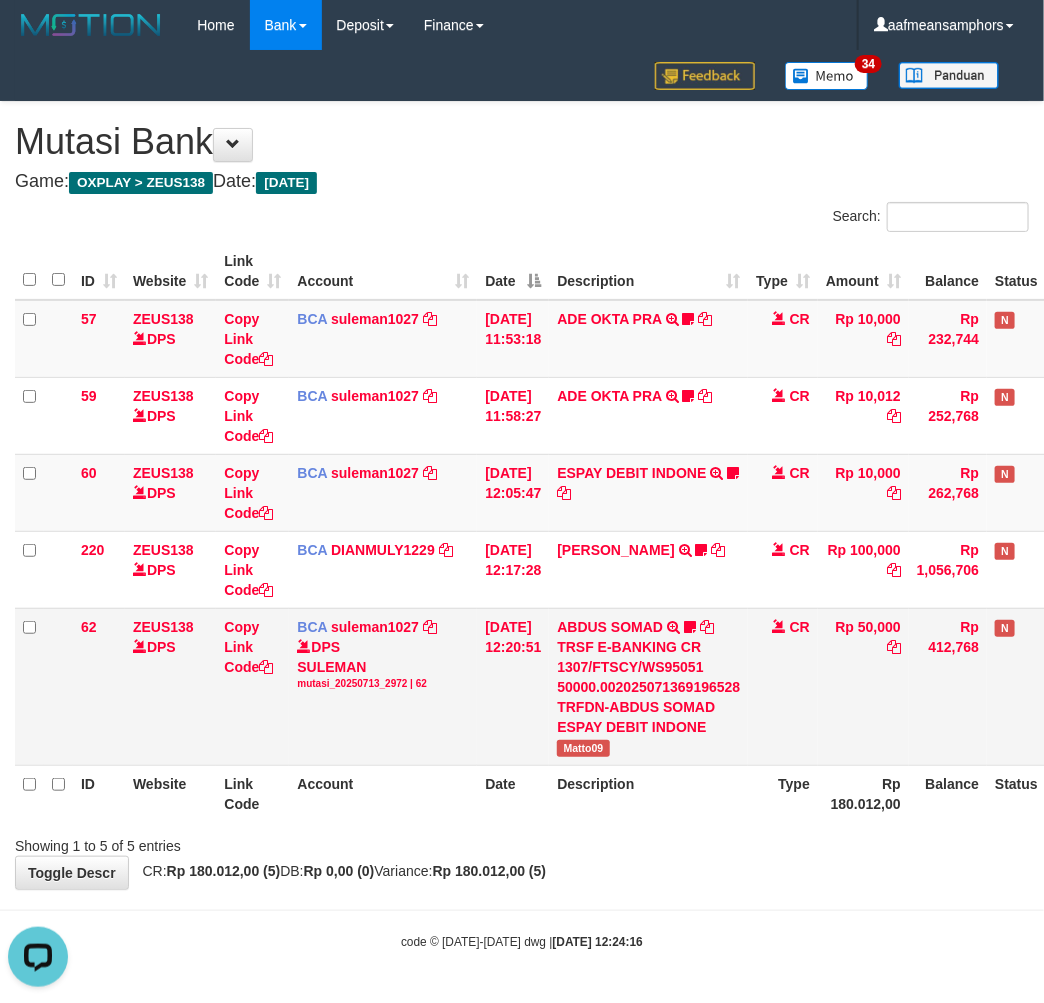 click on "Matto09" at bounding box center (583, 748) 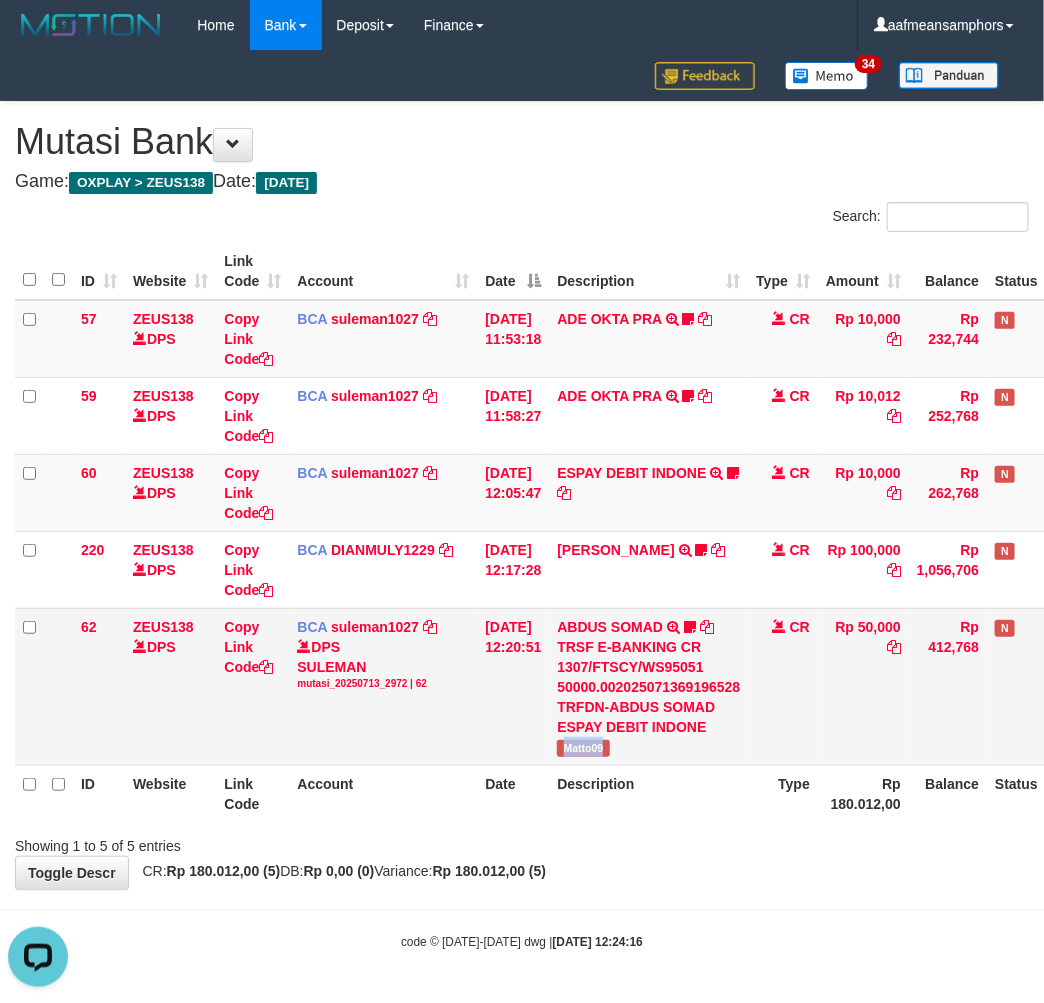 copy on "Matto09" 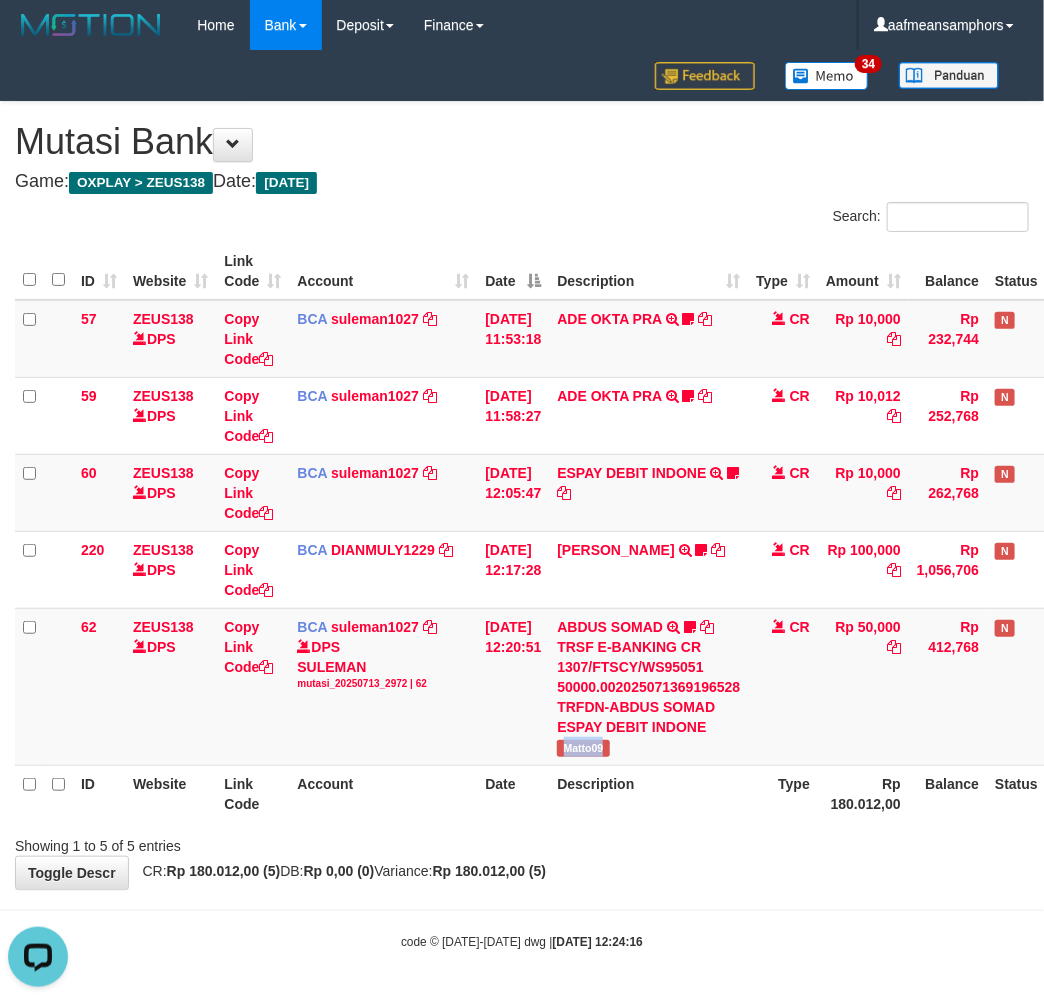 click on "Toggle navigation
Home
Bank
Account List
Load
By Website
Group
[OXPLAY]													ZEUS138
By Load Group (DPS)" at bounding box center [522, 500] 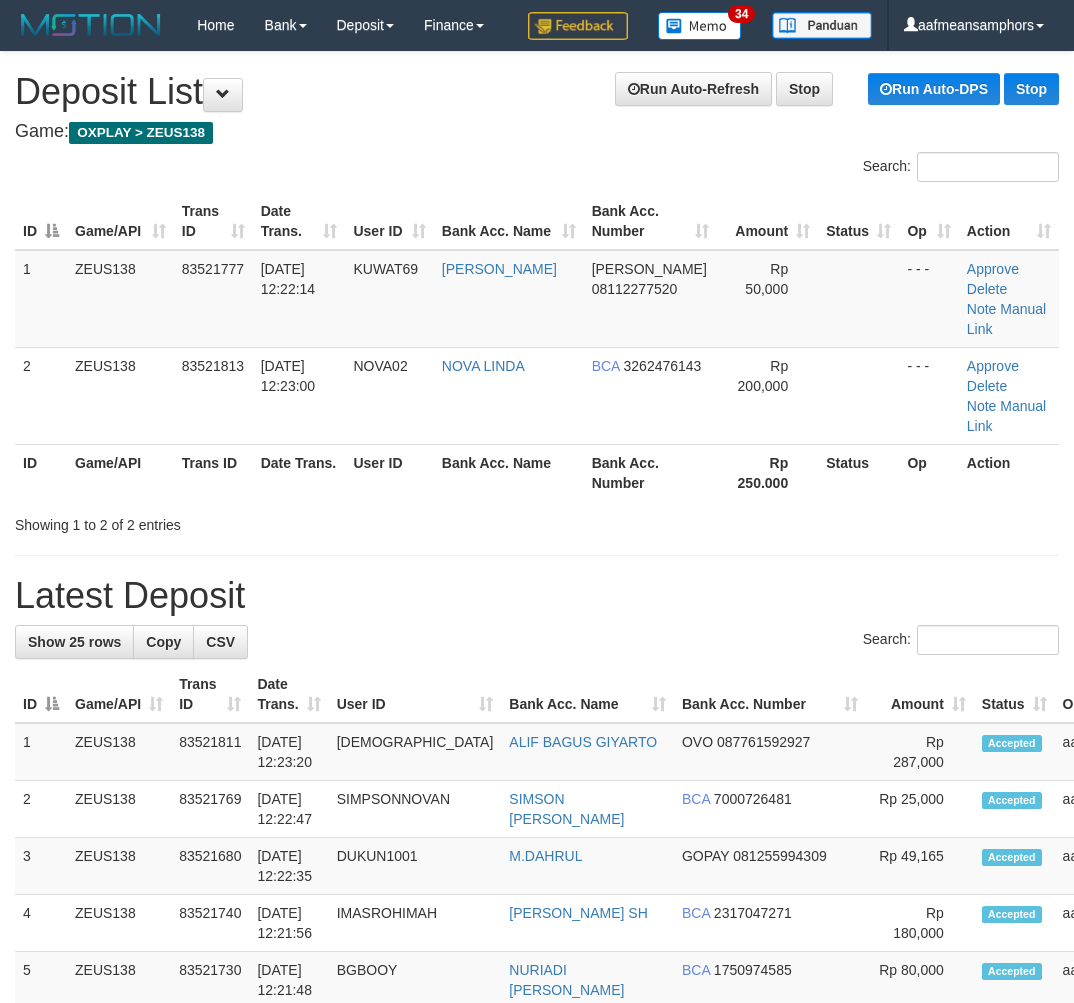 scroll, scrollTop: 0, scrollLeft: 27, axis: horizontal 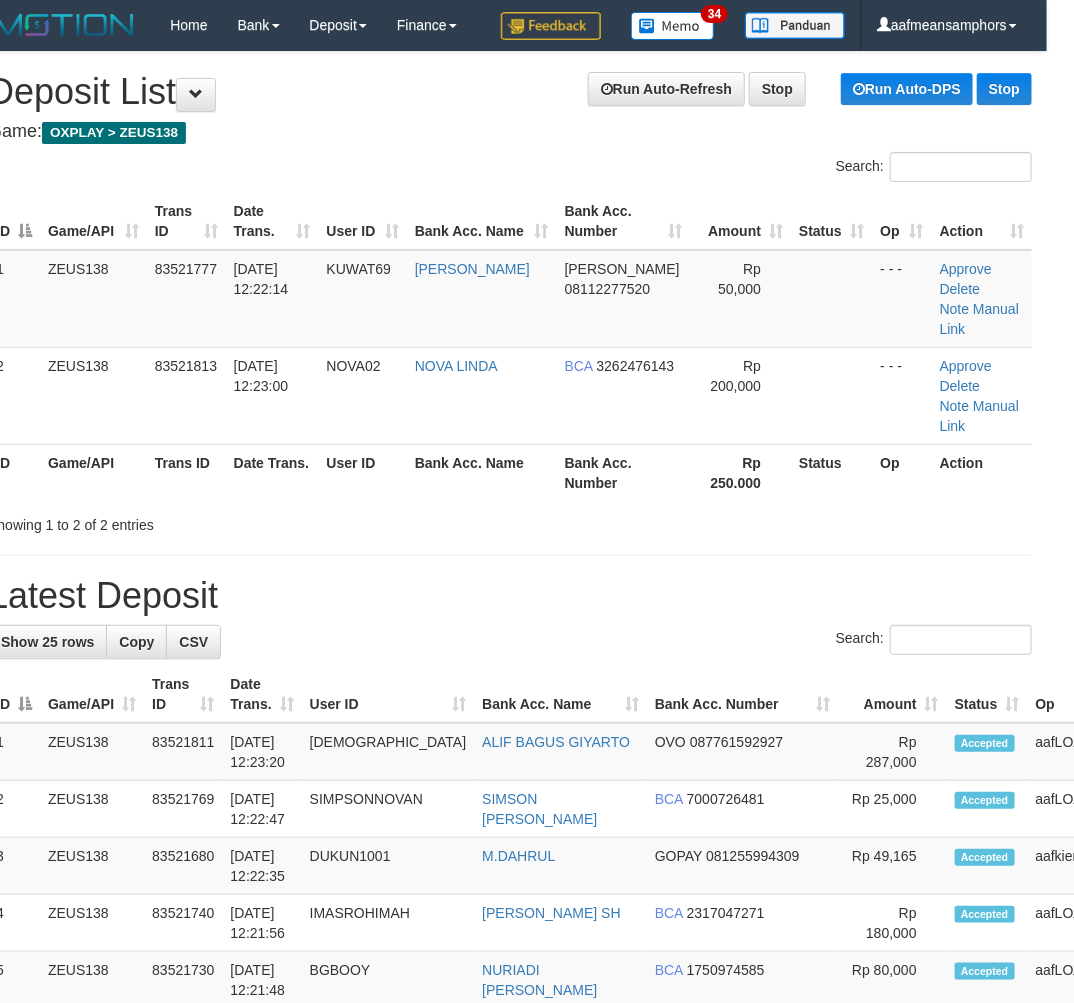 click on "Search:" at bounding box center (510, 642) 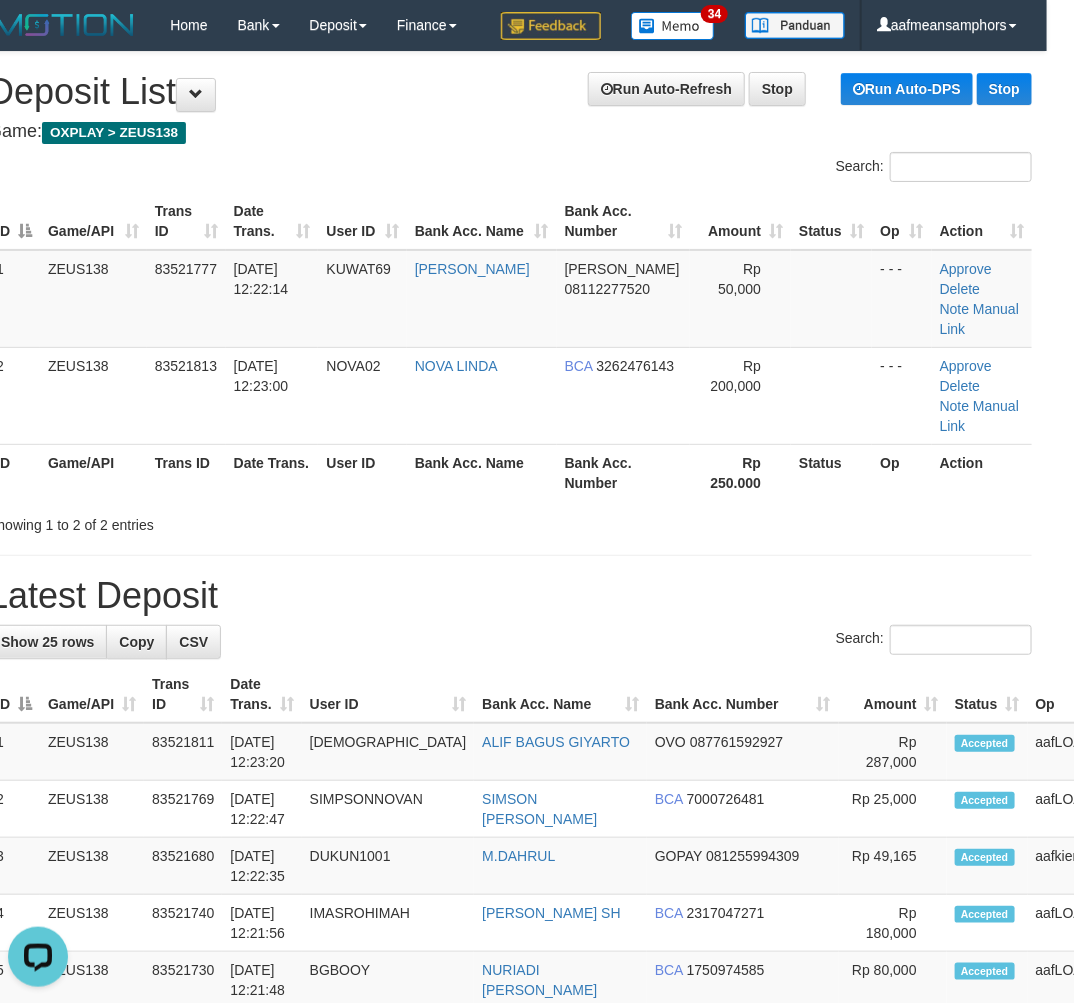 scroll, scrollTop: 0, scrollLeft: 0, axis: both 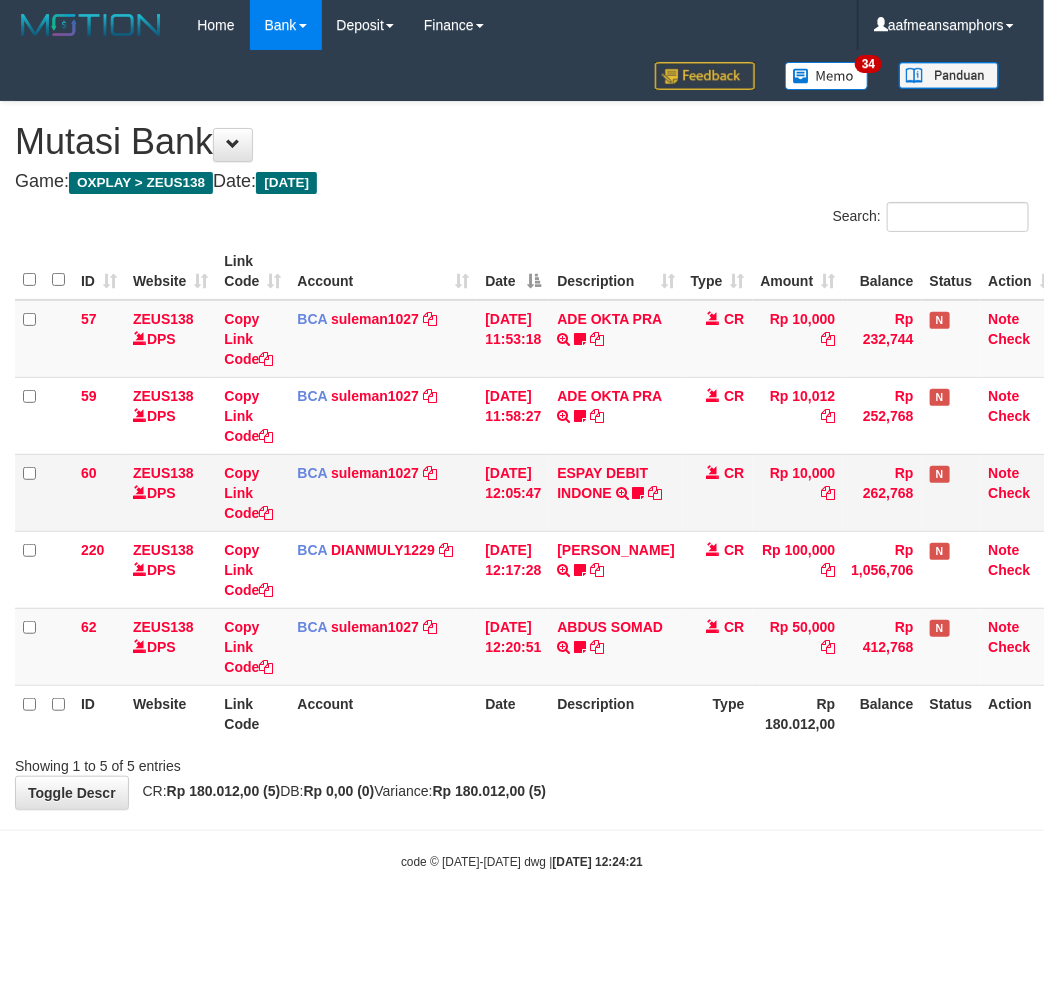 click on "ESPAY DEBIT INDONE            TRSF E-BANKING CR 1307/FTSCY/WS95051
10000.002025071385681346 TRFDN-[PERSON_NAME] DEBIT INDONE    Dedi774" at bounding box center [615, 492] 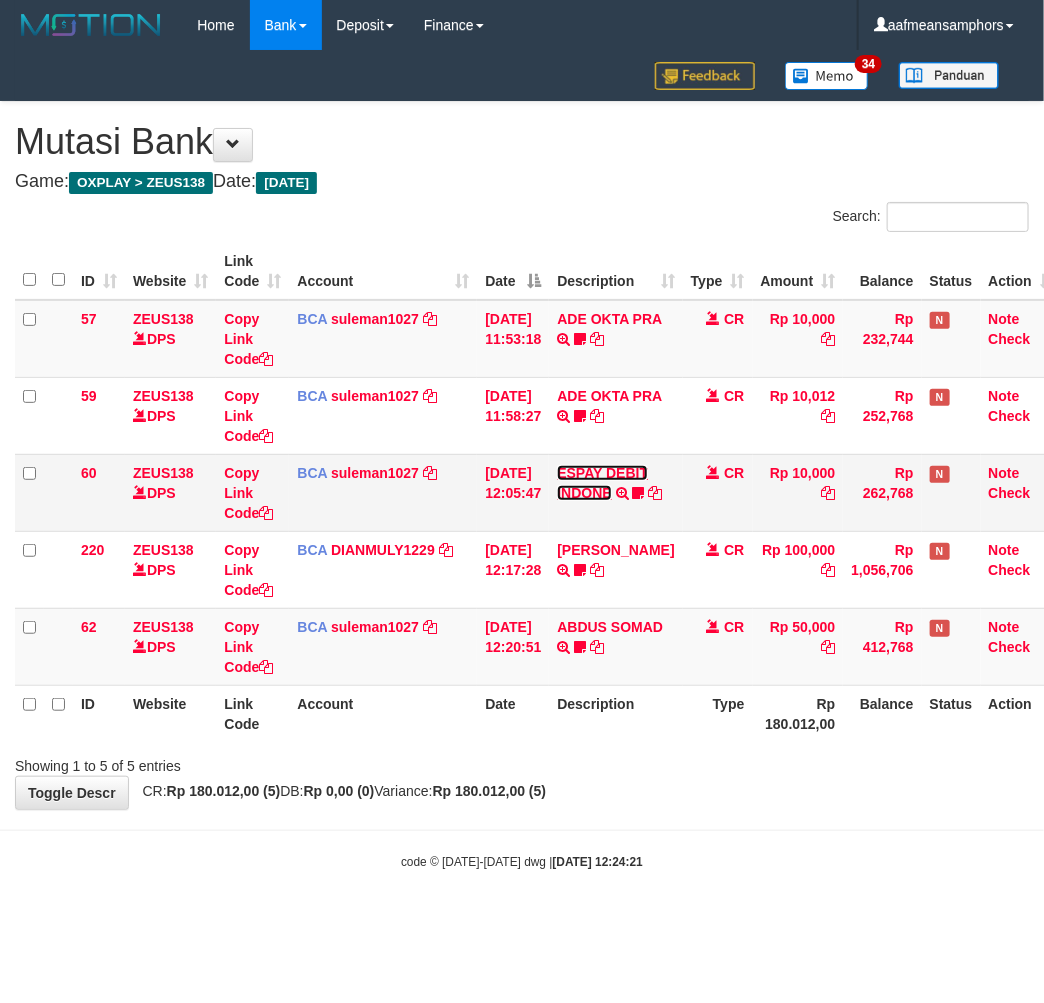 click on "ESPAY DEBIT INDONE" at bounding box center (602, 483) 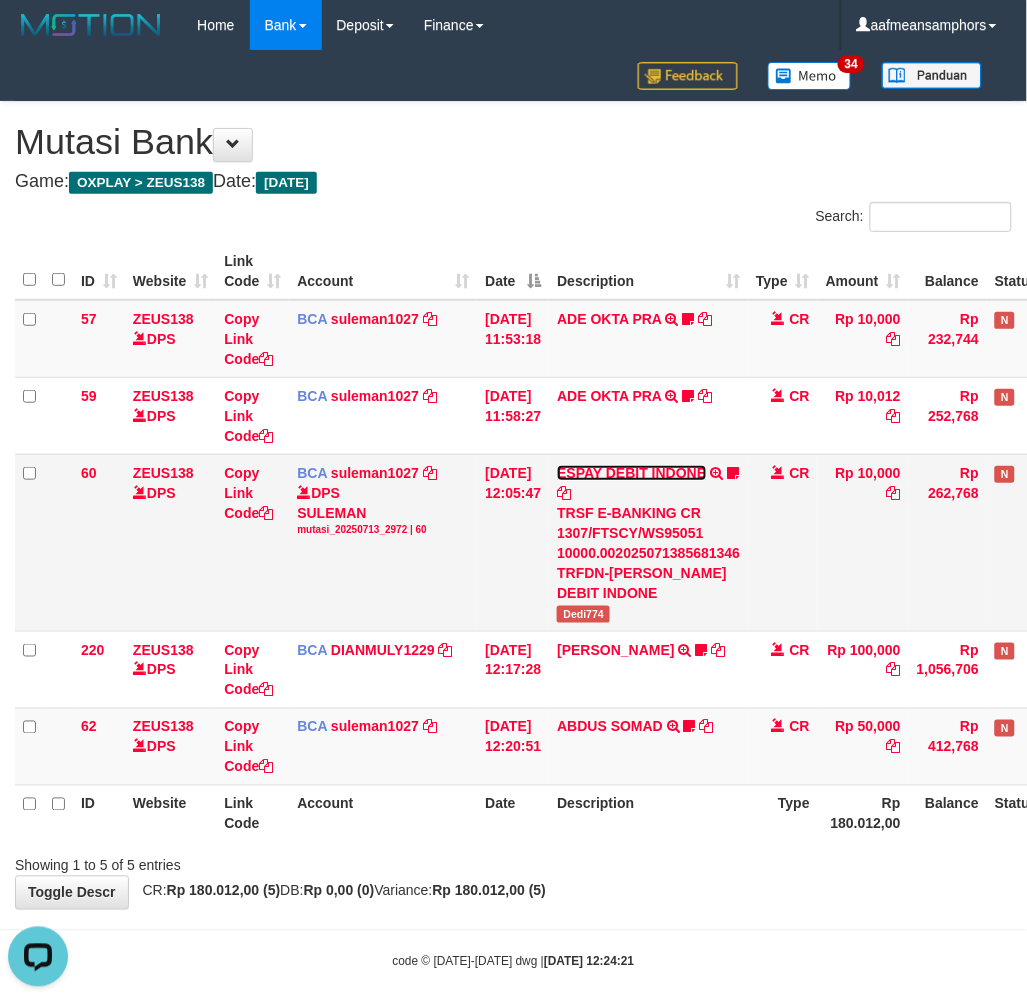 scroll, scrollTop: 0, scrollLeft: 0, axis: both 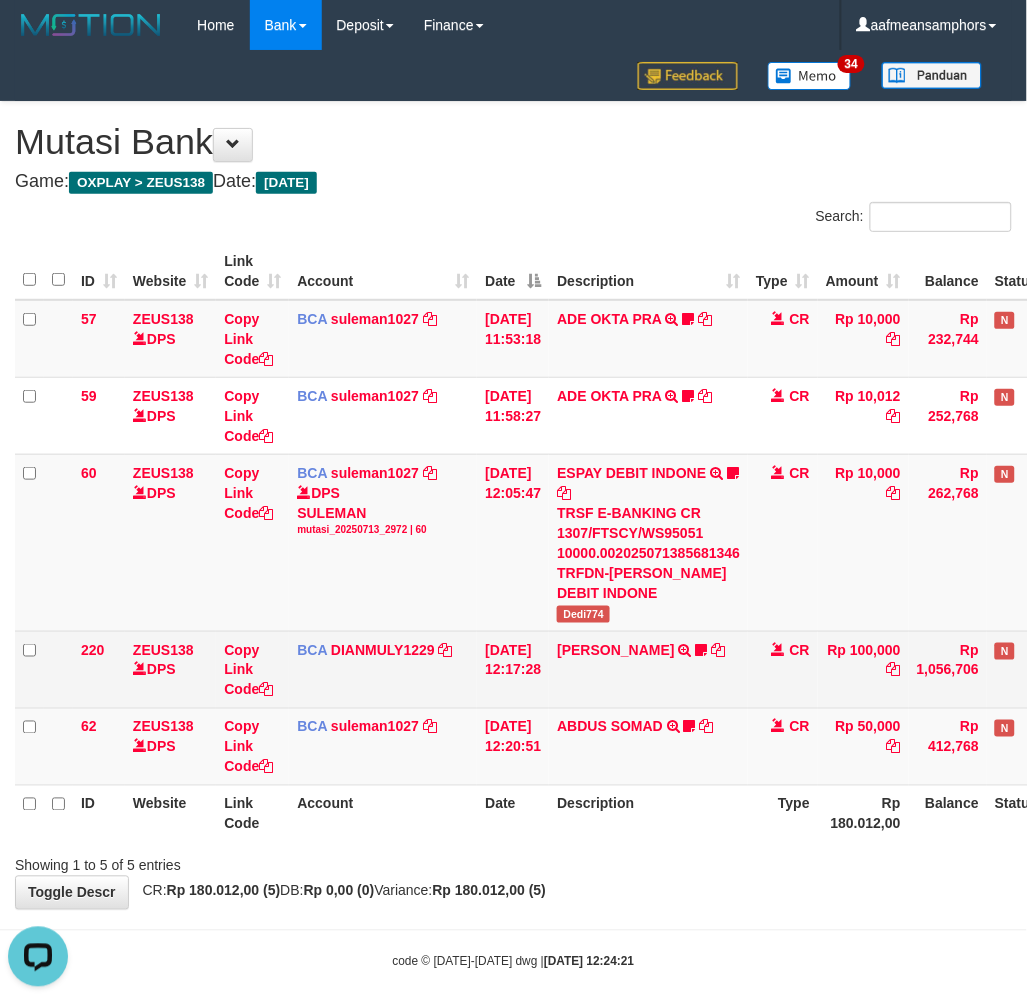 click on "RENI MARLINA            TRSF E-BANKING CR 1307/FTSCY/WS95031
100000.00RENI MARLINA    CUCURUT138" at bounding box center (648, 669) 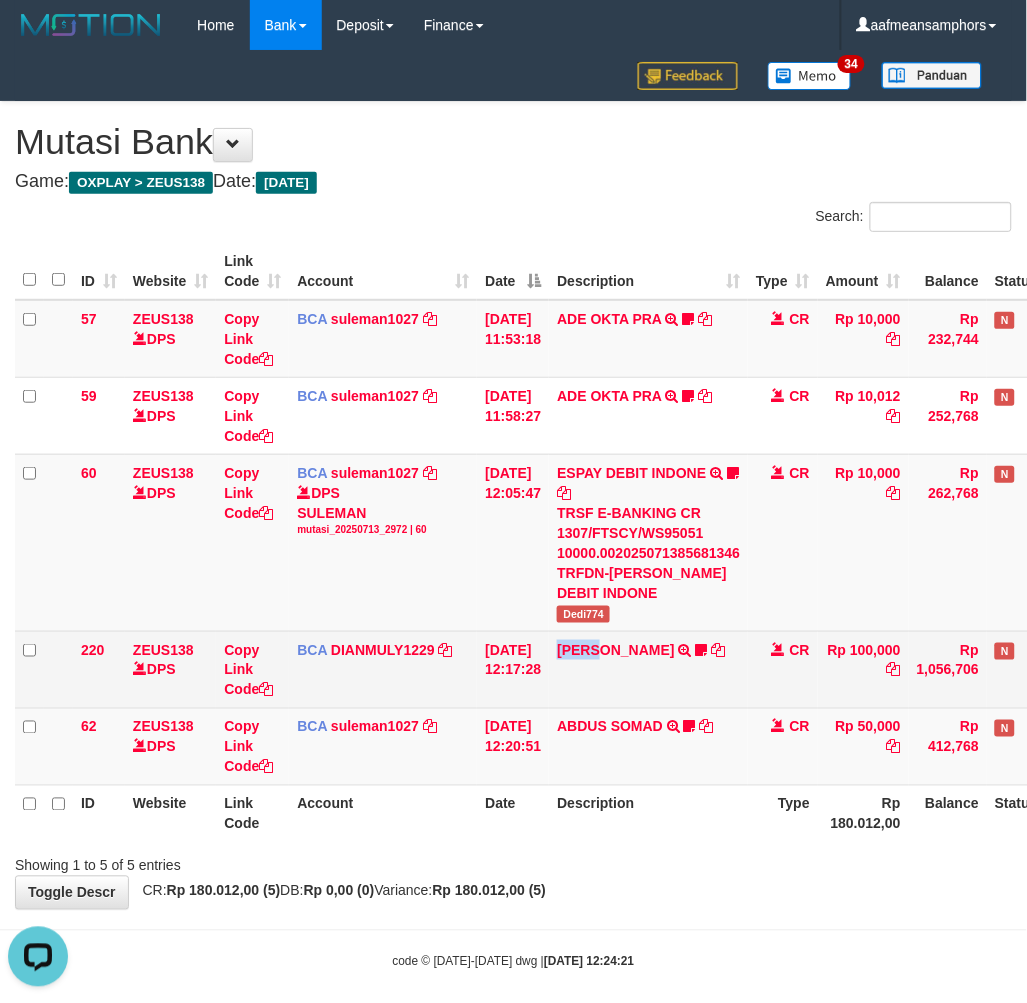 click on "RENI MARLINA            TRSF E-BANKING CR 1307/FTSCY/WS95031
100000.00RENI MARLINA    CUCURUT138" at bounding box center [648, 669] 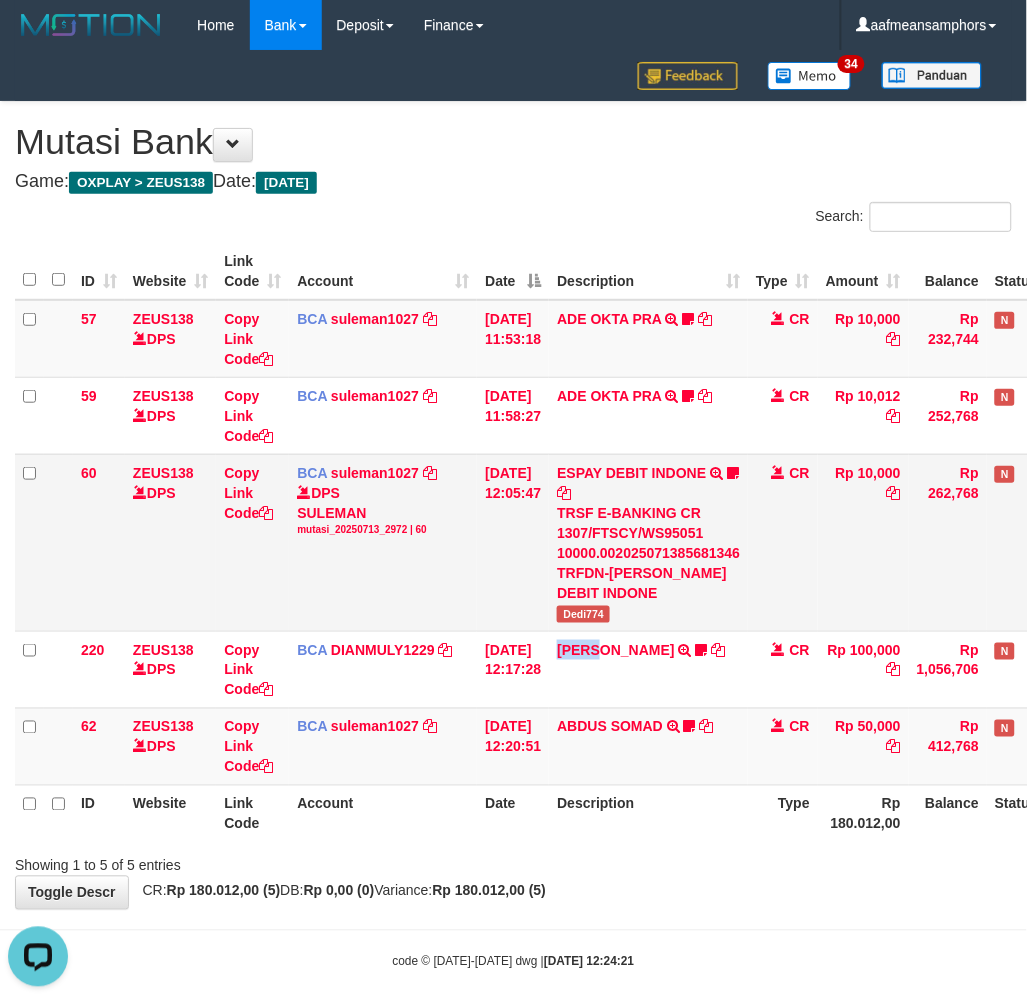 copy on "RENI" 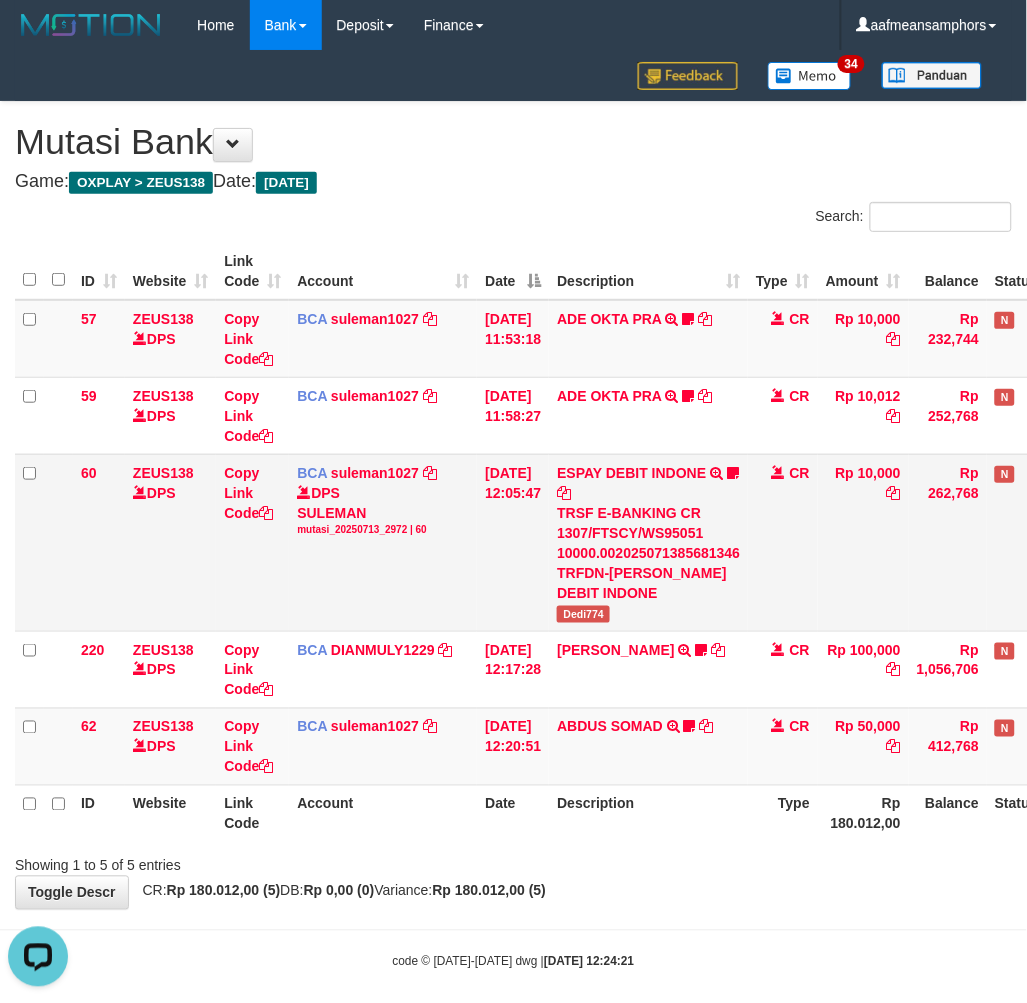 click on "Dedi774" at bounding box center (583, 614) 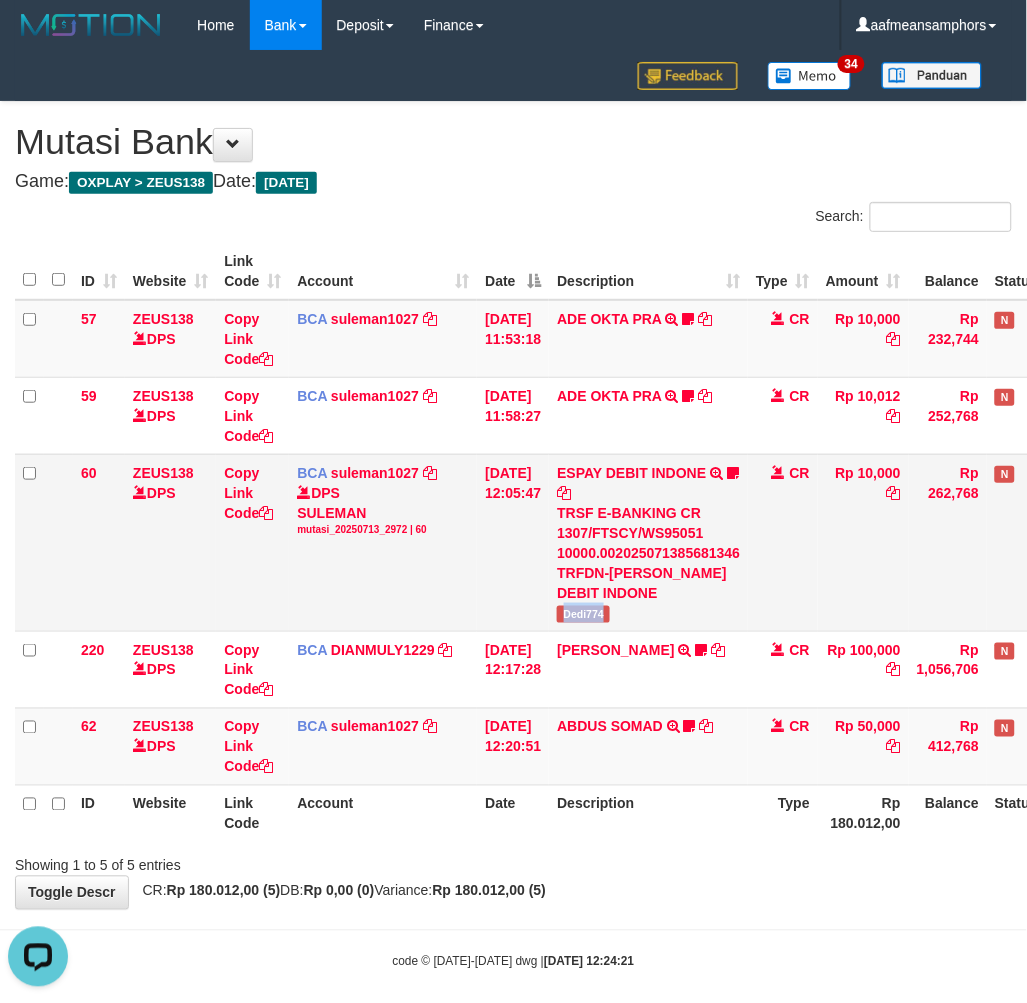 click on "Dedi774" at bounding box center (583, 614) 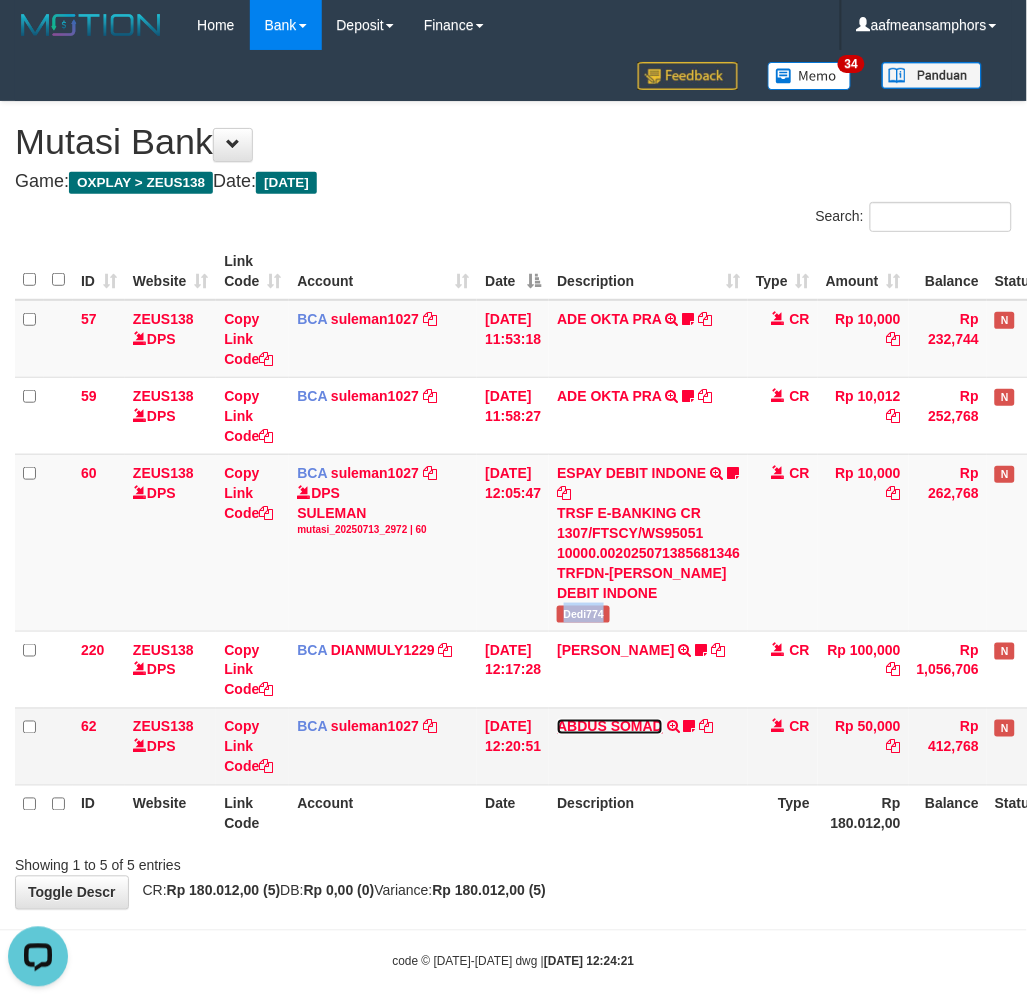 click on "ABDUS SOMAD" at bounding box center (610, 727) 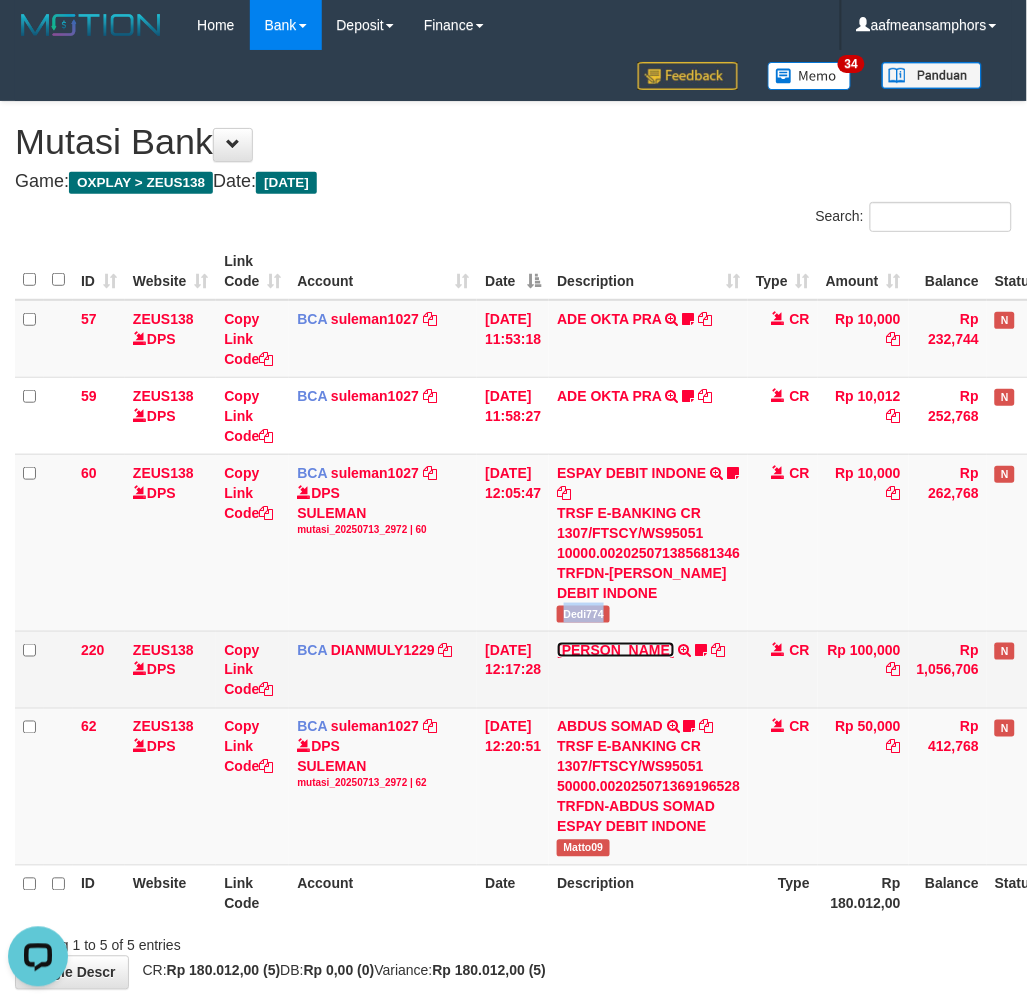 click on "[PERSON_NAME]" at bounding box center [615, 650] 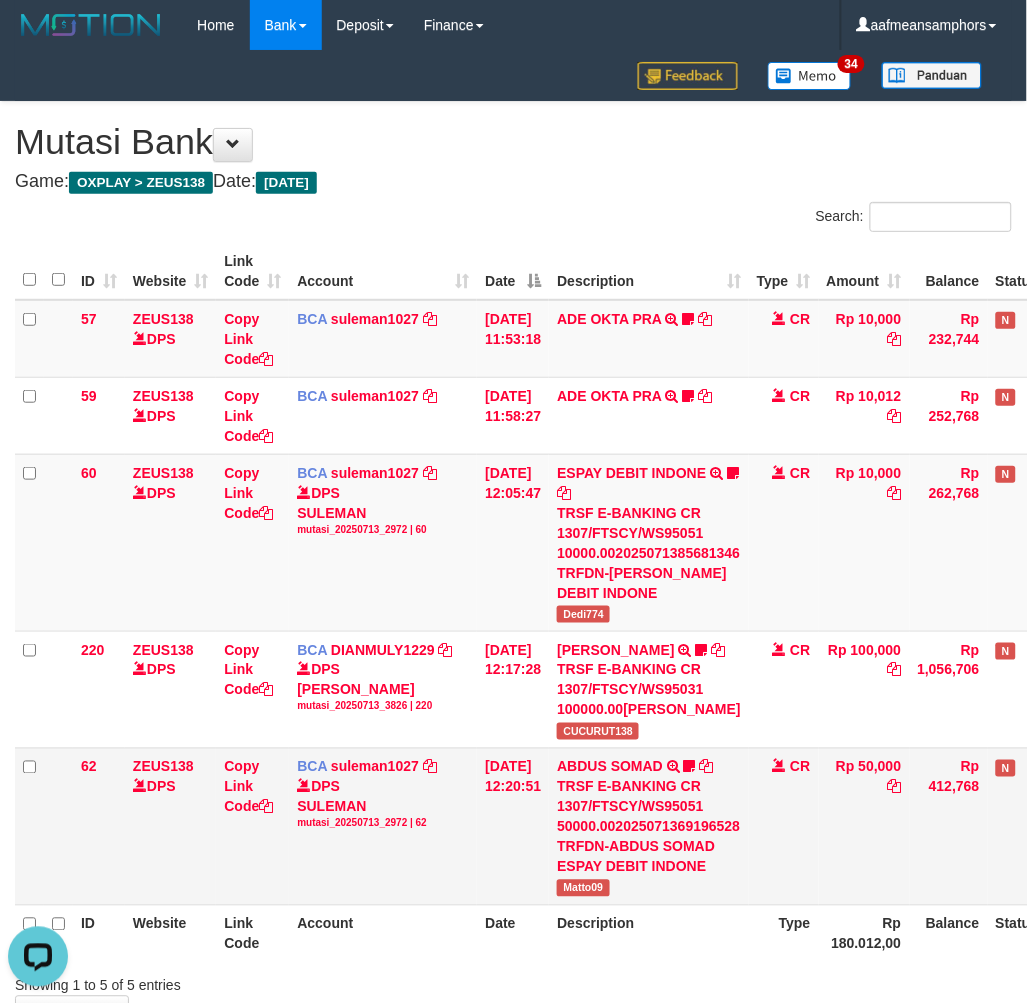 click on "TRSF E-BANKING CR 1307/FTSCY/WS95051
50000.002025071369196528 TRFDN-ABDUS SOMAD ESPAY DEBIT INDONE" at bounding box center [649, 827] 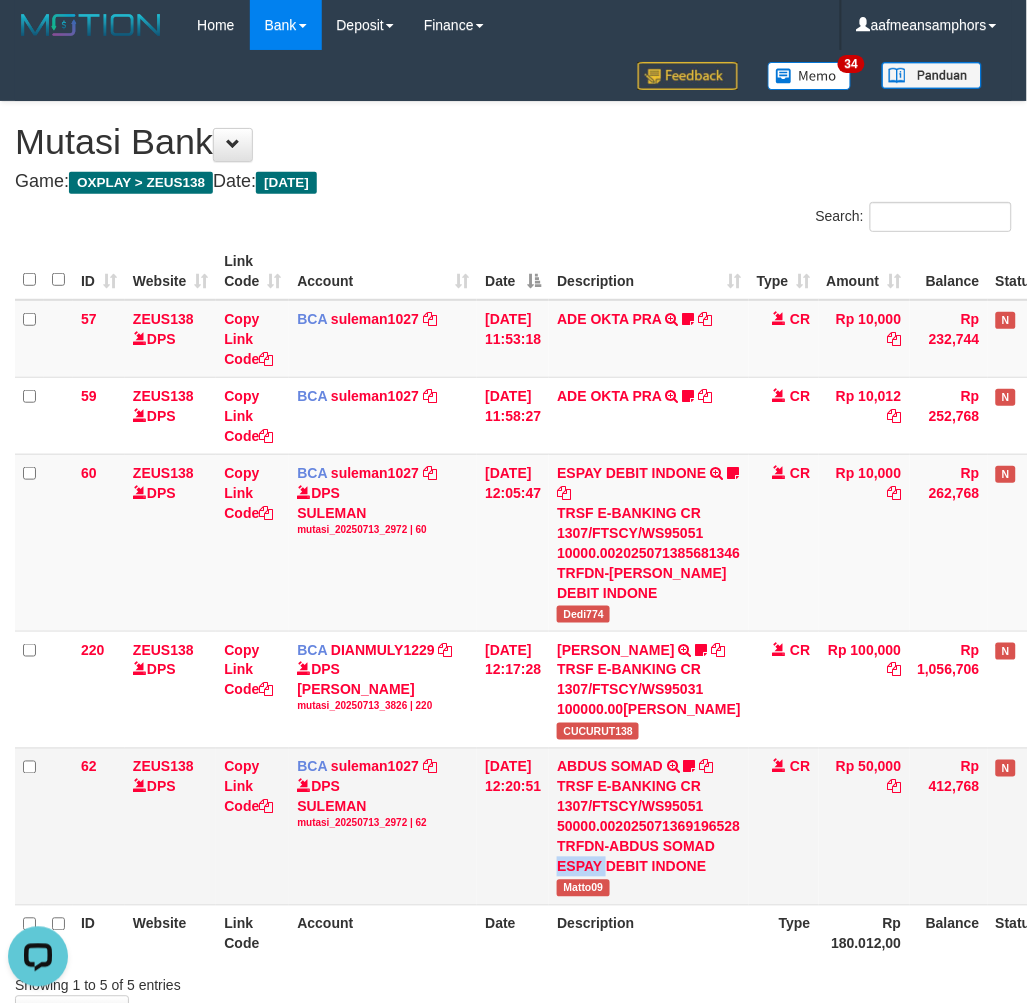 click on "TRSF E-BANKING CR 1307/FTSCY/WS95051
50000.002025071369196528 TRFDN-ABDUS SOMAD ESPAY DEBIT INDONE" at bounding box center [649, 827] 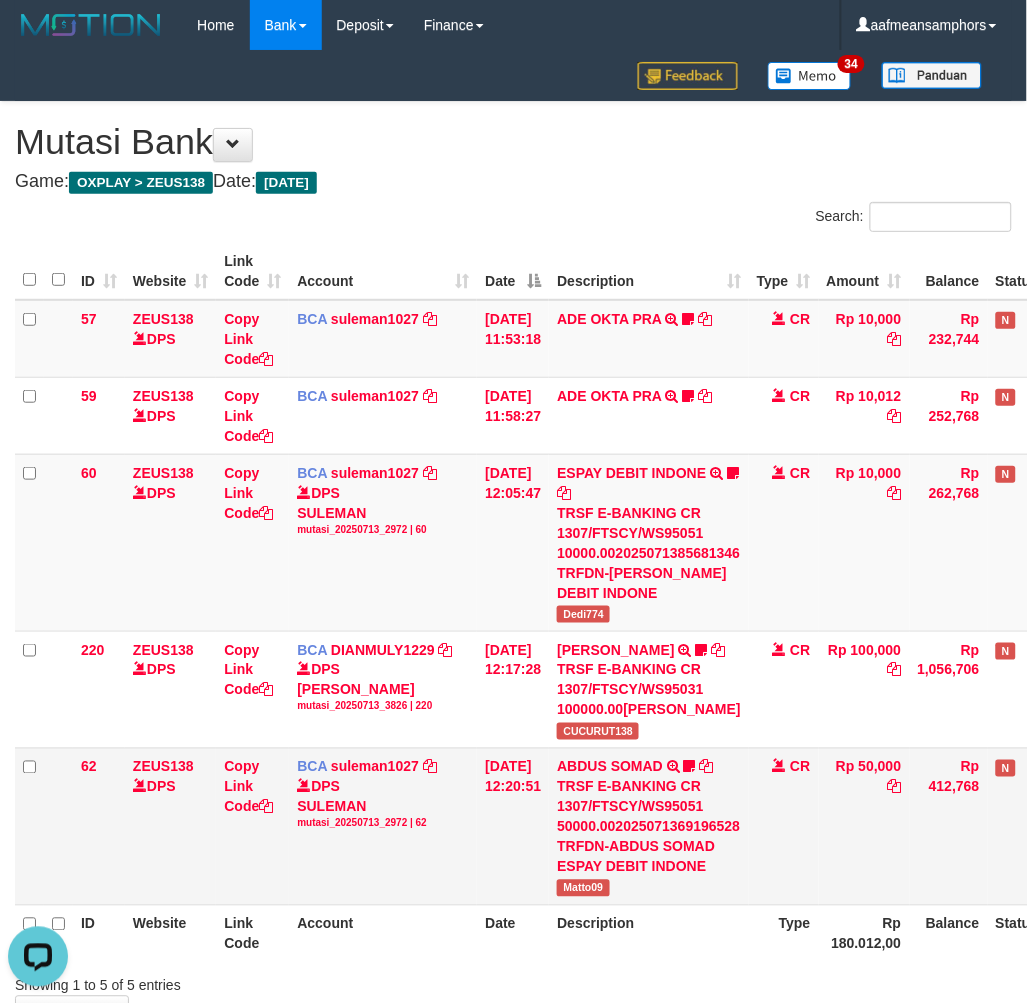 click on "Matto09" at bounding box center (583, 888) 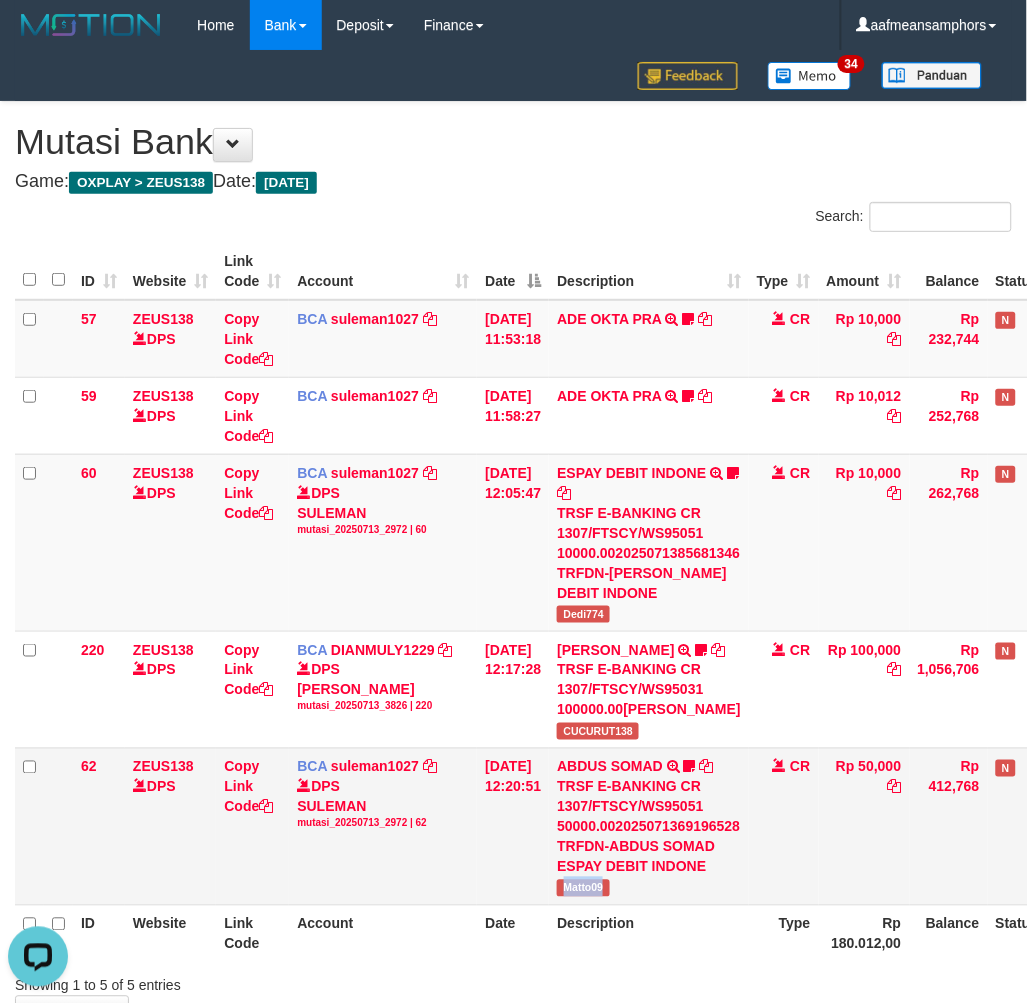 click on "Matto09" at bounding box center [583, 888] 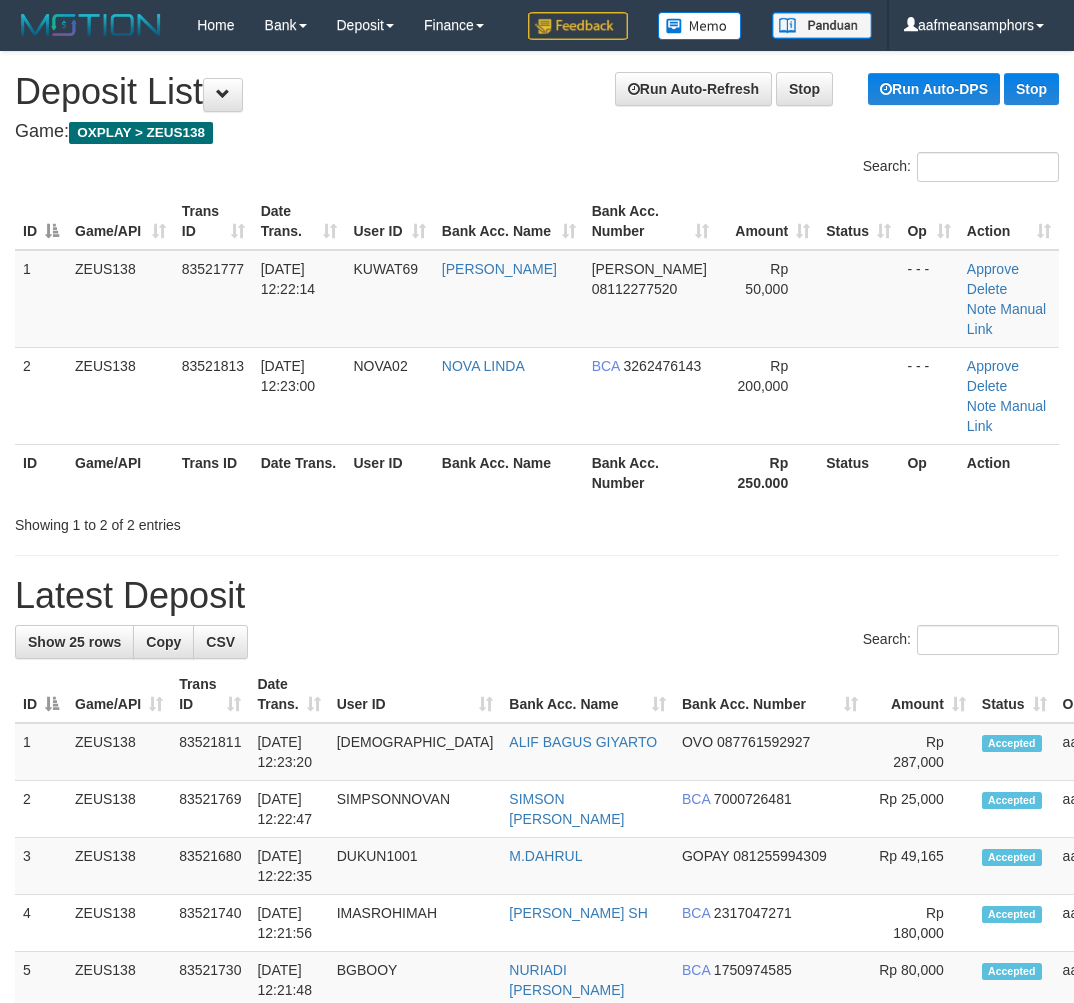 scroll, scrollTop: 0, scrollLeft: 27, axis: horizontal 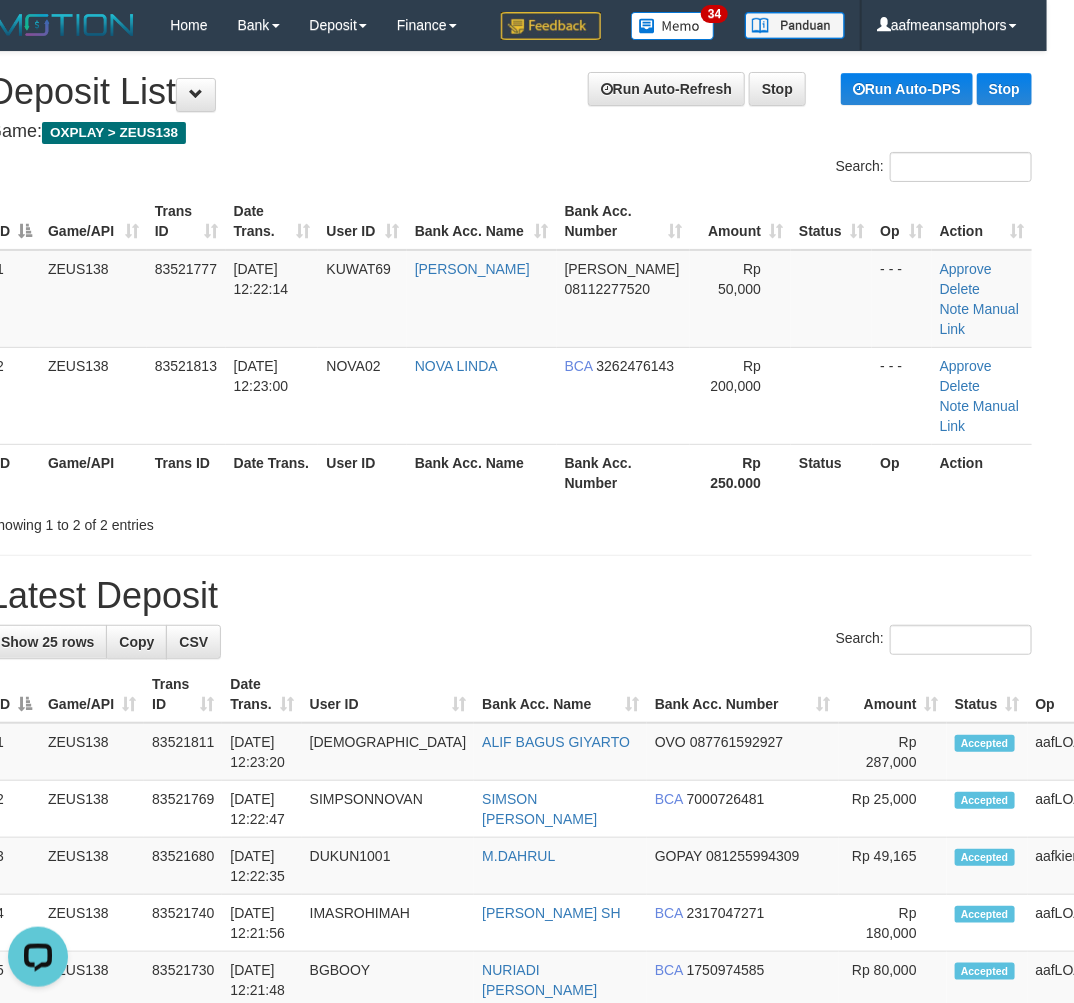 click on "Latest Deposit" at bounding box center [510, 596] 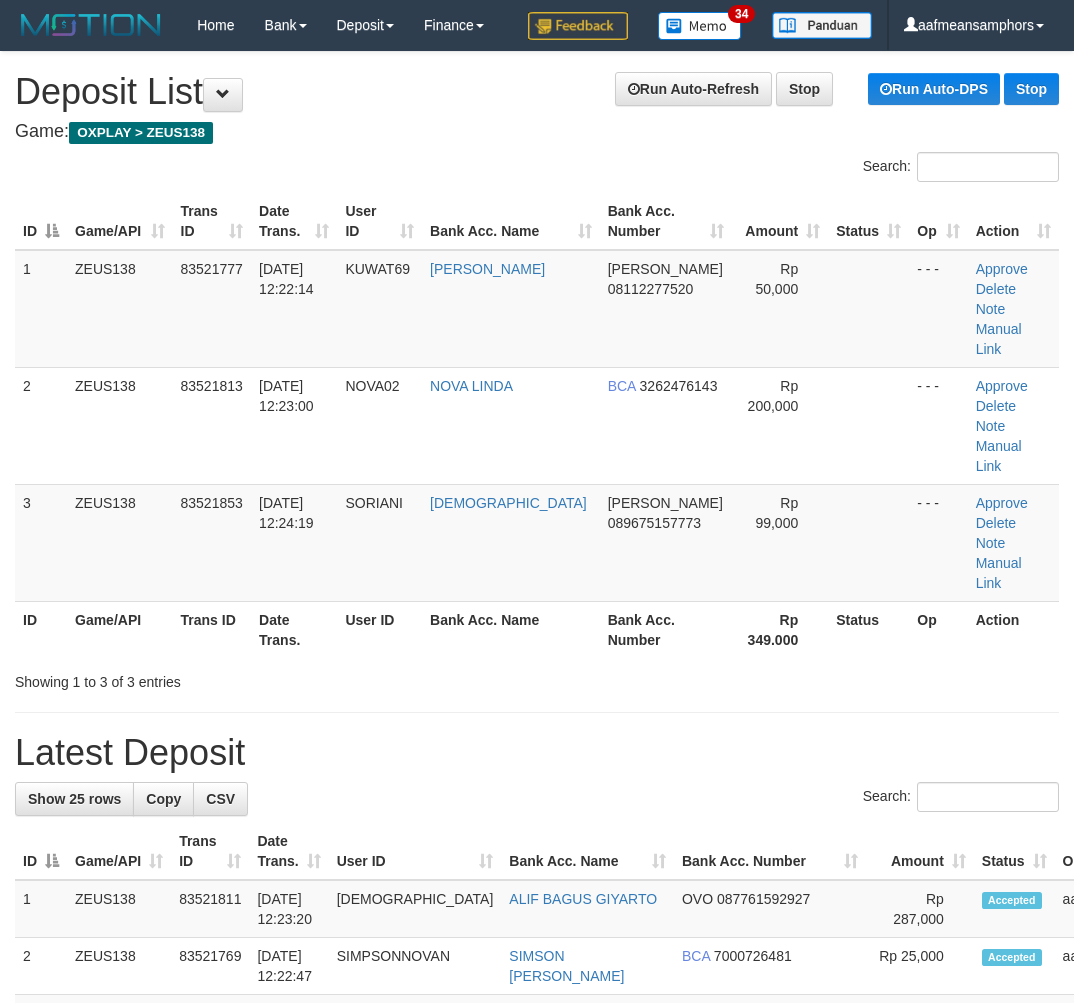scroll, scrollTop: 0, scrollLeft: 27, axis: horizontal 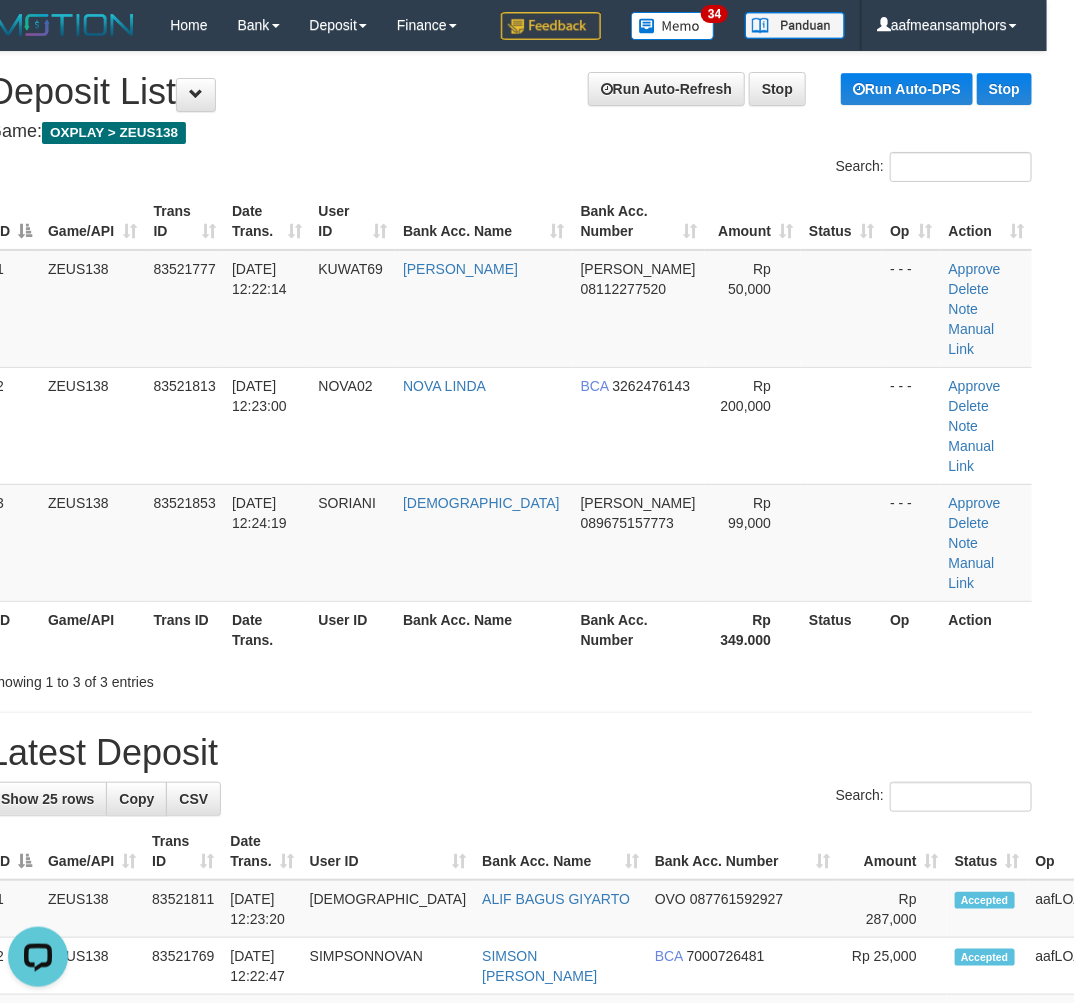 drag, startPoint x: 493, startPoint y: 617, endPoint x: 520, endPoint y: 615, distance: 27.073973 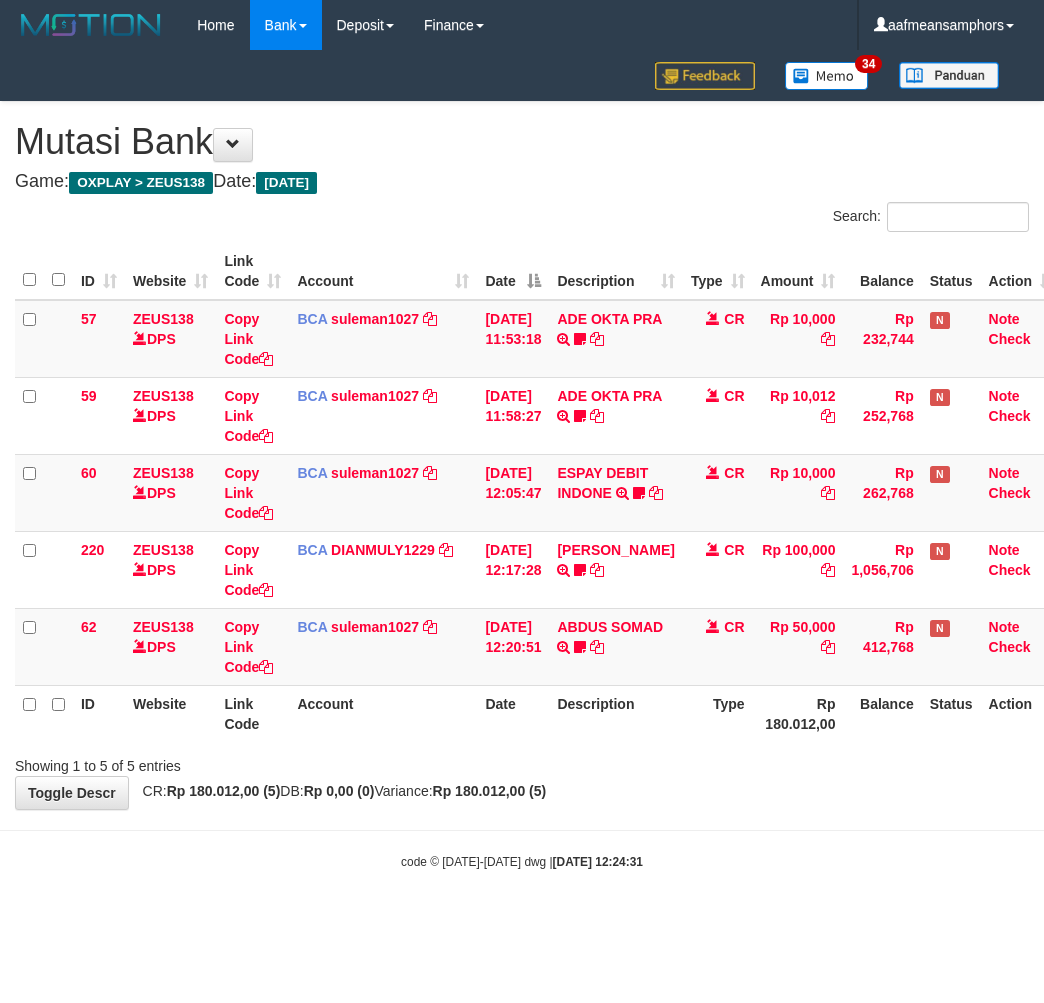 scroll, scrollTop: 0, scrollLeft: 0, axis: both 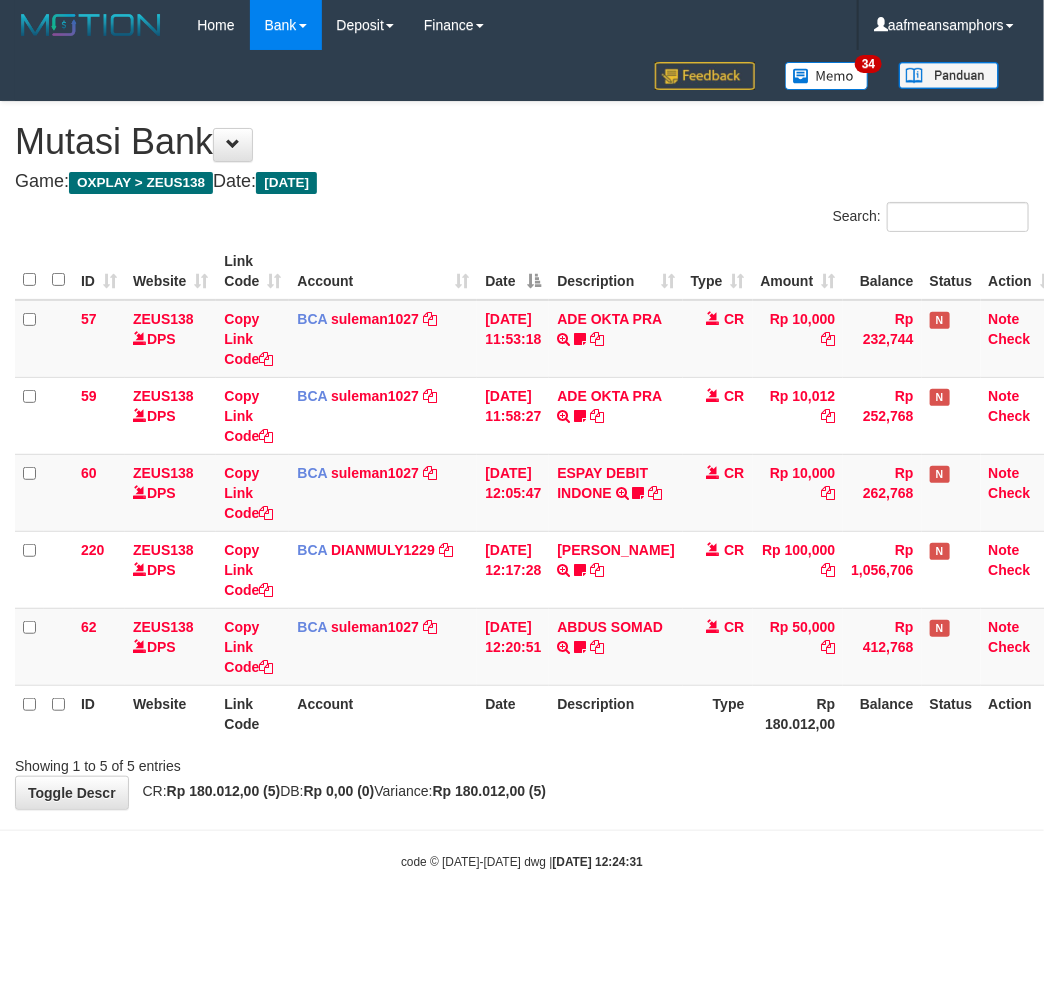 click on "Showing 1 to 5 of 5 entries" at bounding box center [522, 762] 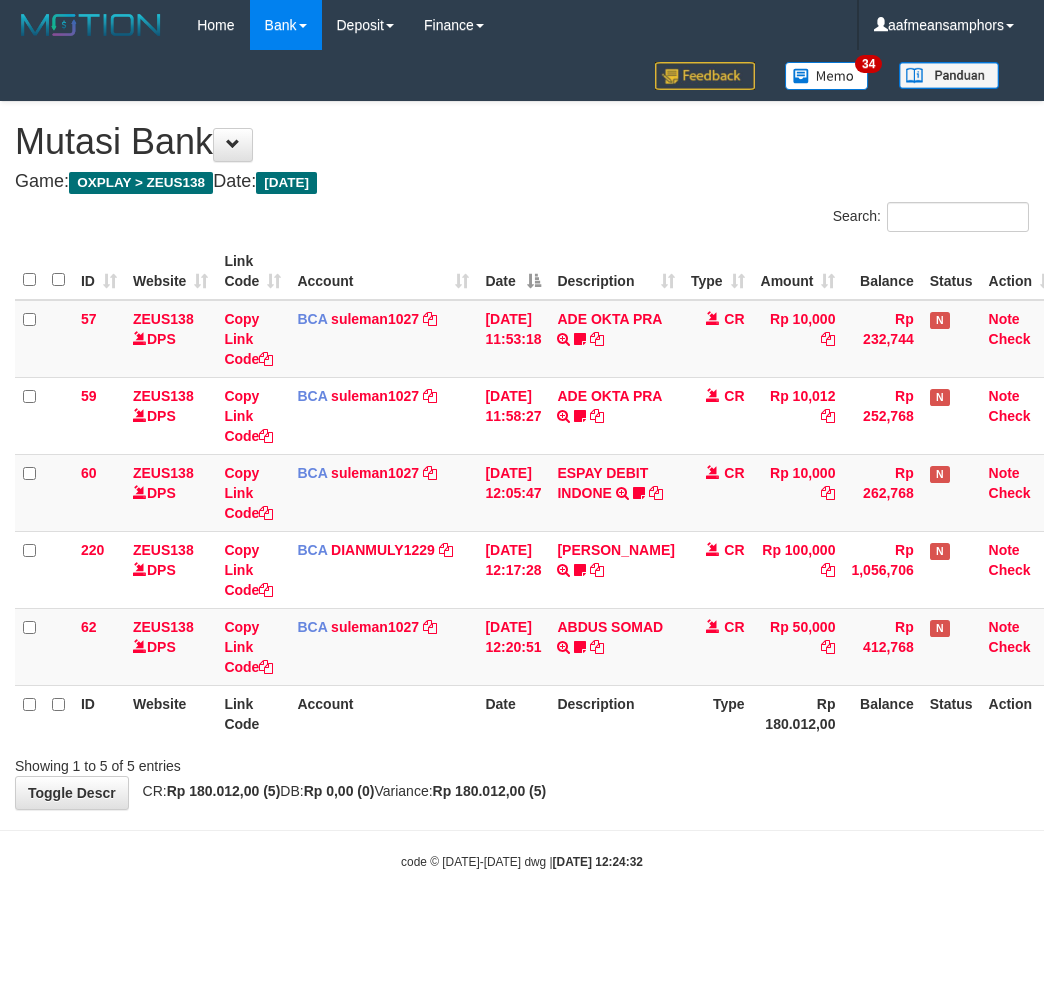 click on "Toggle navigation
Home
Bank
Account List
Load
By Website
Group
[OXPLAY]													ZEUS138
By Load Group (DPS)" at bounding box center (522, 460) 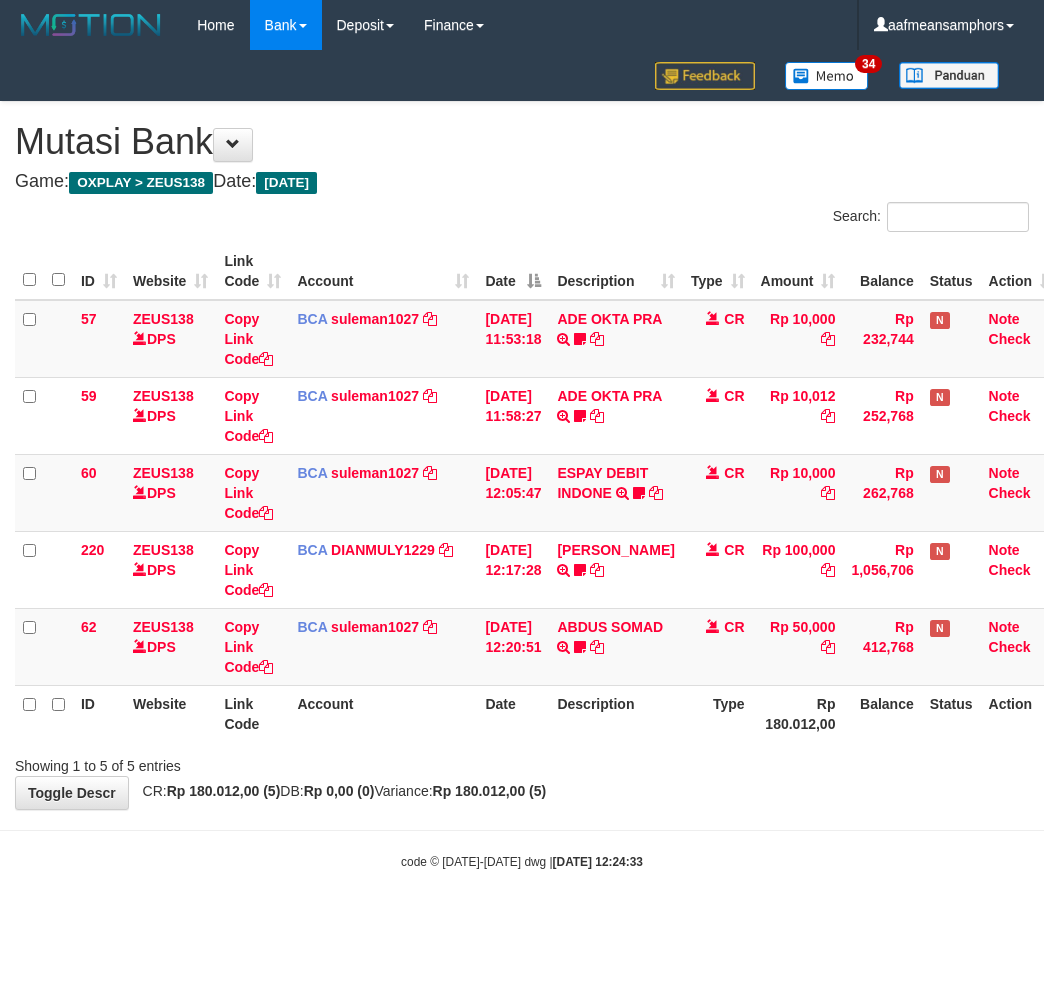 scroll, scrollTop: 0, scrollLeft: 0, axis: both 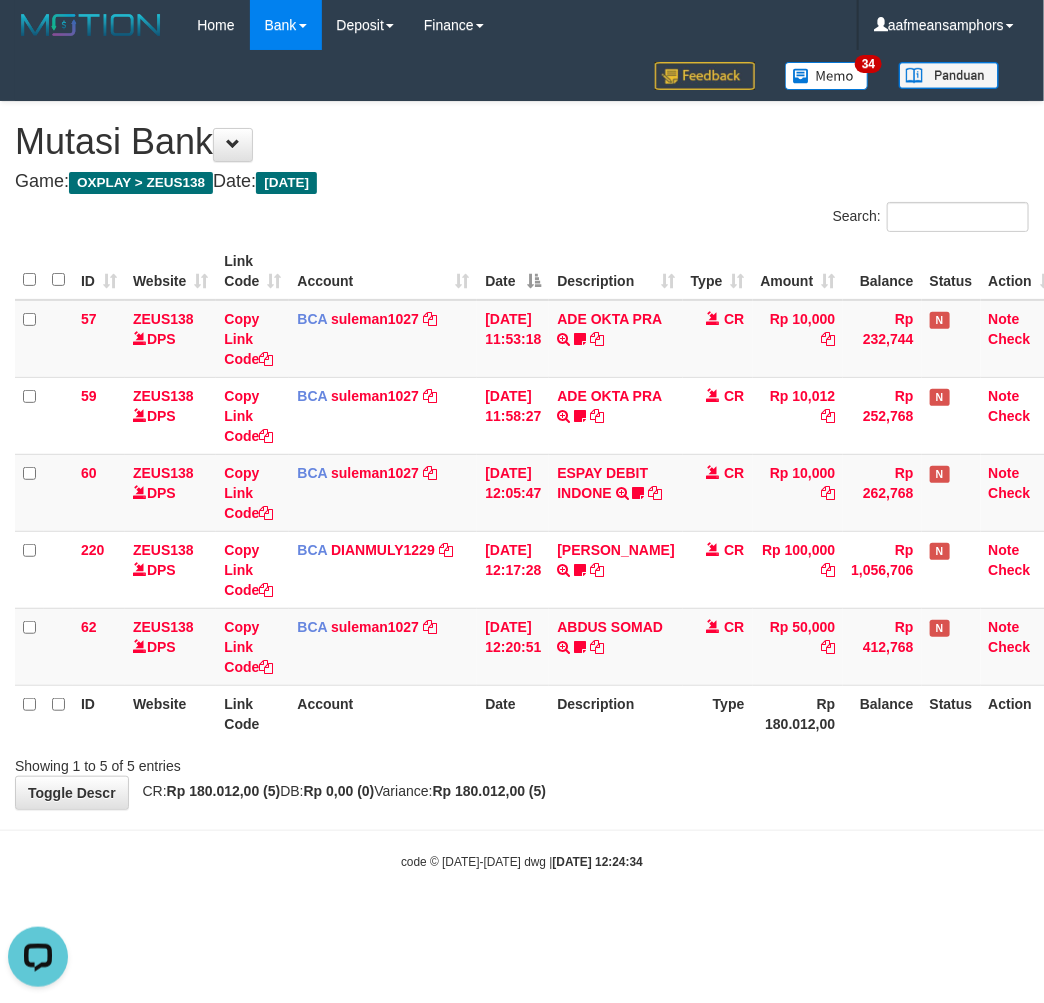 click on "Toggle navigation
Home
Bank
Account List
Load
By Website
Group
[OXPLAY]													ZEUS138
By Load Group (DPS)" at bounding box center (522, 460) 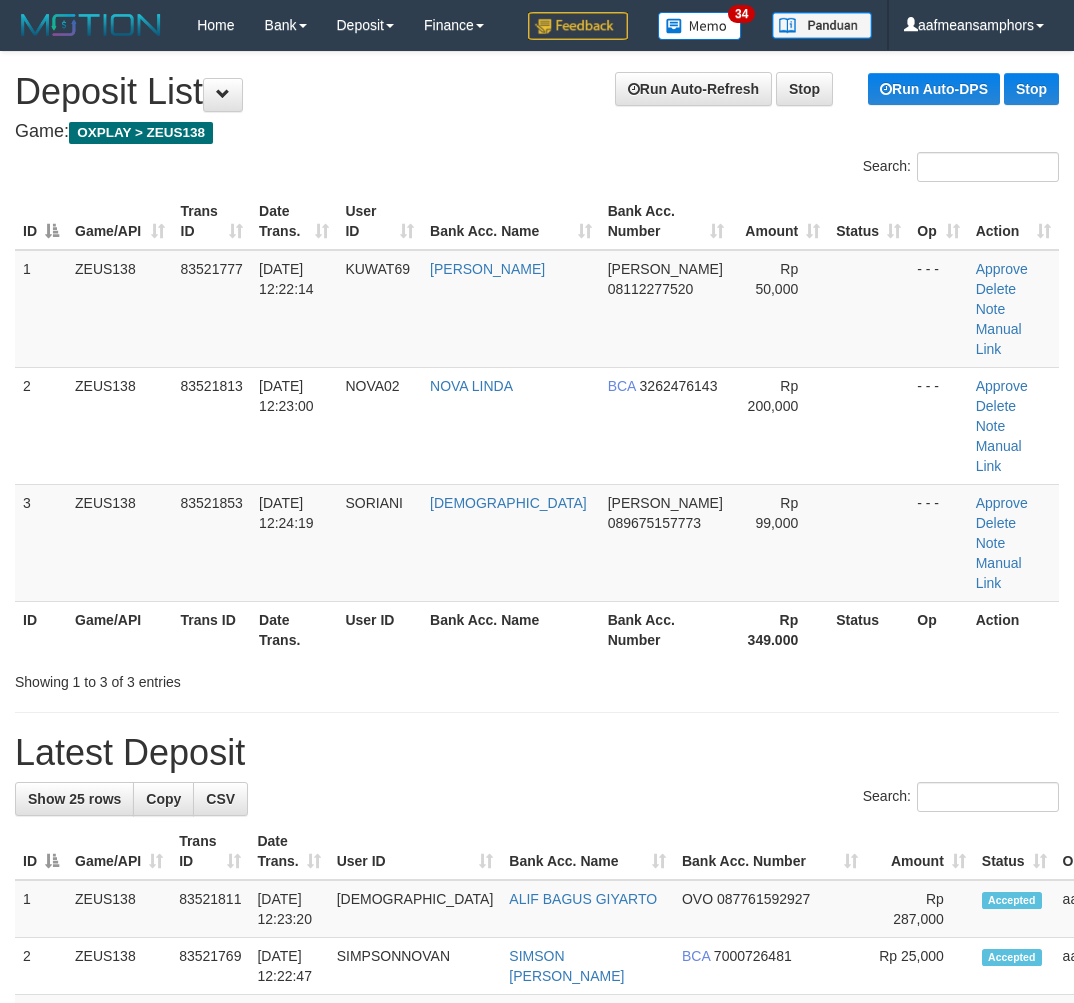 scroll, scrollTop: 0, scrollLeft: 27, axis: horizontal 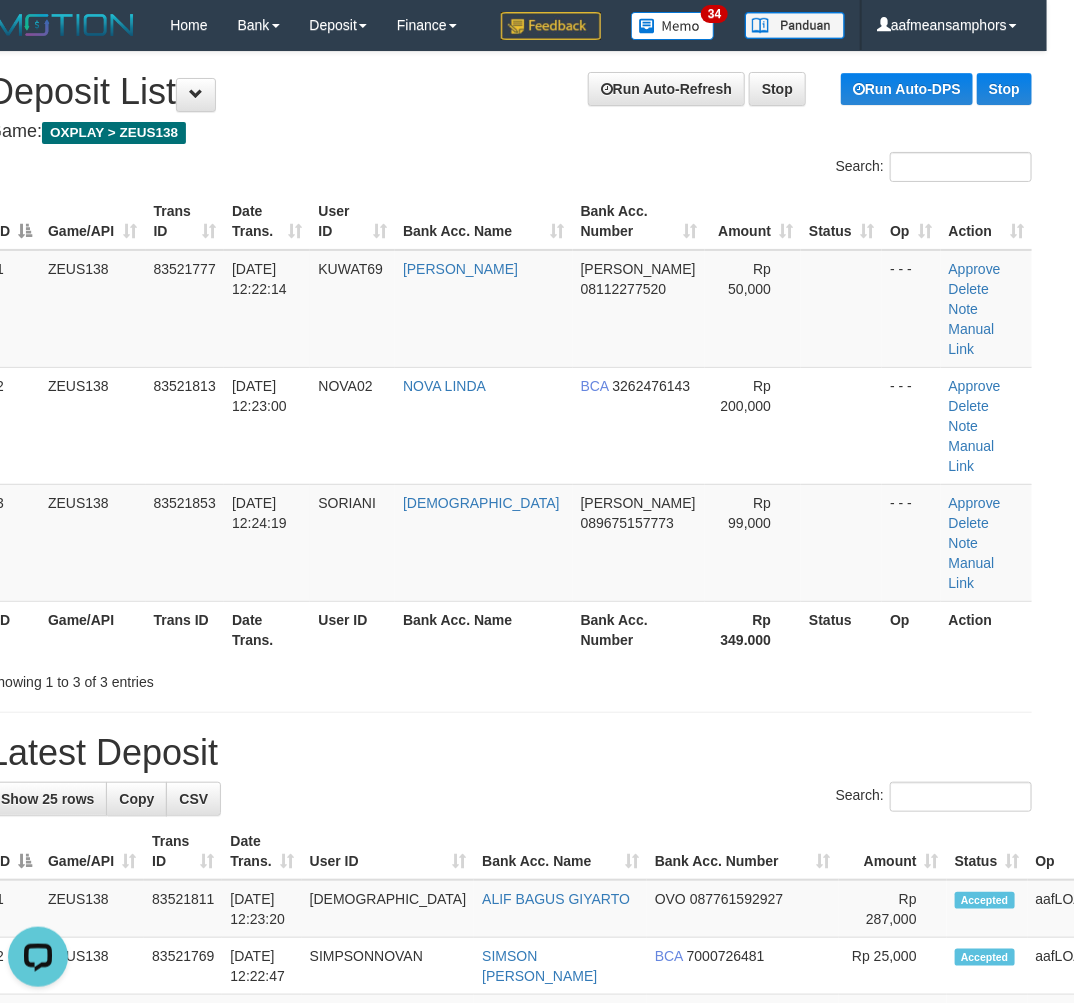 click on "**********" at bounding box center (510, 1255) 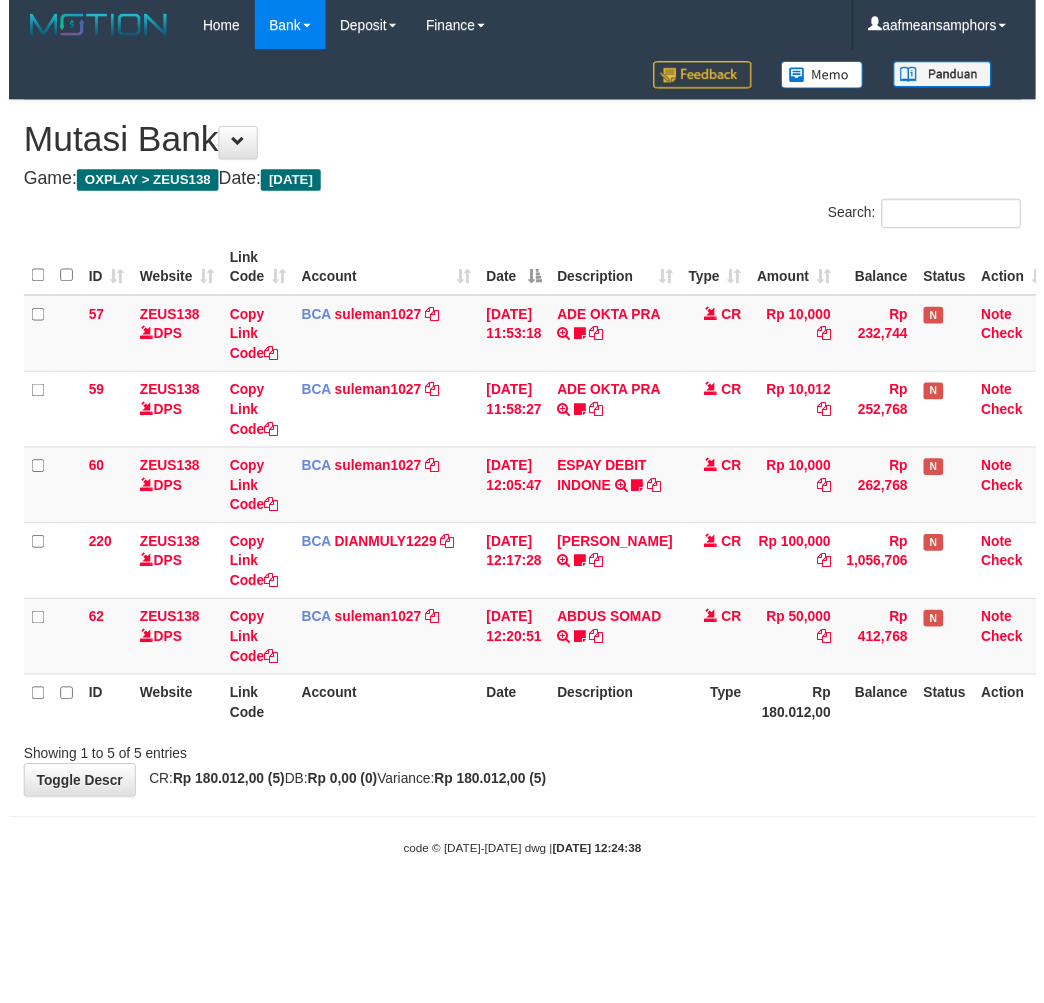 scroll, scrollTop: 0, scrollLeft: 0, axis: both 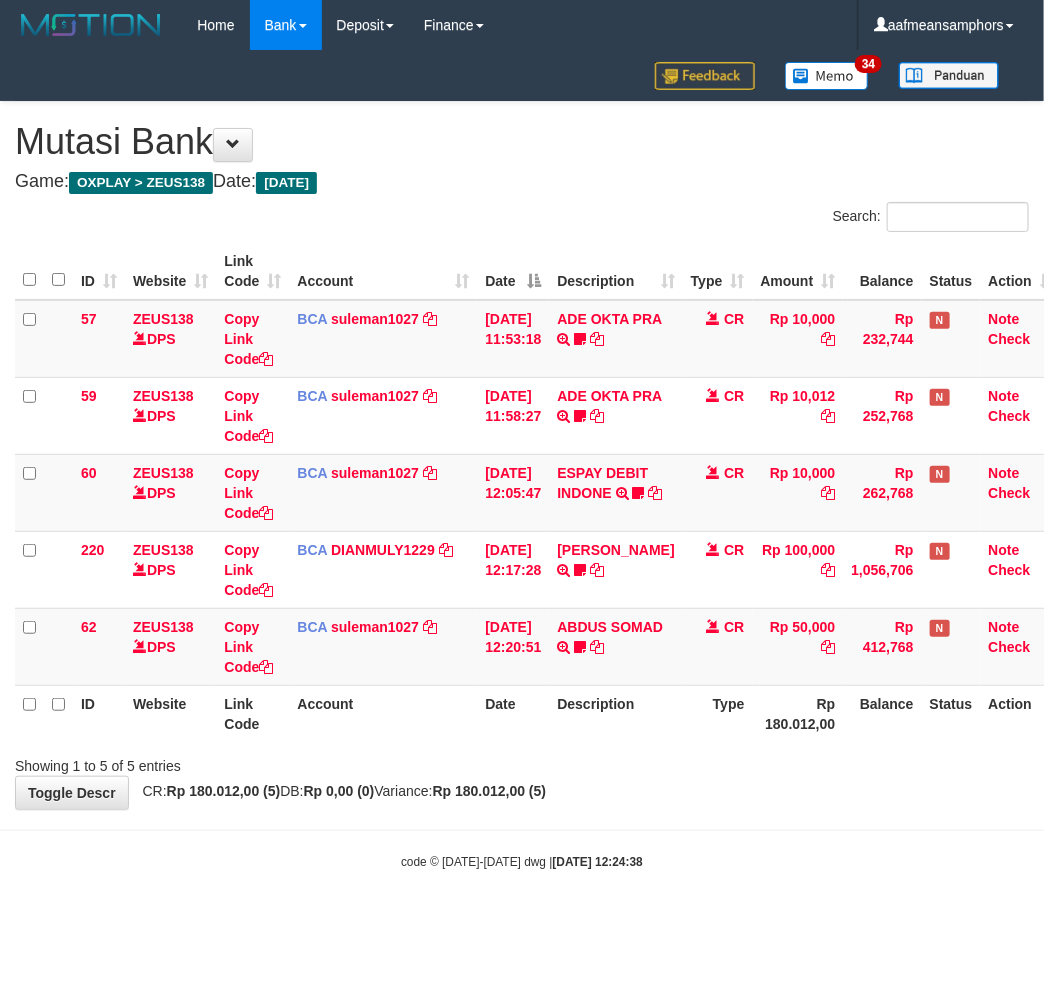 click on "ID Website Link Code Account Date Description Type Amount Balance Status Action
57
ZEUS138    DPS
Copy Link Code
BCA
suleman1027
DPS
SULEMAN
mutasi_20250713_2972 | 57
mutasi_20250713_2972 | 57
[DATE] 11:53:18
ADE OKTA PRA            TRSF E-BANKING CR 1307/FTSCY/WS95051
10000.002025071370956028 TRFDN-ADE OKTA PRAESPAY DEBIT INDONE    gacor0097
CR
Rp 10,000
Rp 232,744
N
Note
Check
59
ZEUS138    DPS
Copy Link Code
BCA
suleman1027" at bounding box center (522, 492) 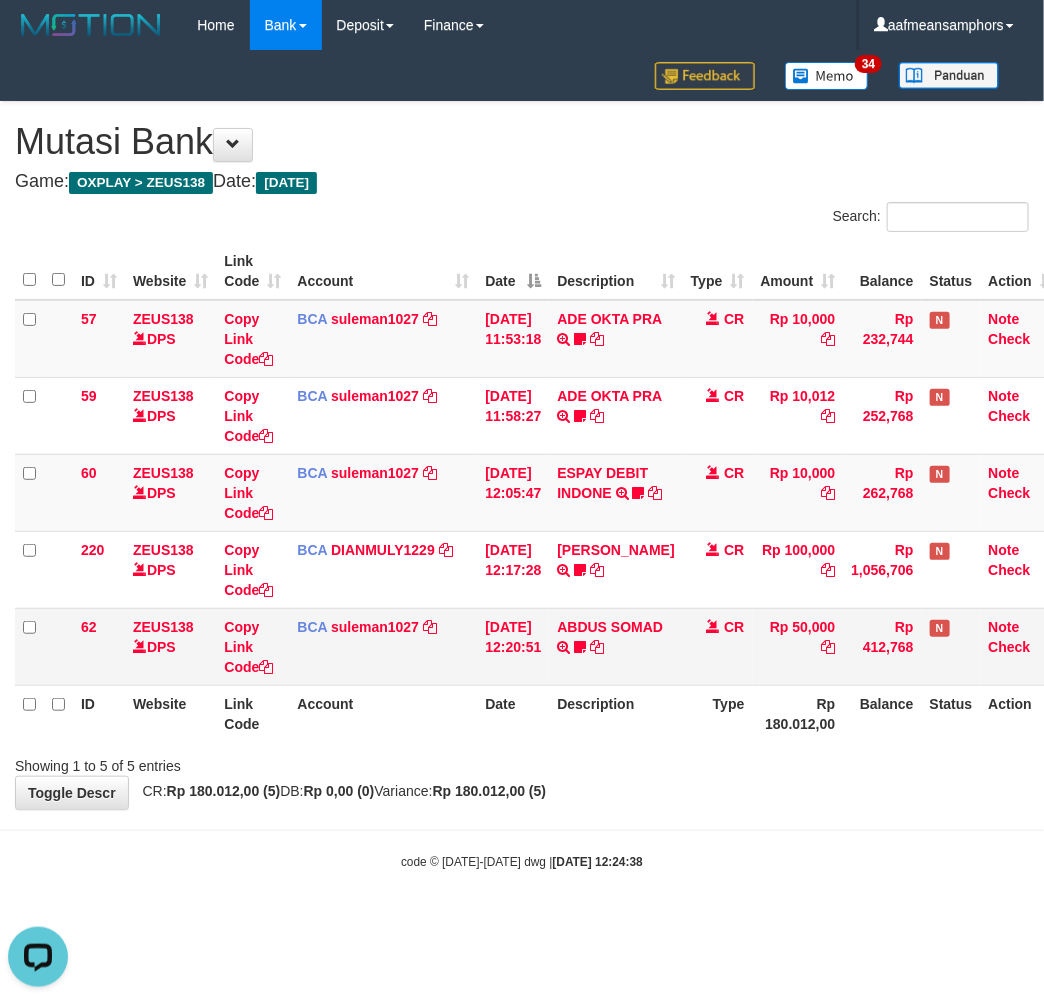 scroll, scrollTop: 0, scrollLeft: 0, axis: both 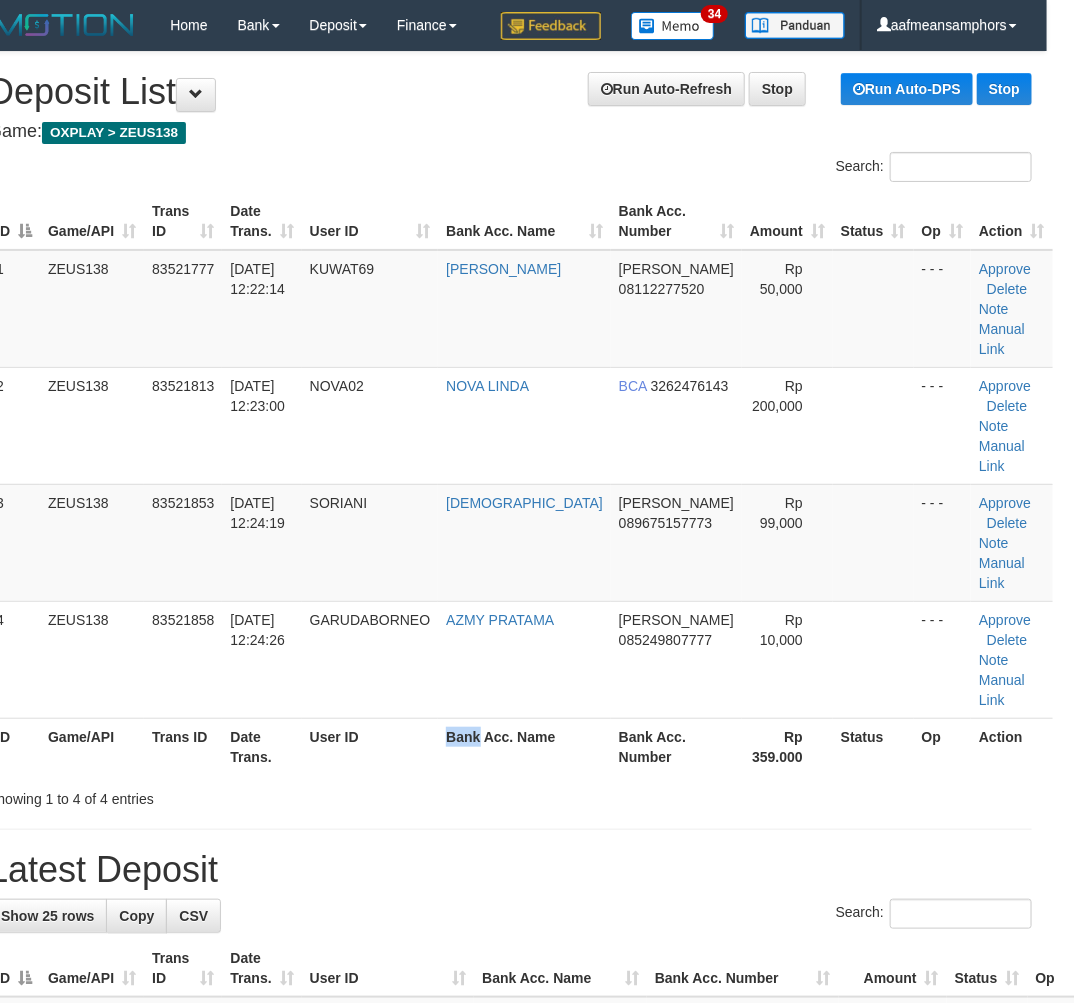 click on "Bank Acc. Name" at bounding box center (524, 746) 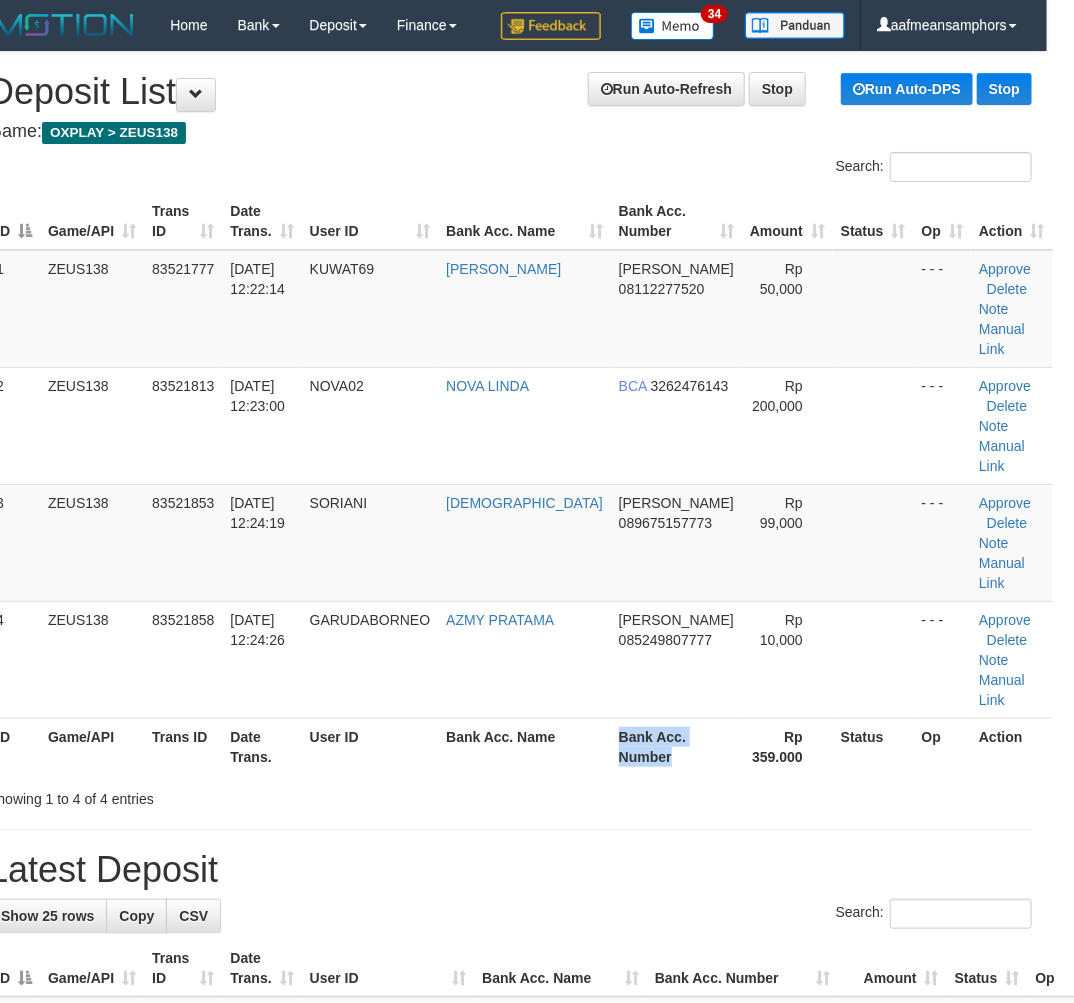 click on "ID Game/API Trans ID Date Trans. User ID Bank Acc. Name Bank Acc. Number Rp 359.000 Status Op Action" at bounding box center [520, 746] 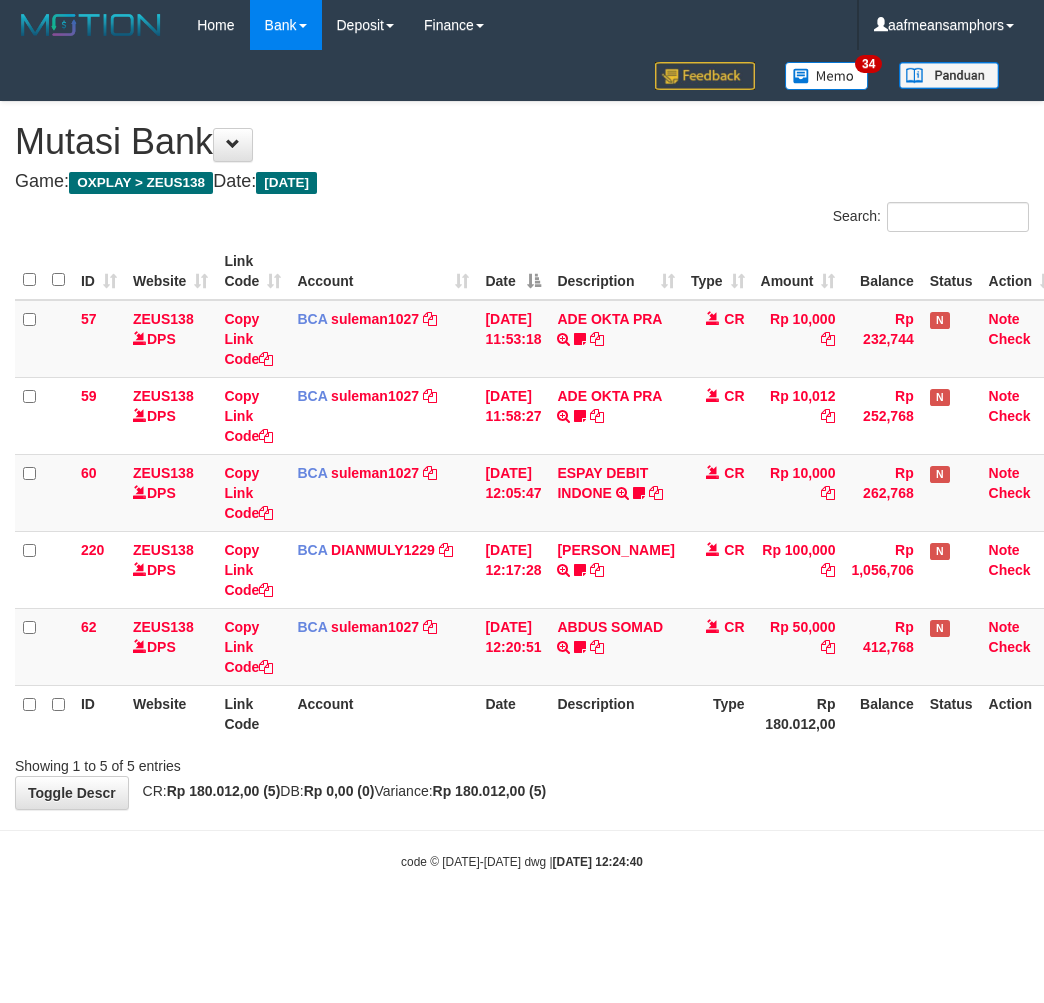 scroll, scrollTop: 0, scrollLeft: 0, axis: both 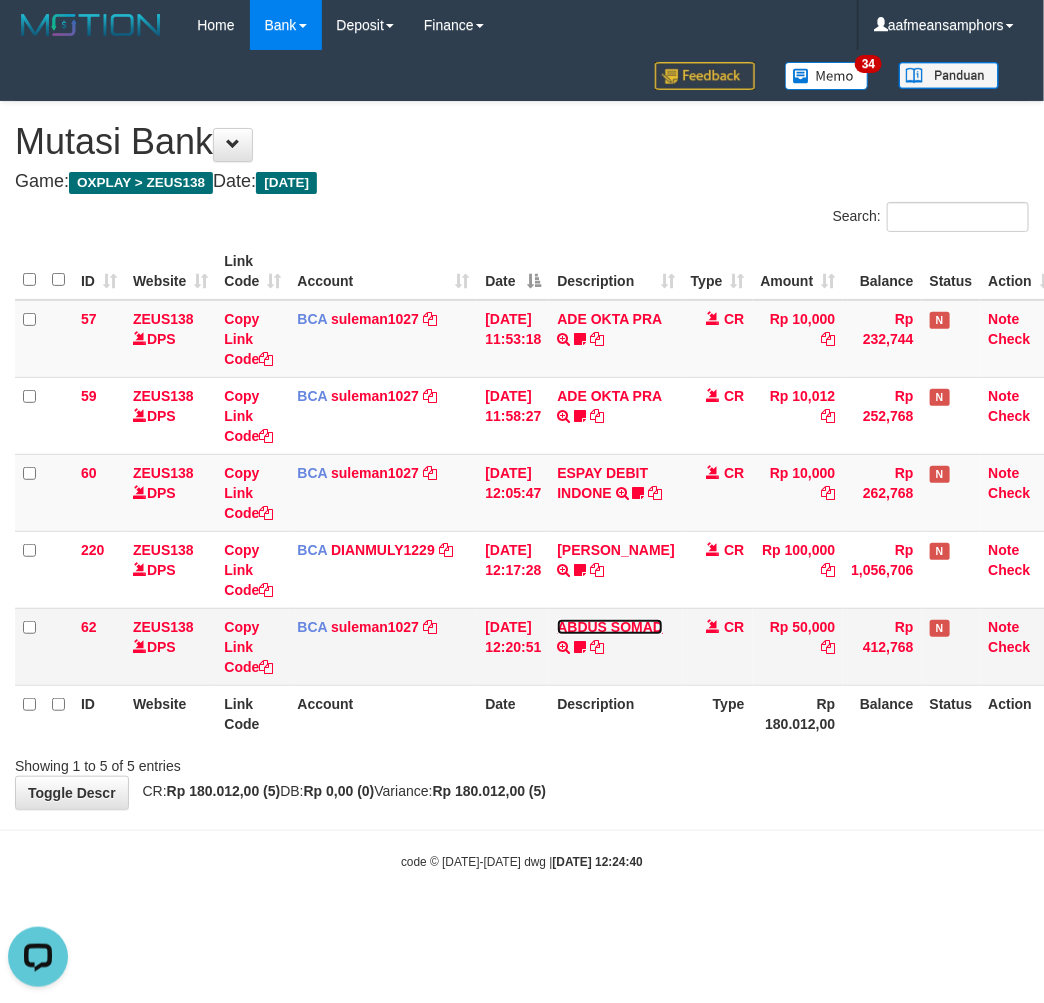 click on "ABDUS SOMAD" at bounding box center (610, 627) 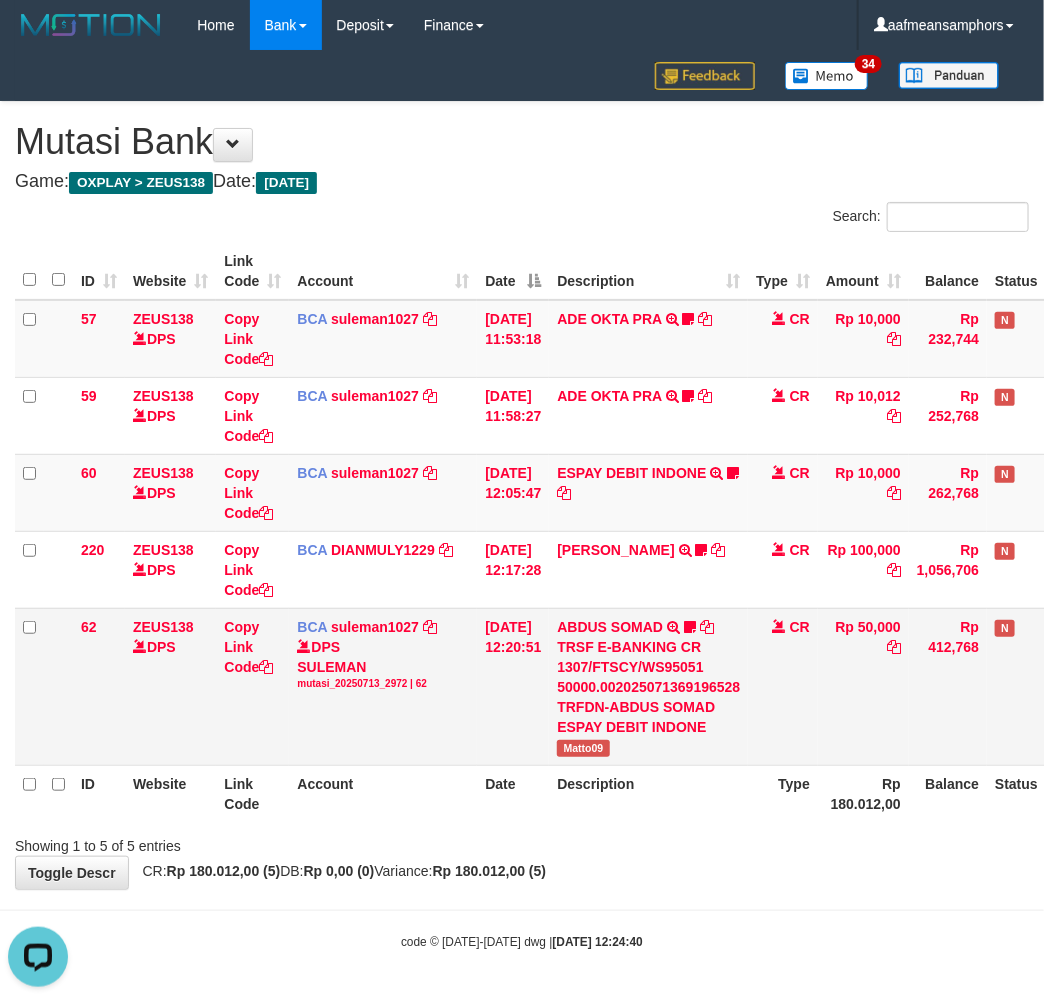 click on "Matto09" at bounding box center [583, 748] 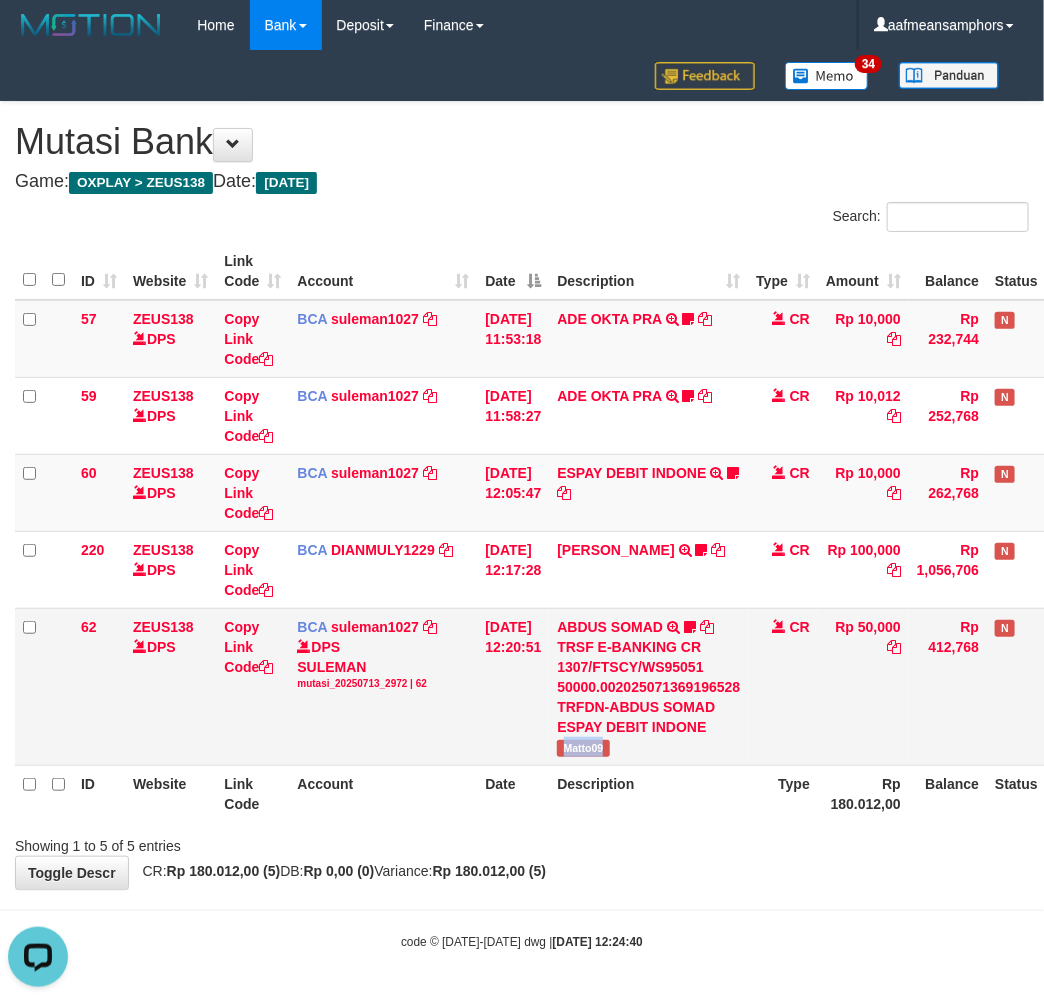 click on "Matto09" at bounding box center [583, 748] 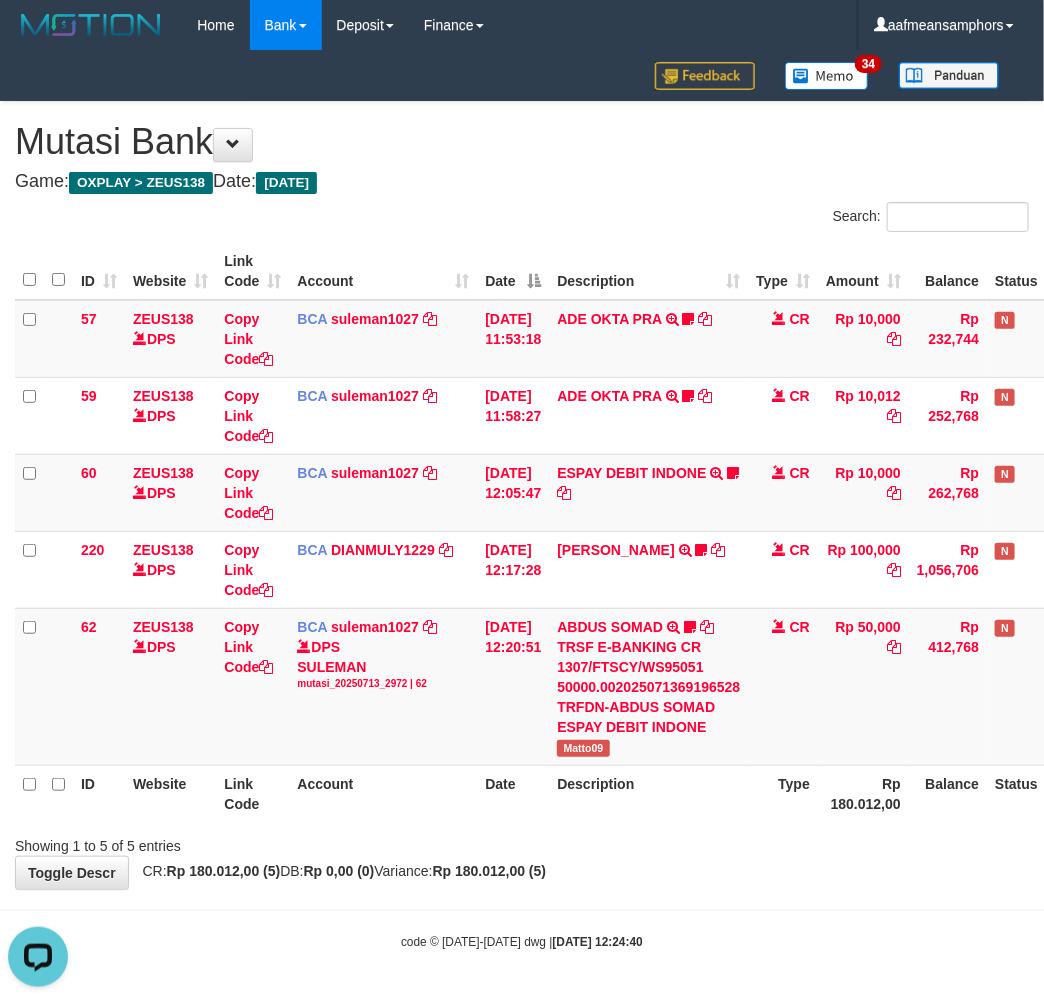 click on "Toggle navigation
Home
Bank
Account List
Load
By Website
Group
[OXPLAY]													ZEUS138
By Load Group (DPS)" at bounding box center (522, 500) 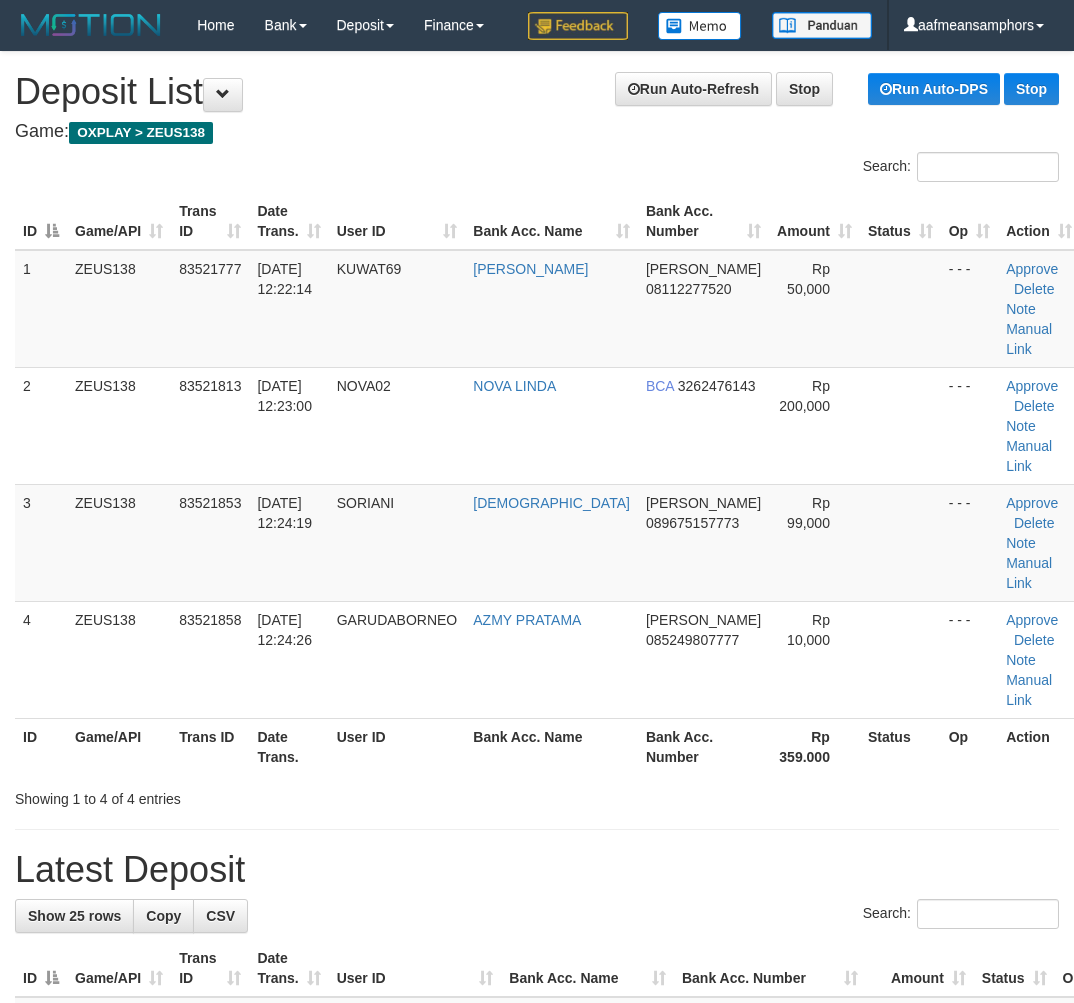 scroll, scrollTop: 0, scrollLeft: 27, axis: horizontal 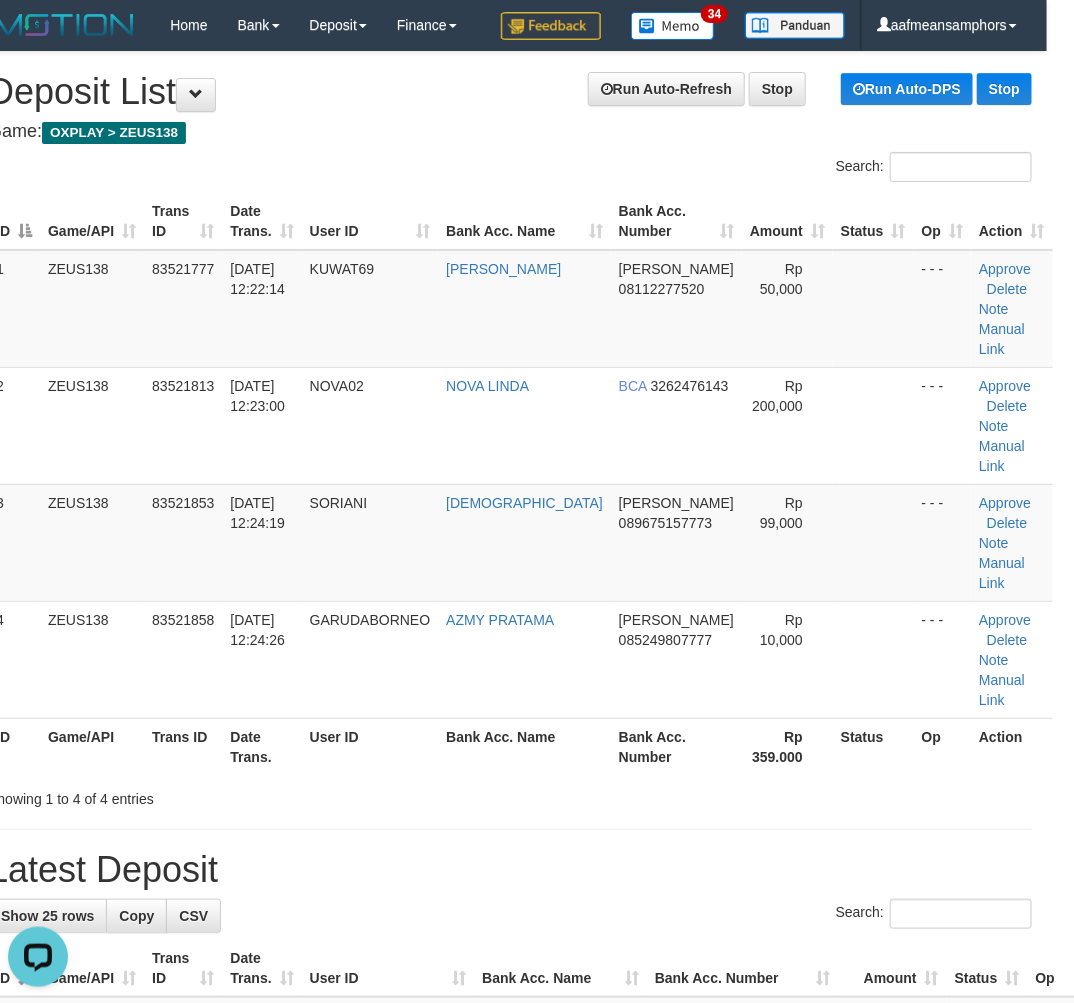 click on "Showing 1 to 4 of 4 entries" at bounding box center [197, 795] 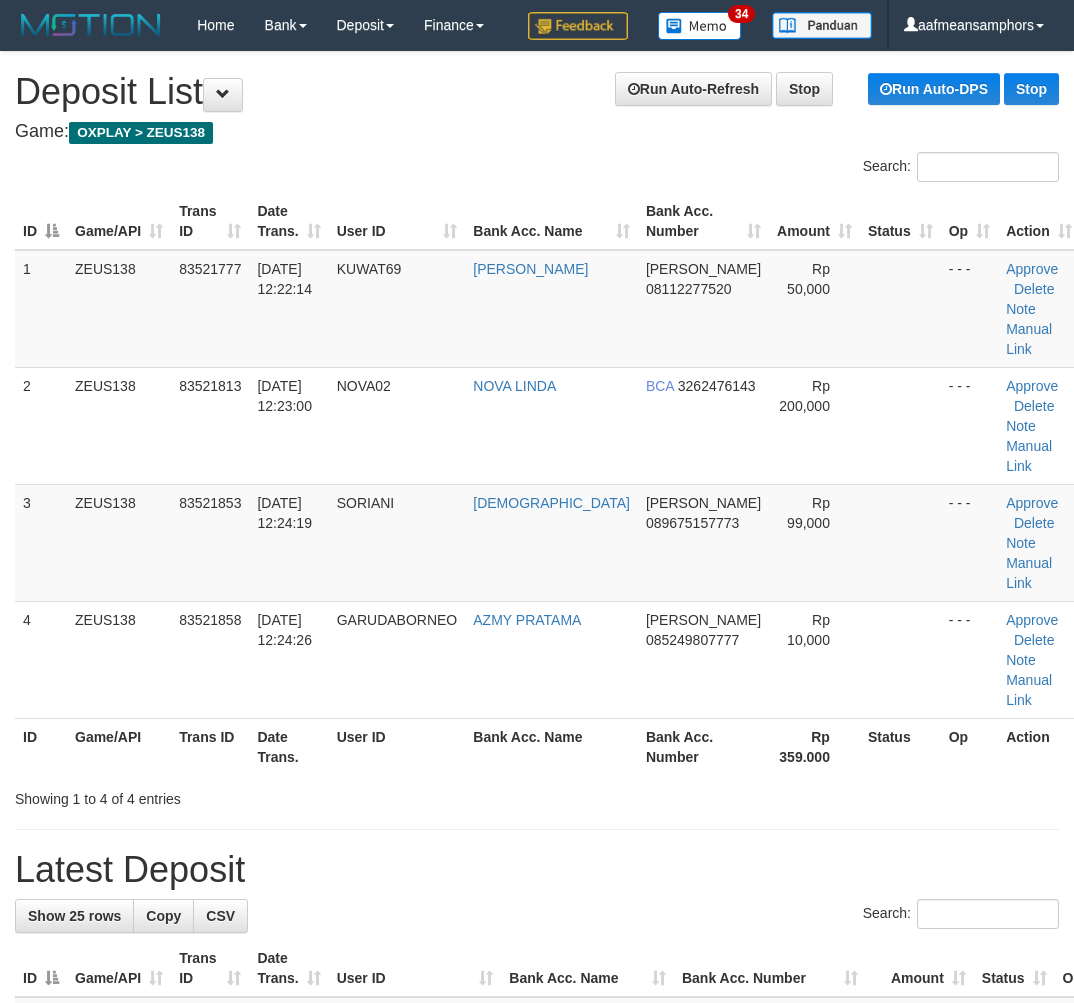 scroll, scrollTop: 0, scrollLeft: 27, axis: horizontal 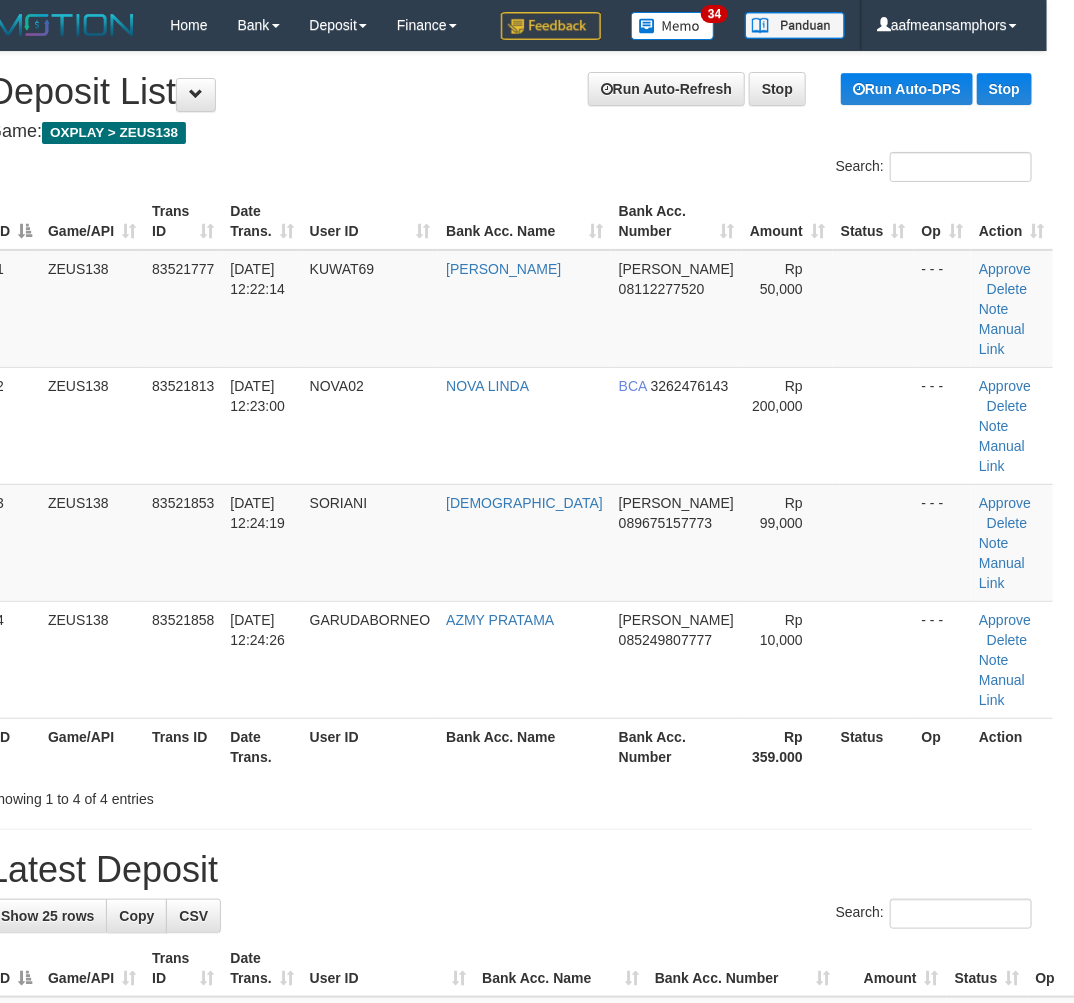 click on "**********" at bounding box center (510, 1314) 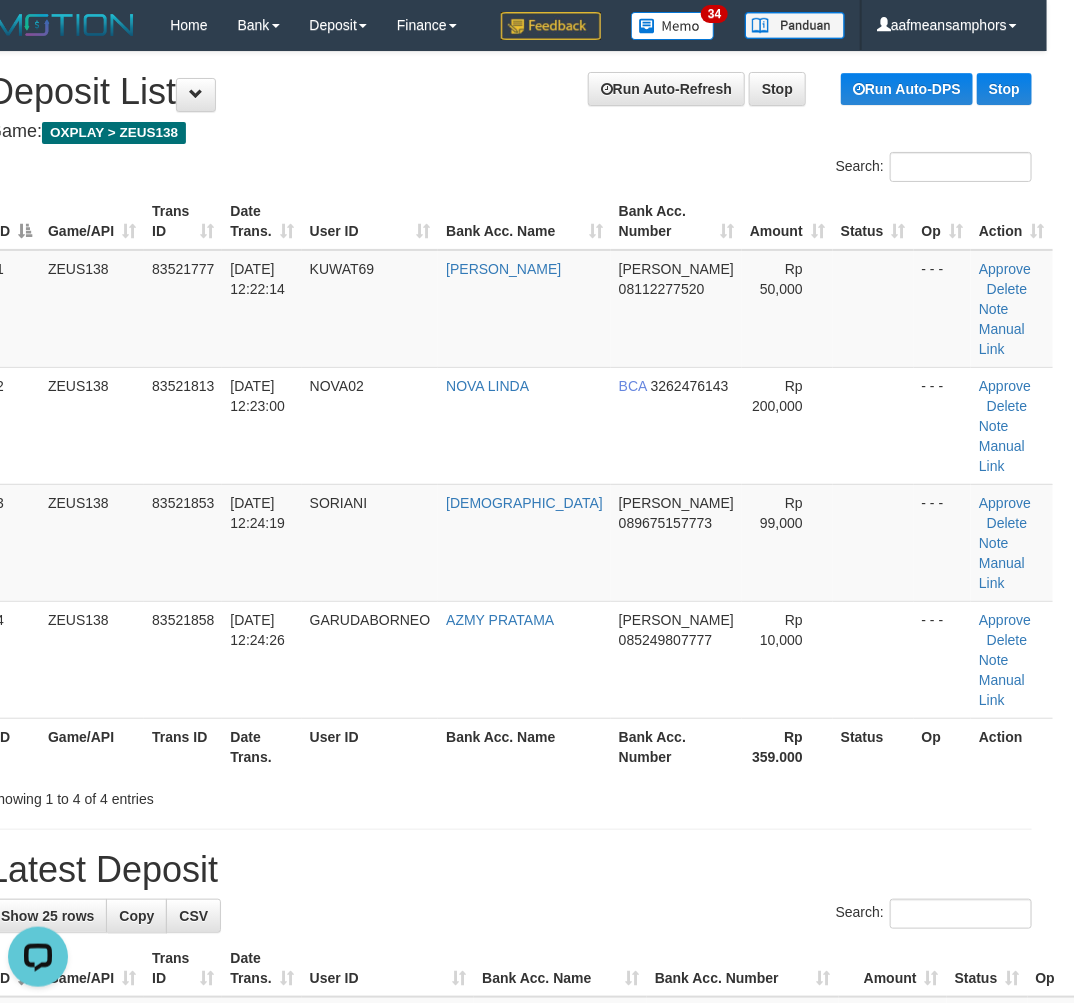 scroll, scrollTop: 0, scrollLeft: 0, axis: both 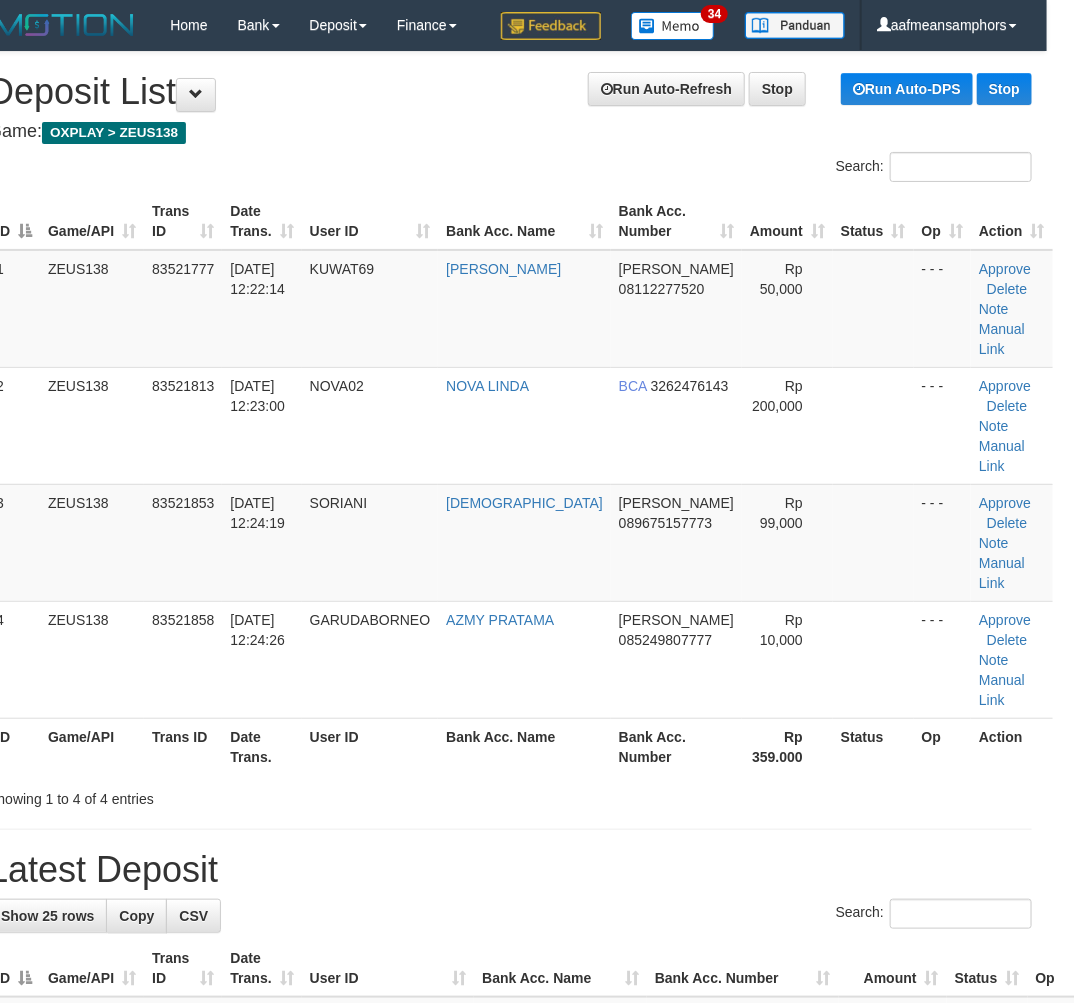 click at bounding box center [510, 829] 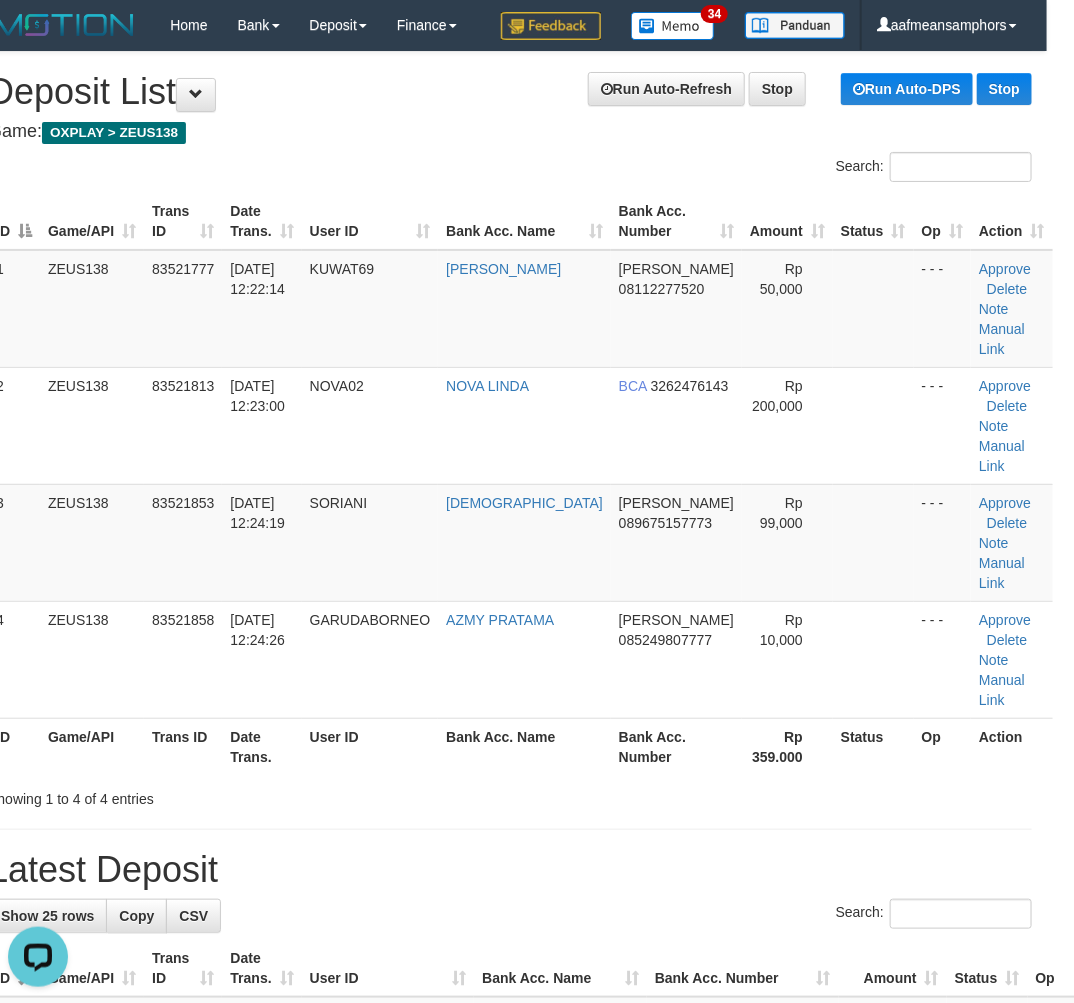 scroll, scrollTop: 0, scrollLeft: 0, axis: both 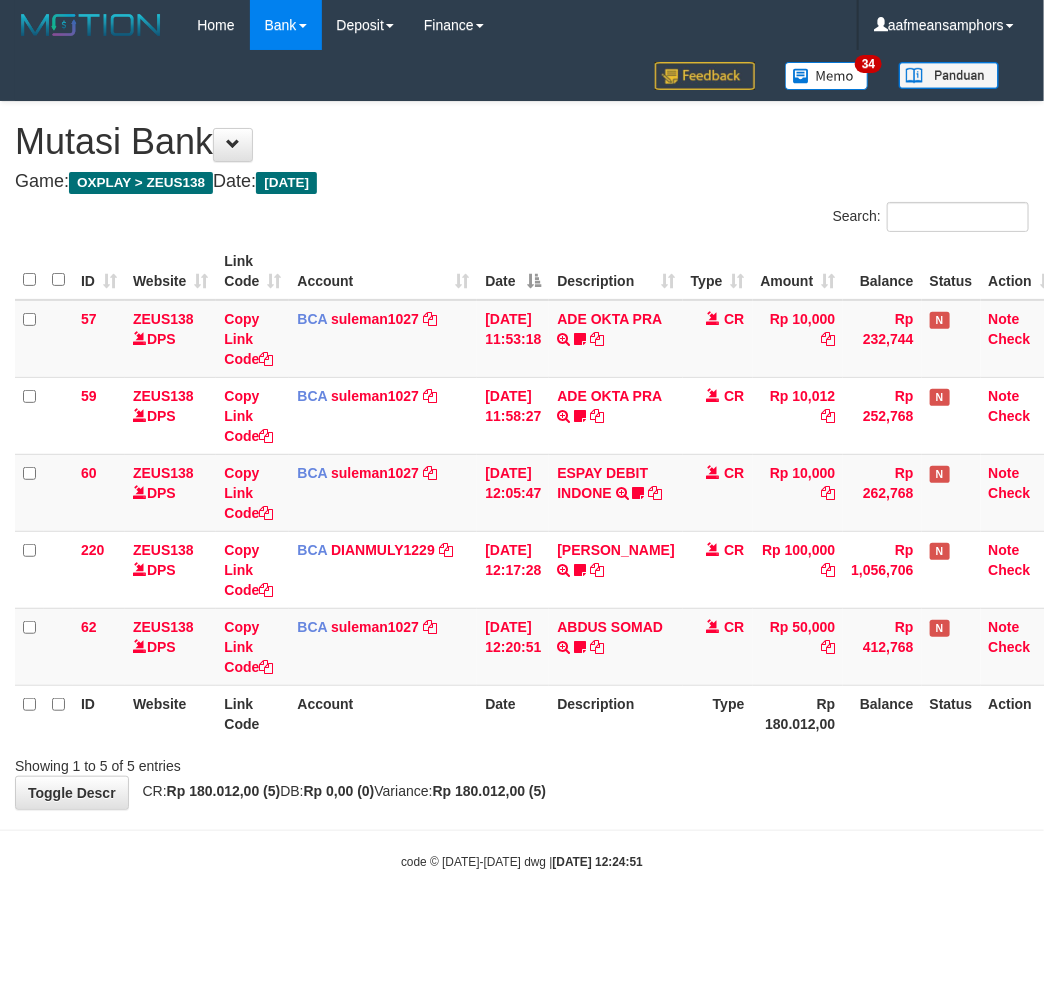 click on "Toggle navigation
Home
Bank
Account List
Load
By Website
Group
[OXPLAY]													ZEUS138
By Load Group (DPS)" at bounding box center (522, 460) 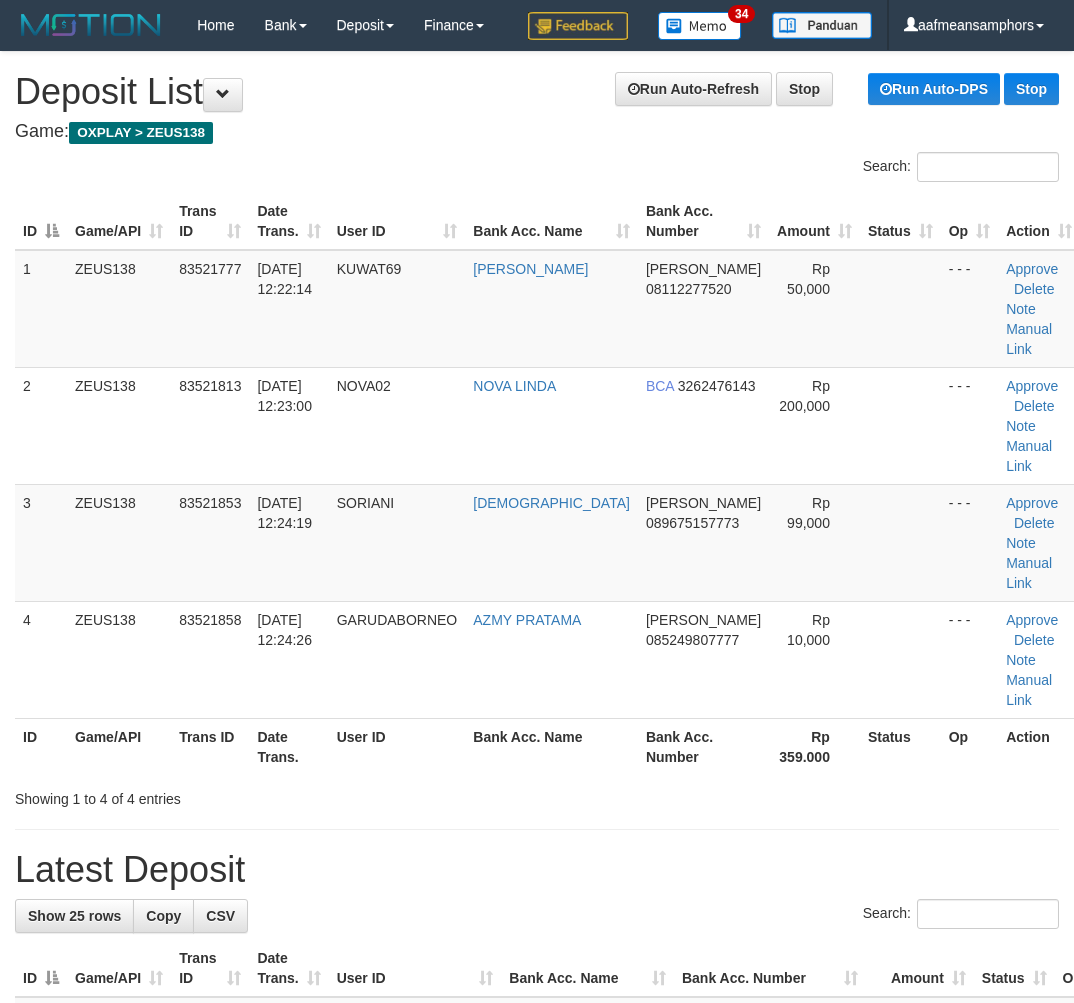 scroll, scrollTop: 0, scrollLeft: 27, axis: horizontal 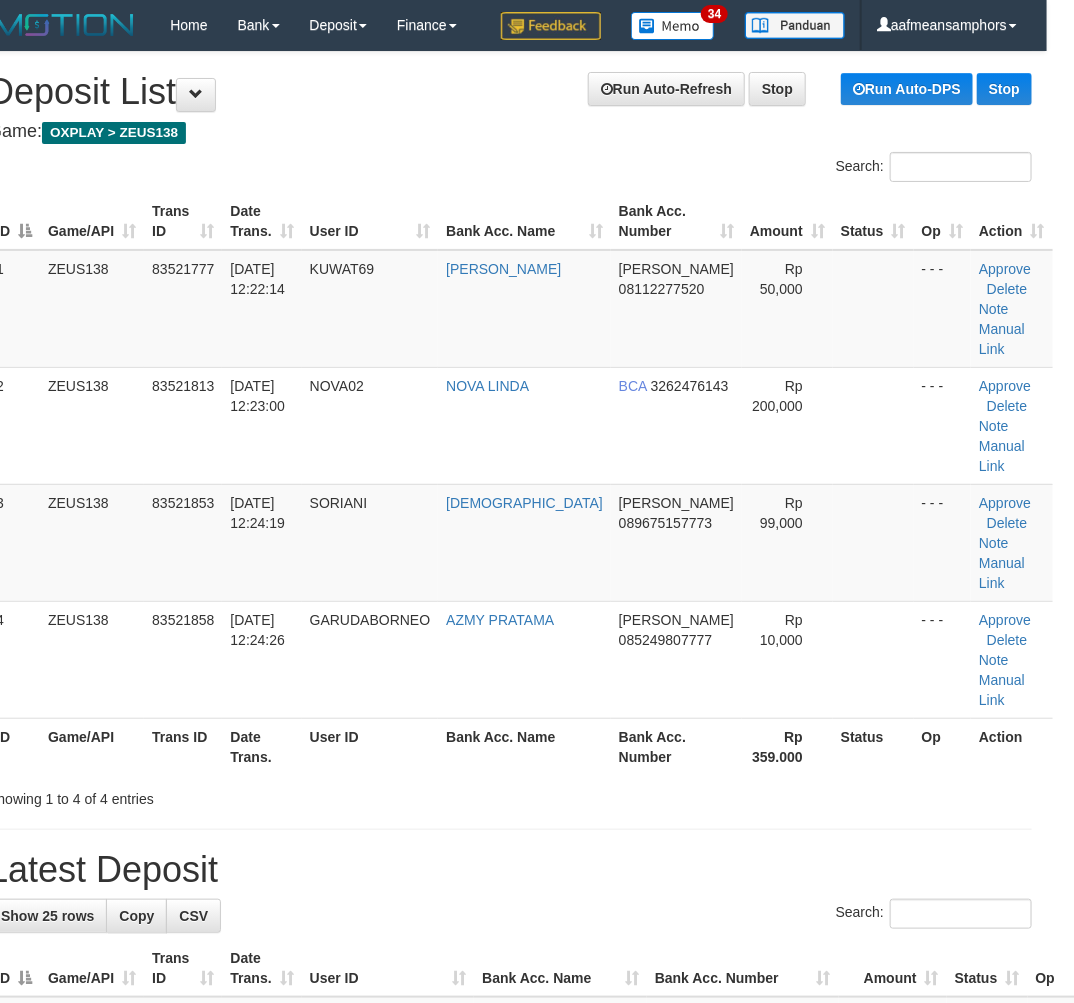 click on "**********" at bounding box center [510, 1314] 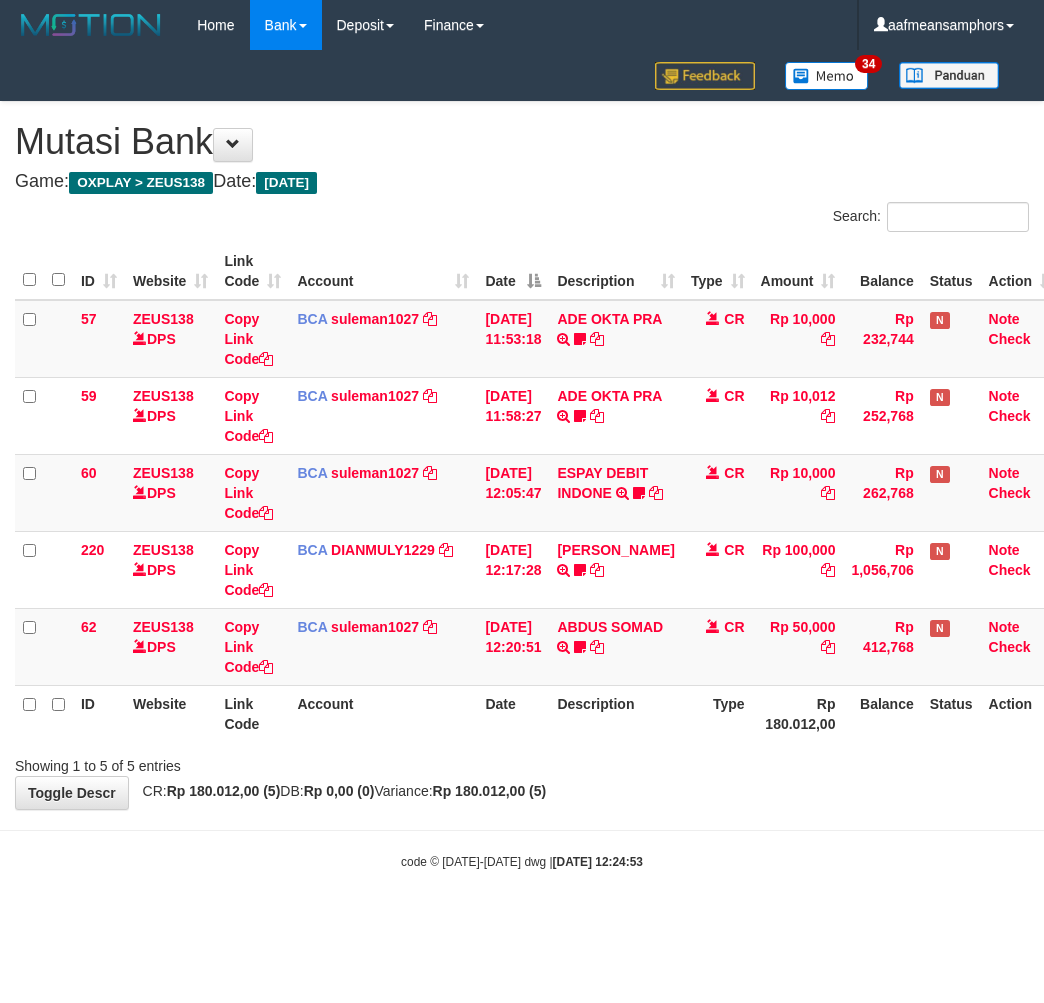 scroll, scrollTop: 0, scrollLeft: 0, axis: both 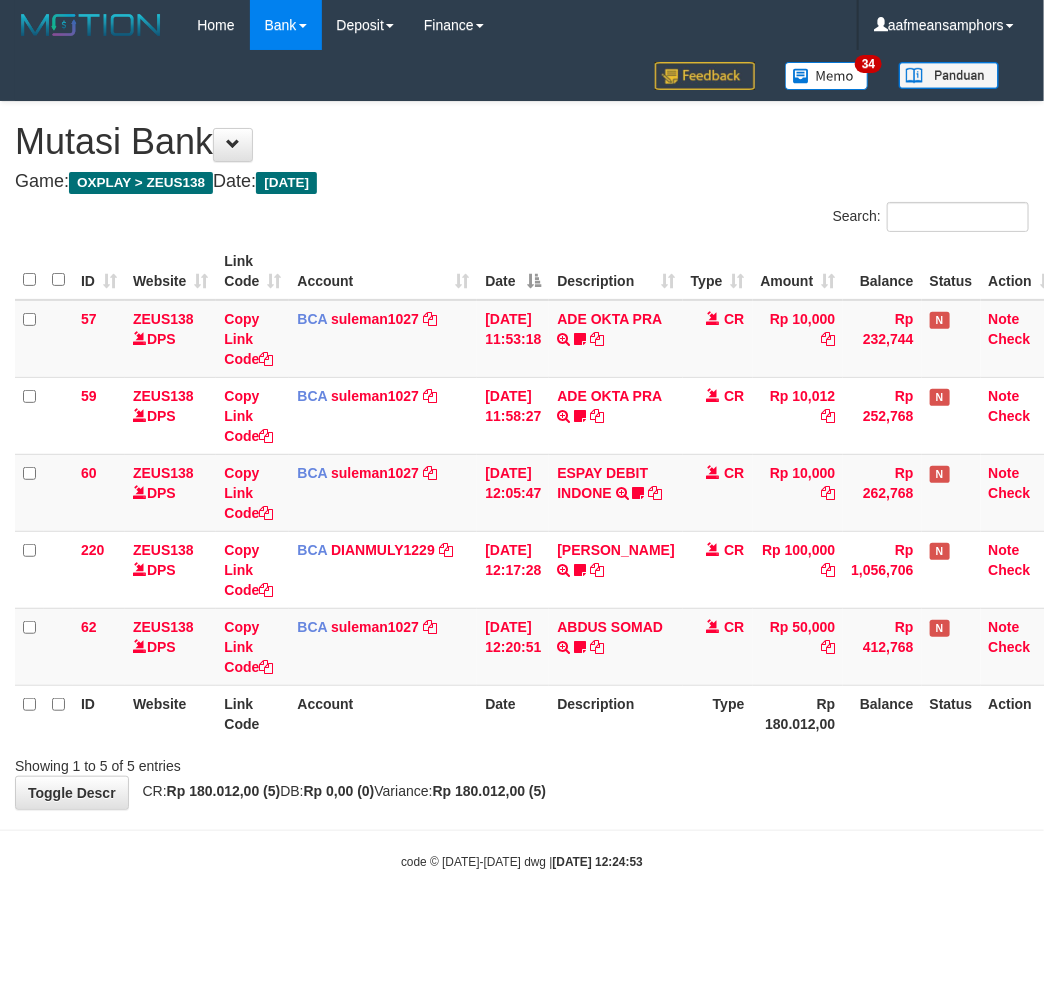 click on "Toggle navigation
Home
Bank
Account List
Load
By Website
Group
[OXPLAY]													ZEUS138
By Load Group (DPS)" at bounding box center [522, 460] 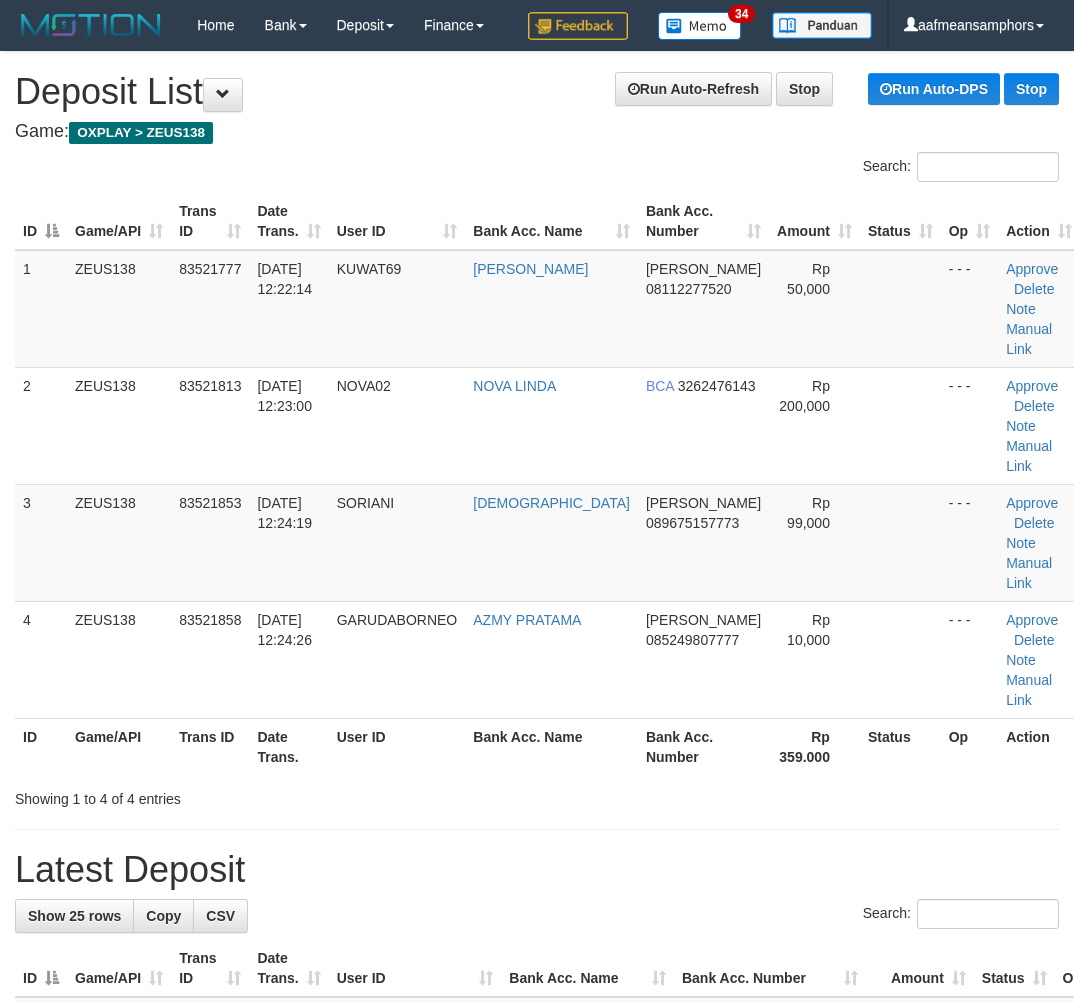 scroll, scrollTop: 0, scrollLeft: 27, axis: horizontal 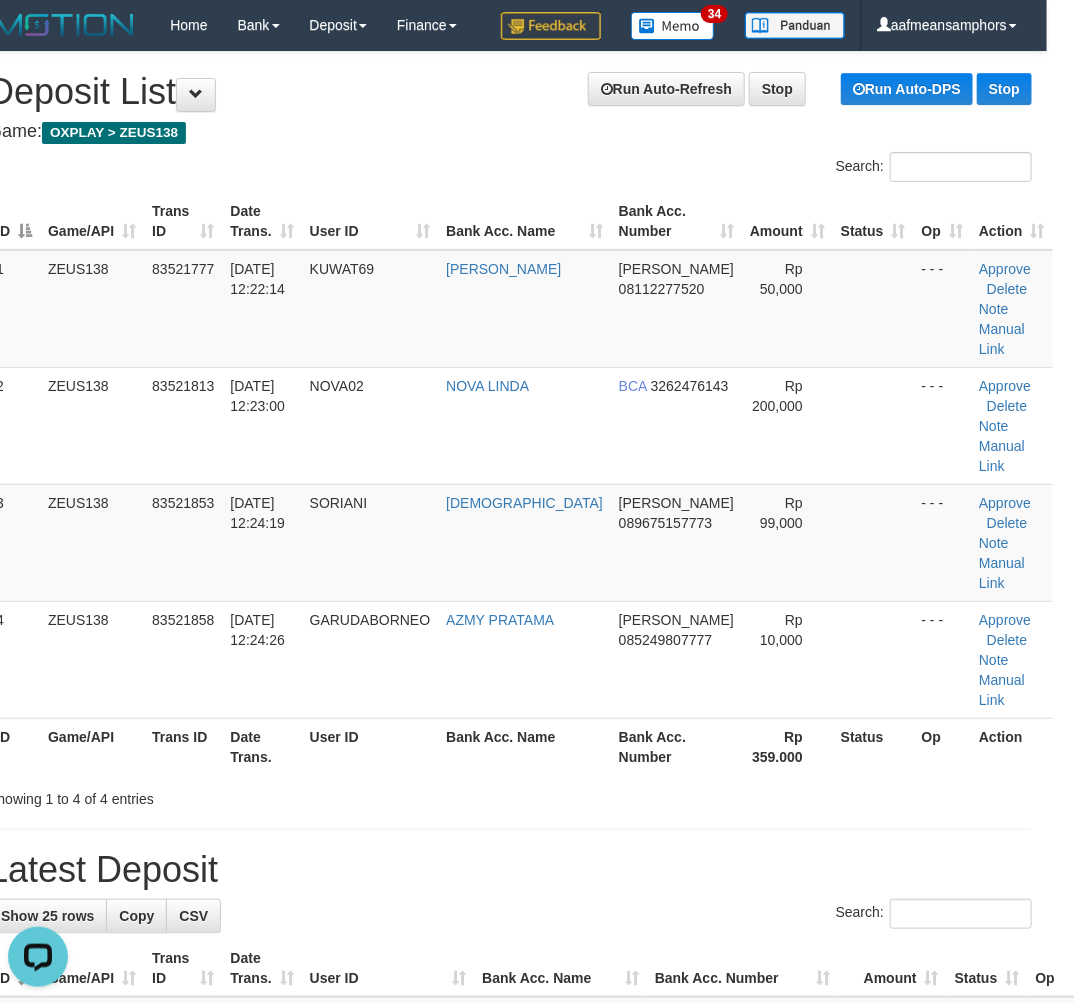 click on "**********" at bounding box center (510, 1314) 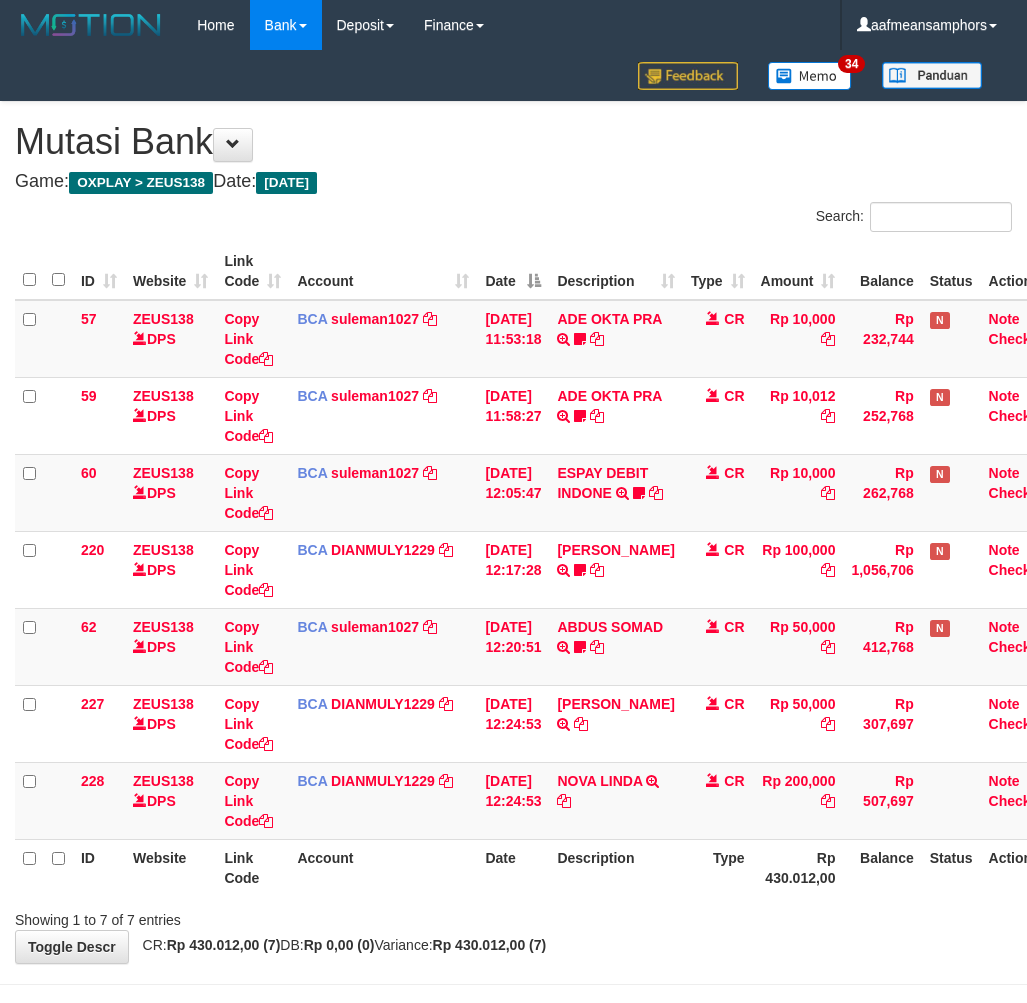 scroll, scrollTop: 0, scrollLeft: 0, axis: both 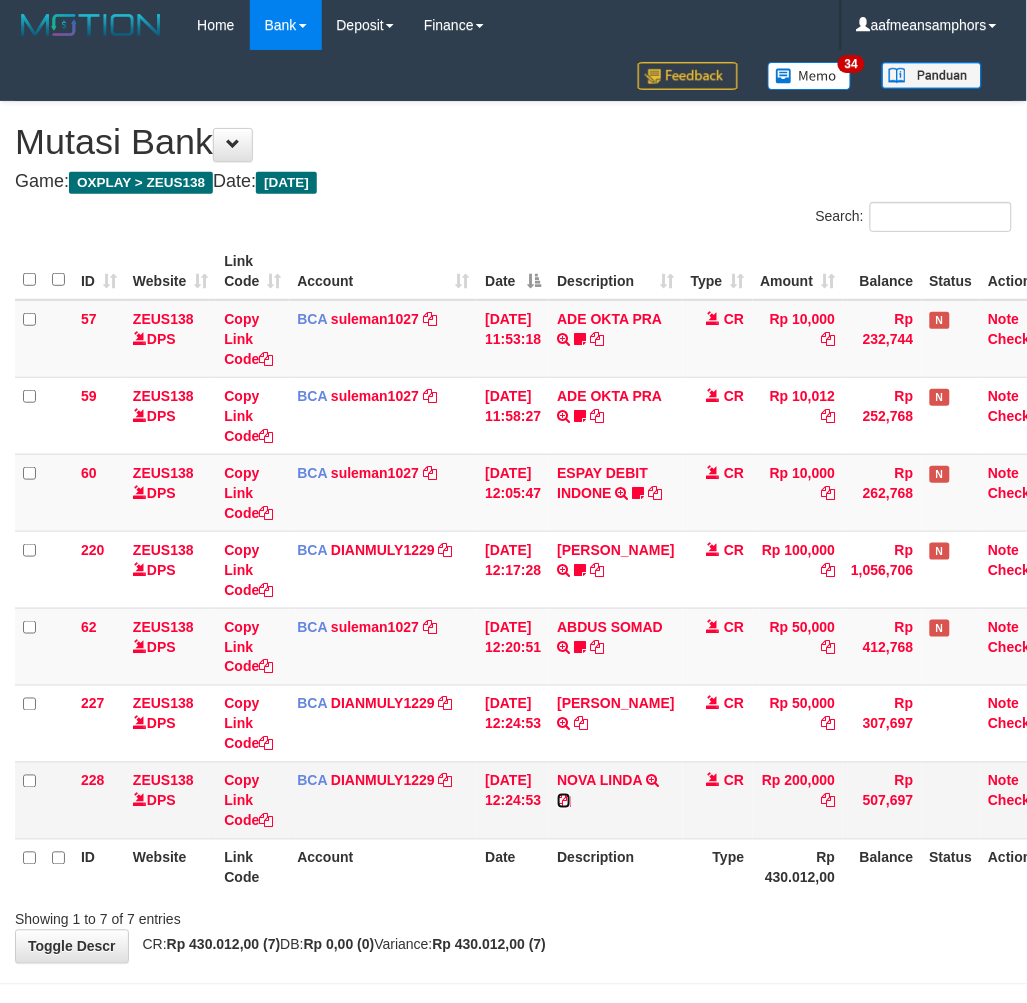 drag, startPoint x: 598, startPoint y: 797, endPoint x: 702, endPoint y: 782, distance: 105.076164 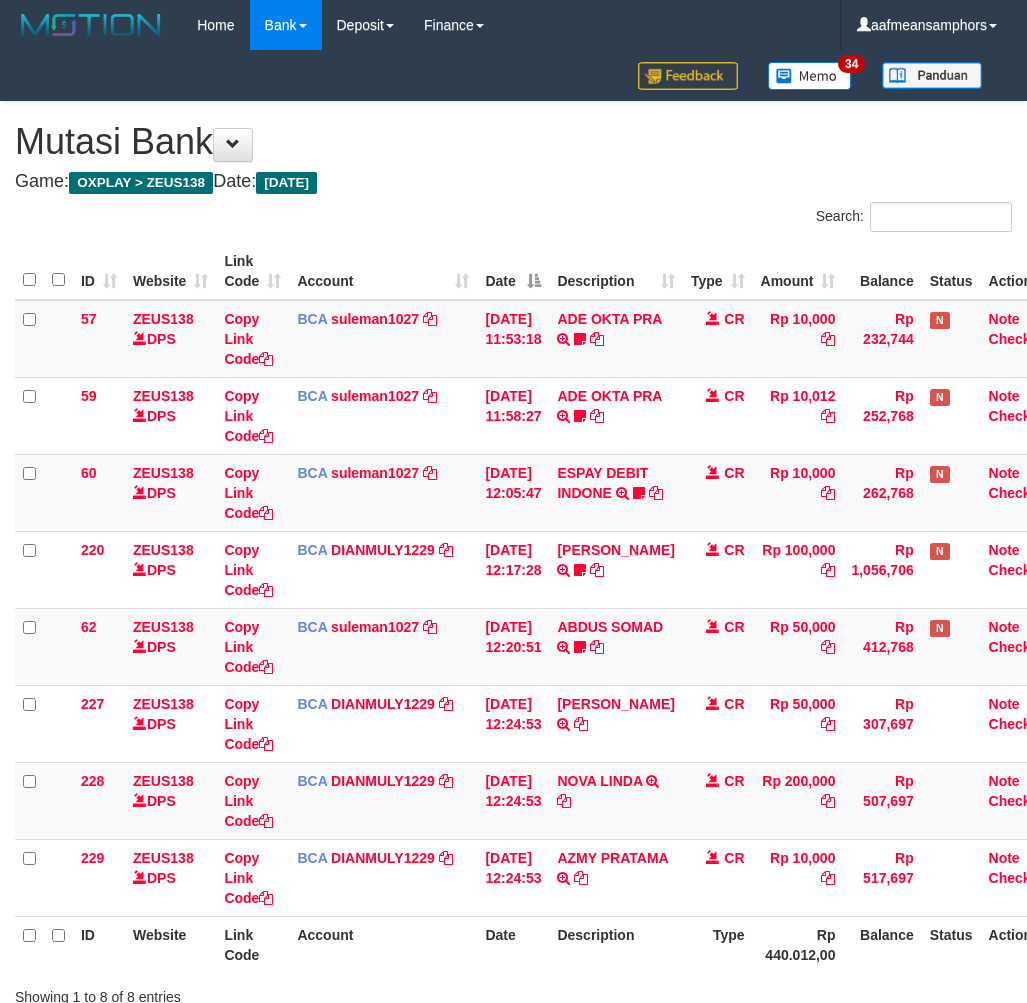 scroll, scrollTop: 0, scrollLeft: 0, axis: both 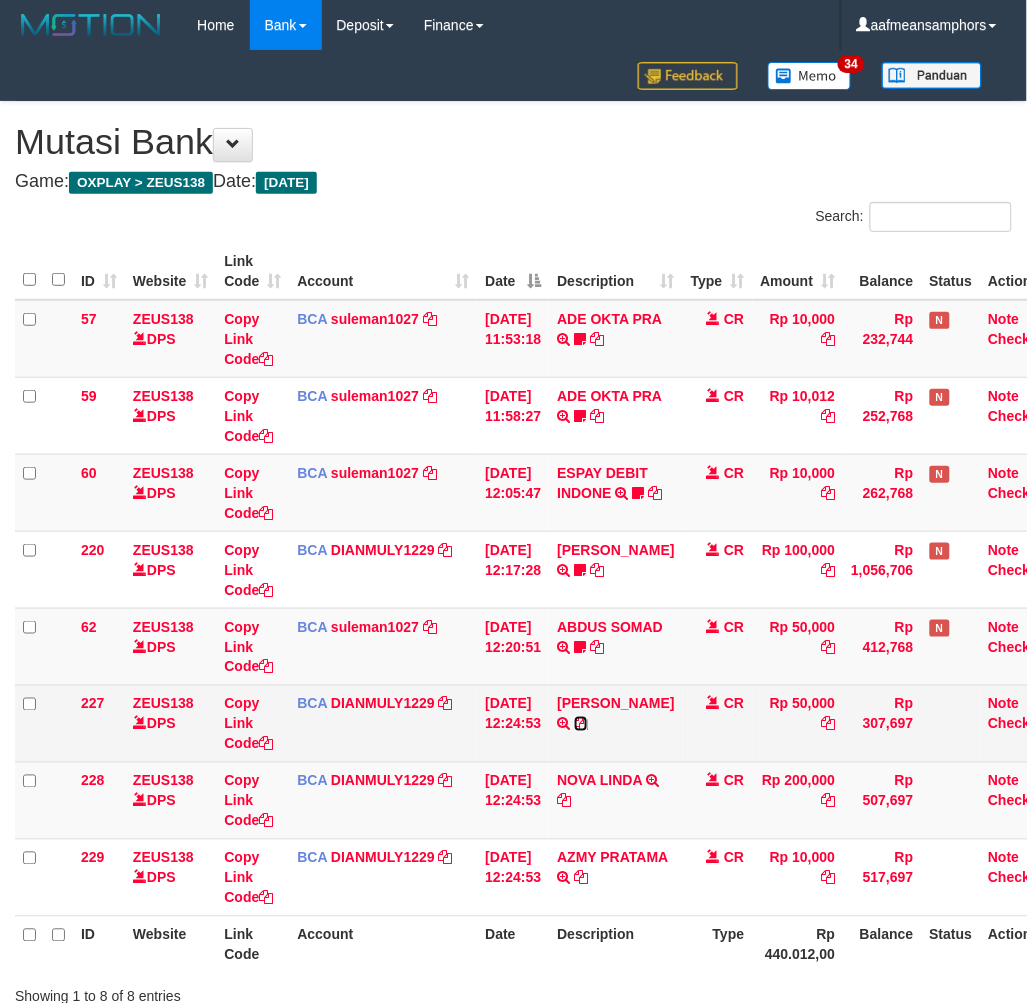 click at bounding box center (581, 724) 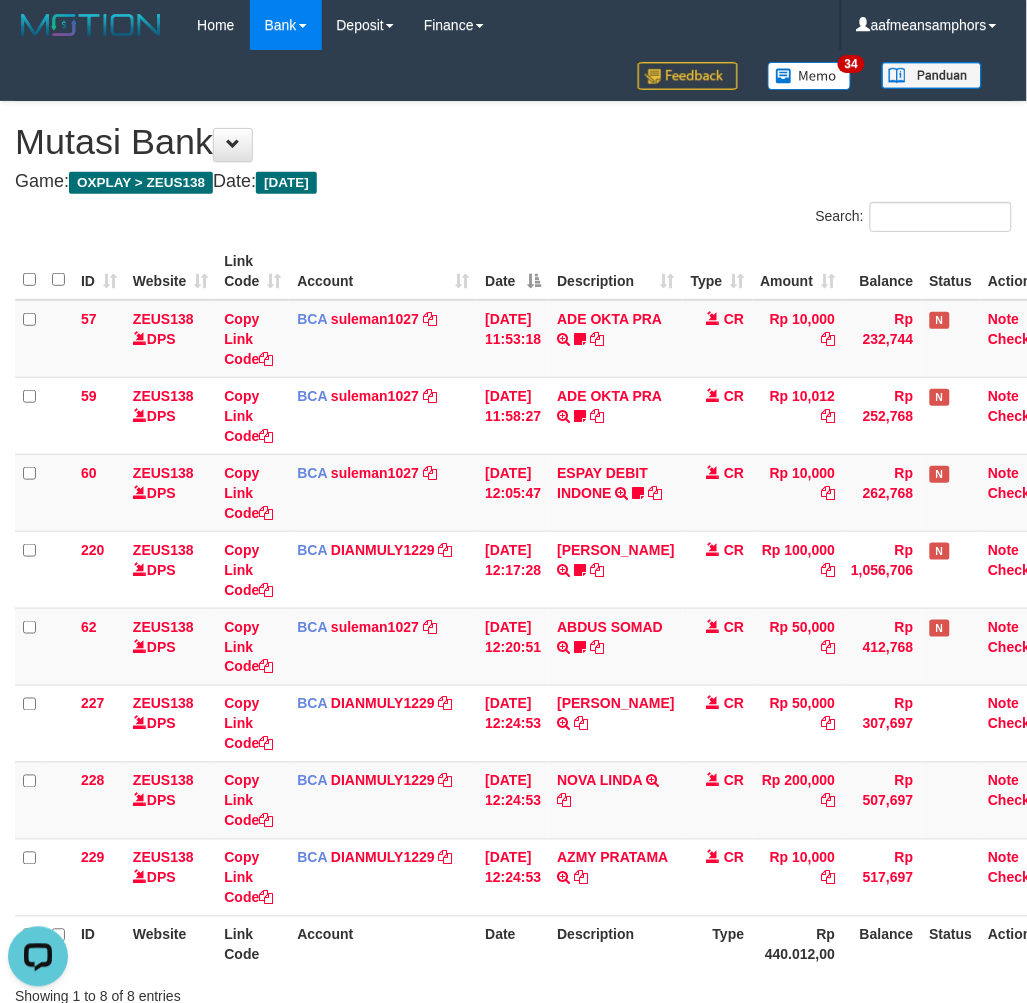 scroll, scrollTop: 0, scrollLeft: 0, axis: both 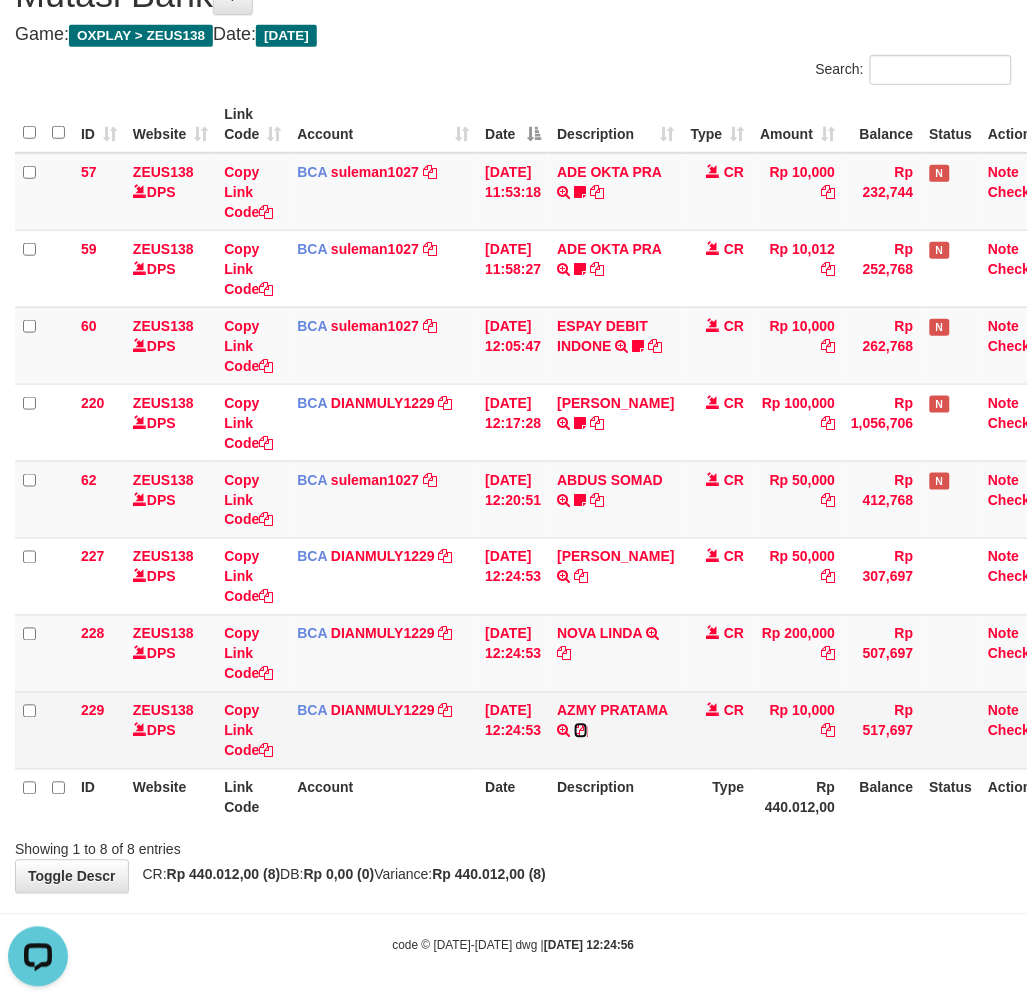 click at bounding box center (581, 731) 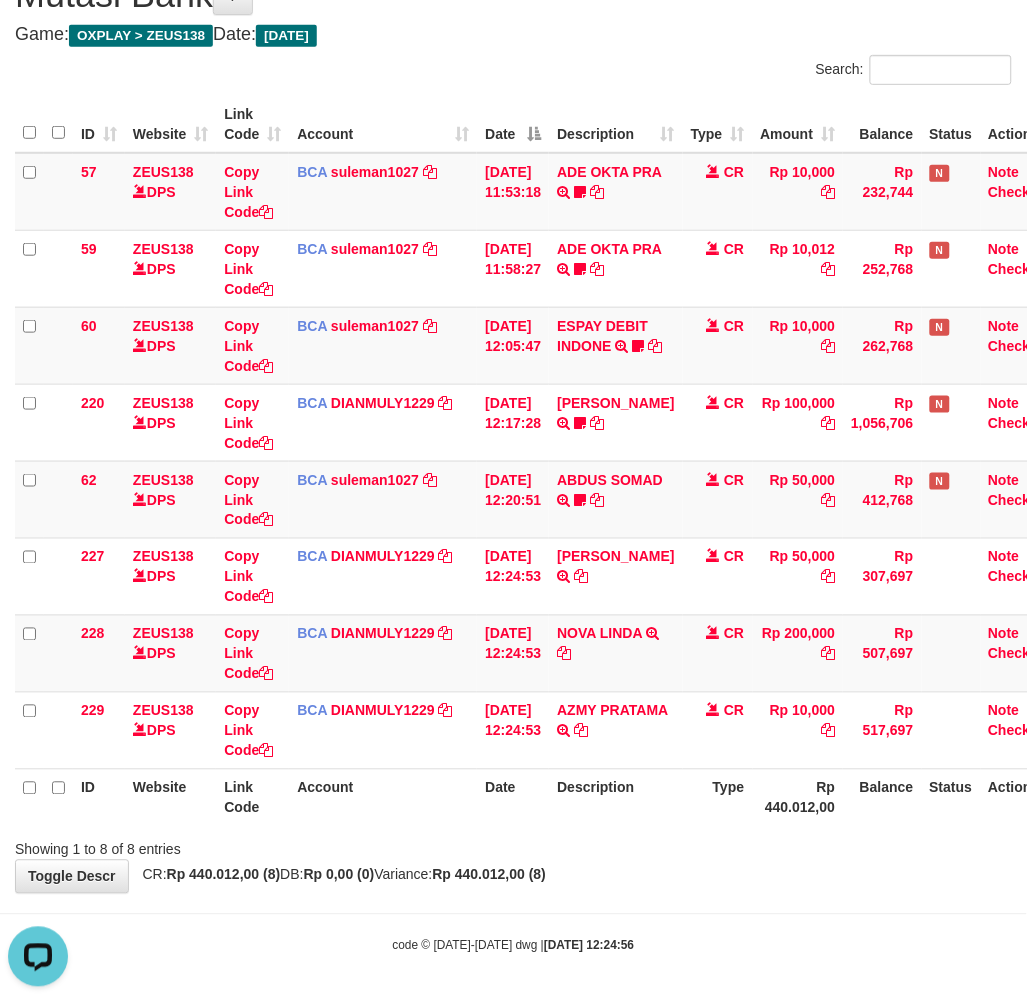 click on "Showing 1 to 8 of 8 entries" at bounding box center (513, 846) 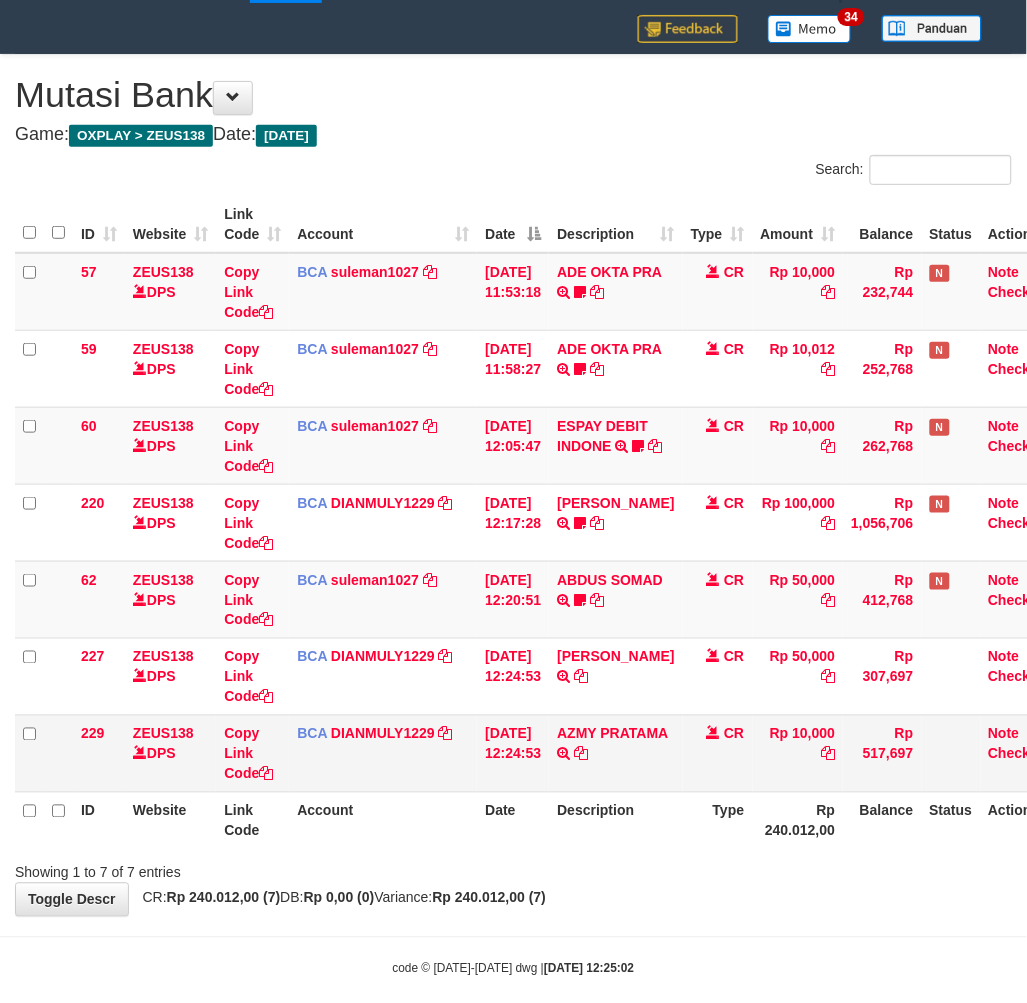 scroll, scrollTop: 71, scrollLeft: 0, axis: vertical 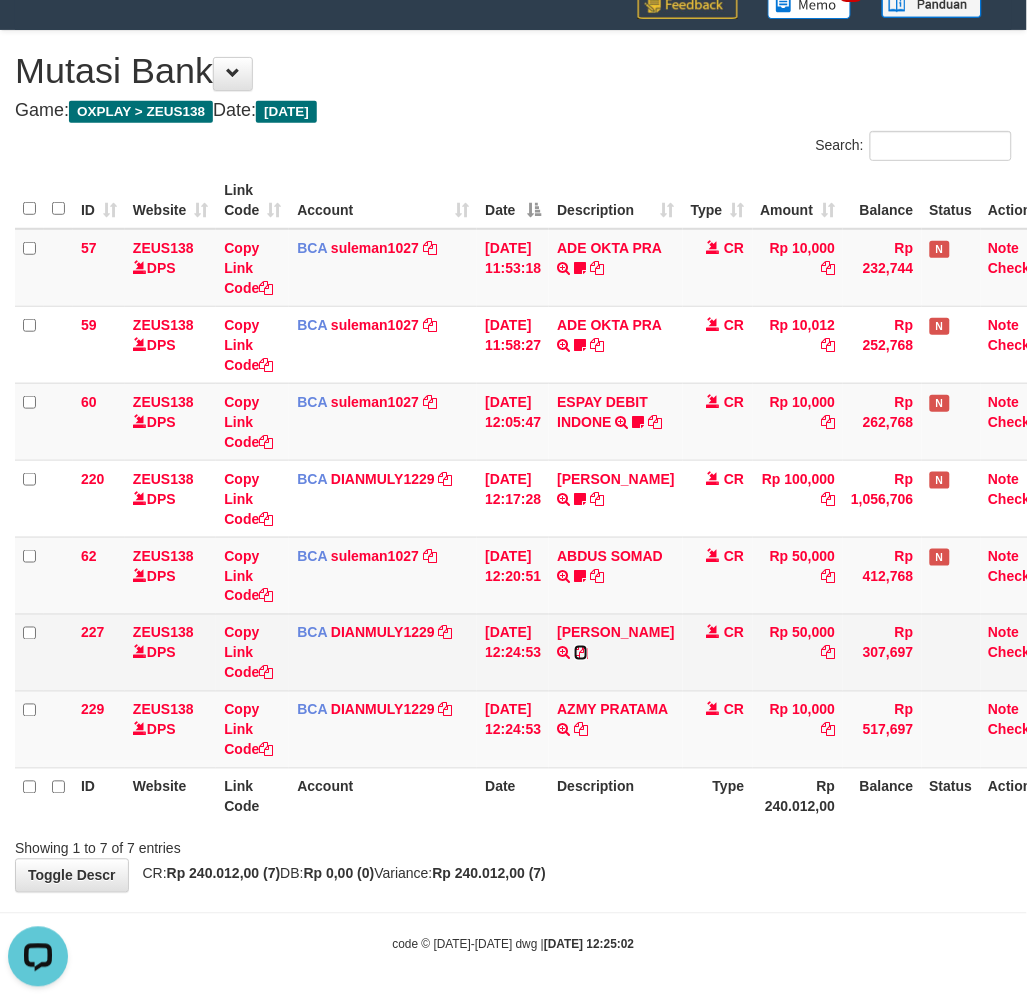 drag, startPoint x: 577, startPoint y: 671, endPoint x: 913, endPoint y: 651, distance: 336.59473 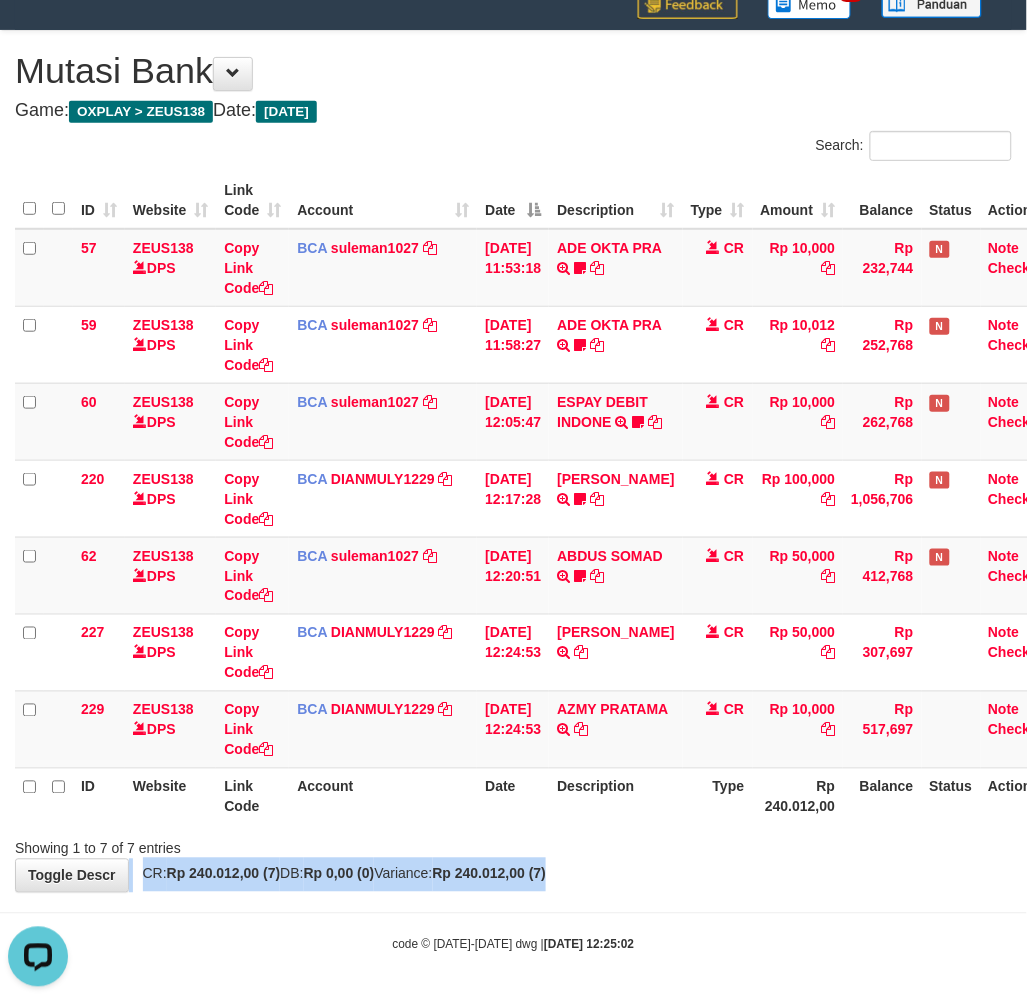 click on "**********" at bounding box center [513, 461] 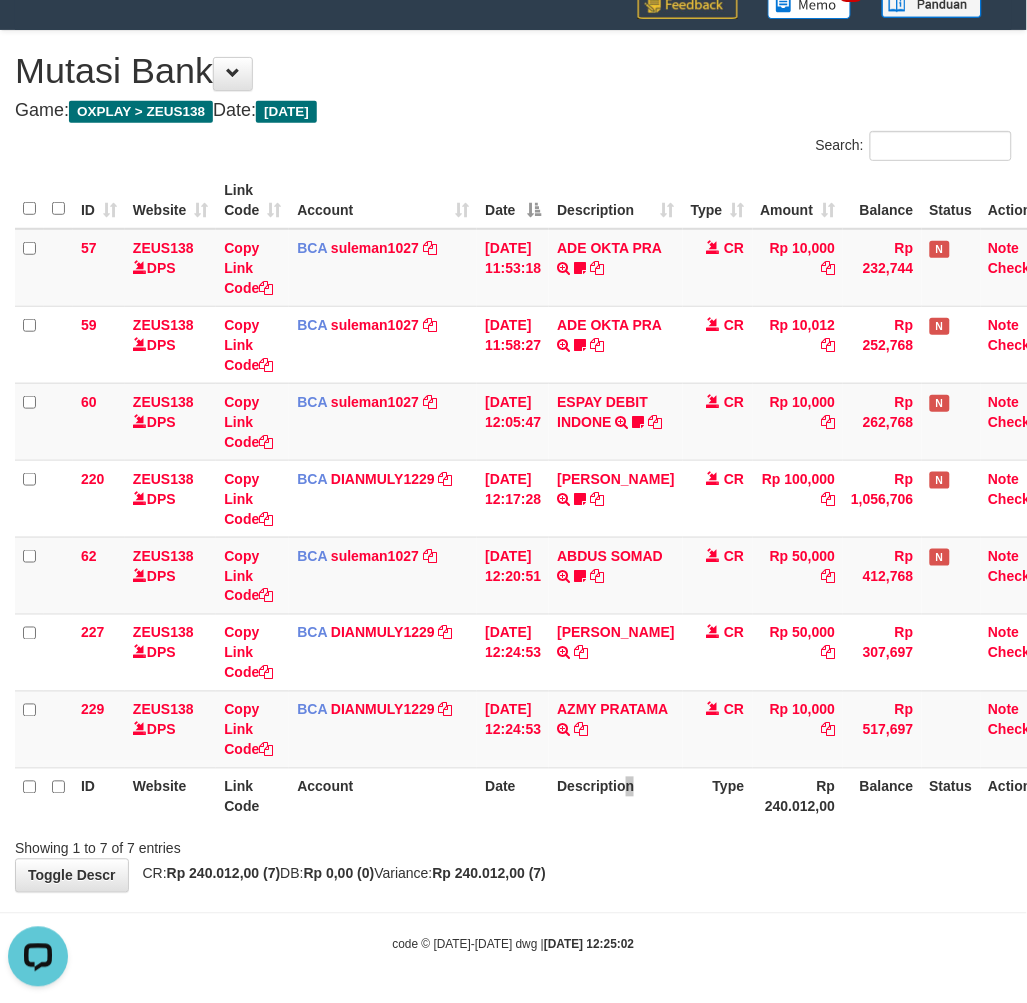click on "Description" at bounding box center (615, 796) 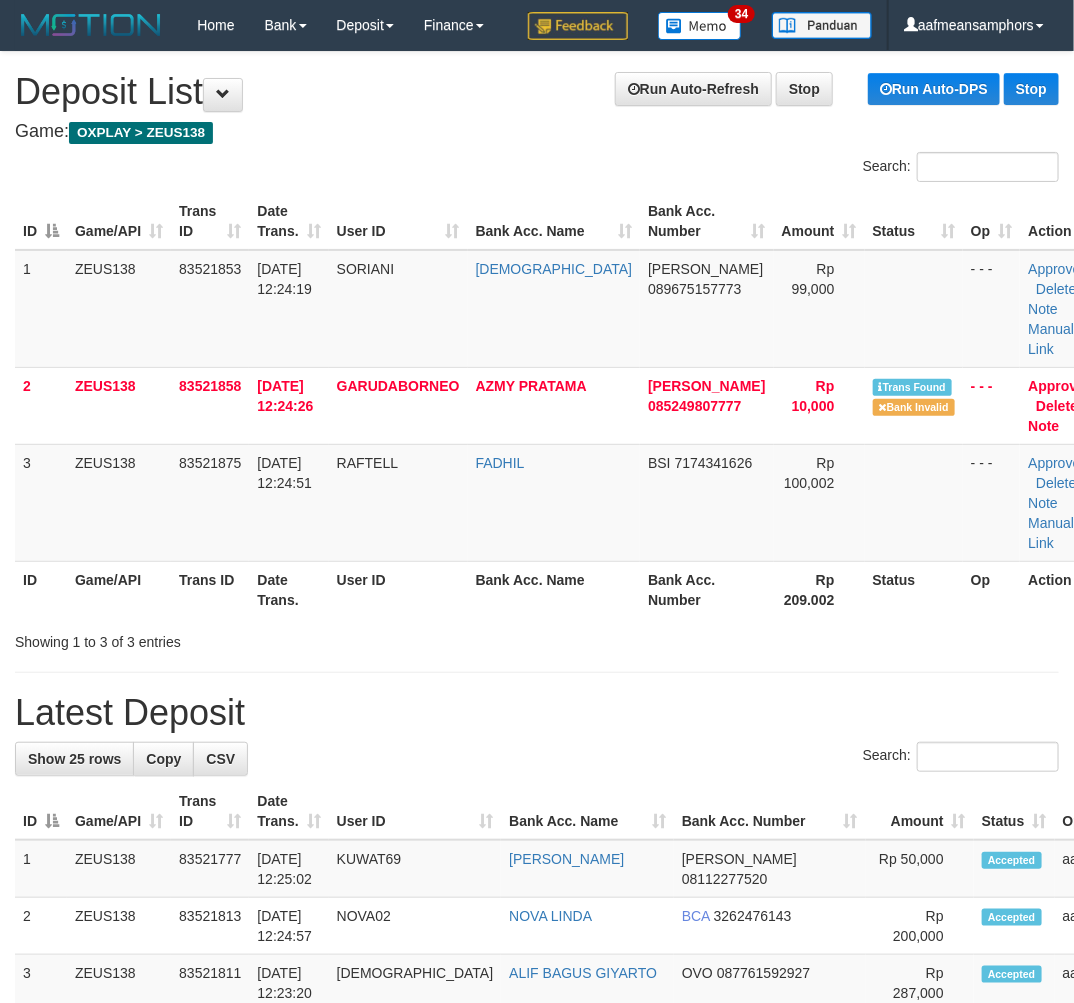 scroll, scrollTop: 0, scrollLeft: 25, axis: horizontal 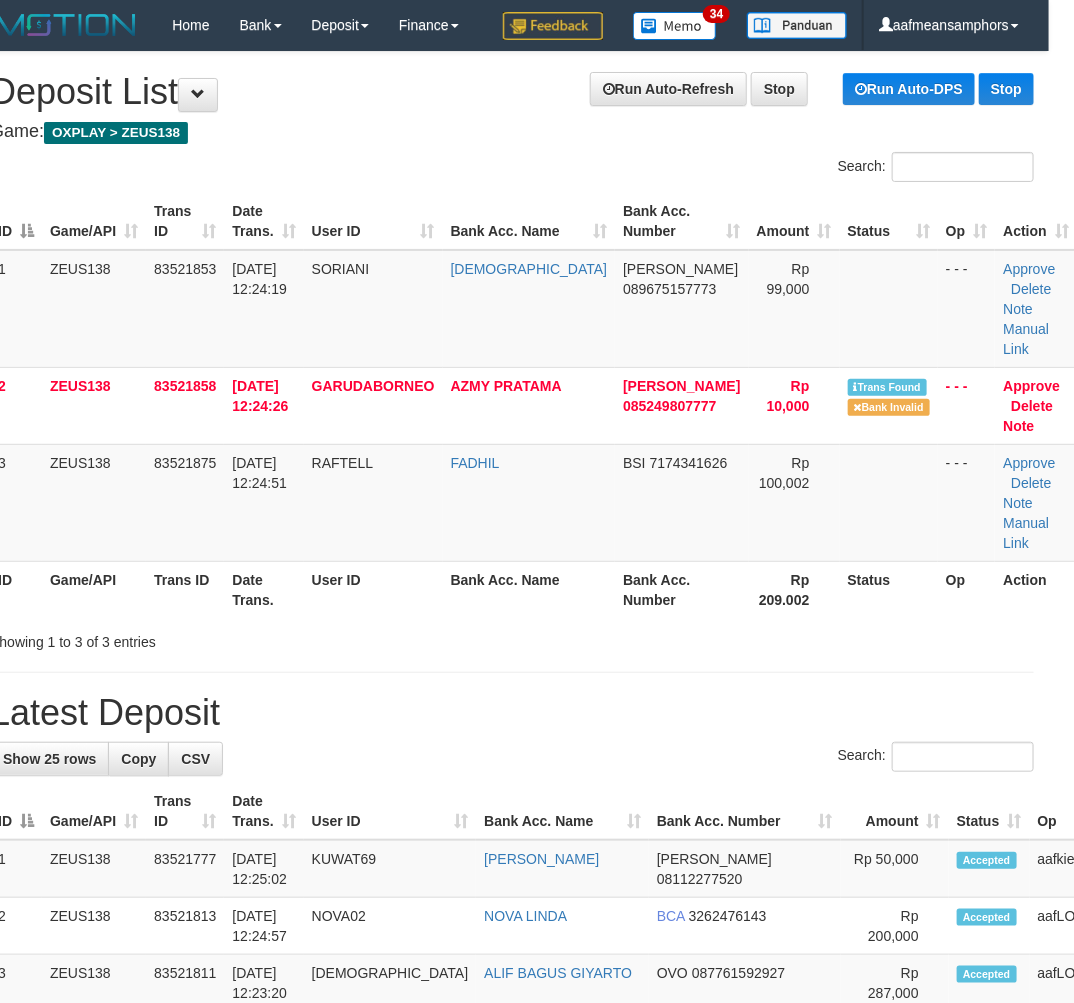 click on "**********" at bounding box center (512, 1235) 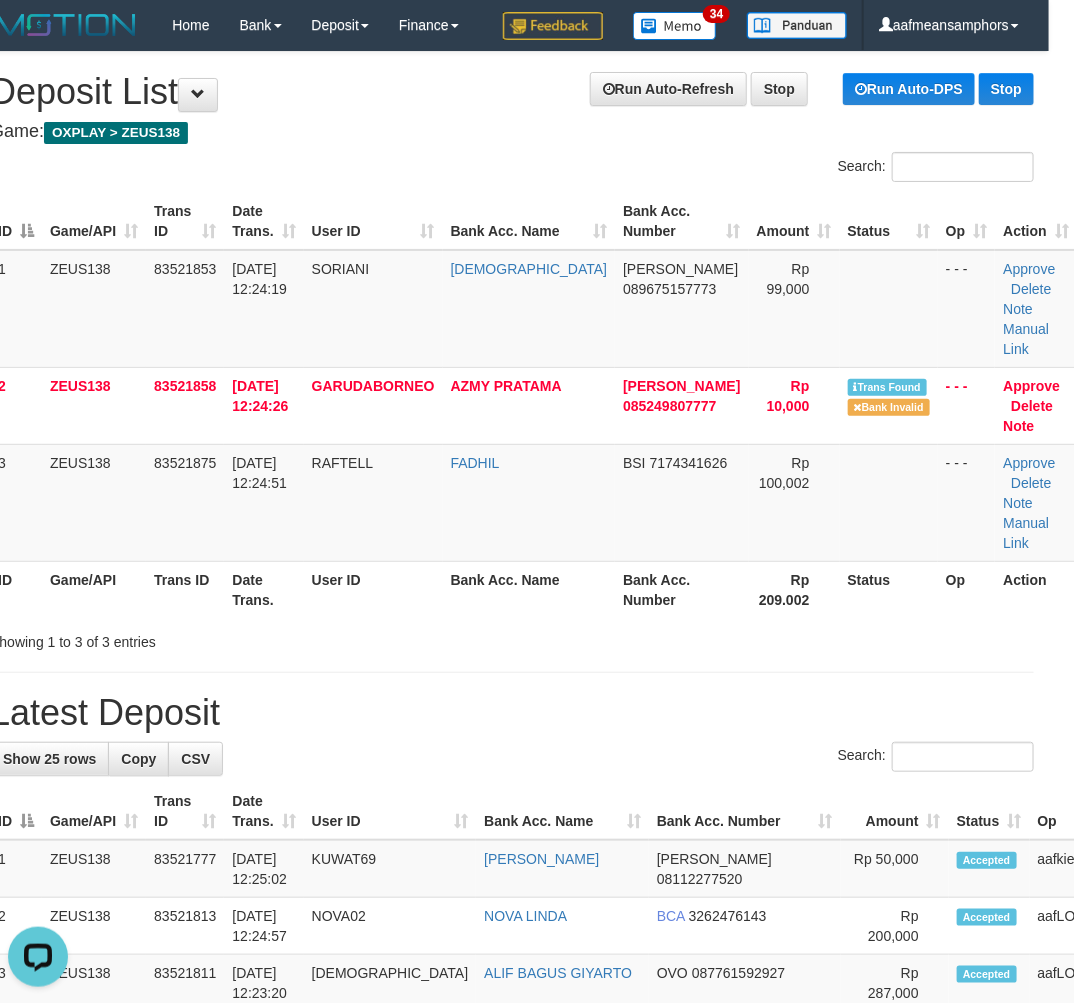 scroll, scrollTop: 0, scrollLeft: 0, axis: both 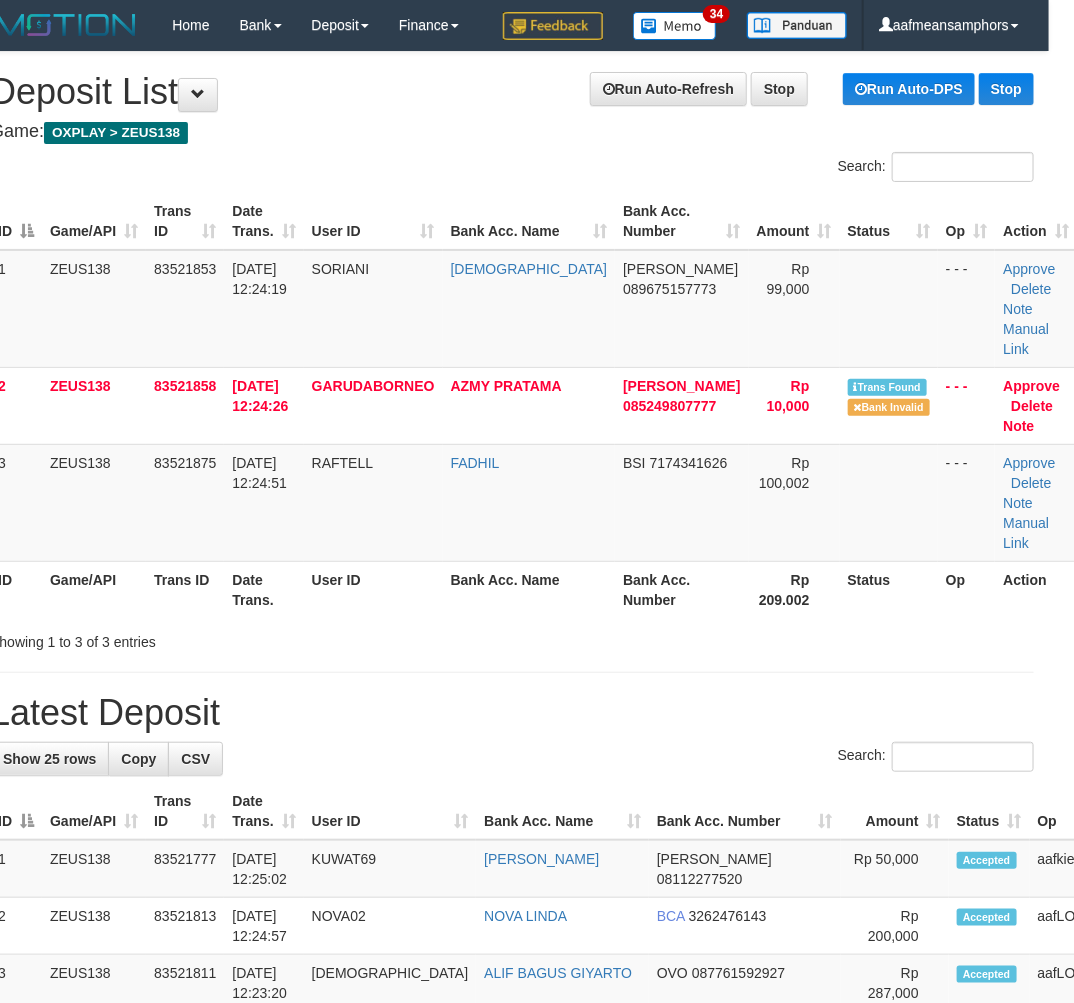 click on "ID Game/API Trans ID Date Trans. User ID Bank Acc. Name Bank Acc. Number Amount Status Op Action
1
ZEUS138
83521853
13/07/2025 12:24:19
SORIANI
MUSLIMIN
DANA
089675157773
Rp 99,000
- - -
Approve
Delete
Note
Manual Link
2
ZEUS138
83521858
13/07/2025 12:24:26
GARUDABORNEO
AZMY PRATAMA
DANA
085249807777
Rp 10,000" at bounding box center [512, 405] 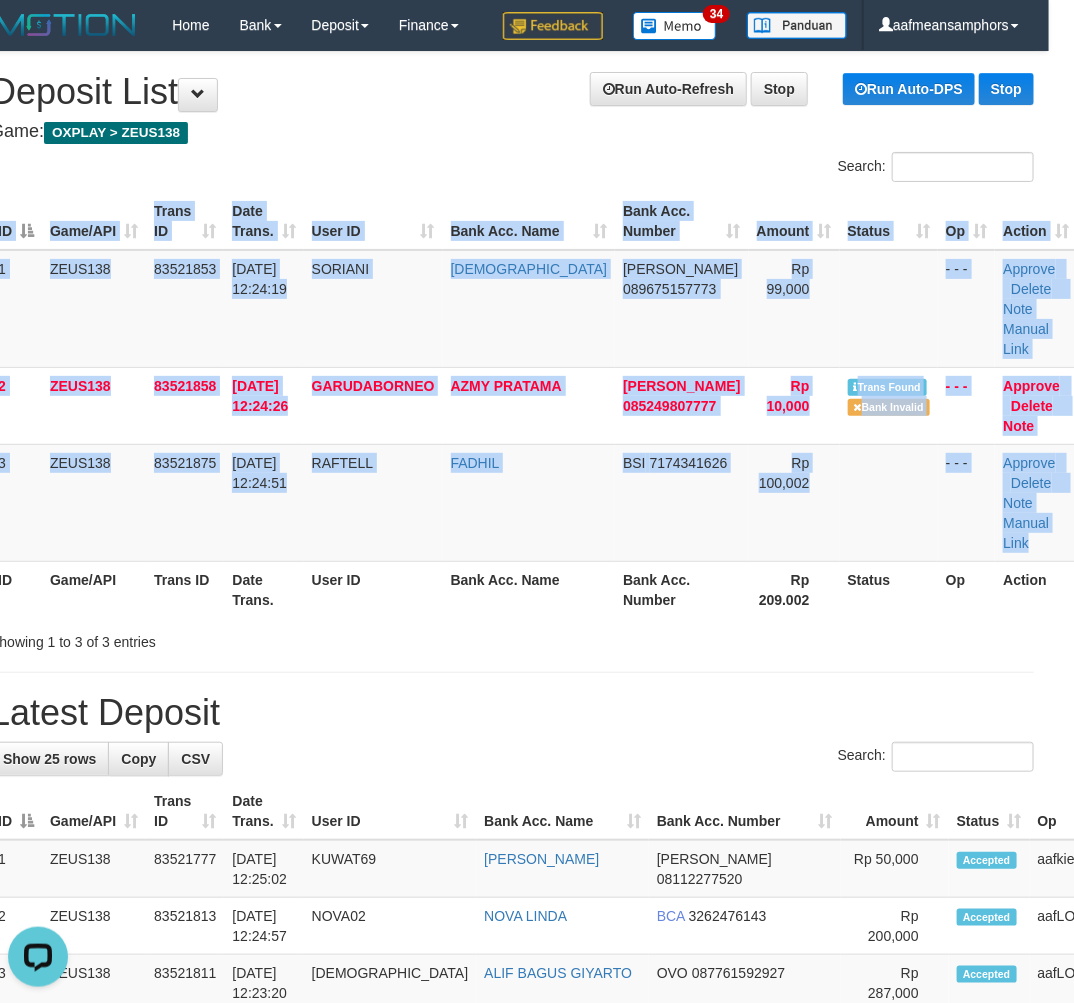 scroll, scrollTop: 0, scrollLeft: 0, axis: both 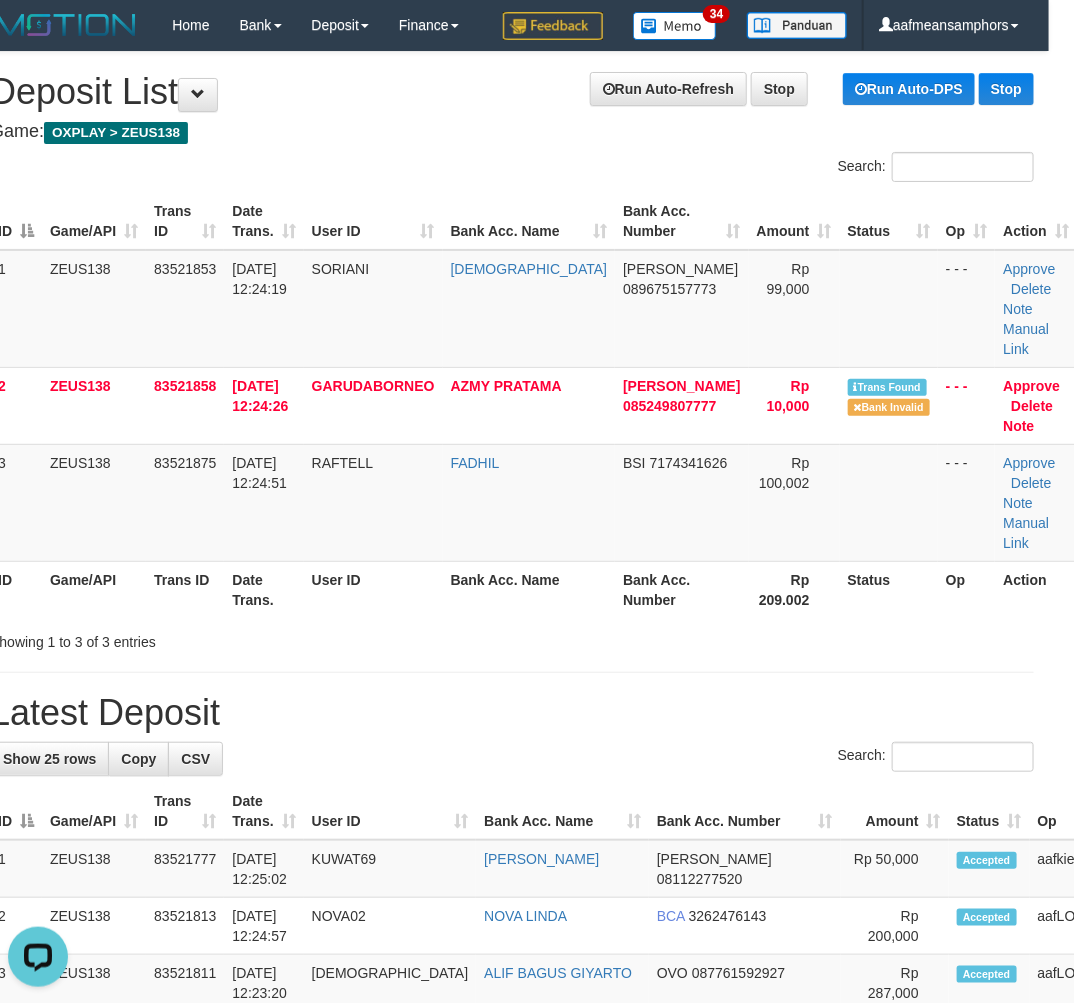 click on "Showing 1 to 3 of 3 entries" at bounding box center [512, 638] 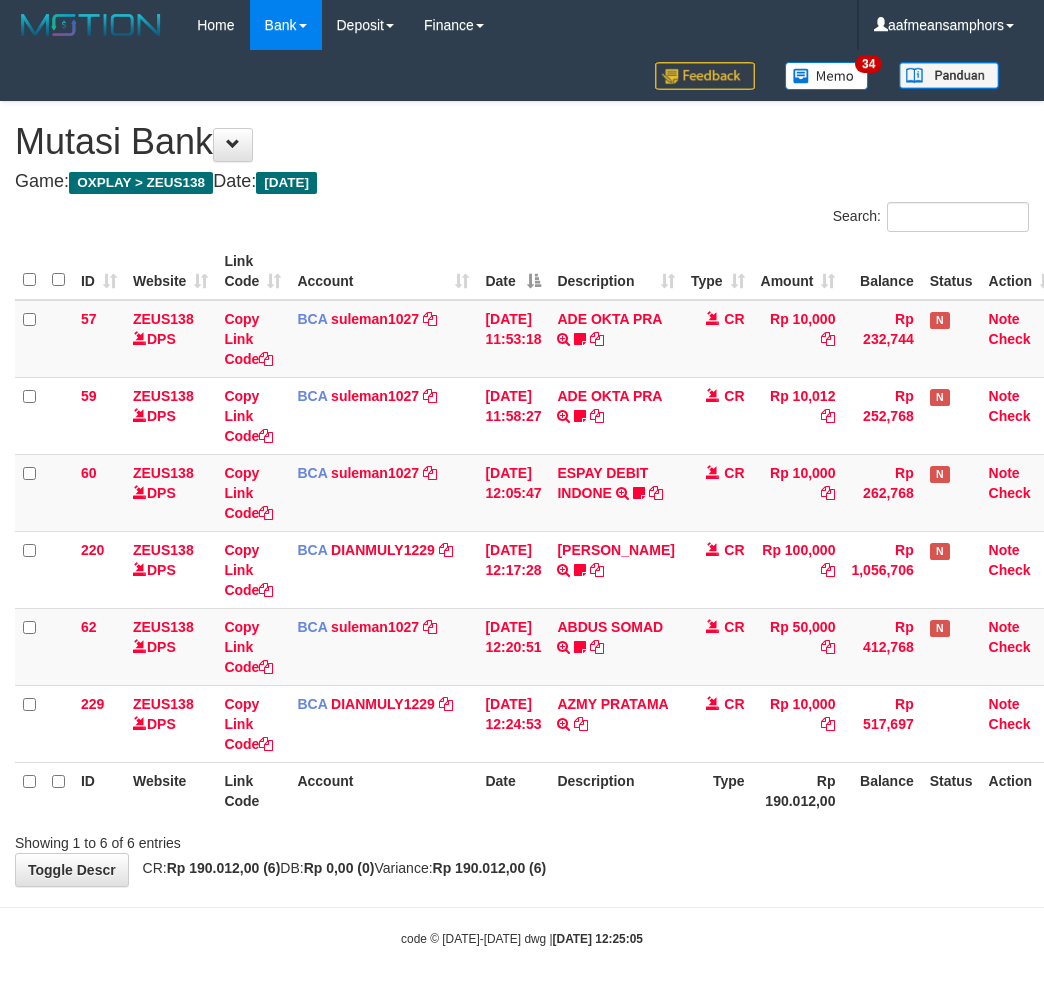 scroll, scrollTop: 0, scrollLeft: 0, axis: both 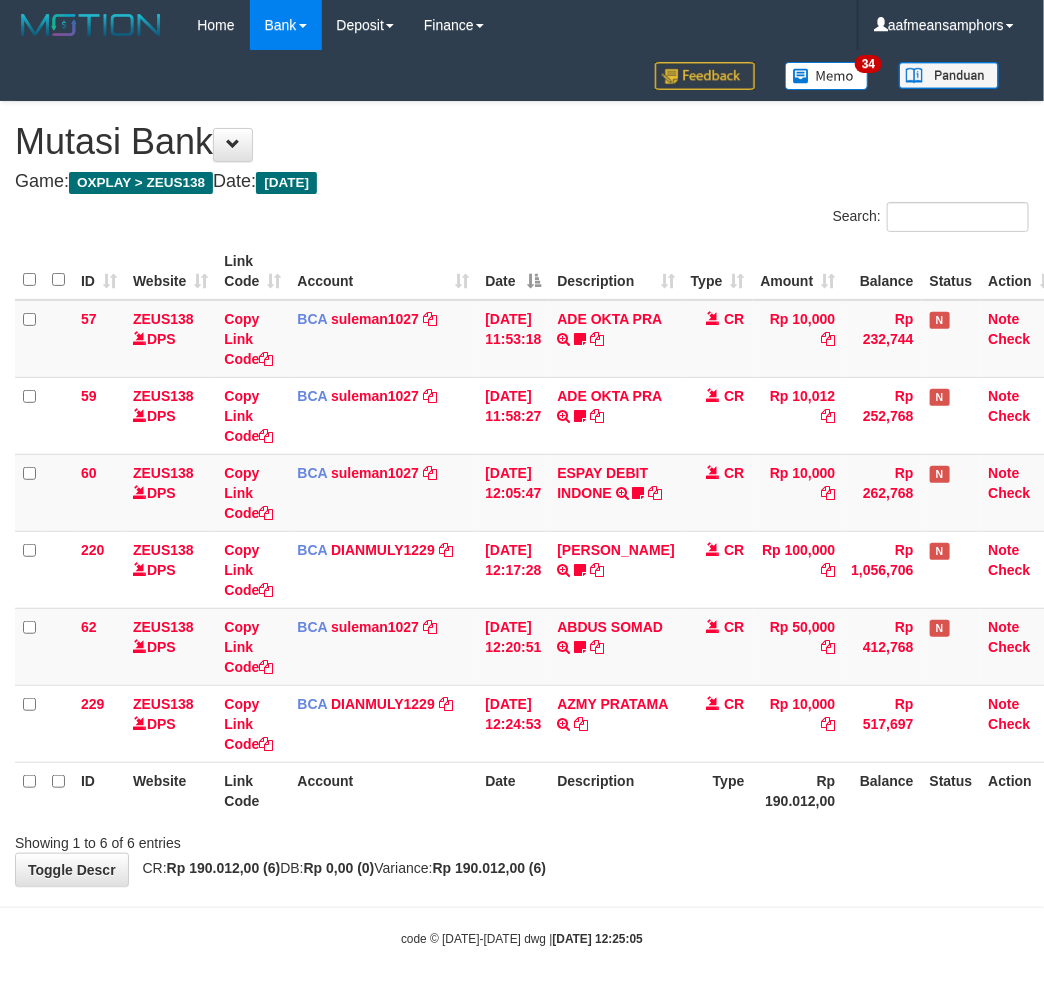 click on "Description" at bounding box center (615, 790) 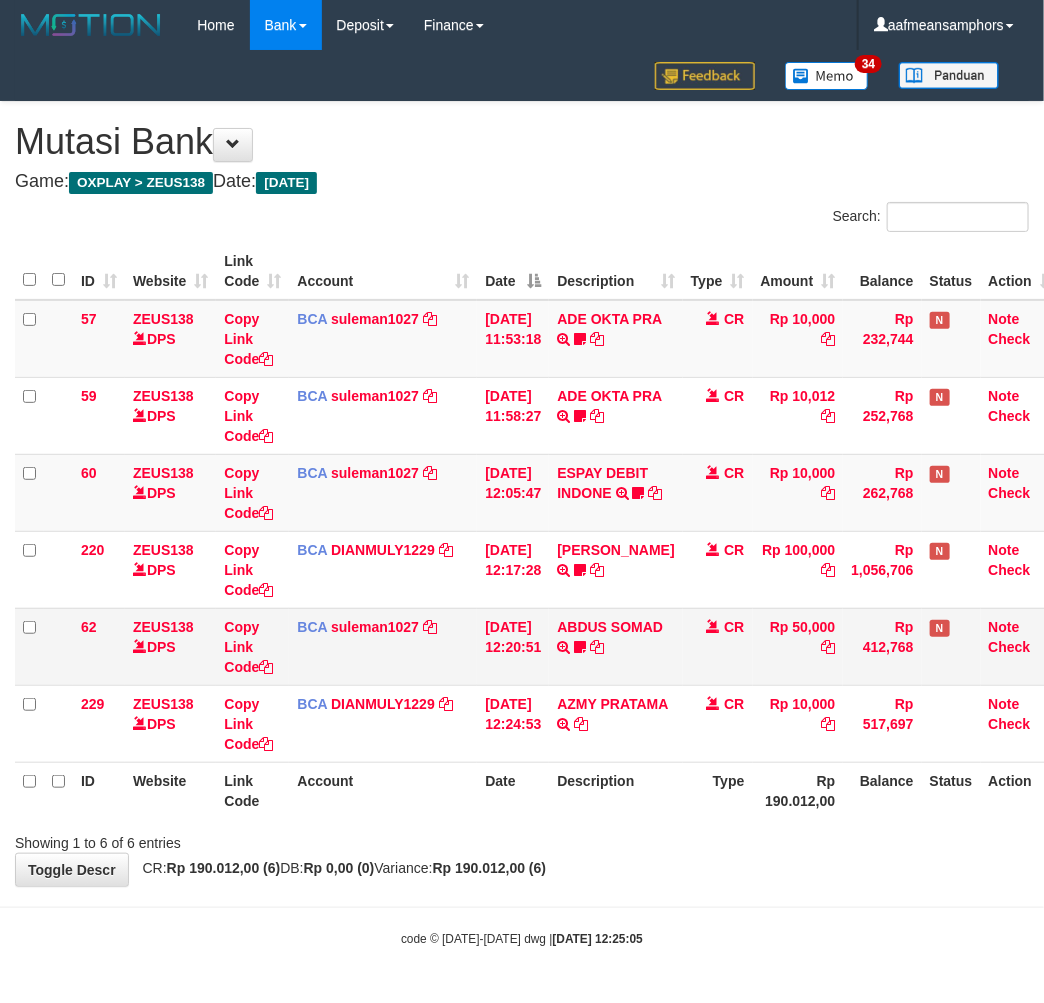 scroll, scrollTop: 0, scrollLeft: 13, axis: horizontal 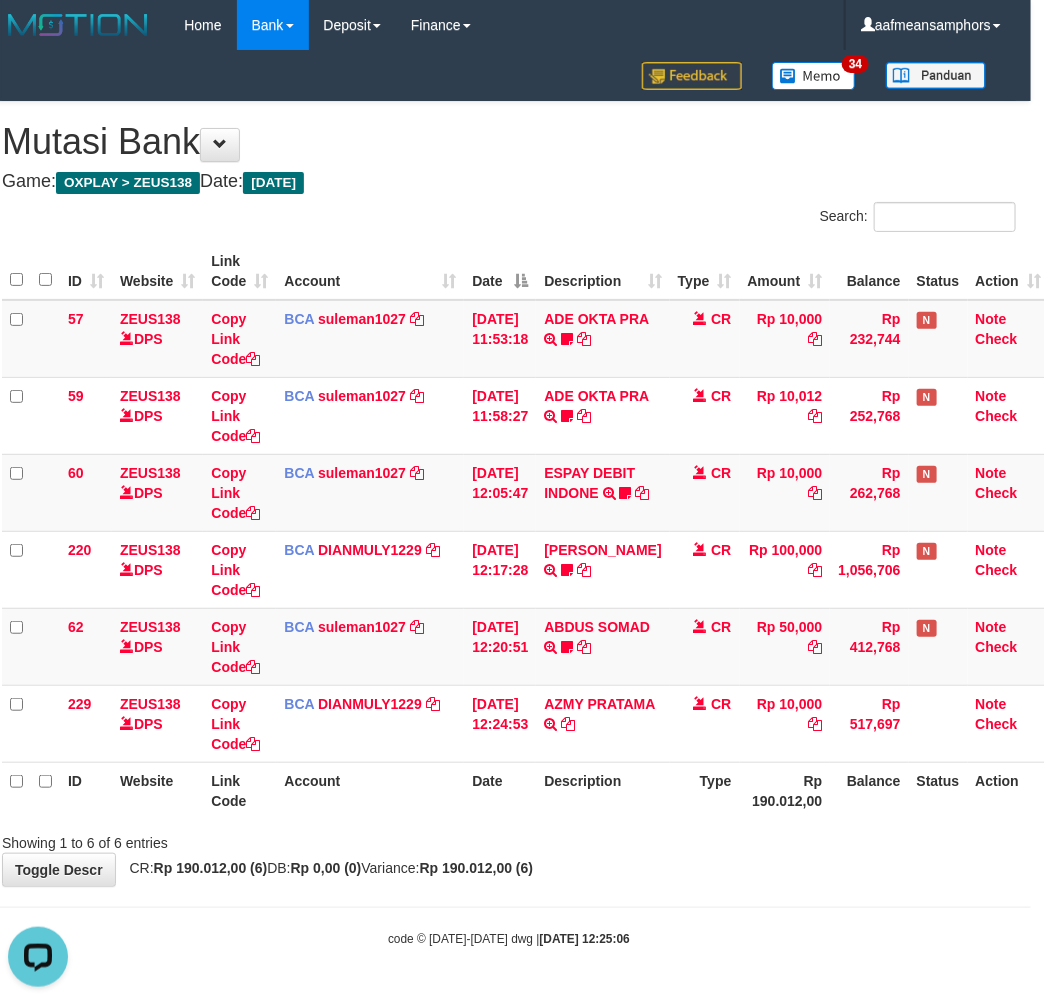 click on "Showing 1 to 6 of 6 entries" at bounding box center [509, 839] 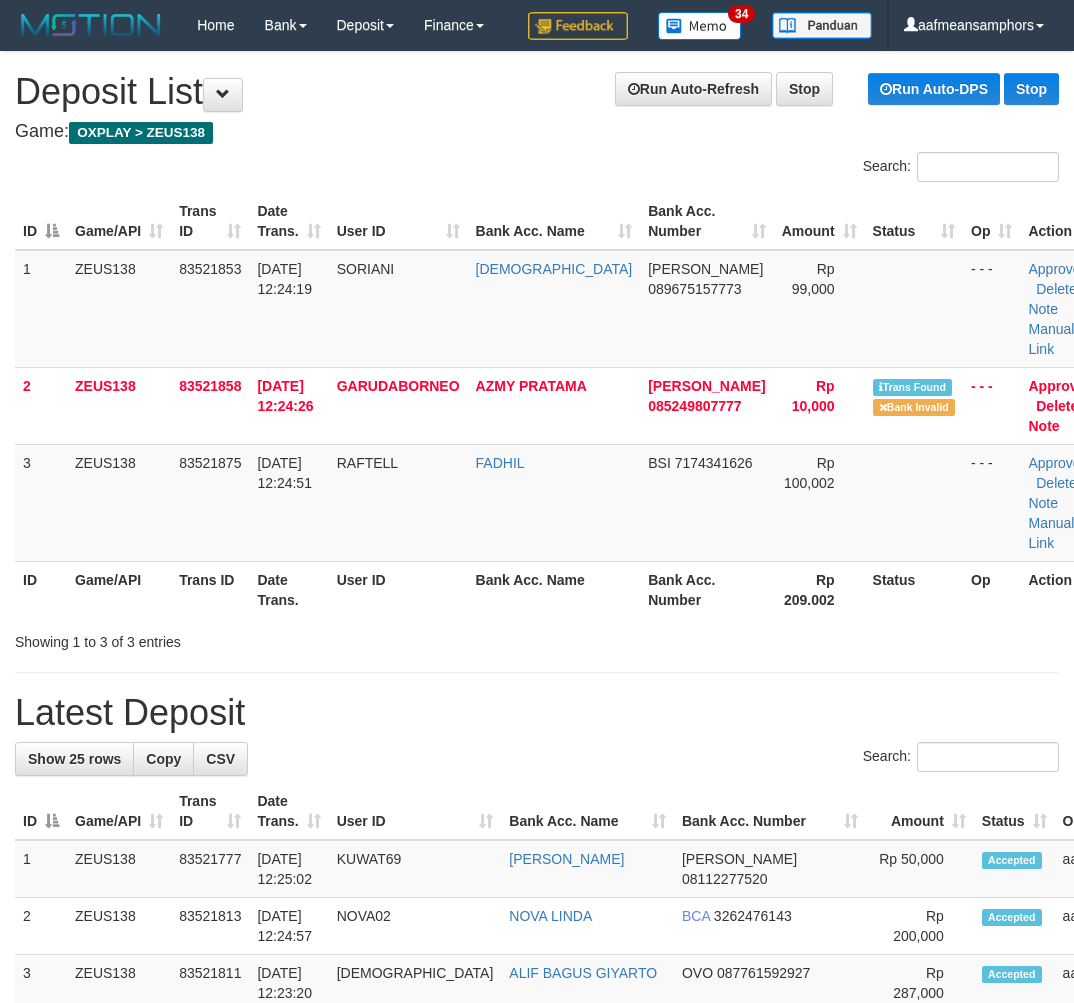 scroll, scrollTop: 0, scrollLeft: 25, axis: horizontal 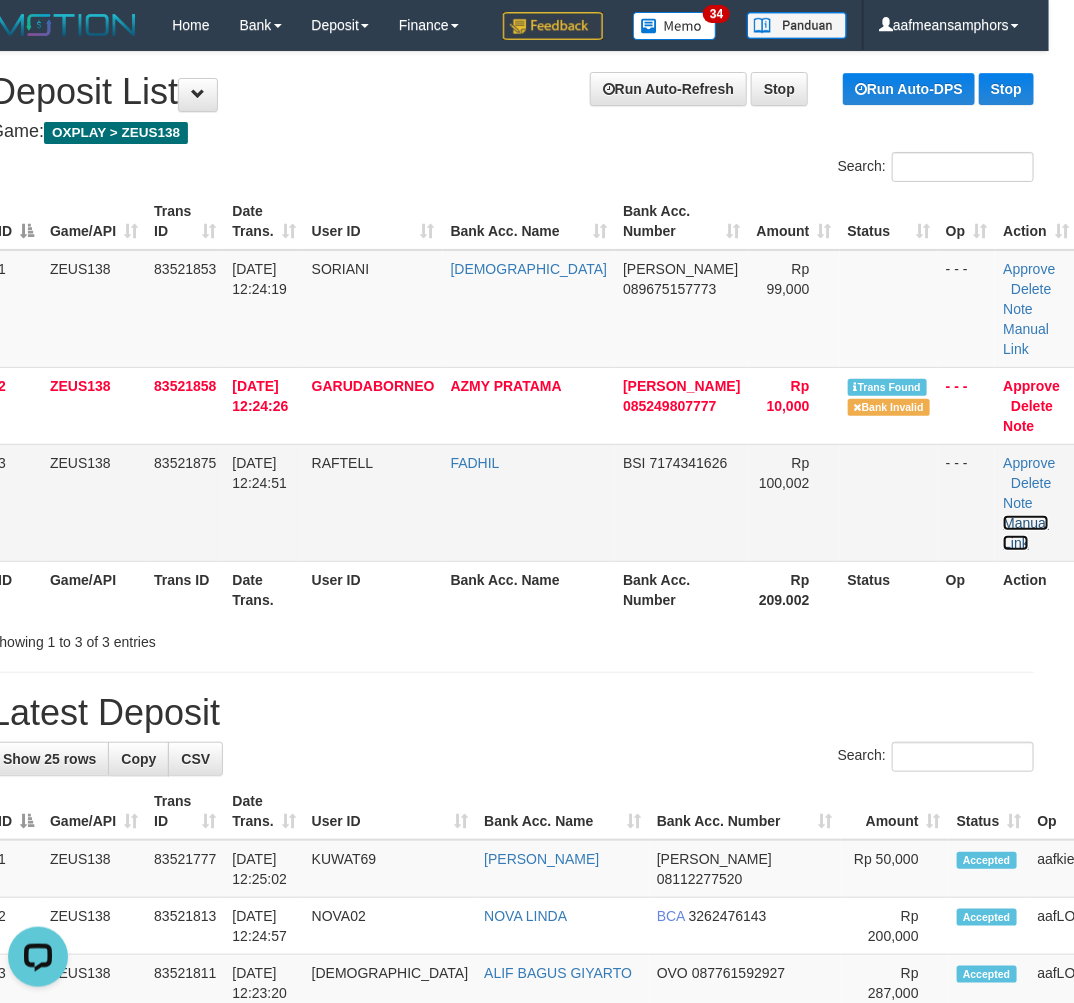 click on "Manual Link" at bounding box center [1026, 533] 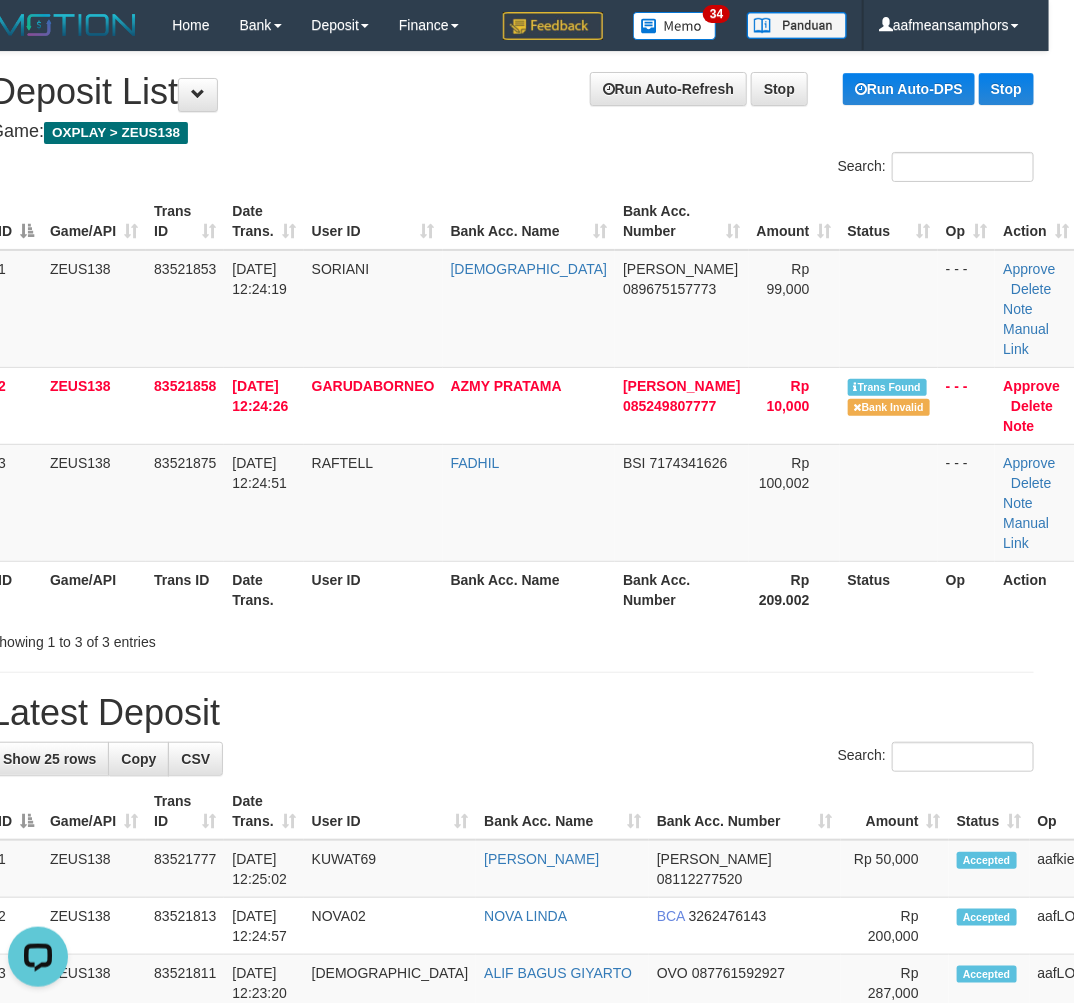 click on "**********" at bounding box center [512, 1235] 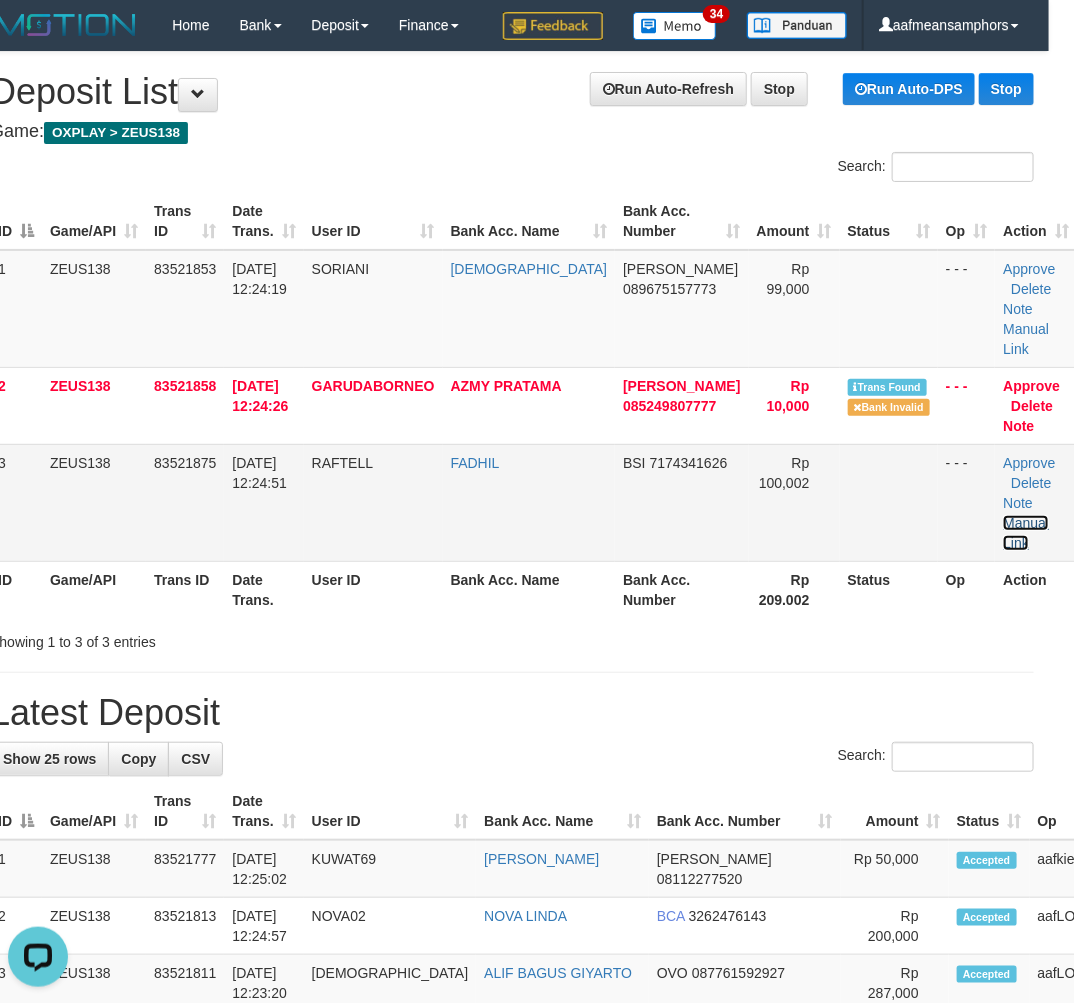 click on "Manual Link" at bounding box center (1026, 533) 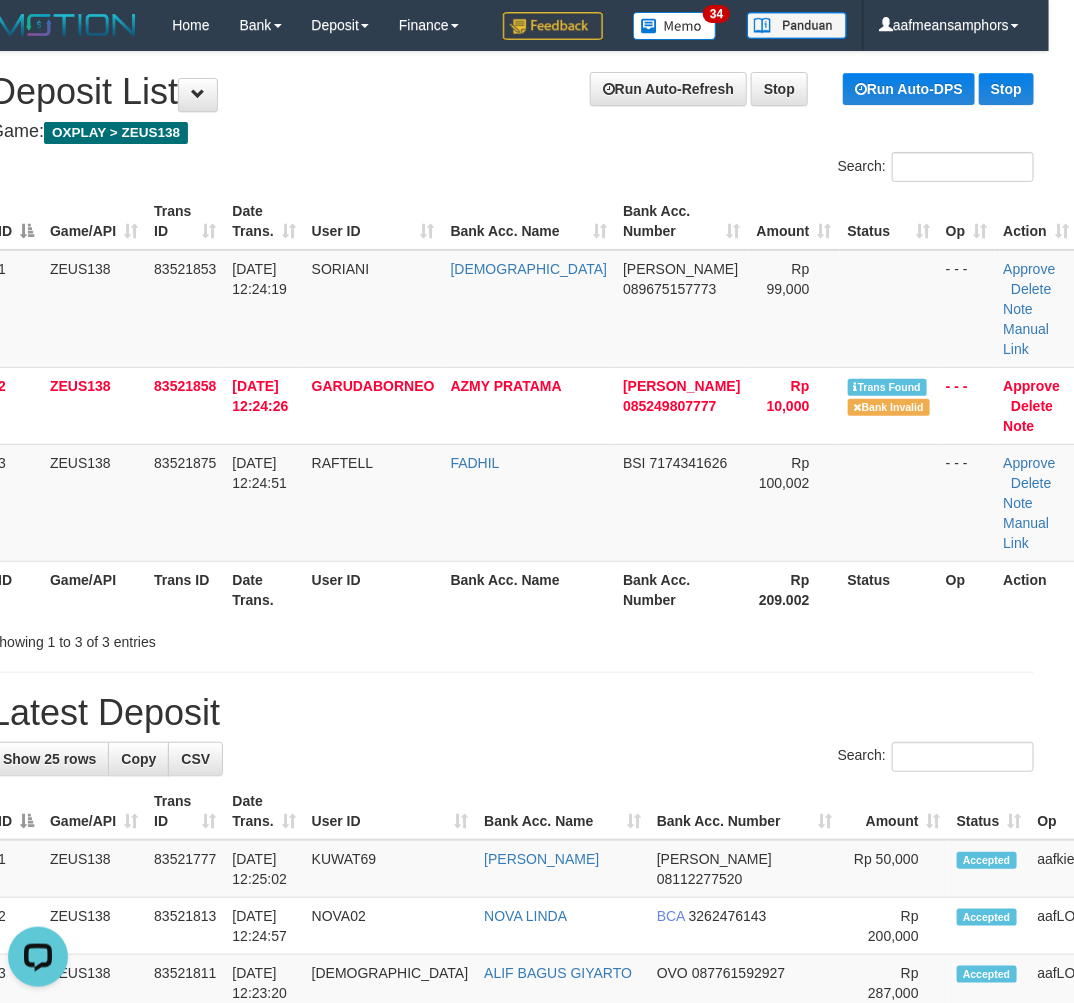 click on "**********" at bounding box center [512, 1235] 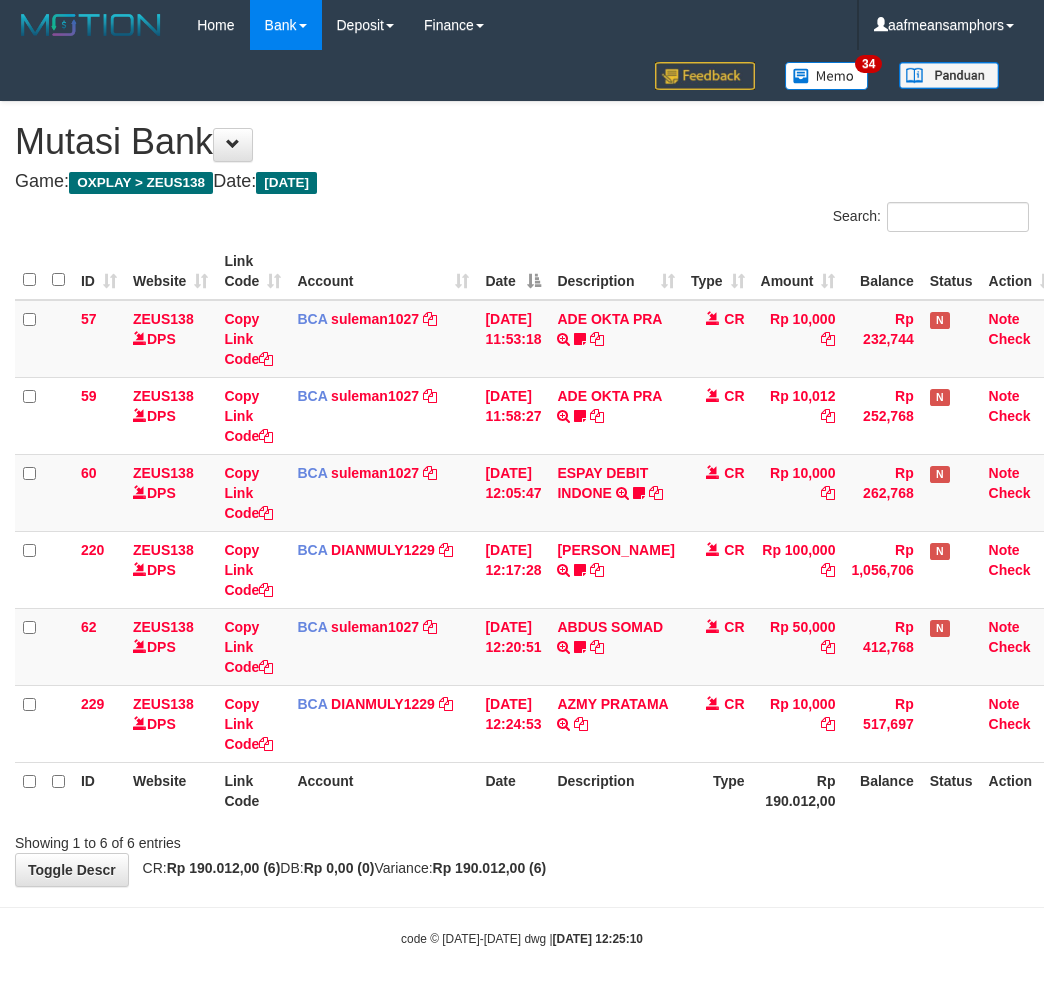 scroll, scrollTop: 0, scrollLeft: 13, axis: horizontal 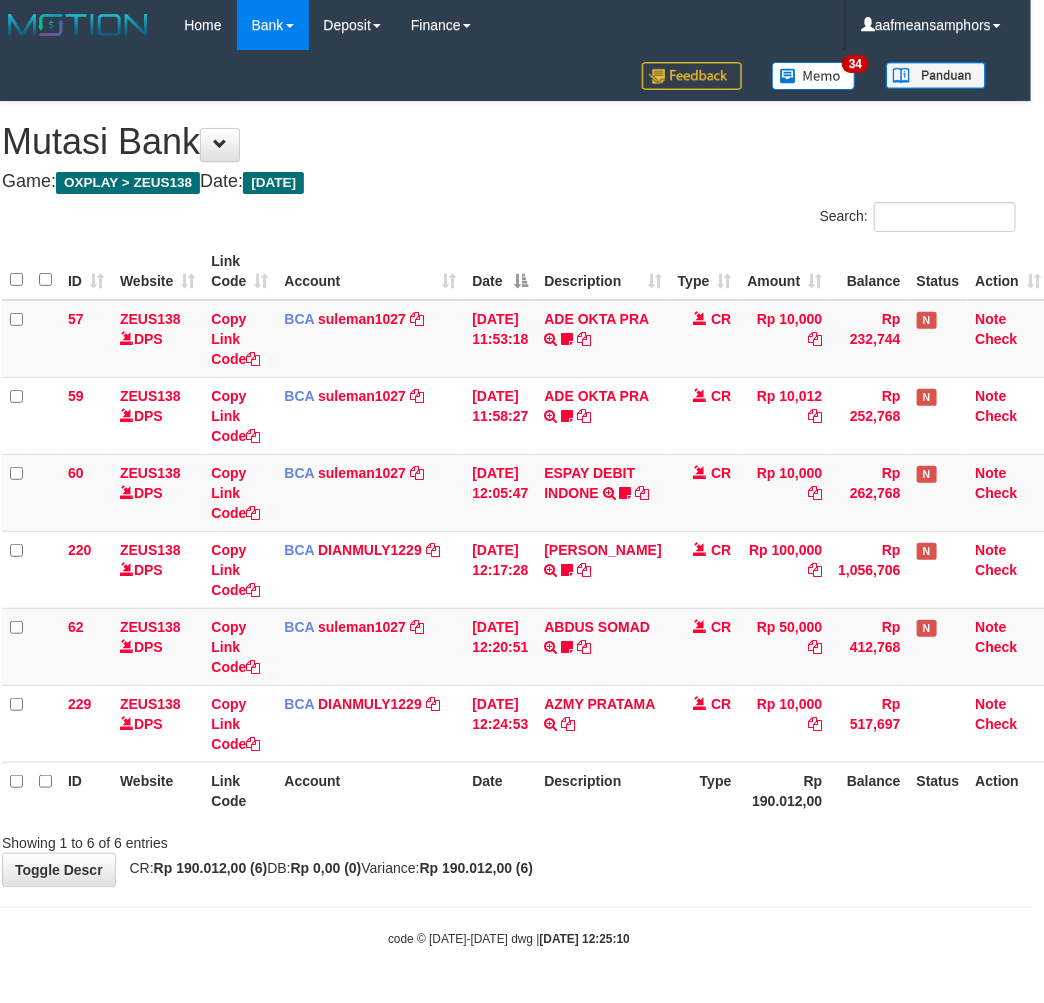 click on "Type" at bounding box center (705, 790) 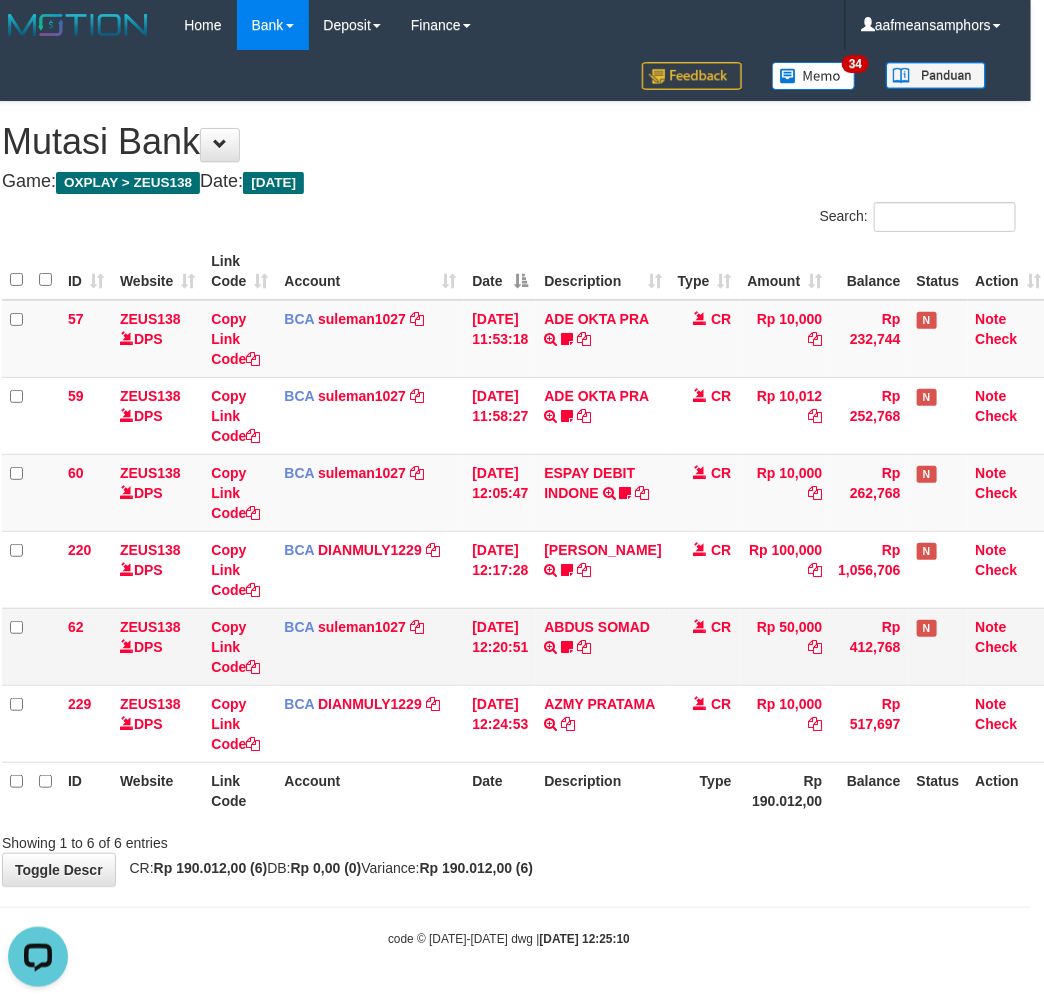 scroll, scrollTop: 0, scrollLeft: 0, axis: both 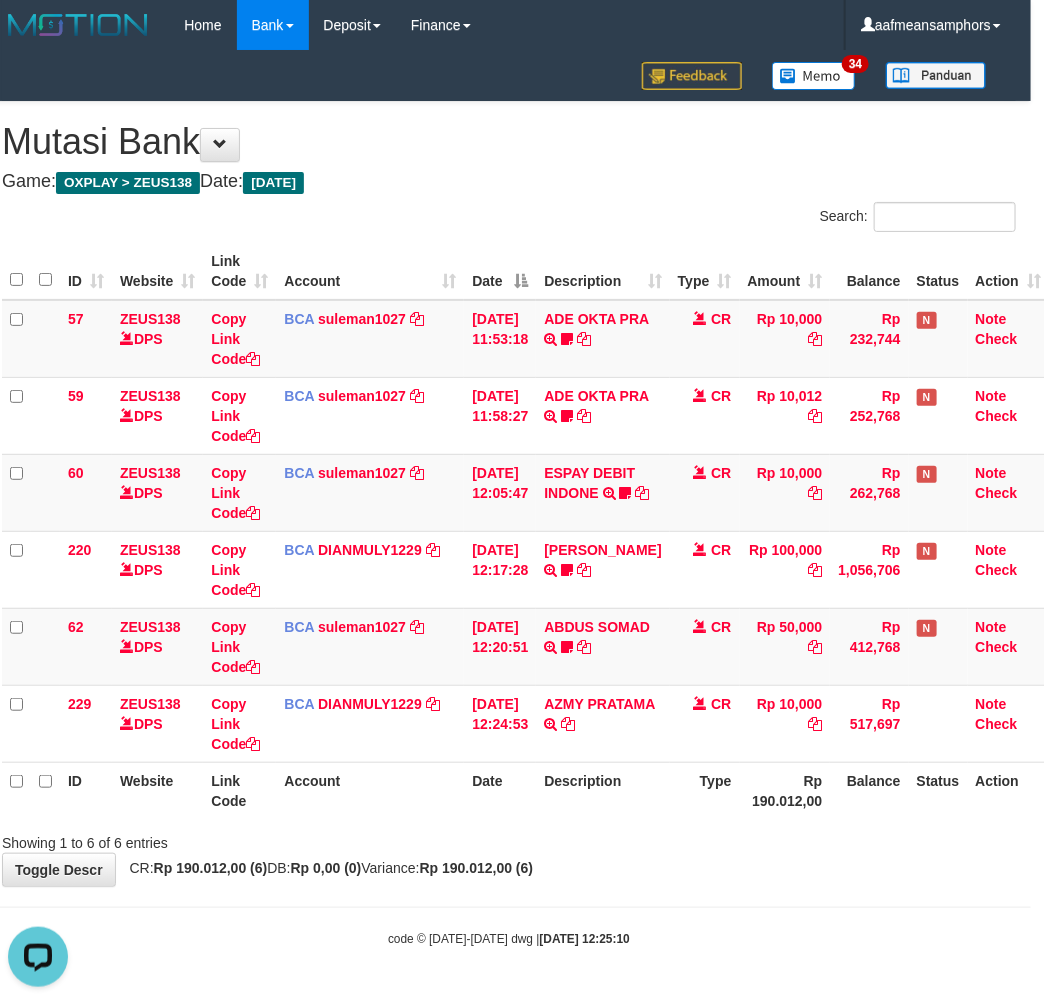 click on "Showing 1 to 6 of 6 entries" at bounding box center [509, 839] 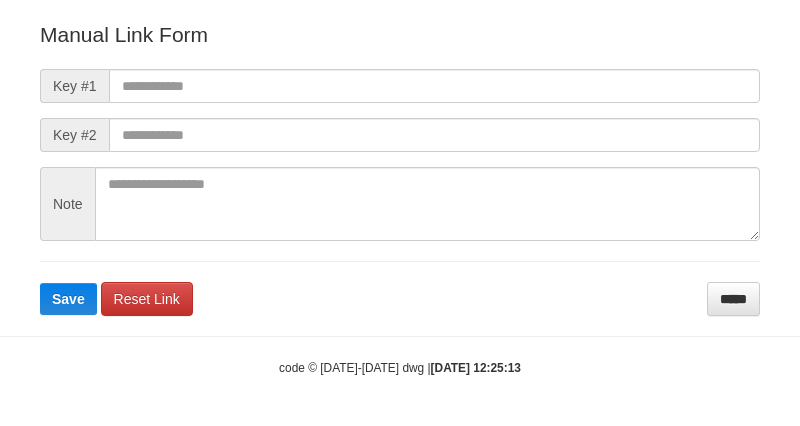 scroll, scrollTop: 222, scrollLeft: 0, axis: vertical 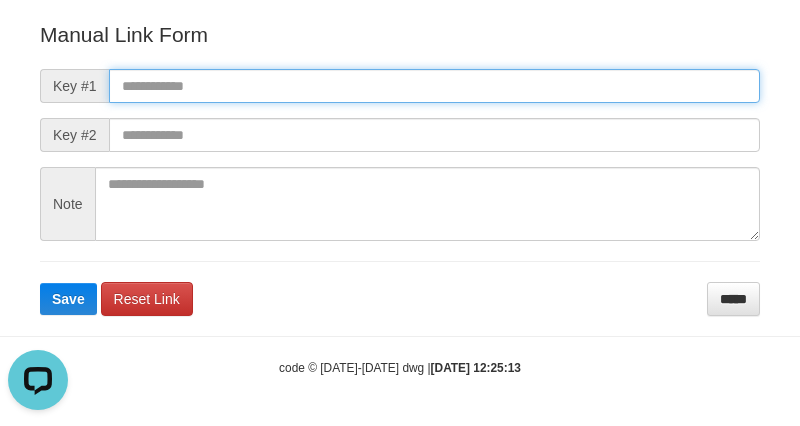click at bounding box center (434, 86) 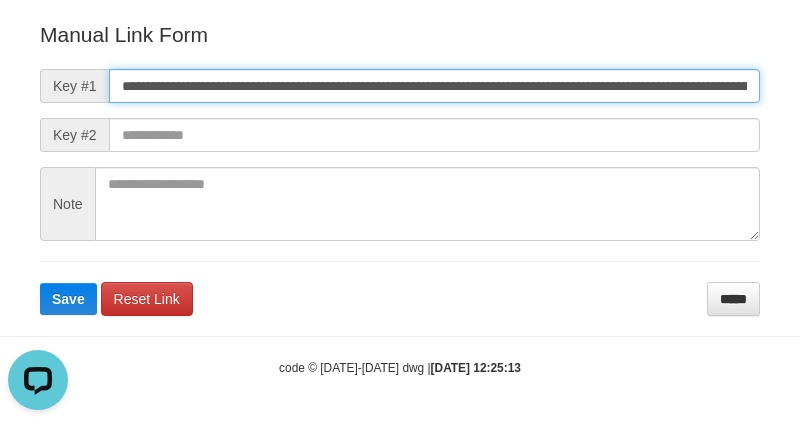 scroll, scrollTop: 0, scrollLeft: 1371, axis: horizontal 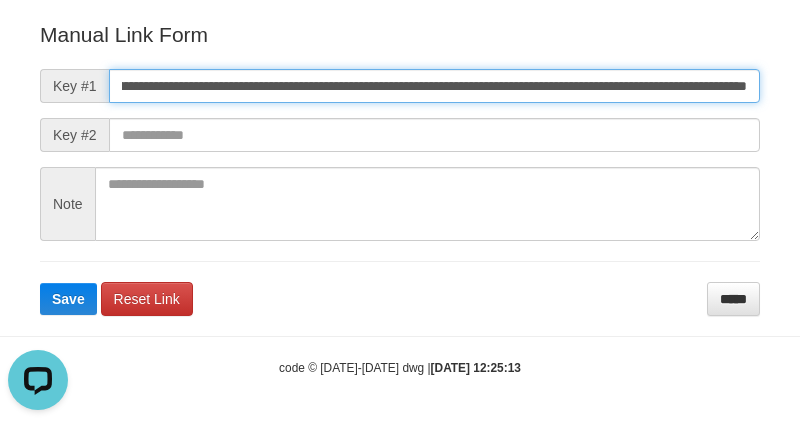type on "**********" 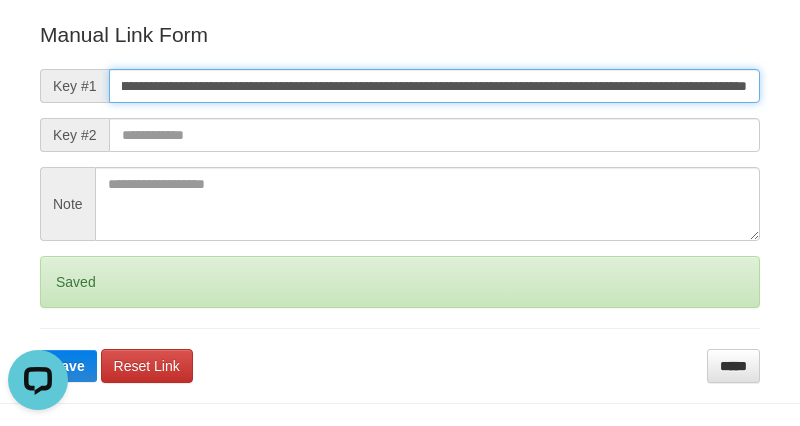 click on "Save" at bounding box center [68, 366] 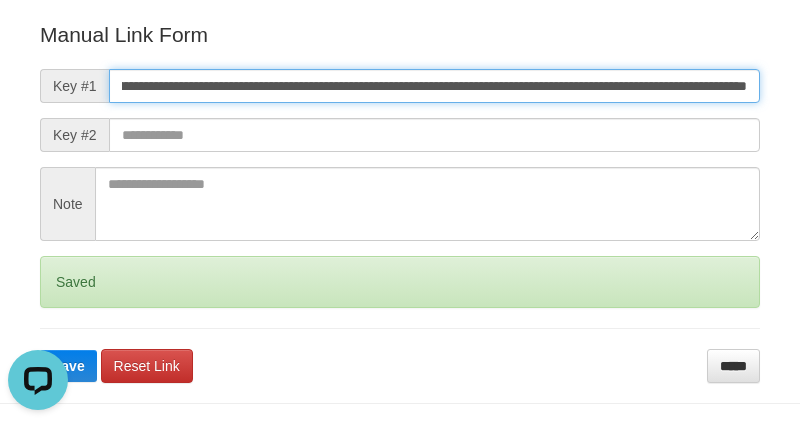 click on "Save" at bounding box center [68, 366] 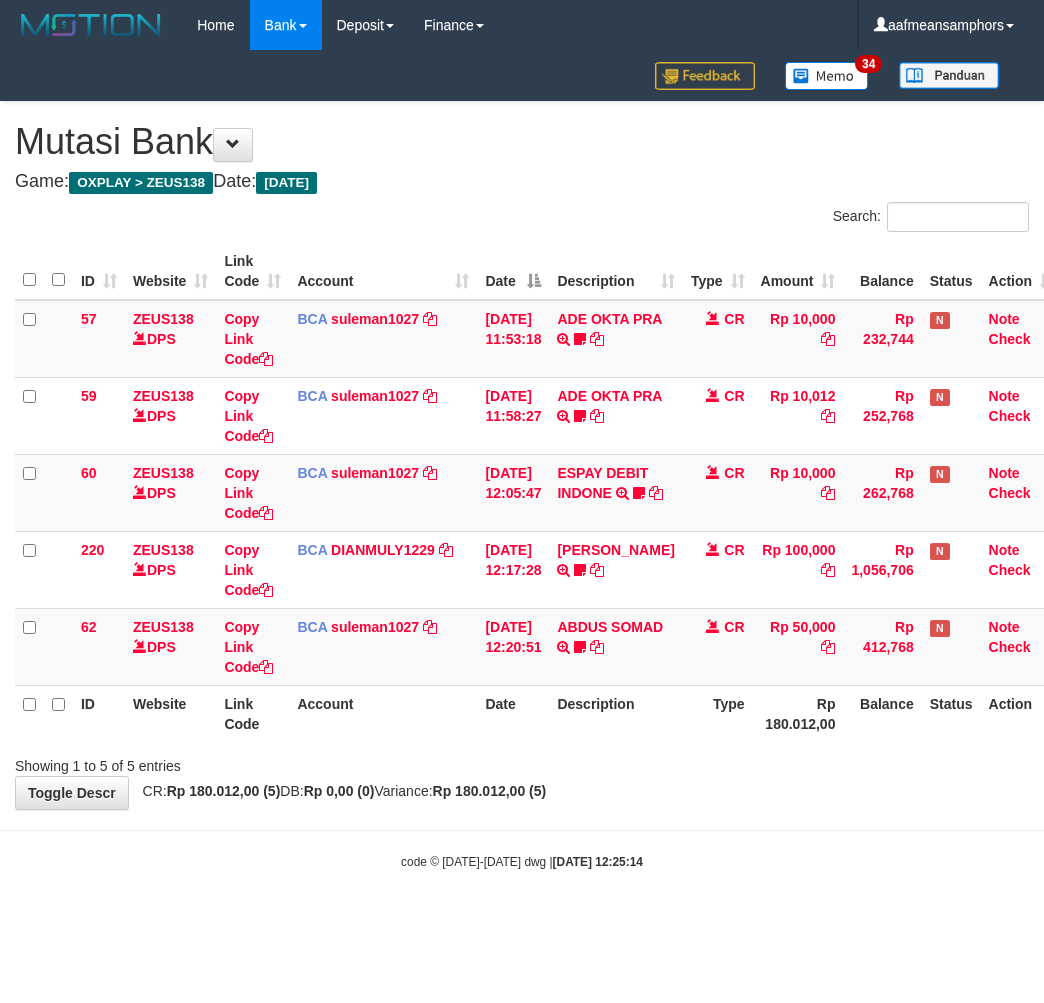 scroll, scrollTop: 0, scrollLeft: 13, axis: horizontal 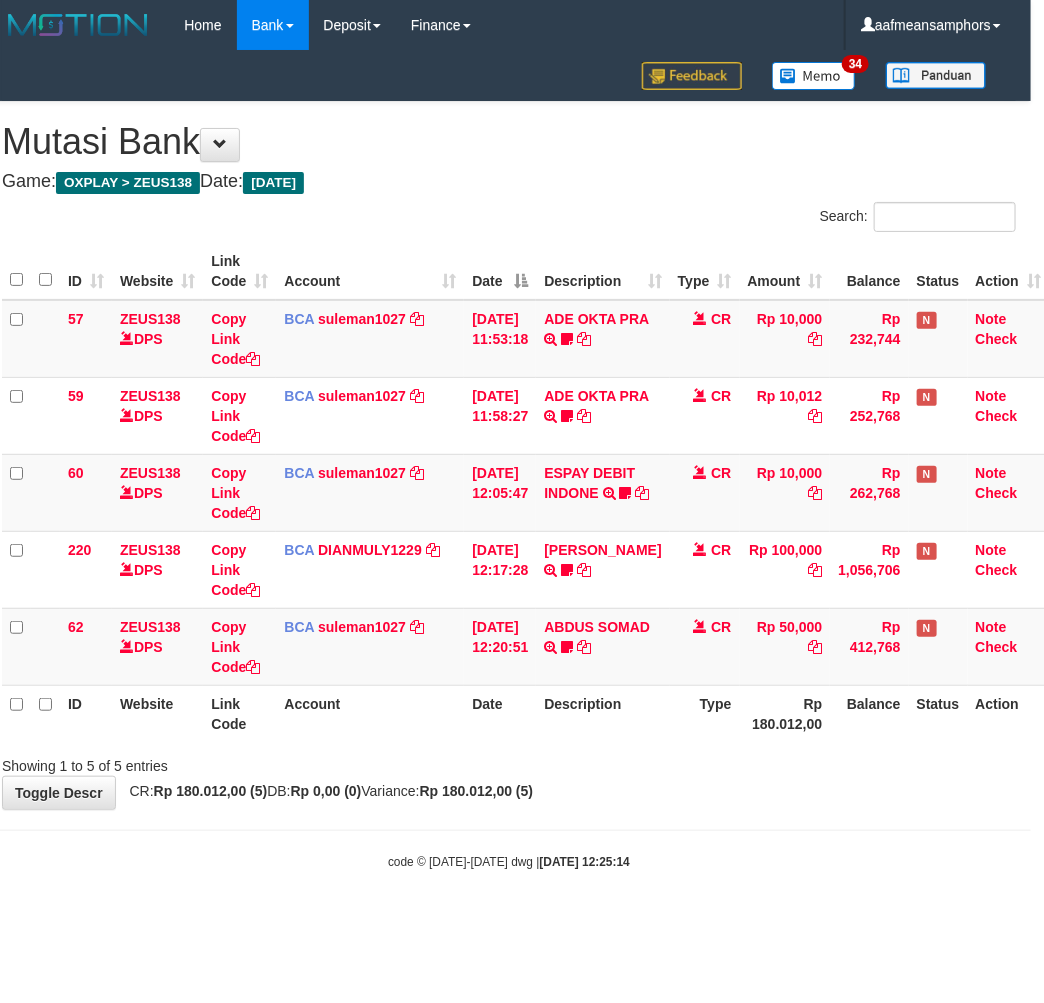 click on "Toggle navigation
Home
Bank
Account List
Load
By Website
Group
[OXPLAY]													ZEUS138
By Load Group (DPS)" at bounding box center [509, 460] 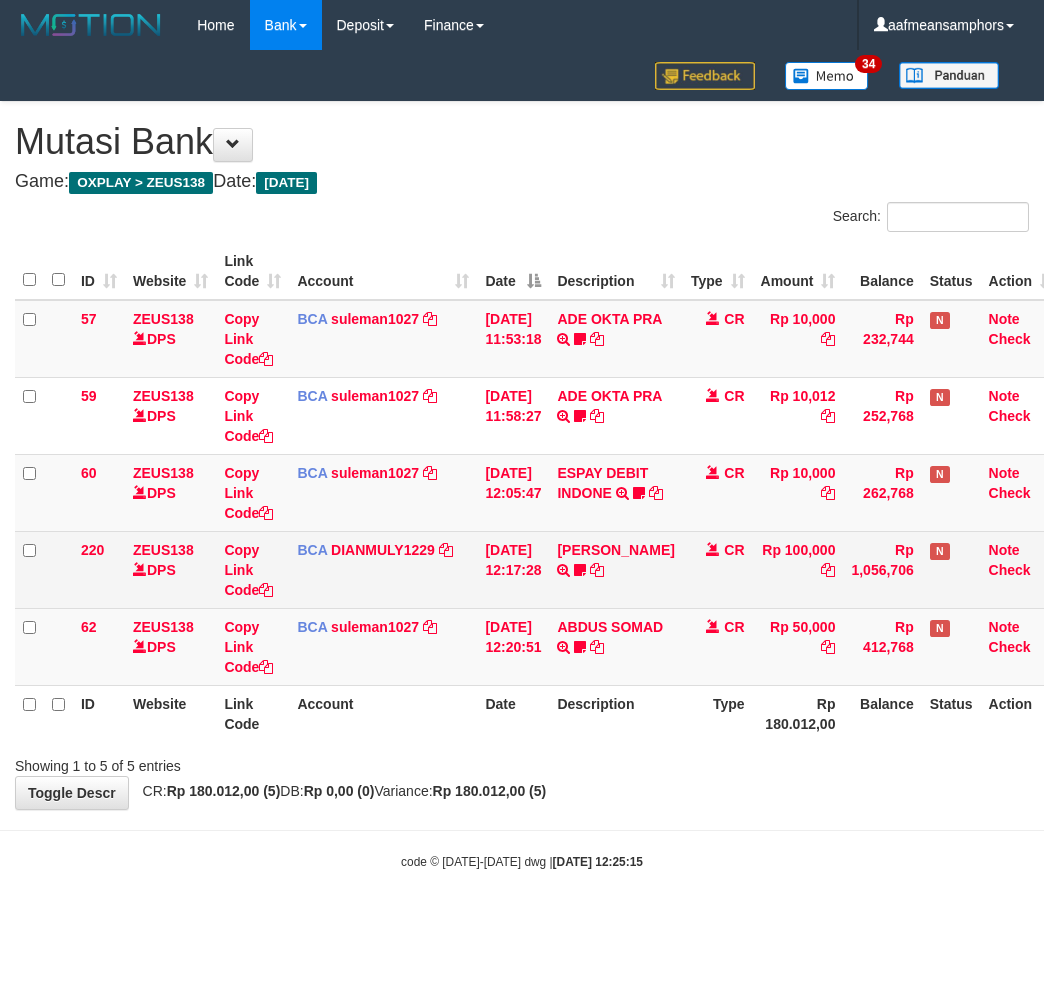 scroll, scrollTop: 0, scrollLeft: 13, axis: horizontal 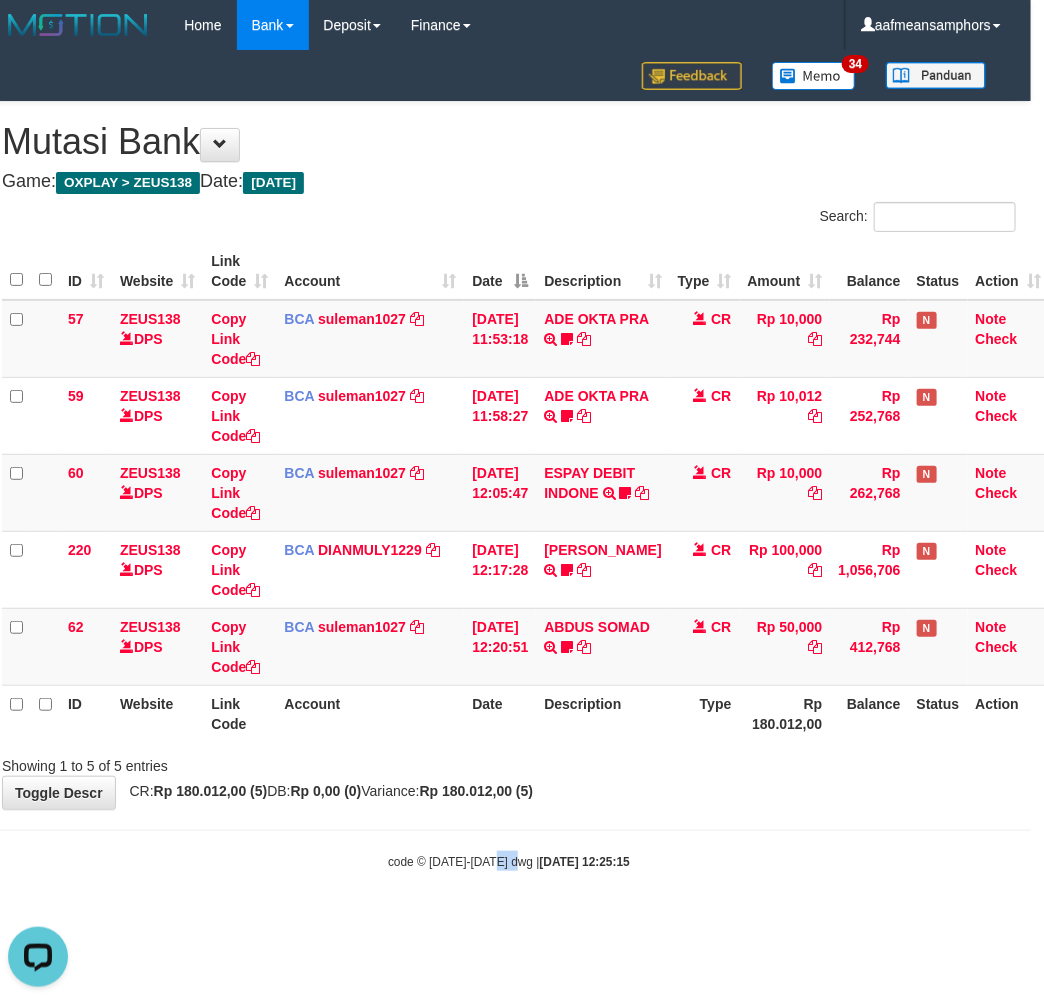 click on "code © 2012-2018 dwg |  2025/07/13 12:25:15" at bounding box center (509, 862) 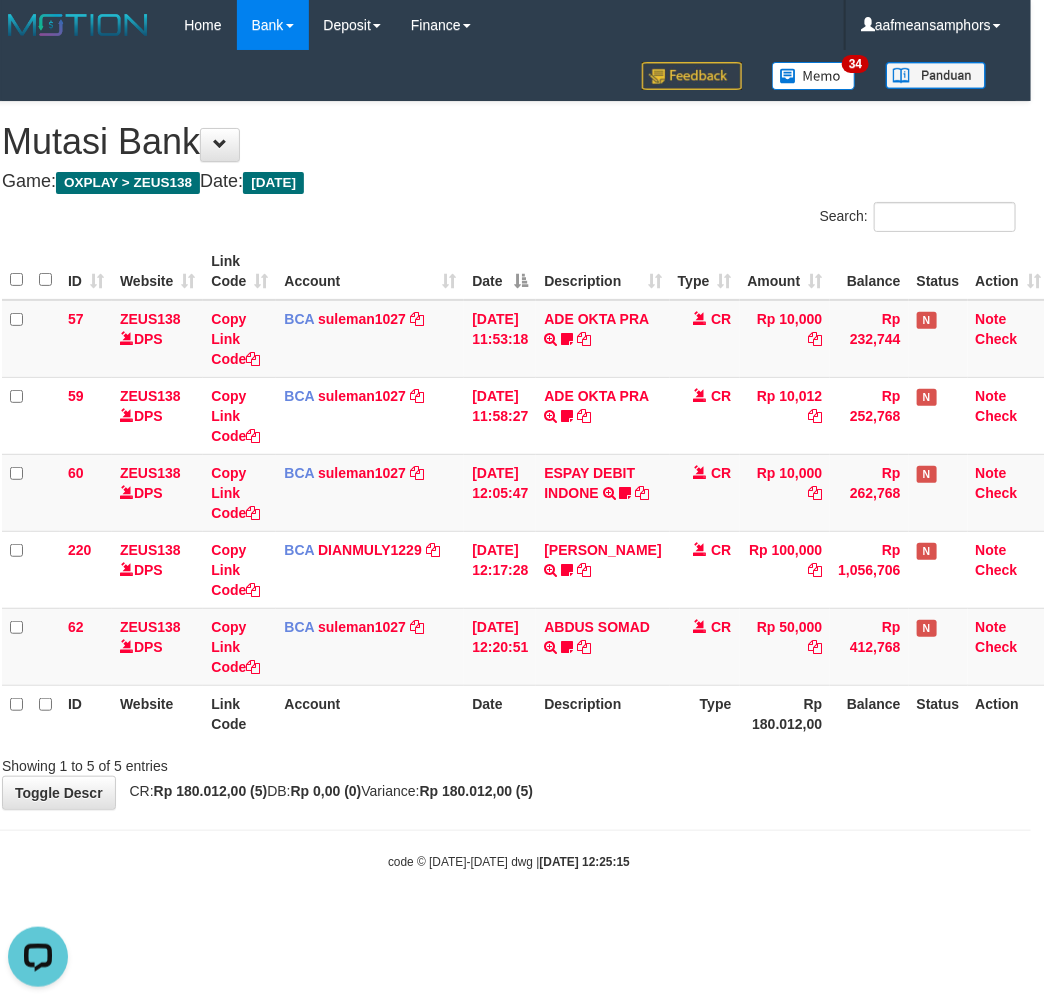 click on "Toggle navigation
Home
Bank
Account List
Load
By Website
Group
[OXPLAY]													ZEUS138
By Load Group (DPS)" at bounding box center [509, 460] 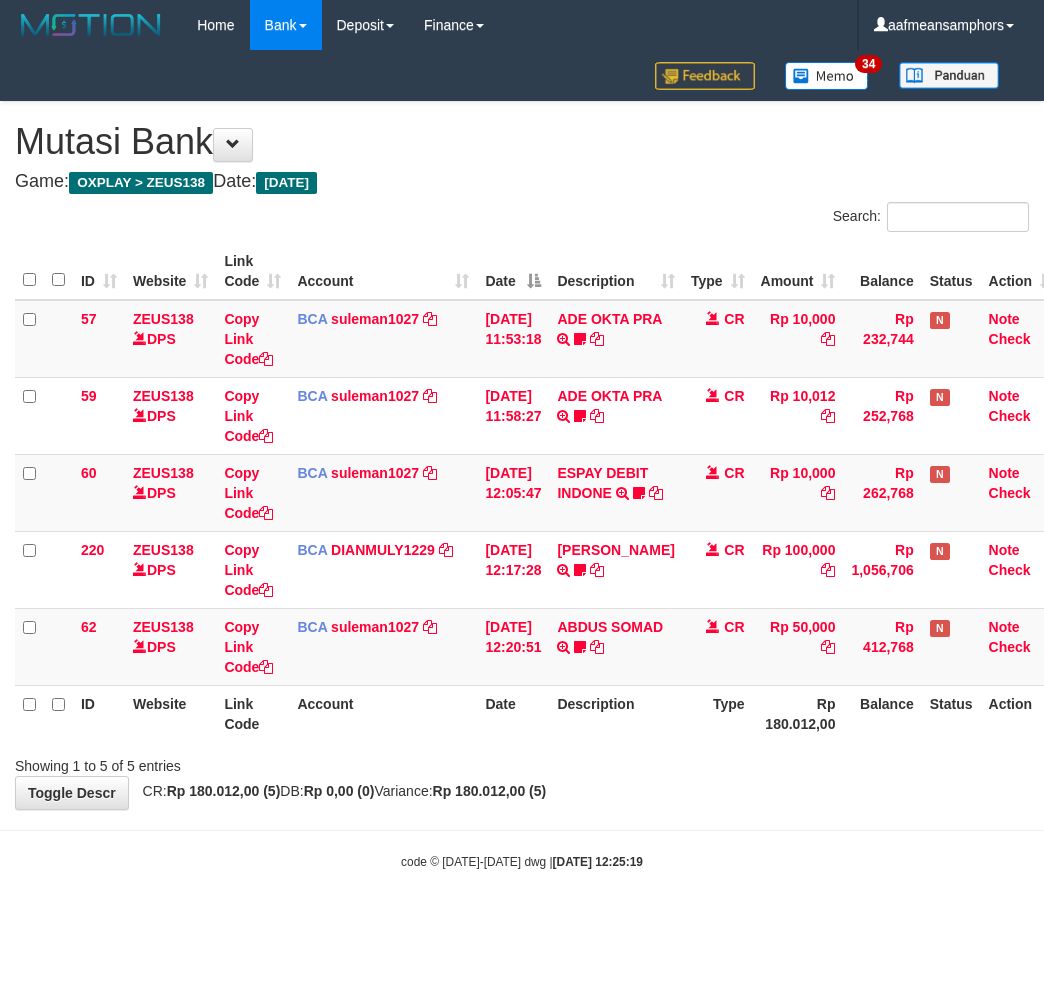 scroll, scrollTop: 0, scrollLeft: 13, axis: horizontal 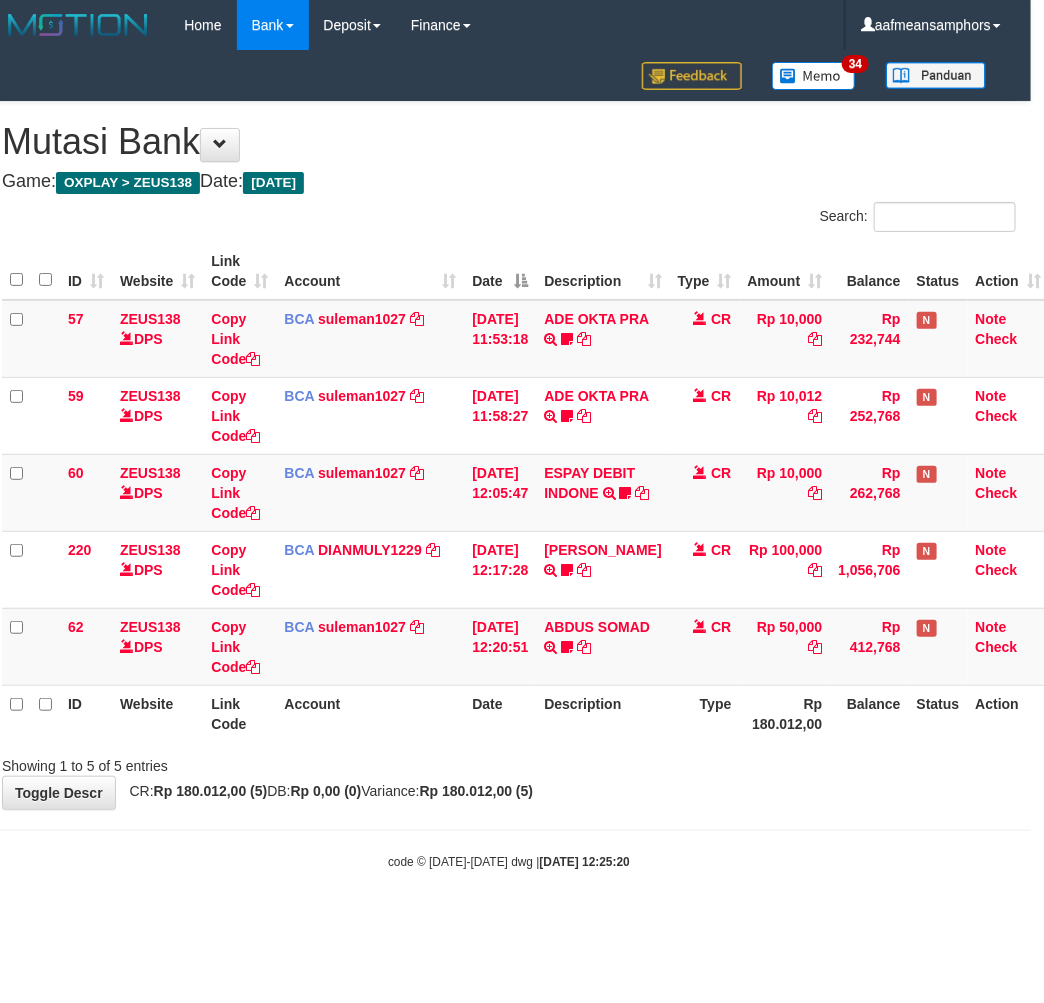 click on "**********" at bounding box center (509, 455) 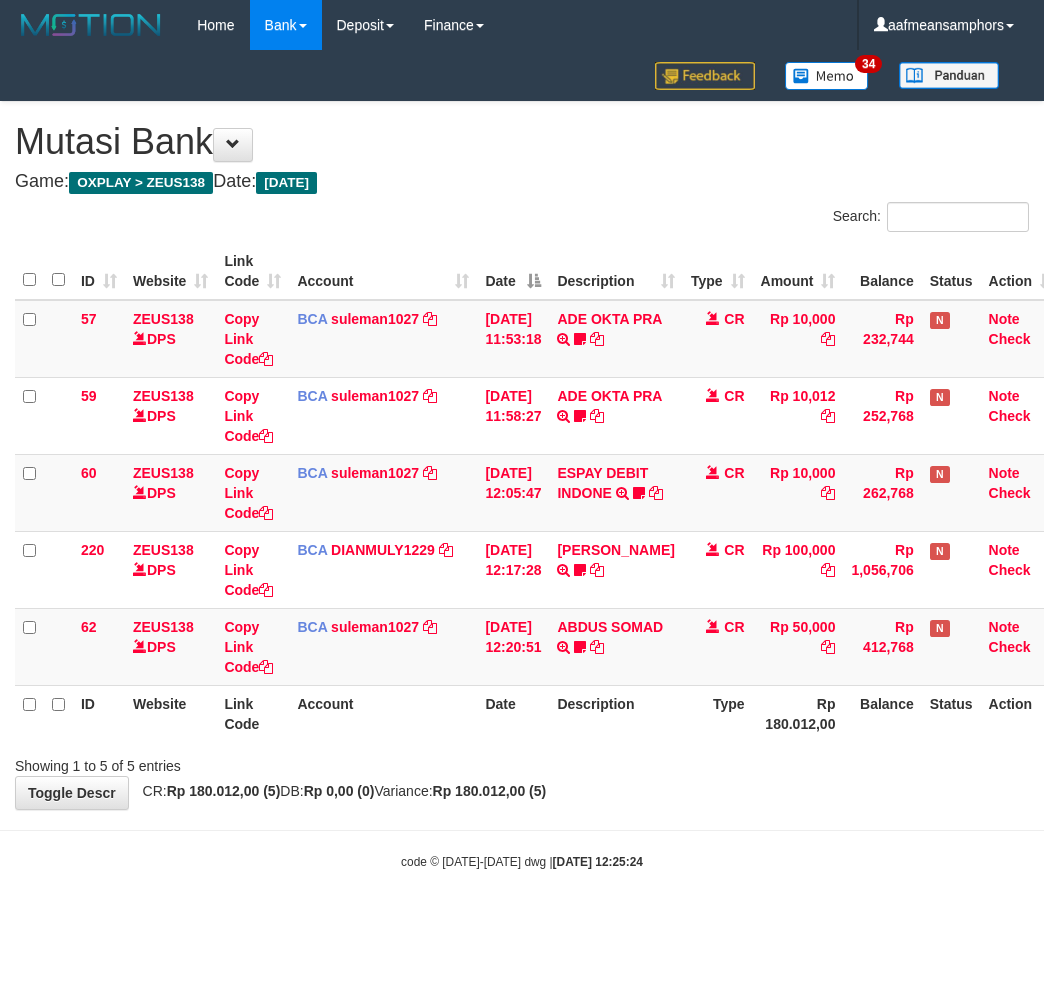 scroll, scrollTop: 0, scrollLeft: 13, axis: horizontal 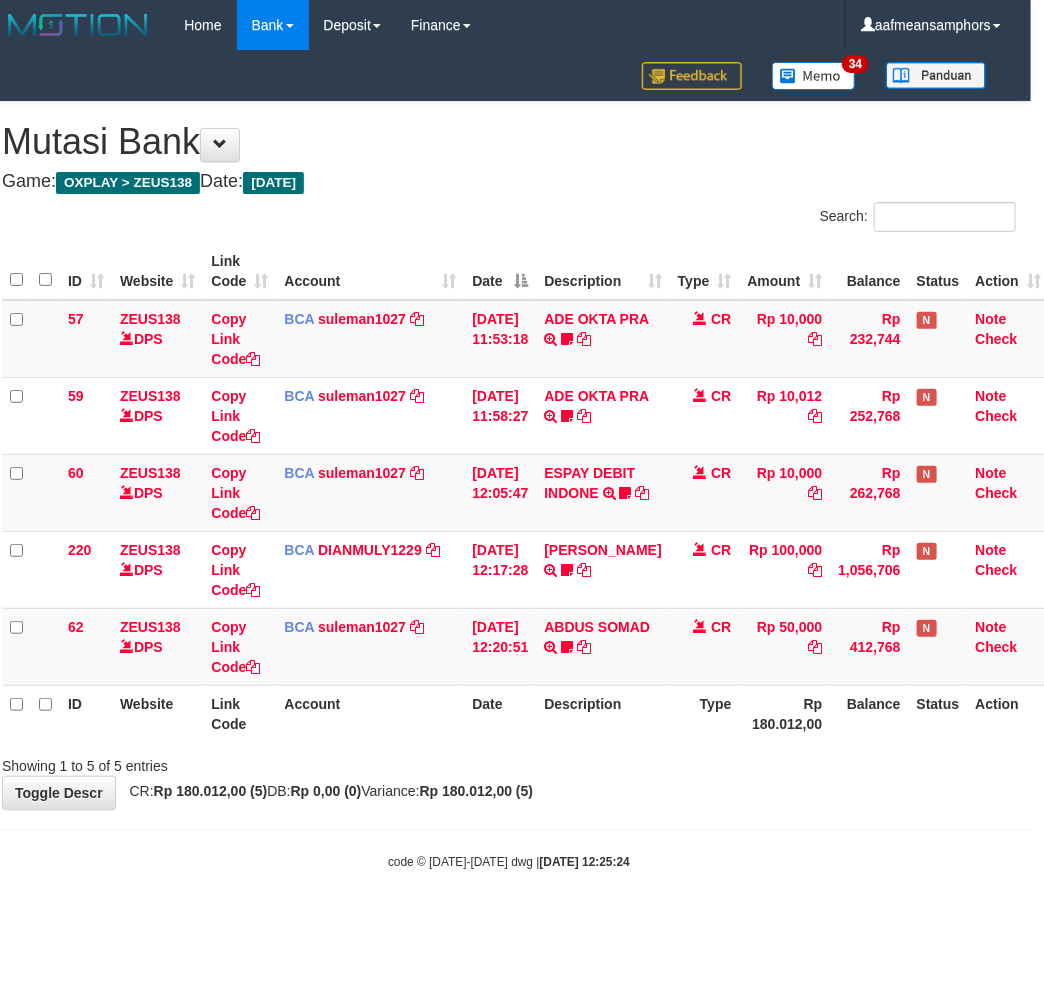 click on "Showing 1 to 5 of 5 entries" at bounding box center [509, 762] 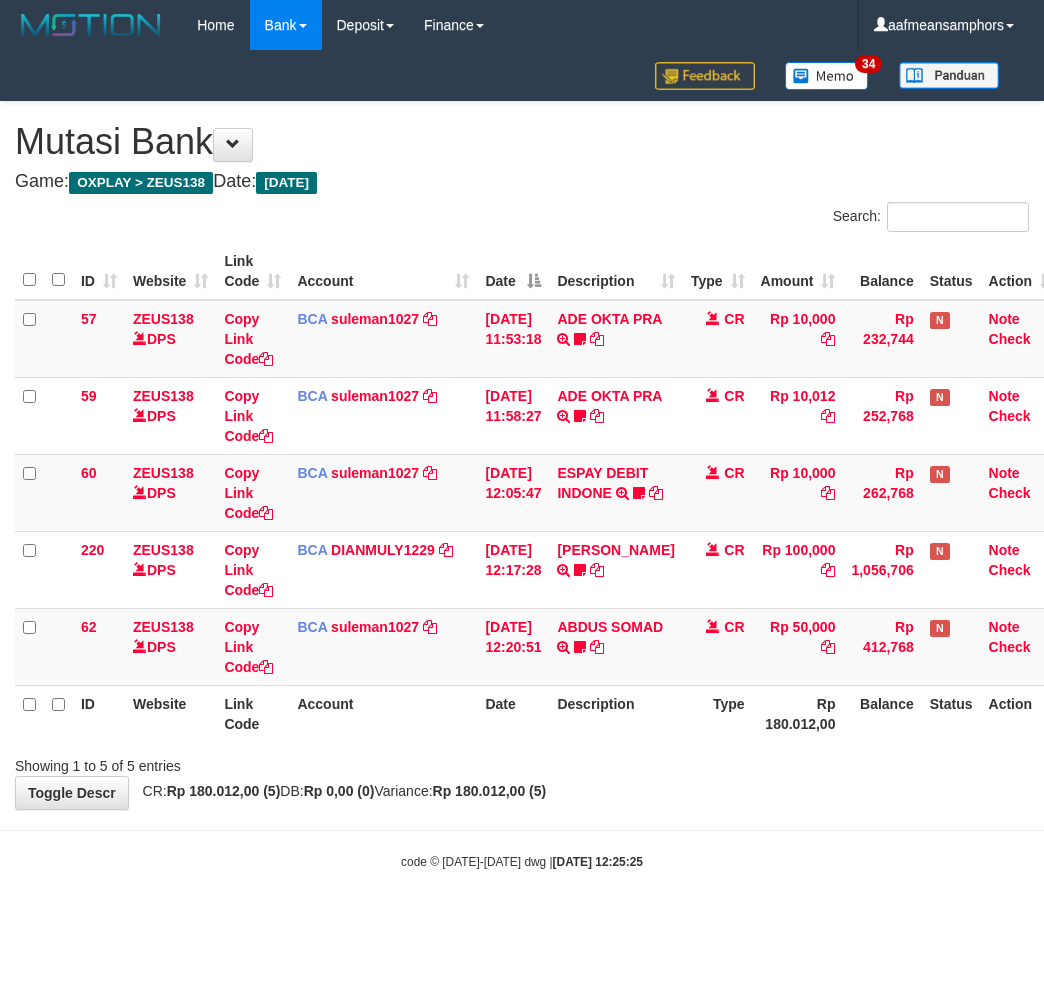 scroll, scrollTop: 0, scrollLeft: 13, axis: horizontal 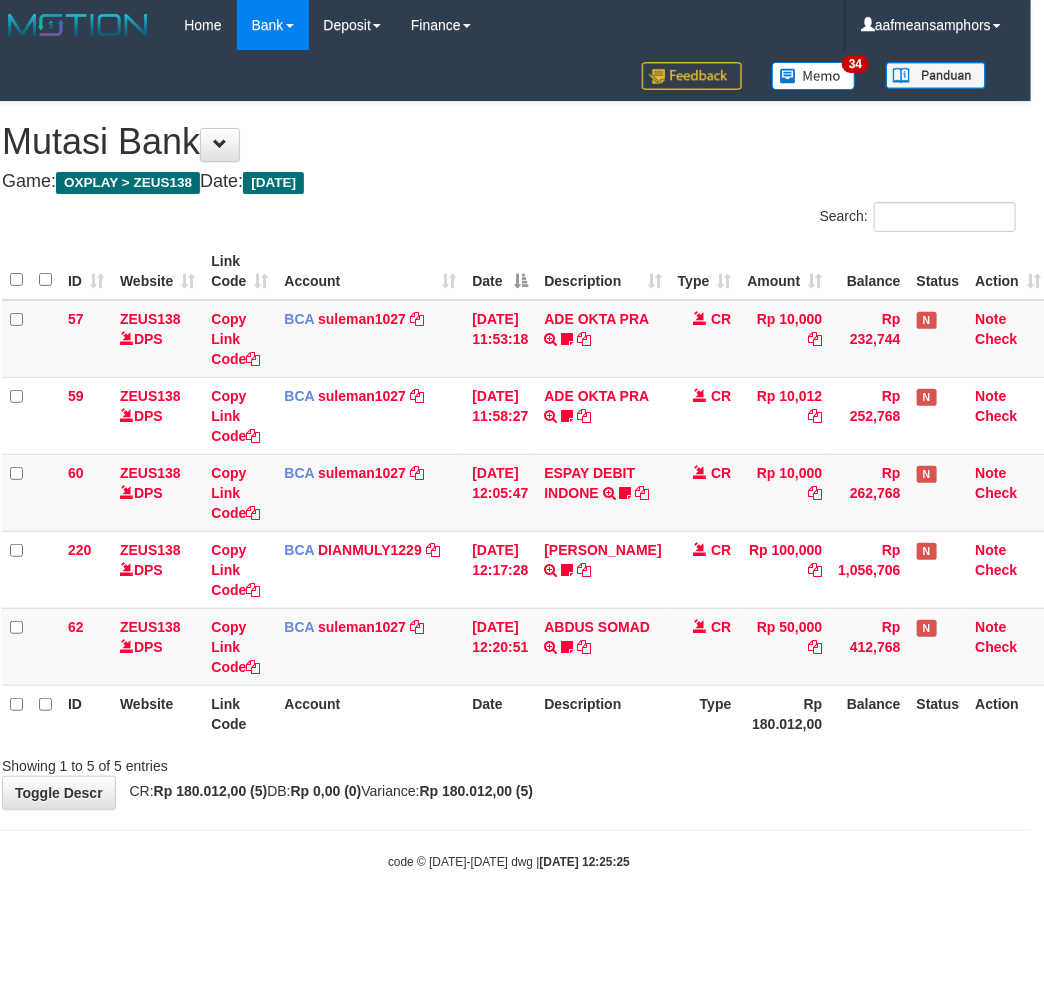 click on "Showing 1 to 5 of 5 entries" at bounding box center [509, 762] 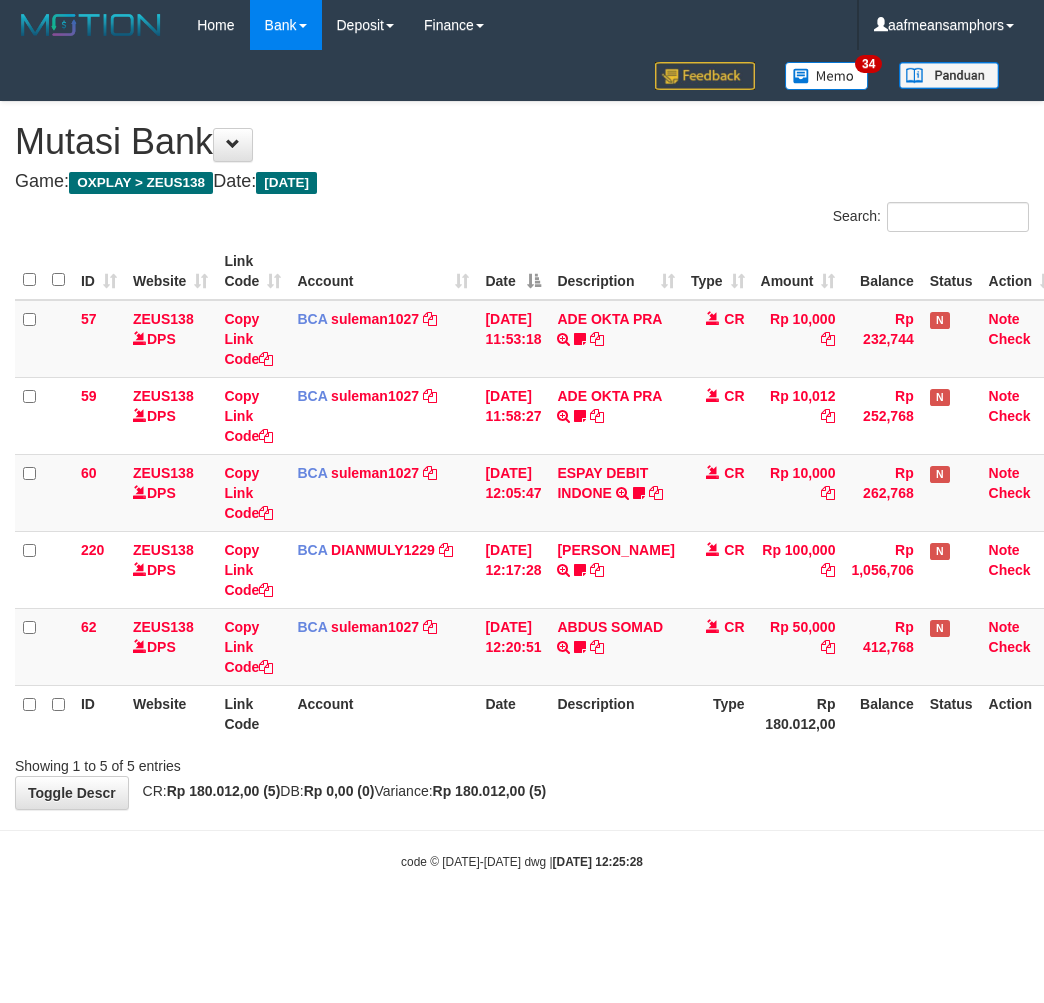 scroll, scrollTop: 0, scrollLeft: 13, axis: horizontal 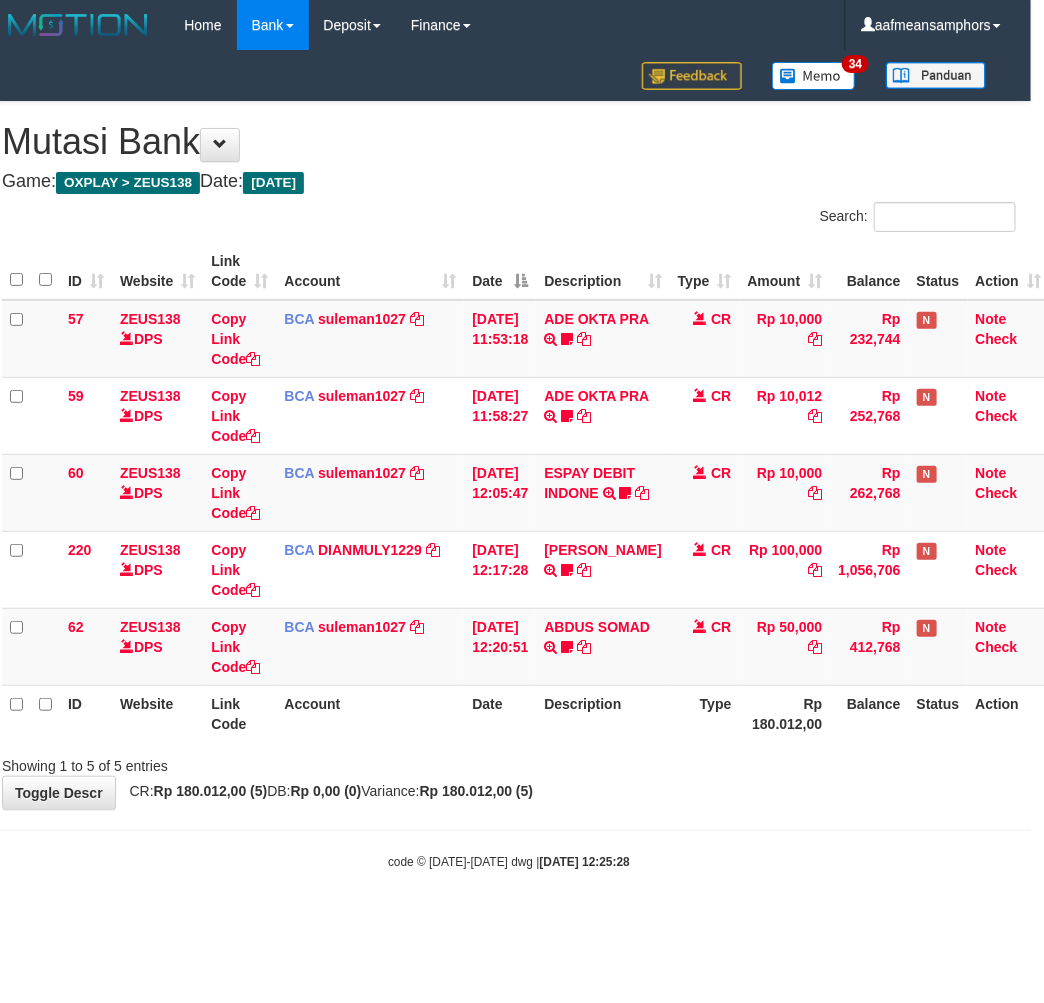 click on "**********" at bounding box center [509, 455] 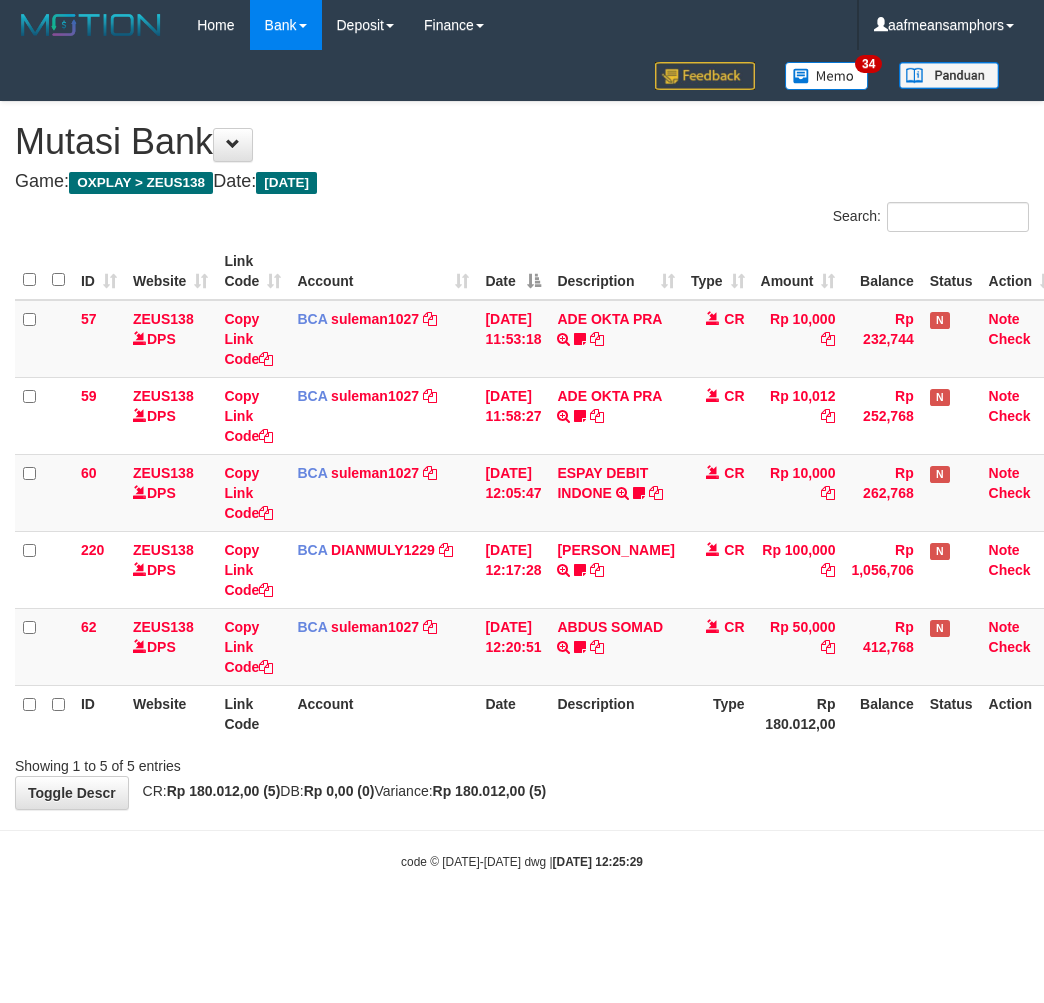 scroll, scrollTop: 0, scrollLeft: 13, axis: horizontal 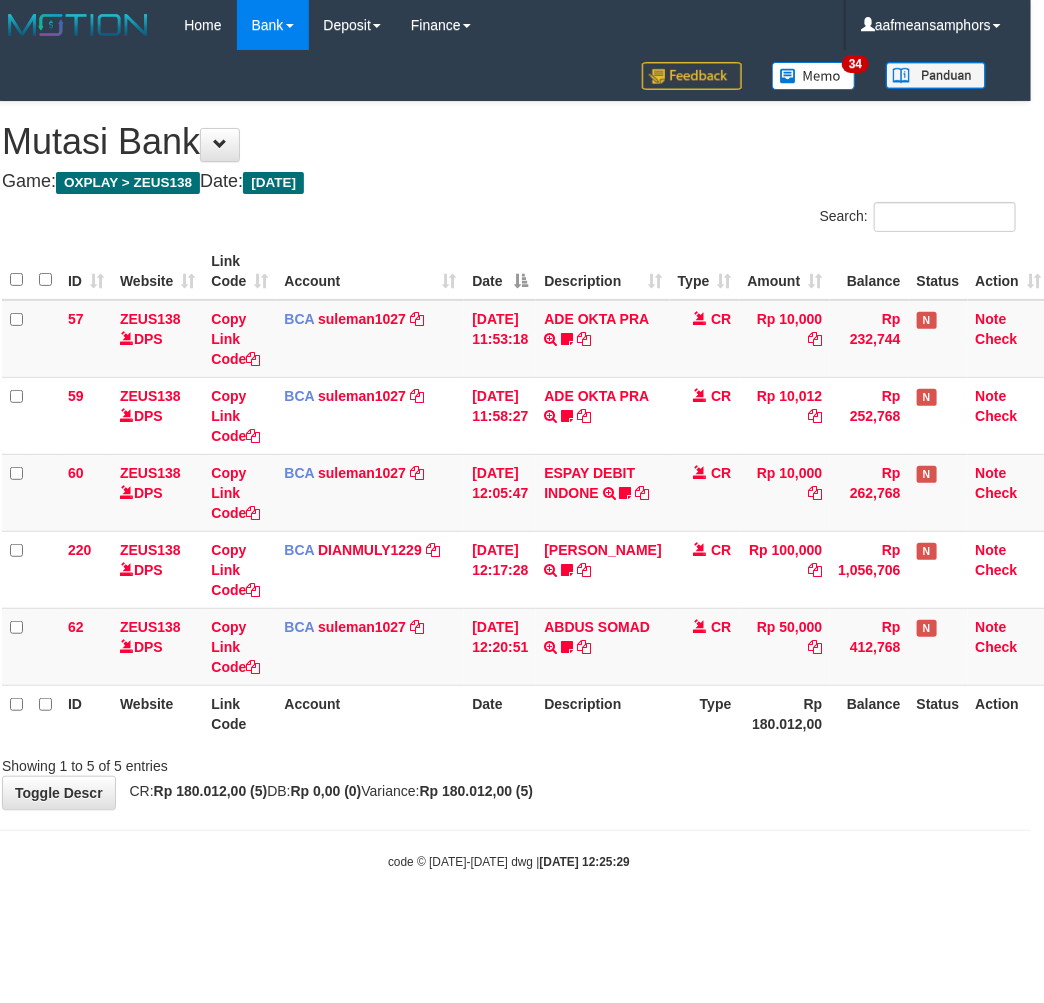 drag, startPoint x: 0, startPoint y: 0, endPoint x: 772, endPoint y: 770, distance: 1090.3596 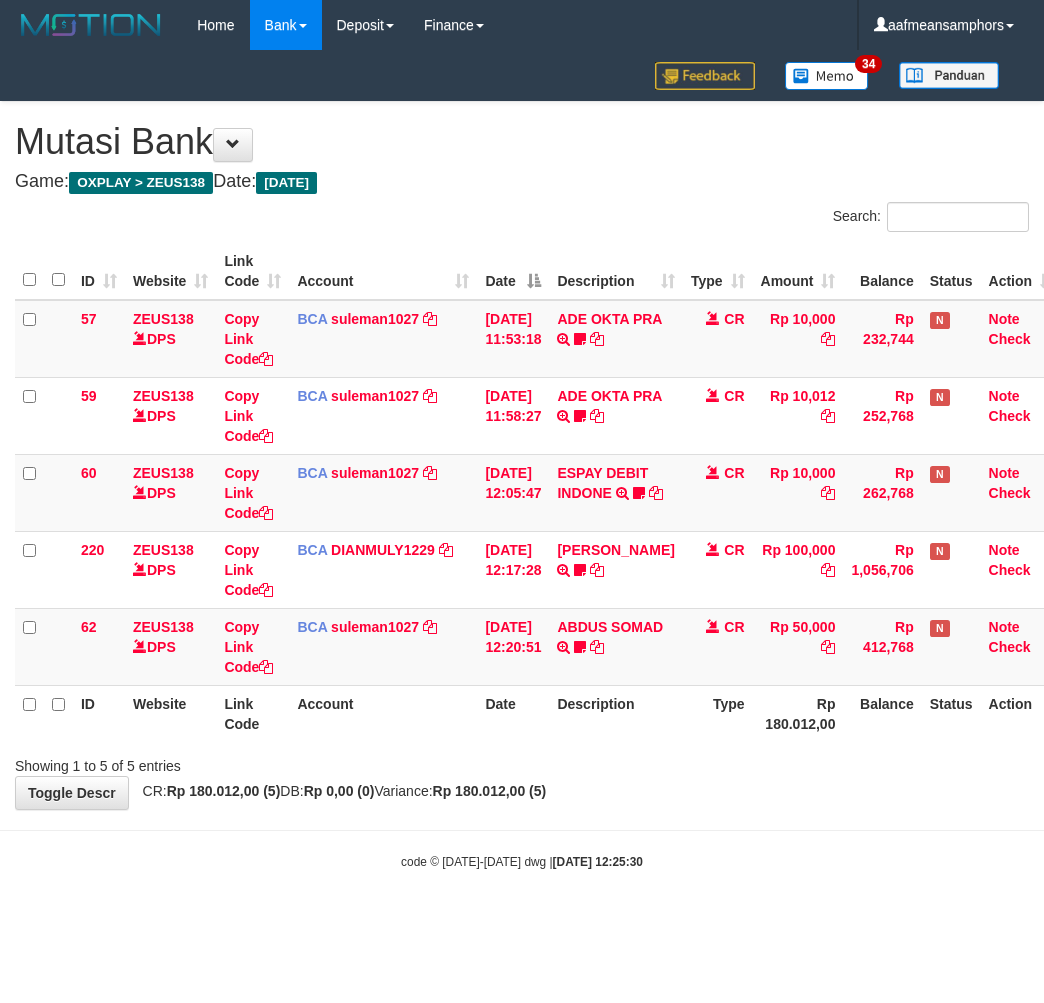 scroll, scrollTop: 0, scrollLeft: 13, axis: horizontal 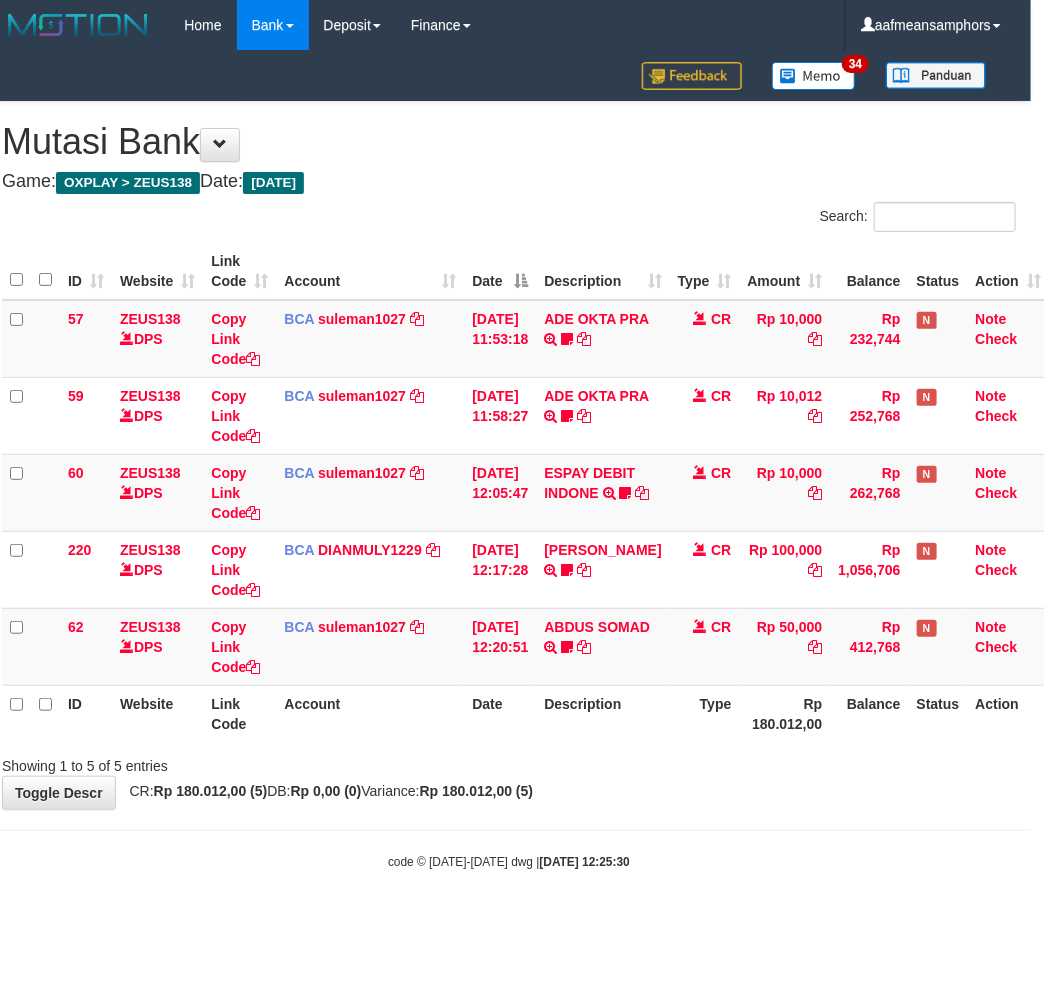 drag, startPoint x: 772, startPoint y: 803, endPoint x: 783, endPoint y: 784, distance: 21.954498 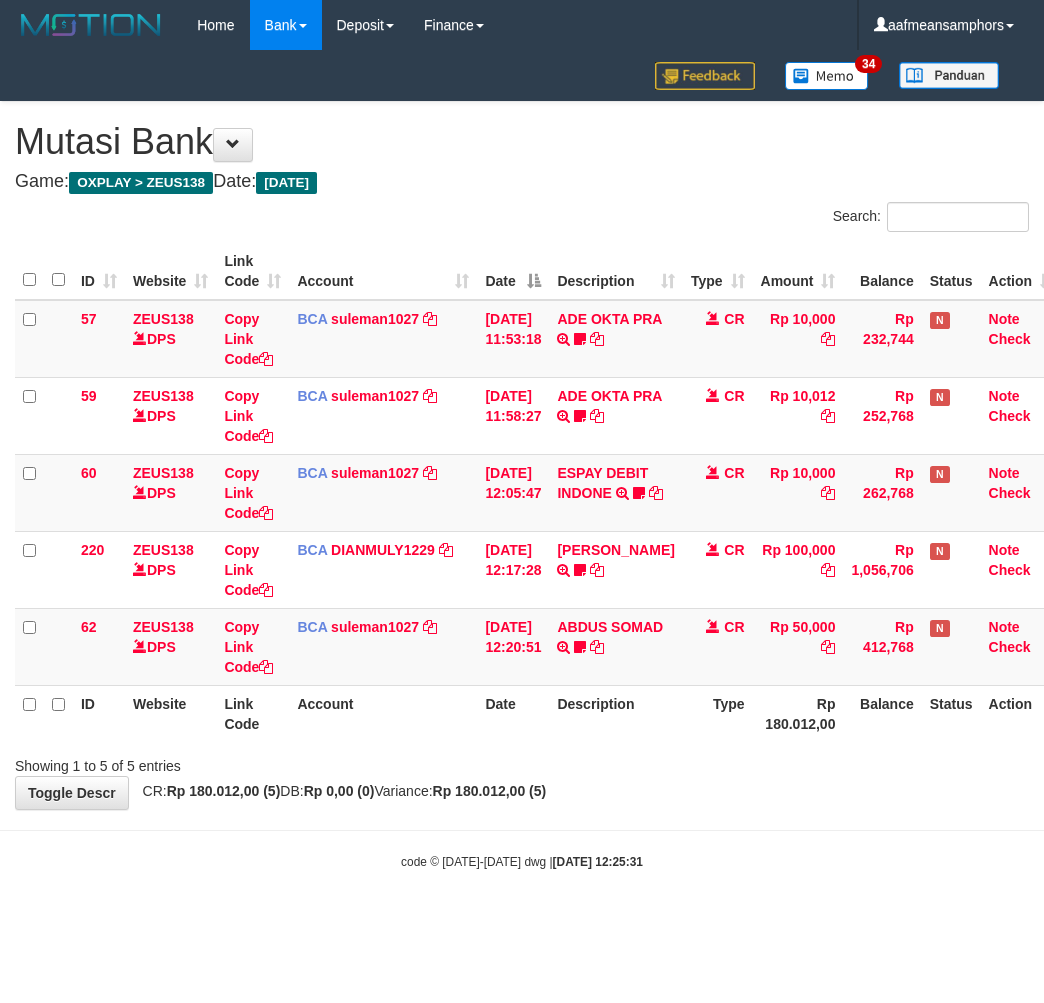 scroll, scrollTop: 0, scrollLeft: 13, axis: horizontal 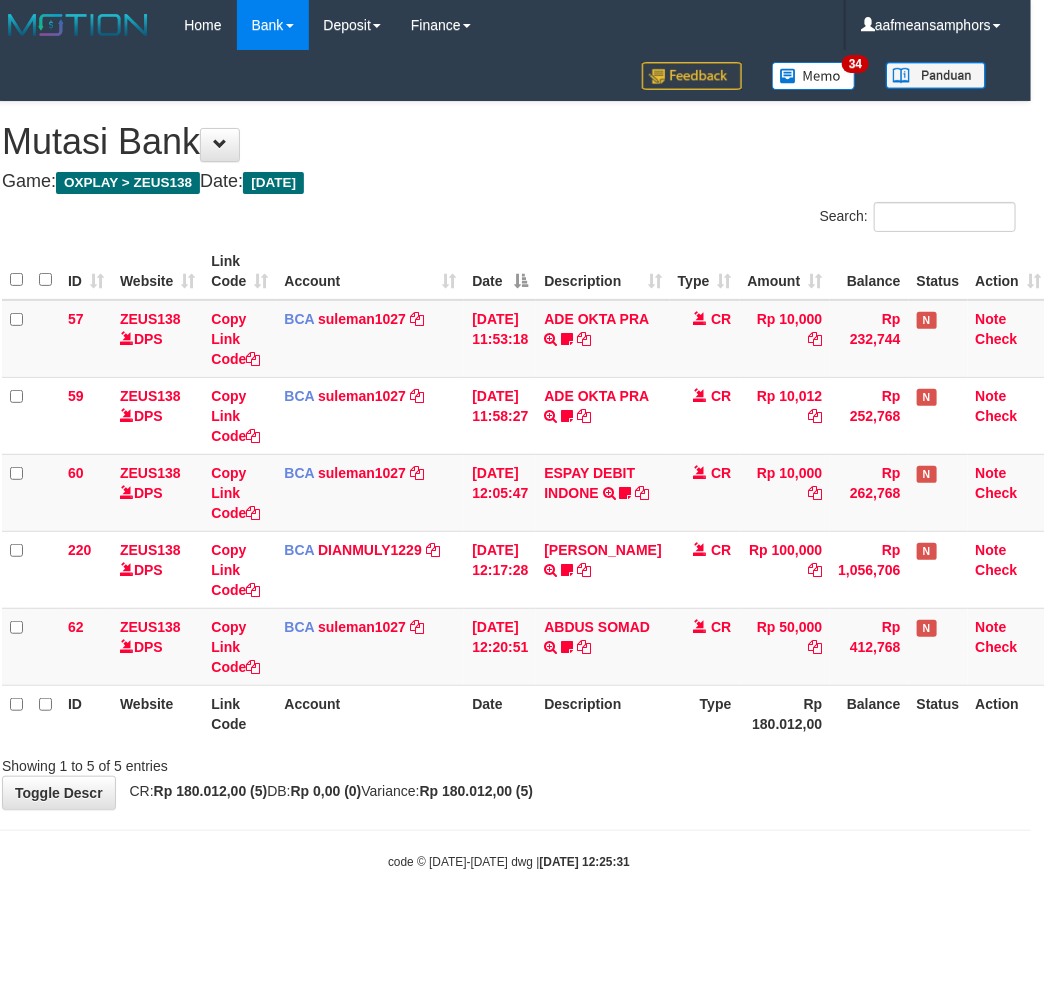 click on "**********" at bounding box center [509, 455] 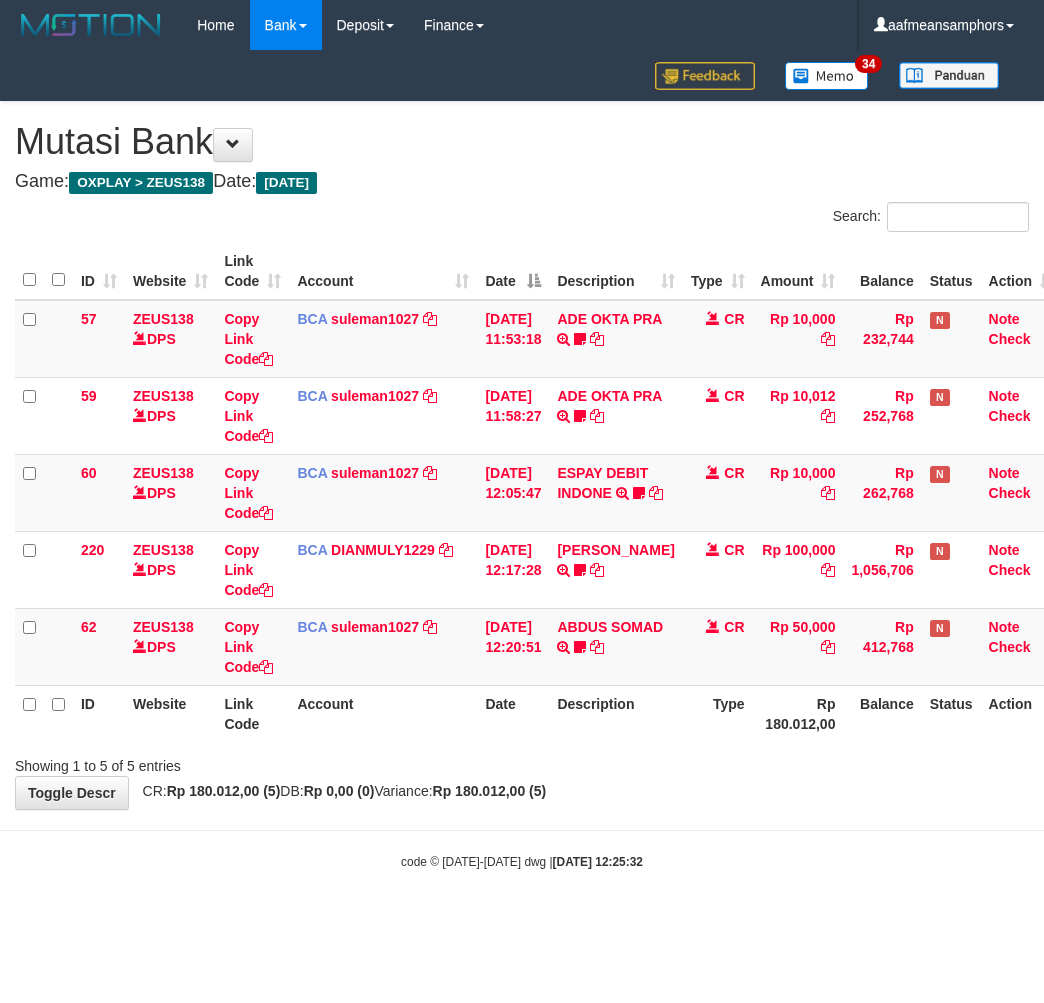 scroll, scrollTop: 0, scrollLeft: 13, axis: horizontal 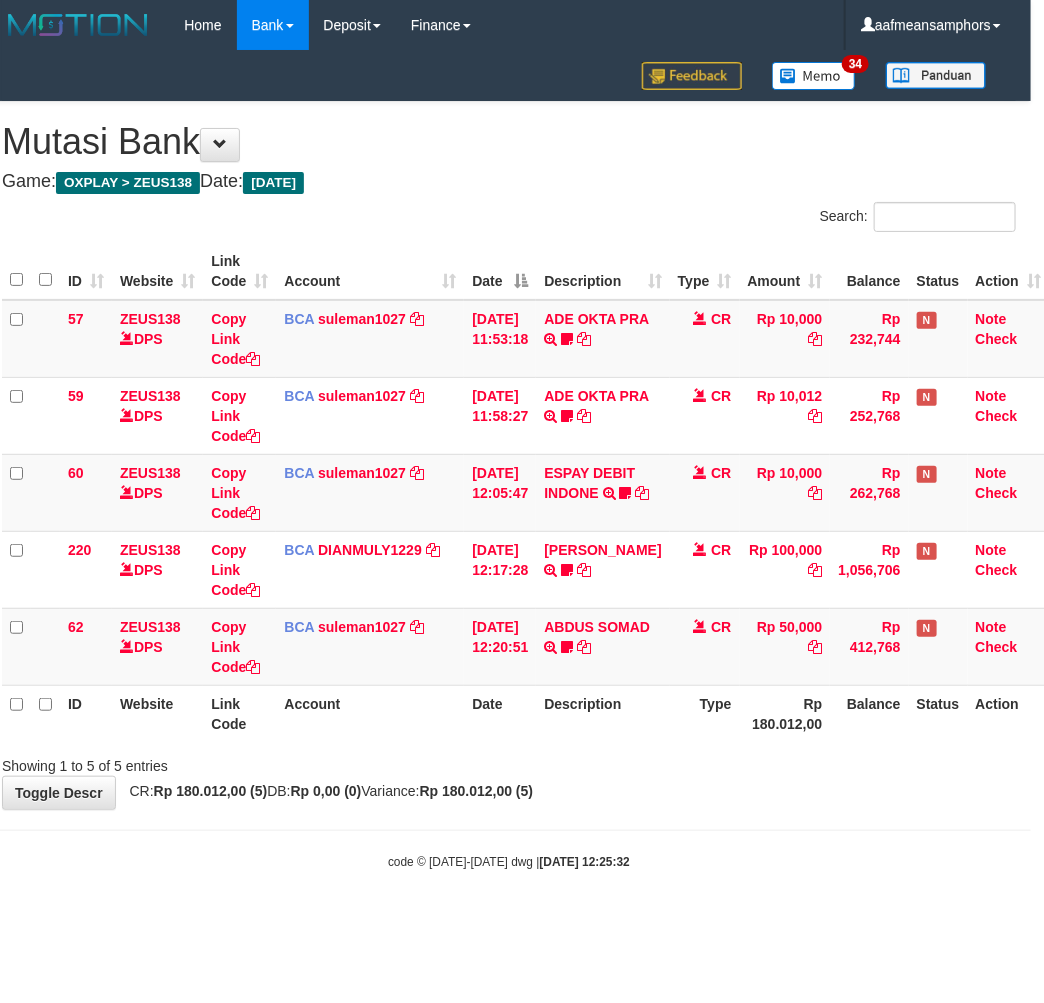 click on "Showing 1 to 5 of 5 entries" at bounding box center (509, 762) 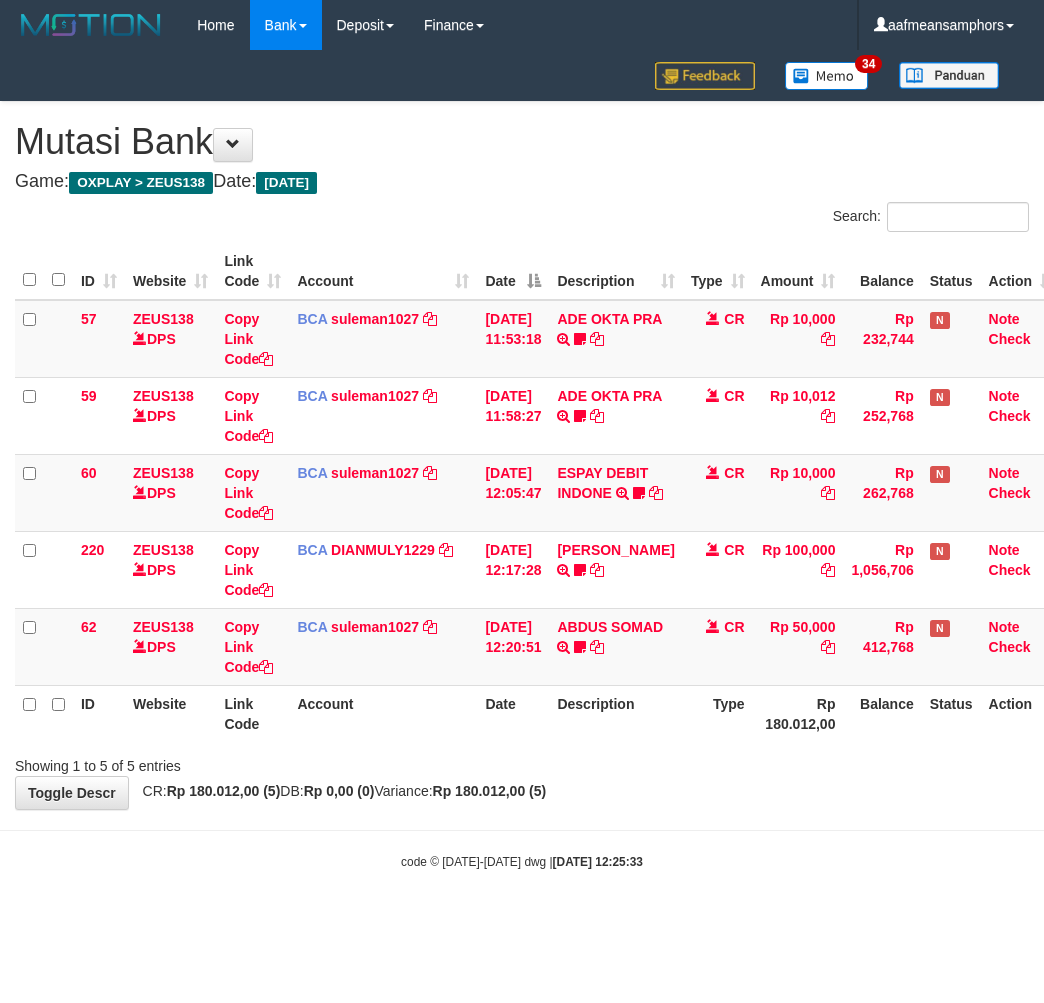 scroll, scrollTop: 0, scrollLeft: 13, axis: horizontal 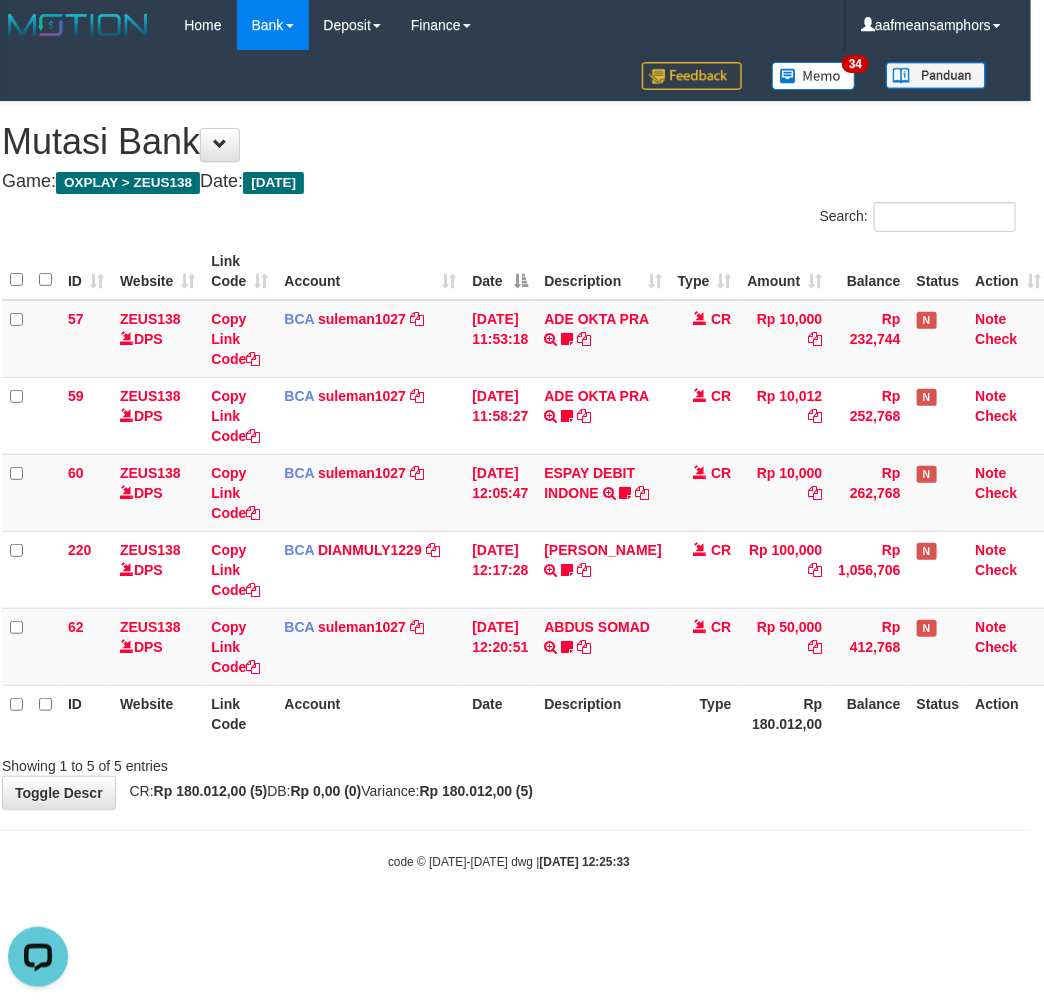 drag, startPoint x: 0, startPoint y: 0, endPoint x: 775, endPoint y: 770, distance: 1092.4857 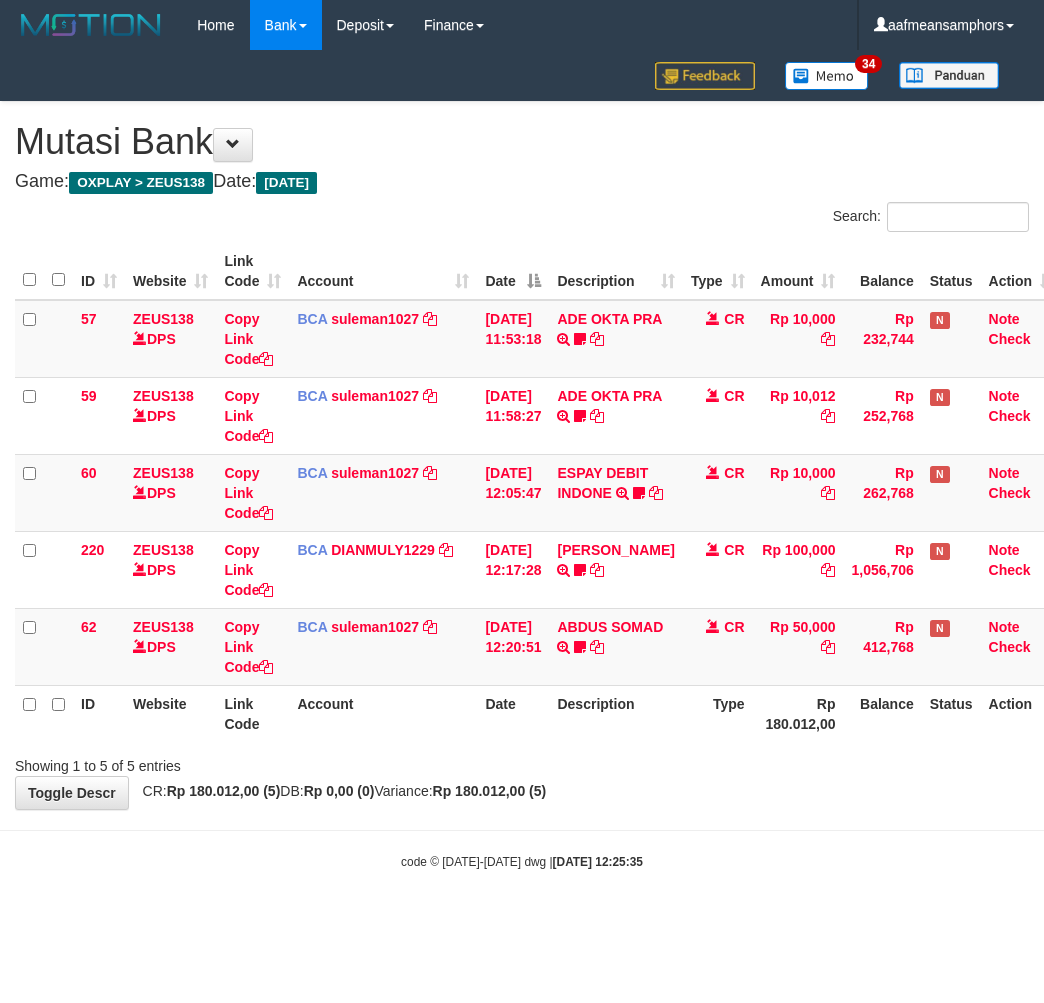 scroll, scrollTop: 0, scrollLeft: 13, axis: horizontal 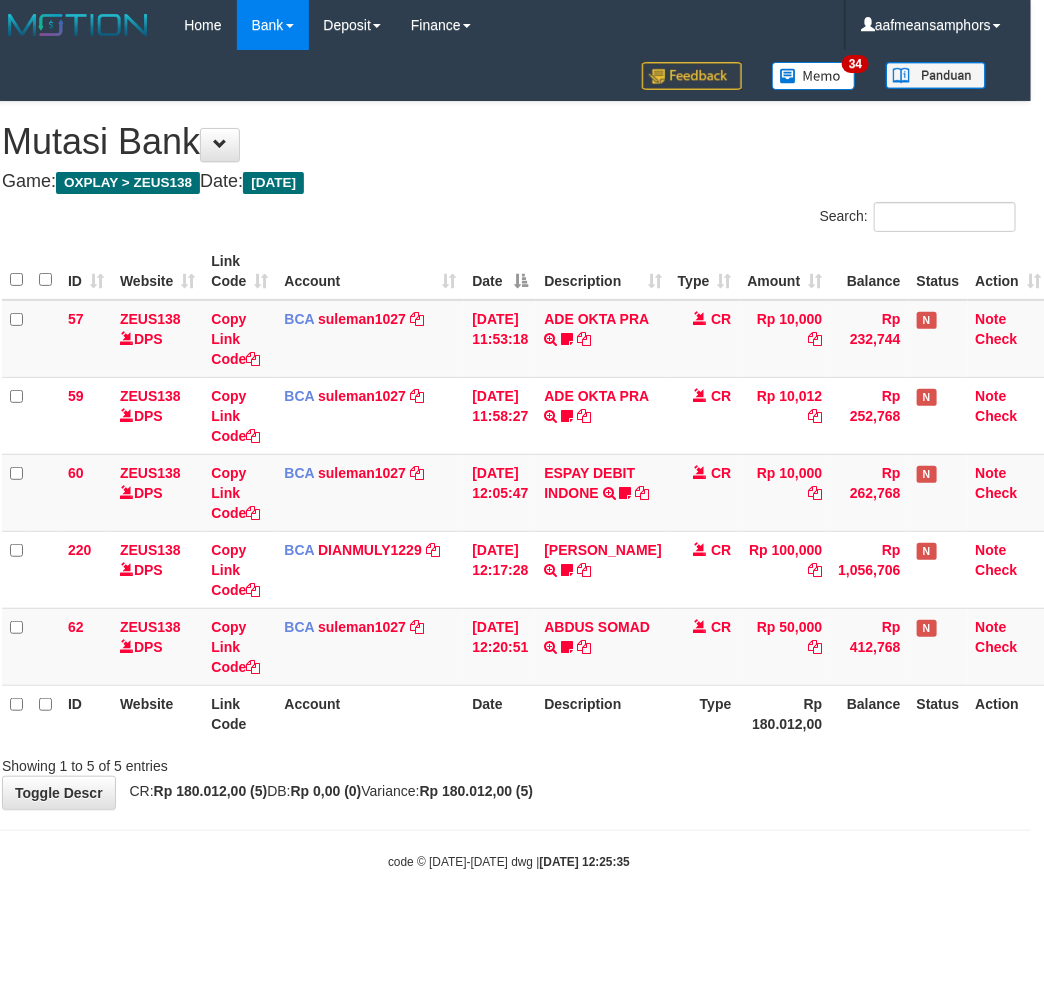 drag, startPoint x: 0, startPoint y: 0, endPoint x: 777, endPoint y: 764, distance: 1089.6903 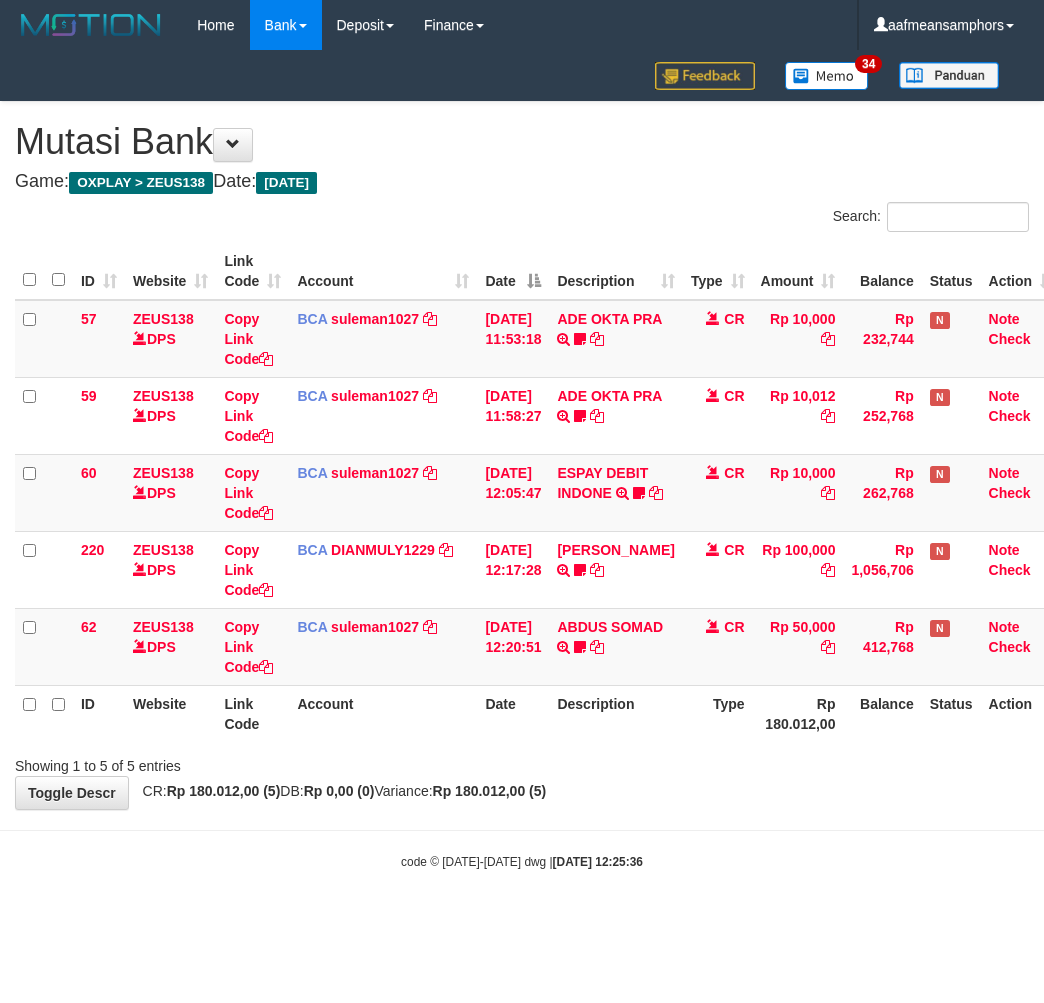 scroll, scrollTop: 0, scrollLeft: 13, axis: horizontal 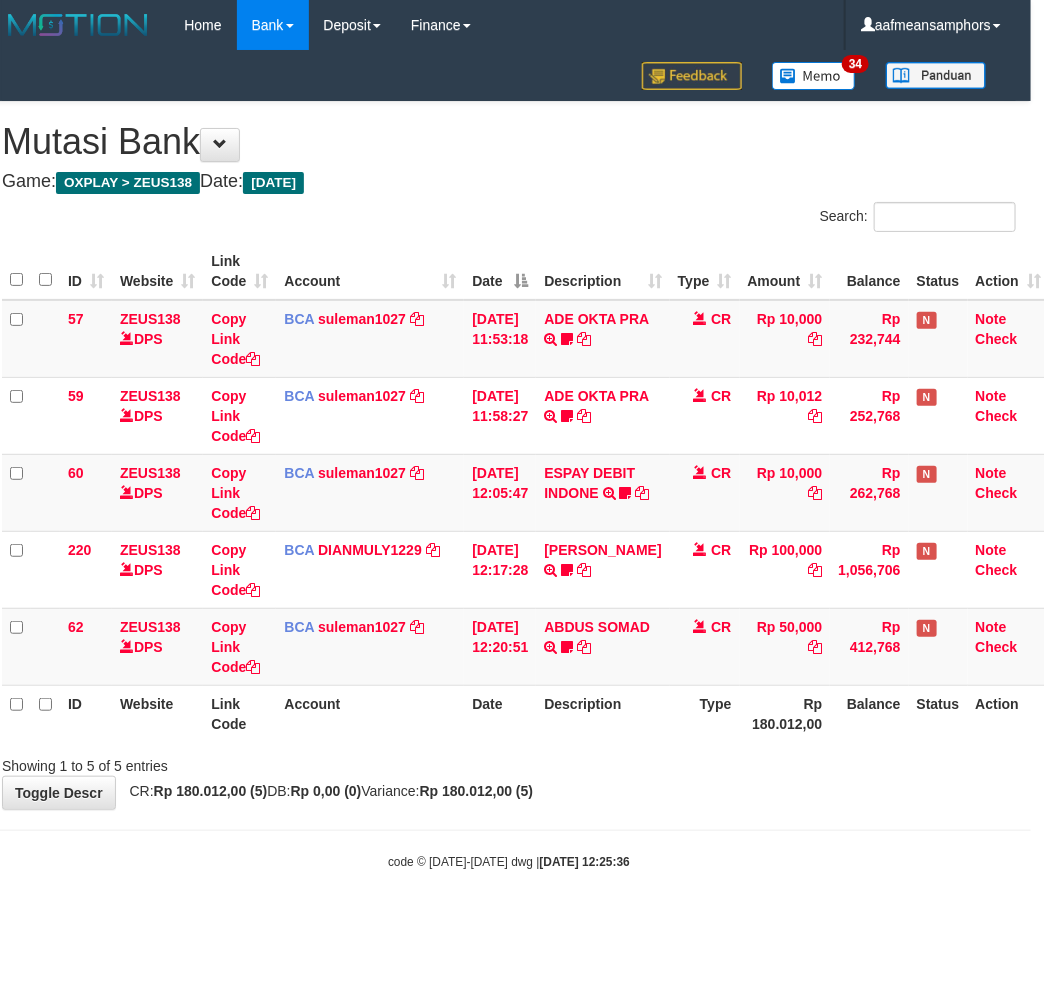 drag, startPoint x: 0, startPoint y: 0, endPoint x: 796, endPoint y: 752, distance: 1095.0433 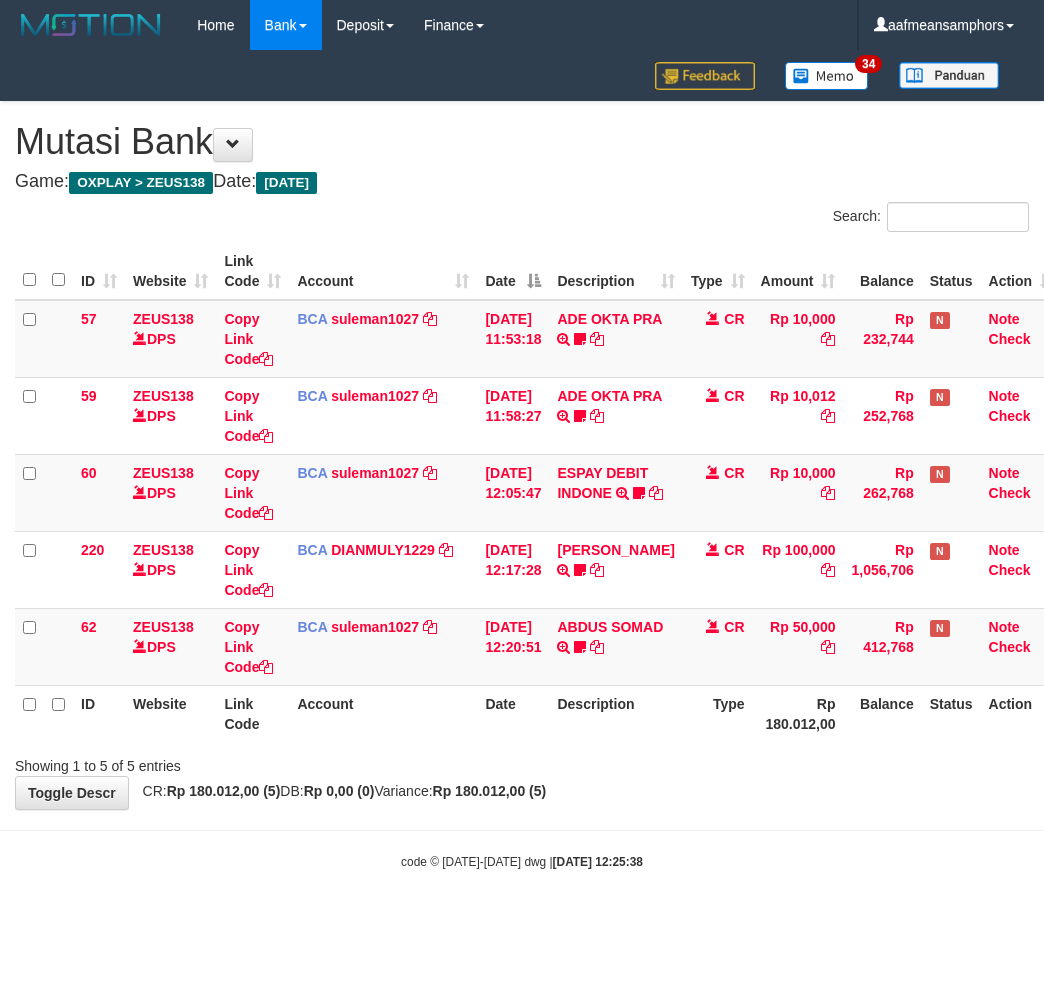 scroll, scrollTop: 0, scrollLeft: 13, axis: horizontal 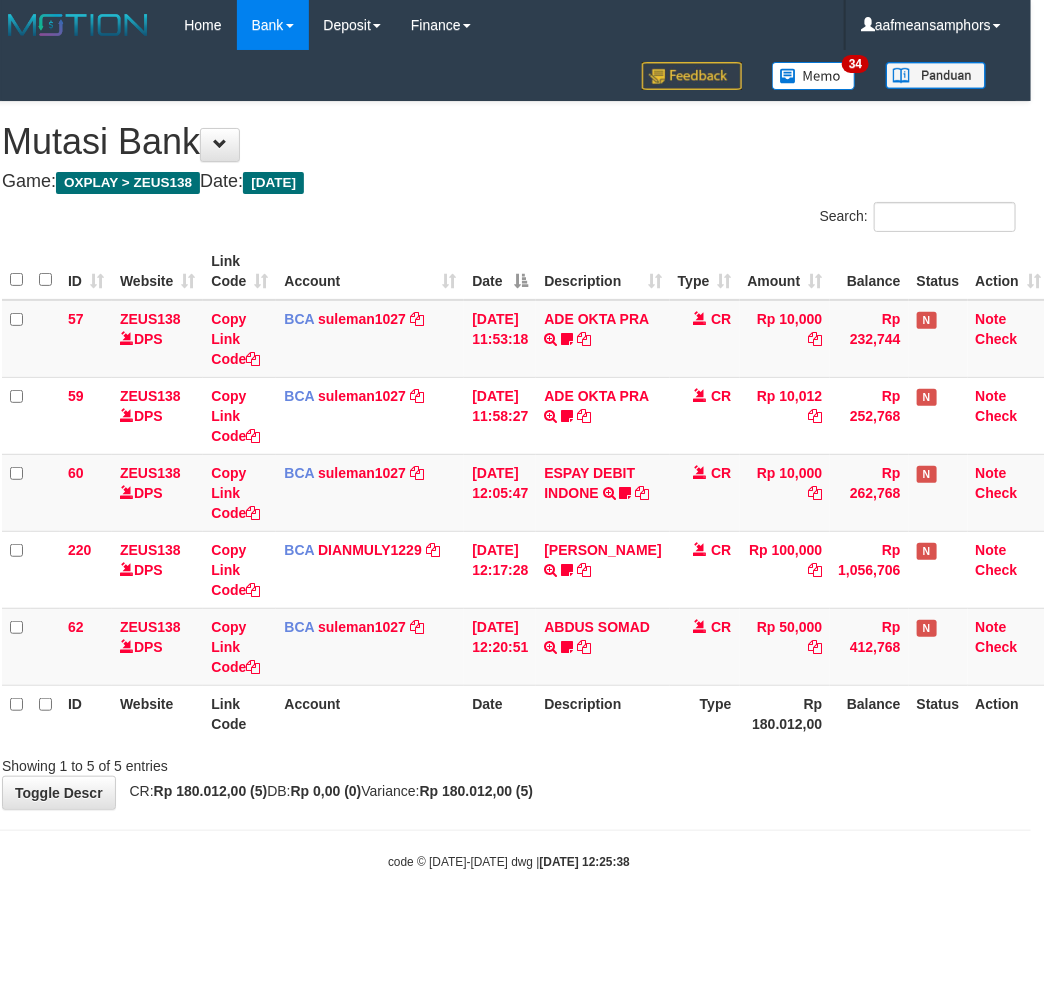 click on "**********" at bounding box center [509, 455] 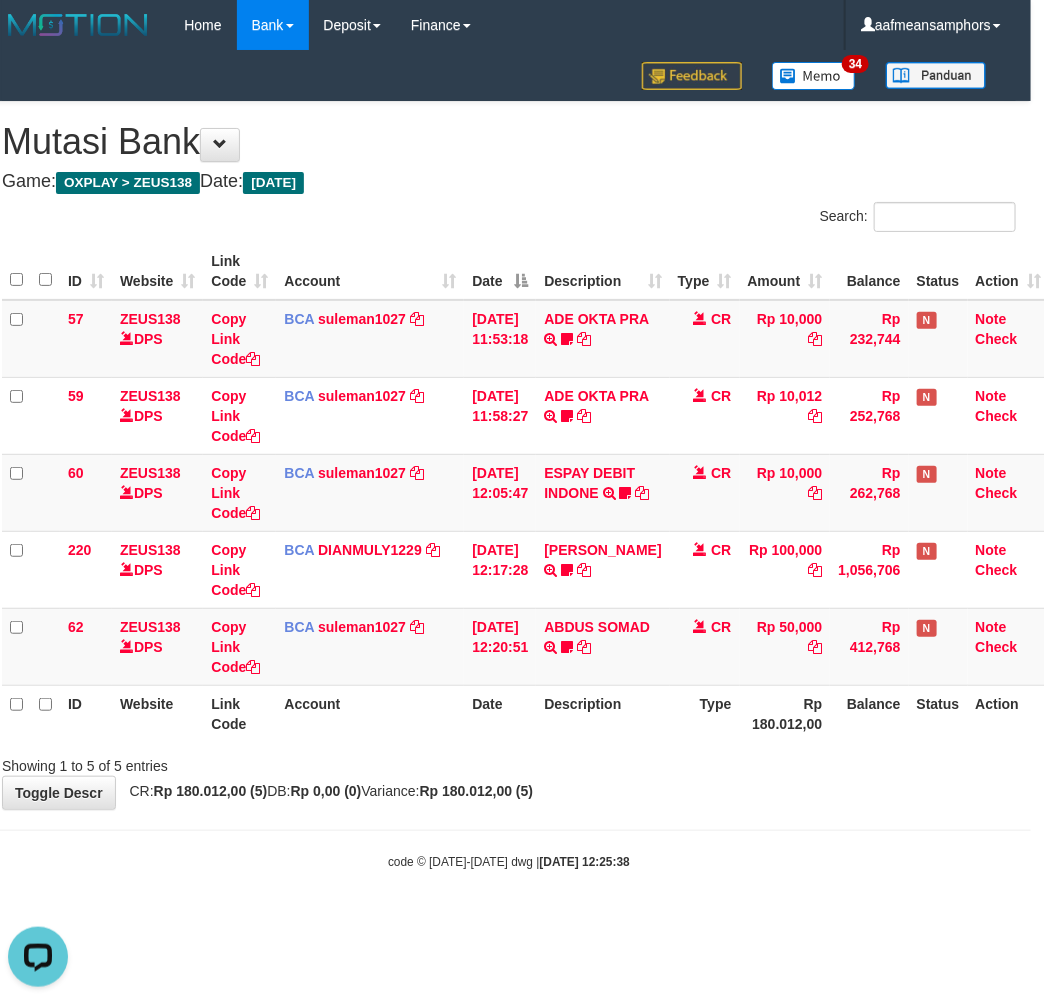 scroll, scrollTop: 0, scrollLeft: 0, axis: both 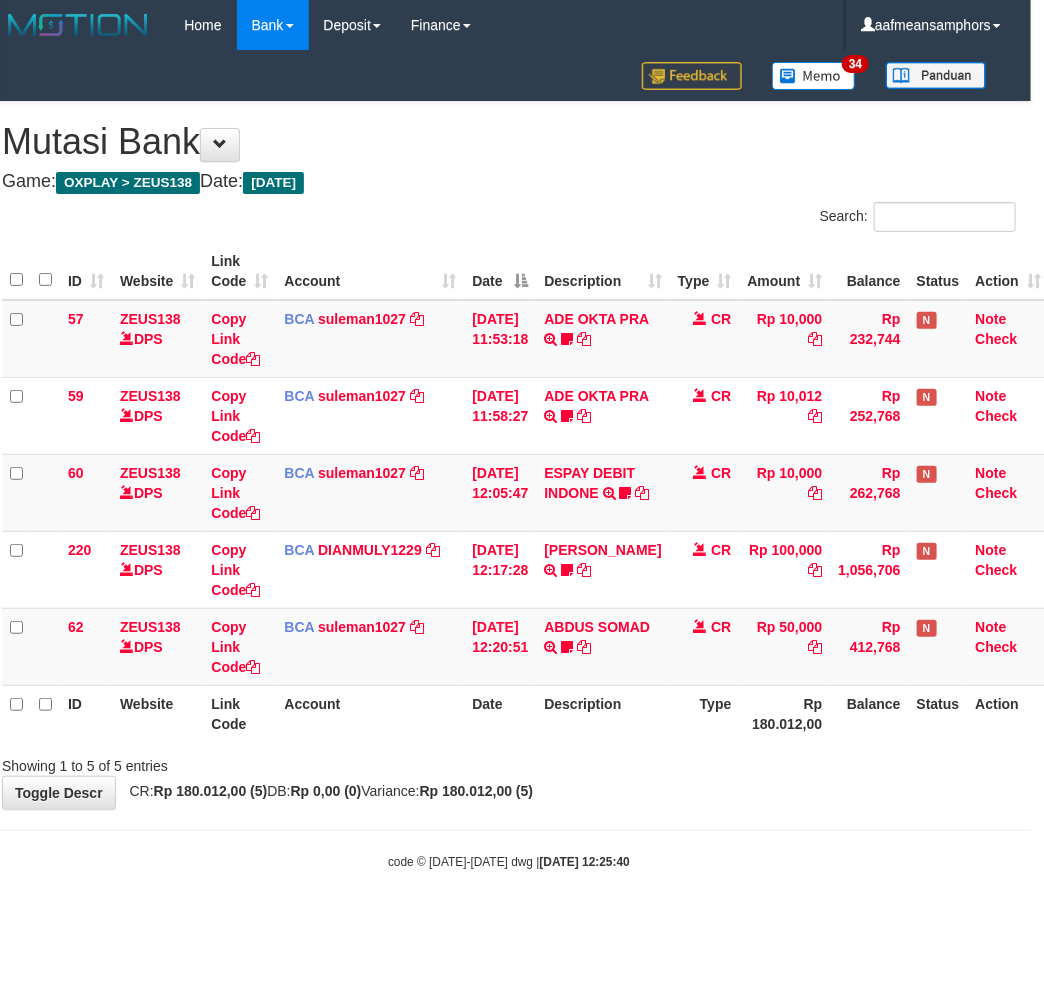 click on "Showing 1 to 5 of 5 entries" at bounding box center [509, 762] 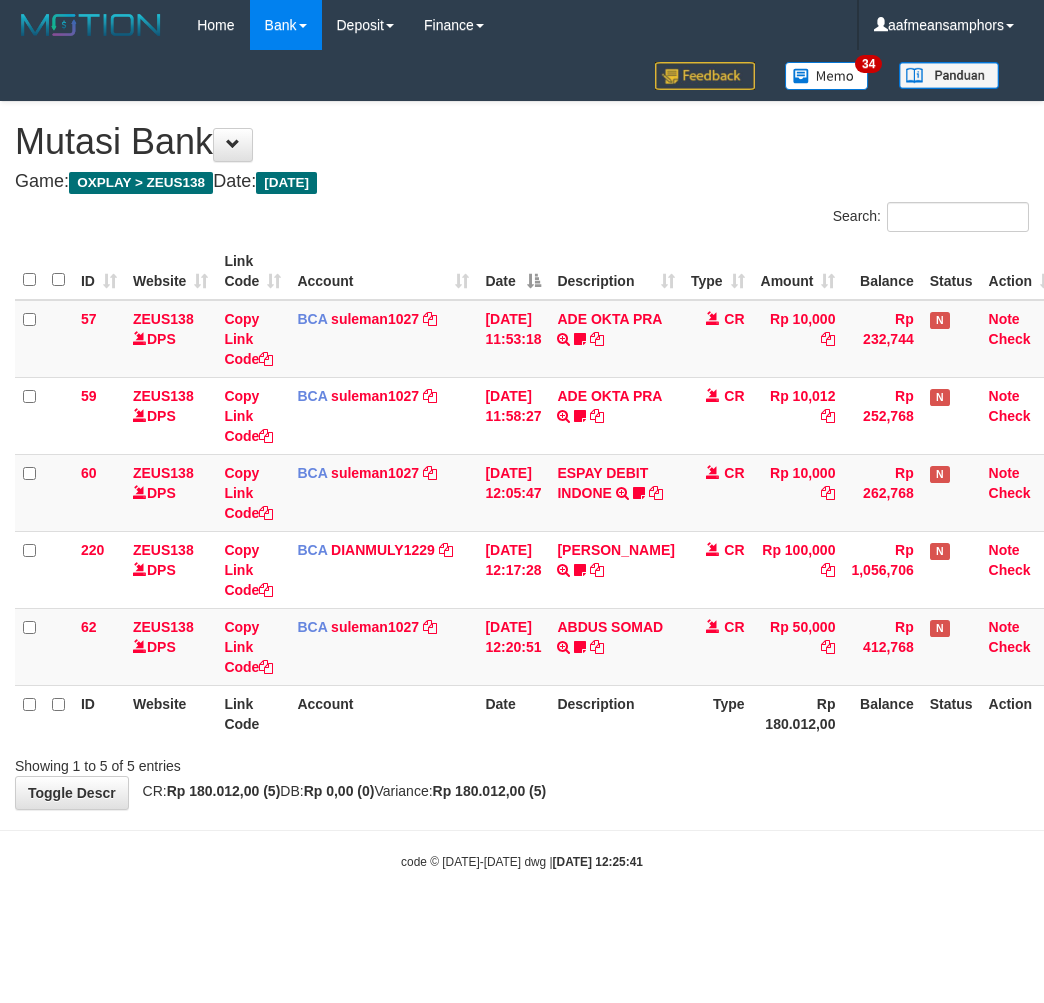 scroll, scrollTop: 0, scrollLeft: 13, axis: horizontal 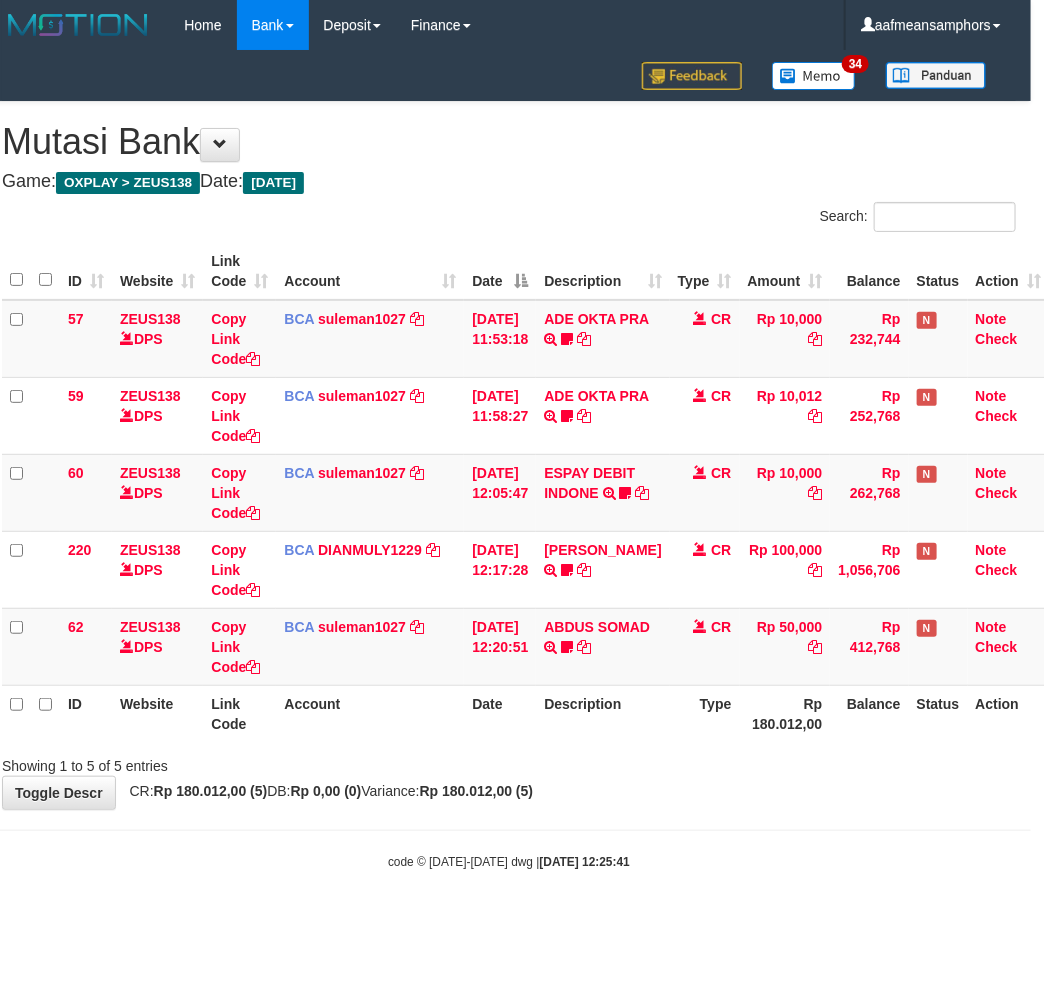 drag, startPoint x: 0, startPoint y: 0, endPoint x: 757, endPoint y: 762, distance: 1074.1011 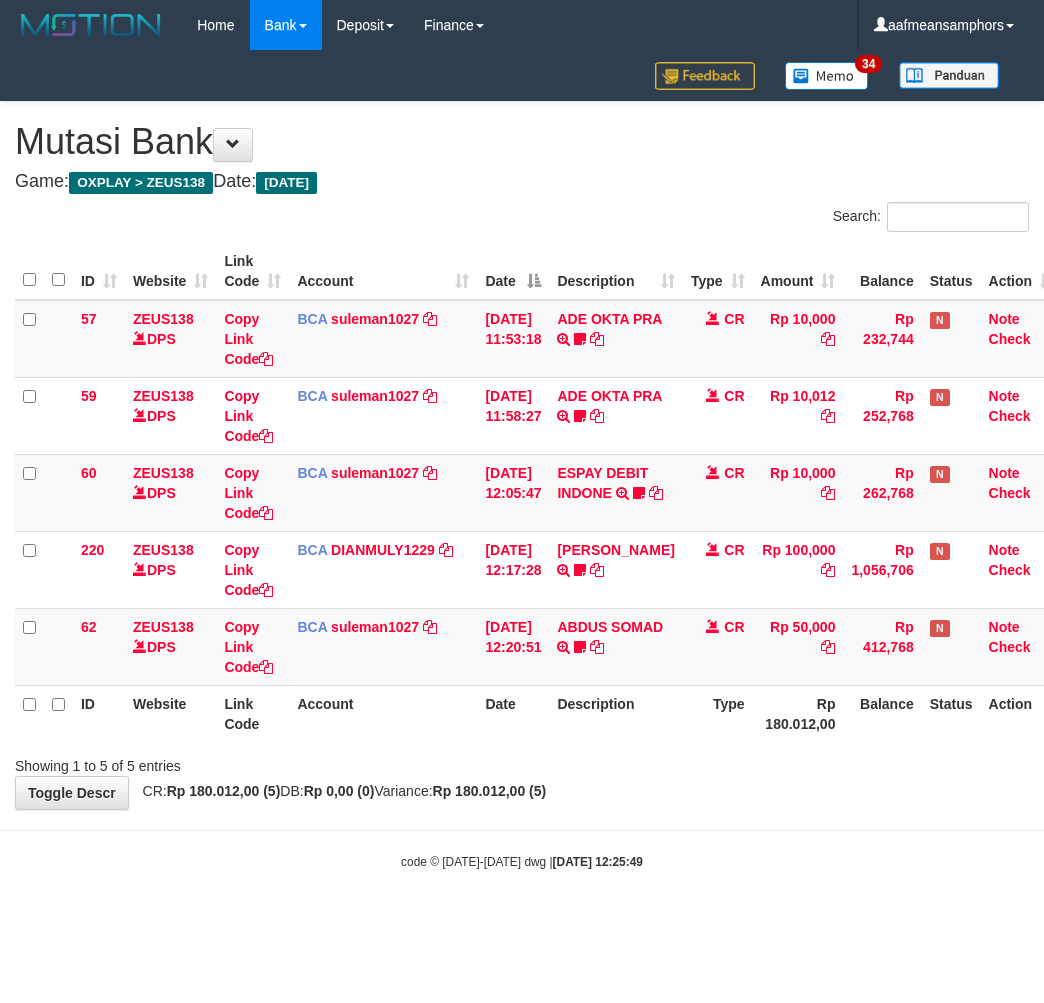 scroll, scrollTop: 0, scrollLeft: 13, axis: horizontal 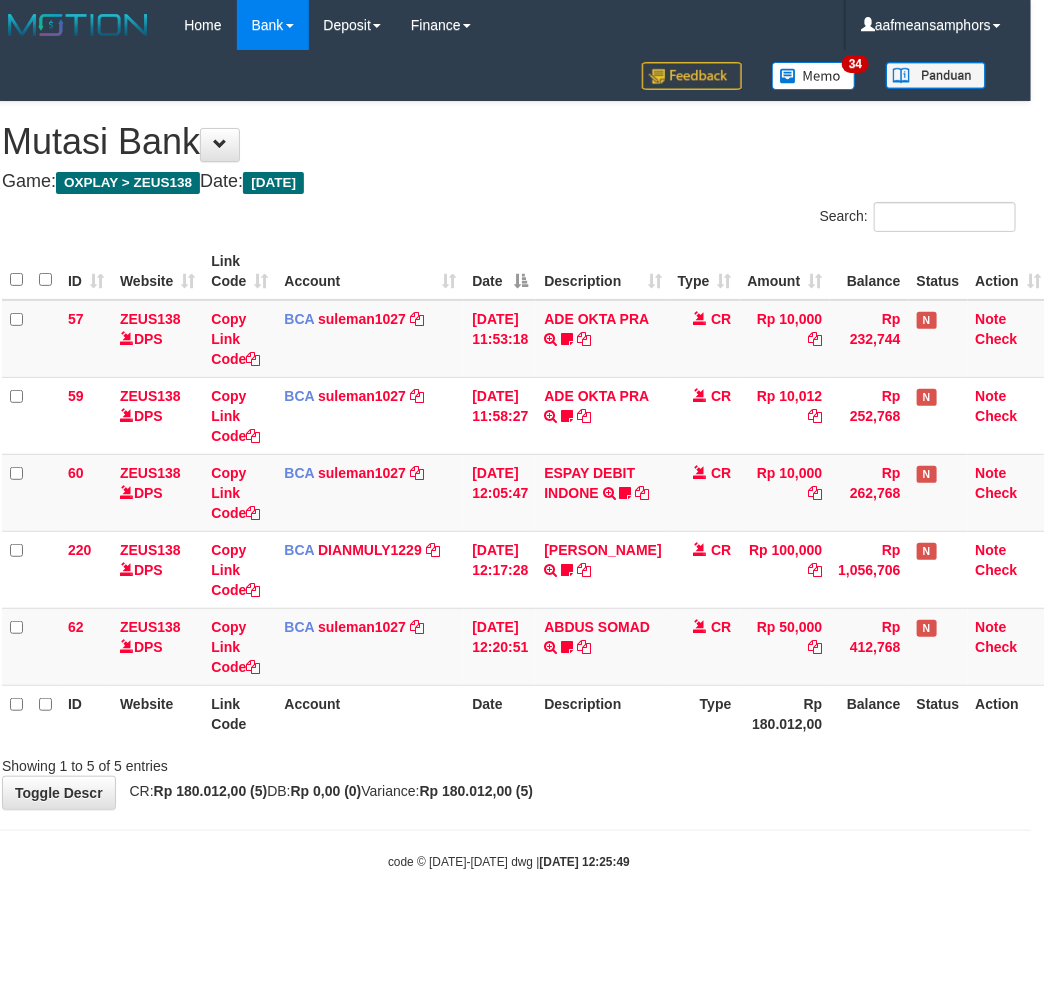 click on "Toggle navigation
Home
Bank
Account List
Load
By Website
Group
[OXPLAY]													ZEUS138
By Load Group (DPS)" at bounding box center (509, 460) 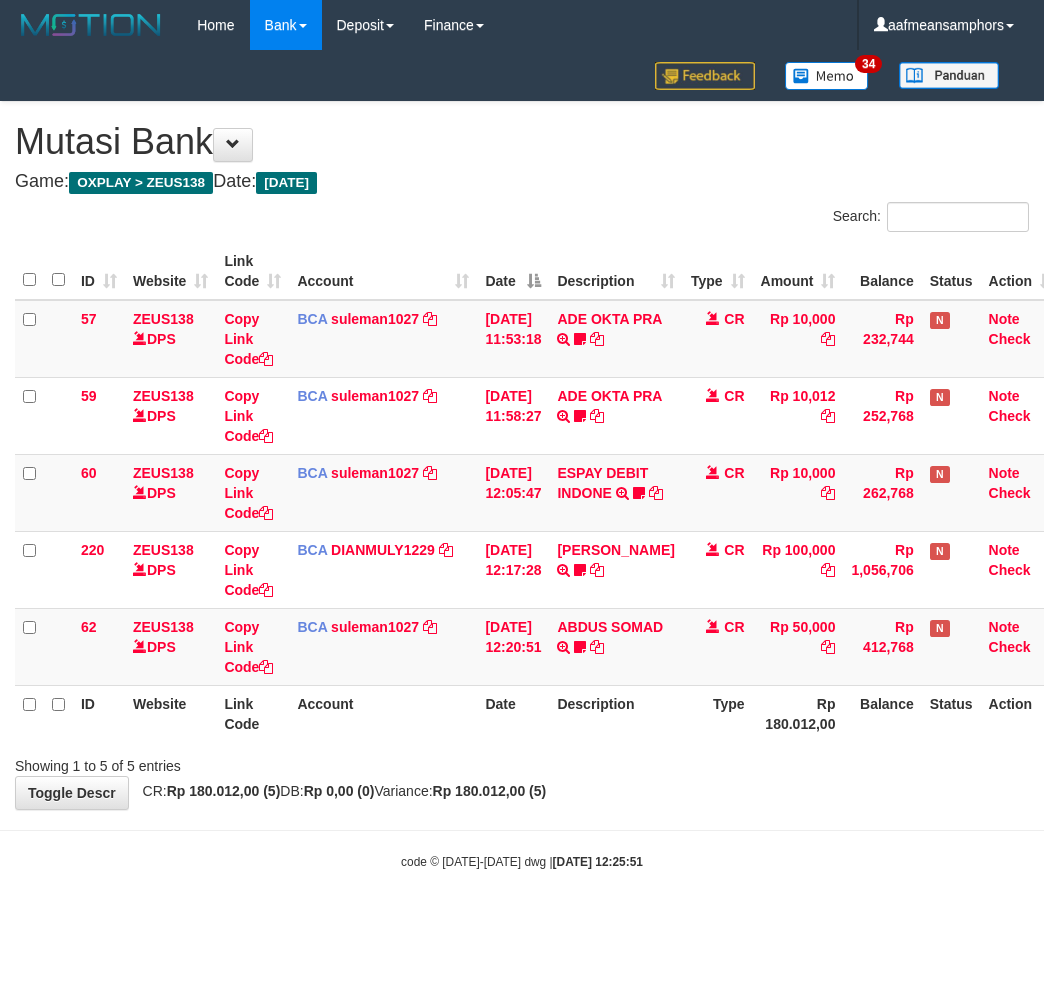 scroll, scrollTop: 0, scrollLeft: 13, axis: horizontal 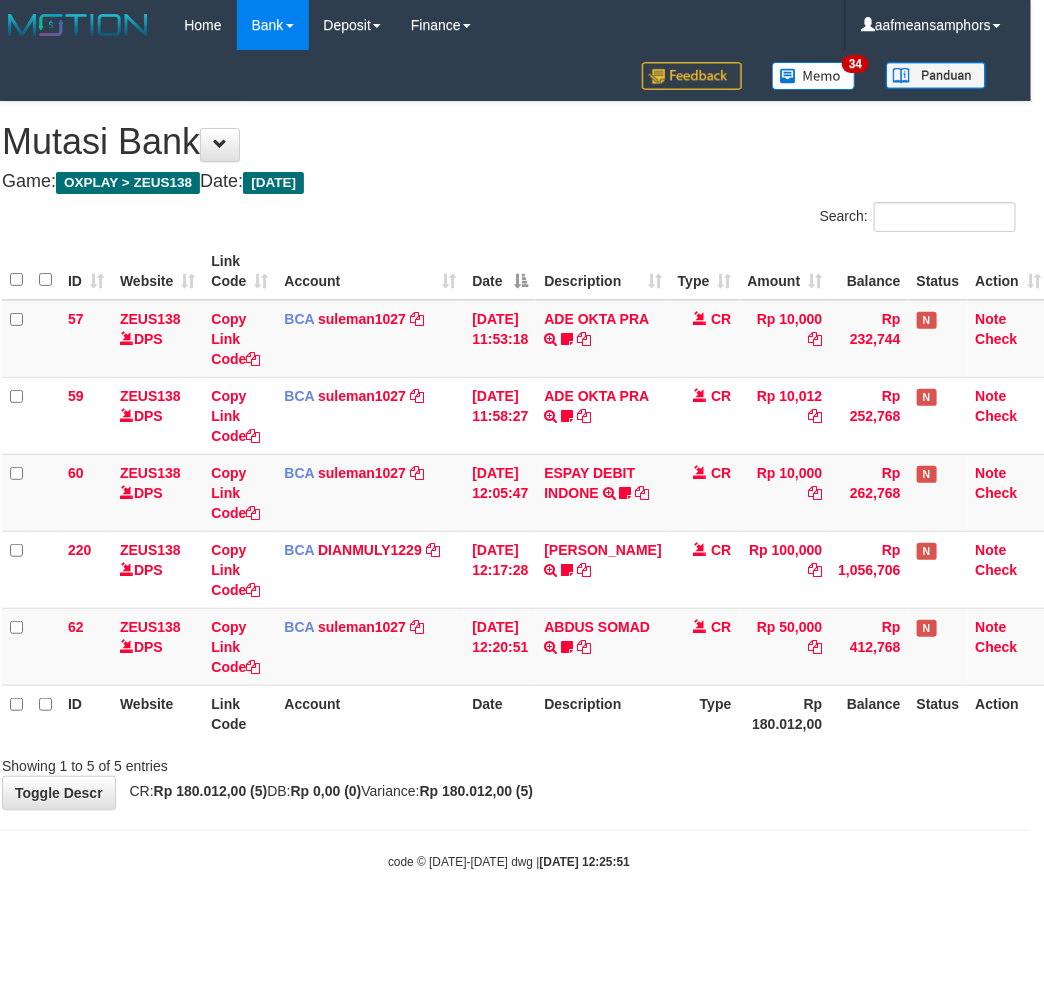click on "Showing 1 to 5 of 5 entries" at bounding box center [509, 762] 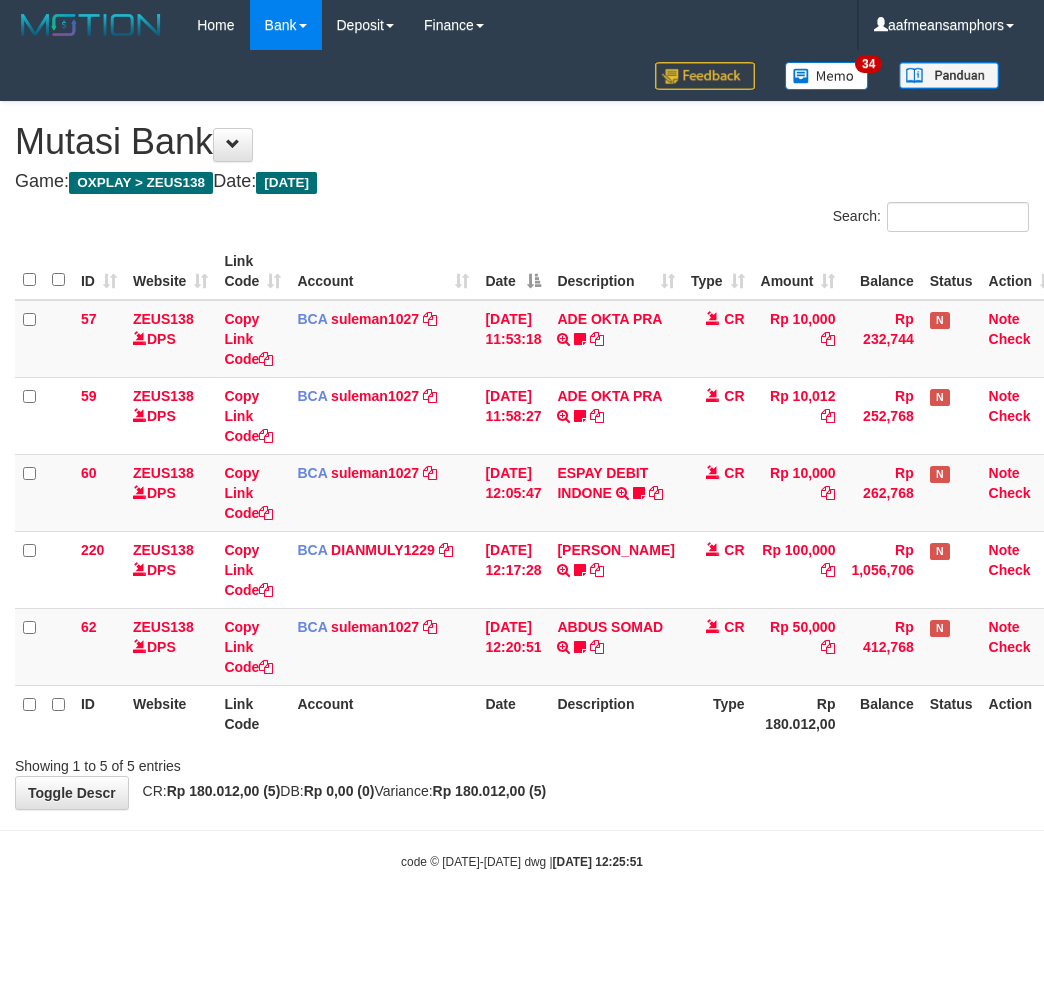 scroll, scrollTop: 0, scrollLeft: 13, axis: horizontal 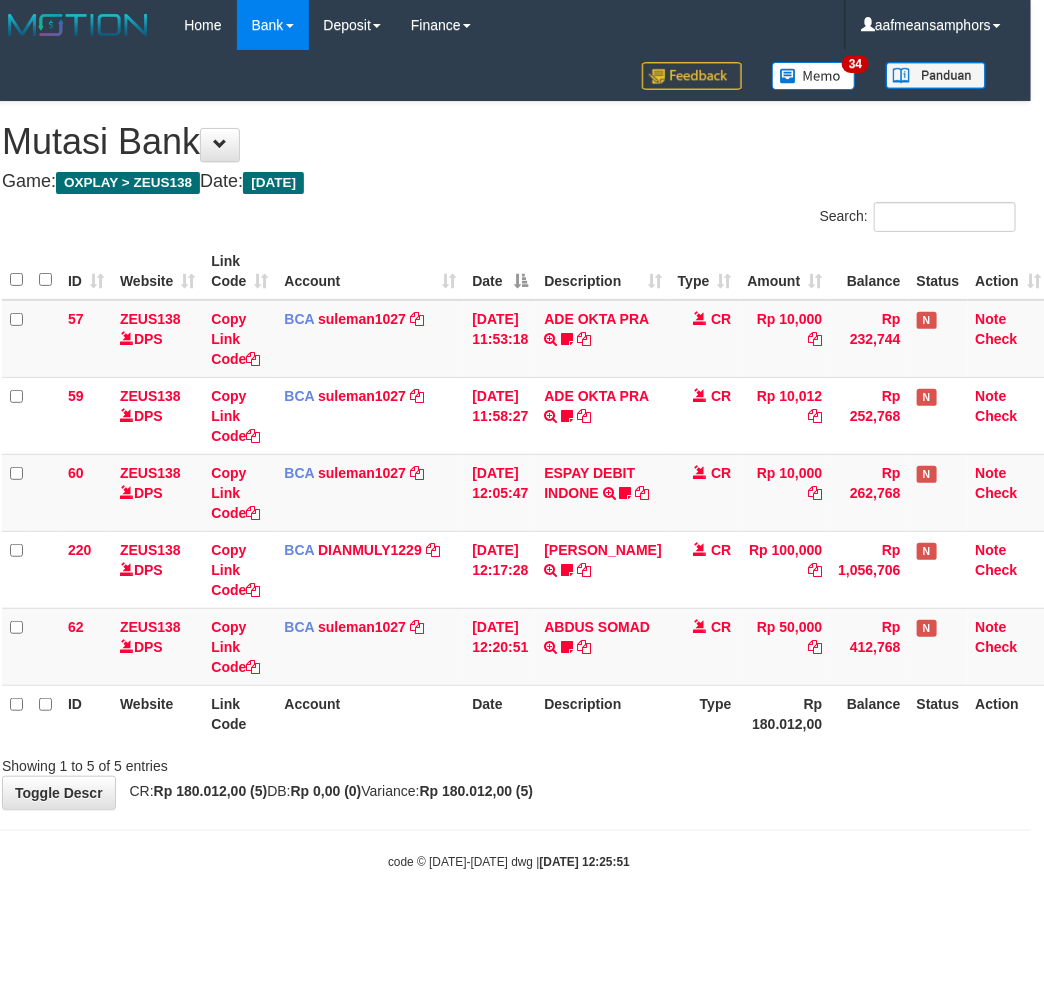 drag, startPoint x: 0, startPoint y: 0, endPoint x: 748, endPoint y: 771, distance: 1074.2183 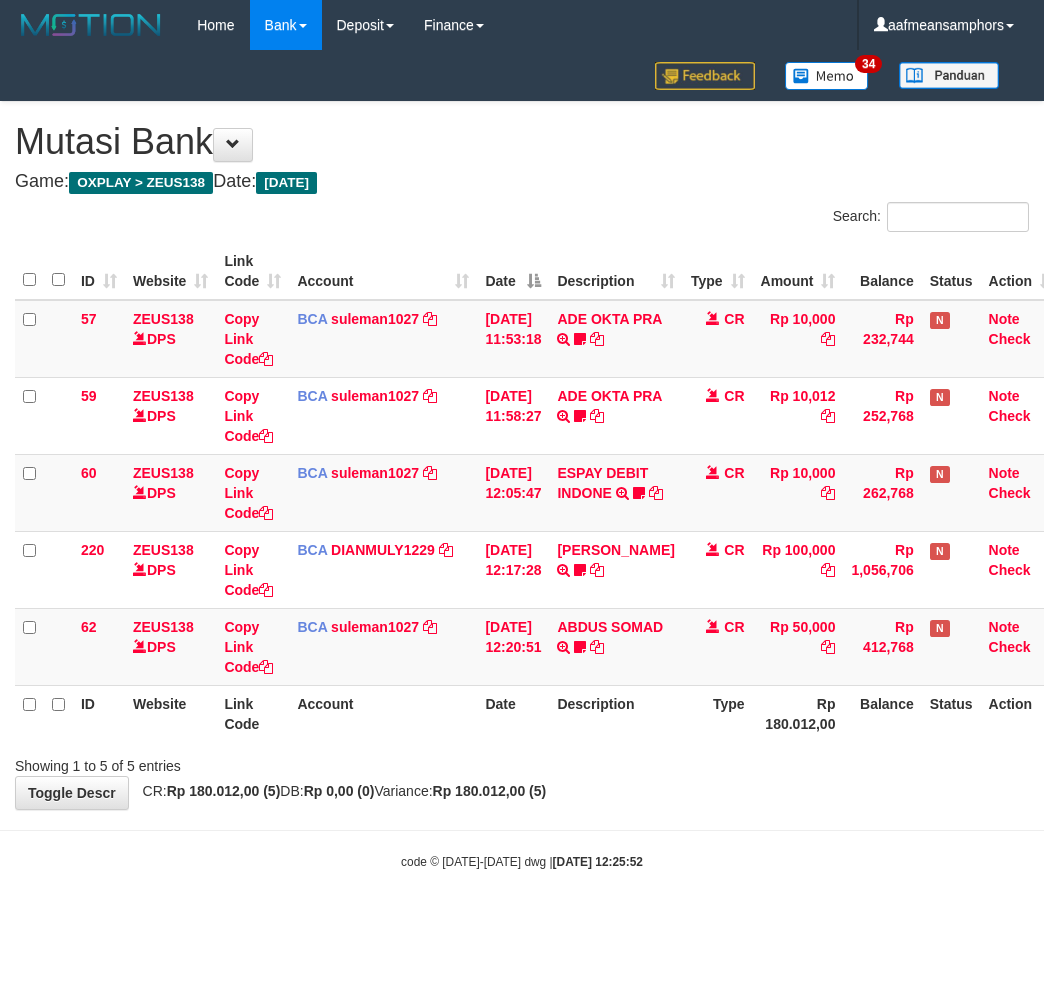 scroll, scrollTop: 0, scrollLeft: 13, axis: horizontal 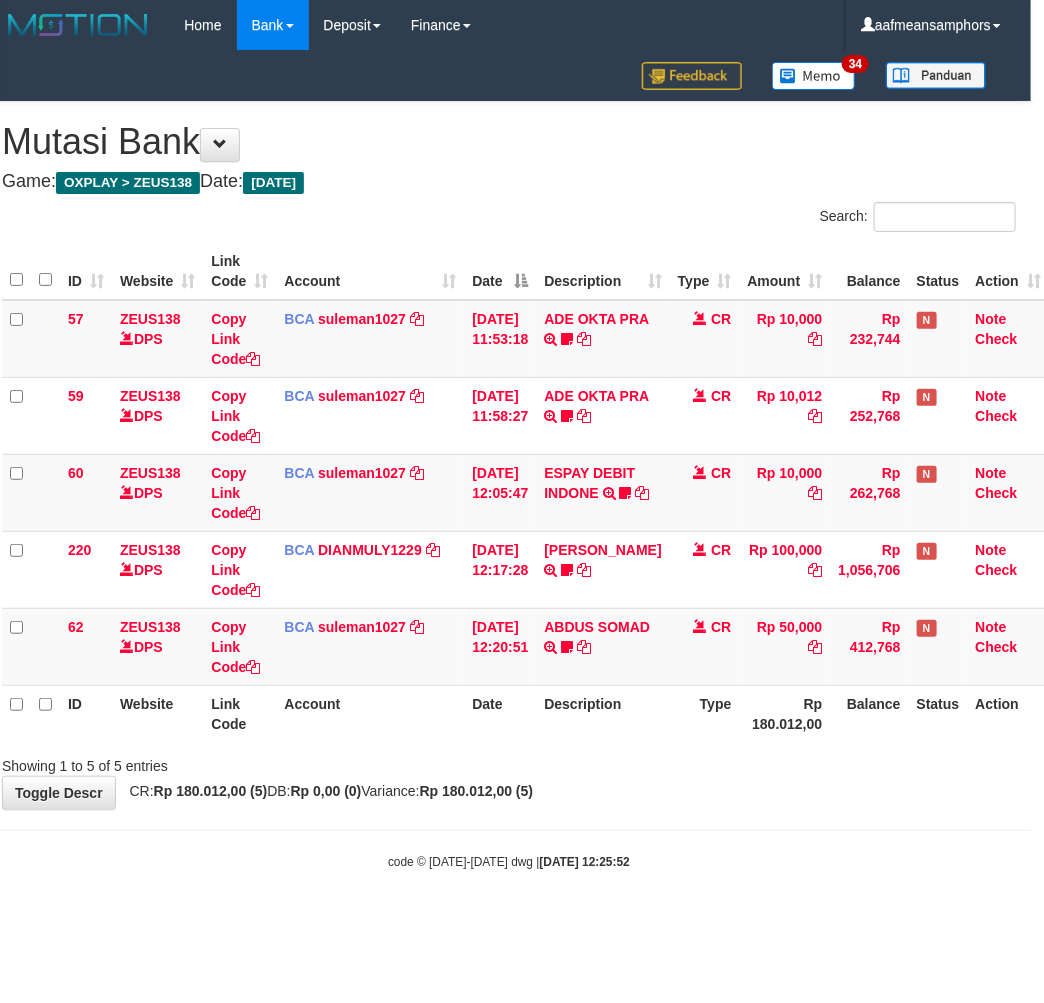 click on "Showing 1 to 5 of 5 entries" at bounding box center [509, 762] 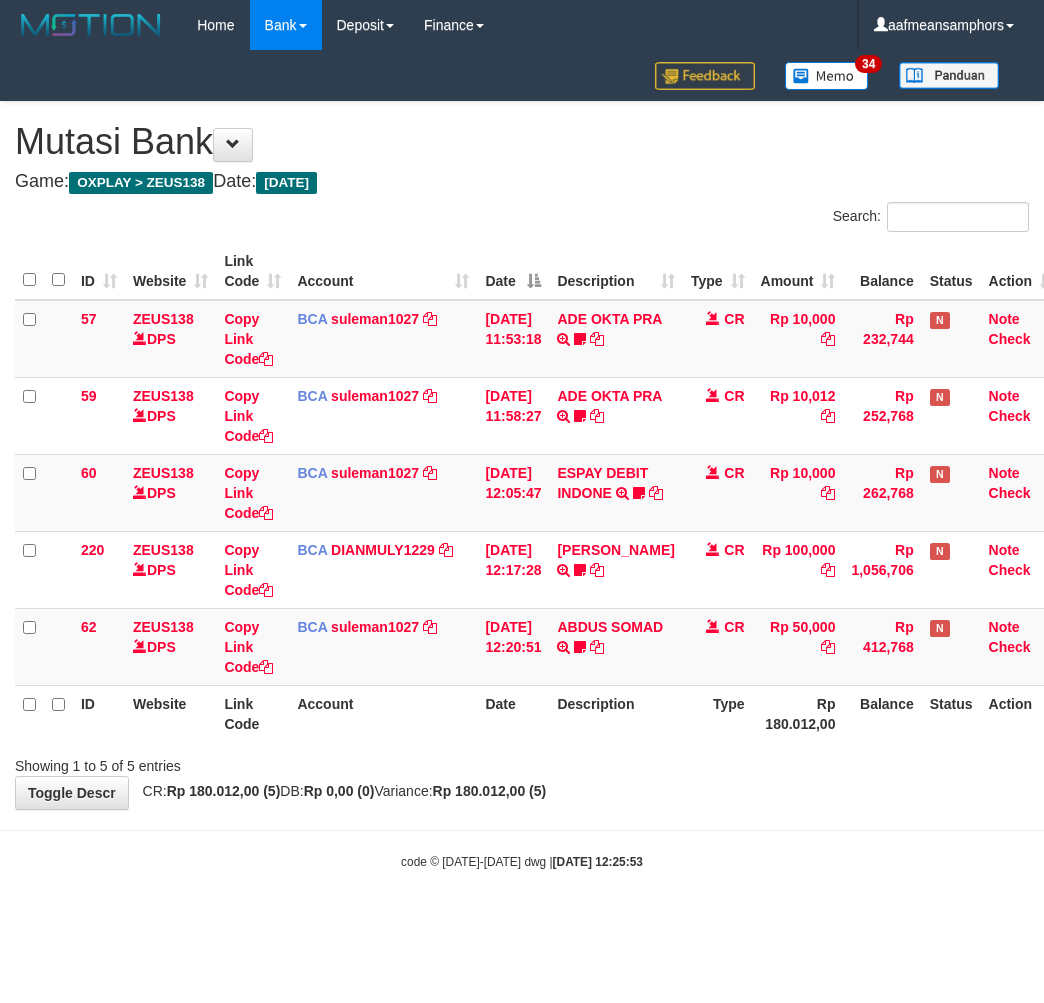 scroll, scrollTop: 0, scrollLeft: 13, axis: horizontal 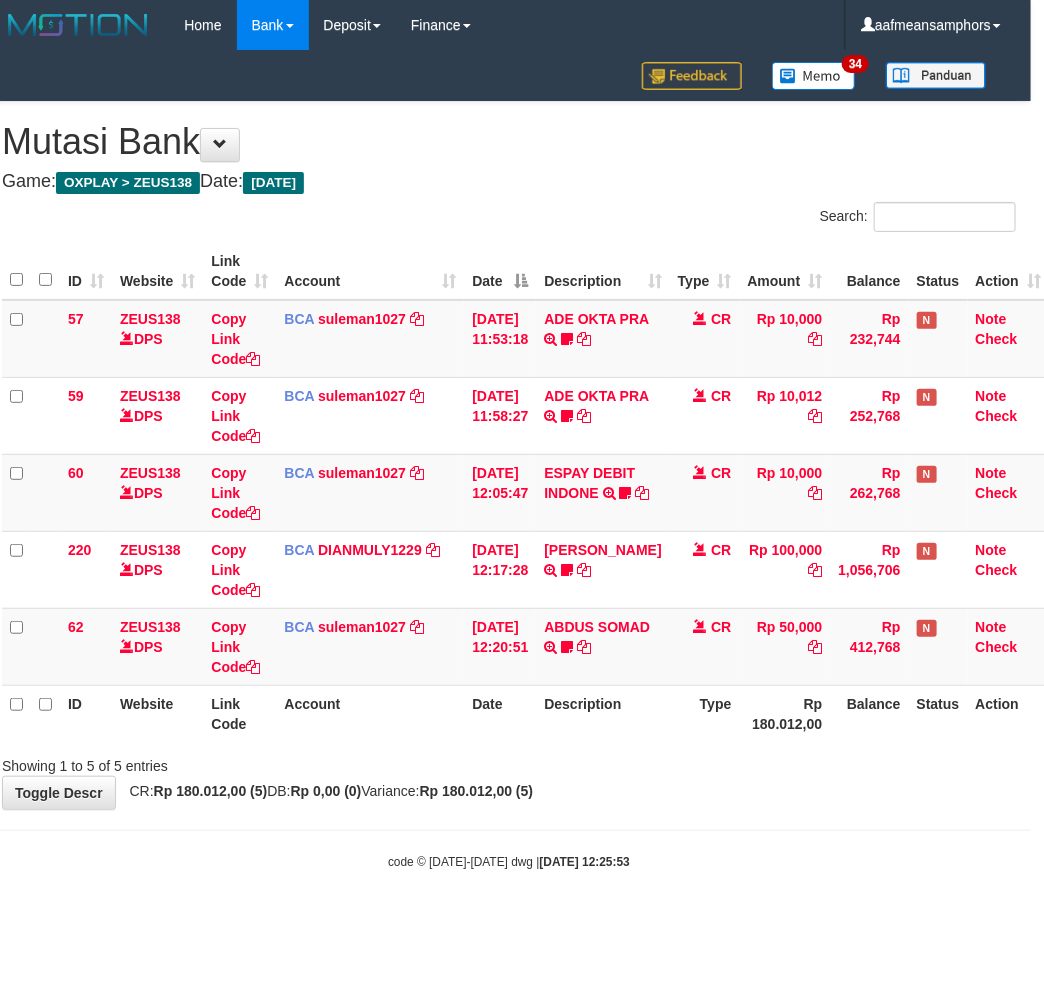 click on "Toggle navigation
Home
Bank
Account List
Load
By Website
Group
[OXPLAY]													ZEUS138
By Load Group (DPS)" at bounding box center (509, 460) 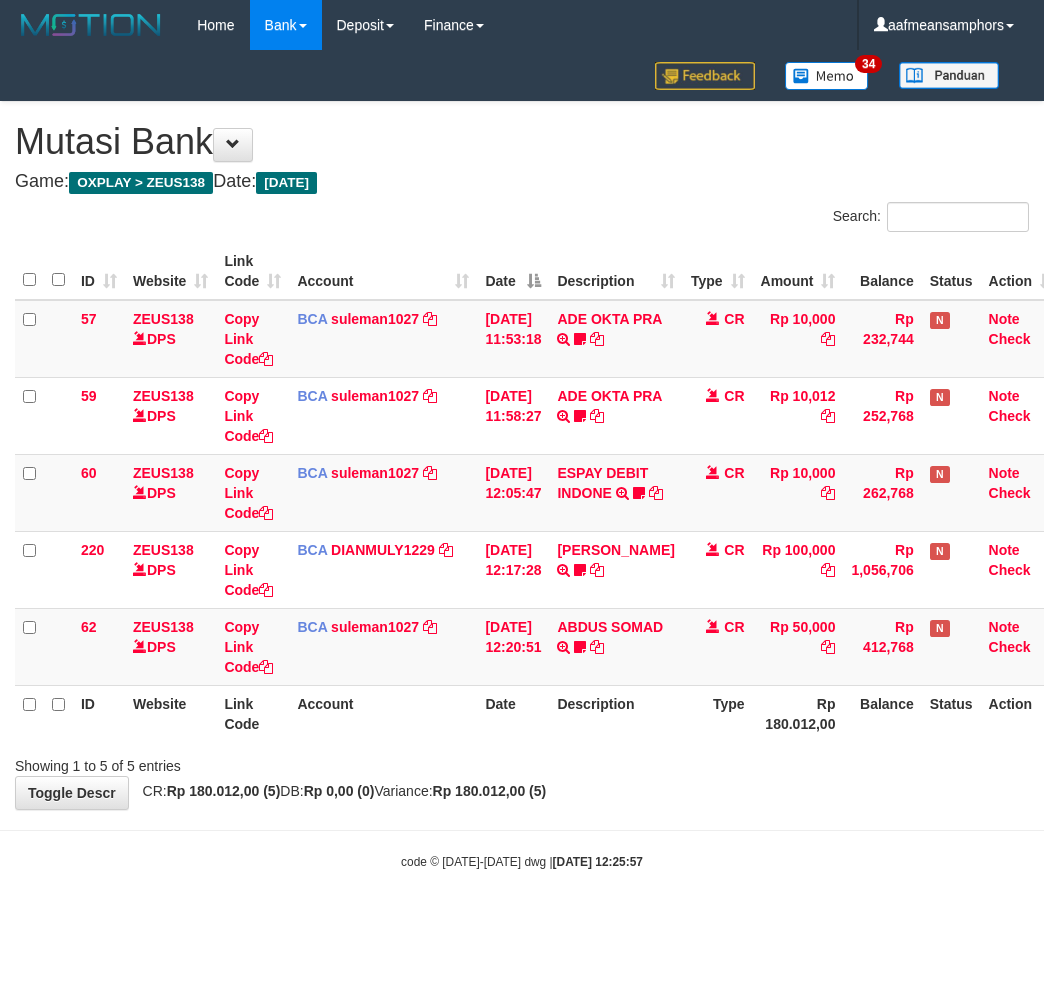 scroll, scrollTop: 0, scrollLeft: 13, axis: horizontal 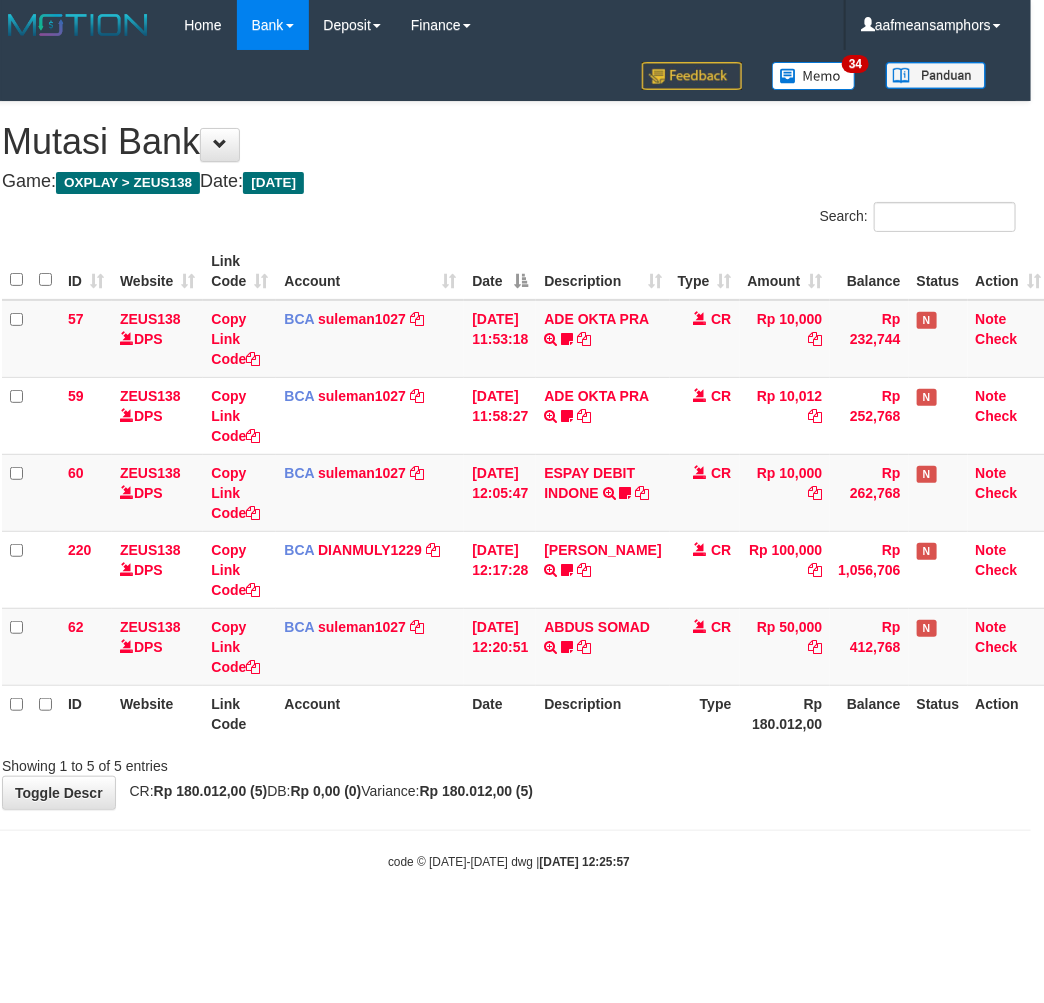 click on "**********" at bounding box center (509, 455) 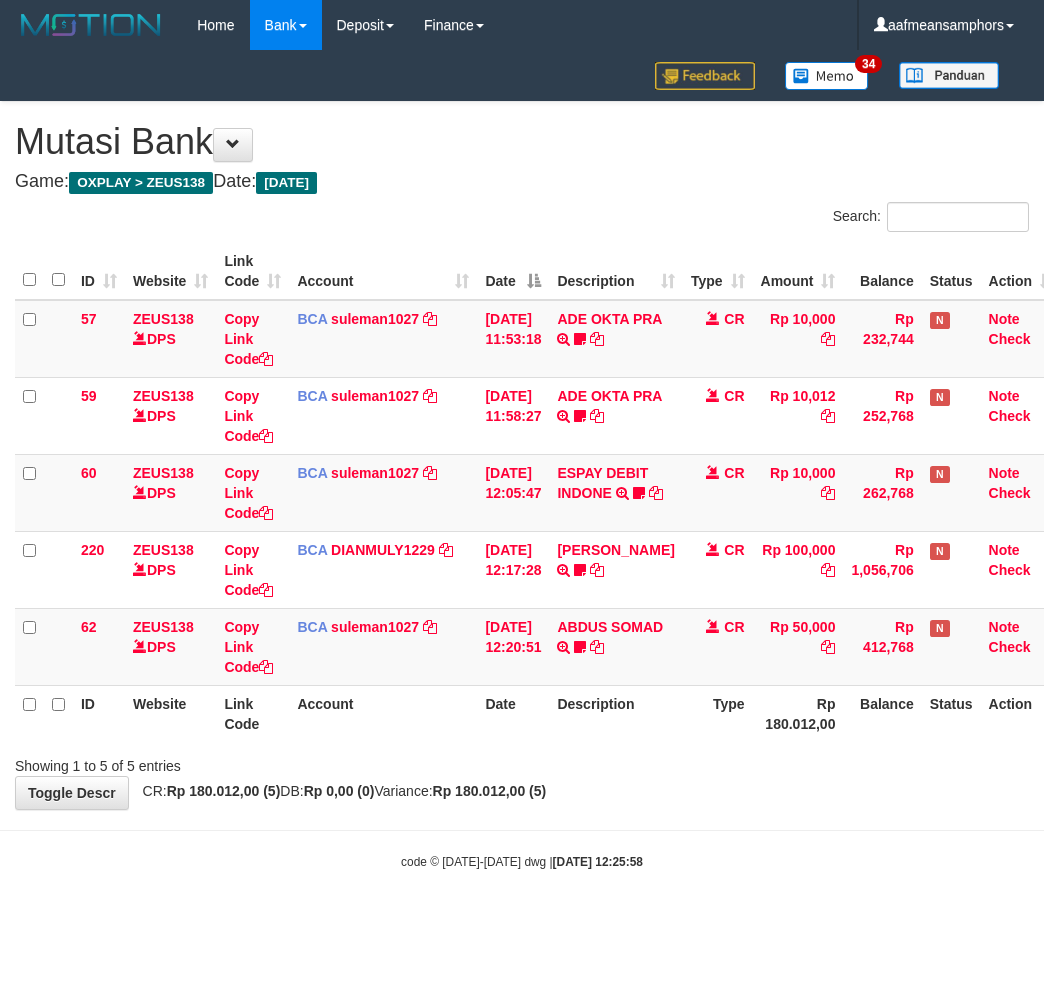 scroll, scrollTop: 0, scrollLeft: 13, axis: horizontal 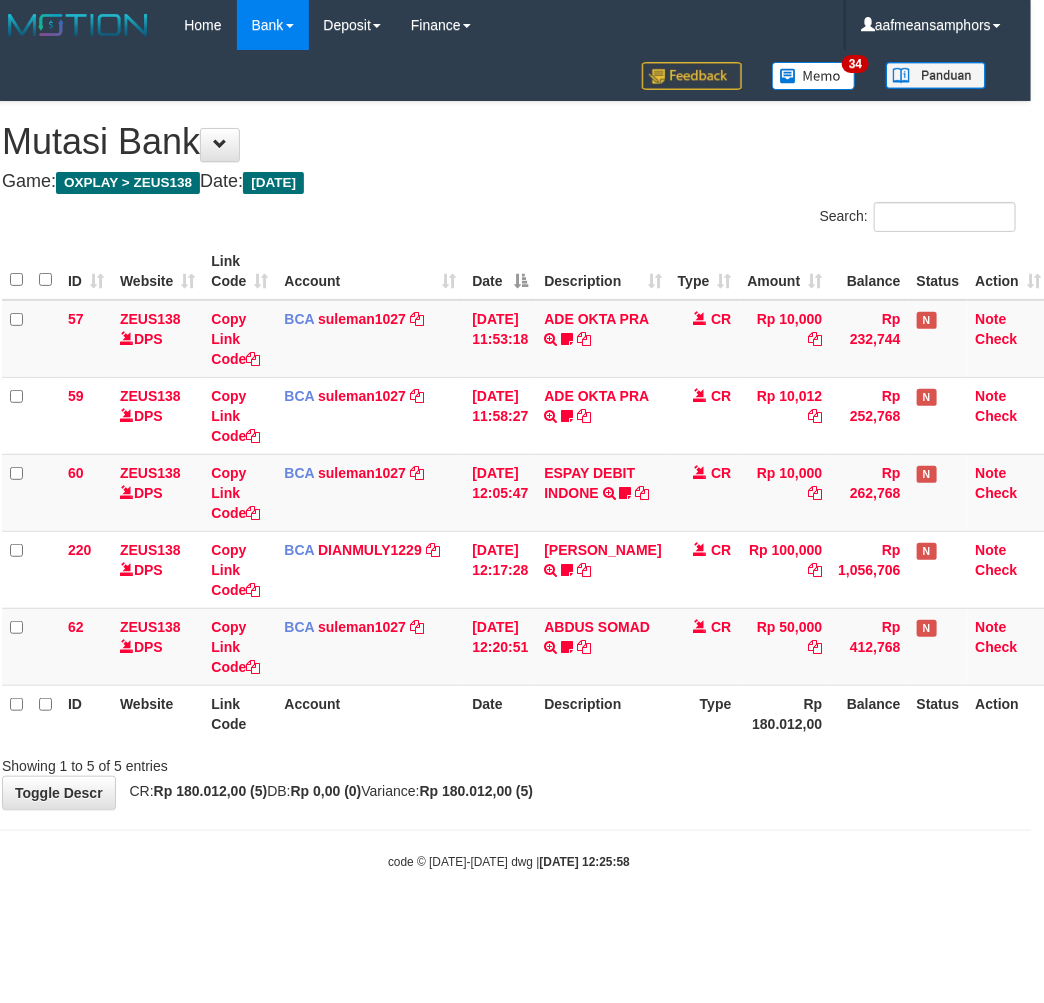 drag, startPoint x: 0, startPoint y: 0, endPoint x: 676, endPoint y: 806, distance: 1051.9563 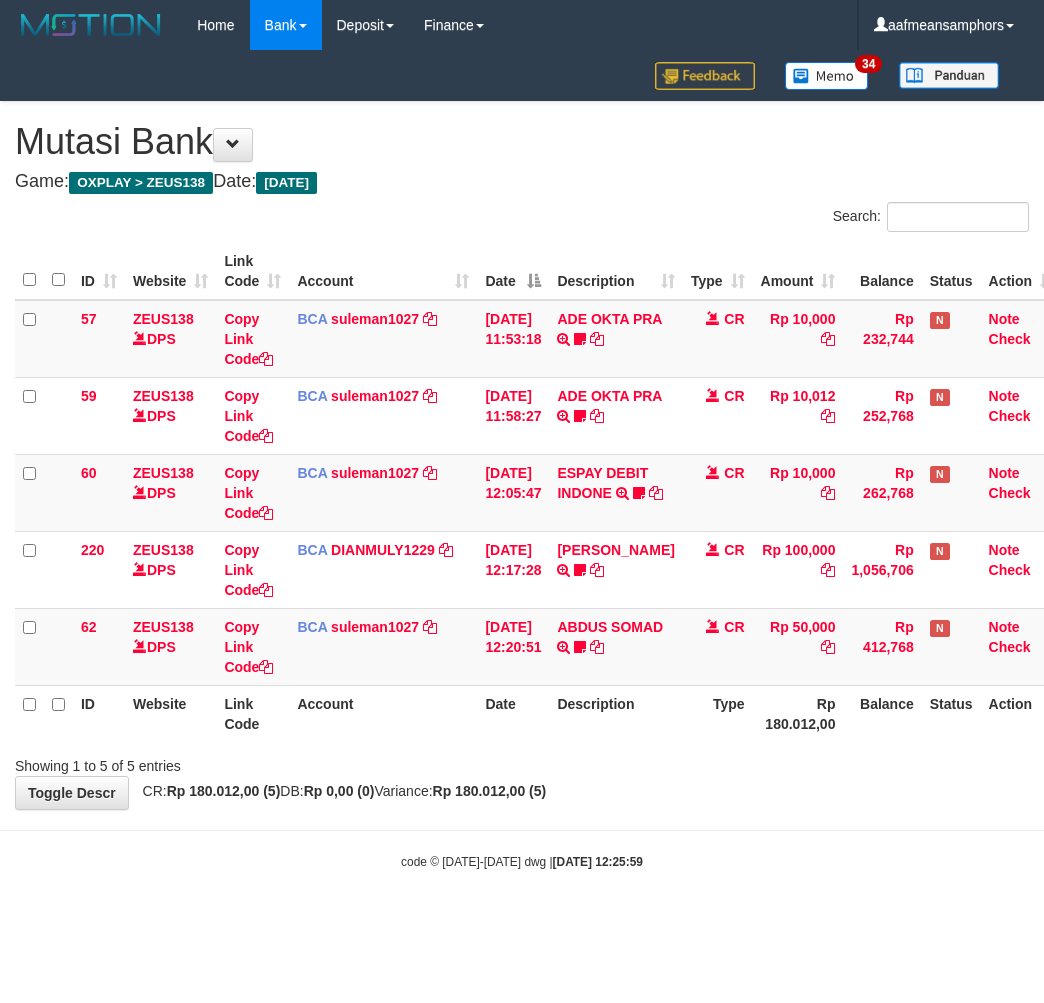 scroll, scrollTop: 0, scrollLeft: 13, axis: horizontal 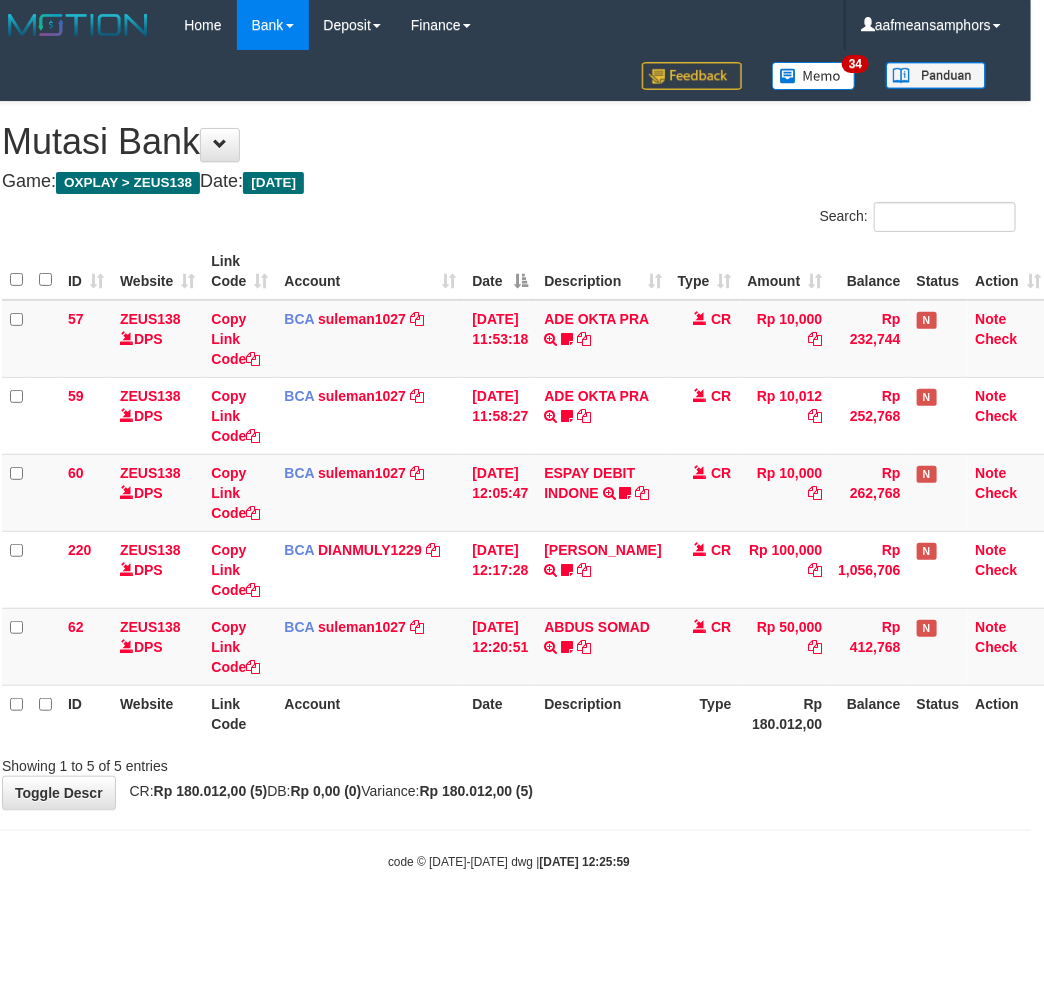 click on "**********" at bounding box center (509, 455) 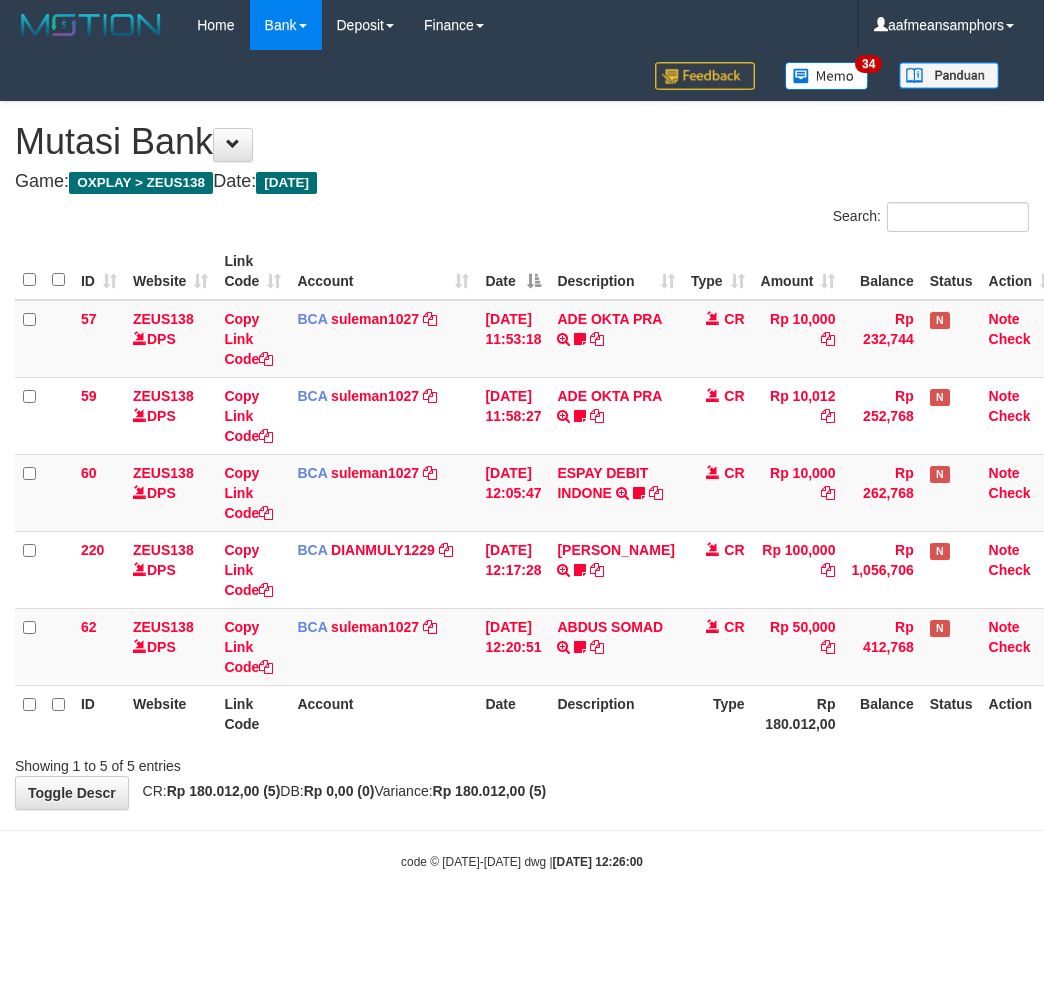 scroll, scrollTop: 0, scrollLeft: 13, axis: horizontal 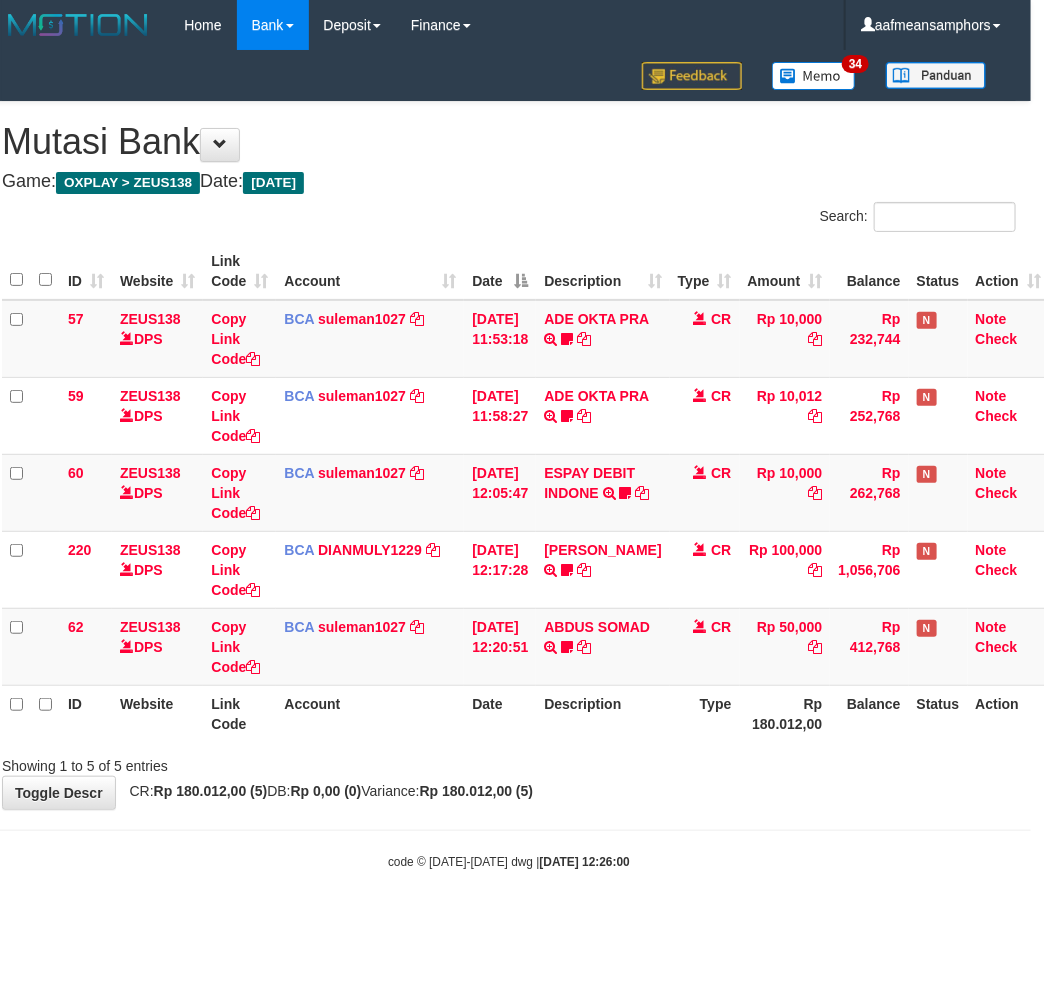 click on "**********" at bounding box center (509, 455) 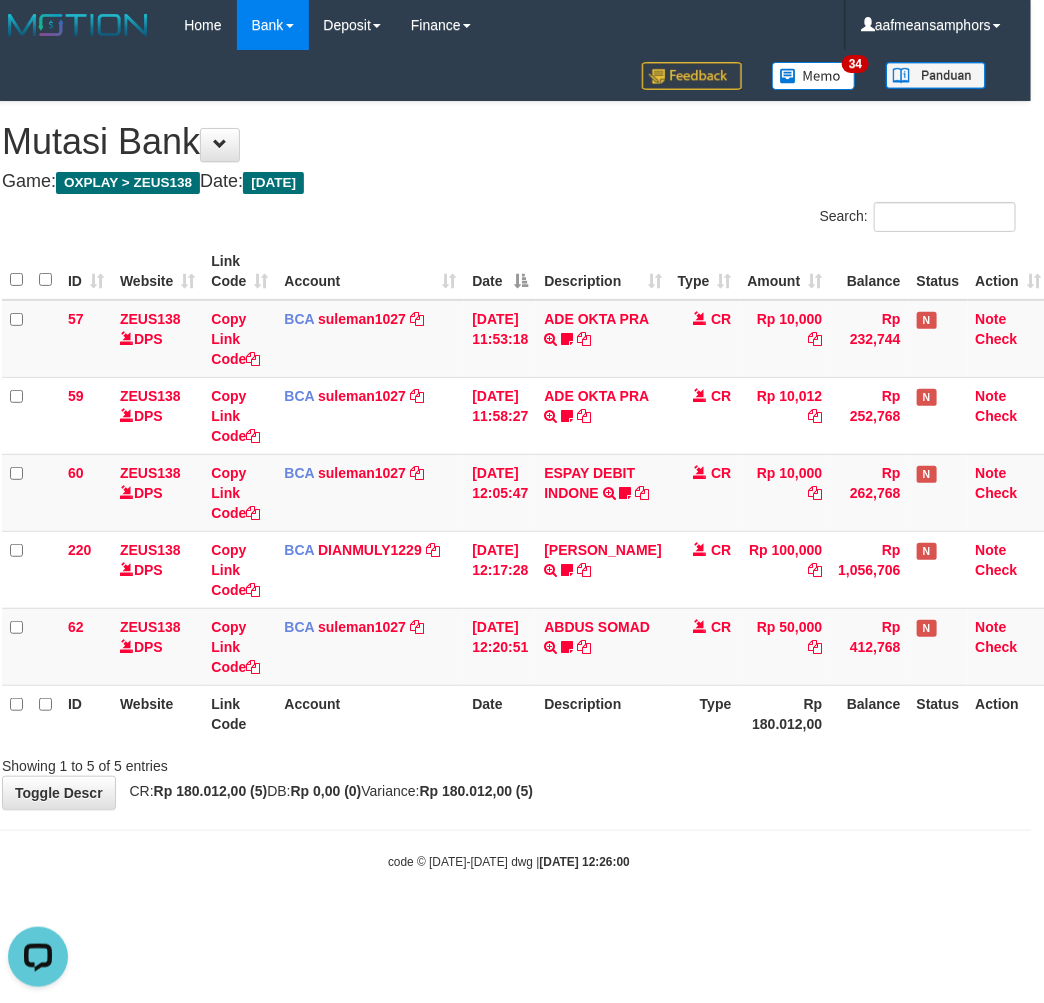 scroll, scrollTop: 0, scrollLeft: 0, axis: both 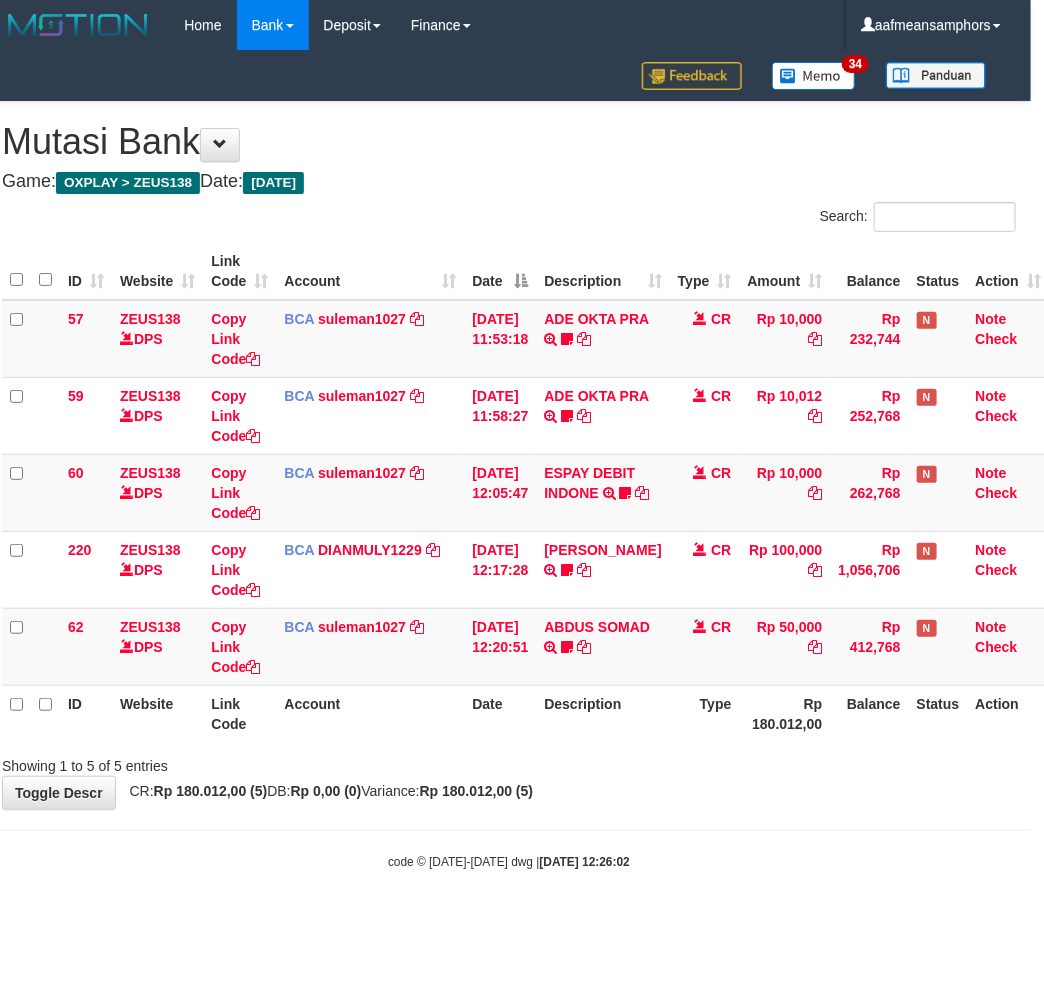 click on "**********" at bounding box center (509, 455) 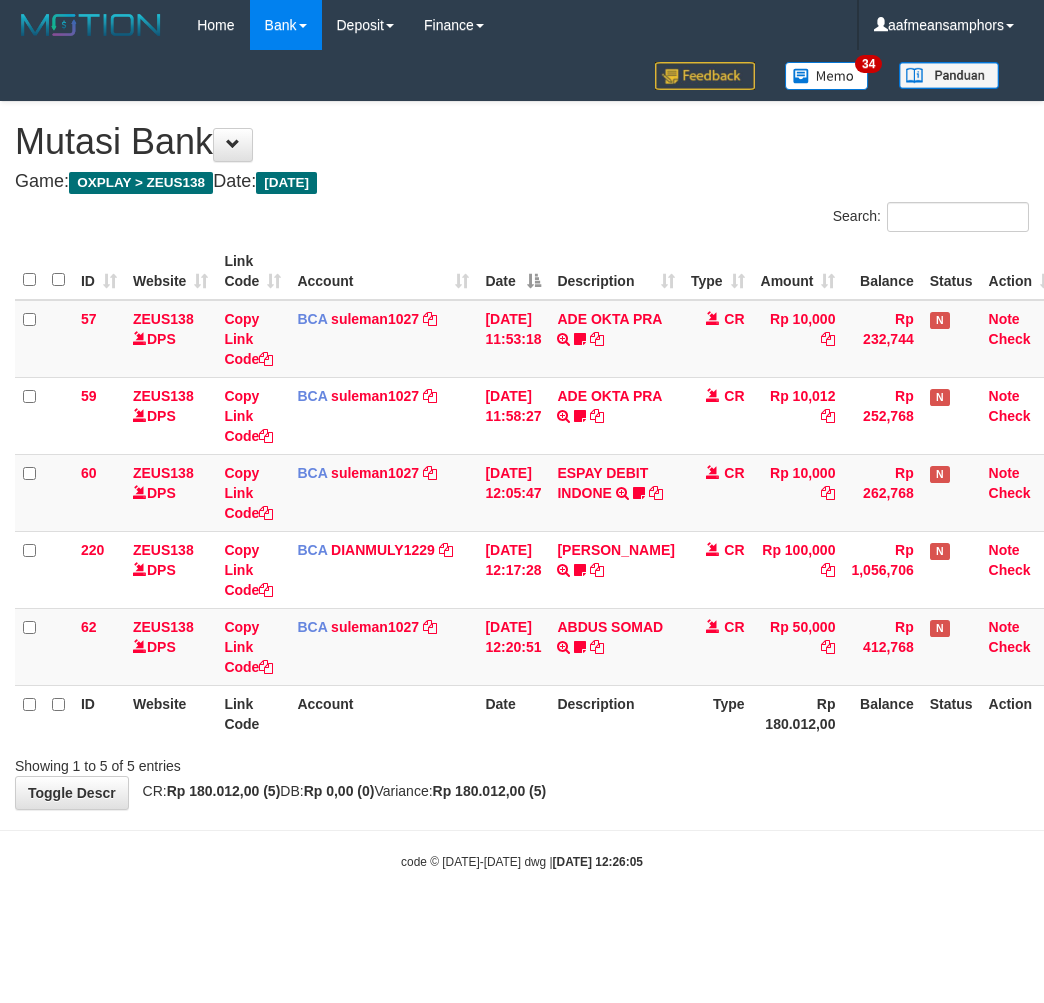scroll, scrollTop: 0, scrollLeft: 13, axis: horizontal 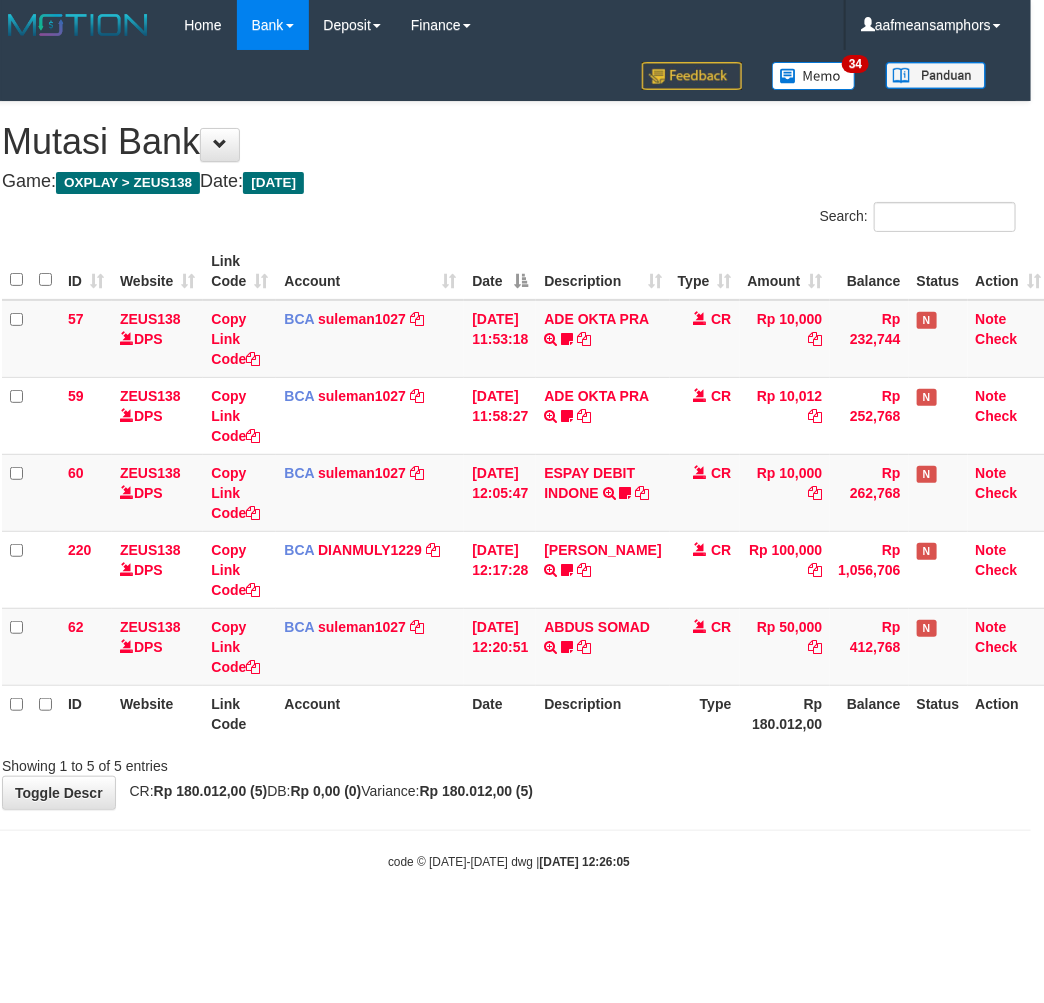drag, startPoint x: 0, startPoint y: 0, endPoint x: 693, endPoint y: 777, distance: 1041.1427 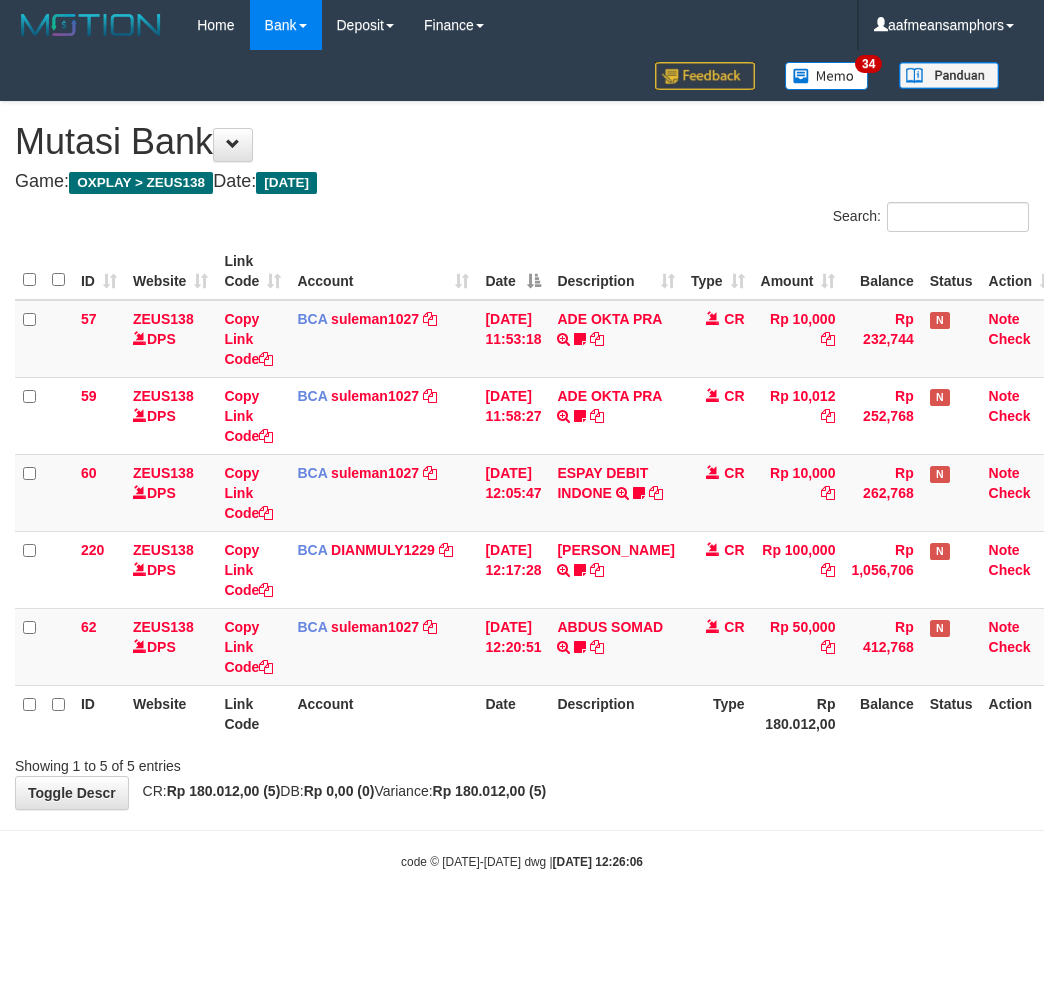 scroll, scrollTop: 0, scrollLeft: 13, axis: horizontal 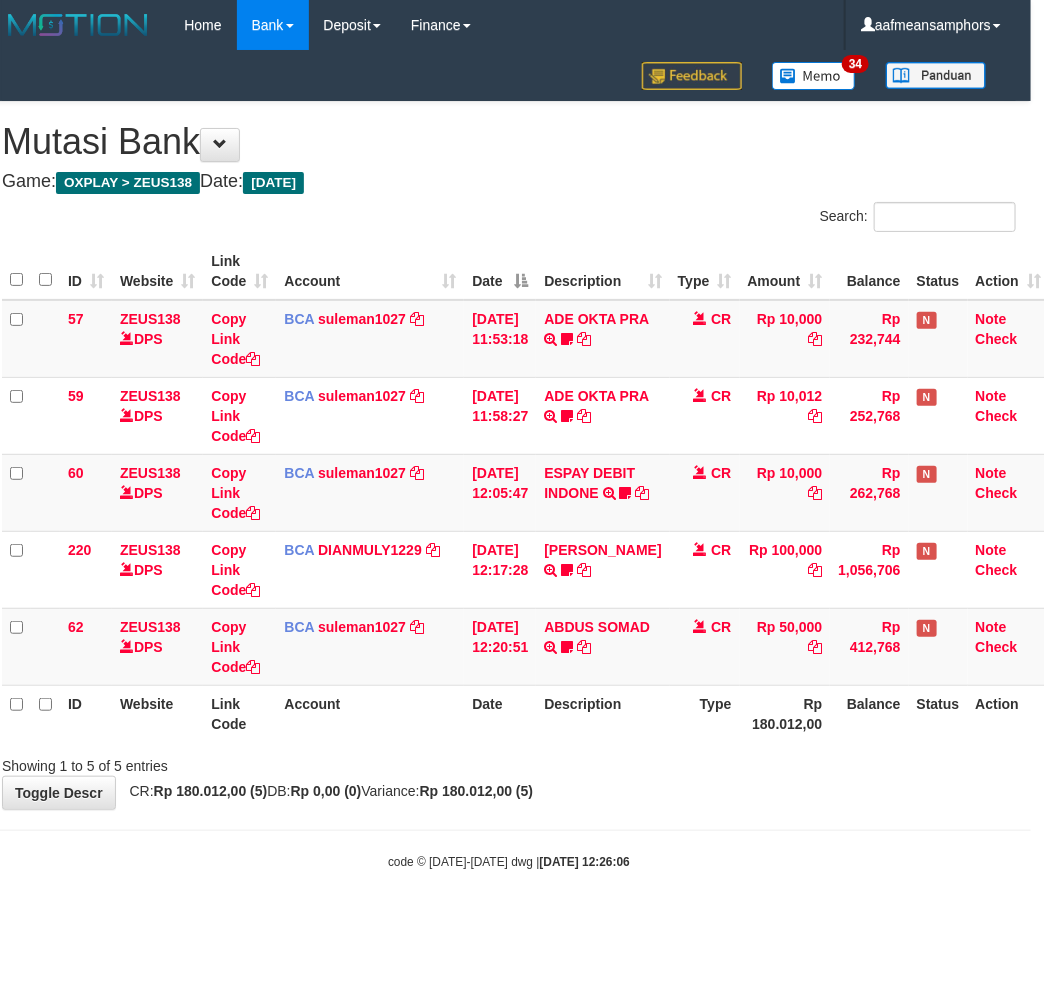 click on "**********" at bounding box center (509, 455) 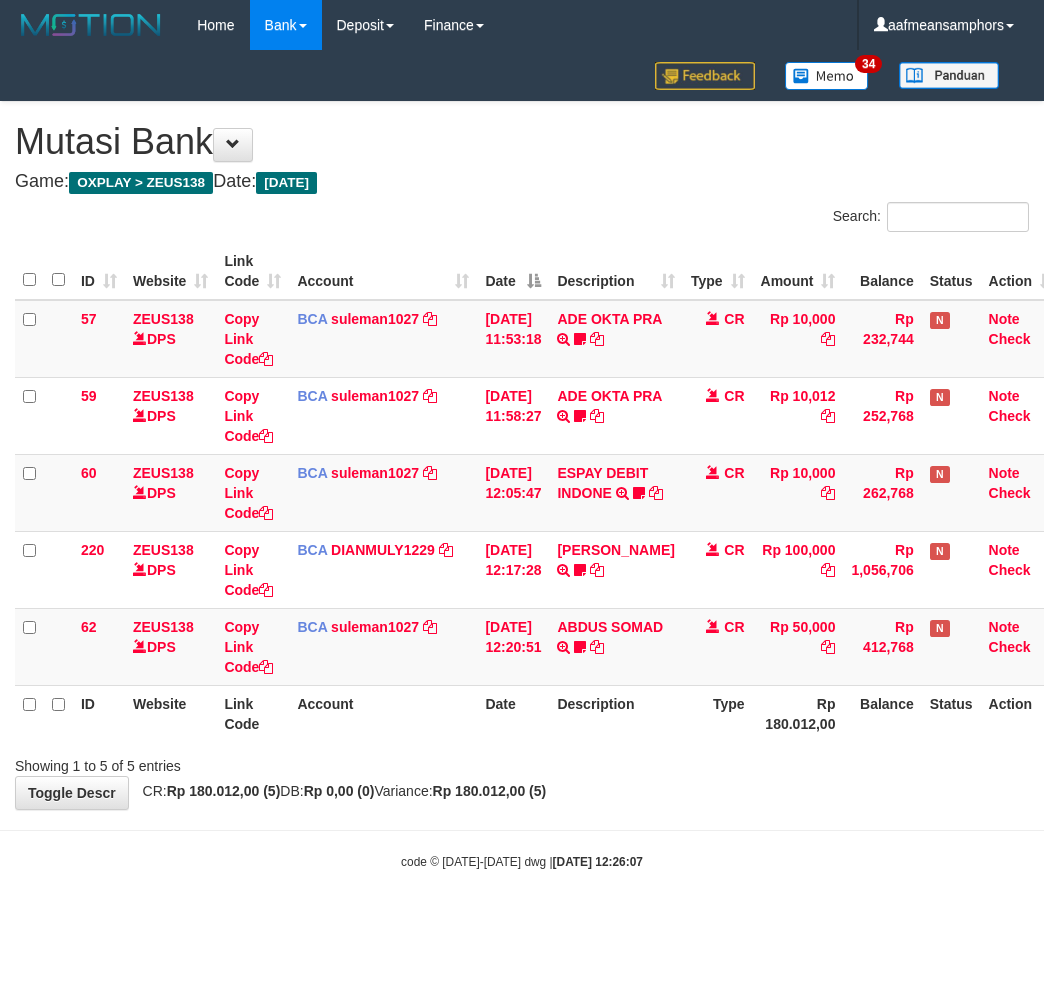 scroll, scrollTop: 0, scrollLeft: 13, axis: horizontal 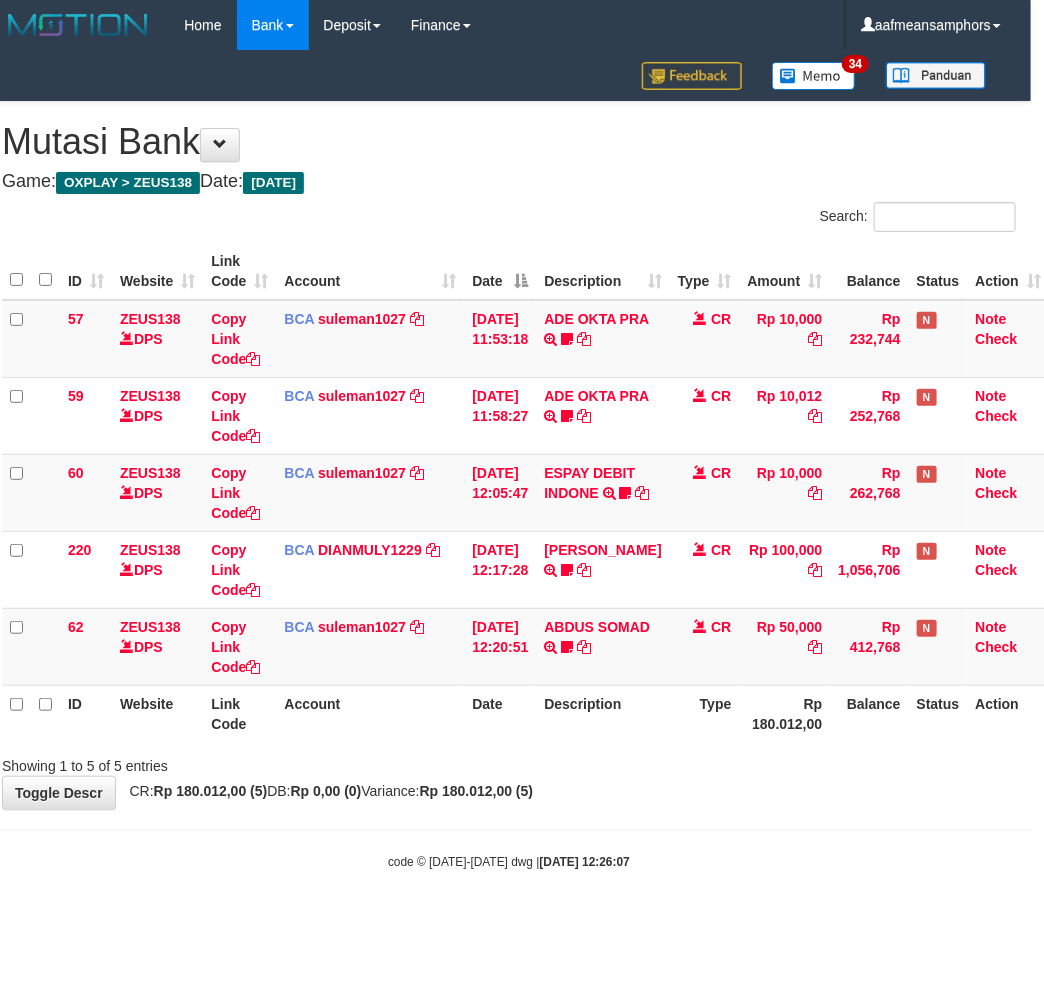 click on "**********" at bounding box center (509, 455) 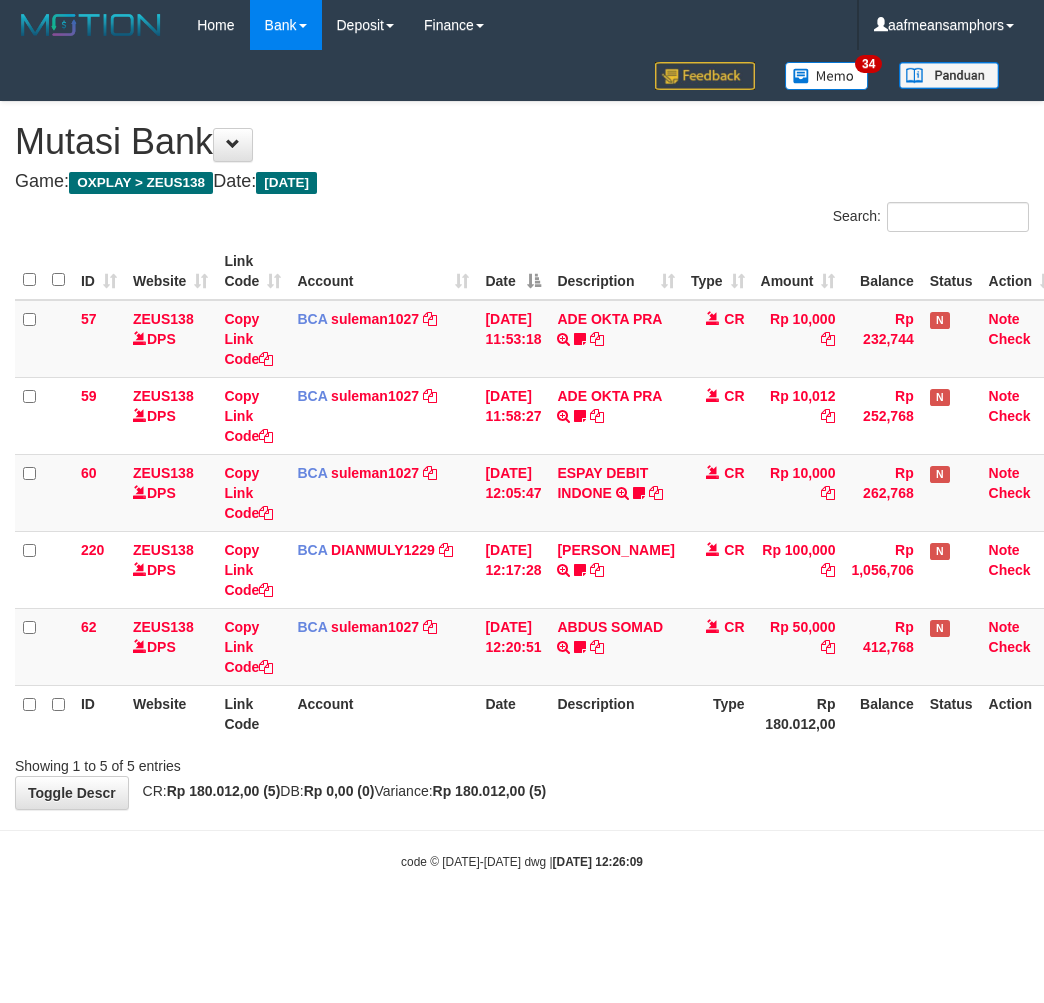 scroll, scrollTop: 0, scrollLeft: 13, axis: horizontal 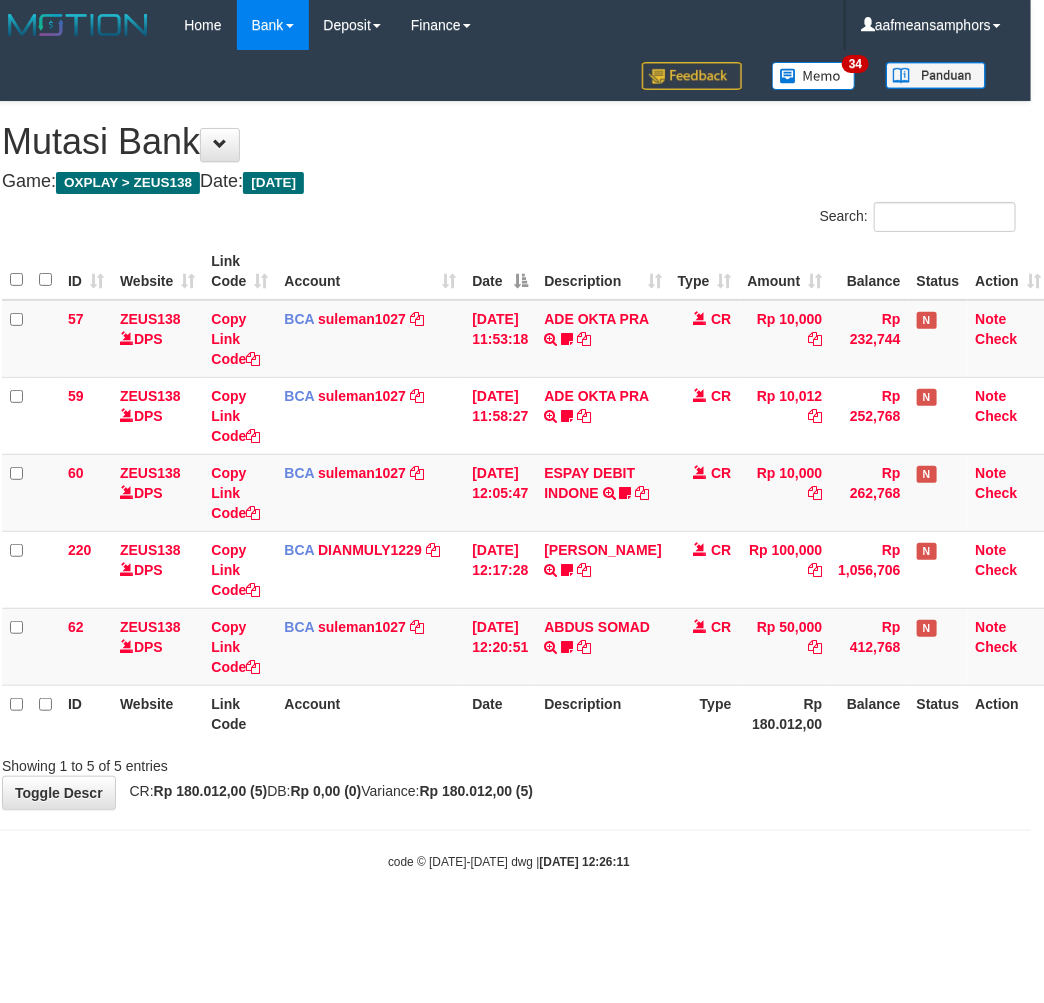 click on "**********" at bounding box center (509, 455) 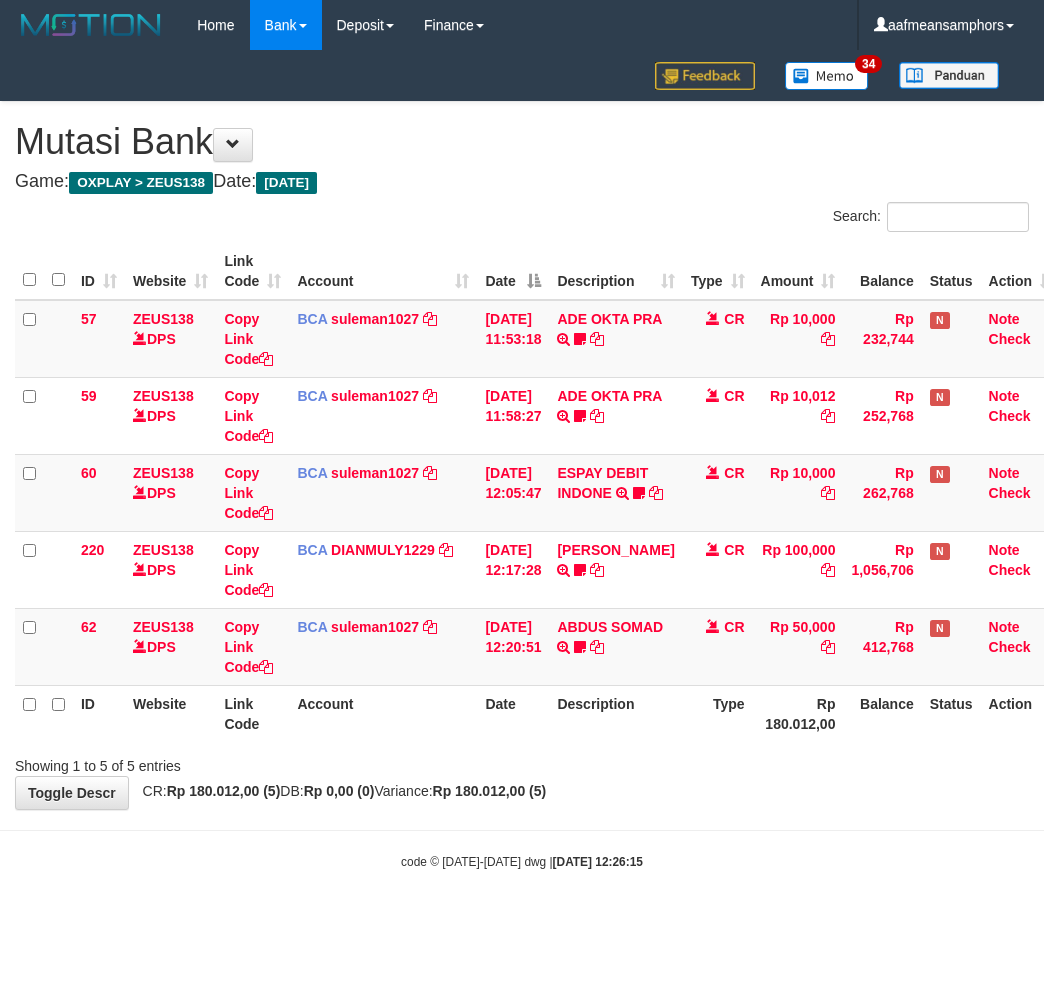 scroll, scrollTop: 0, scrollLeft: 13, axis: horizontal 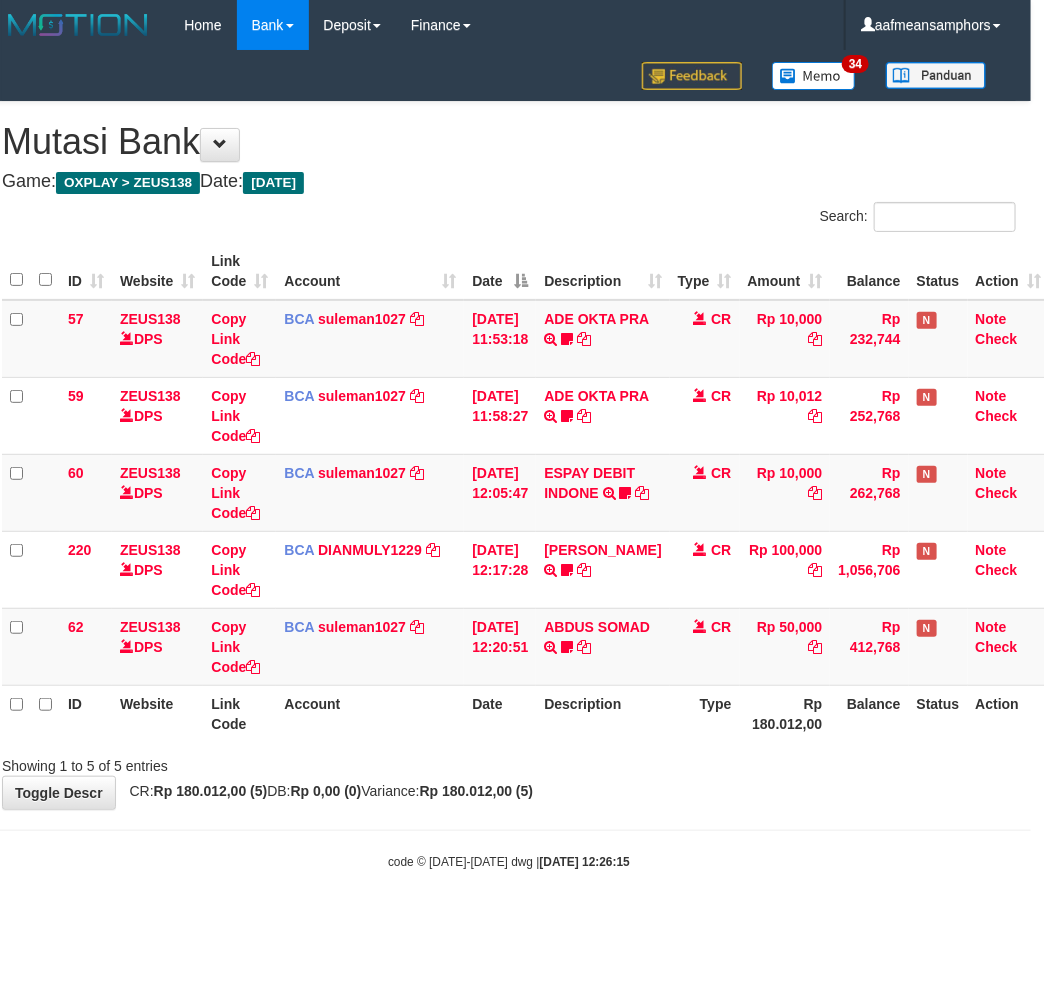 click on "**********" at bounding box center [509, 455] 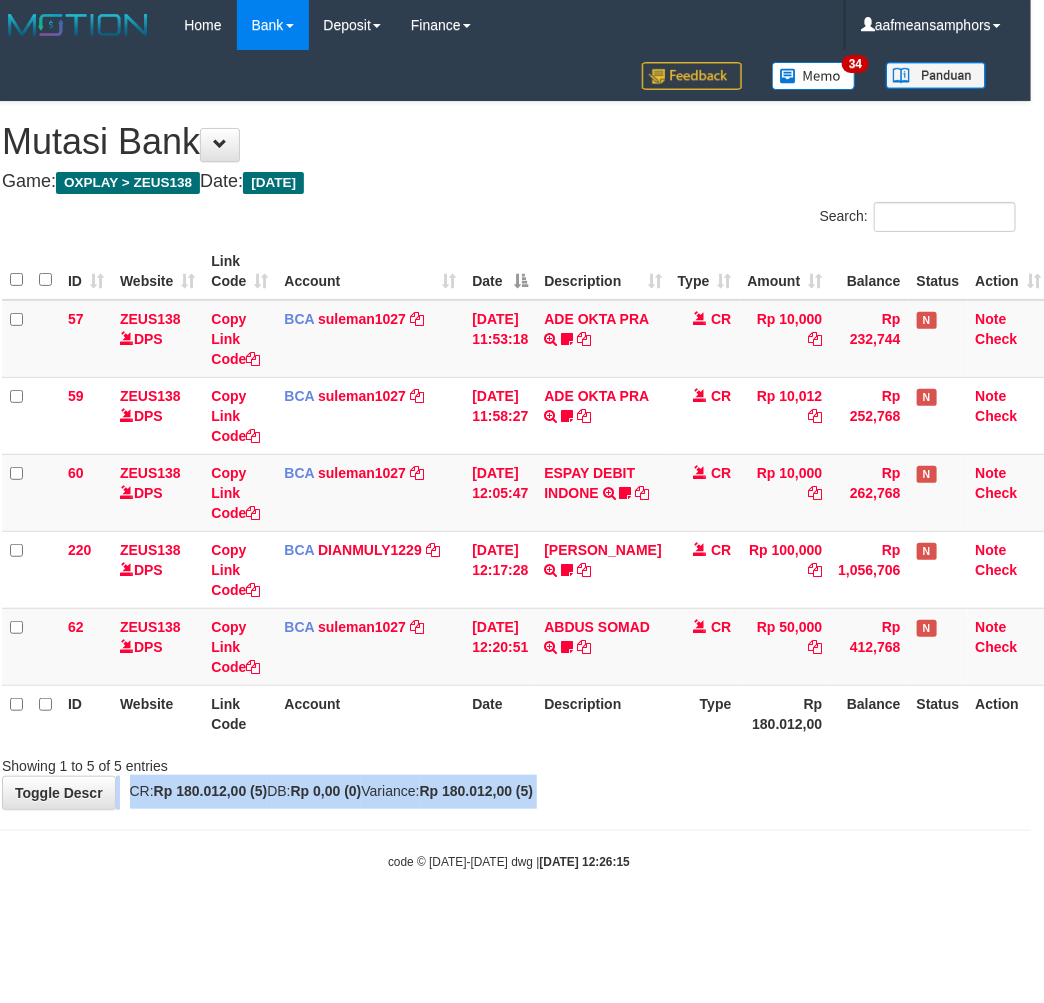 click on "**********" at bounding box center (509, 455) 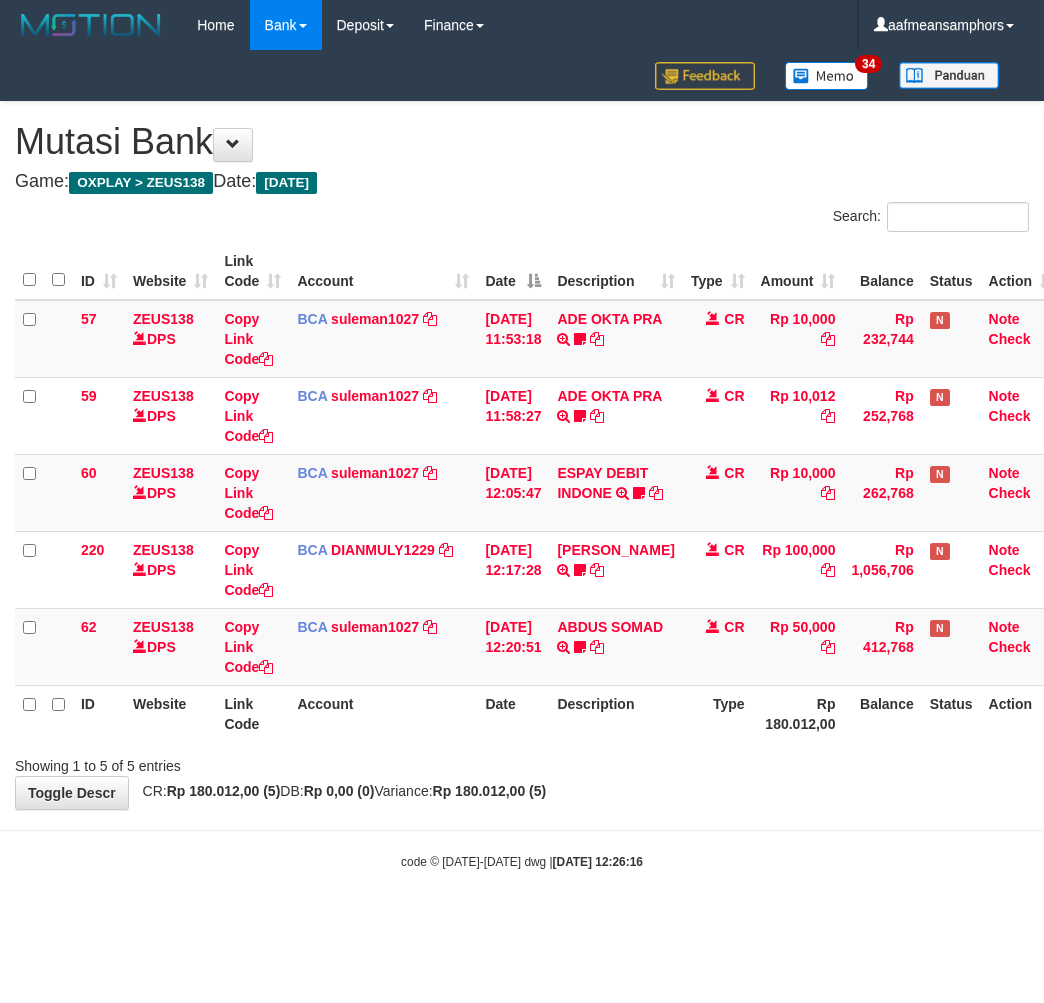 scroll, scrollTop: 0, scrollLeft: 13, axis: horizontal 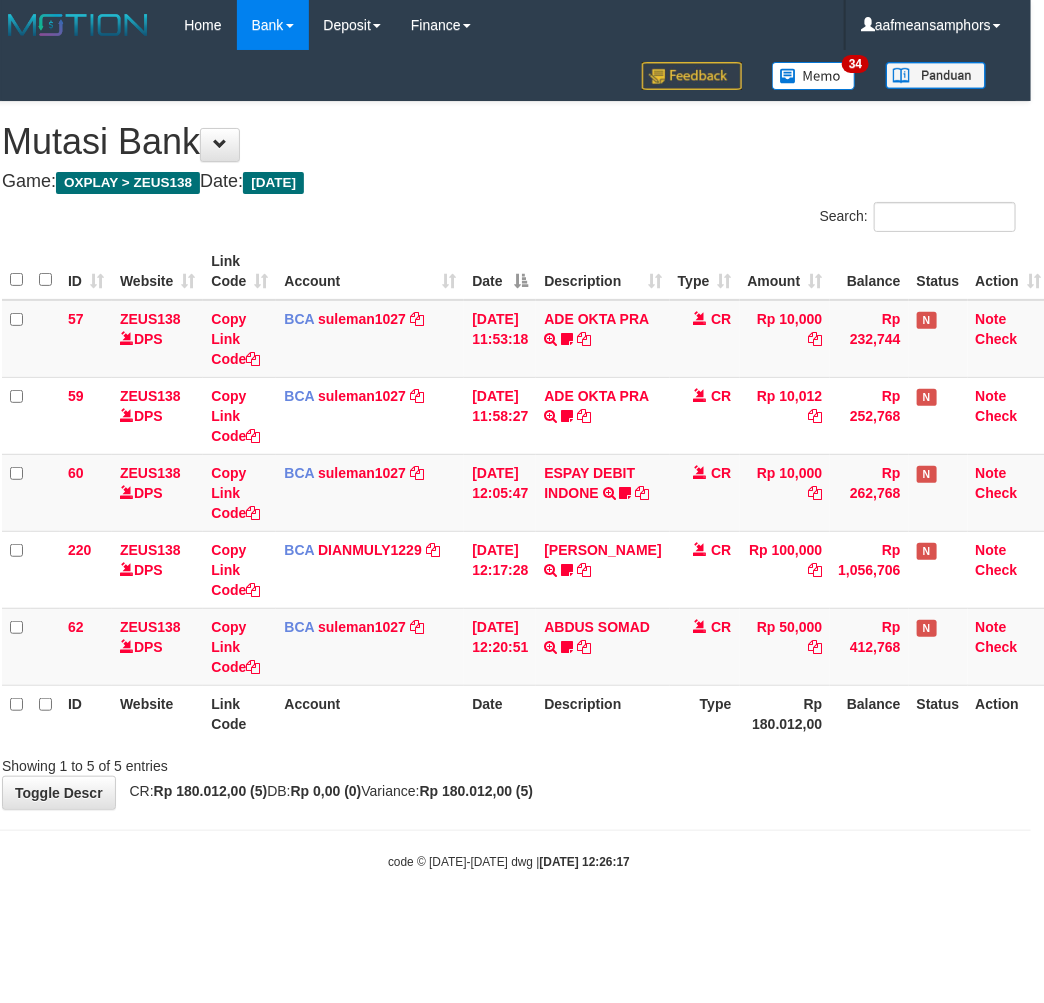 click on "**********" at bounding box center (509, 455) 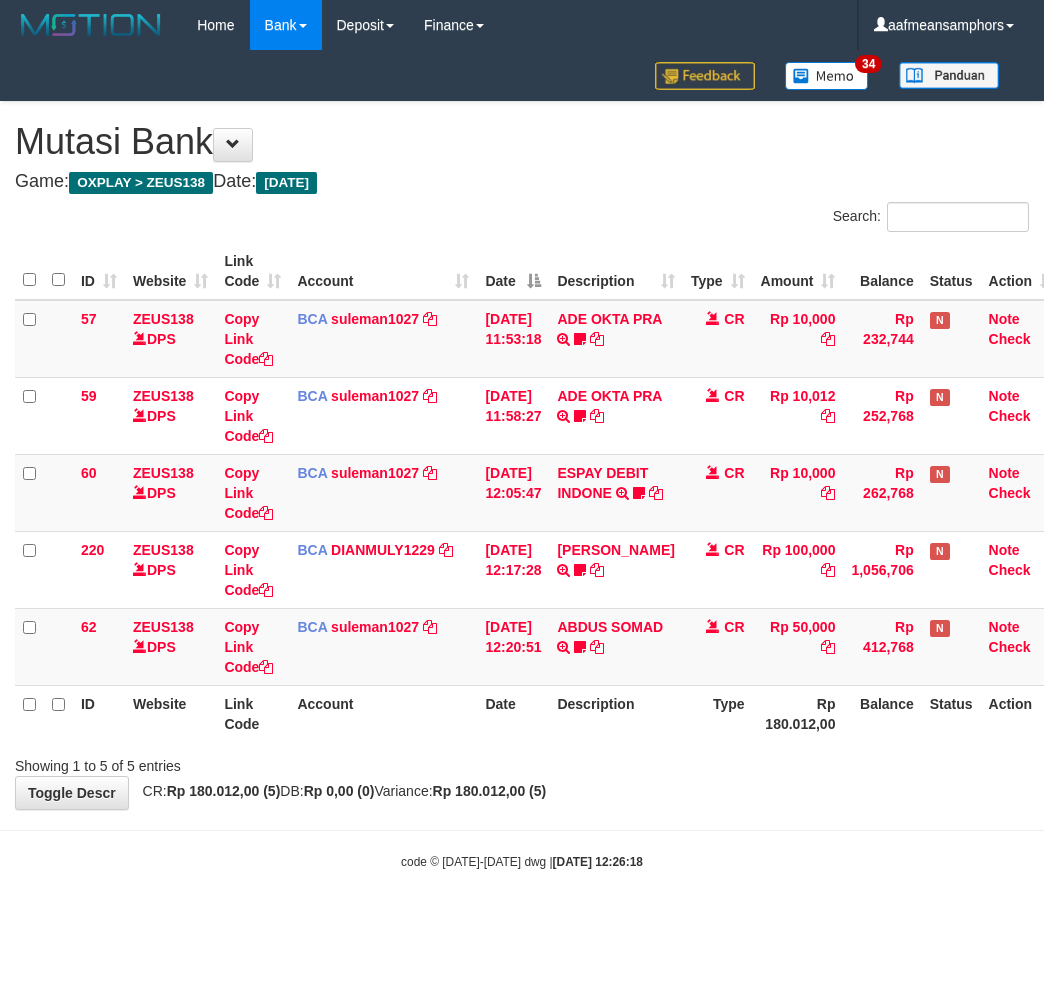 scroll, scrollTop: 0, scrollLeft: 13, axis: horizontal 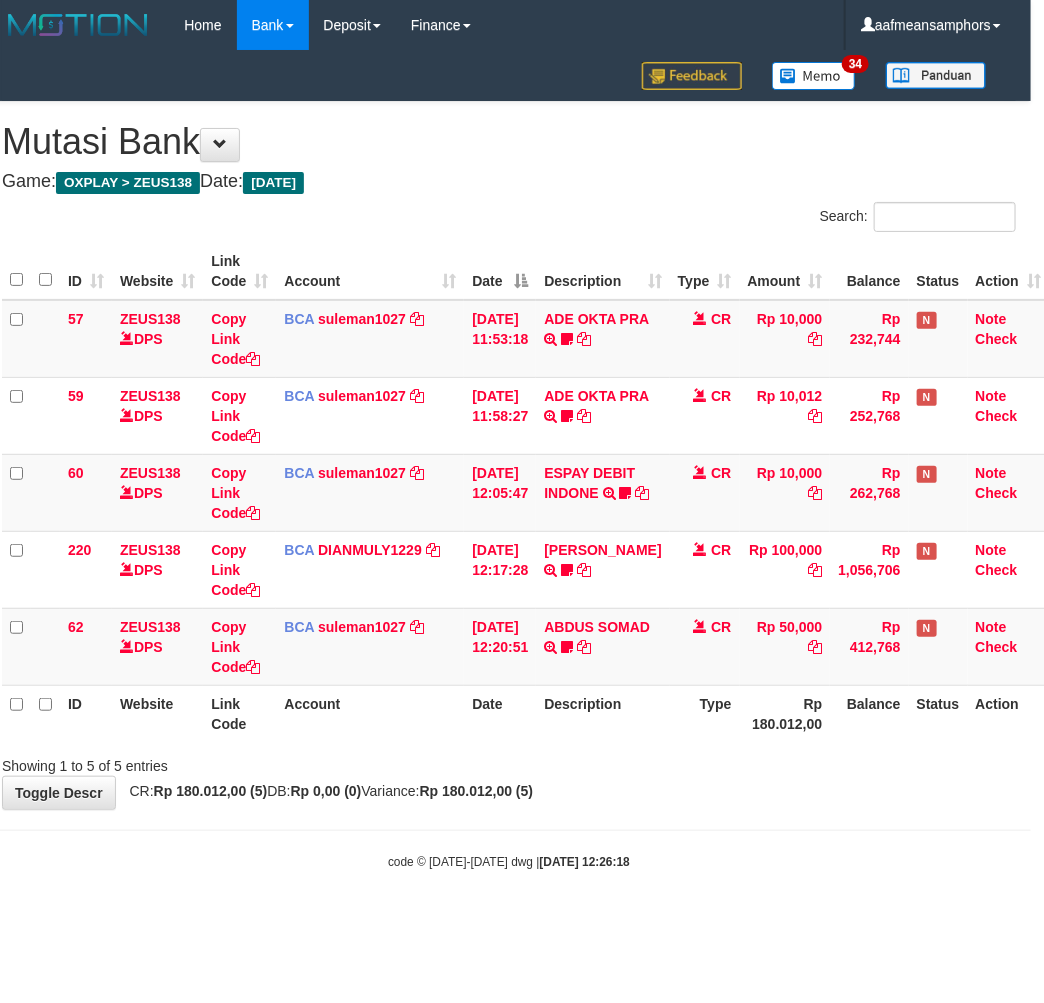 click on "**********" at bounding box center [509, 455] 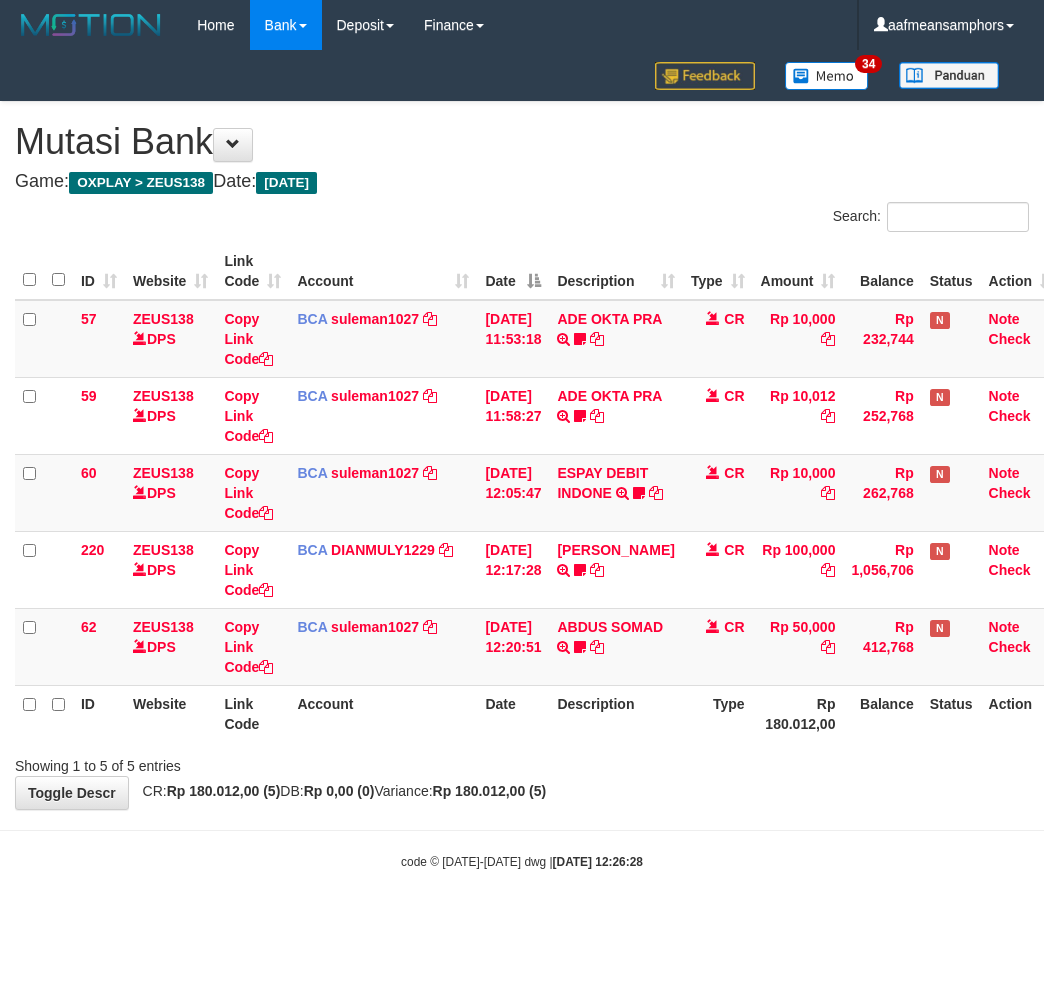 scroll, scrollTop: 0, scrollLeft: 13, axis: horizontal 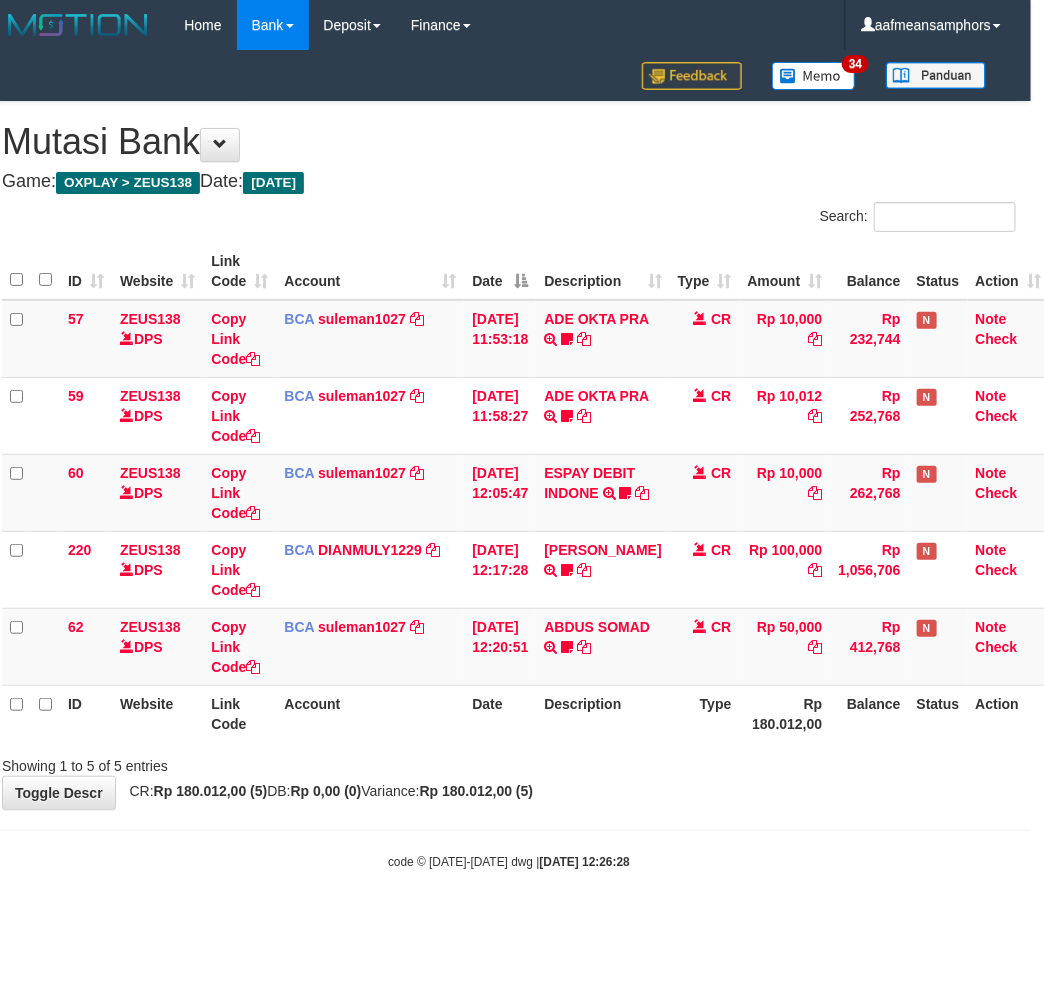drag, startPoint x: 0, startPoint y: 0, endPoint x: 734, endPoint y: 801, distance: 1086.4424 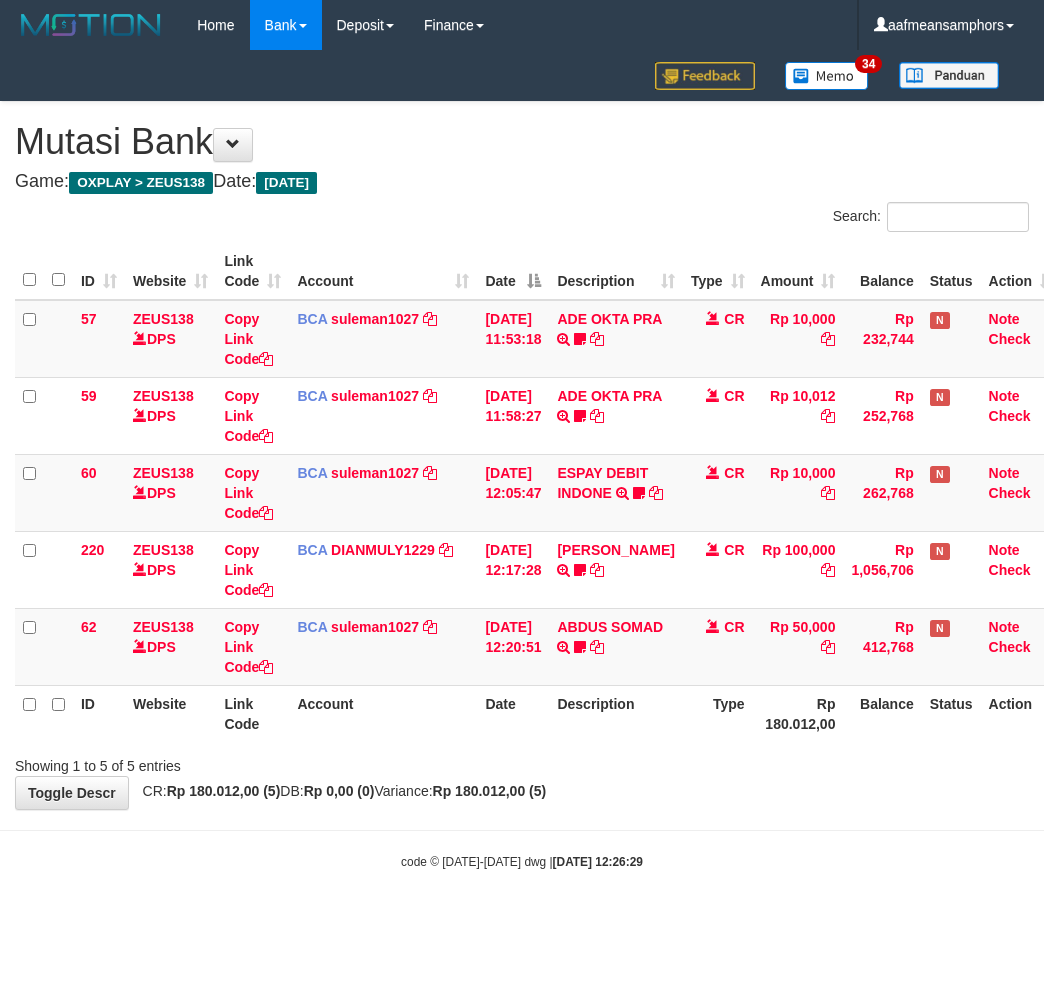 scroll, scrollTop: 0, scrollLeft: 13, axis: horizontal 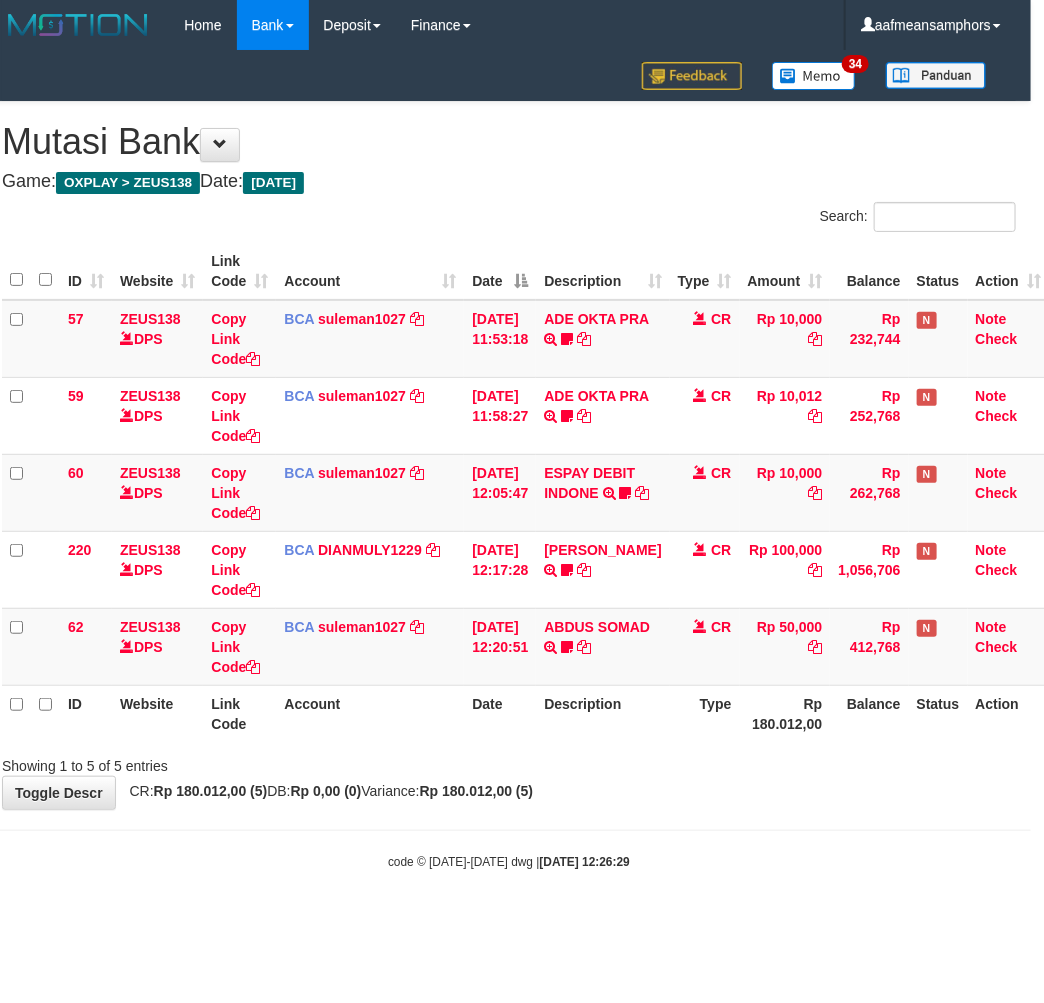 click on "**********" at bounding box center (509, 455) 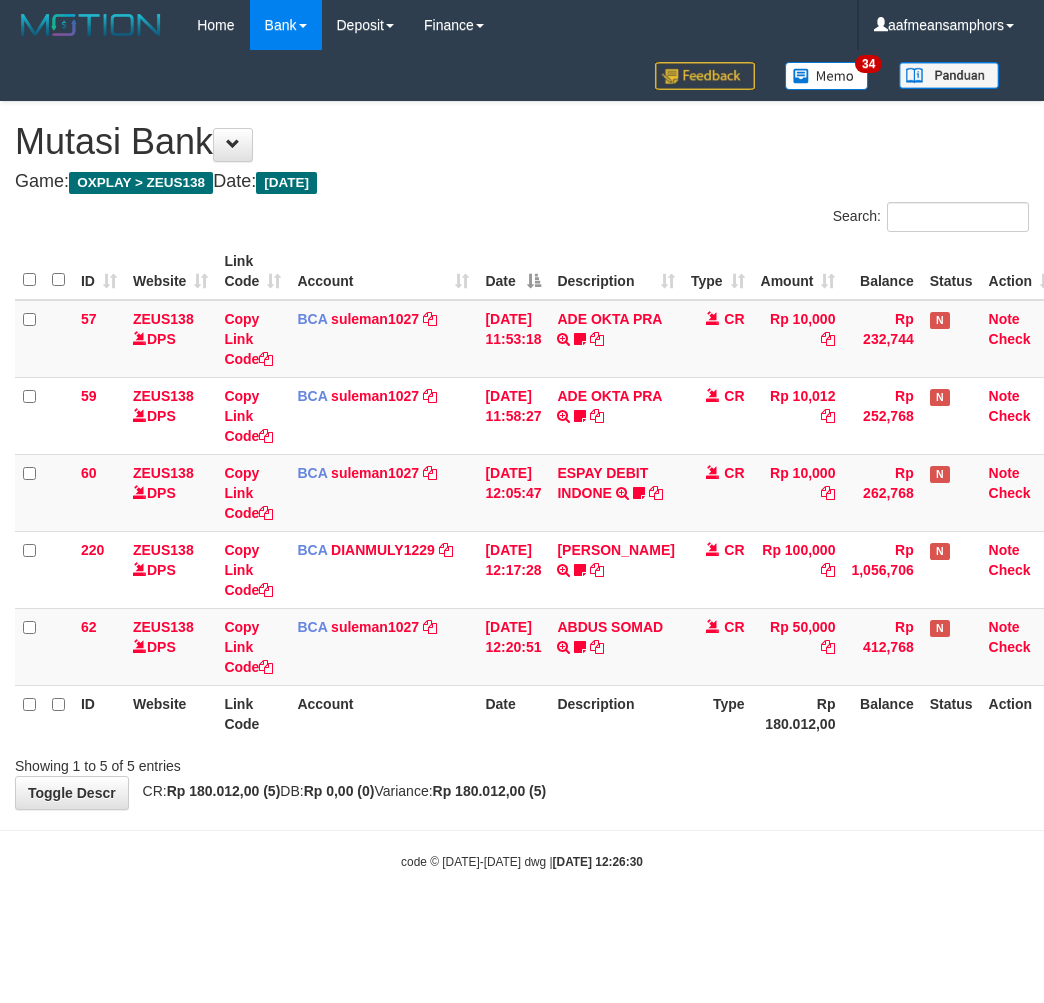 scroll, scrollTop: 0, scrollLeft: 13, axis: horizontal 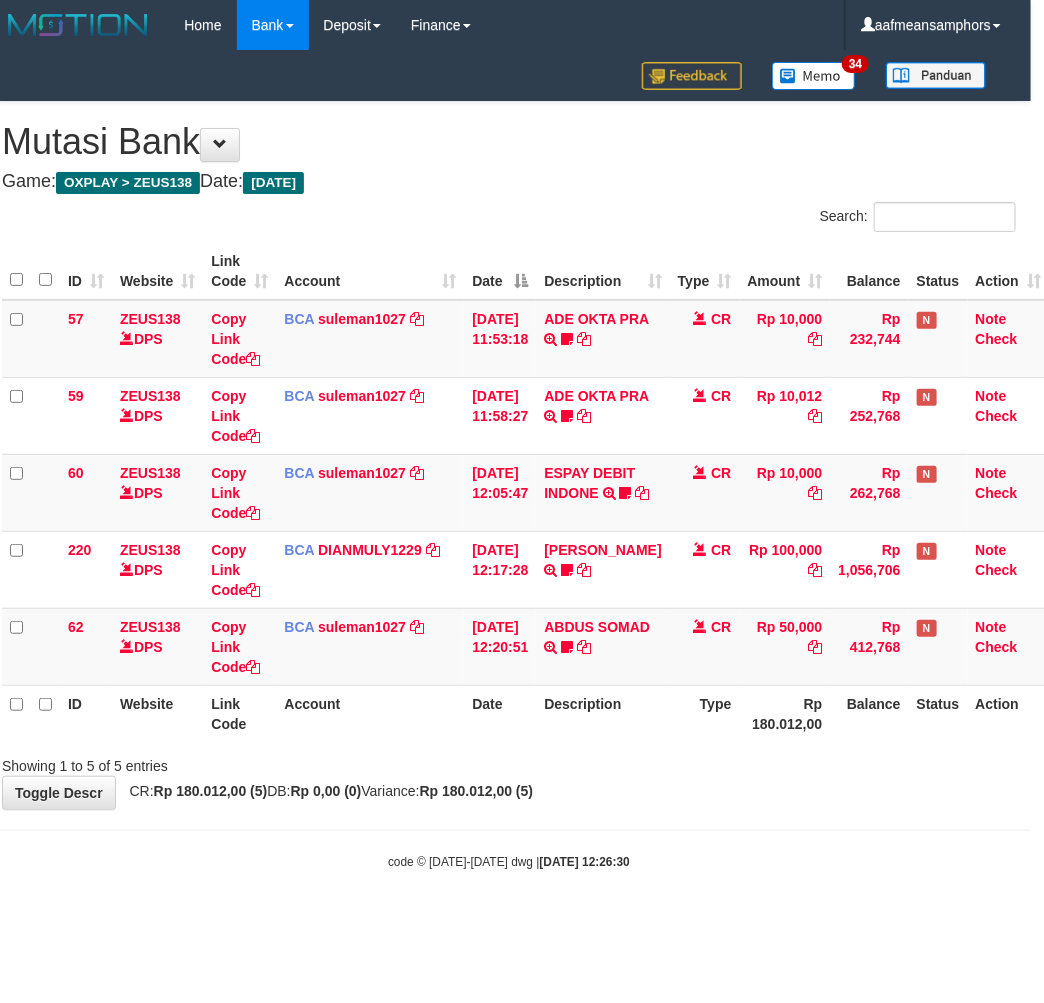 click on "**********" at bounding box center (509, 455) 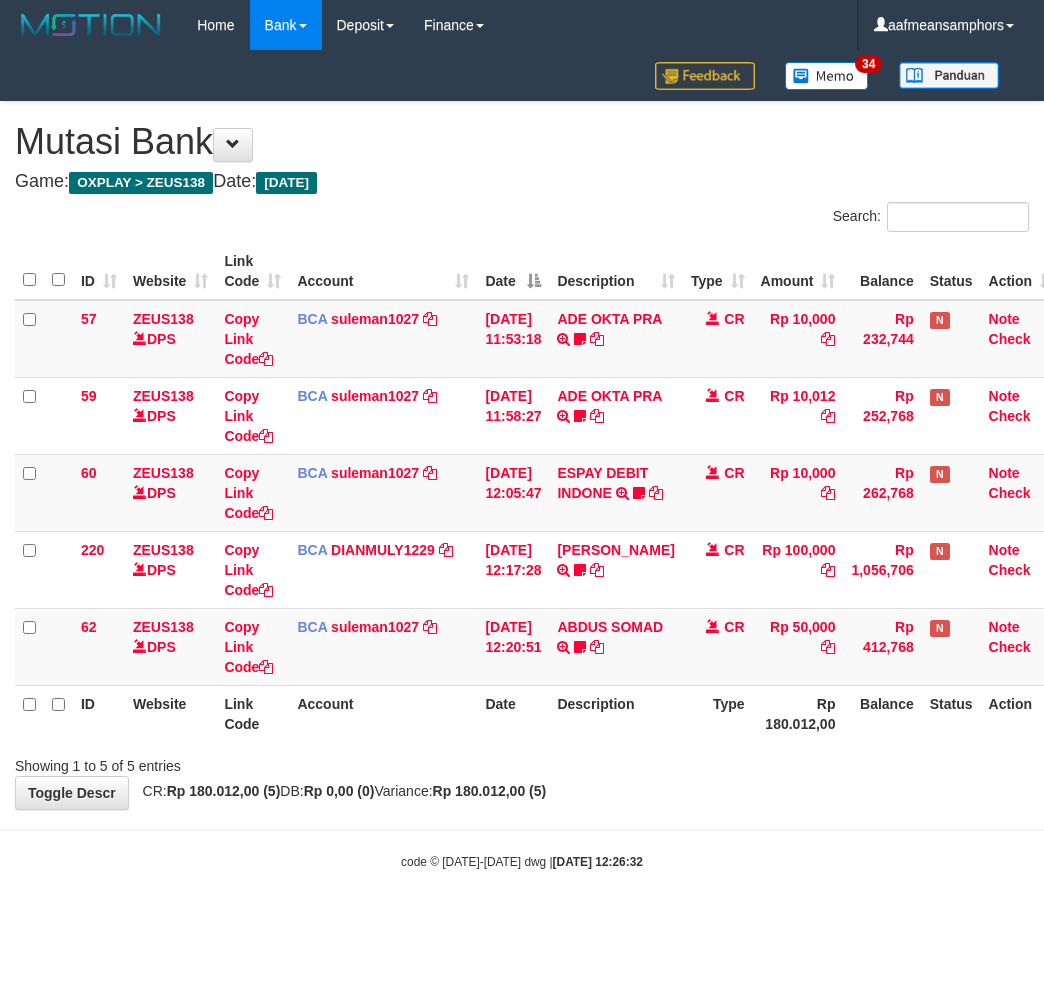 scroll, scrollTop: 0, scrollLeft: 13, axis: horizontal 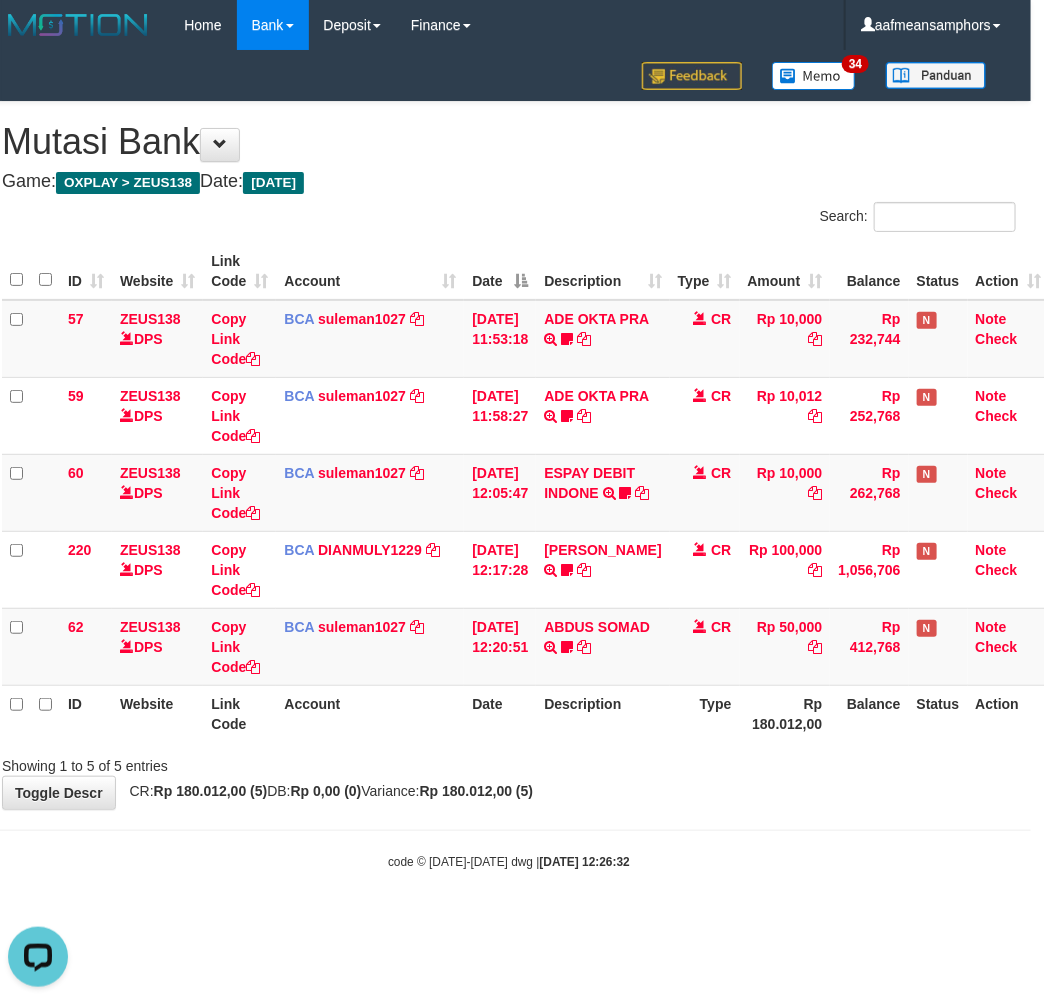 drag, startPoint x: 721, startPoint y: 798, endPoint x: 708, endPoint y: 797, distance: 13.038404 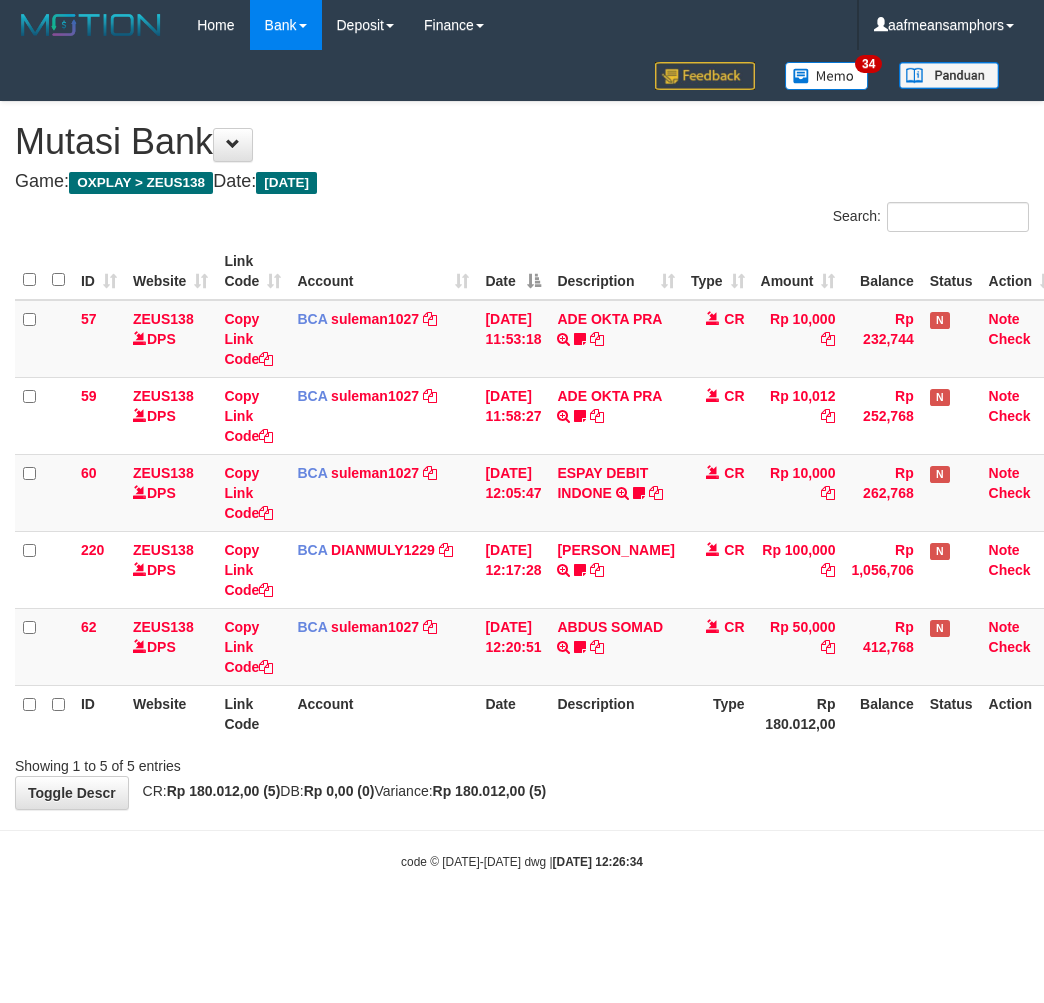 scroll, scrollTop: 0, scrollLeft: 13, axis: horizontal 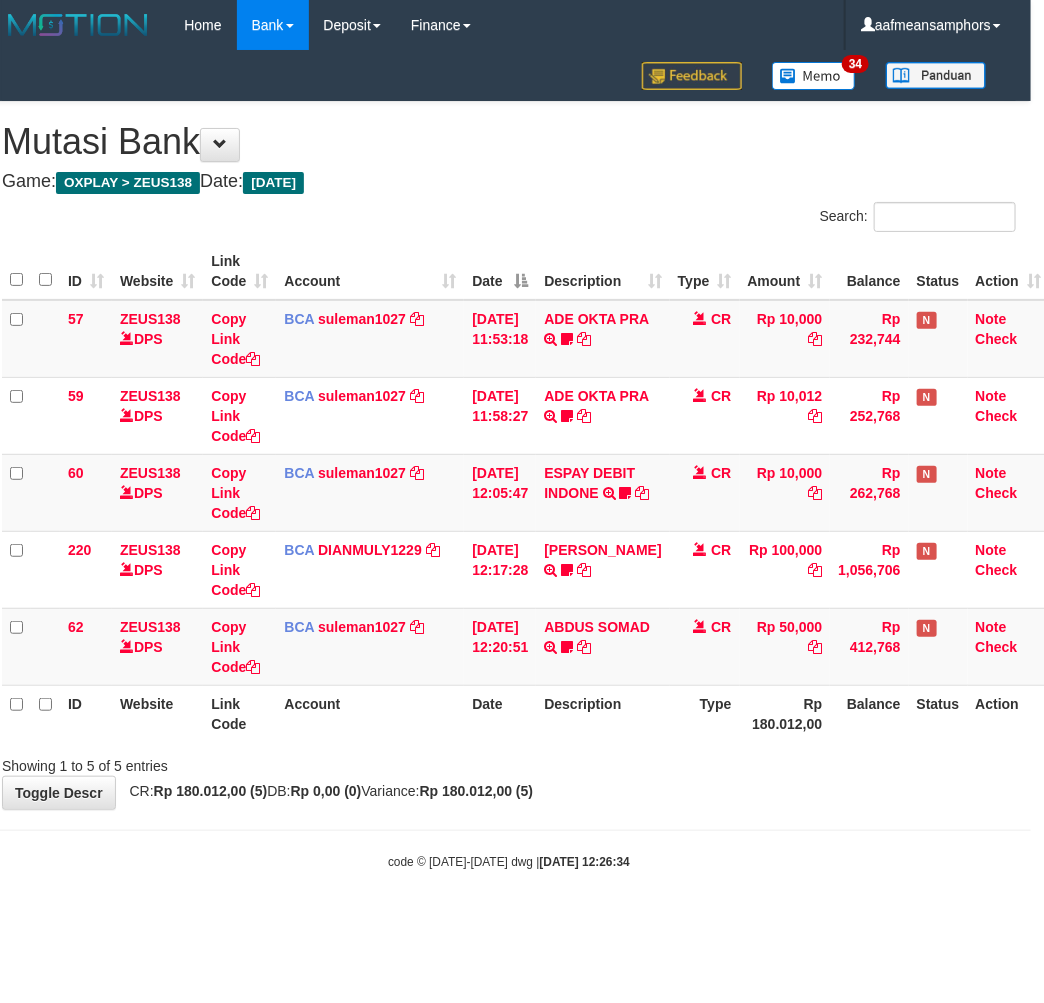 click on "**********" at bounding box center (509, 455) 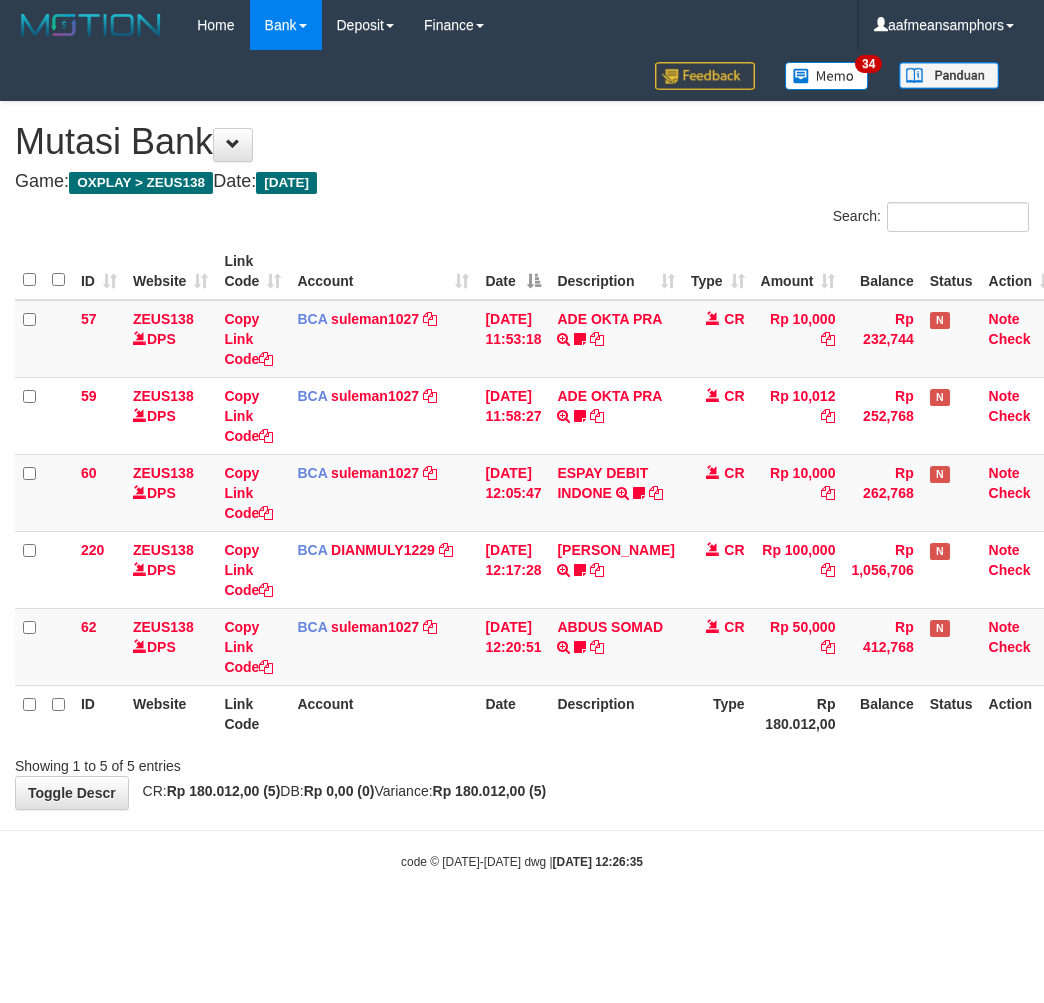 scroll, scrollTop: 0, scrollLeft: 13, axis: horizontal 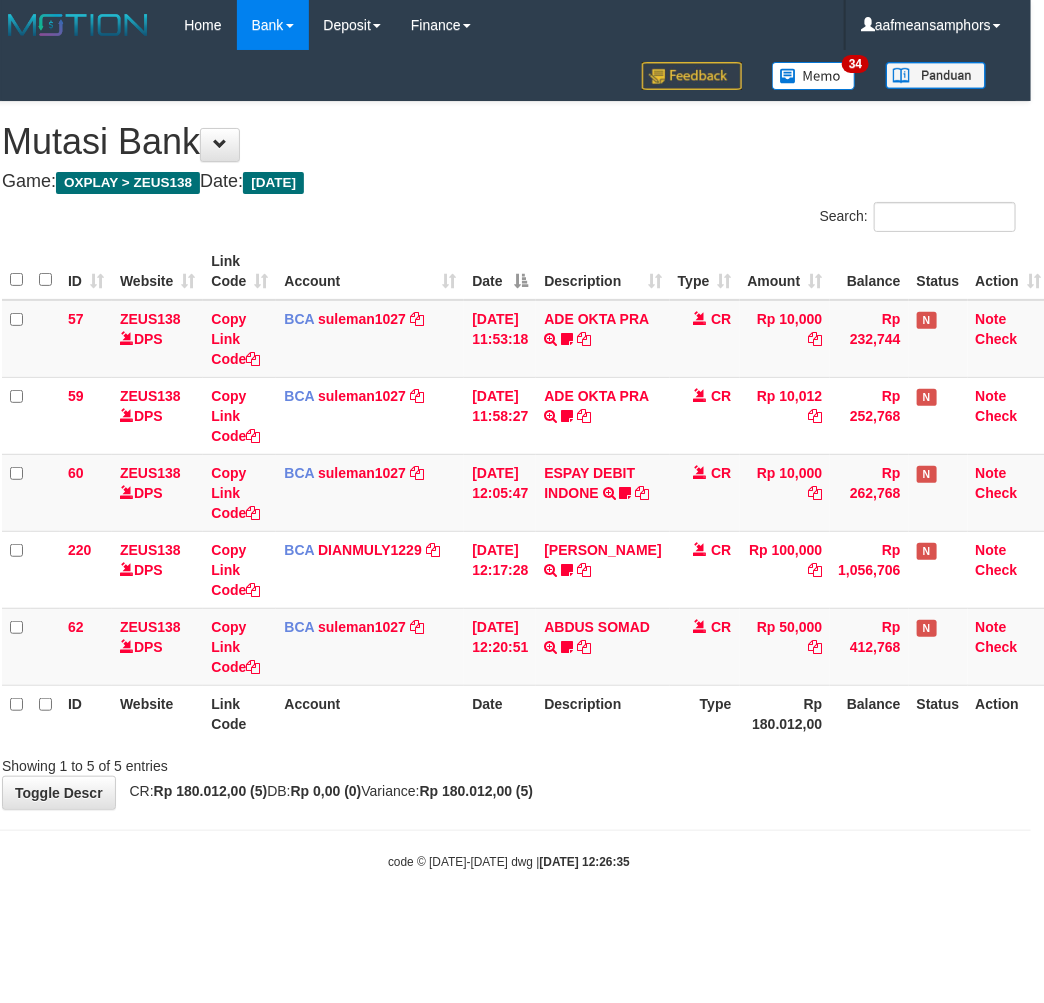 click on "**********" at bounding box center [509, 455] 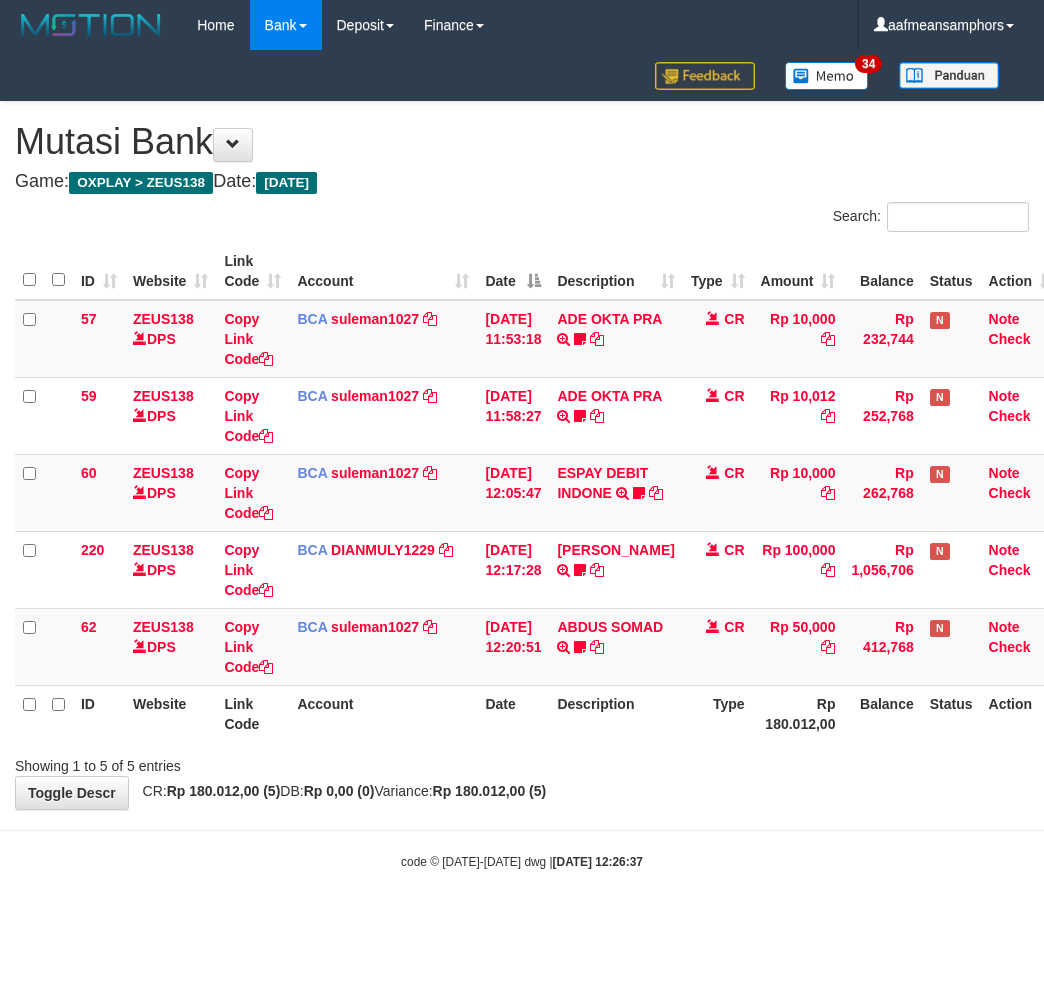 scroll, scrollTop: 0, scrollLeft: 13, axis: horizontal 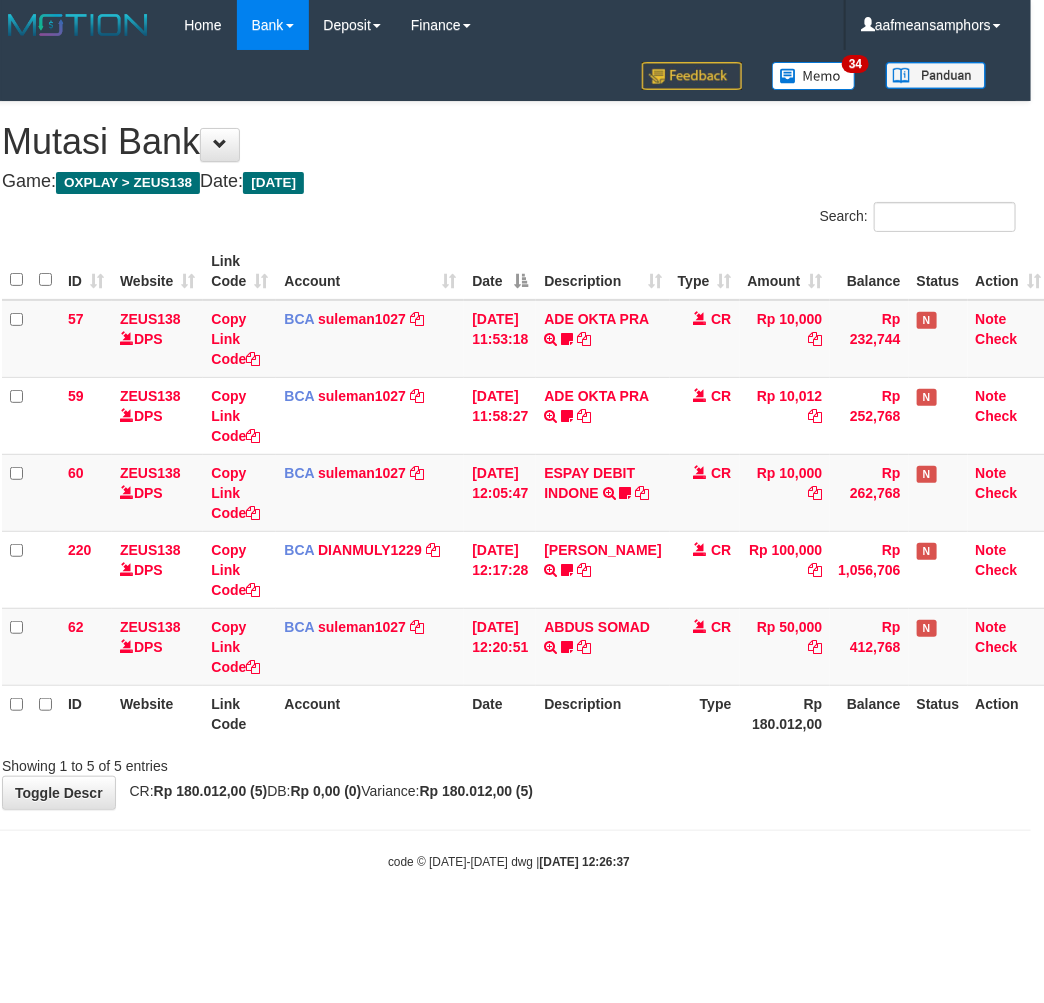 click on "**********" at bounding box center [509, 455] 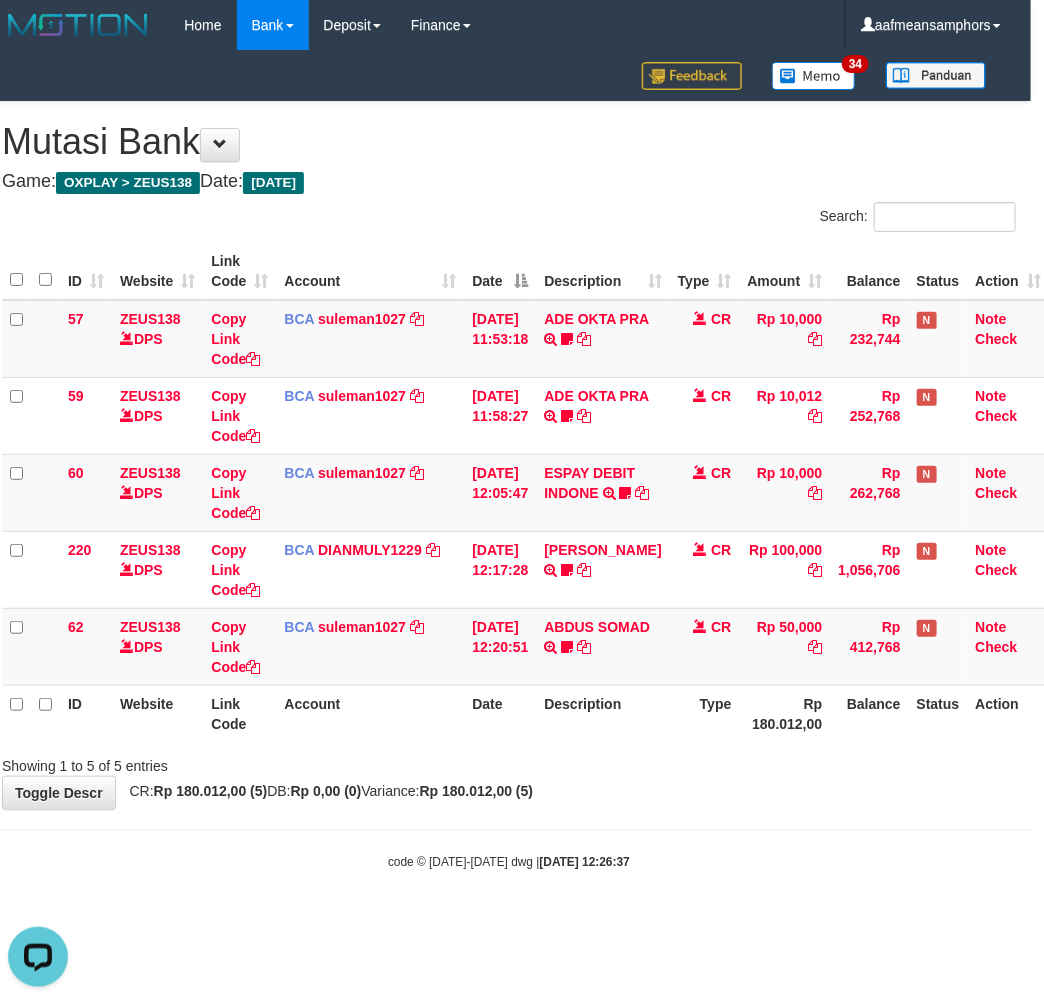 scroll, scrollTop: 0, scrollLeft: 0, axis: both 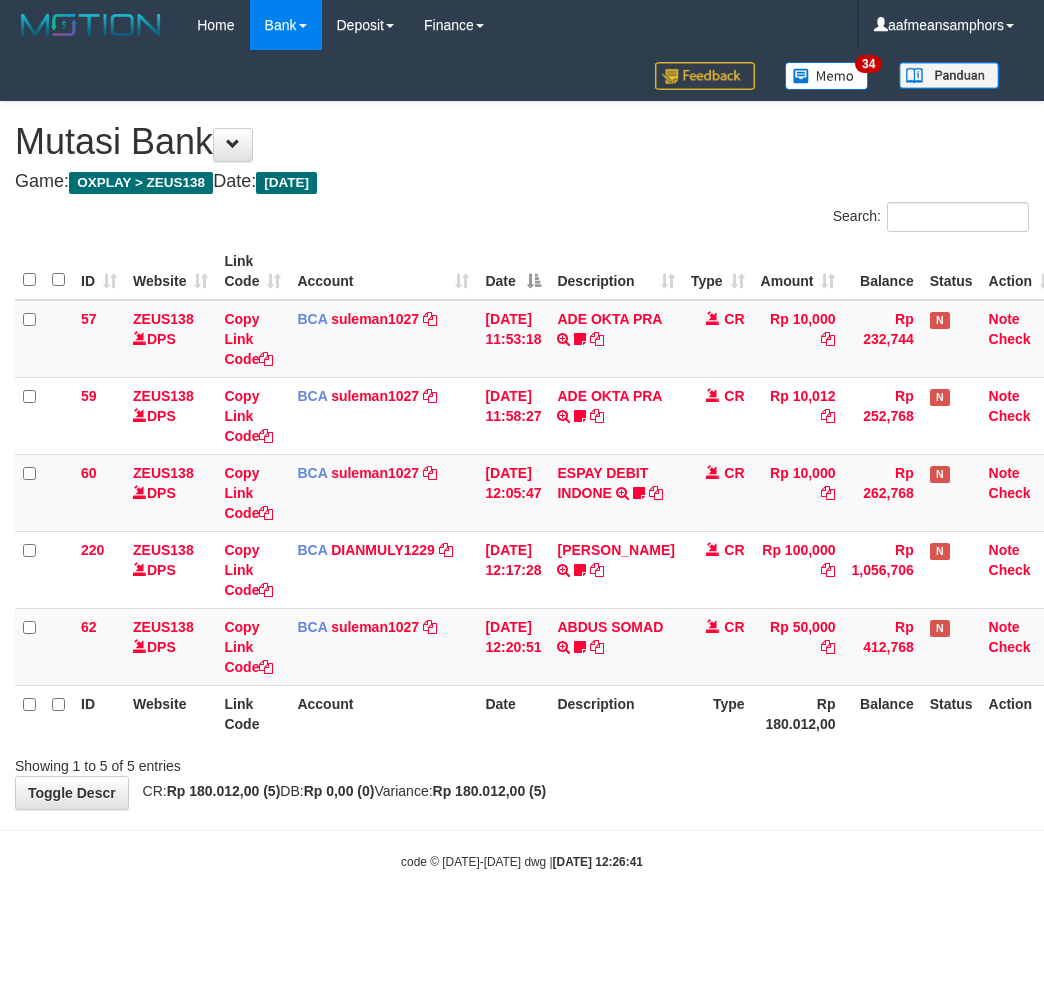 click on "**********" at bounding box center [522, 455] 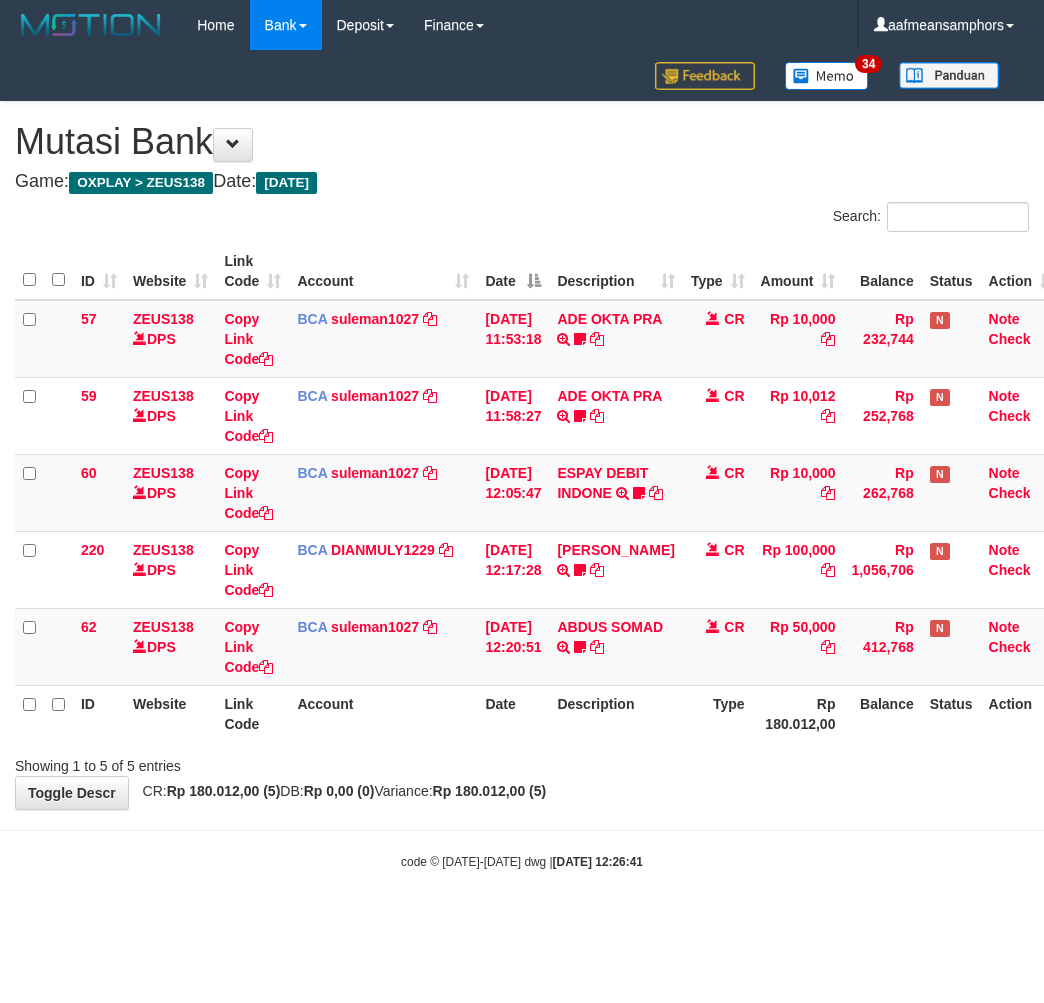 scroll, scrollTop: 0, scrollLeft: 13, axis: horizontal 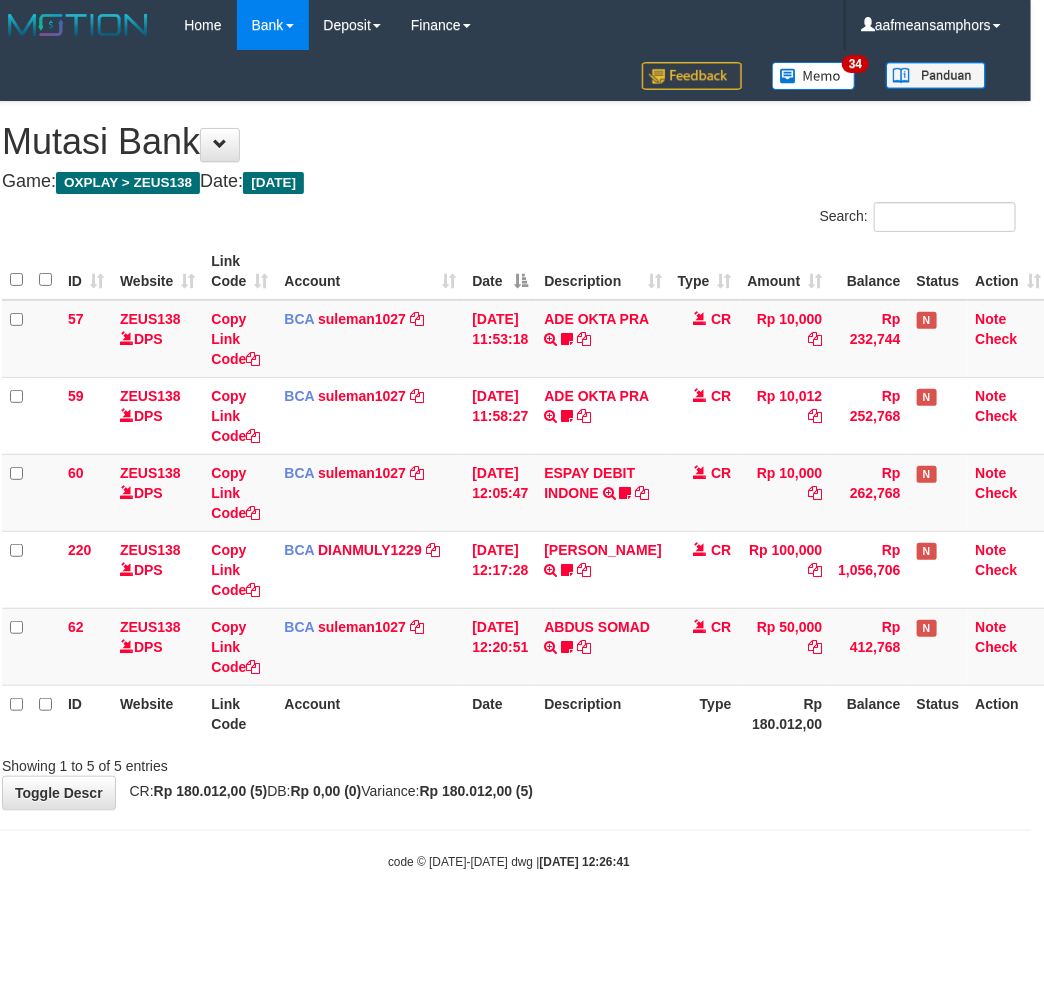 click on "**********" at bounding box center [509, 455] 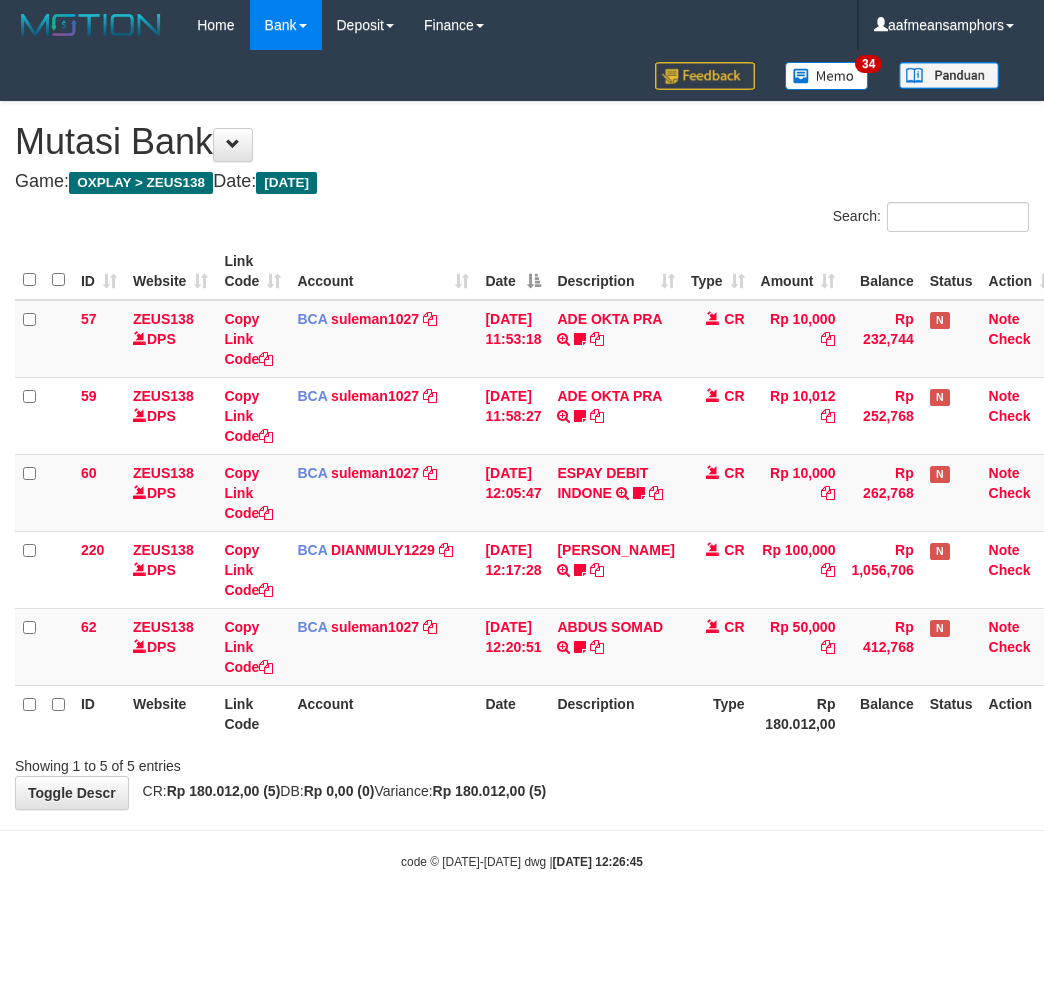 scroll, scrollTop: 0, scrollLeft: 13, axis: horizontal 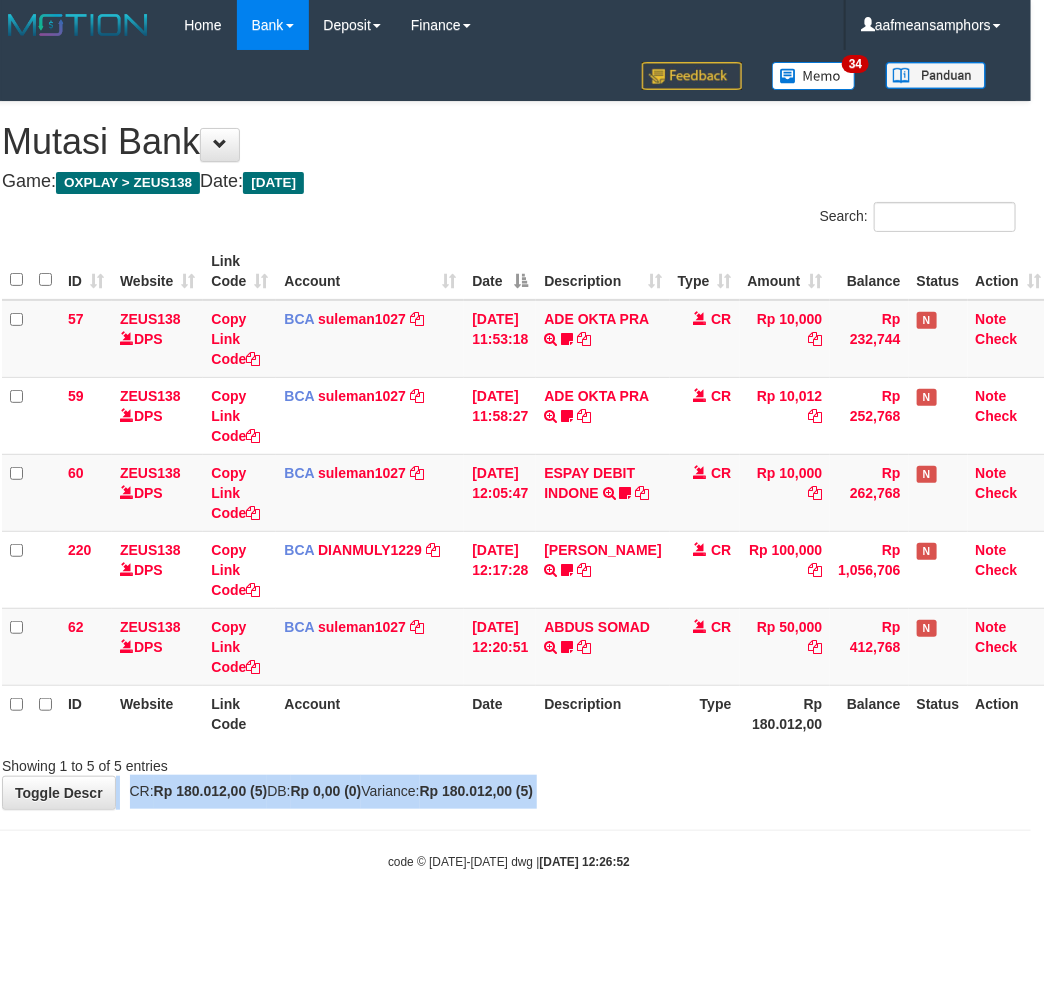 click on "**********" at bounding box center [509, 455] 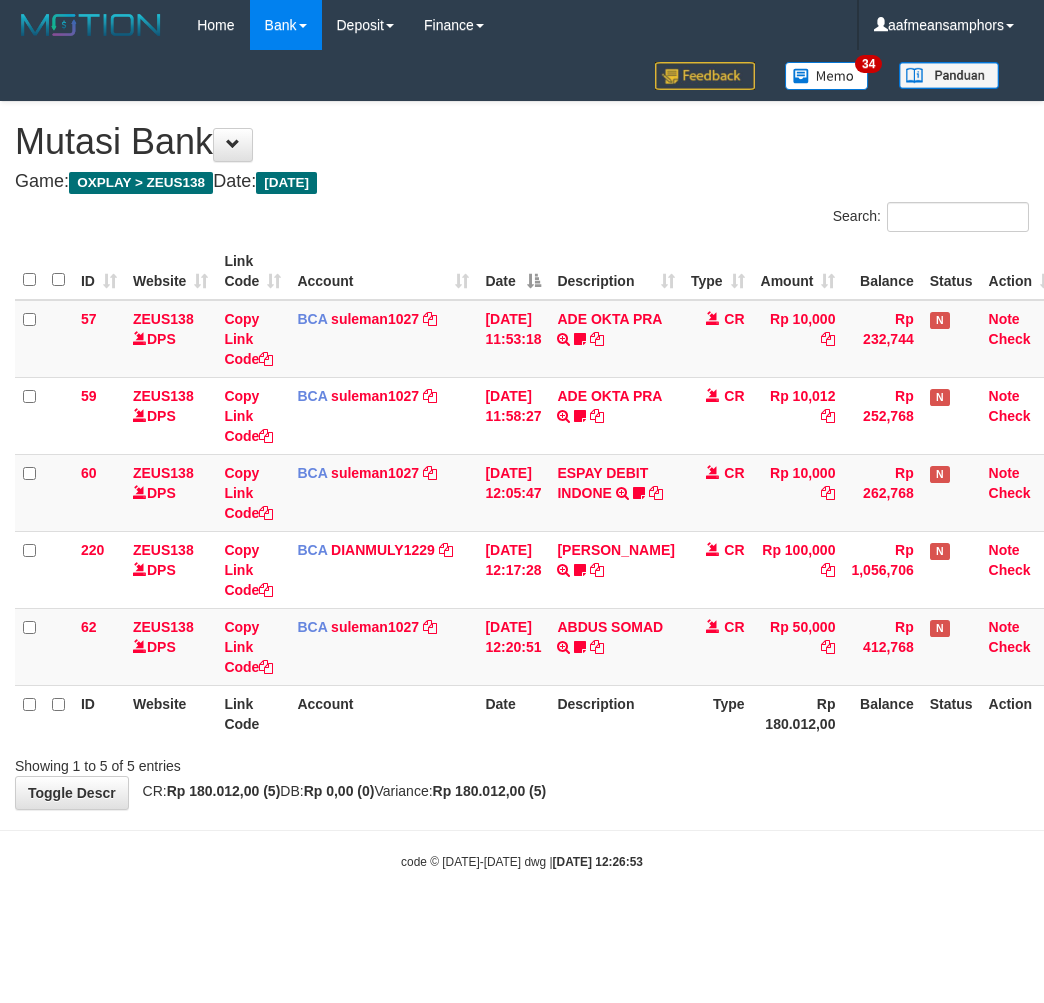 scroll, scrollTop: 0, scrollLeft: 13, axis: horizontal 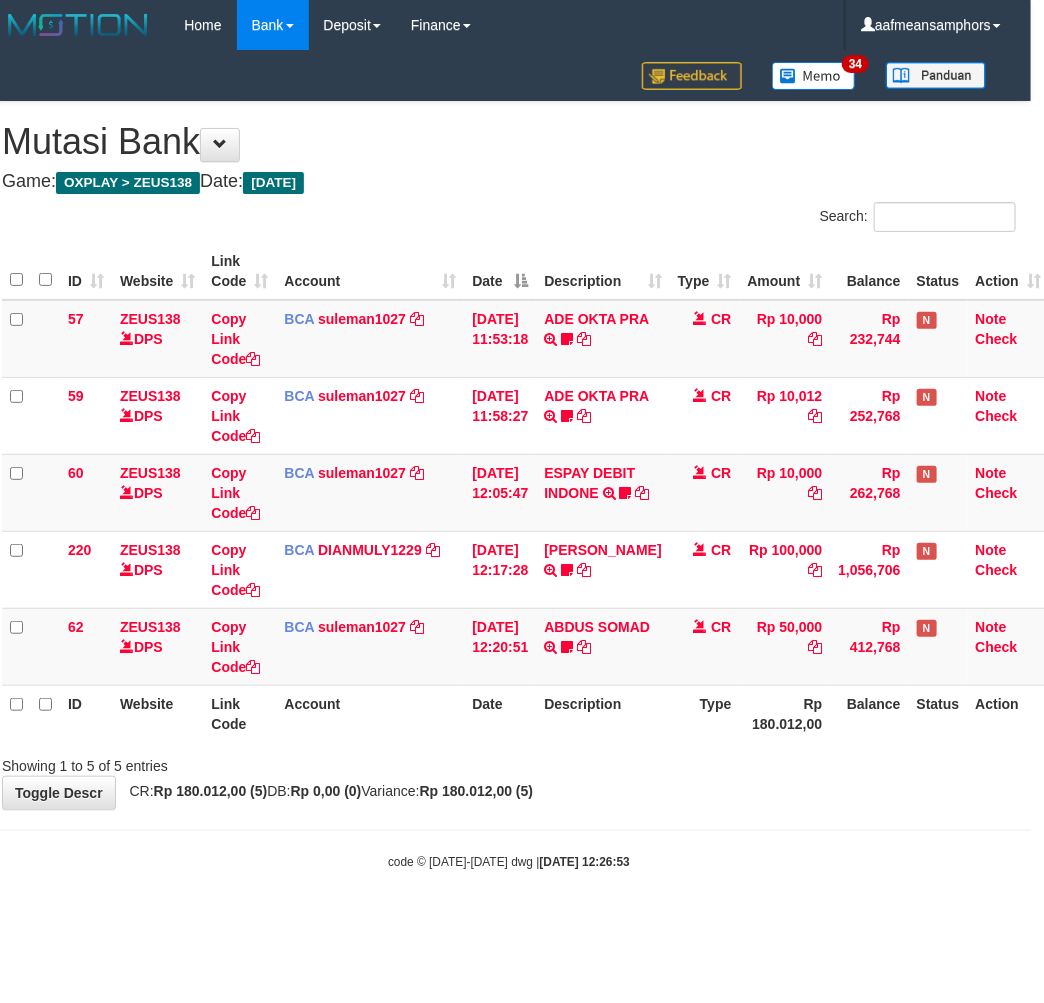 drag, startPoint x: 0, startPoint y: 0, endPoint x: 696, endPoint y: 787, distance: 1050.6117 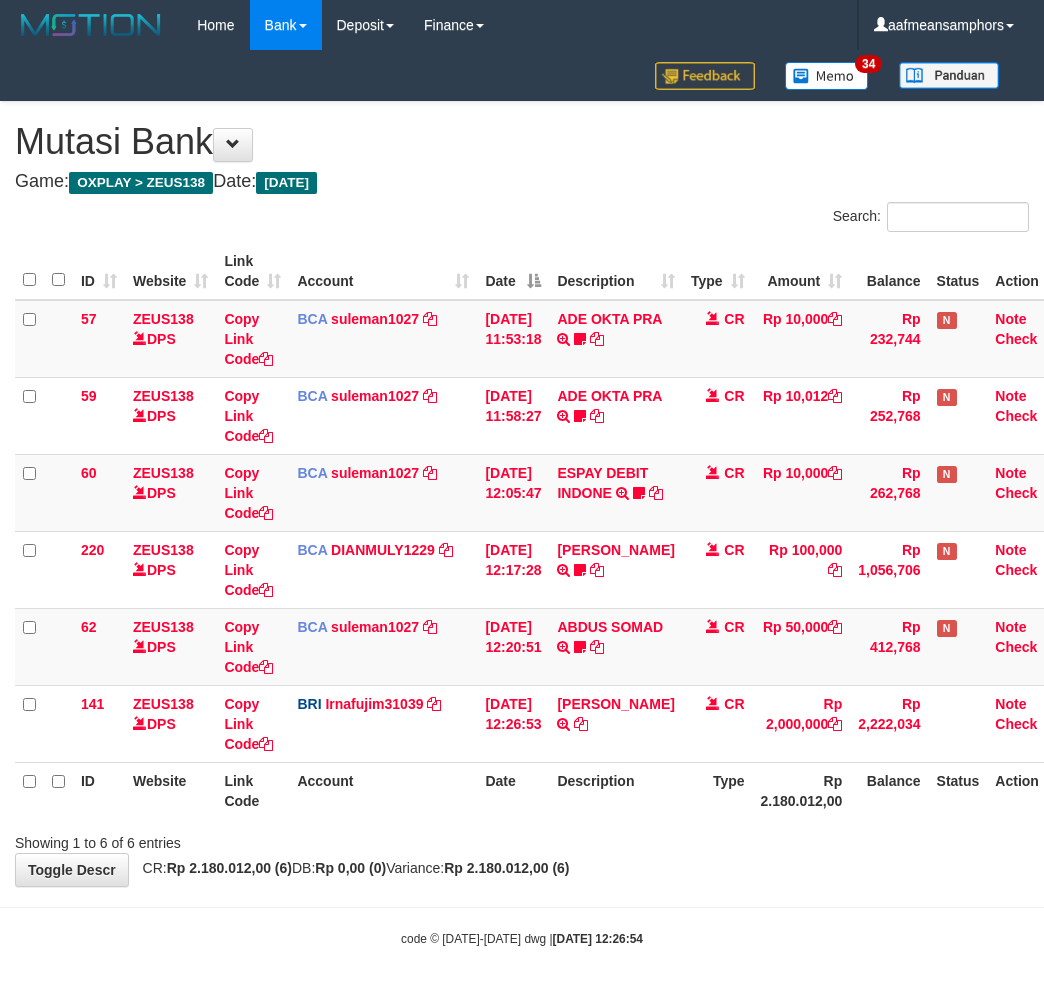 scroll, scrollTop: 0, scrollLeft: 13, axis: horizontal 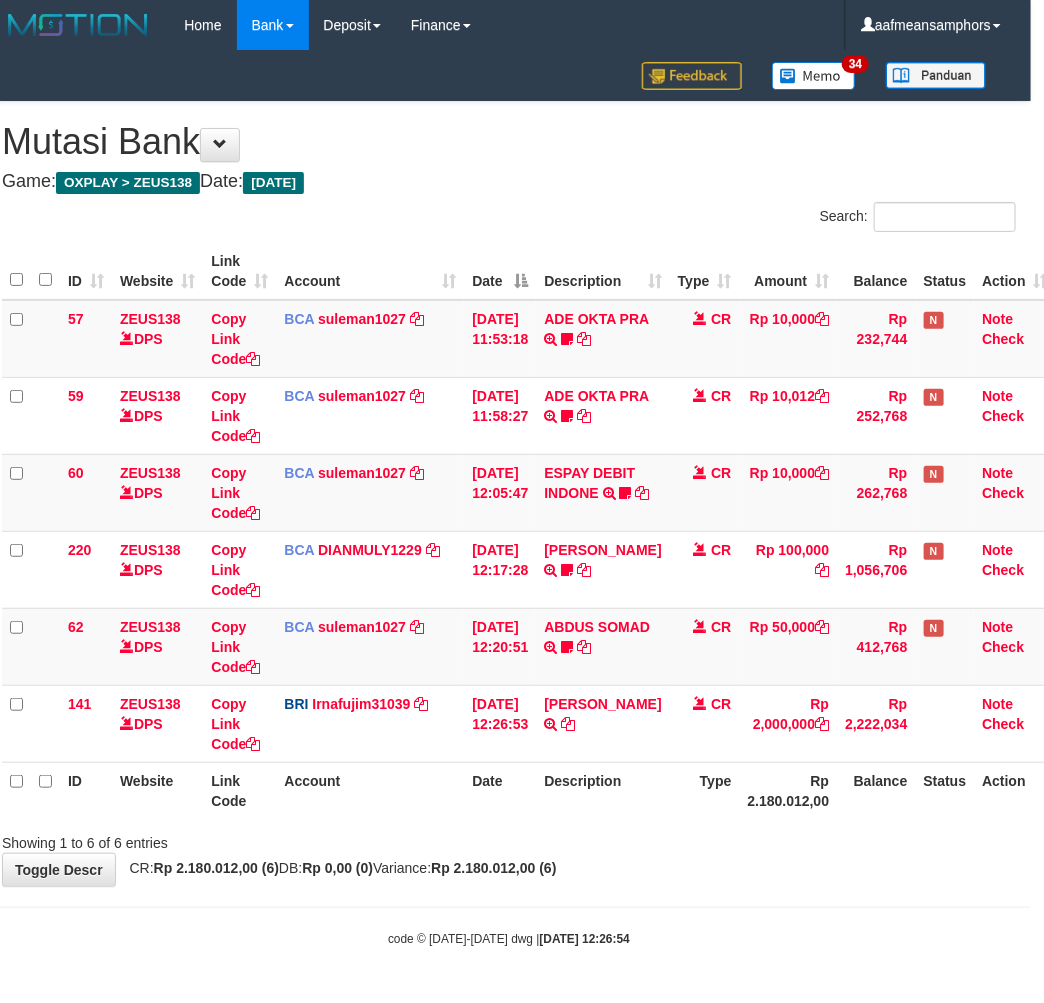 click on "Type" at bounding box center (705, 790) 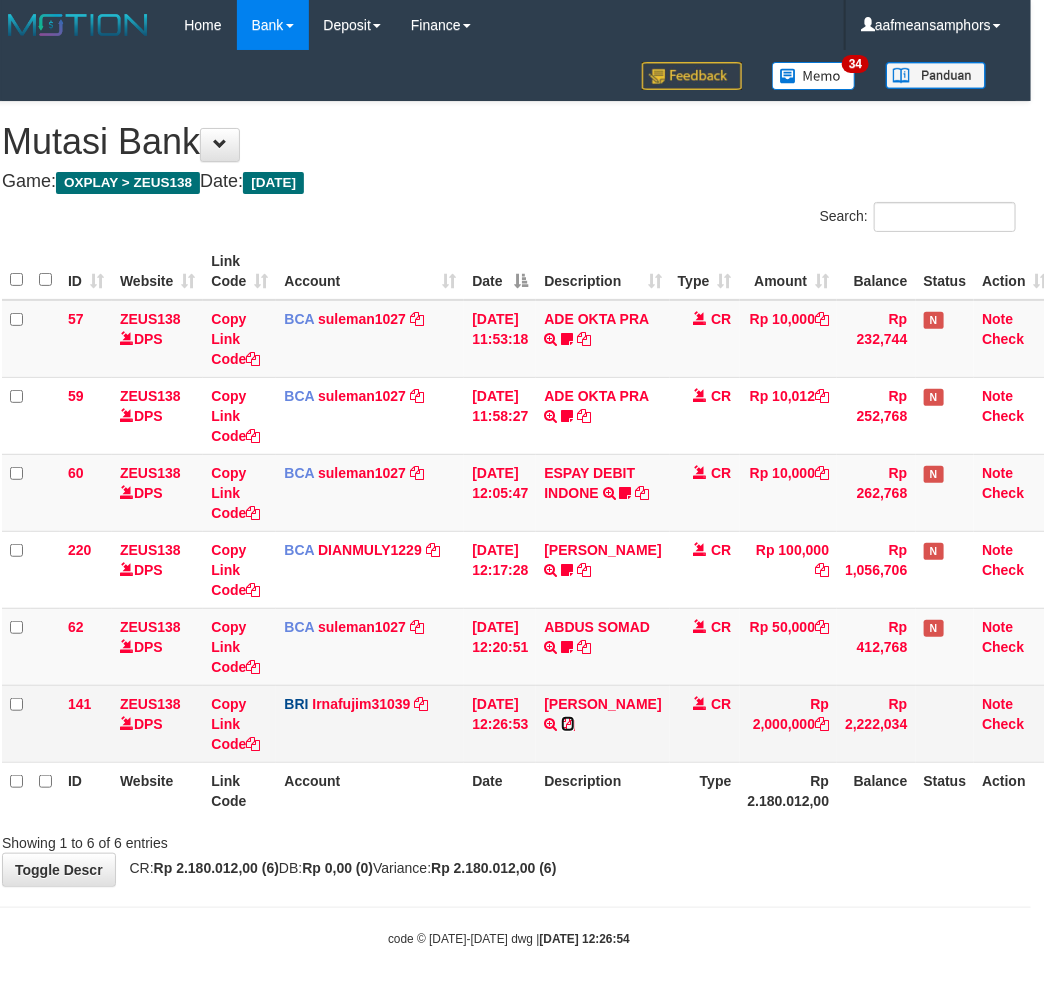 click at bounding box center [568, 724] 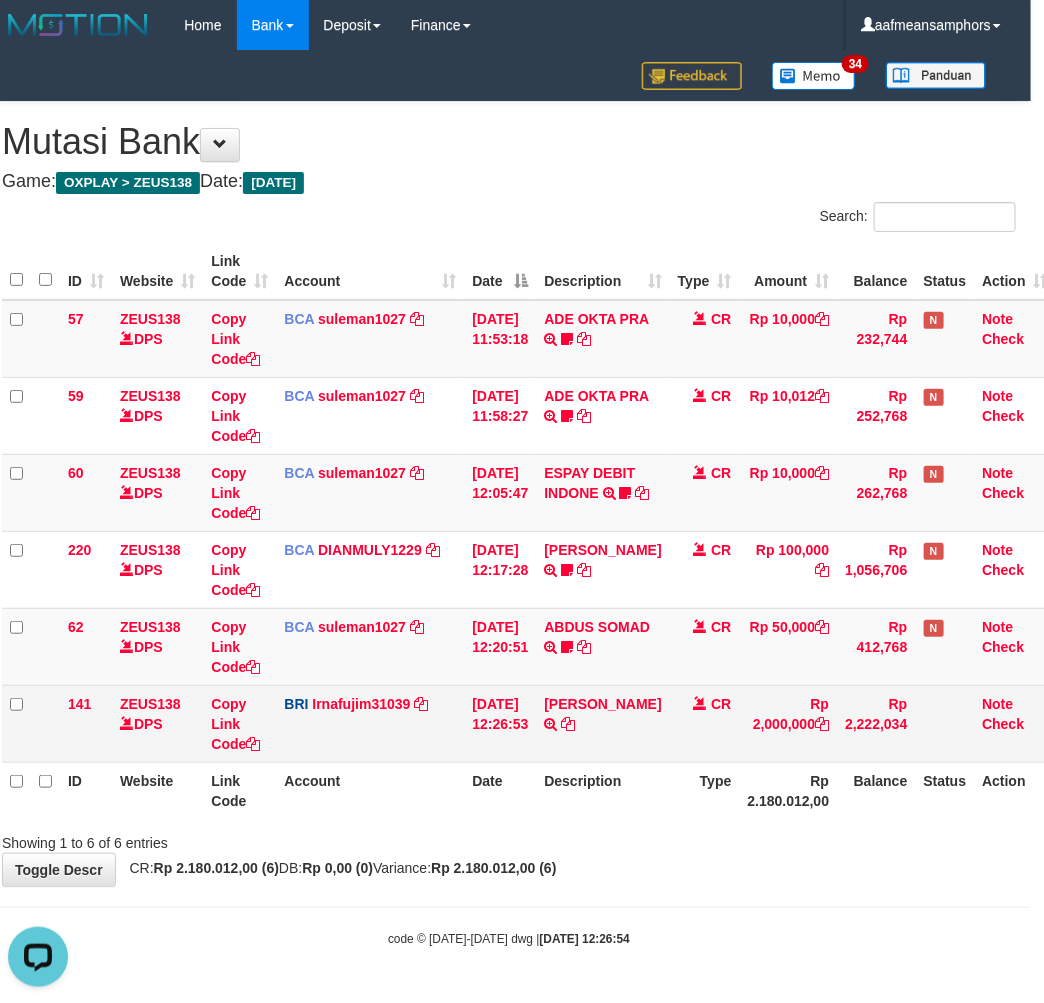 scroll, scrollTop: 0, scrollLeft: 0, axis: both 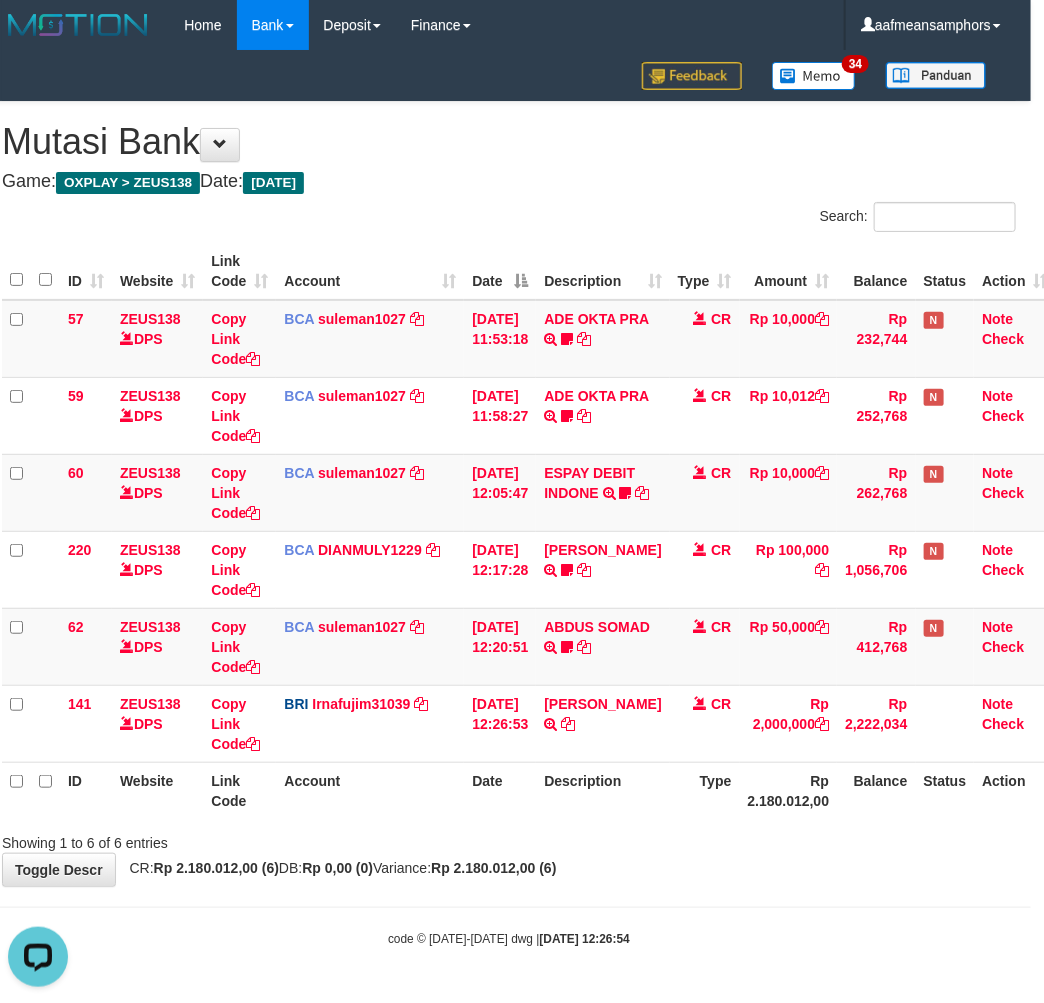 click on "**********" at bounding box center [509, 494] 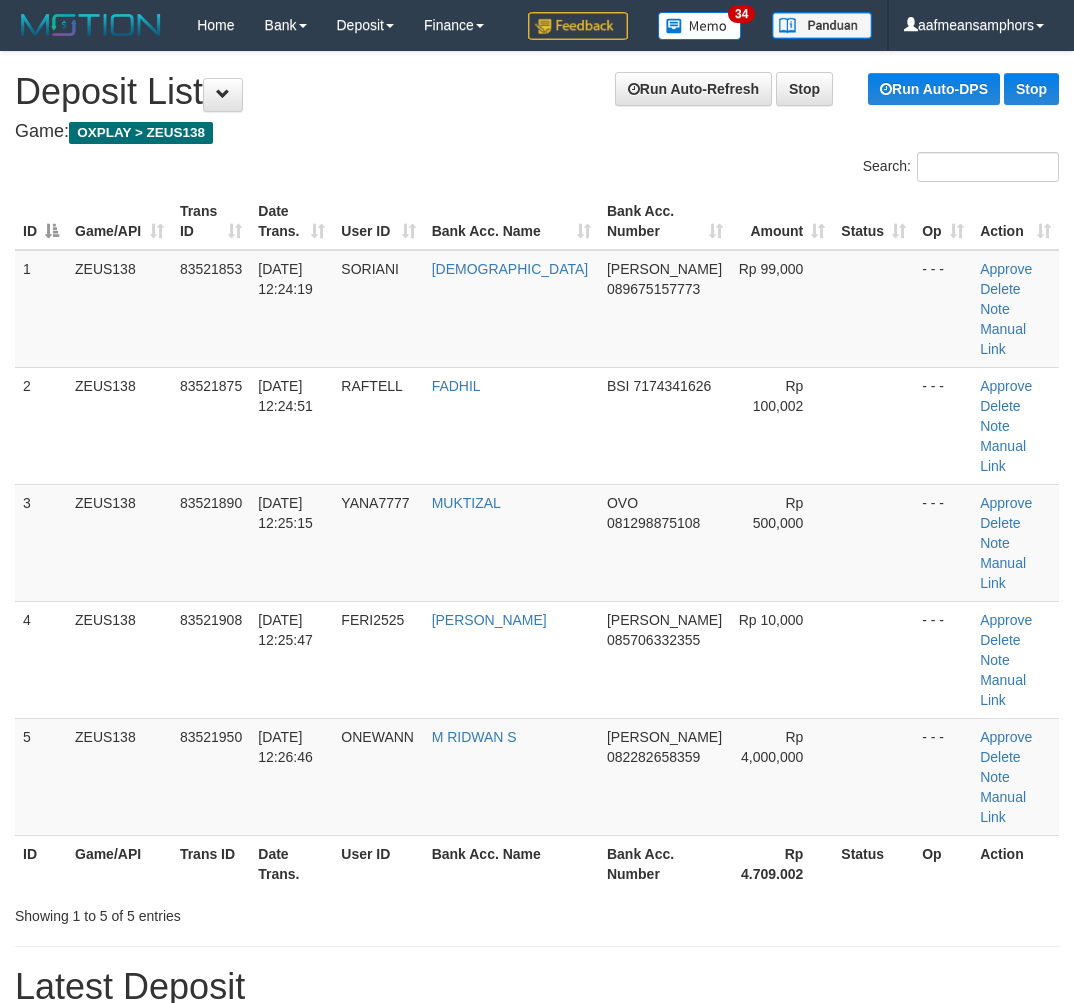 scroll, scrollTop: 0, scrollLeft: 25, axis: horizontal 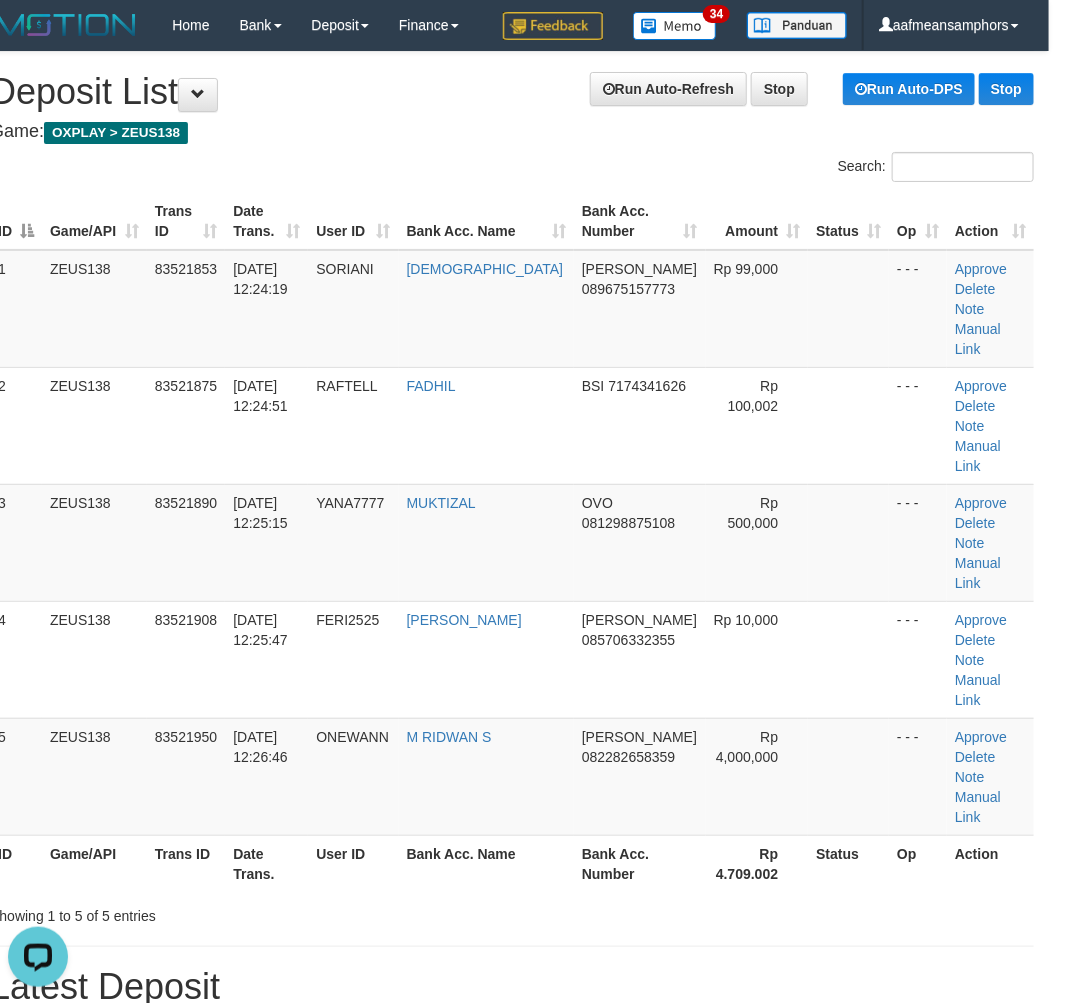 click on "**********" at bounding box center (512, 1372) 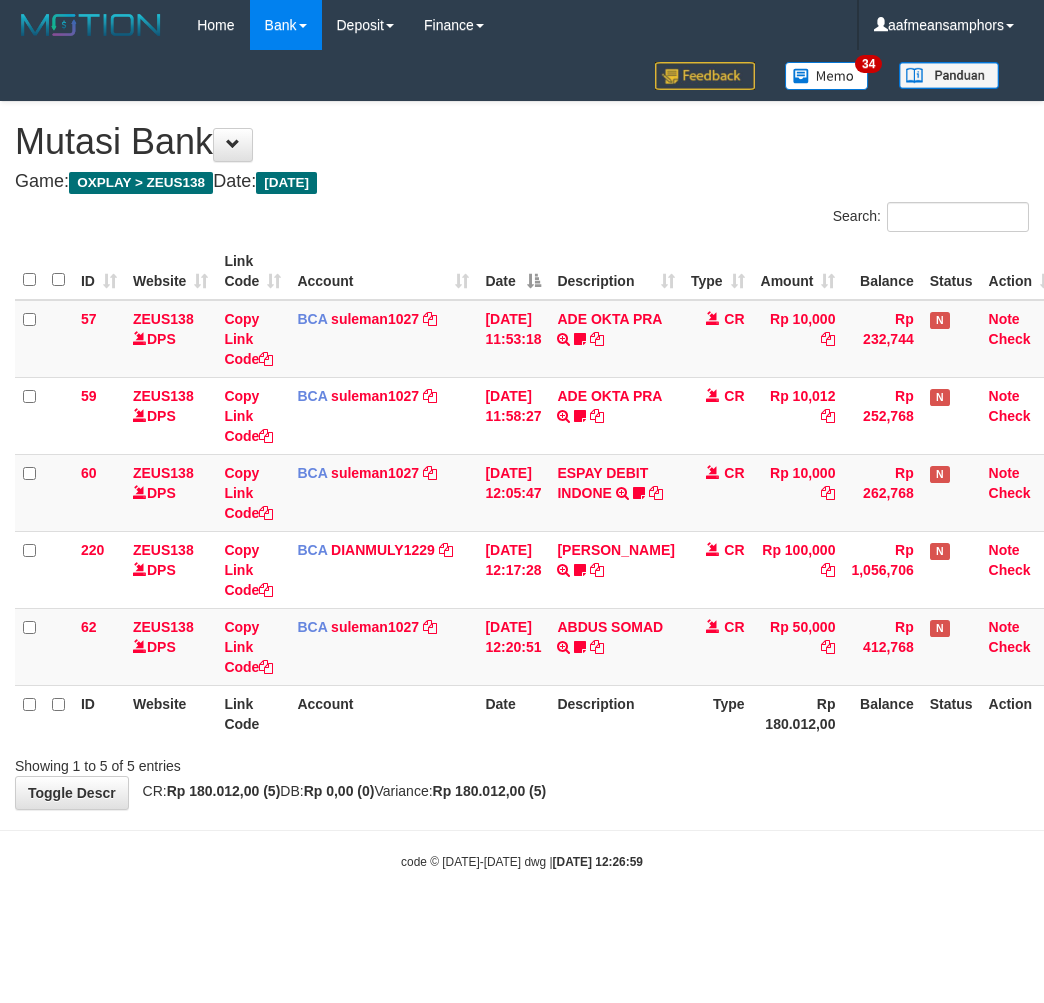 scroll, scrollTop: 0, scrollLeft: 13, axis: horizontal 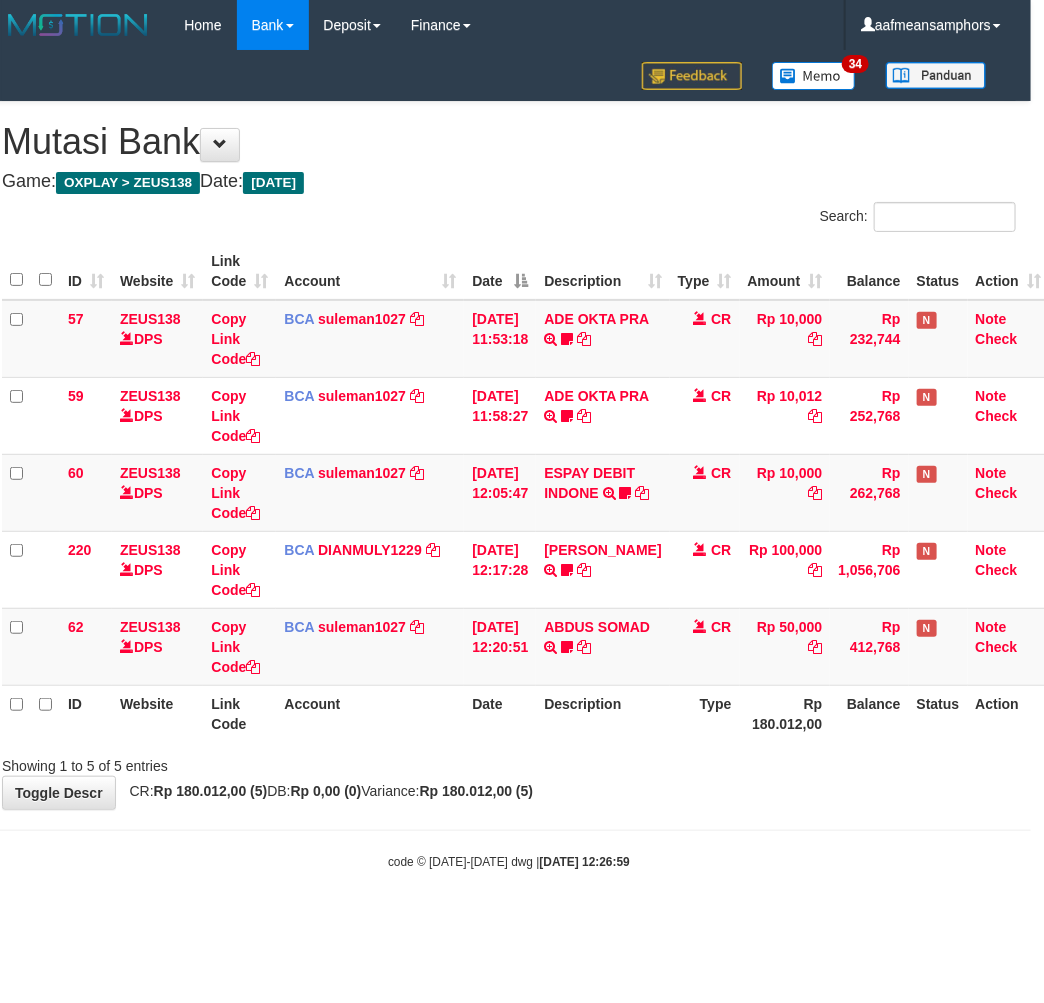 drag, startPoint x: 653, startPoint y: 816, endPoint x: 644, endPoint y: 824, distance: 12.0415945 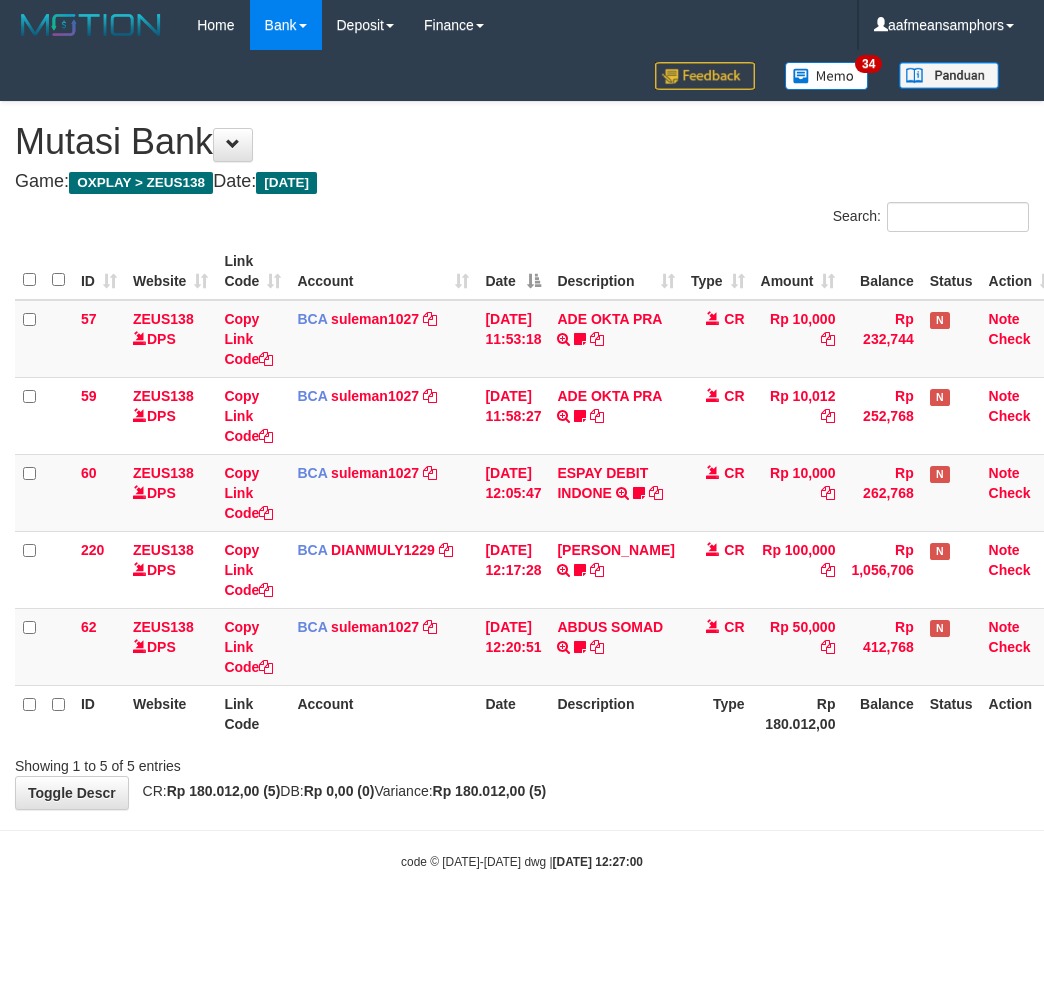 scroll, scrollTop: 0, scrollLeft: 13, axis: horizontal 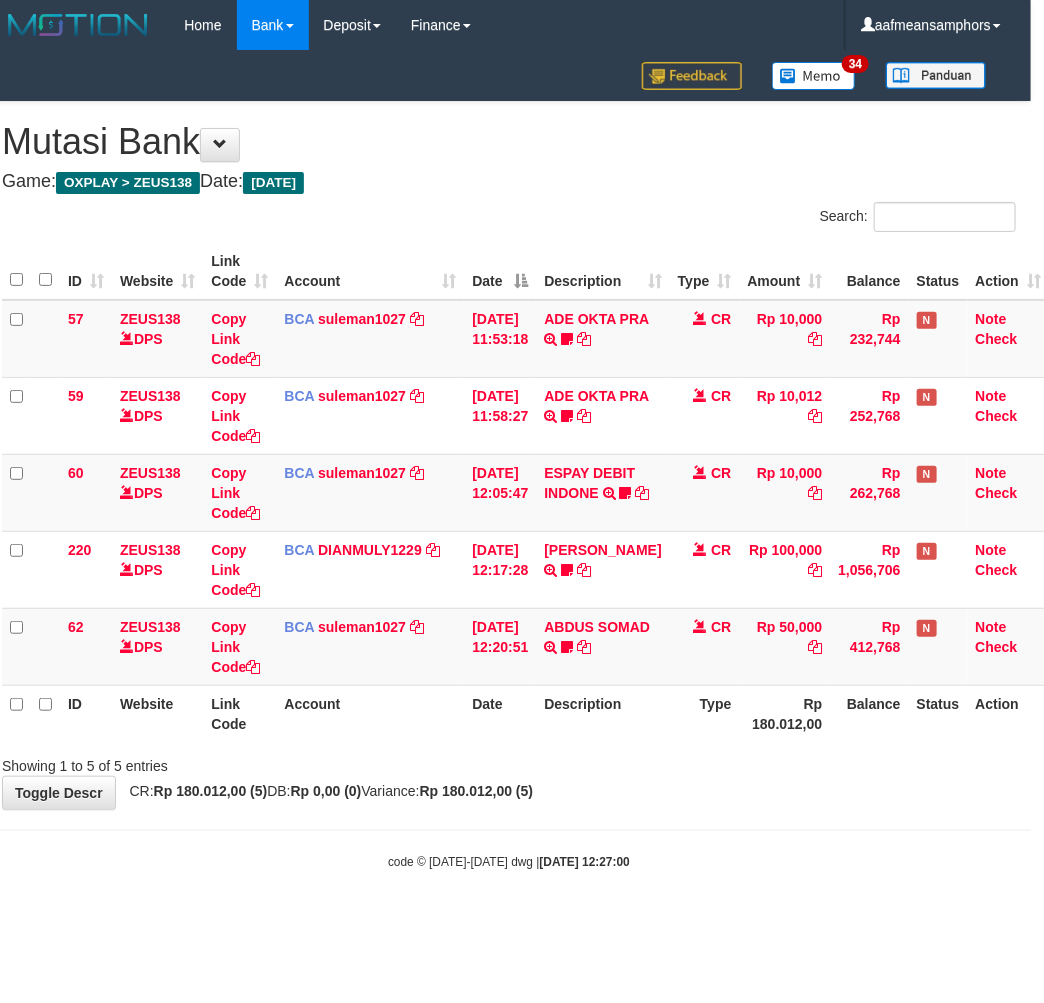 drag, startPoint x: 726, startPoint y: 826, endPoint x: 727, endPoint y: 814, distance: 12.0415945 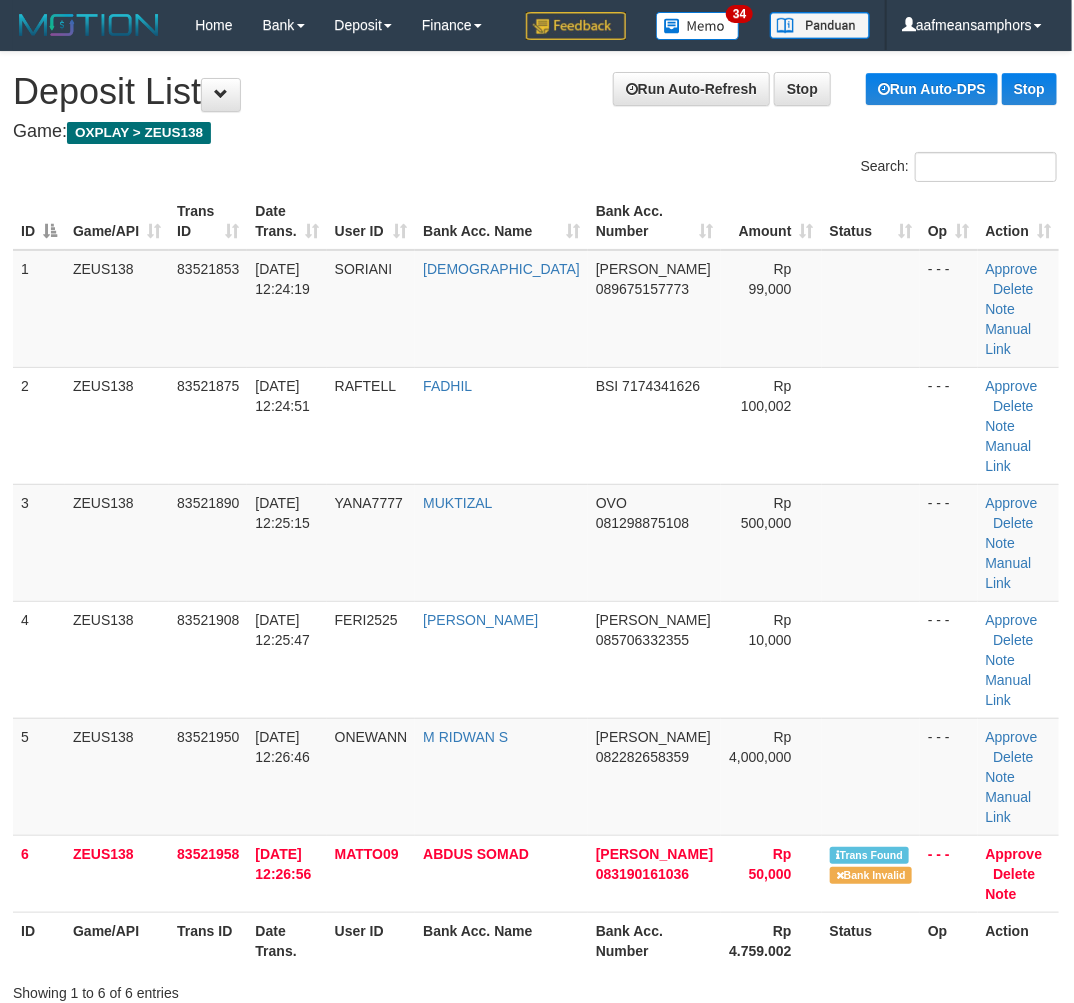 scroll, scrollTop: 176, scrollLeft: 25, axis: both 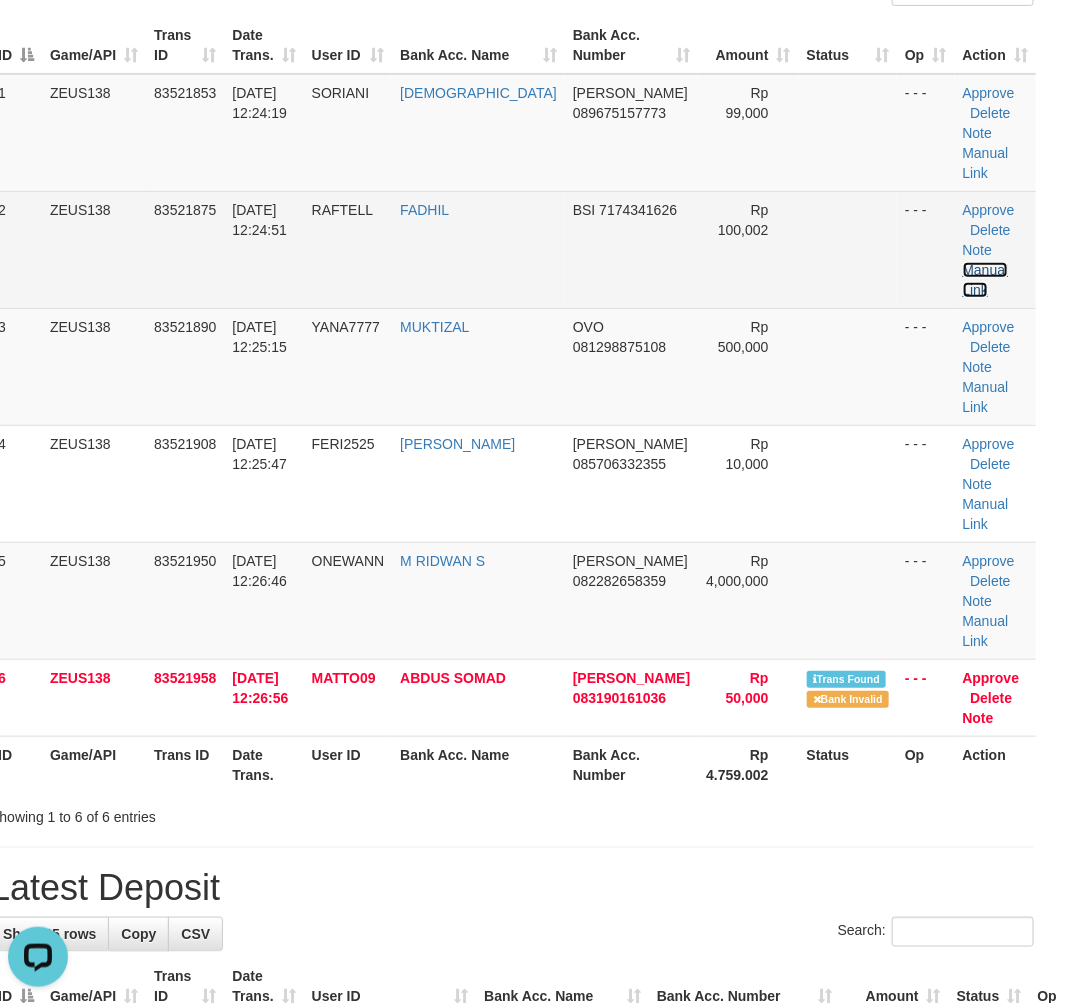 click on "Manual Link" at bounding box center [986, 280] 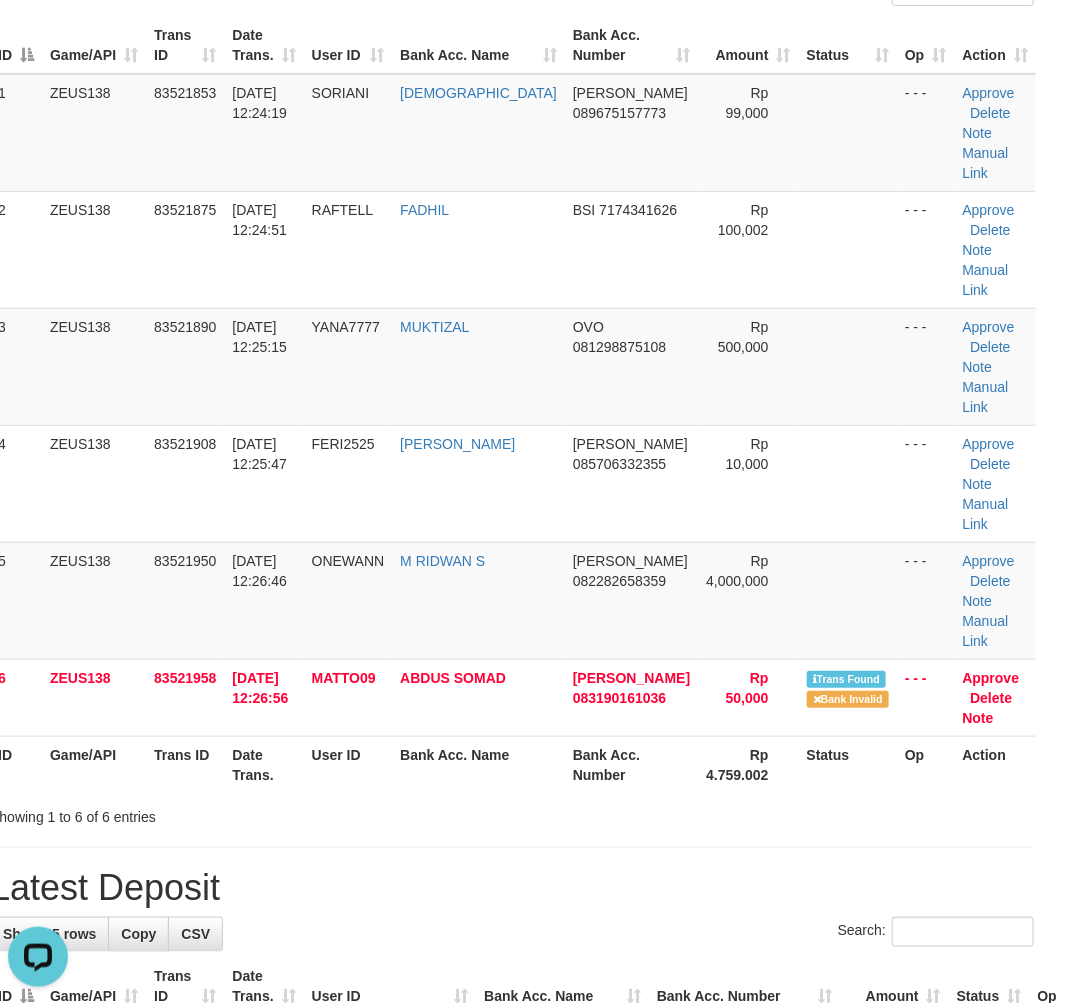 click on "Showing 1 to 6 of 6 entries" at bounding box center (199, 813) 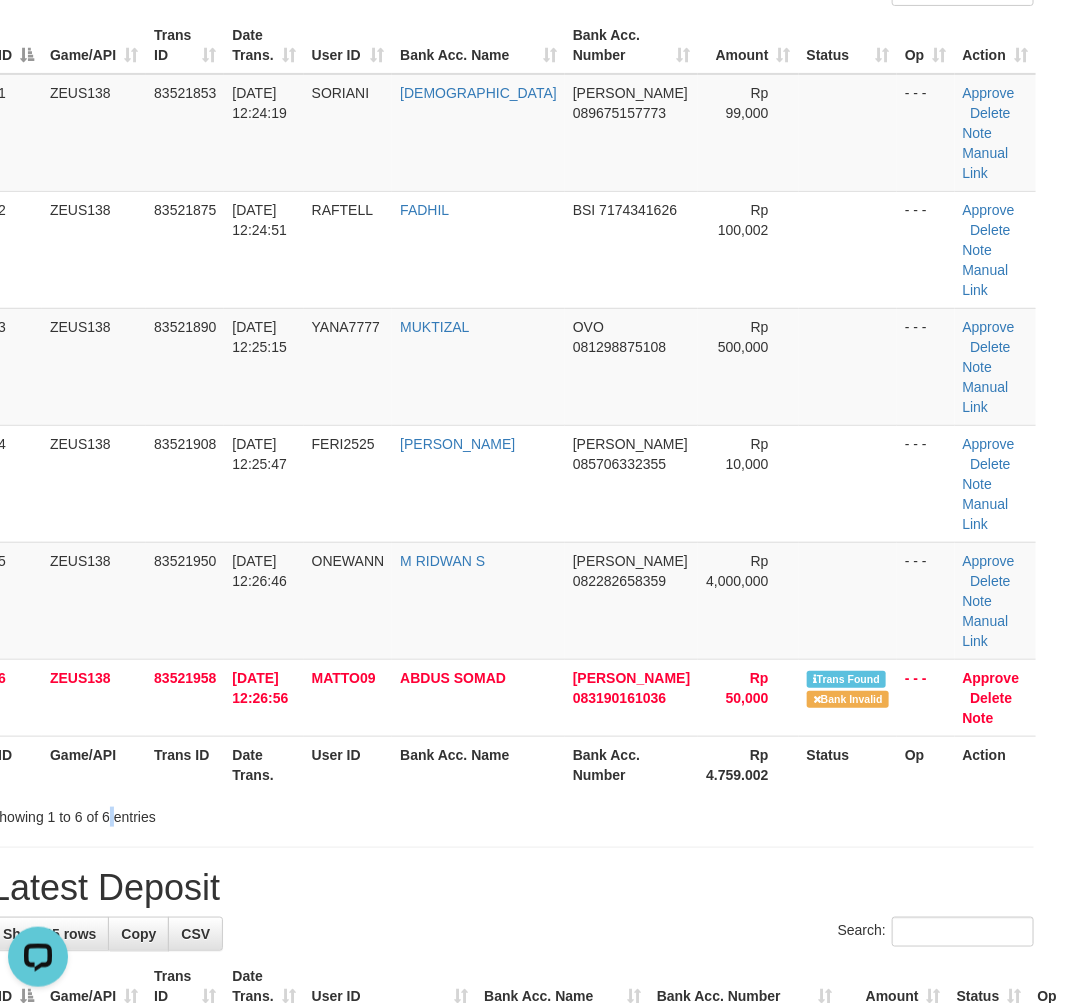 click on "Showing 1 to 6 of 6 entries" at bounding box center (199, 813) 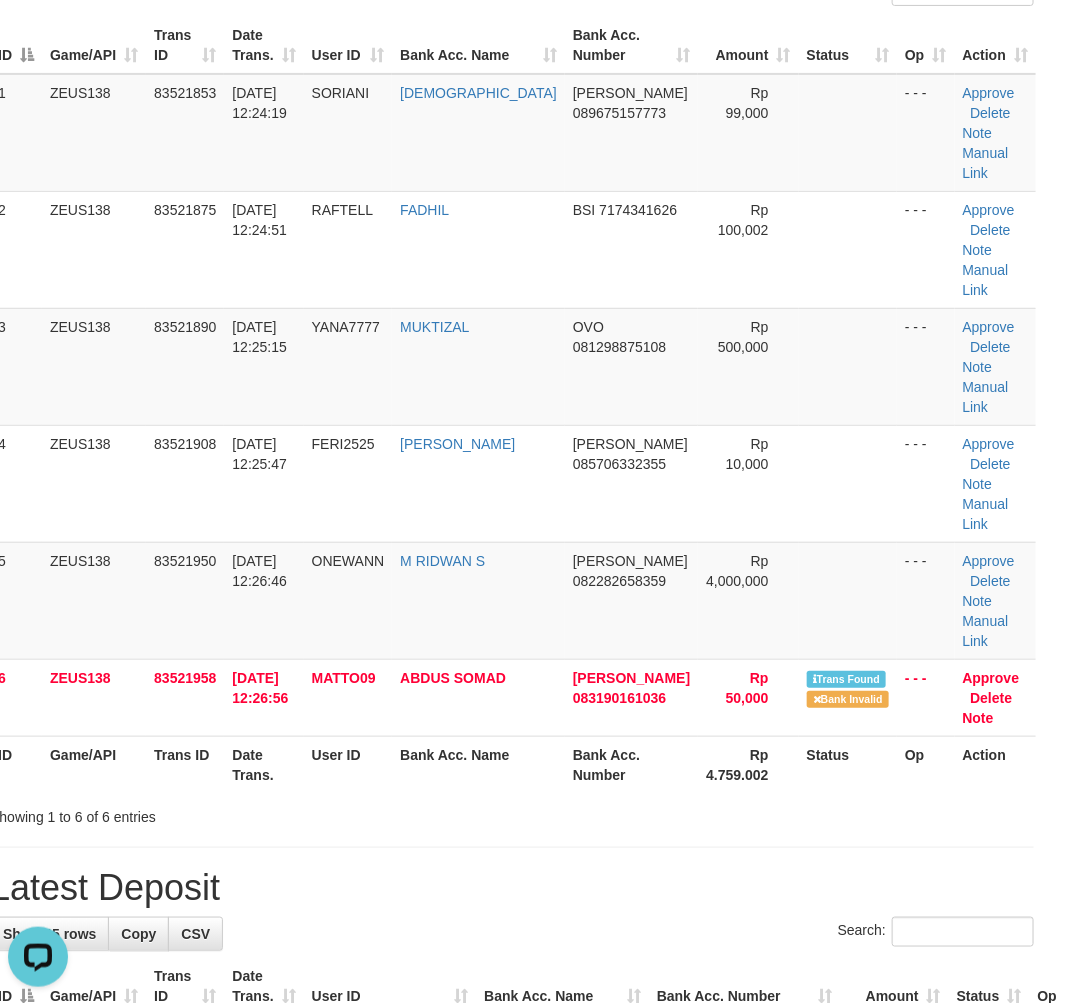 click on "**********" at bounding box center (512, 1235) 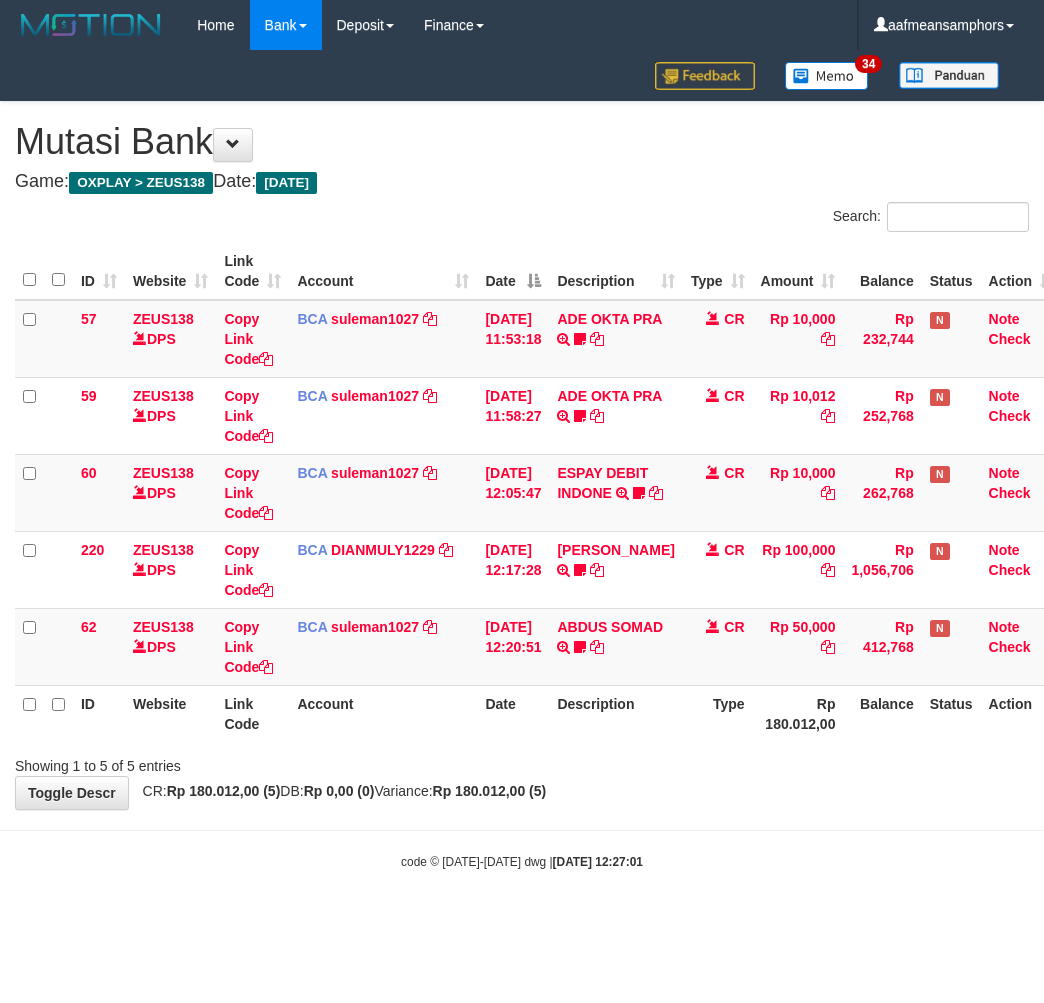 scroll, scrollTop: 0, scrollLeft: 13, axis: horizontal 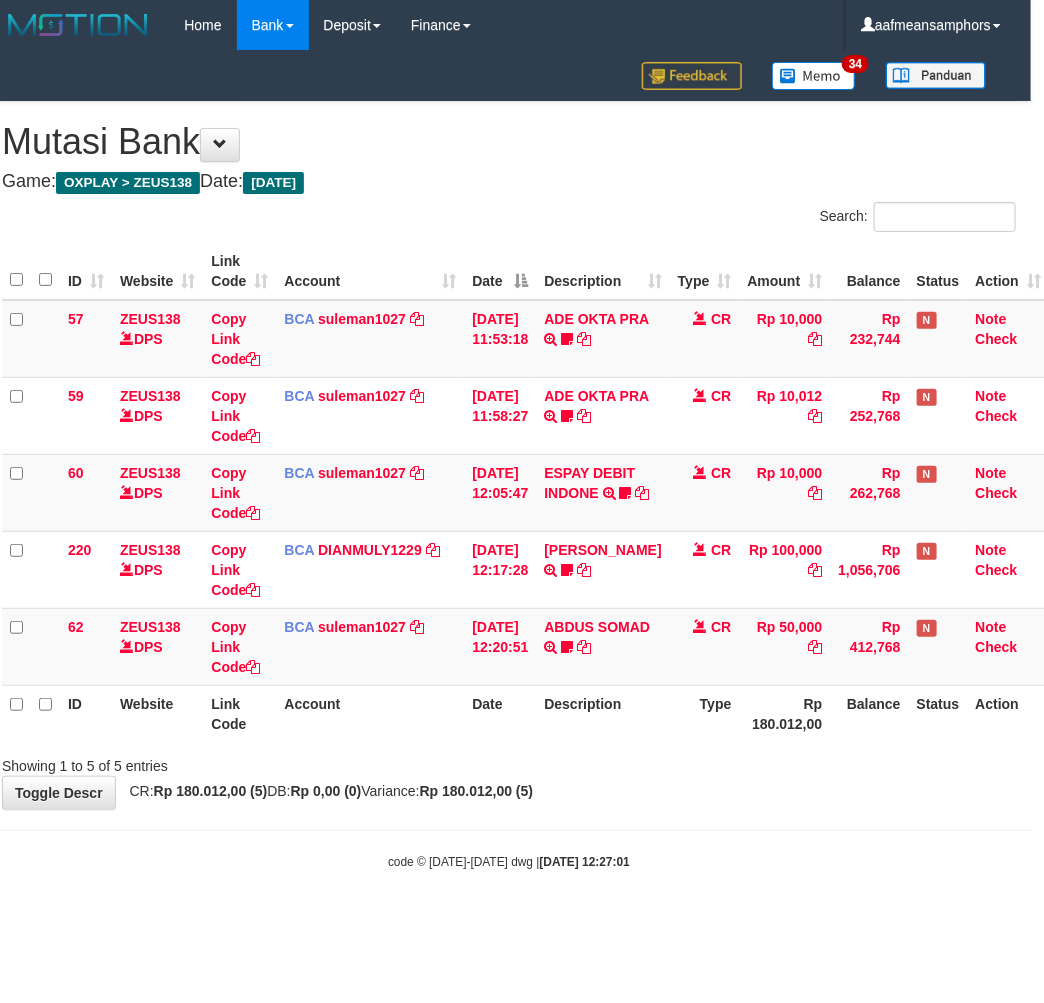 click on "Search:
ID Website Link Code Account Date Description Type Amount Balance Status Action
57
ZEUS138    DPS
Copy Link Code
BCA
suleman1027
DPS
SULEMAN
mutasi_20250713_2972 | 57
mutasi_20250713_2972 | 57
13/07/2025 11:53:18
ADE OKTA PRA            TRSF E-BANKING CR 1307/FTSCY/WS95051
10000.002025071370956028 TRFDN-ADE OKTA PRAESPAY DEBIT INDONE    gacor0097
CR
Rp 10,000
Rp 232,744
N
Note
Check
59
ZEUS138    DPS
Copy Link Code
BCA
suleman1027" at bounding box center (509, 489) 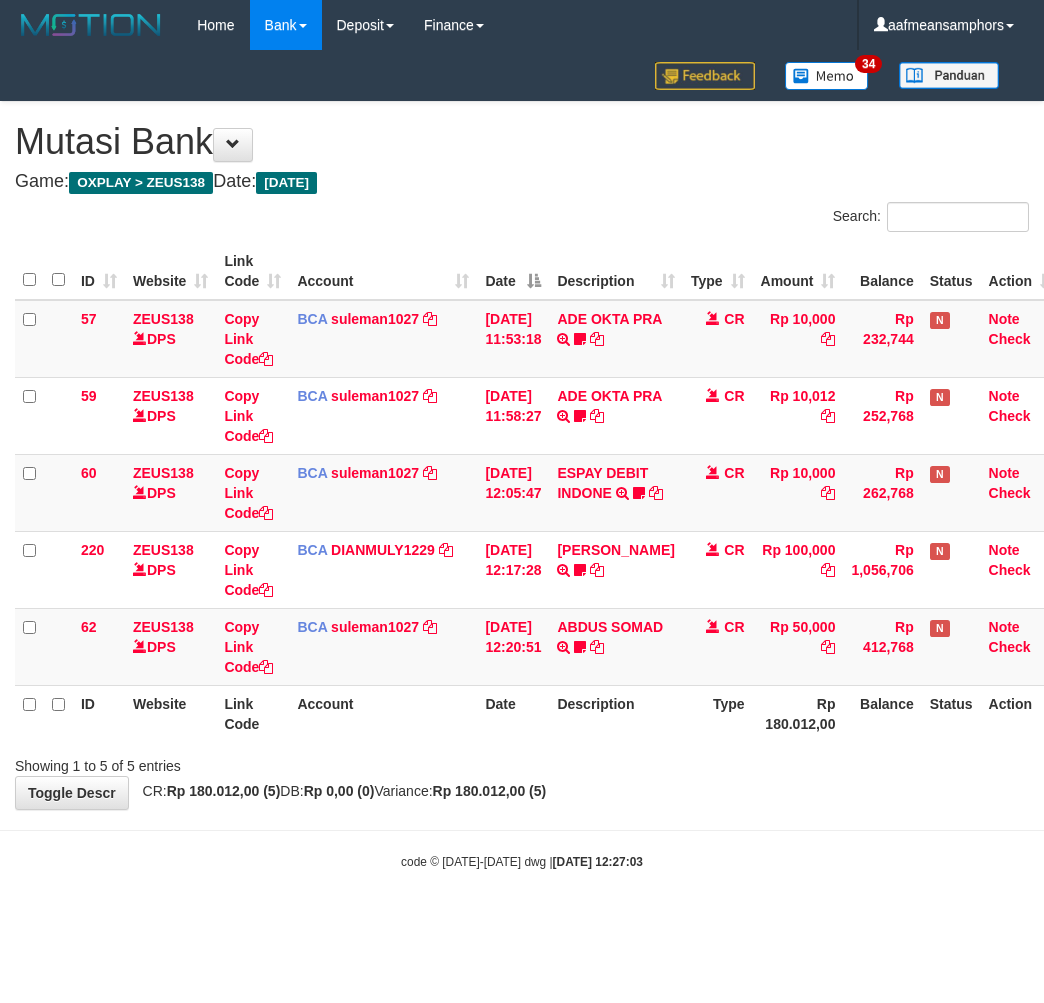 scroll, scrollTop: 0, scrollLeft: 13, axis: horizontal 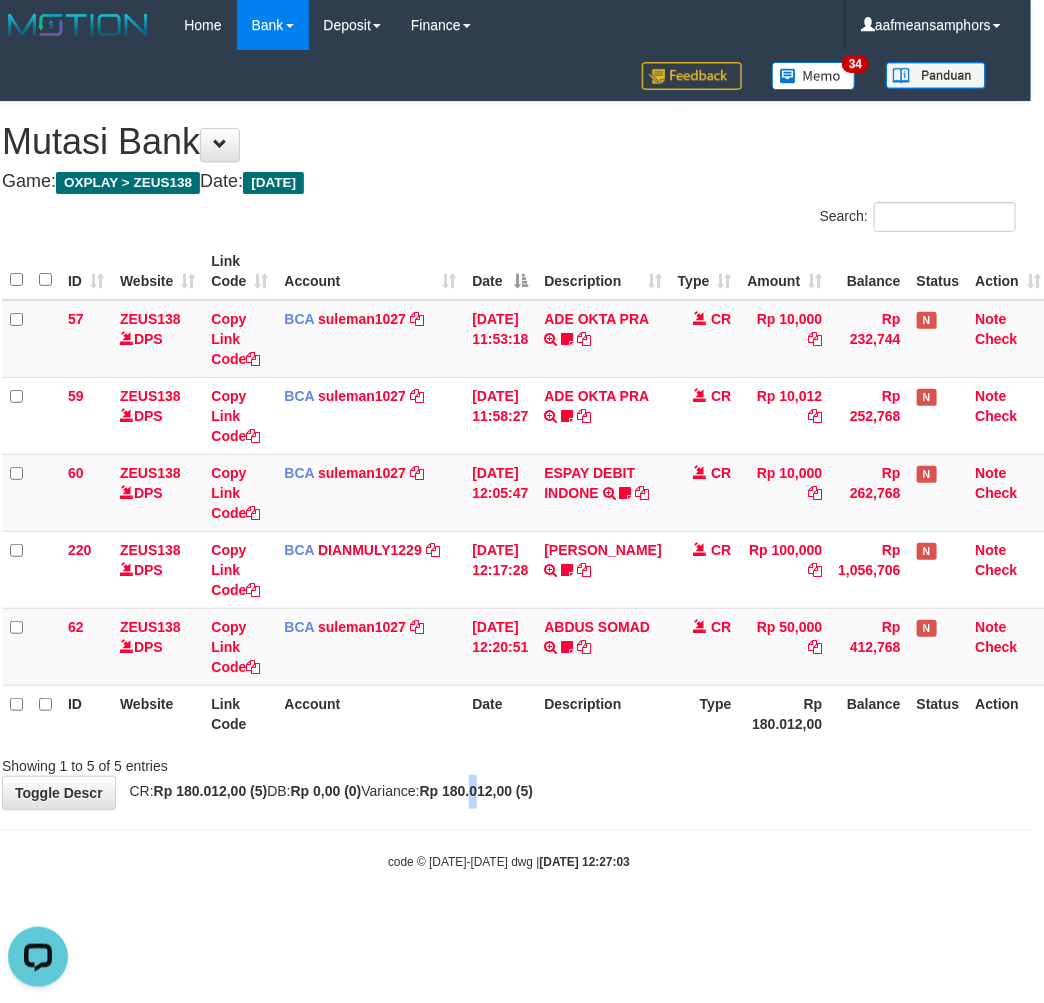 drag, startPoint x: 525, startPoint y: 790, endPoint x: 527, endPoint y: 780, distance: 10.198039 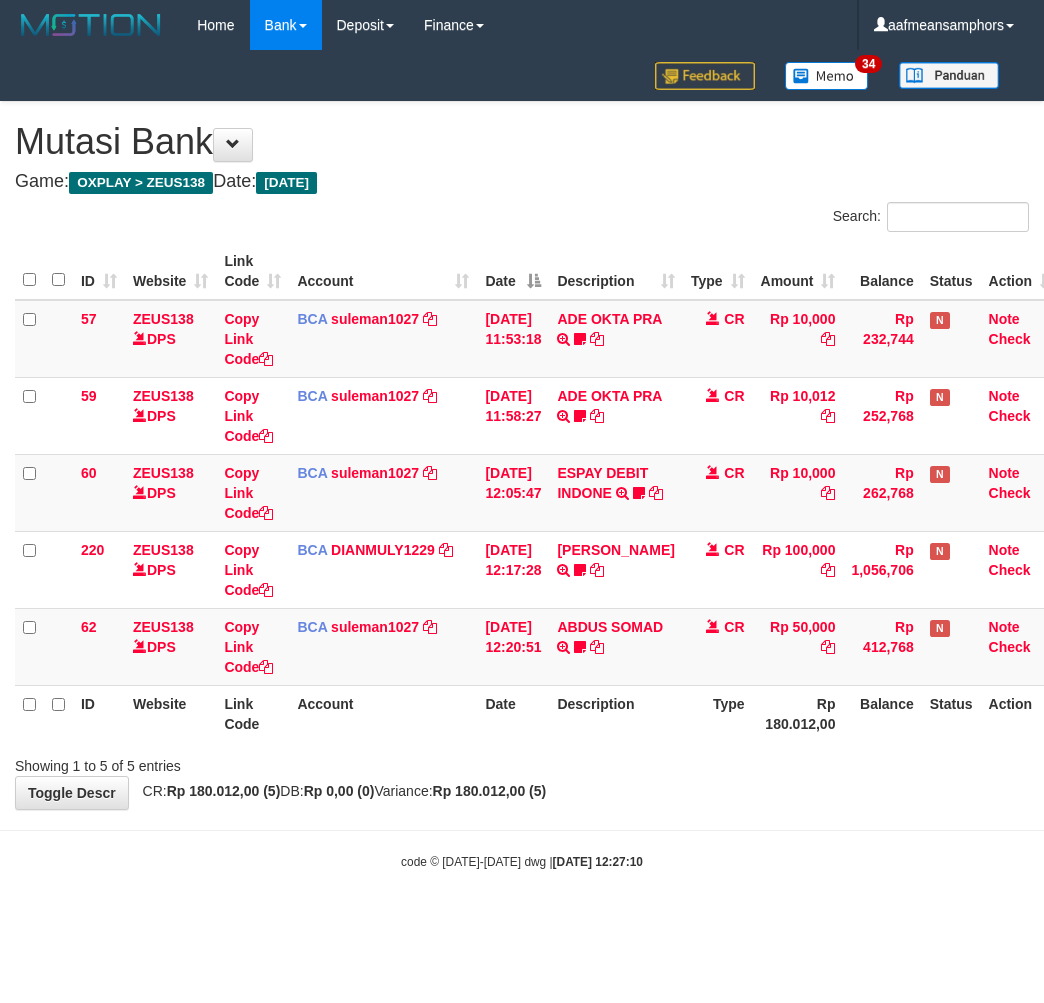 scroll, scrollTop: 0, scrollLeft: 13, axis: horizontal 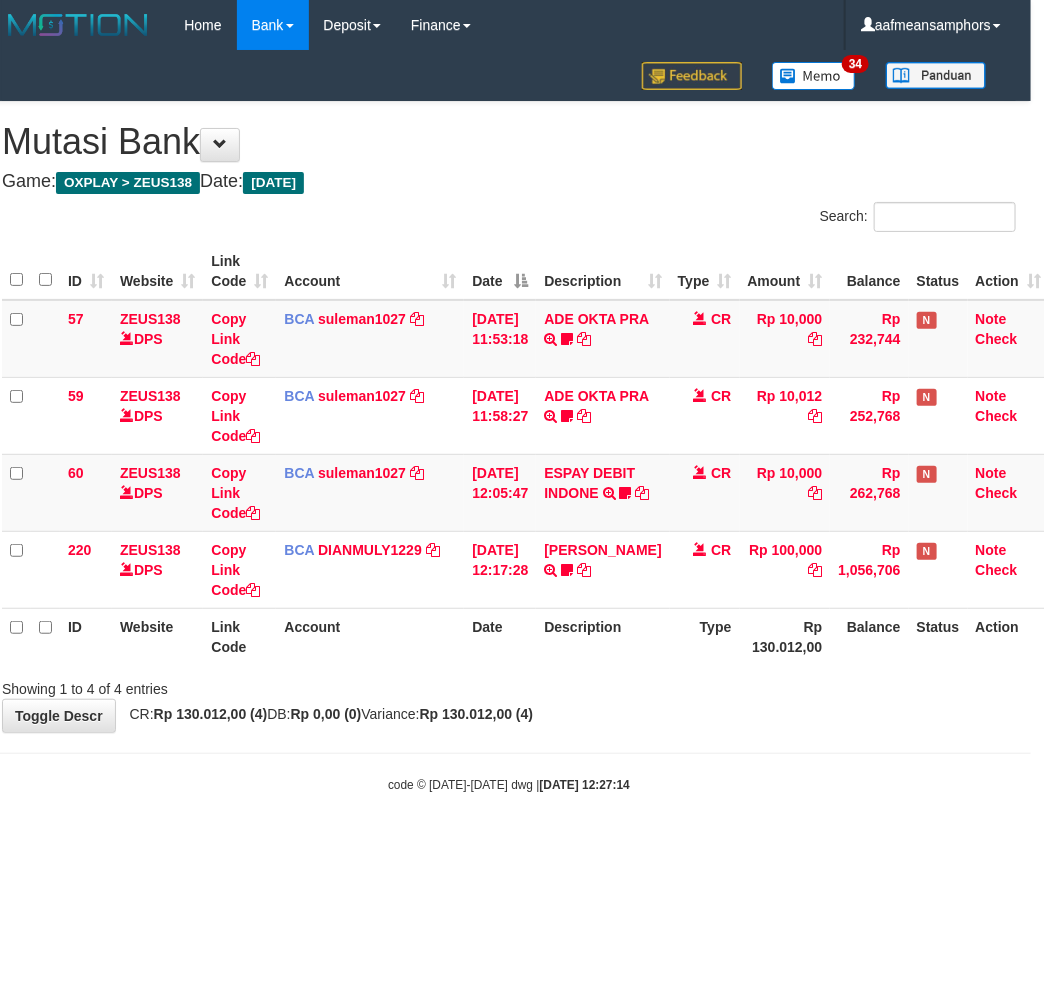click on "Toggle navigation
Home
Bank
Account List
Load
By Website
Group
[OXPLAY]													ZEUS138
By Load Group (DPS)
Sync" at bounding box center (509, 422) 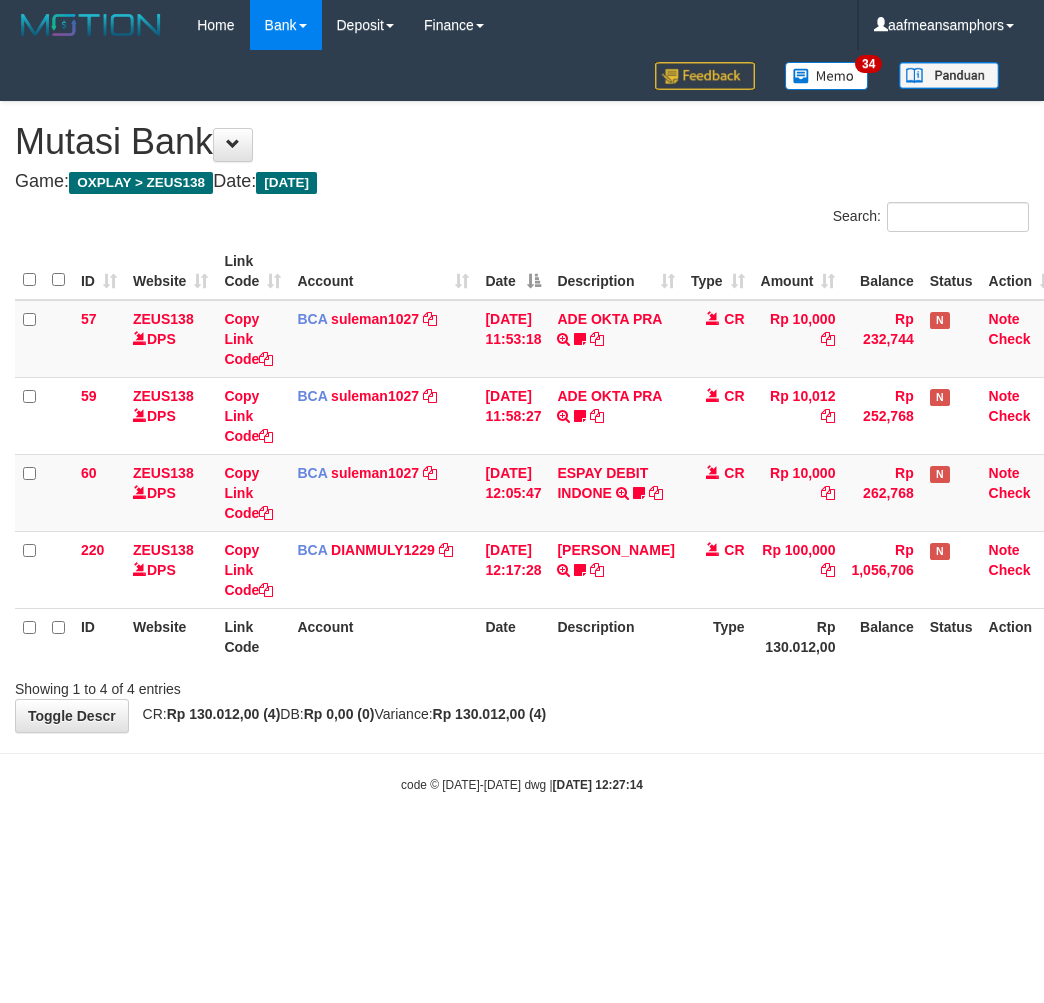 scroll, scrollTop: 0, scrollLeft: 13, axis: horizontal 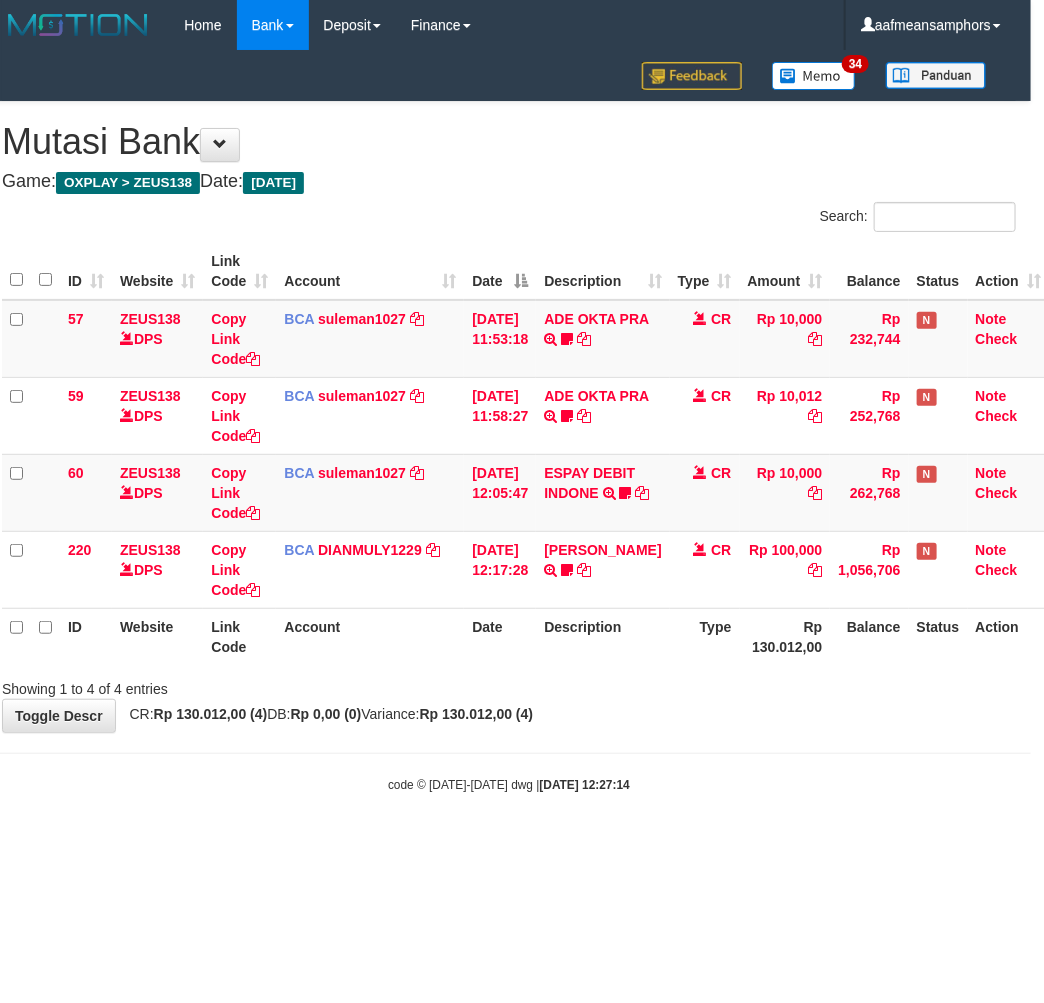 click on "Toggle navigation
Home
Bank
Account List
Load
By Website
Group
[OXPLAY]													ZEUS138
By Load Group (DPS)
Sync" at bounding box center (509, 422) 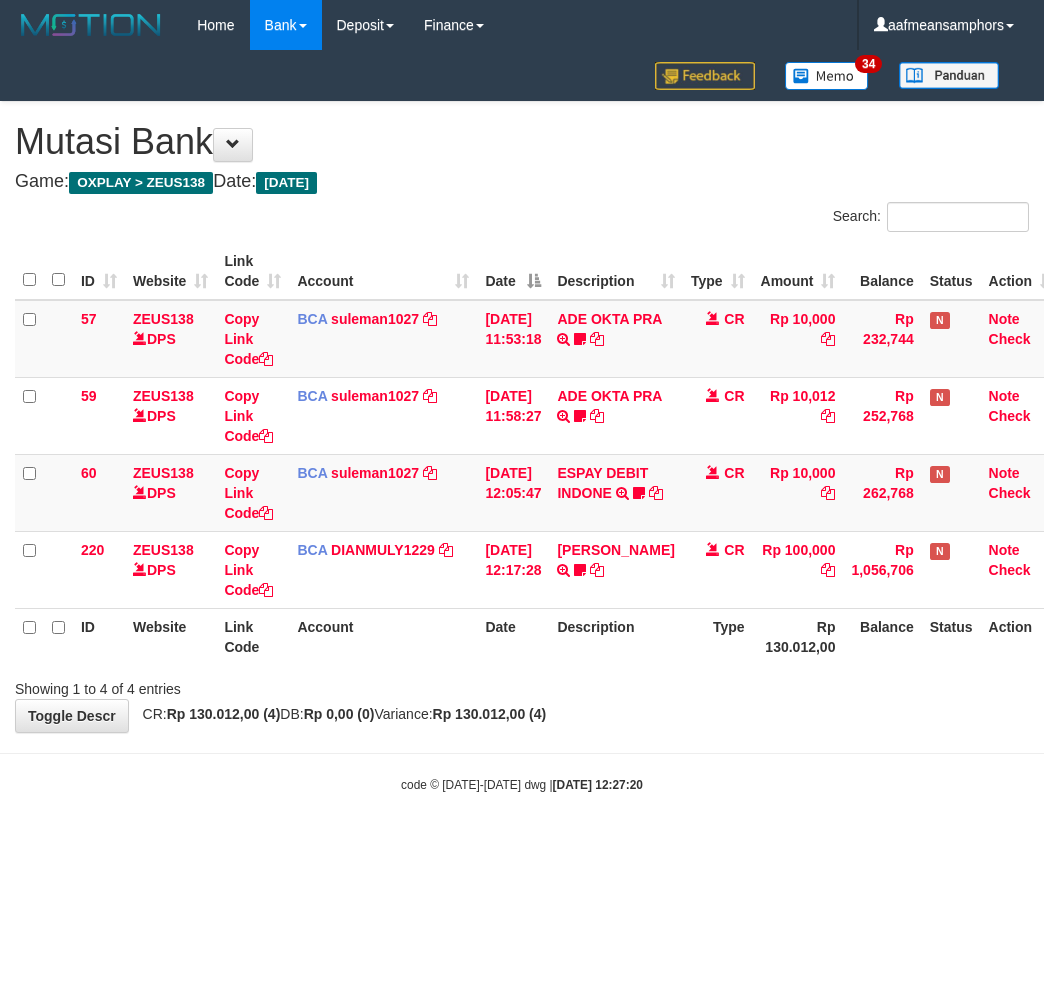 scroll, scrollTop: 0, scrollLeft: 13, axis: horizontal 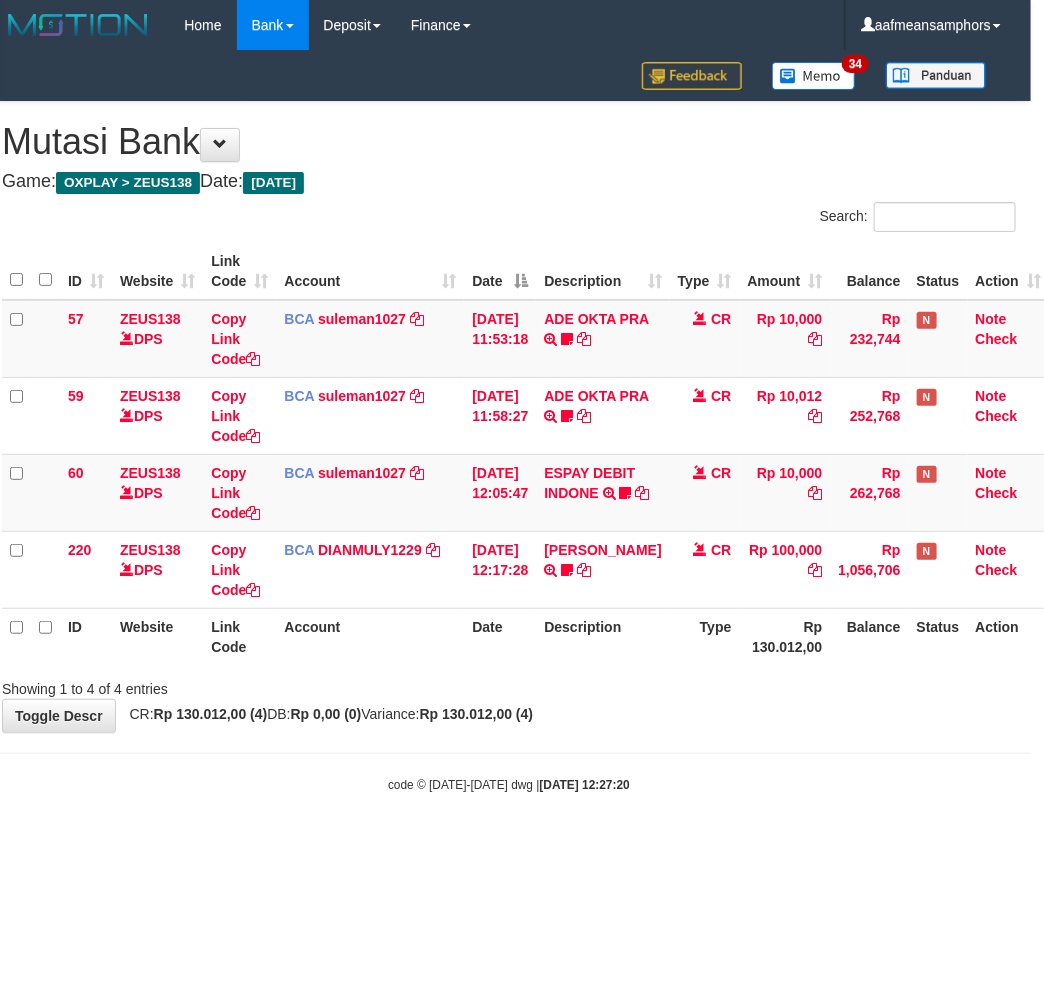 drag, startPoint x: 671, startPoint y: 833, endPoint x: 660, endPoint y: 832, distance: 11.045361 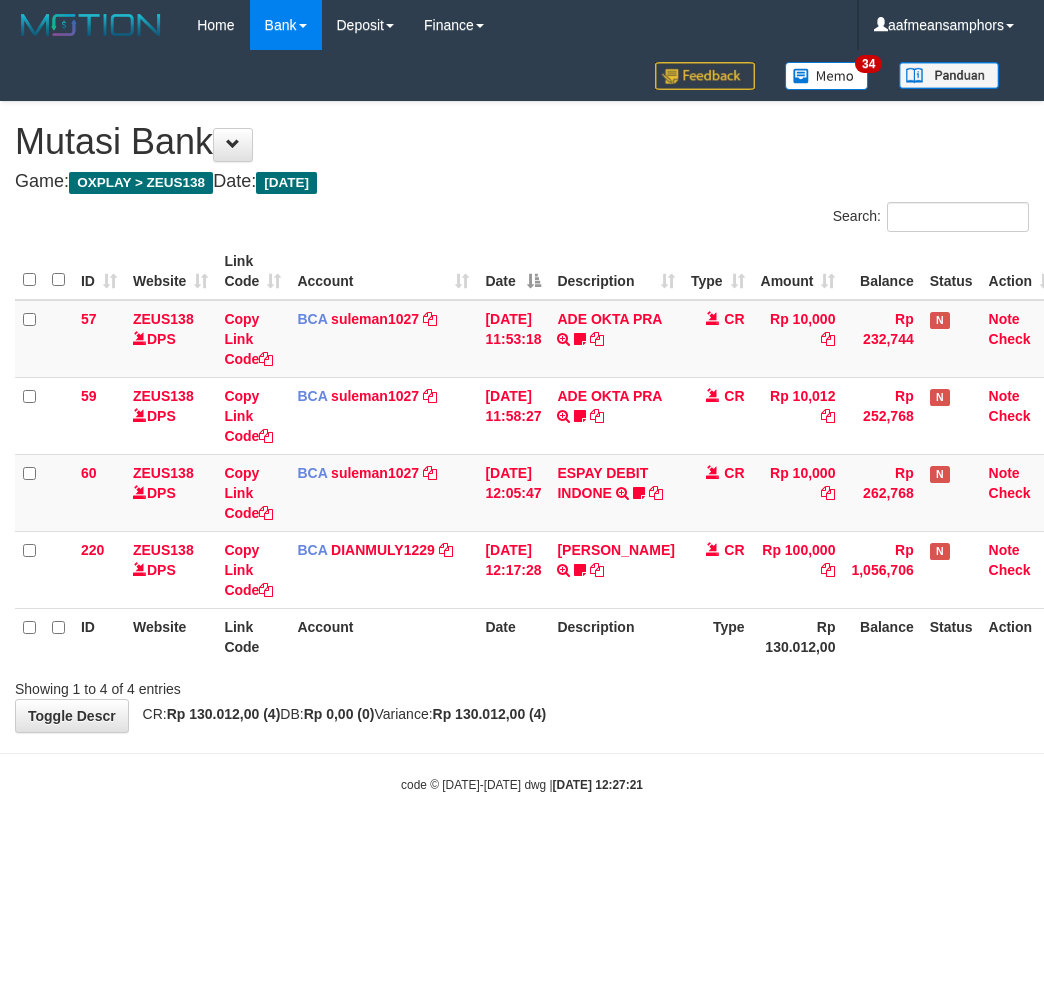 scroll, scrollTop: 0, scrollLeft: 13, axis: horizontal 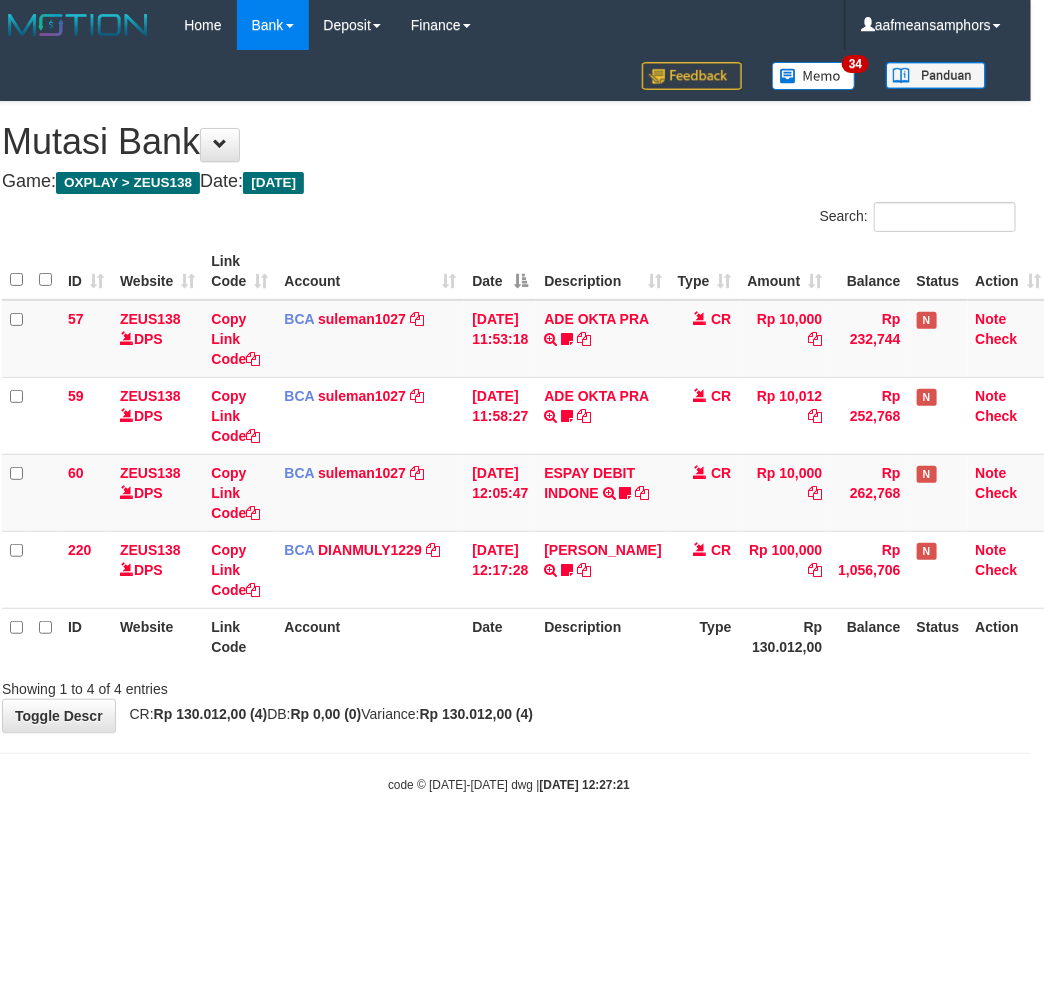 click on "Toggle navigation
Home
Bank
Account List
Load
By Website
Group
[OXPLAY]													ZEUS138
By Load Group (DPS)" at bounding box center [509, 422] 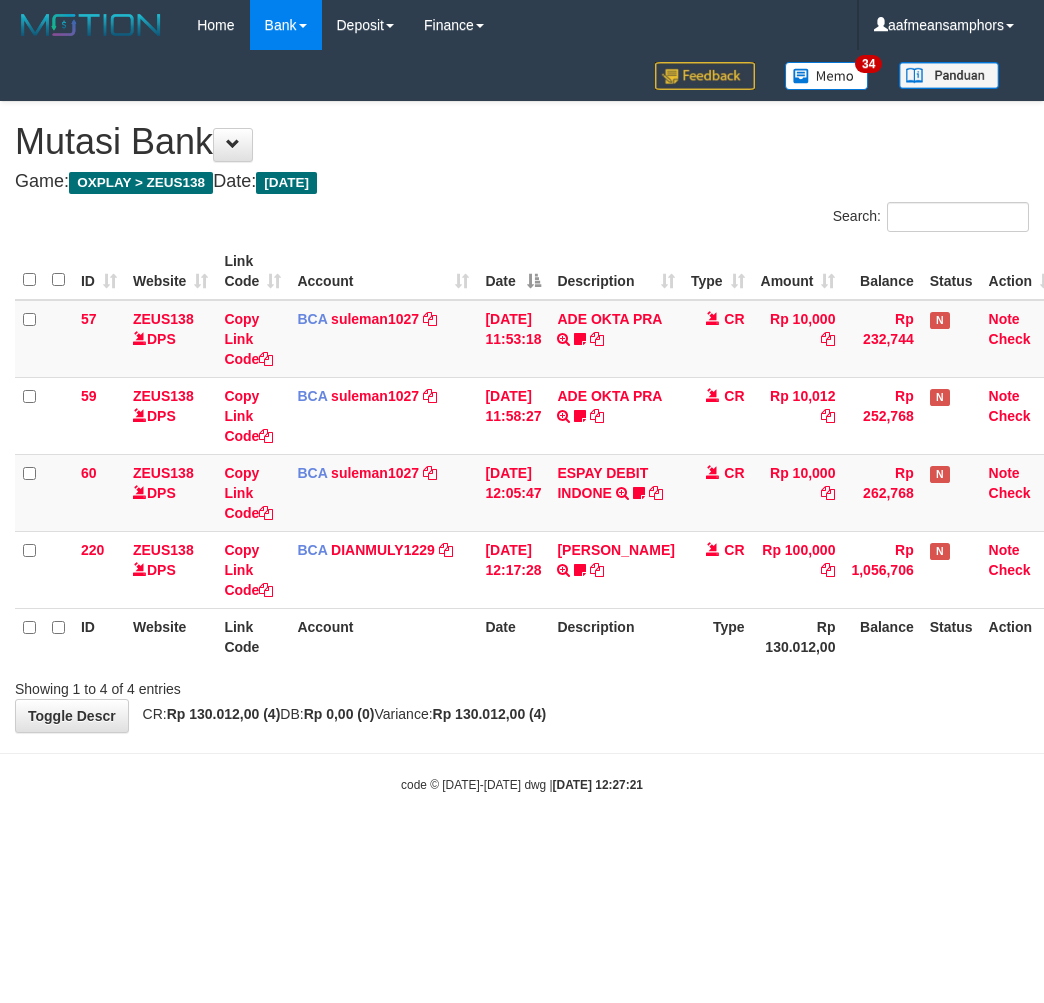 scroll, scrollTop: 0, scrollLeft: 13, axis: horizontal 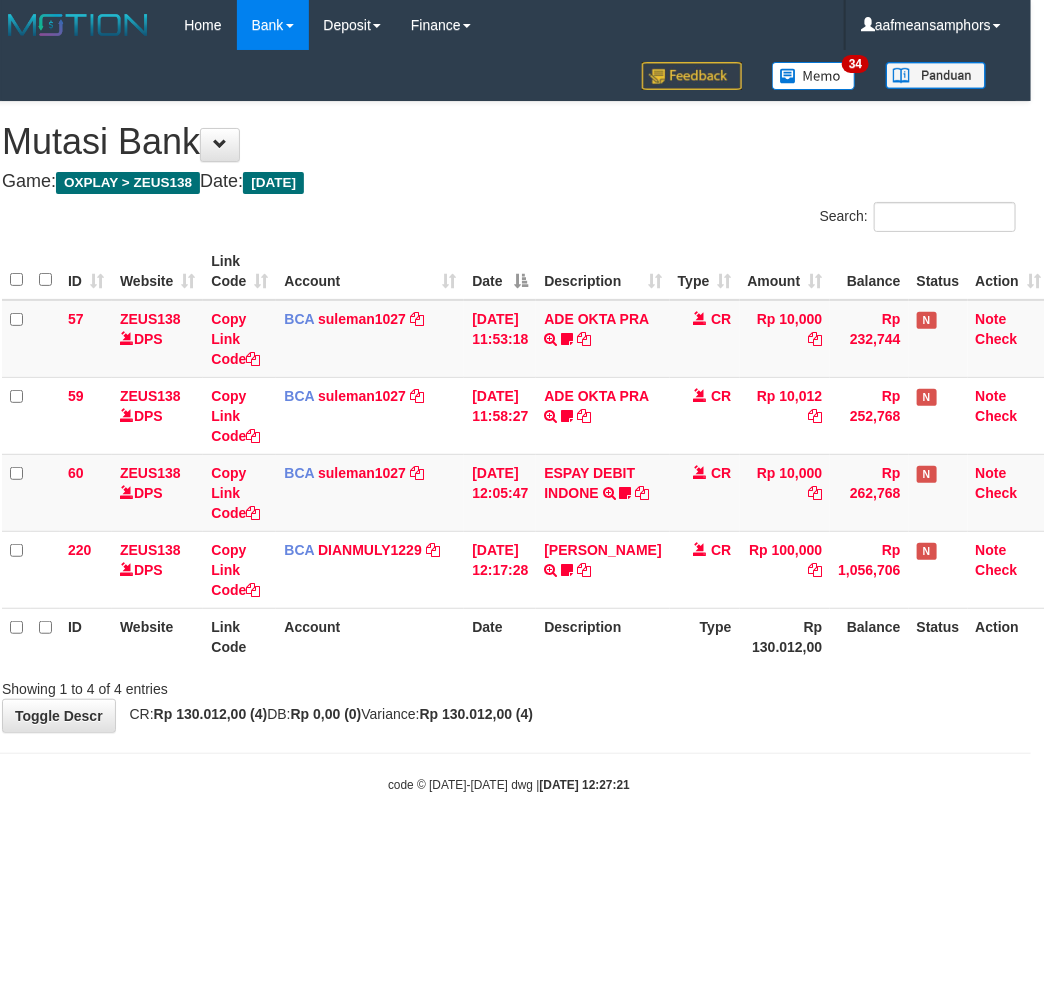 click on "Toggle navigation
Home
Bank
Account List
Load
By Website
Group
[OXPLAY]													ZEUS138
By Load Group (DPS)" at bounding box center (509, 422) 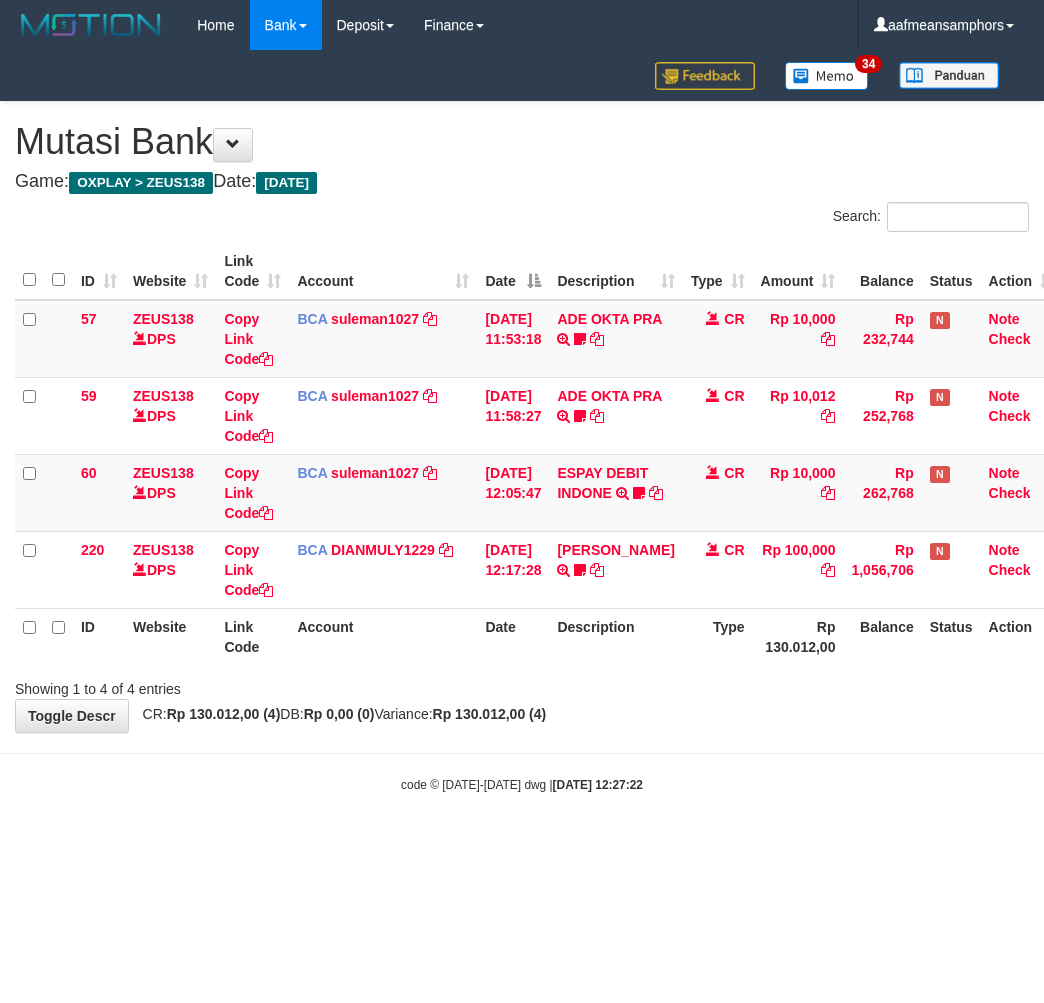 scroll, scrollTop: 0, scrollLeft: 13, axis: horizontal 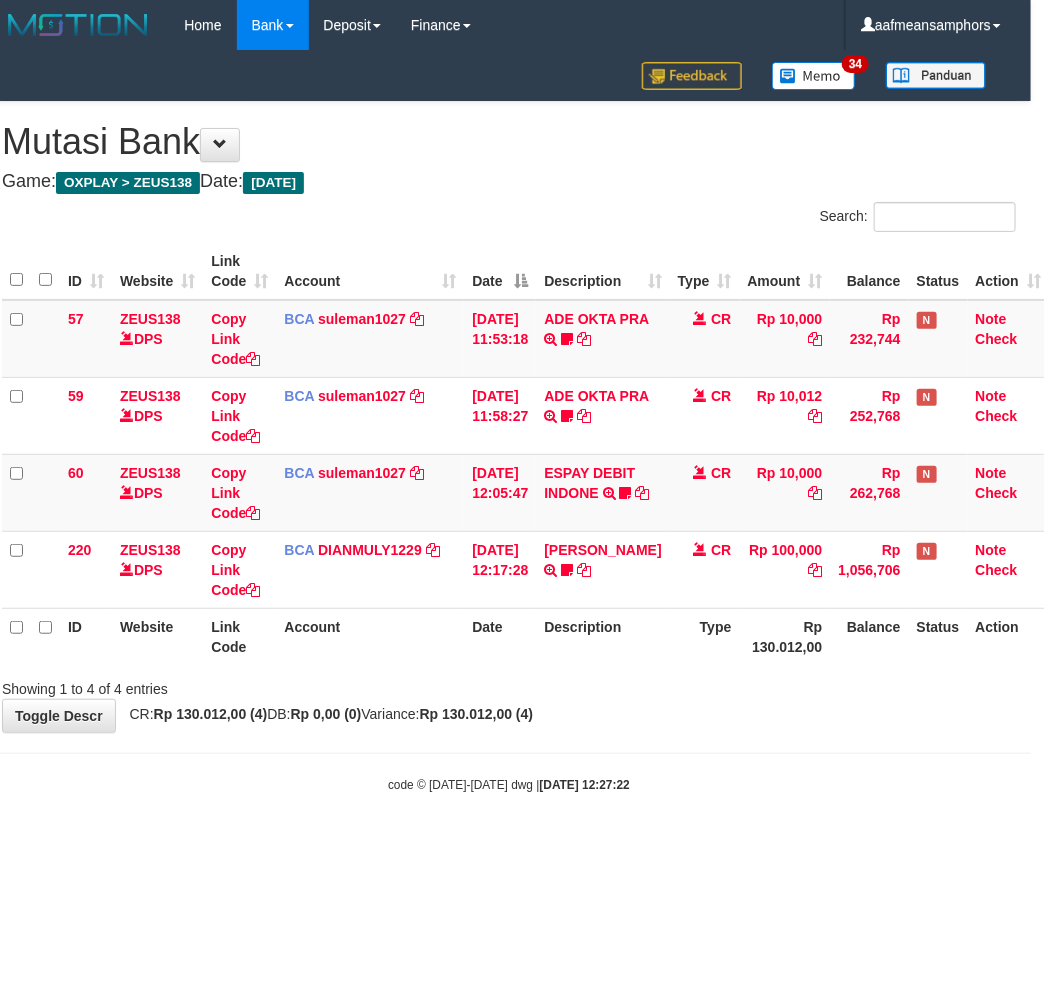 click on "Toggle navigation
Home
Bank
Account List
Load
By Website
Group
[OXPLAY]													ZEUS138
By Load Group (DPS)" at bounding box center [509, 422] 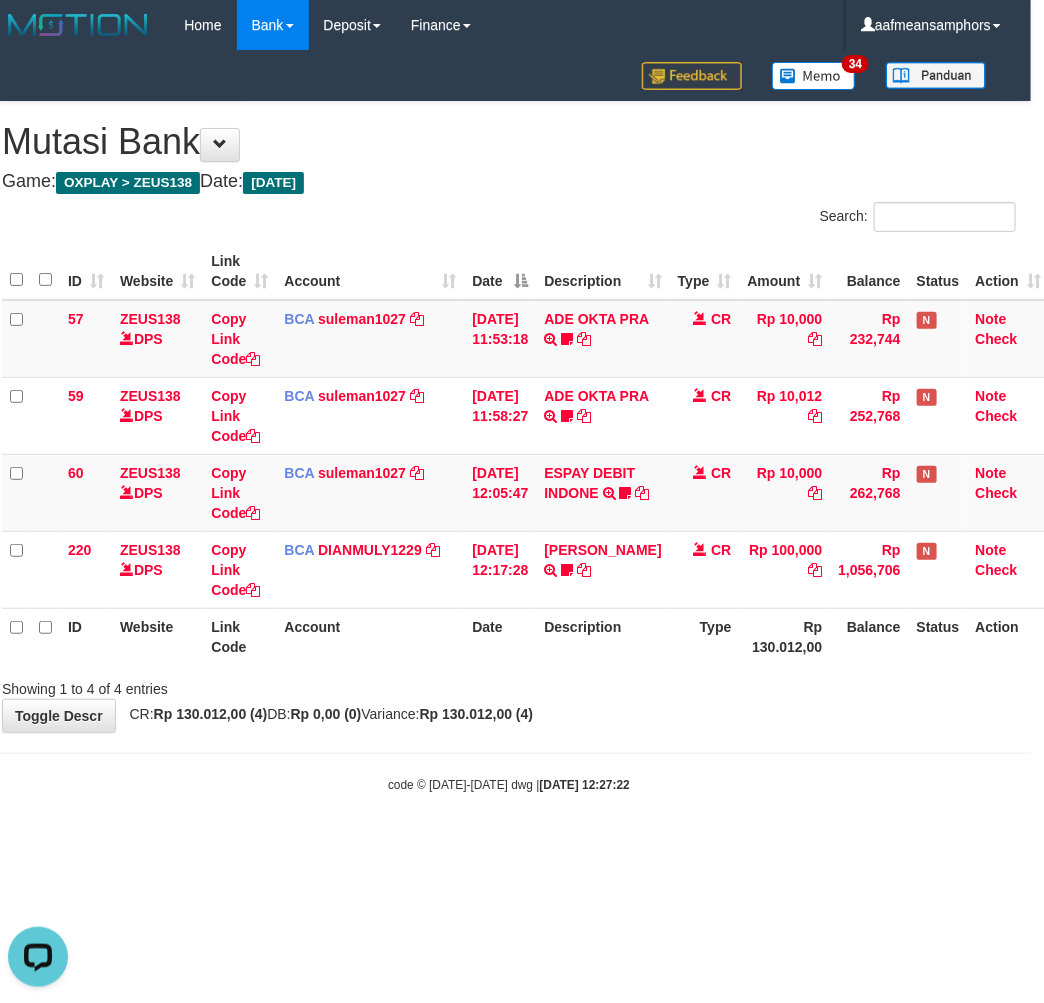 scroll, scrollTop: 0, scrollLeft: 0, axis: both 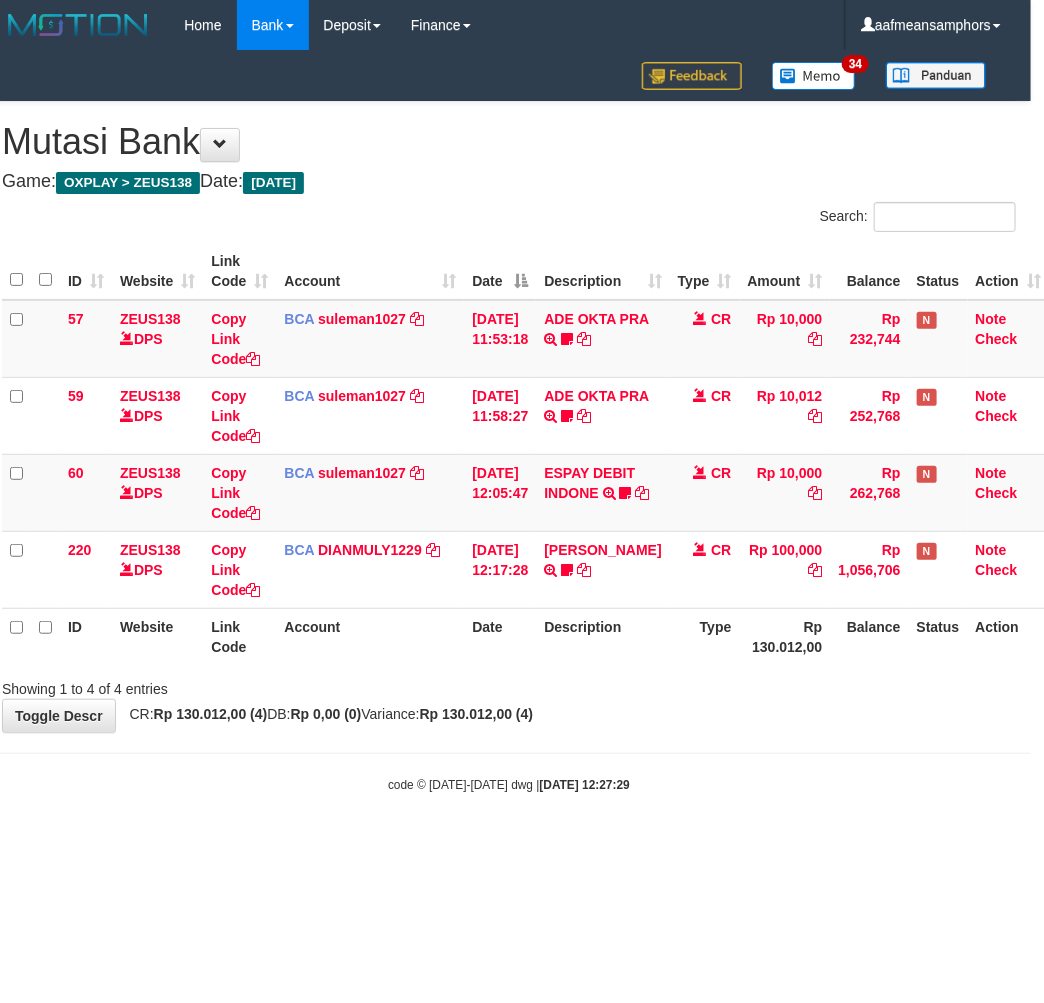 click on "Toggle navigation
Home
Bank
Account List
Load
By Website
Group
[OXPLAY]													ZEUS138
By Load Group (DPS)" at bounding box center (509, 422) 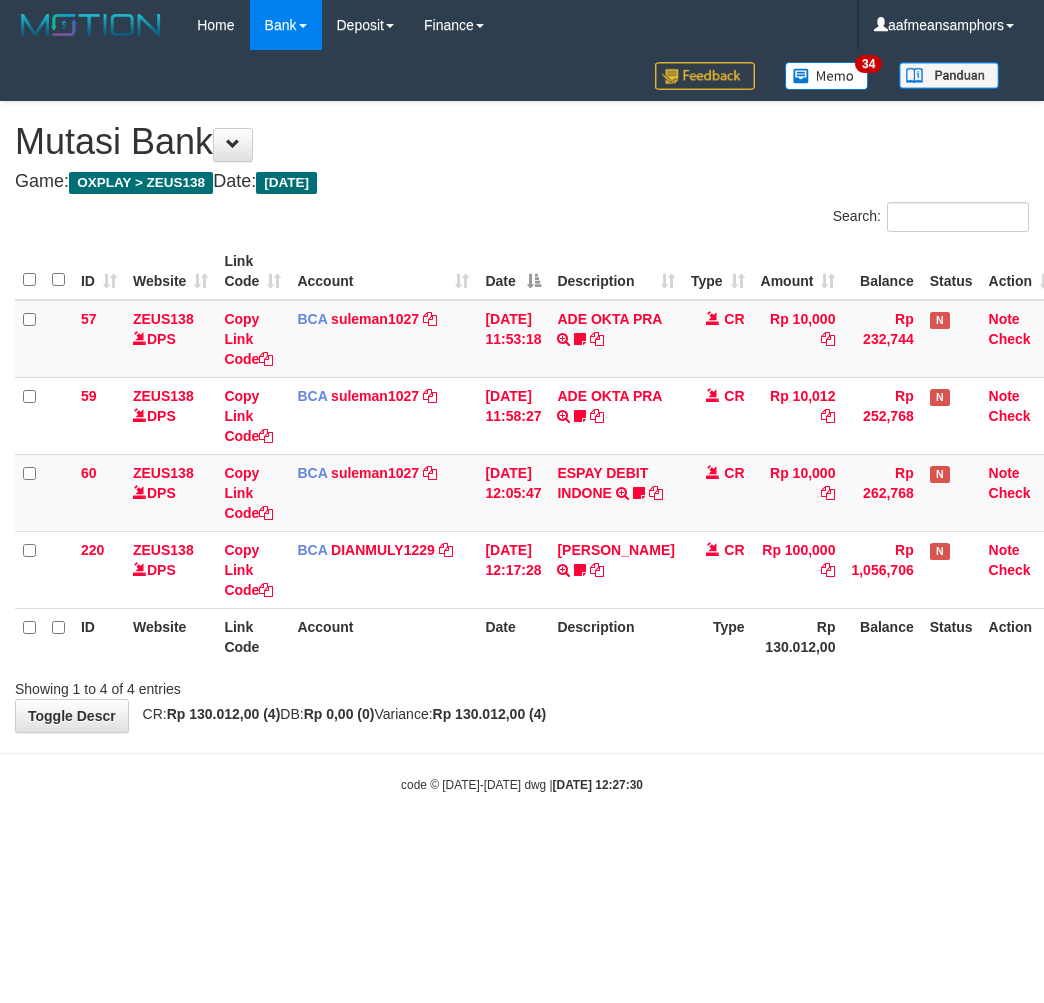 scroll, scrollTop: 0, scrollLeft: 13, axis: horizontal 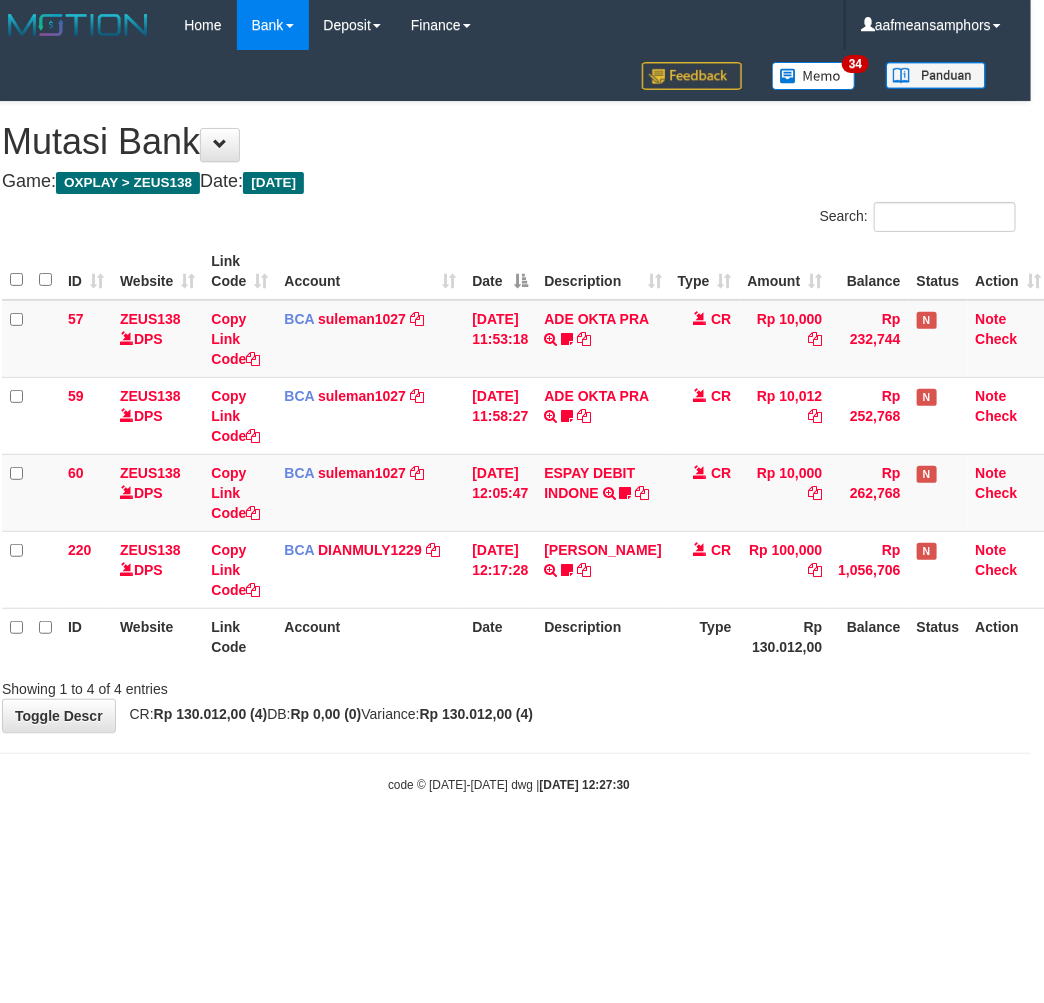 drag, startPoint x: 693, startPoint y: 717, endPoint x: 1036, endPoint y: 708, distance: 343.11804 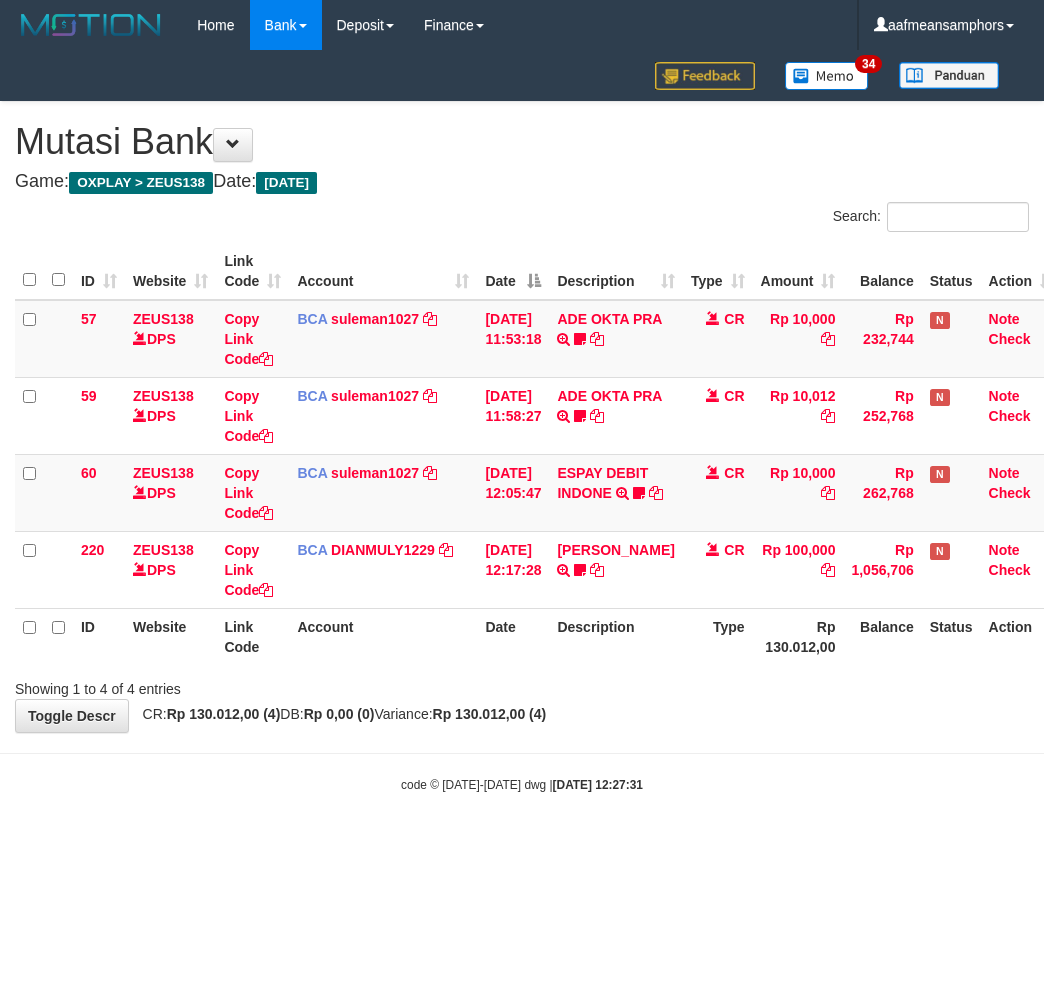 scroll, scrollTop: 0, scrollLeft: 13, axis: horizontal 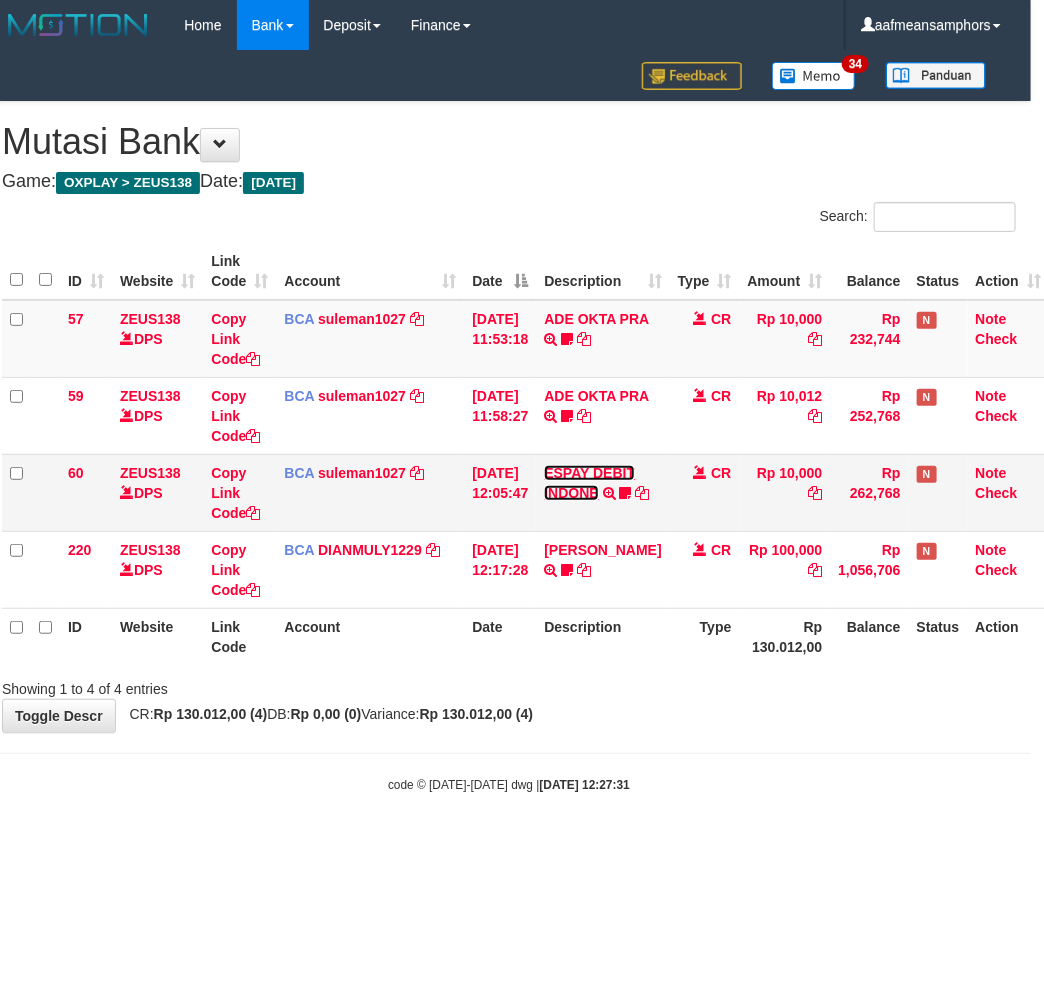 click on "ESPAY DEBIT INDONE" at bounding box center (589, 483) 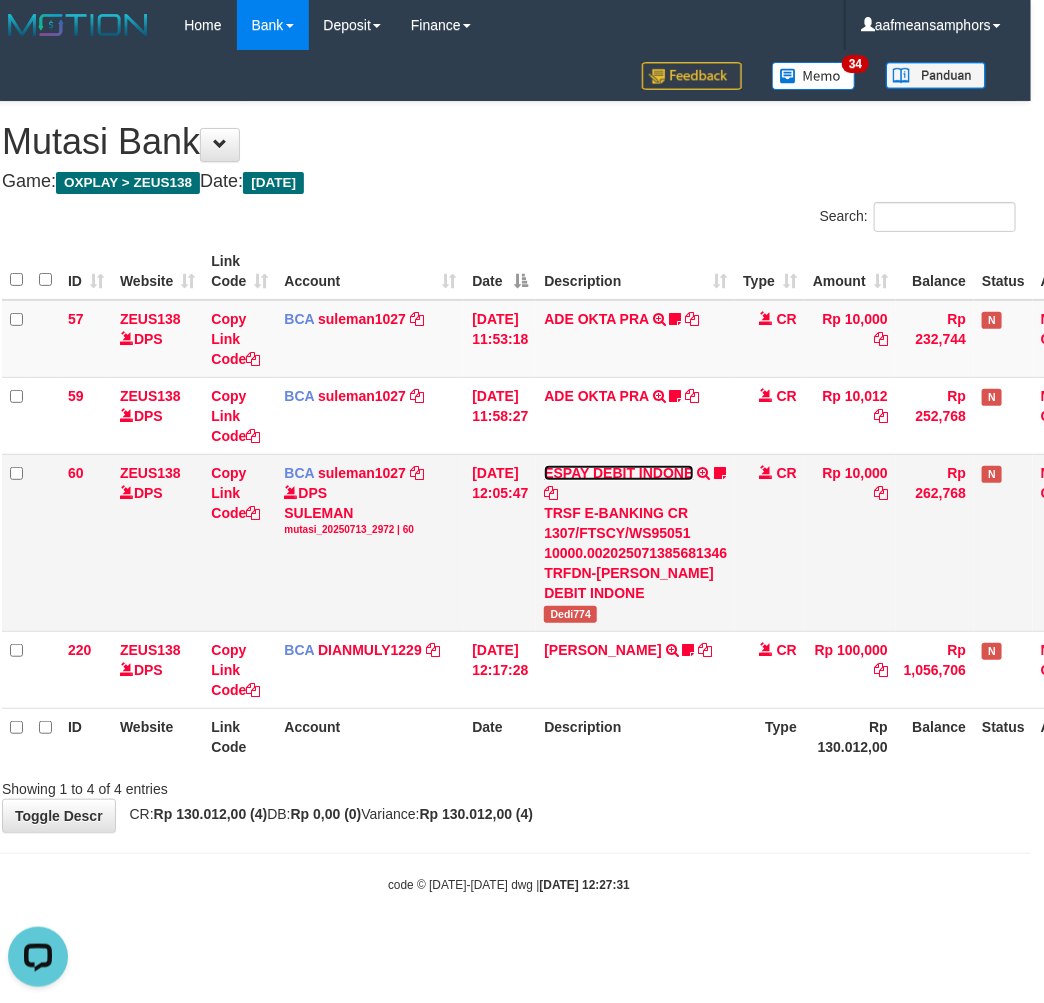scroll, scrollTop: 0, scrollLeft: 0, axis: both 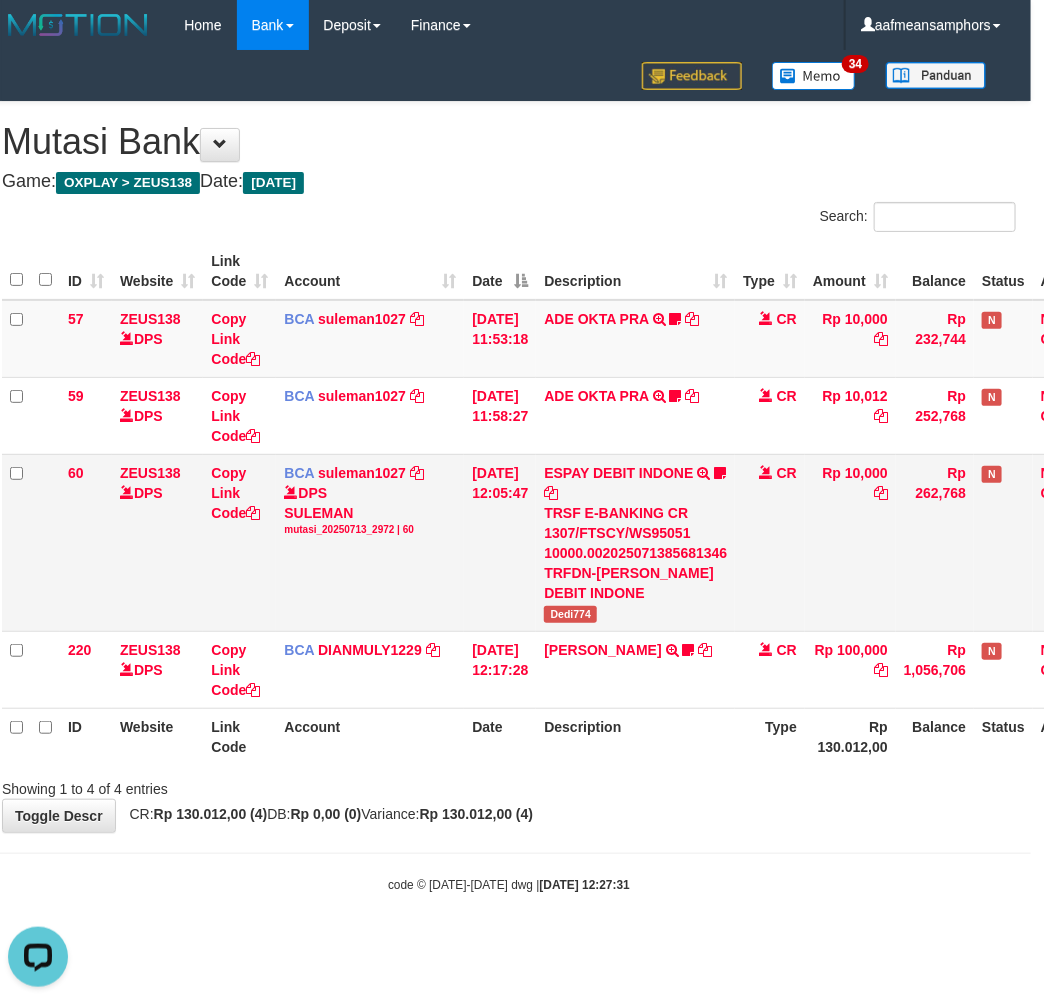 click on "TRSF E-BANKING CR 1307/FTSCY/WS95051
10000.002025071385681346 TRFDN-[PERSON_NAME] DEBIT INDONE" at bounding box center (635, 553) 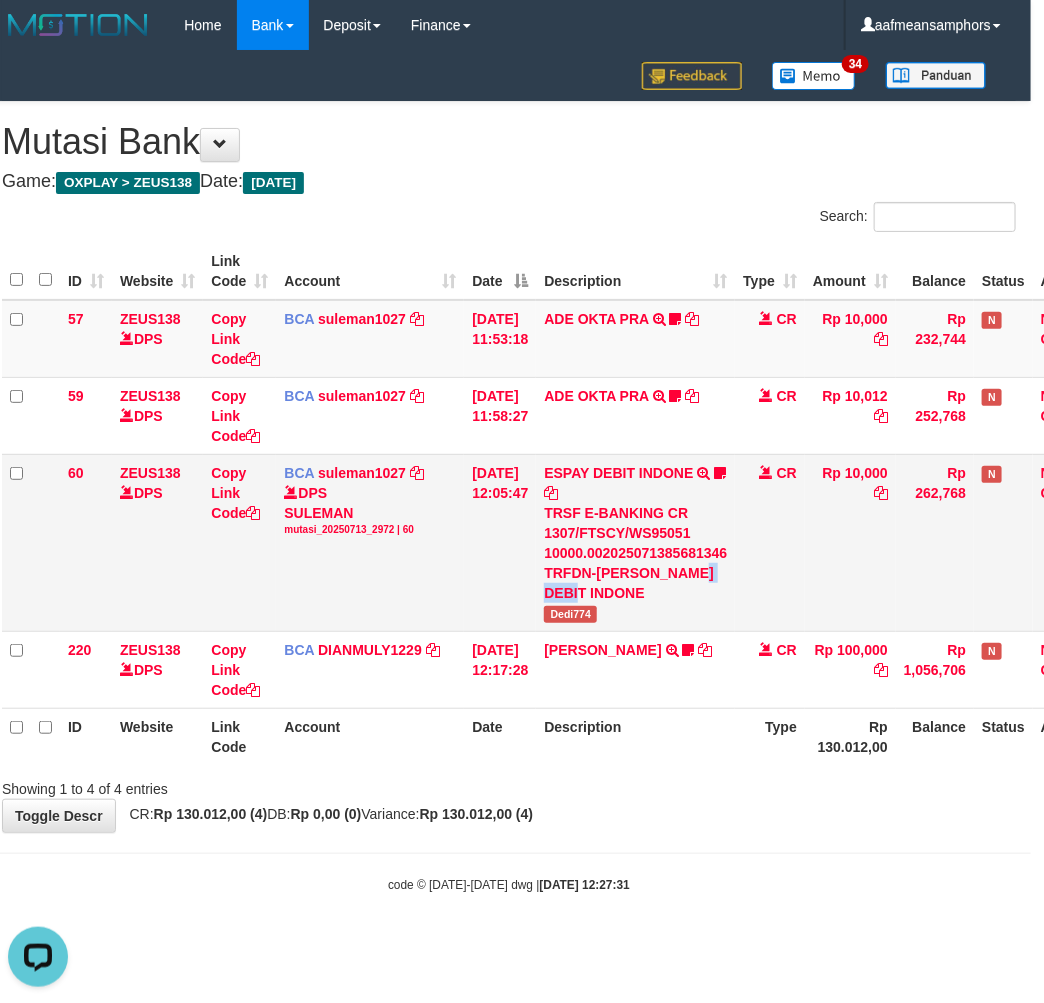 click on "TRSF E-BANKING CR 1307/FTSCY/WS95051
10000.002025071385681346 TRFDN-[PERSON_NAME] DEBIT INDONE" at bounding box center (635, 553) 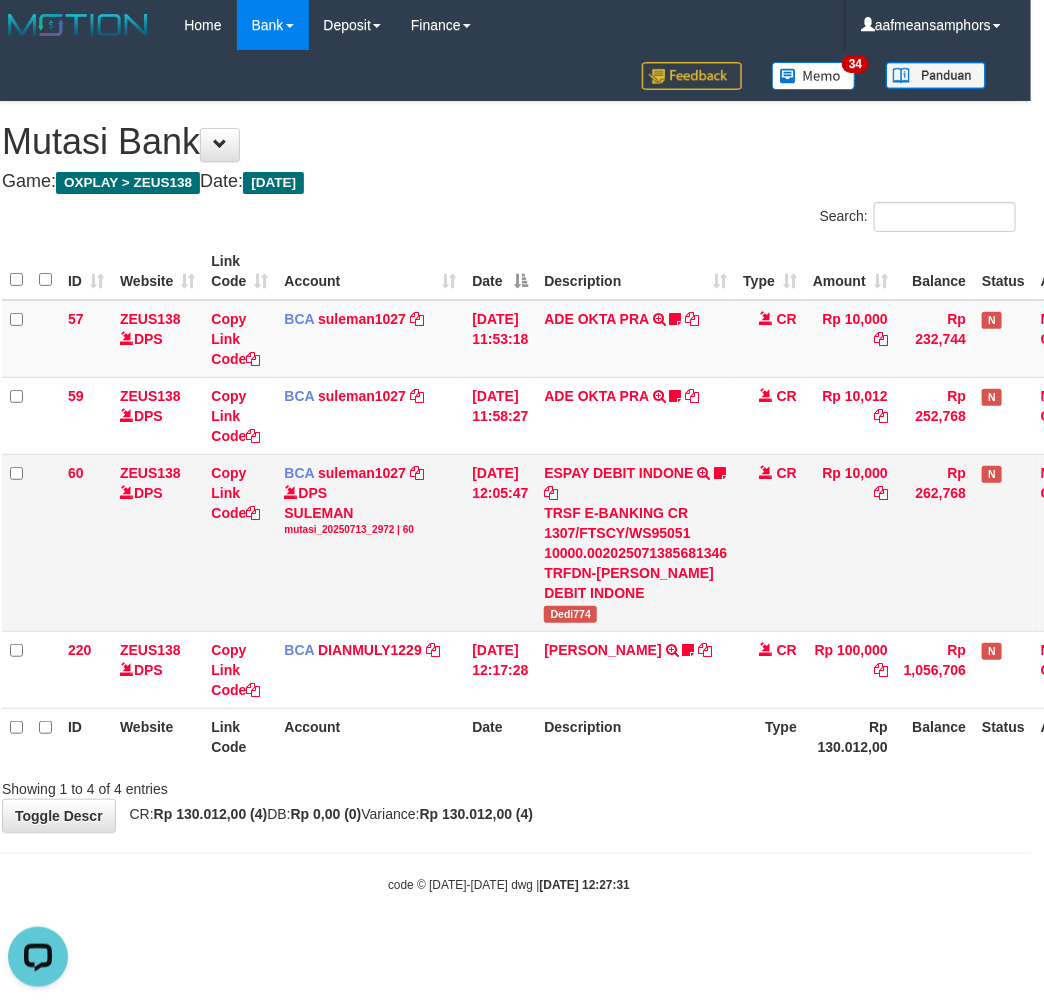 click on "Dedi774" at bounding box center (570, 614) 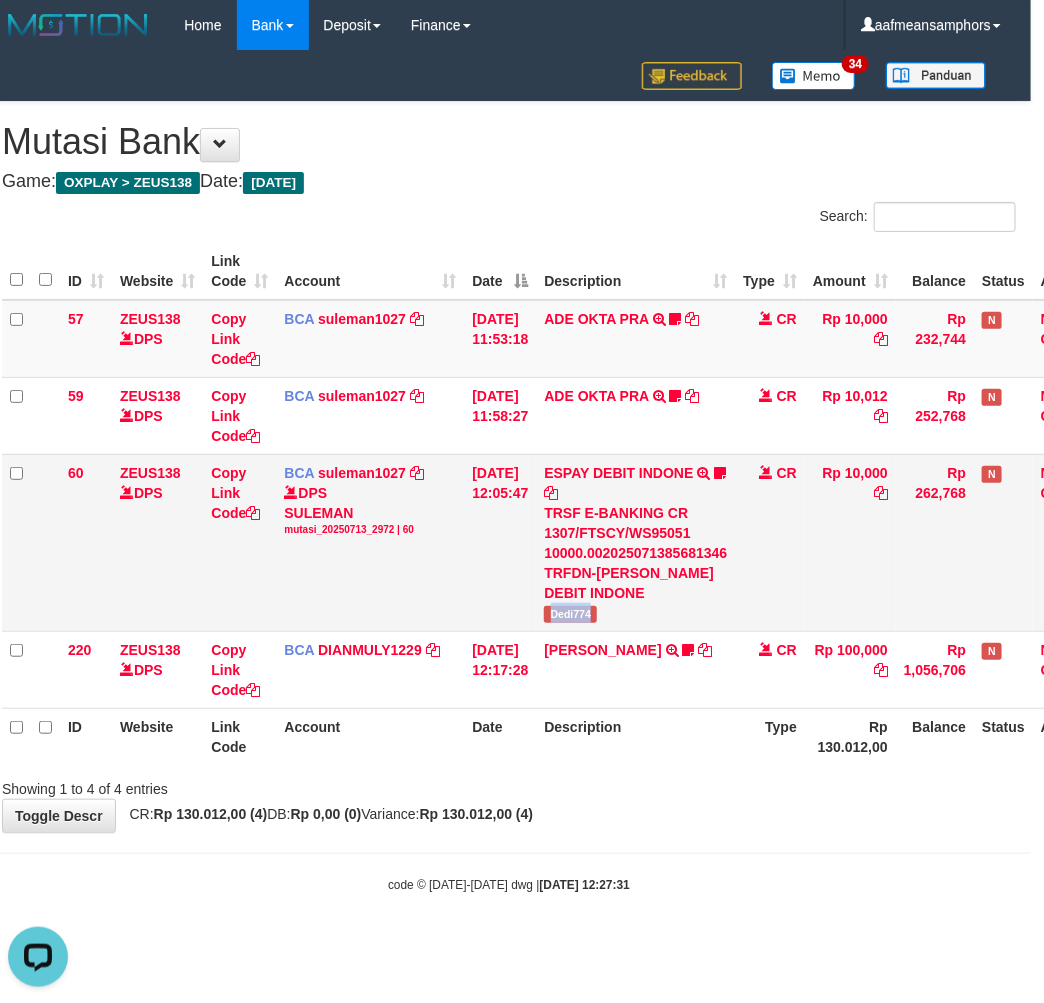 click on "Dedi774" at bounding box center [570, 614] 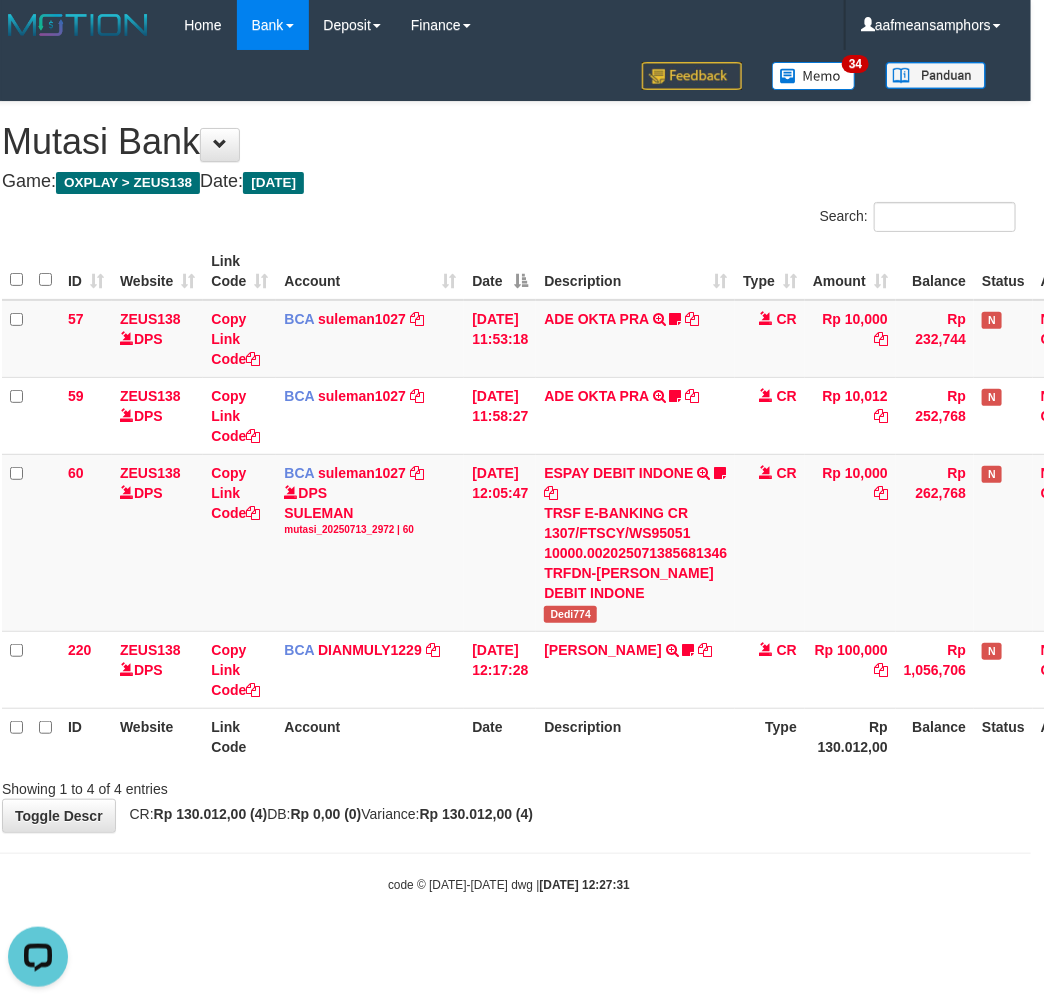 click on "Showing 1 to 4 of 4 entries" at bounding box center [509, 785] 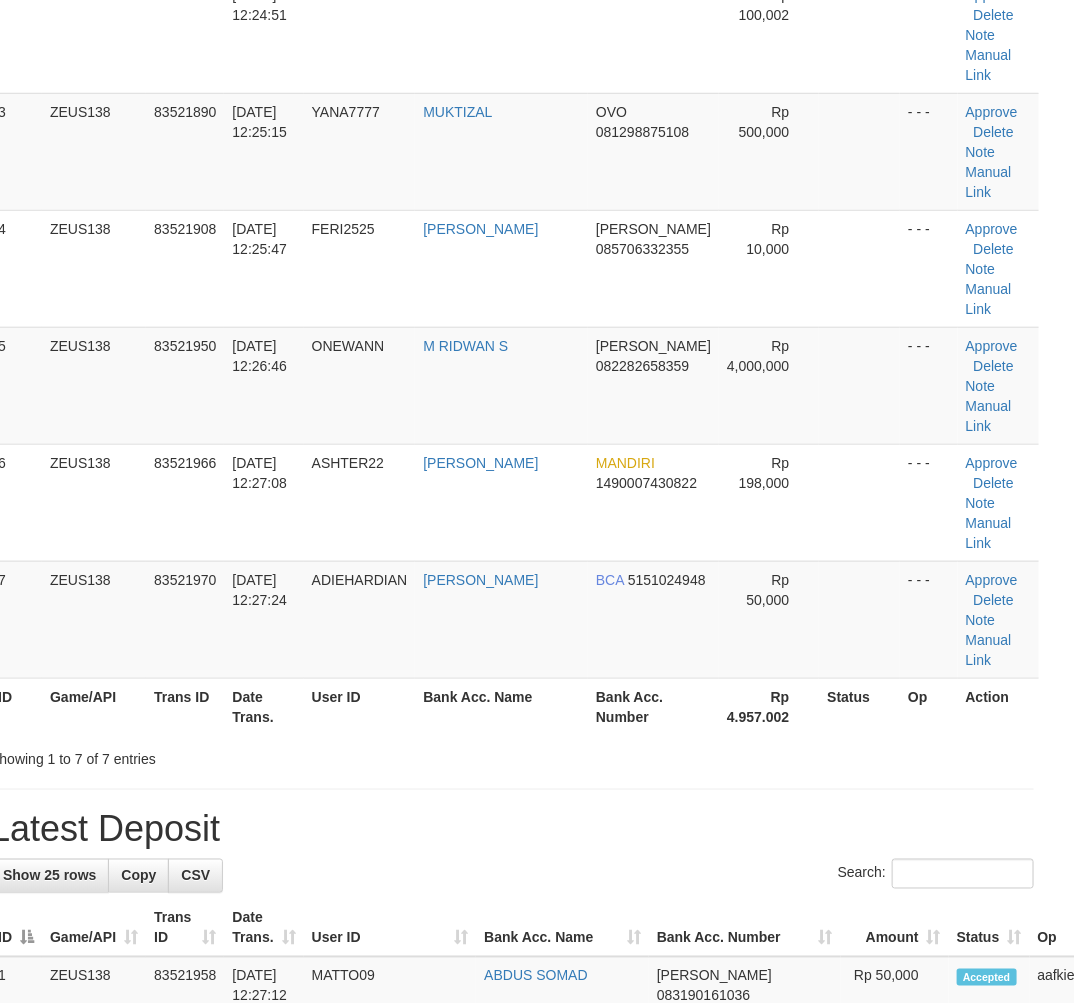 scroll, scrollTop: 176, scrollLeft: 25, axis: both 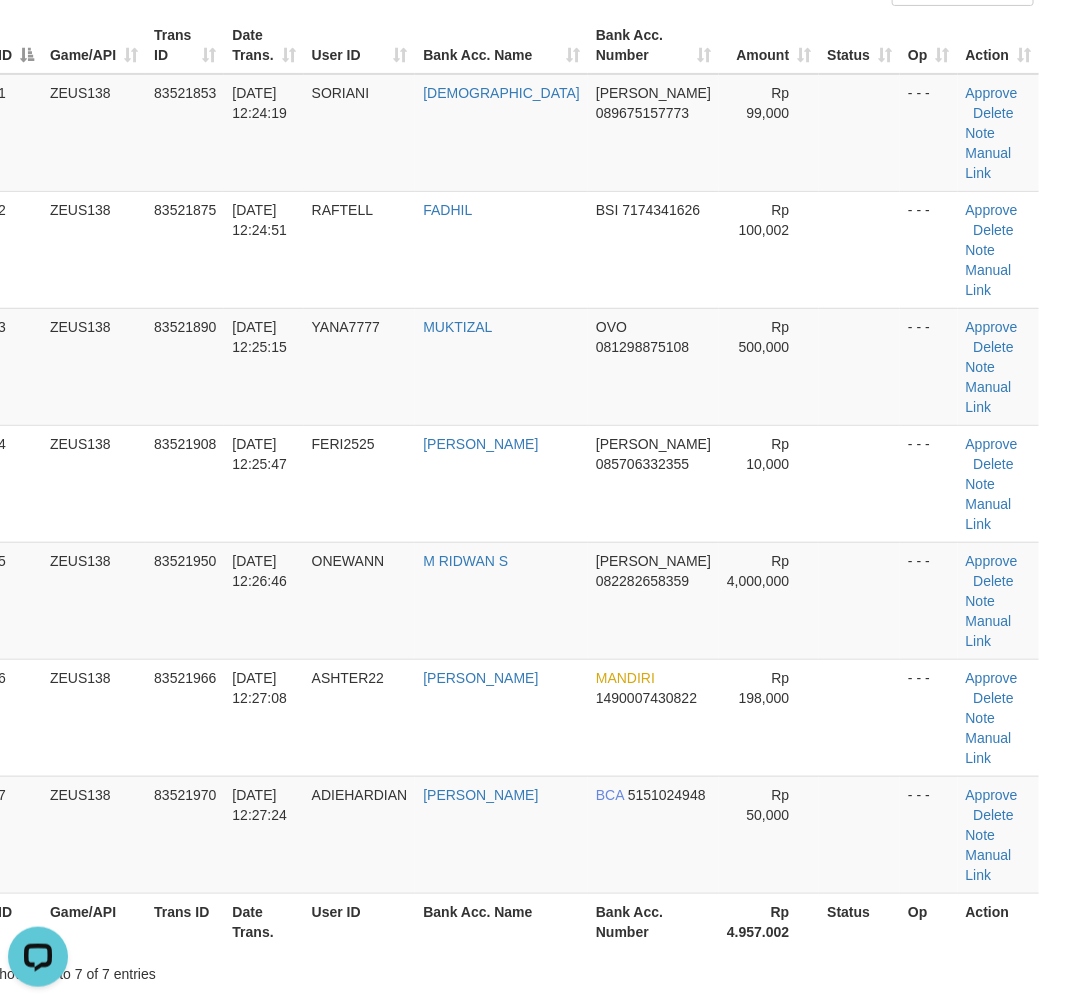 click on "ID Game/API Trans ID Date Trans. User ID Bank Acc. Name Bank Acc. Number Amount Status Op Action
1
ZEUS138
83521853
13/07/2025 12:24:19
SORIANI
MUSLIMIN
DANA
089675157773
Rp 99,000
- - -
Approve
Delete
Note
Manual Link
2
ZEUS138
83521875
13/07/2025 12:24:51
RAFTELL
FADHIL
BSI
7174341626
Rp 100,002
- - -" at bounding box center [514, 483] 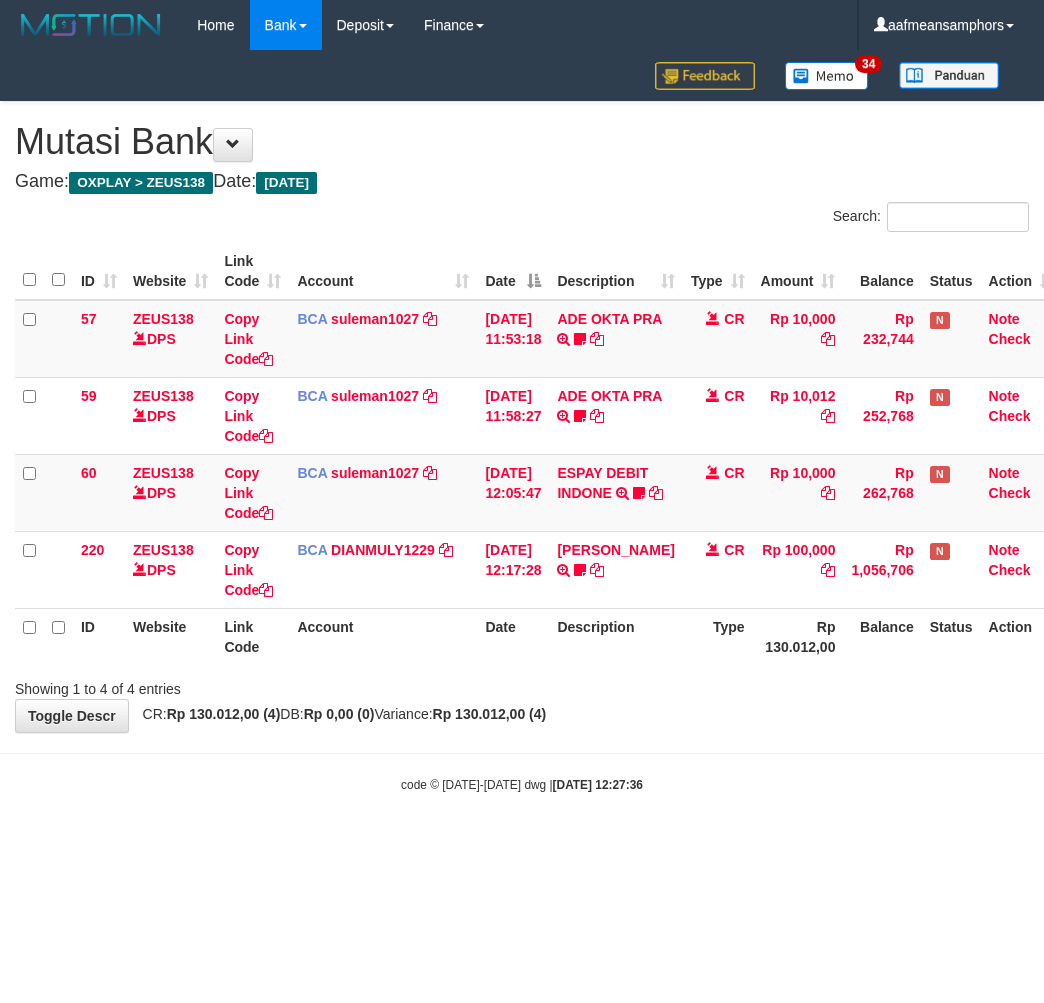 scroll, scrollTop: 0, scrollLeft: 13, axis: horizontal 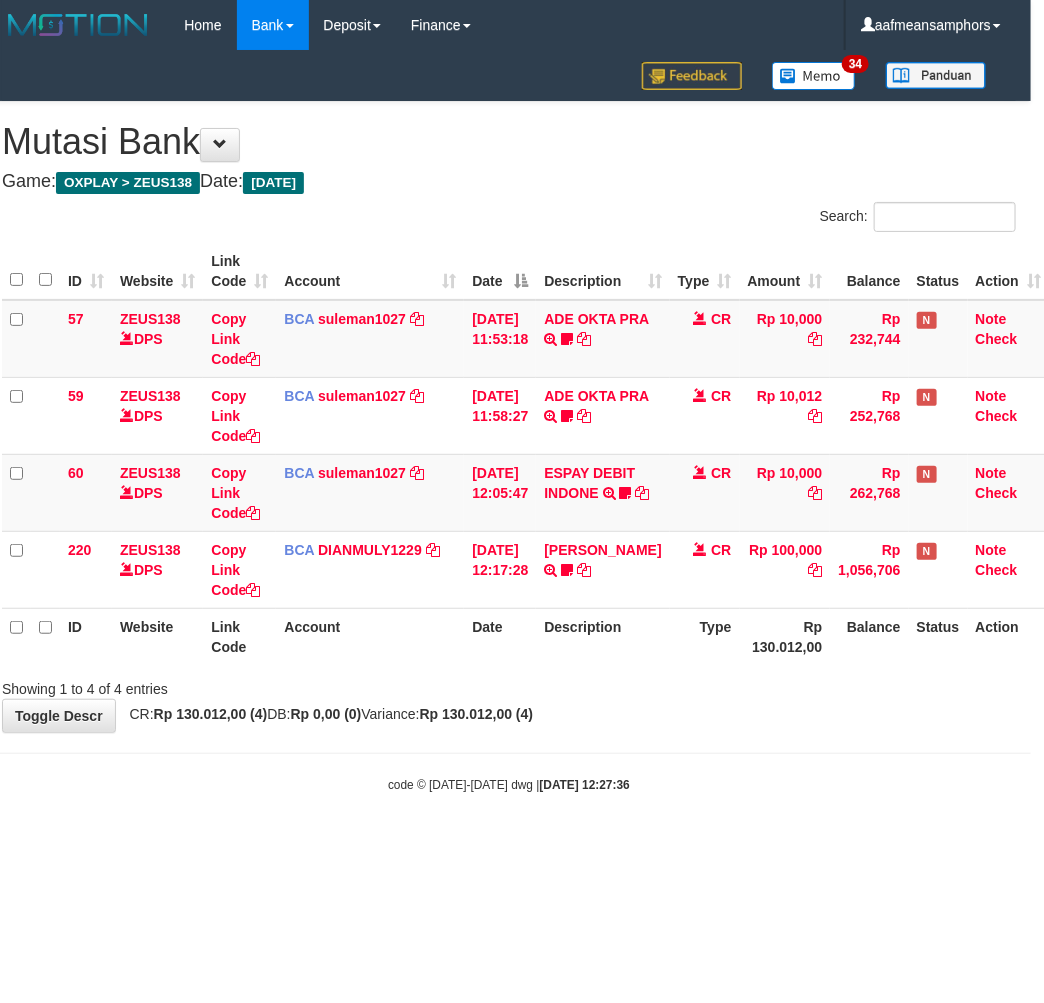 drag, startPoint x: 0, startPoint y: 0, endPoint x: 646, endPoint y: 767, distance: 1002.7986 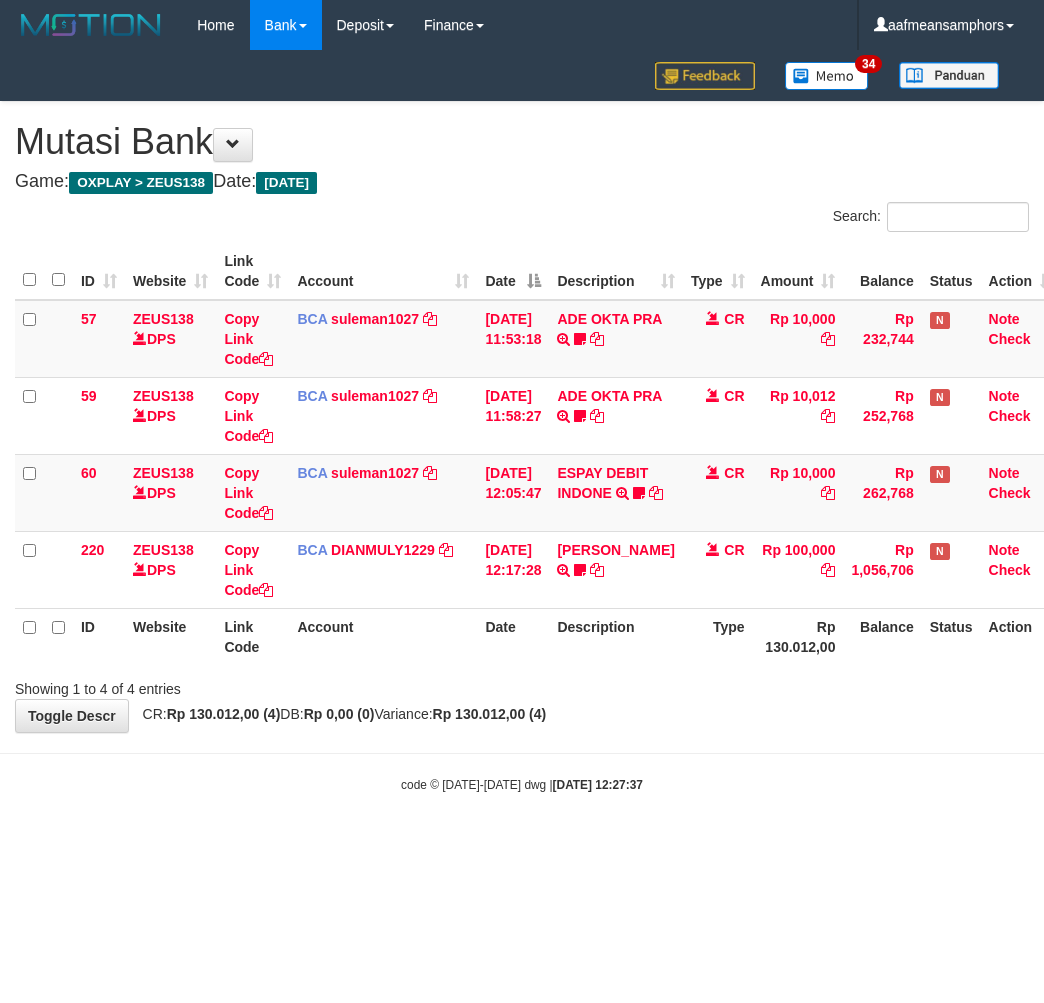 scroll, scrollTop: 0, scrollLeft: 13, axis: horizontal 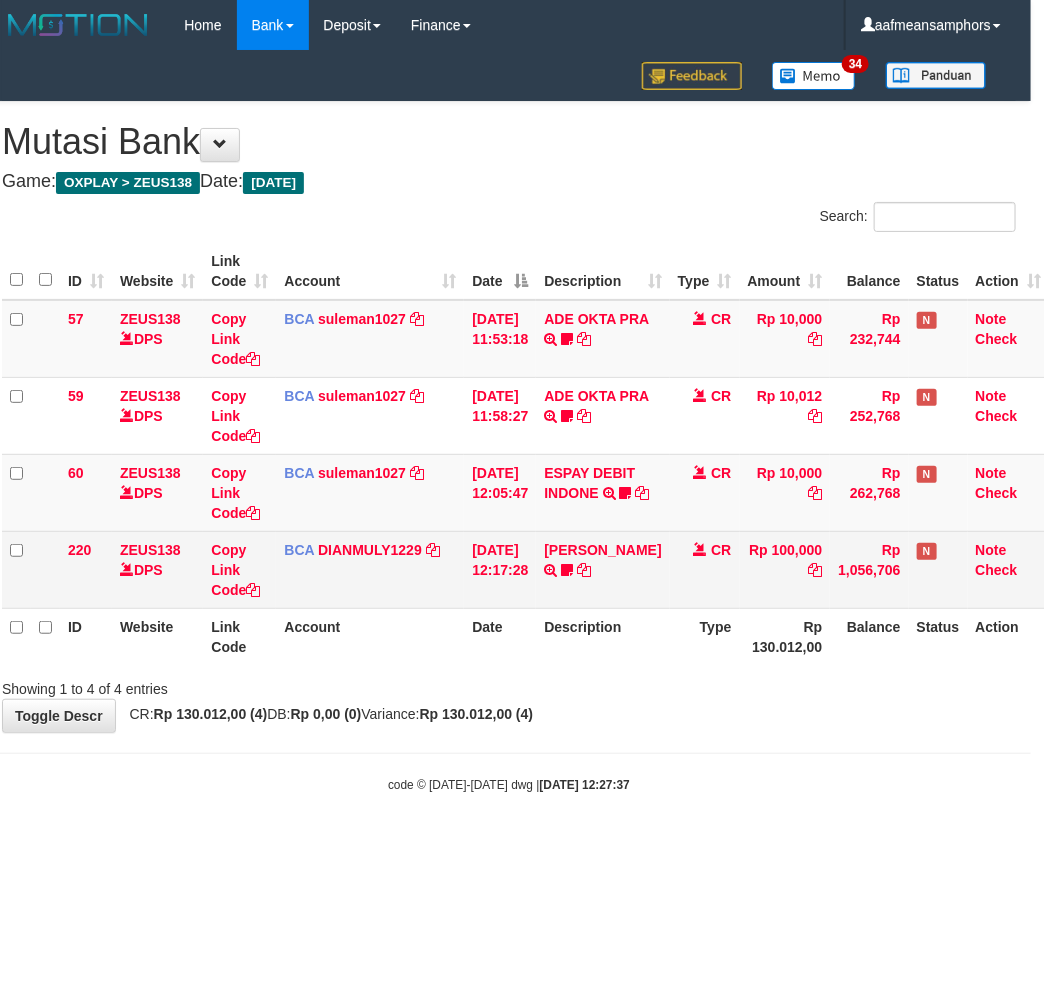 click on "[PERSON_NAME]            TRSF E-BANKING CR 1307/FTSCY/WS95031
100000.00[PERSON_NAME]    CUCURUT138" at bounding box center [602, 569] 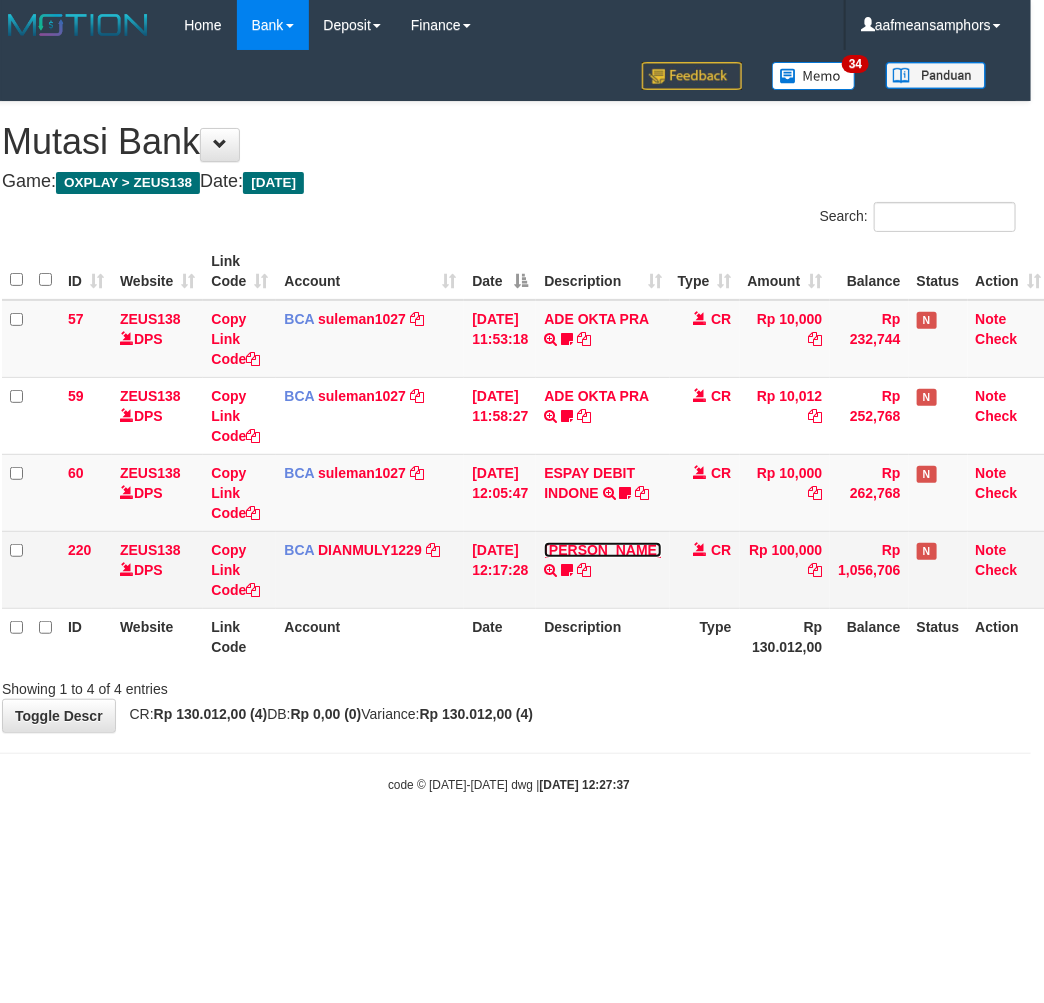 click on "[PERSON_NAME]" at bounding box center [602, 550] 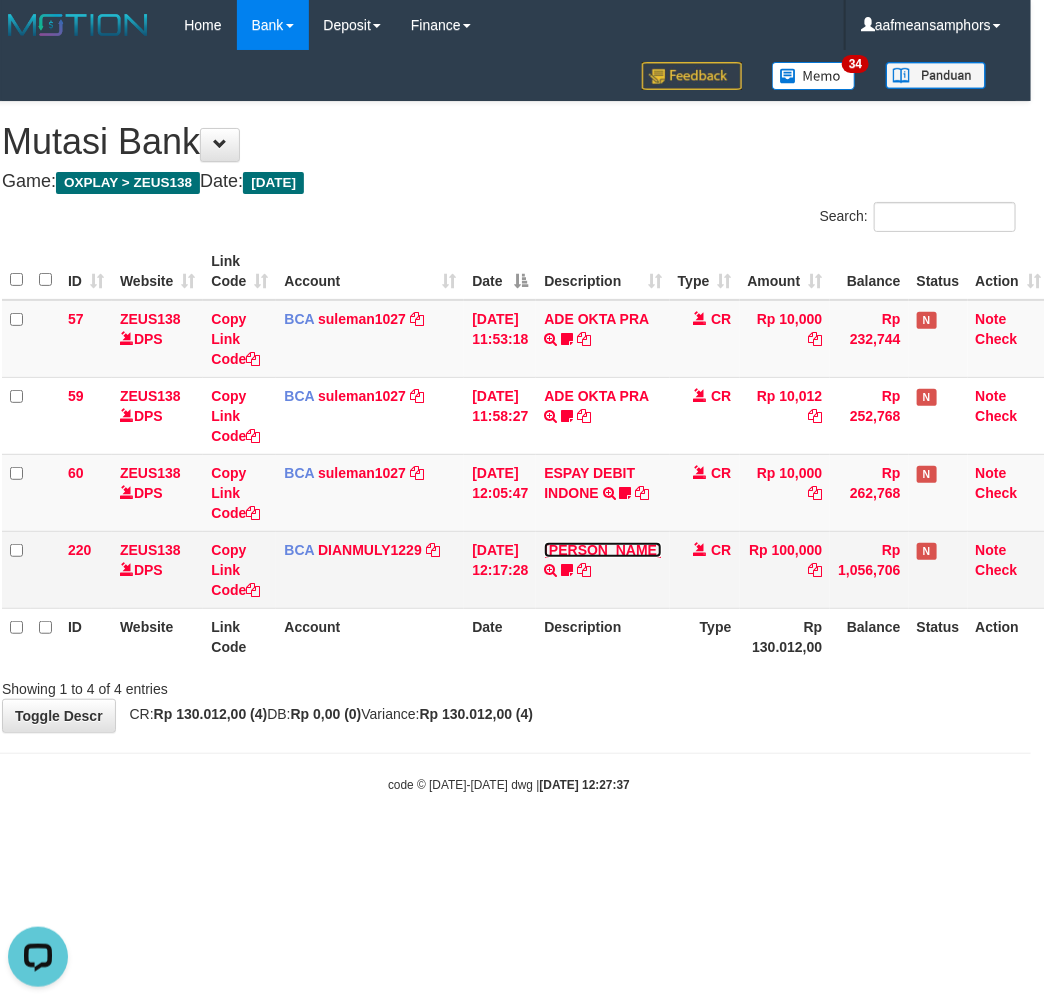 scroll, scrollTop: 0, scrollLeft: 0, axis: both 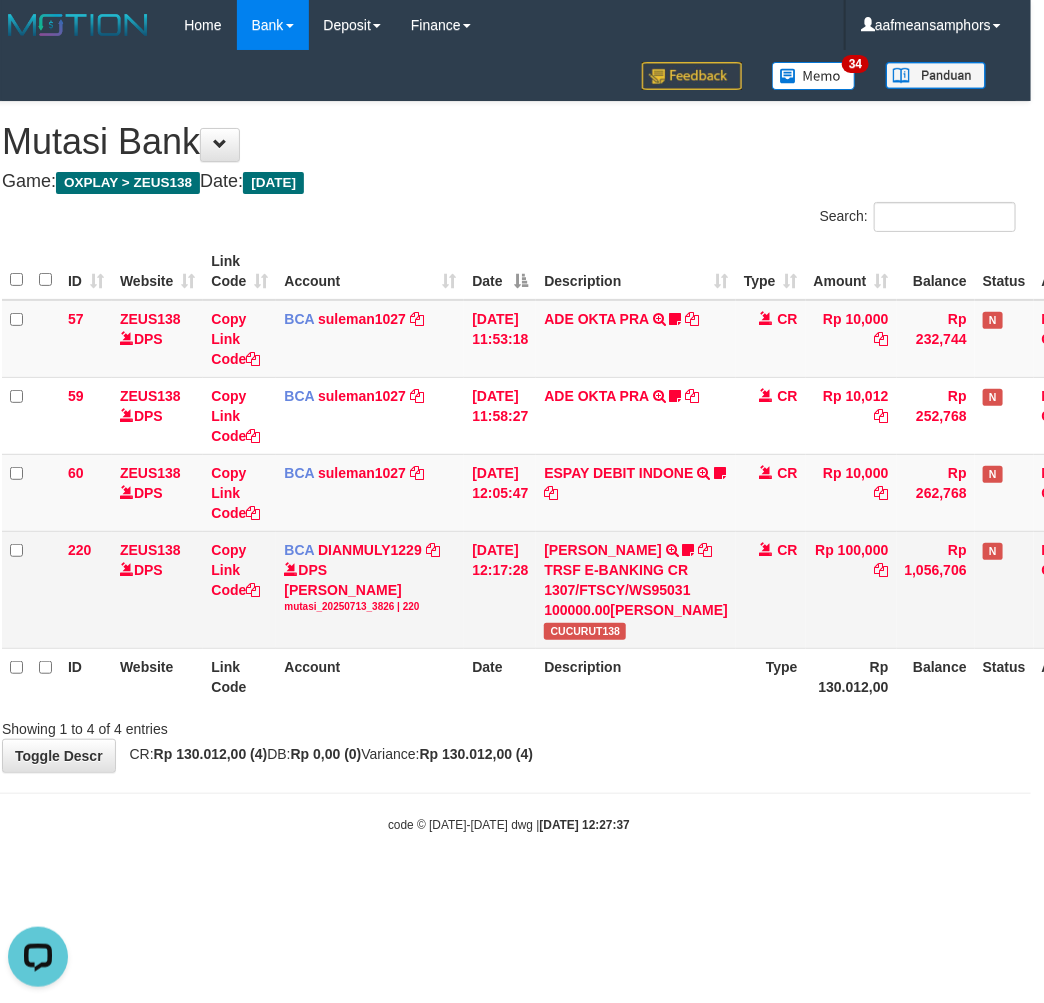 click on "CUCURUT138" at bounding box center (585, 631) 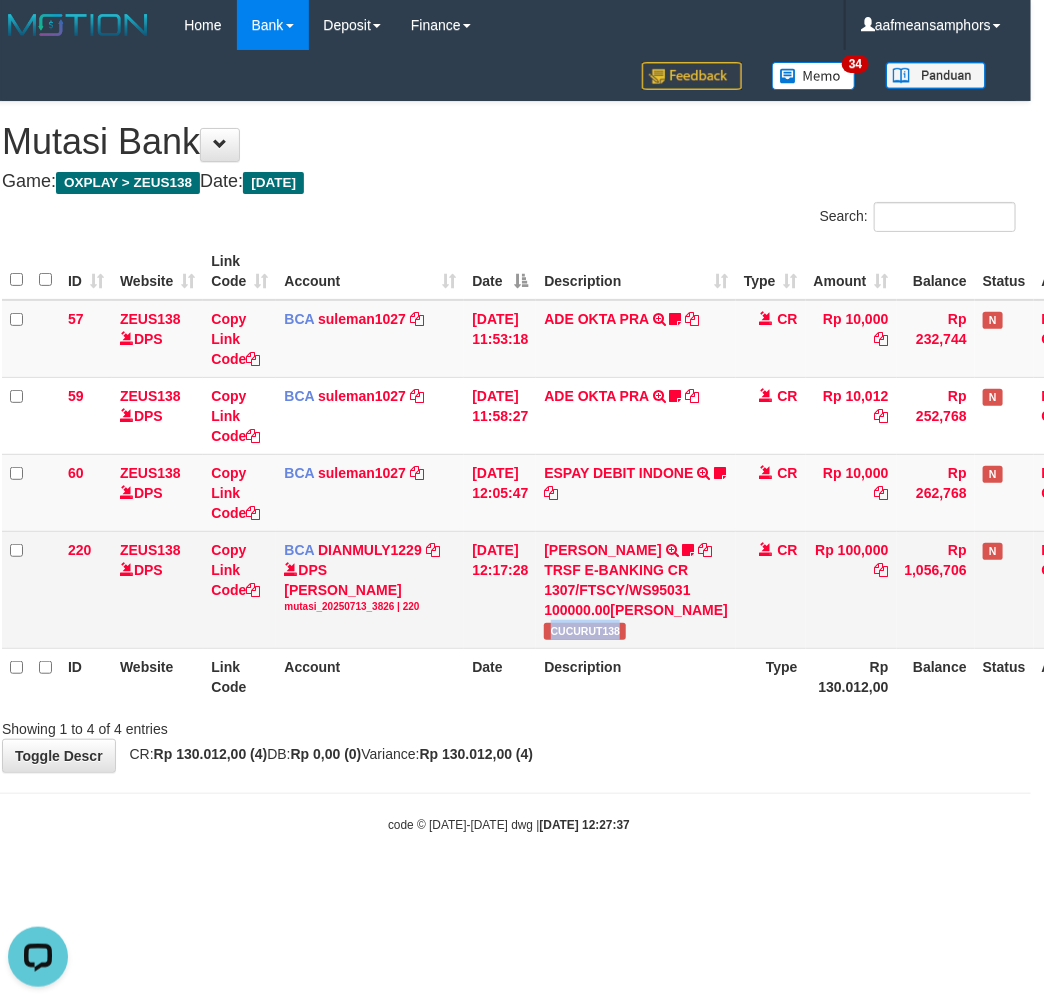 click on "CUCURUT138" at bounding box center [585, 631] 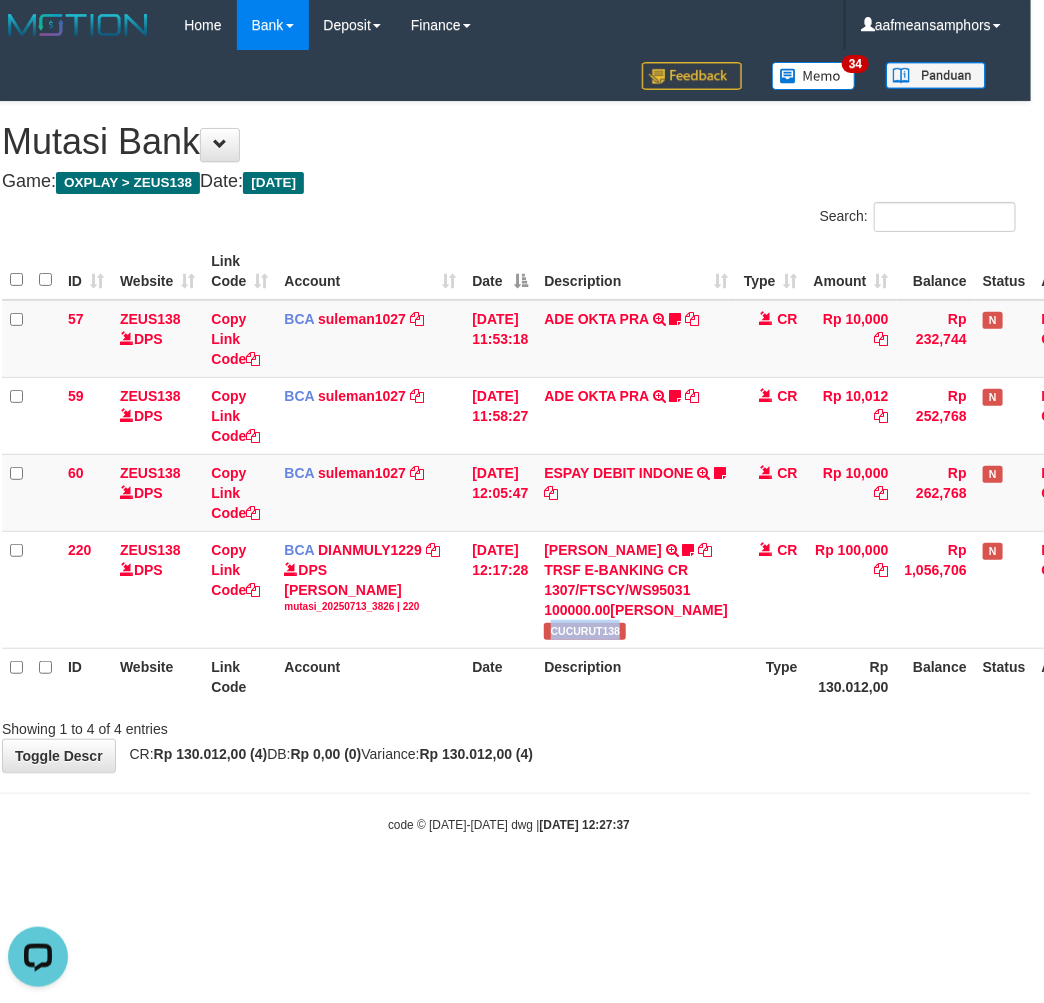 copy on "CUCURUT138" 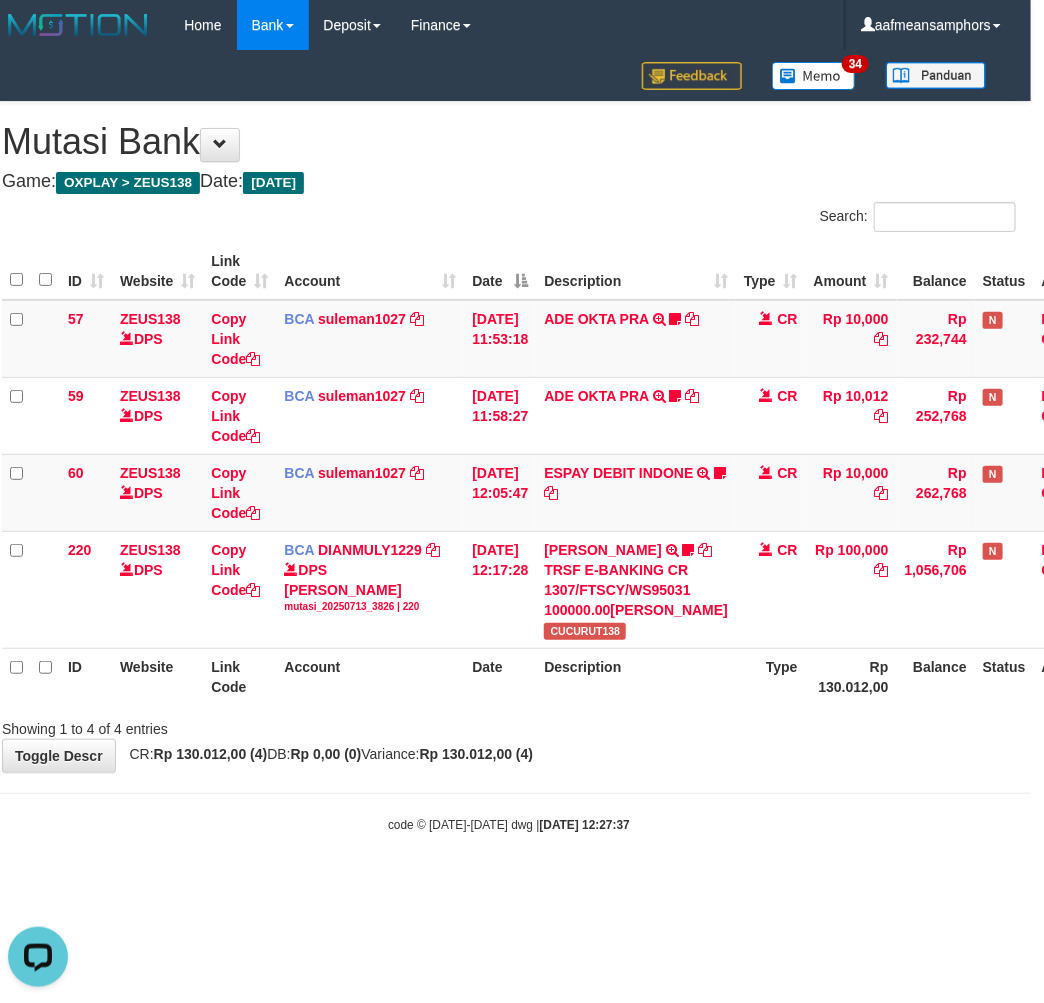 click on "**********" at bounding box center (509, 437) 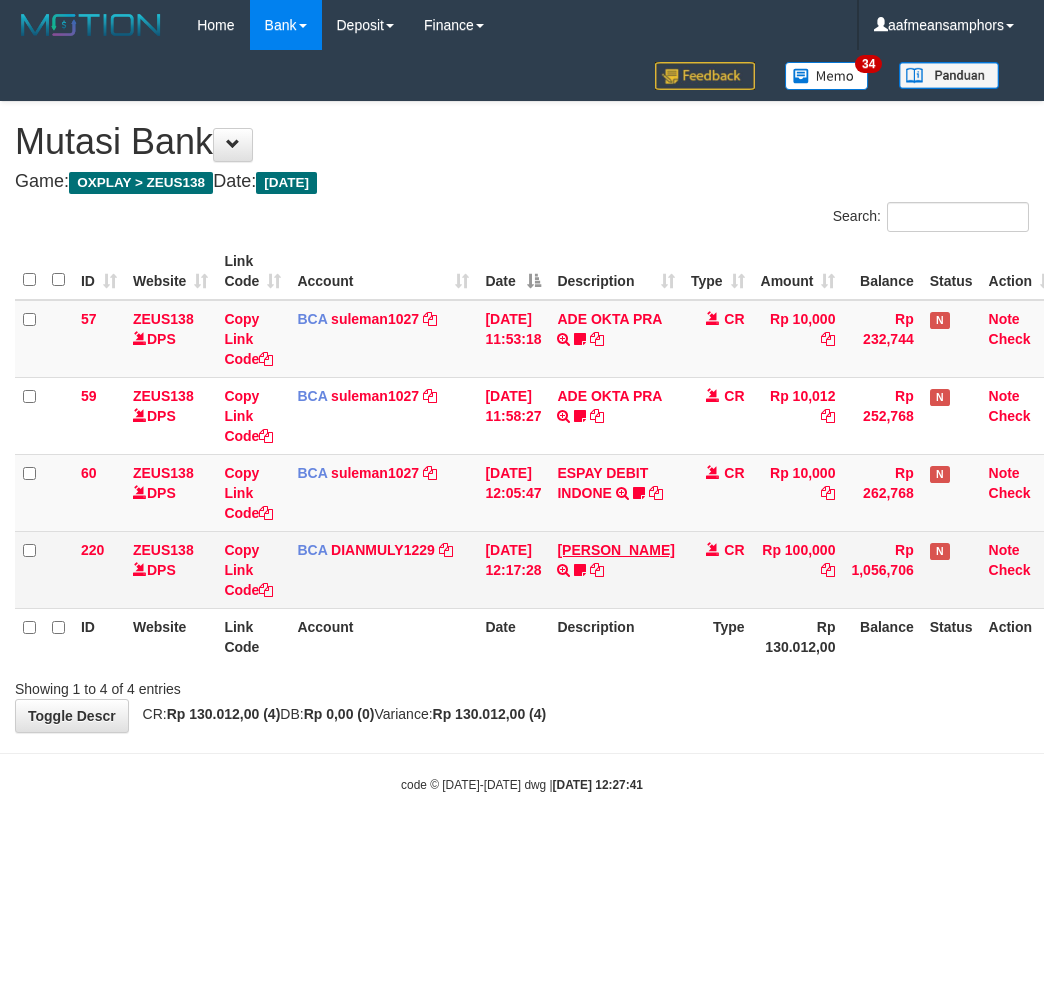 scroll, scrollTop: 0, scrollLeft: 13, axis: horizontal 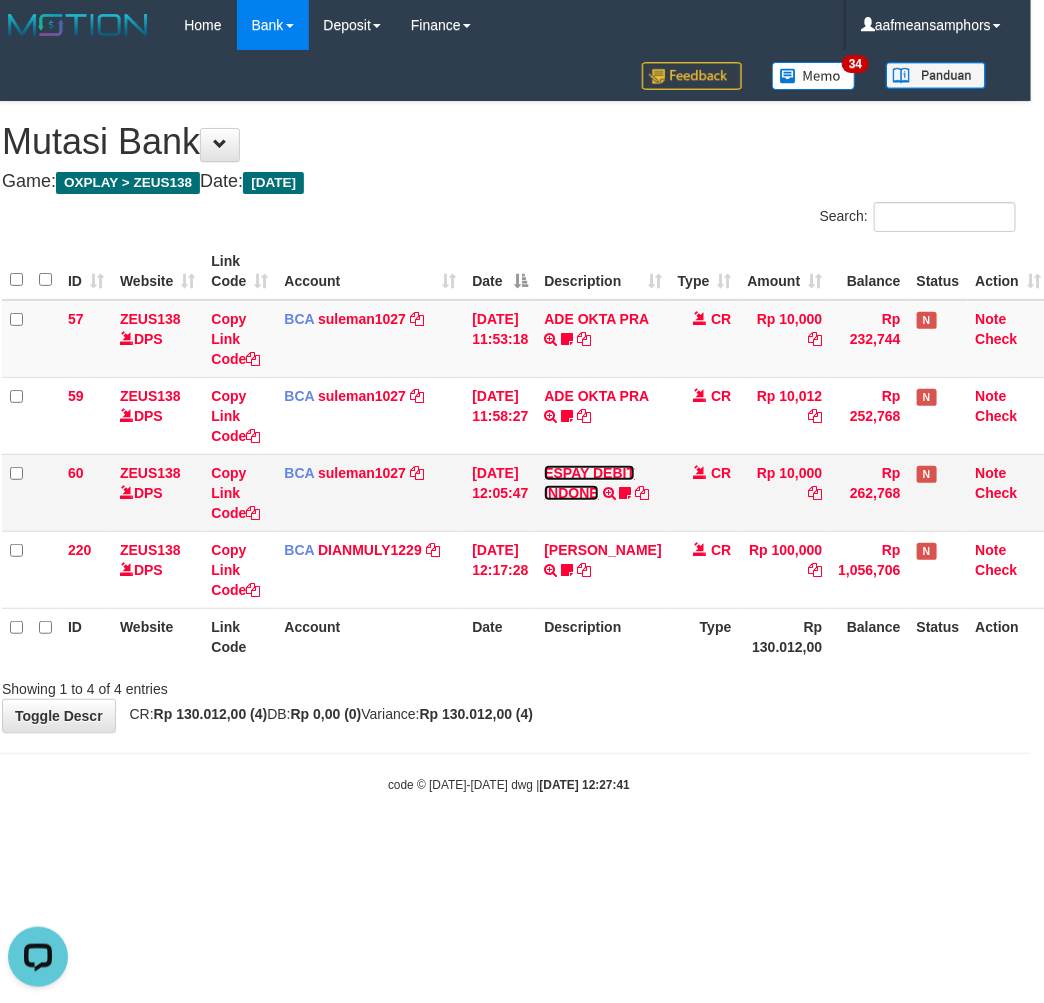click on "ESPAY DEBIT INDONE" at bounding box center (589, 483) 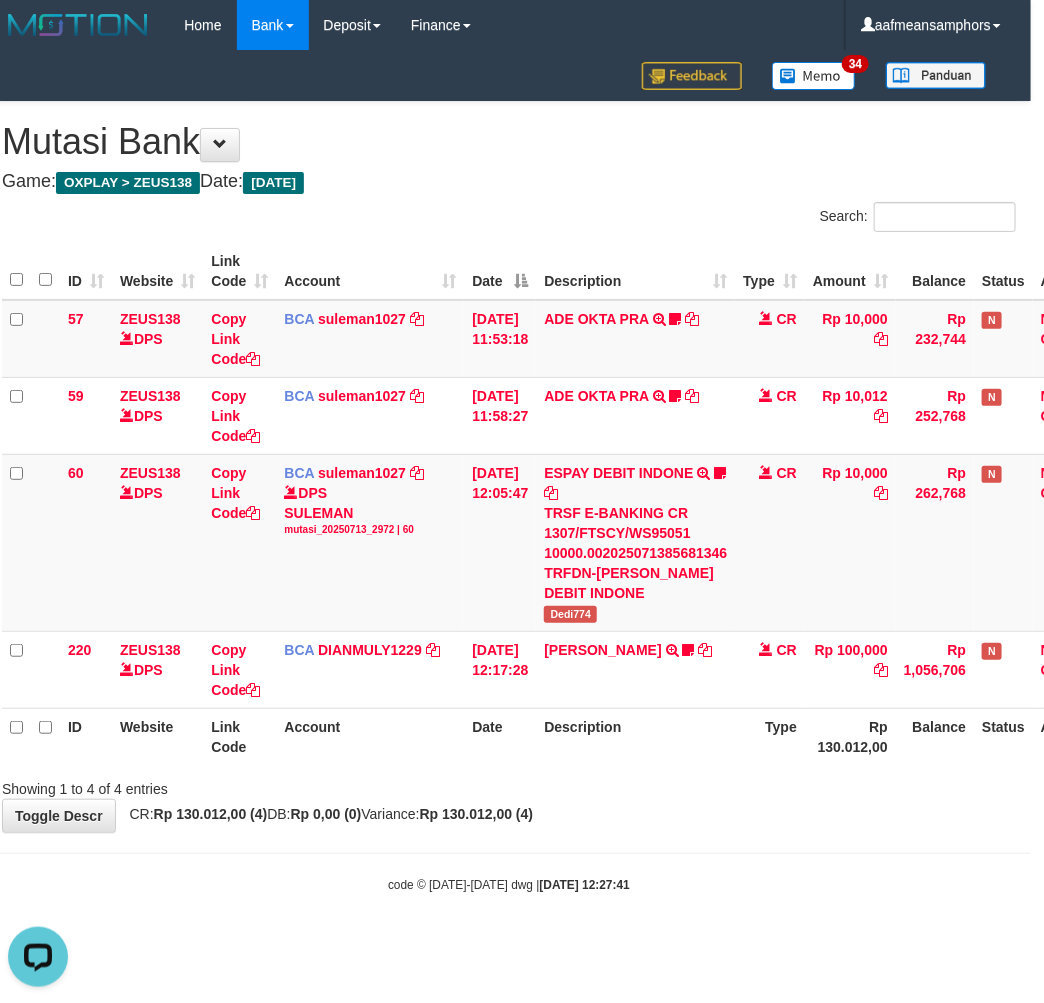 click on "ID Website Link Code Account Date Description Type Rp 130.012,00 Balance Status Action" at bounding box center (558, 736) 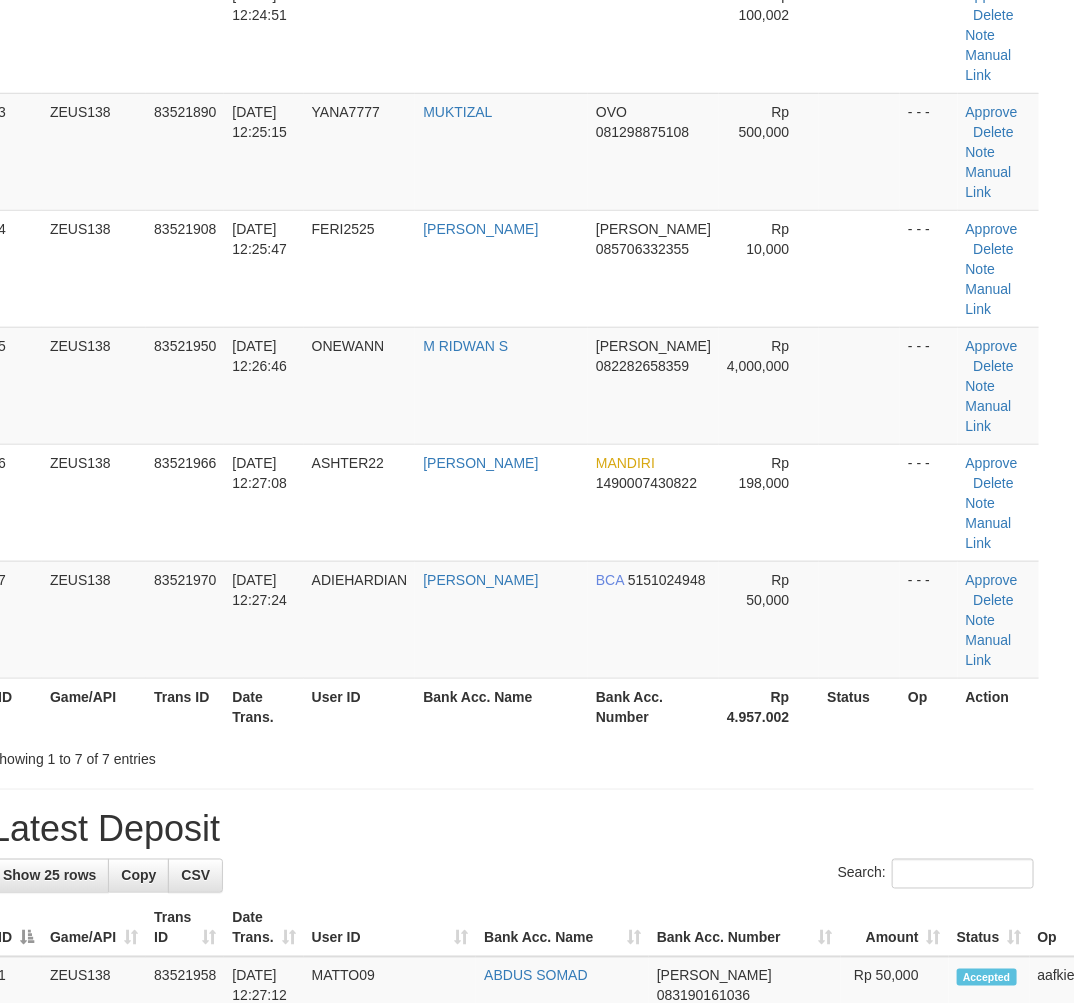 click on "Latest Deposit" at bounding box center (512, 830) 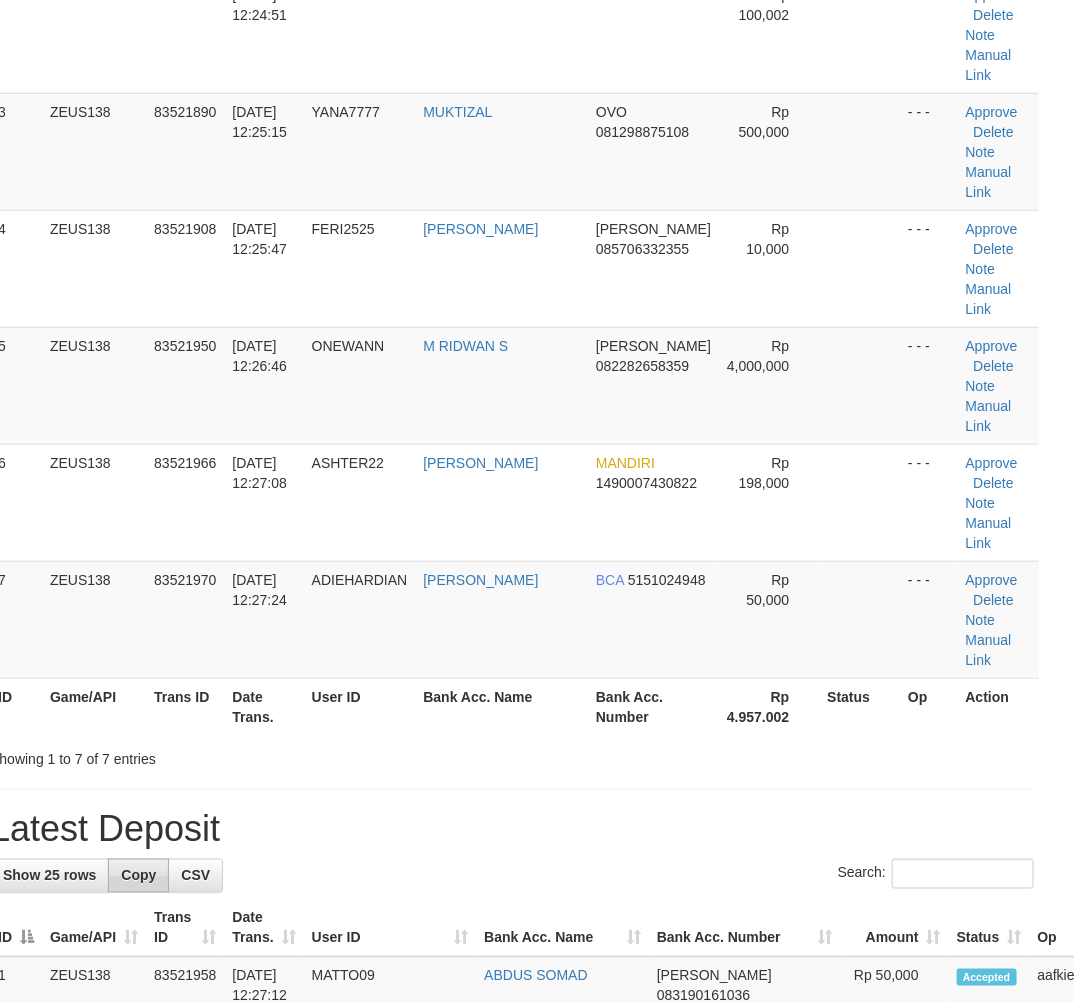 scroll, scrollTop: 176, scrollLeft: 25, axis: both 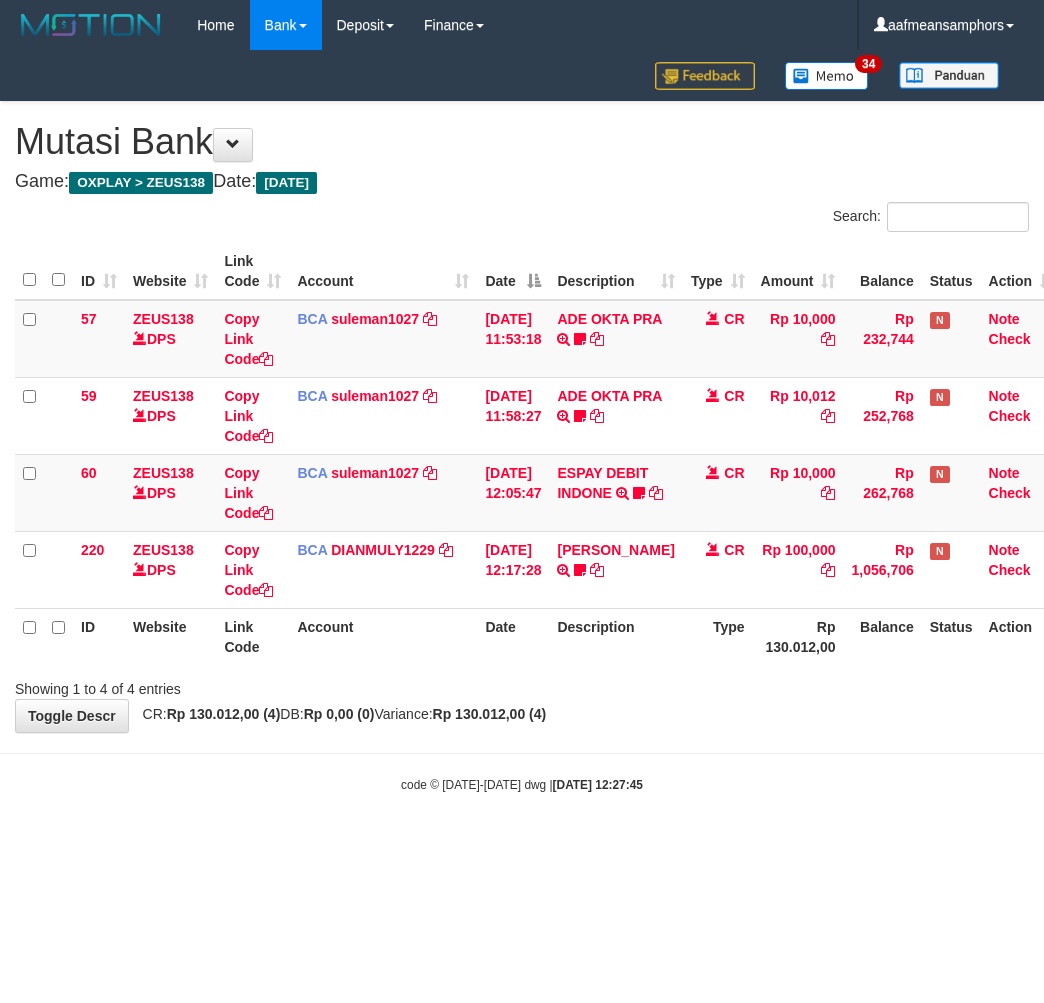 click on "Toggle navigation
Home
Bank
Account List
Load
By Website
Group
[OXPLAY]													ZEUS138
By Load Group (DPS)" at bounding box center (522, 422) 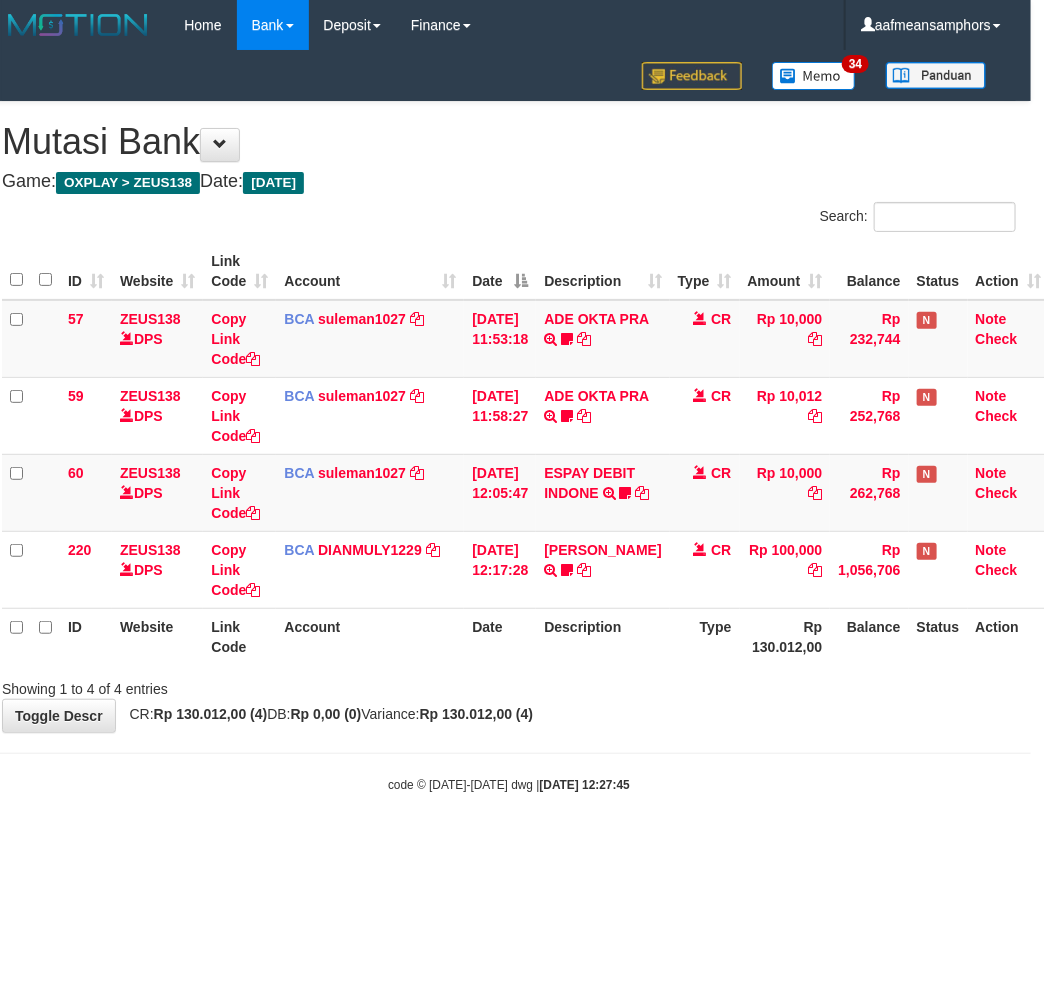 scroll, scrollTop: 0, scrollLeft: 13, axis: horizontal 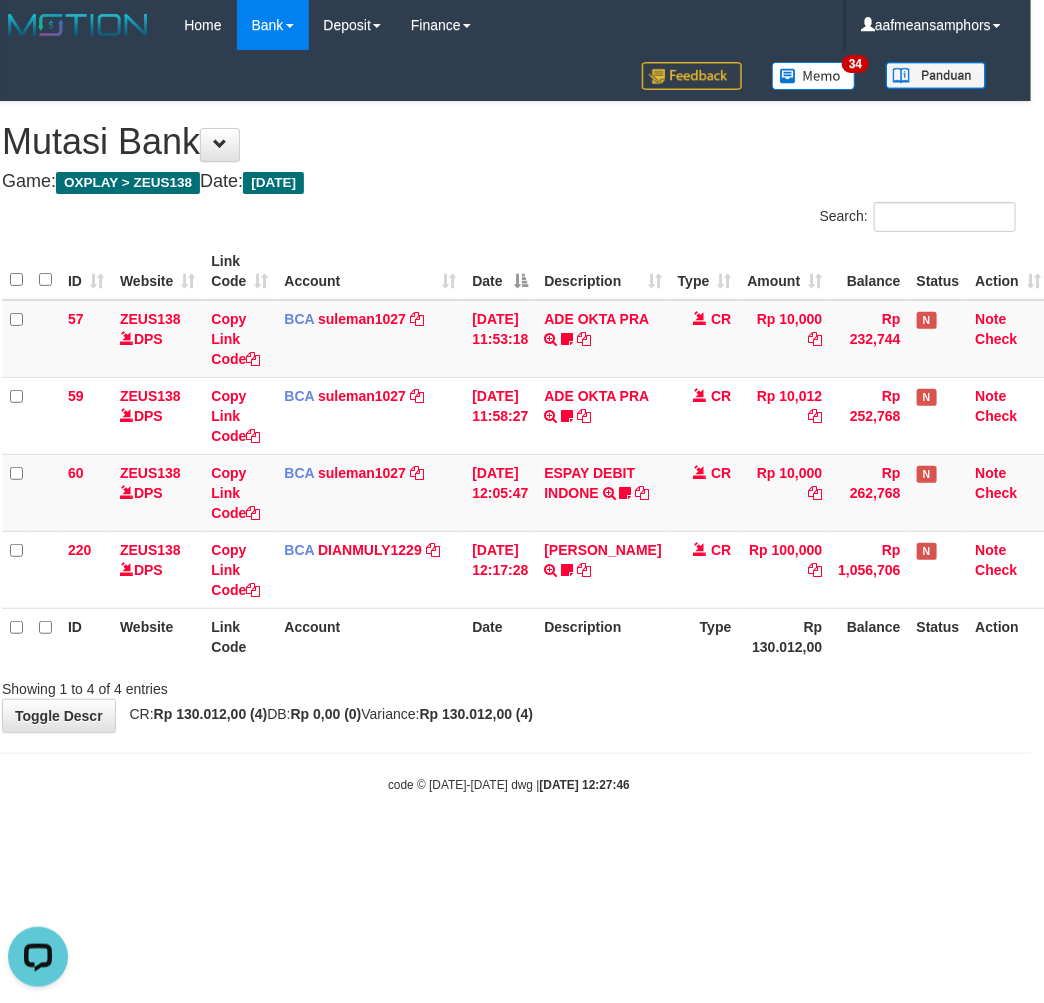 click on "Toggle navigation
Home
Bank
Account List
Load
By Website
Group
[OXPLAY]													ZEUS138
By Load Group (DPS)" at bounding box center [509, 422] 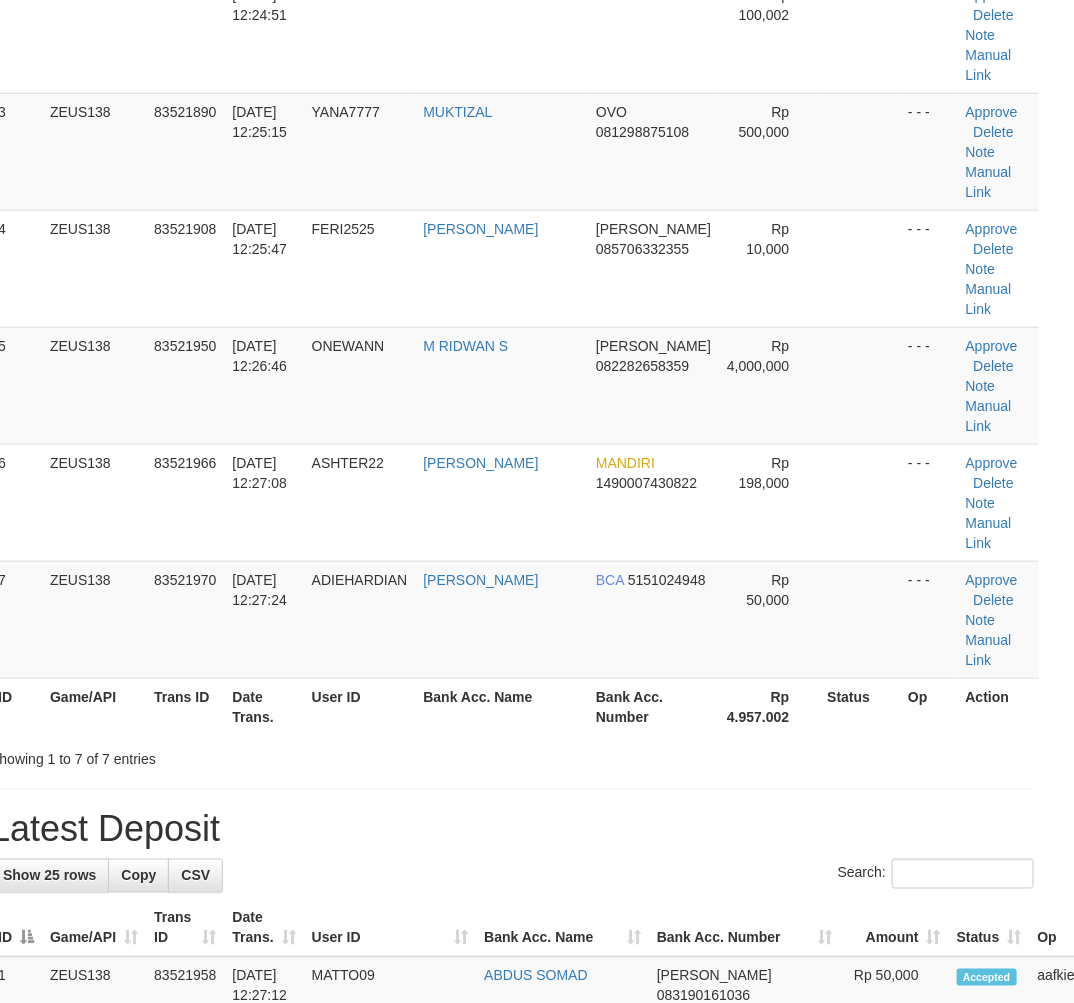 scroll, scrollTop: 176, scrollLeft: 25, axis: both 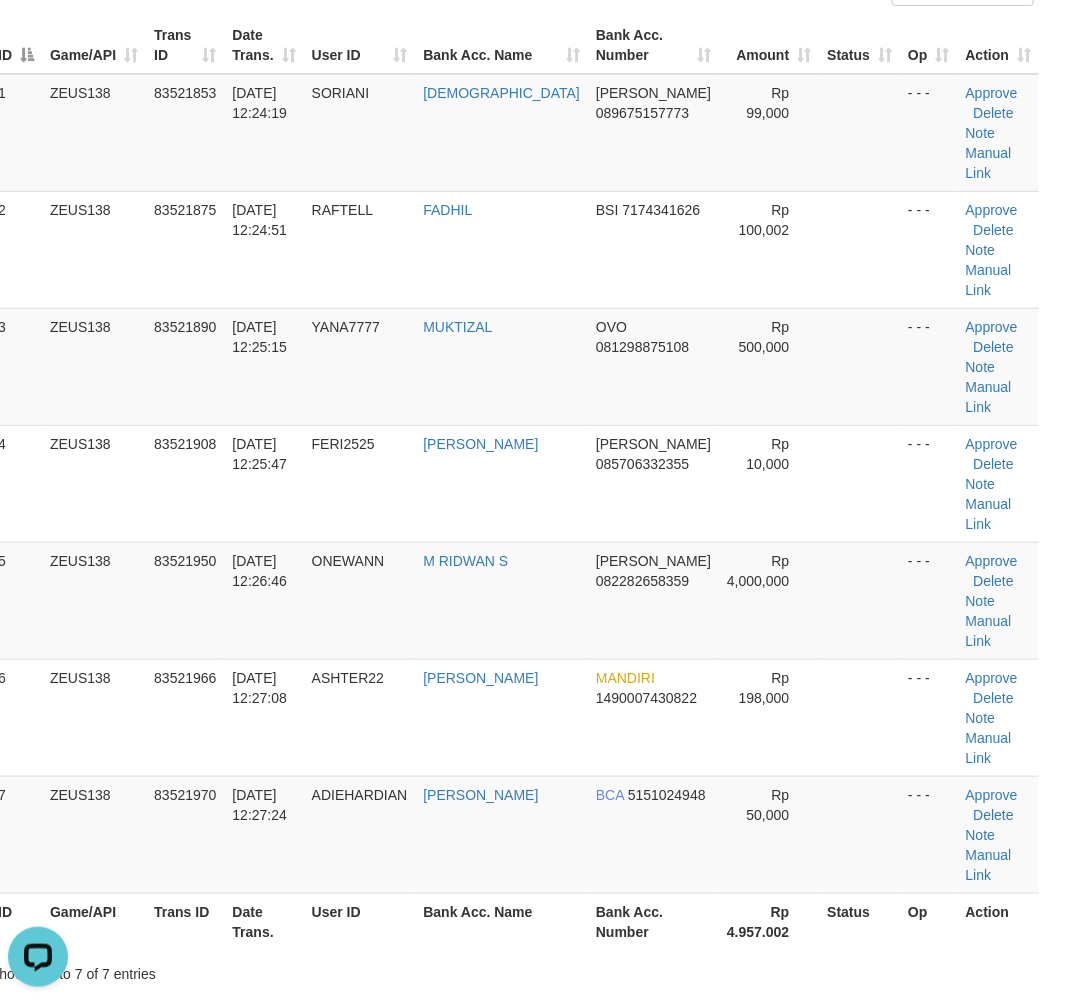 click on "Showing 1 to 7 of 7 entries" at bounding box center [512, 970] 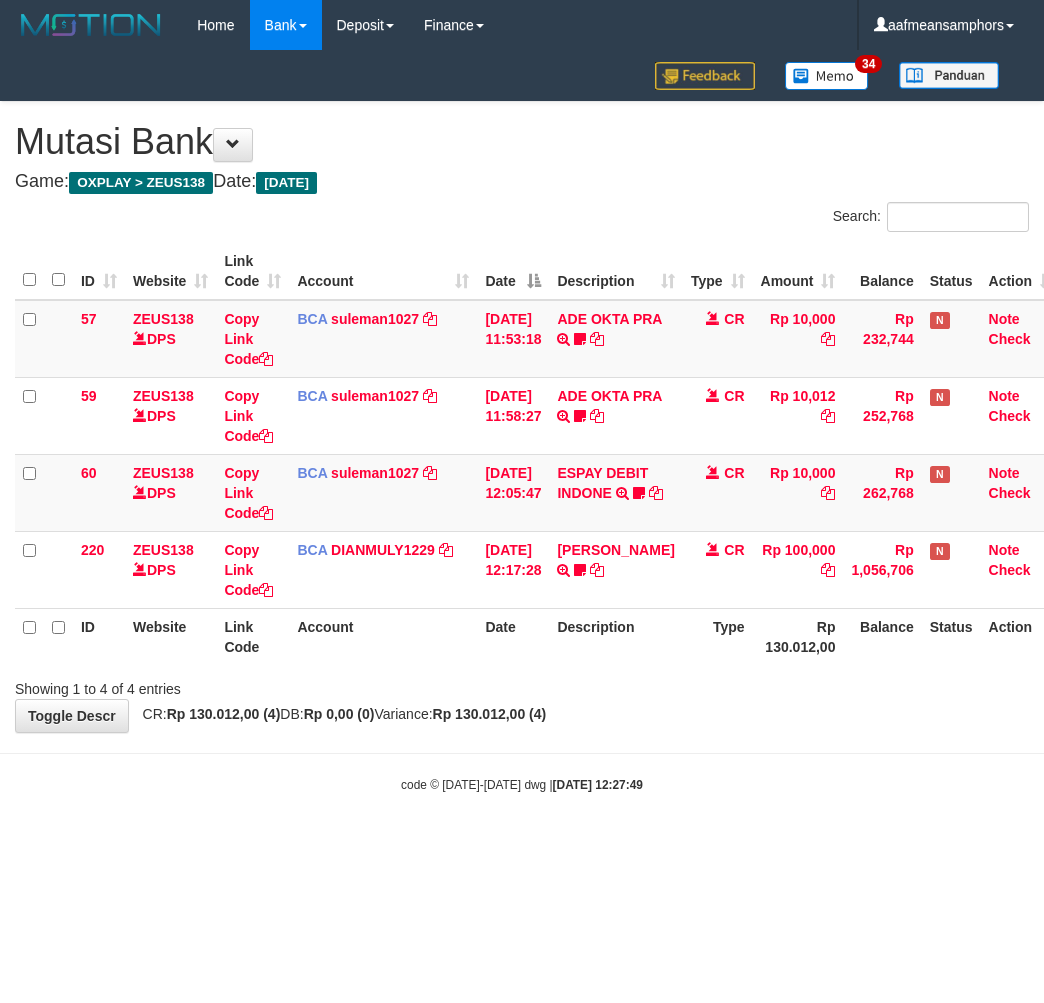 scroll, scrollTop: 0, scrollLeft: 13, axis: horizontal 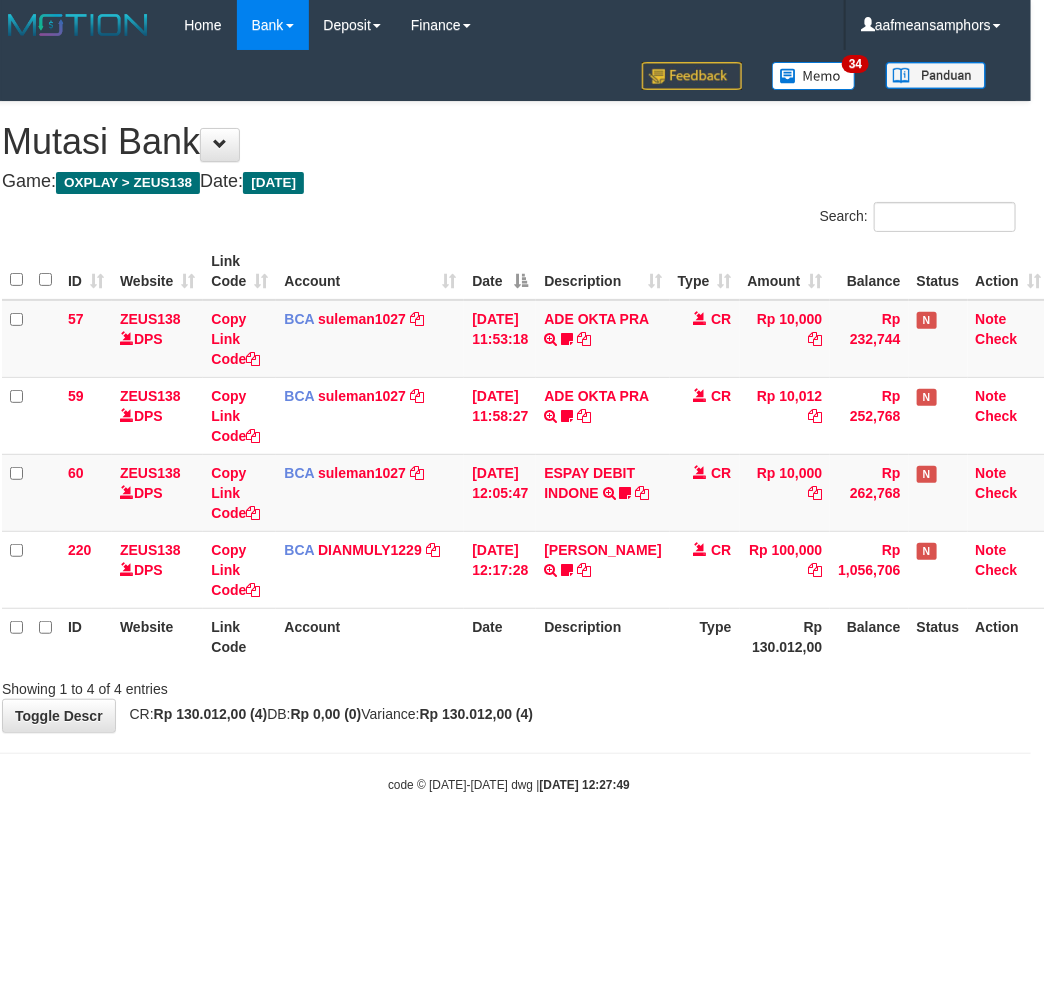 drag, startPoint x: 0, startPoint y: 0, endPoint x: 663, endPoint y: 770, distance: 1016.1048 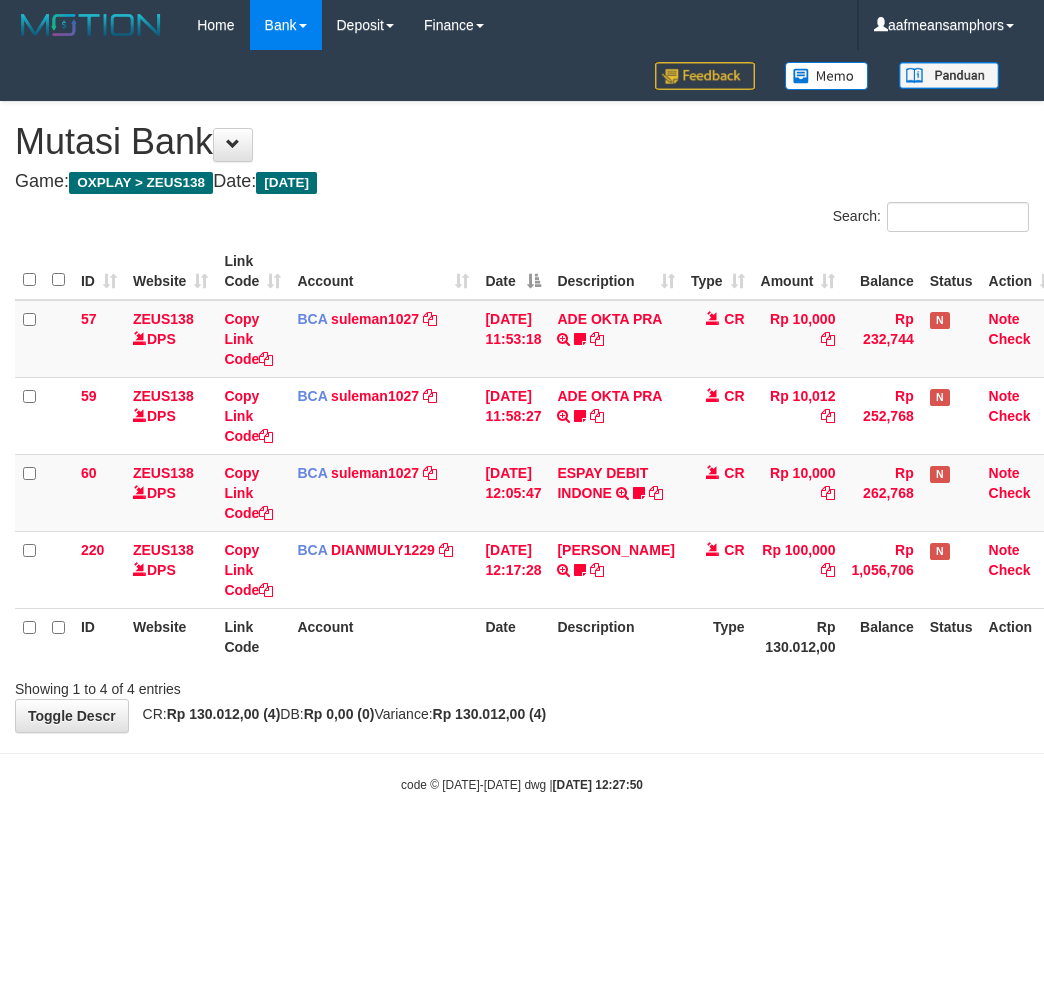 drag, startPoint x: 0, startPoint y: 0, endPoint x: 663, endPoint y: 765, distance: 1012.3211 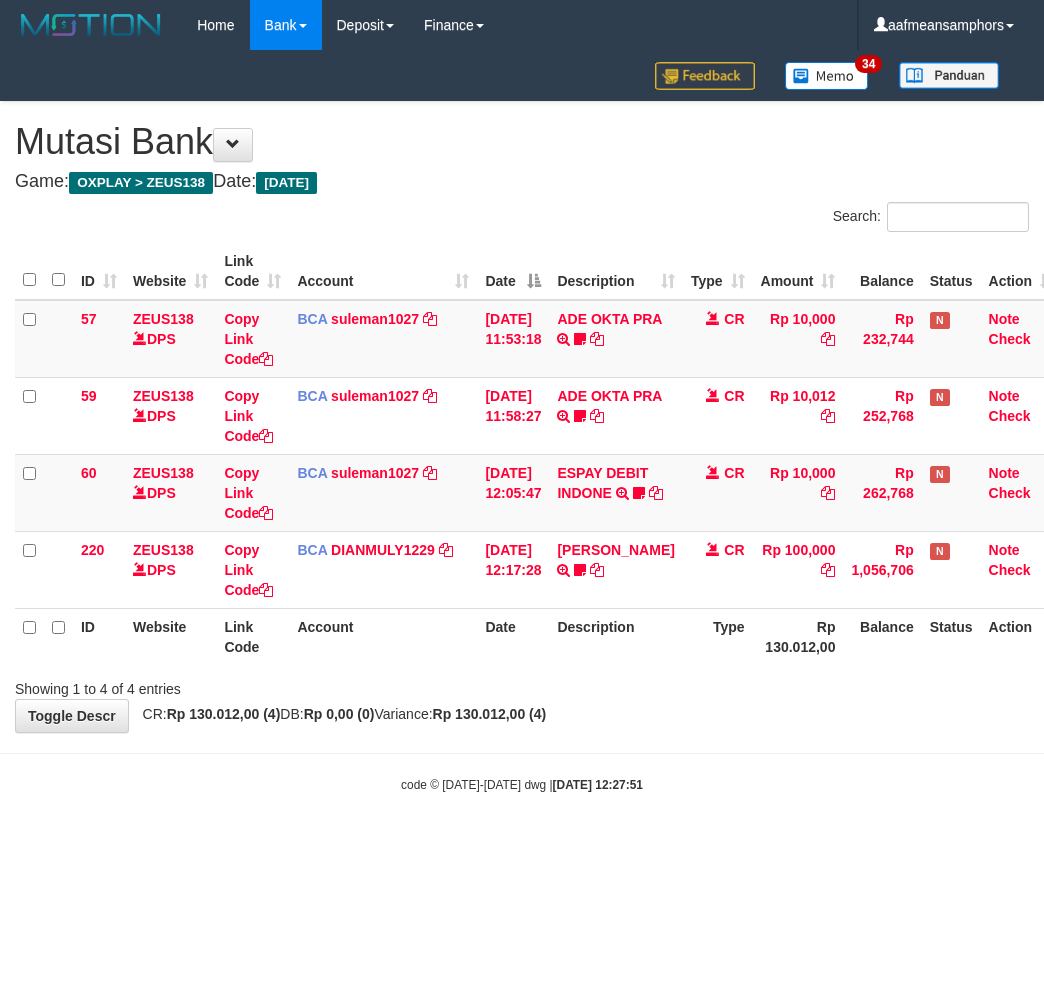 scroll, scrollTop: 0, scrollLeft: 13, axis: horizontal 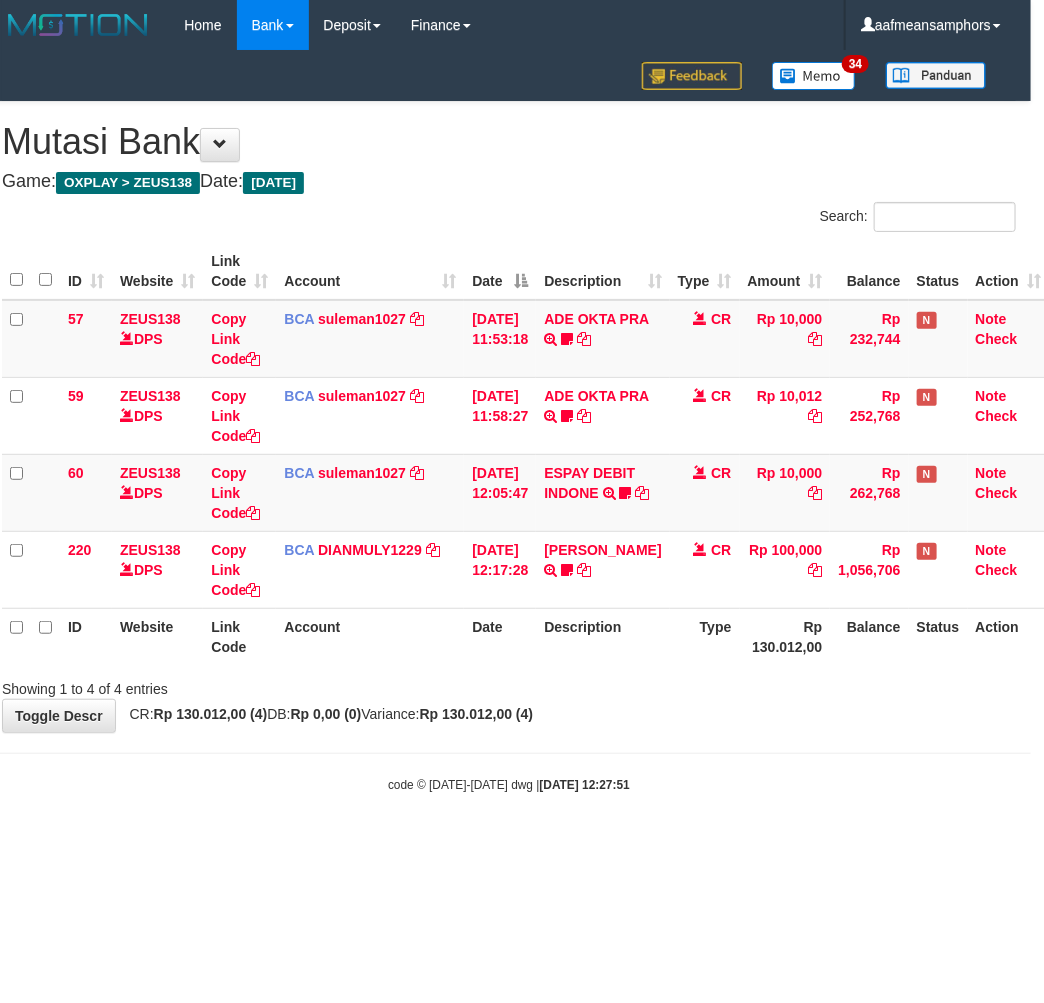 drag, startPoint x: 0, startPoint y: 0, endPoint x: 662, endPoint y: 765, distance: 1011.66644 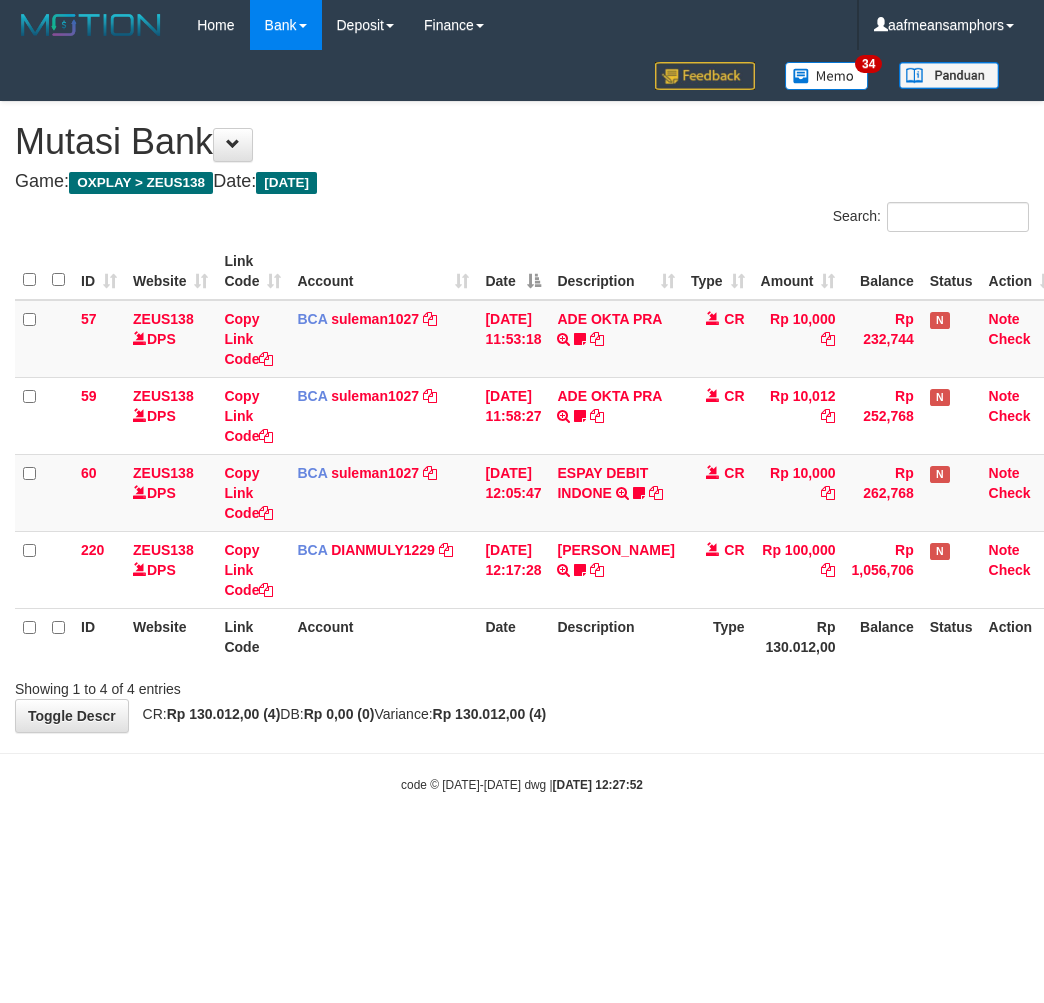 scroll, scrollTop: 0, scrollLeft: 13, axis: horizontal 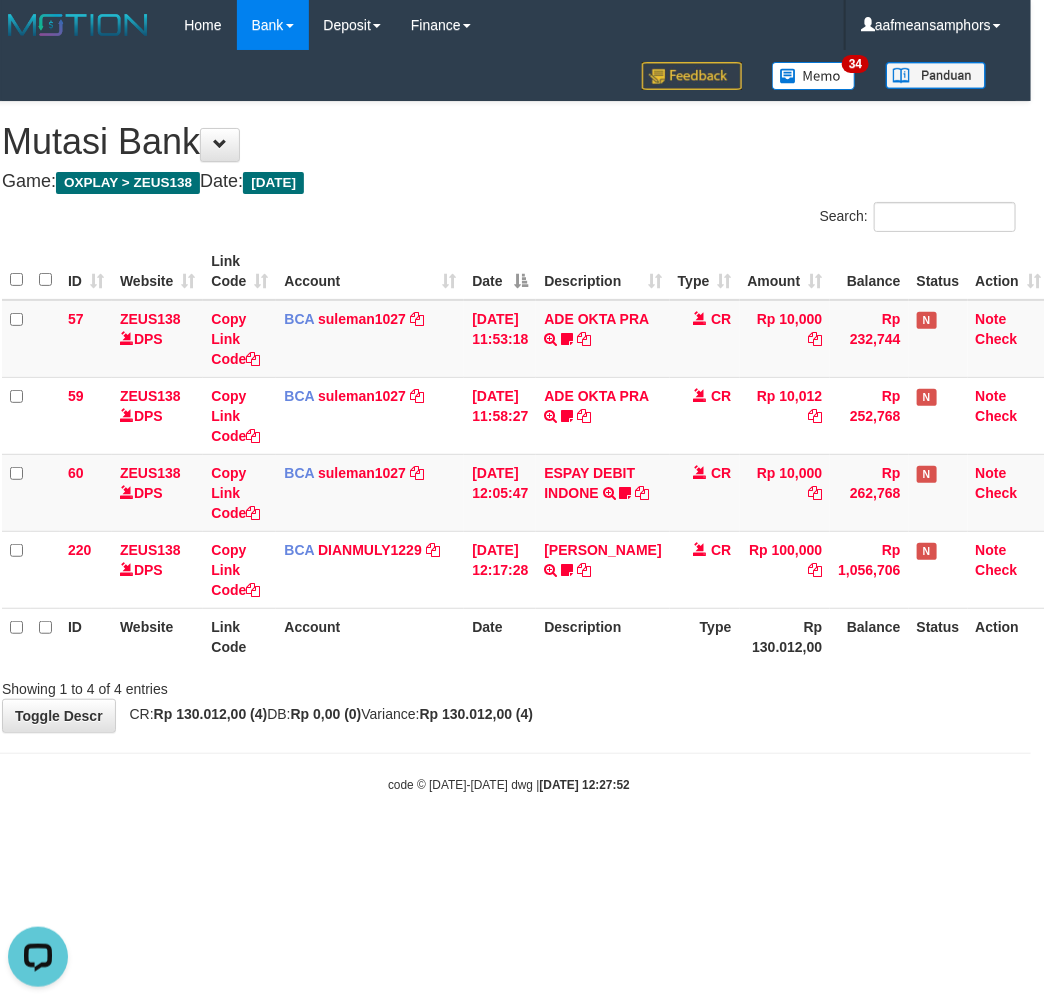 drag, startPoint x: 727, startPoint y: 775, endPoint x: 734, endPoint y: 754, distance: 22.135944 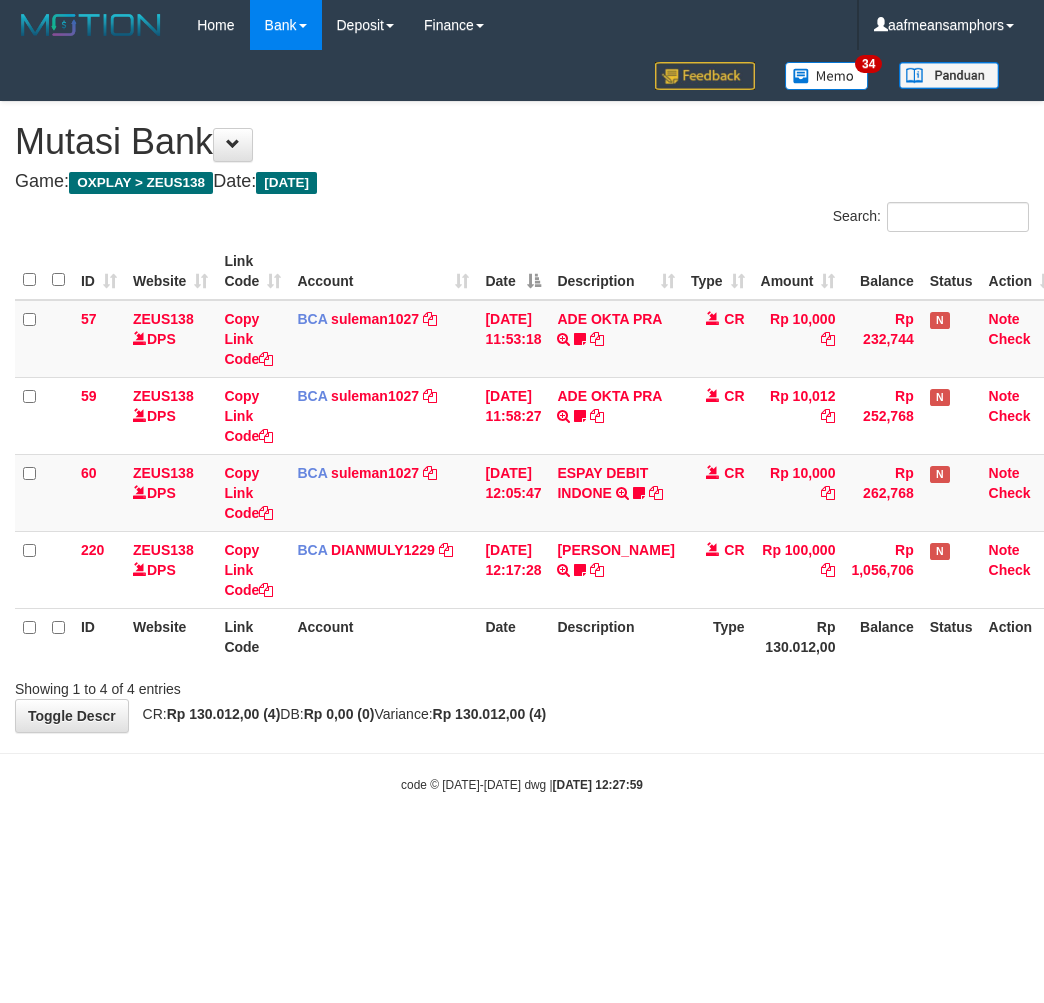 scroll, scrollTop: 0, scrollLeft: 13, axis: horizontal 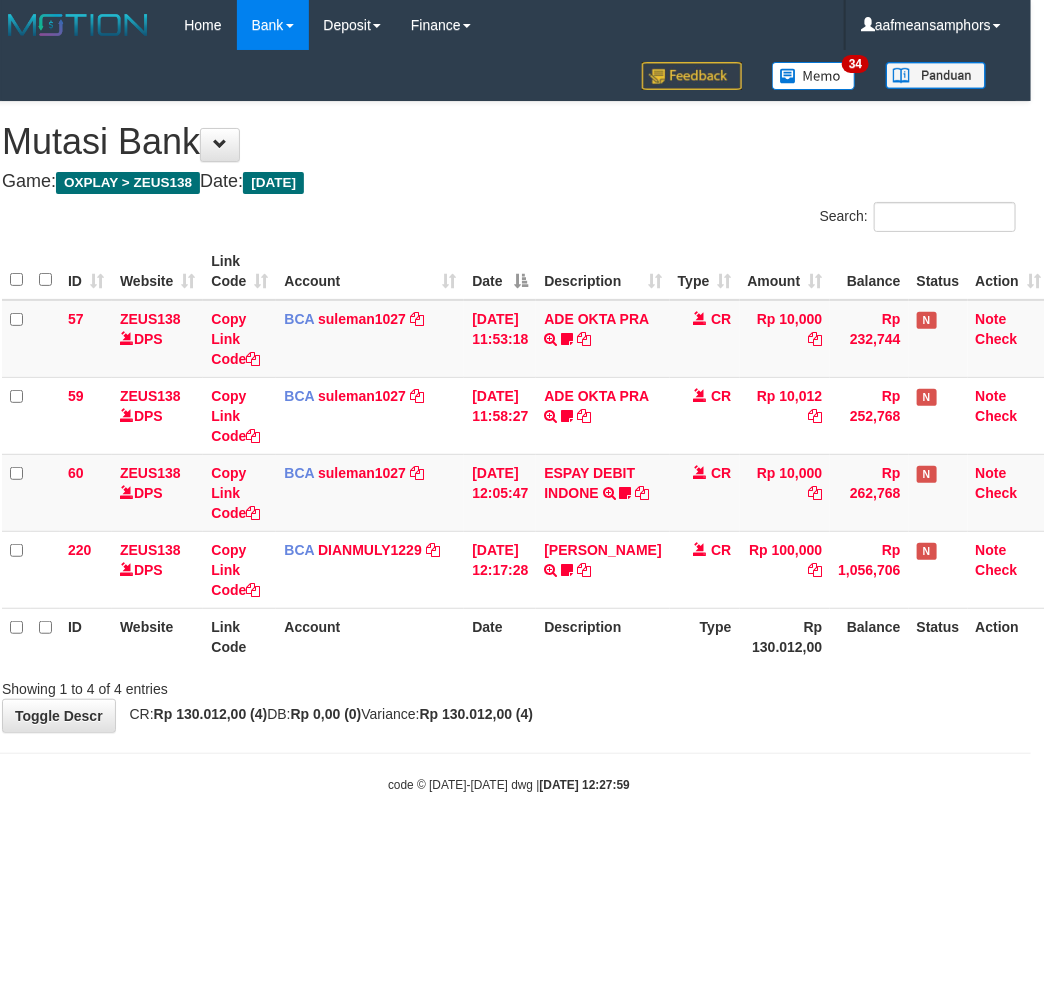 click on "Toggle navigation
Home
Bank
Account List
Load
By Website
Group
[OXPLAY]													ZEUS138
By Load Group (DPS)" at bounding box center [509, 422] 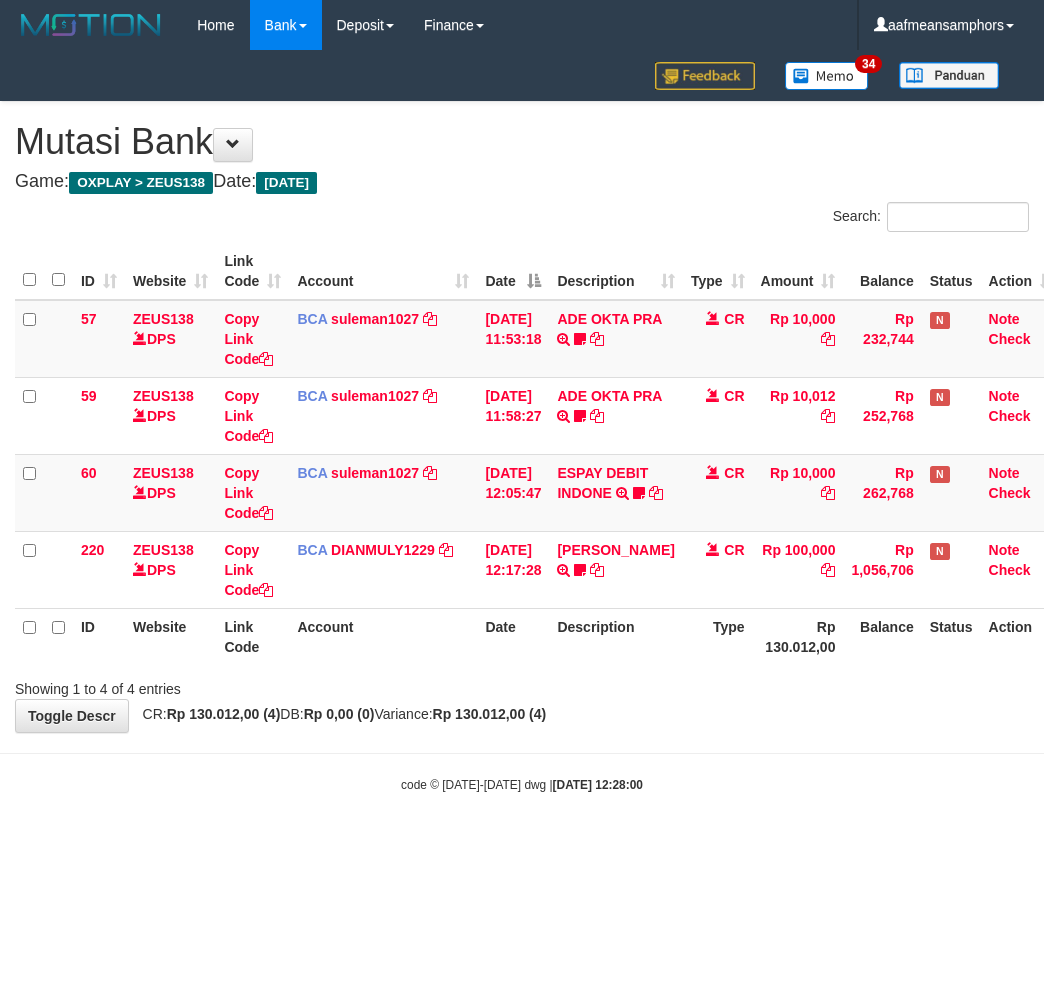 scroll, scrollTop: 0, scrollLeft: 13, axis: horizontal 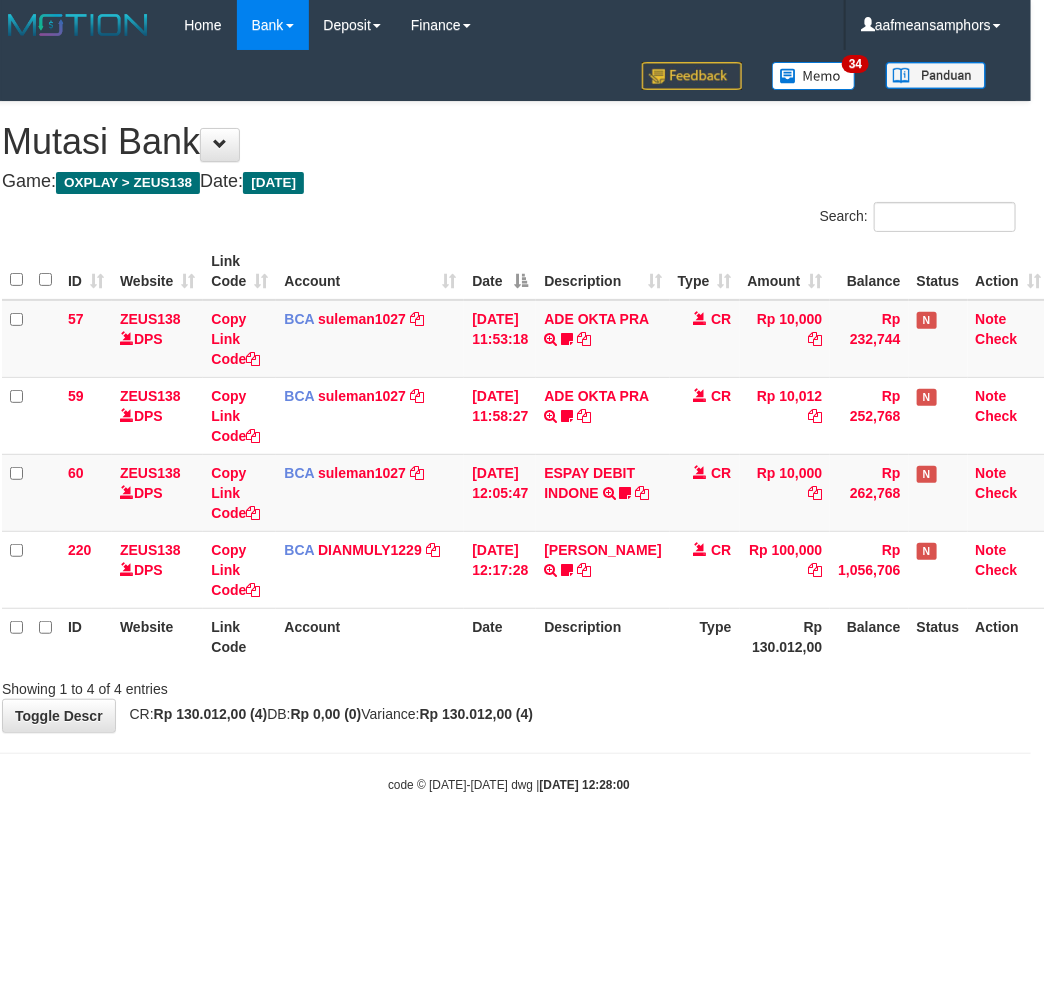 click on "Toggle navigation
Home
Bank
Account List
Load
By Website
Group
[OXPLAY]													ZEUS138
By Load Group (DPS)" at bounding box center (509, 422) 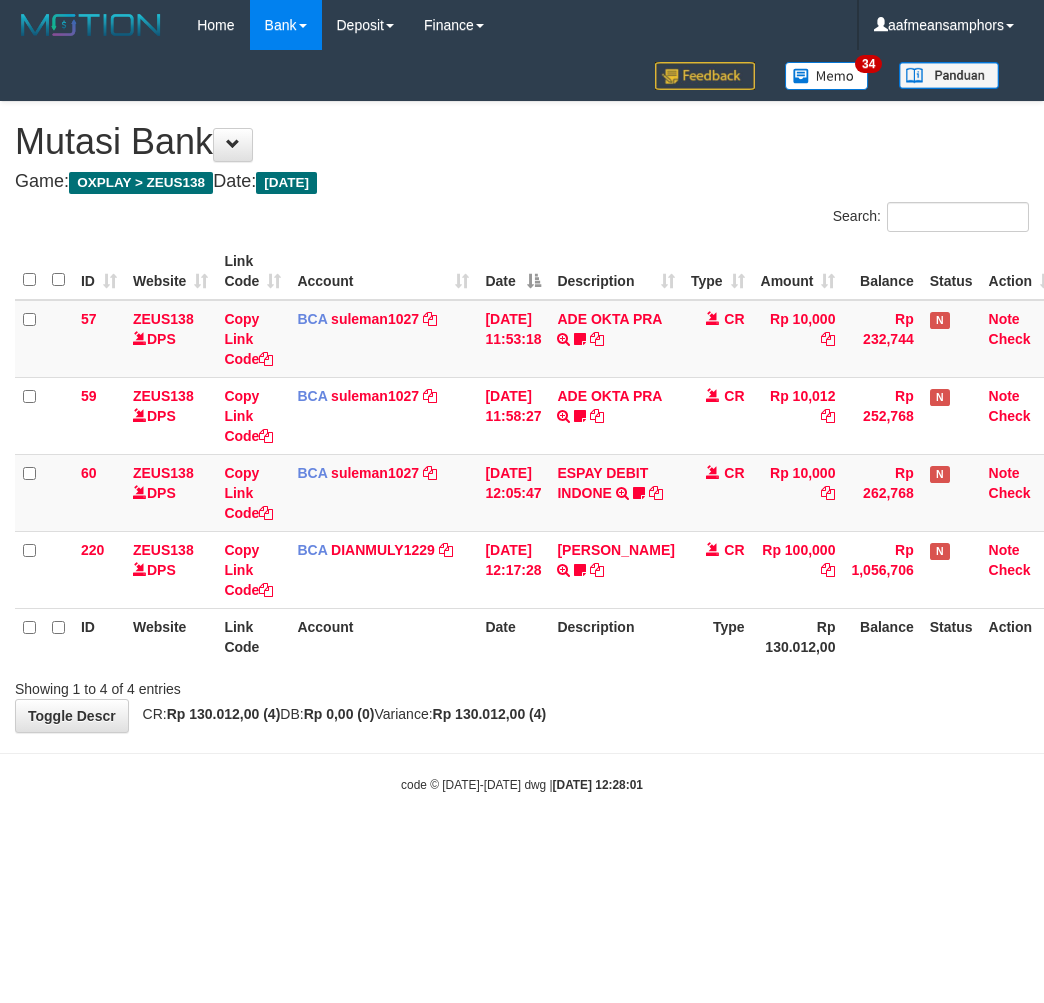 scroll, scrollTop: 0, scrollLeft: 13, axis: horizontal 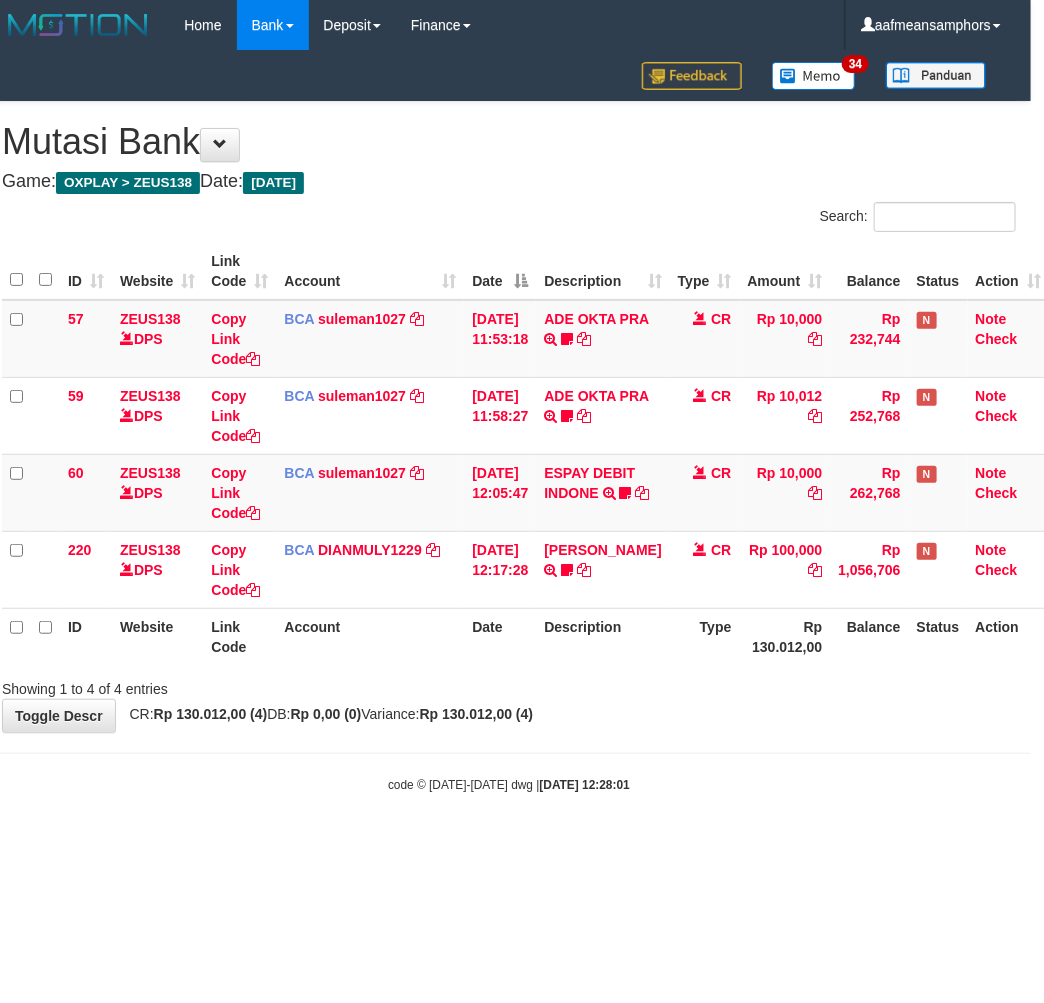 click on "Toggle navigation
Home
Bank
Account List
Load
By Website
Group
[OXPLAY]													ZEUS138
By Load Group (DPS)" at bounding box center [509, 422] 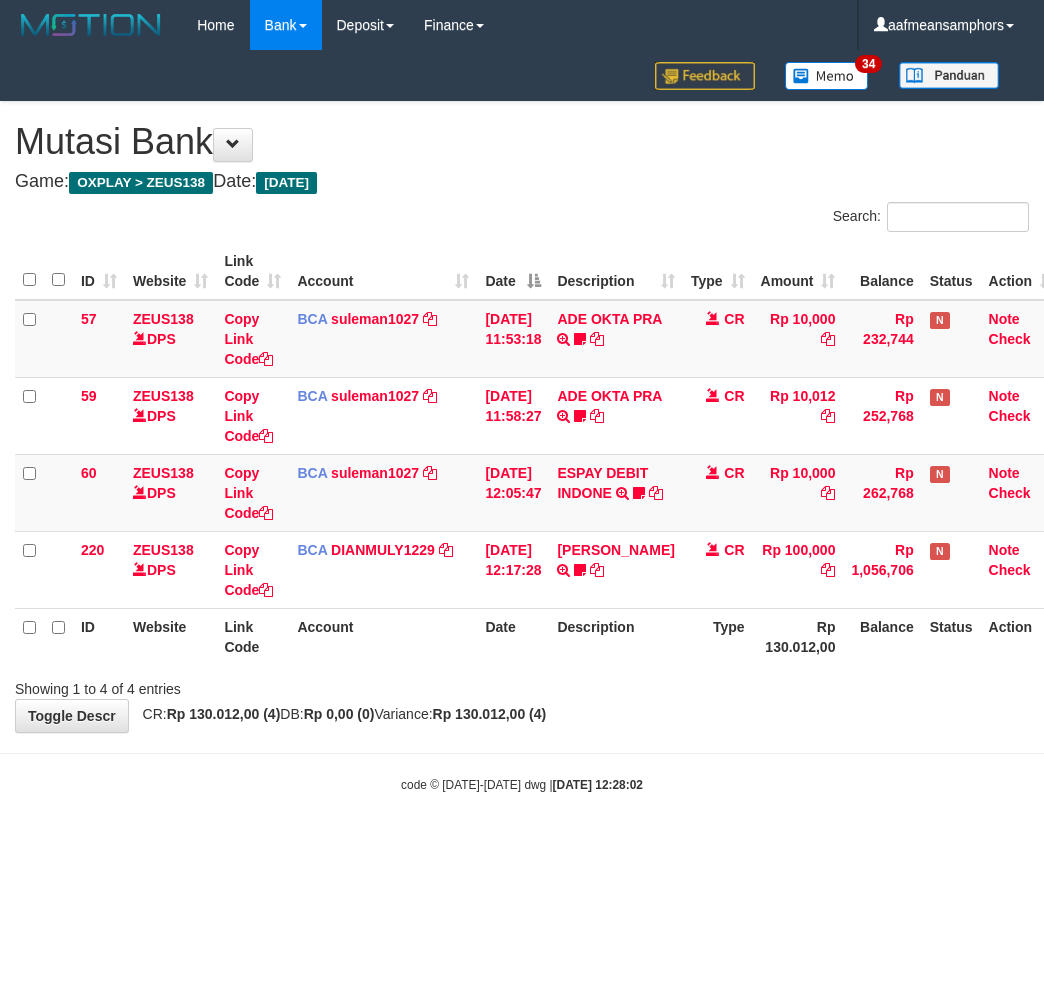 scroll, scrollTop: 0, scrollLeft: 13, axis: horizontal 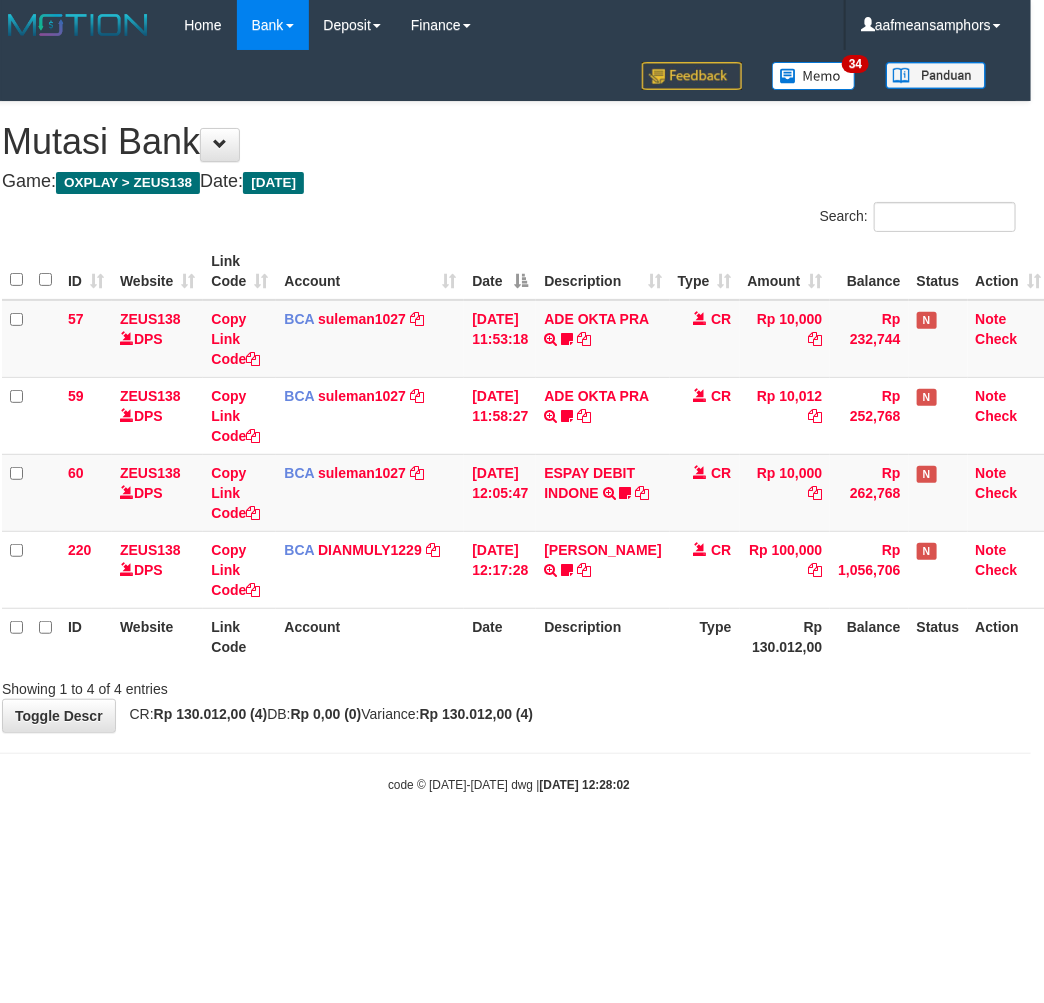 drag, startPoint x: 0, startPoint y: 0, endPoint x: 631, endPoint y: 746, distance: 977.07574 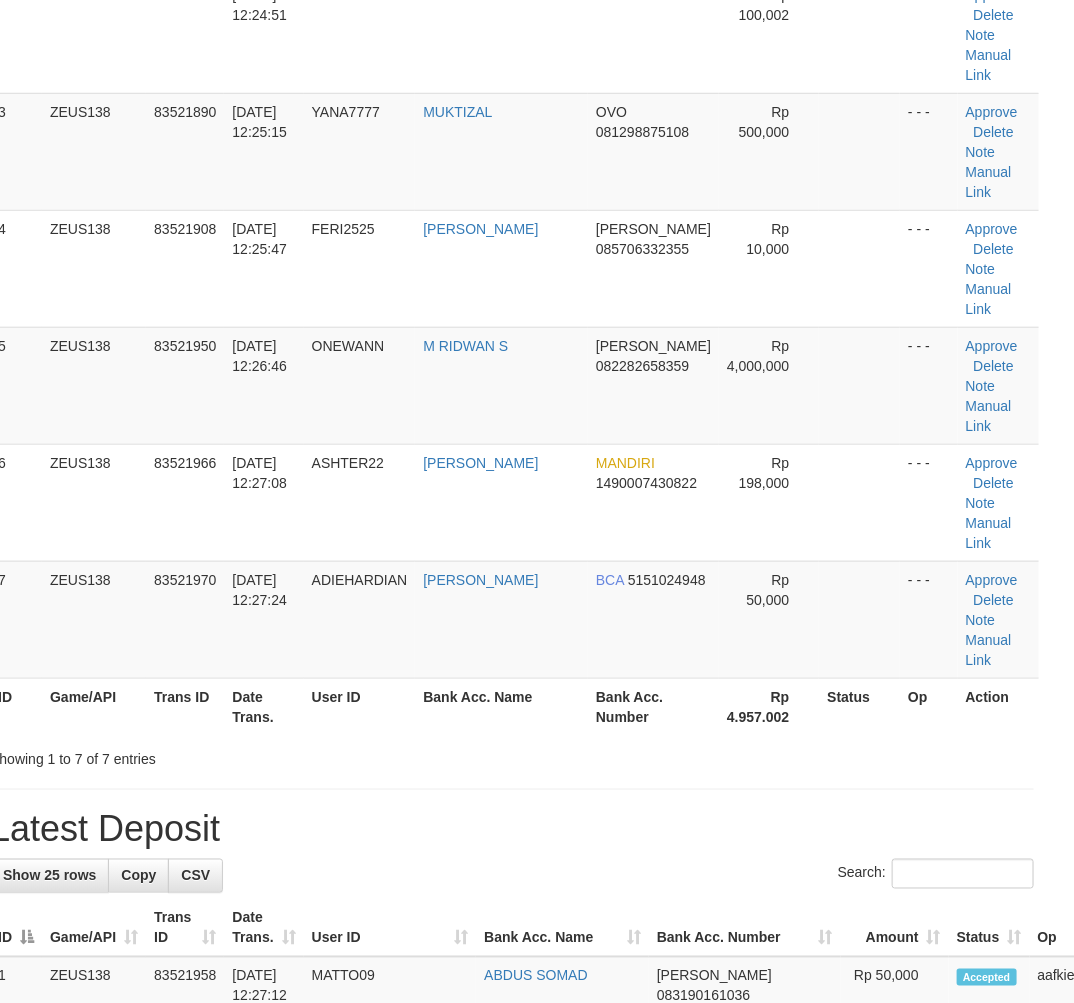 scroll, scrollTop: 176, scrollLeft: 25, axis: both 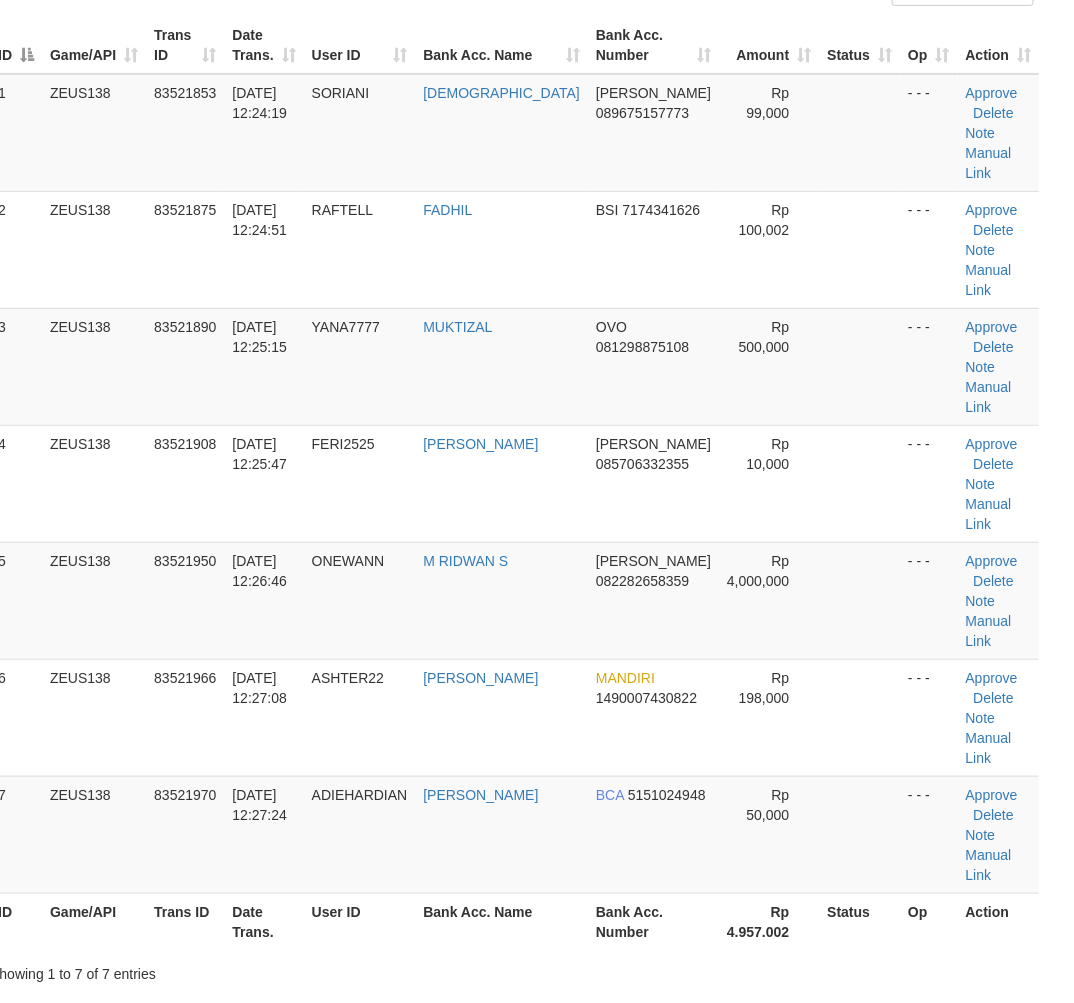 click on "**********" at bounding box center (512, 1313) 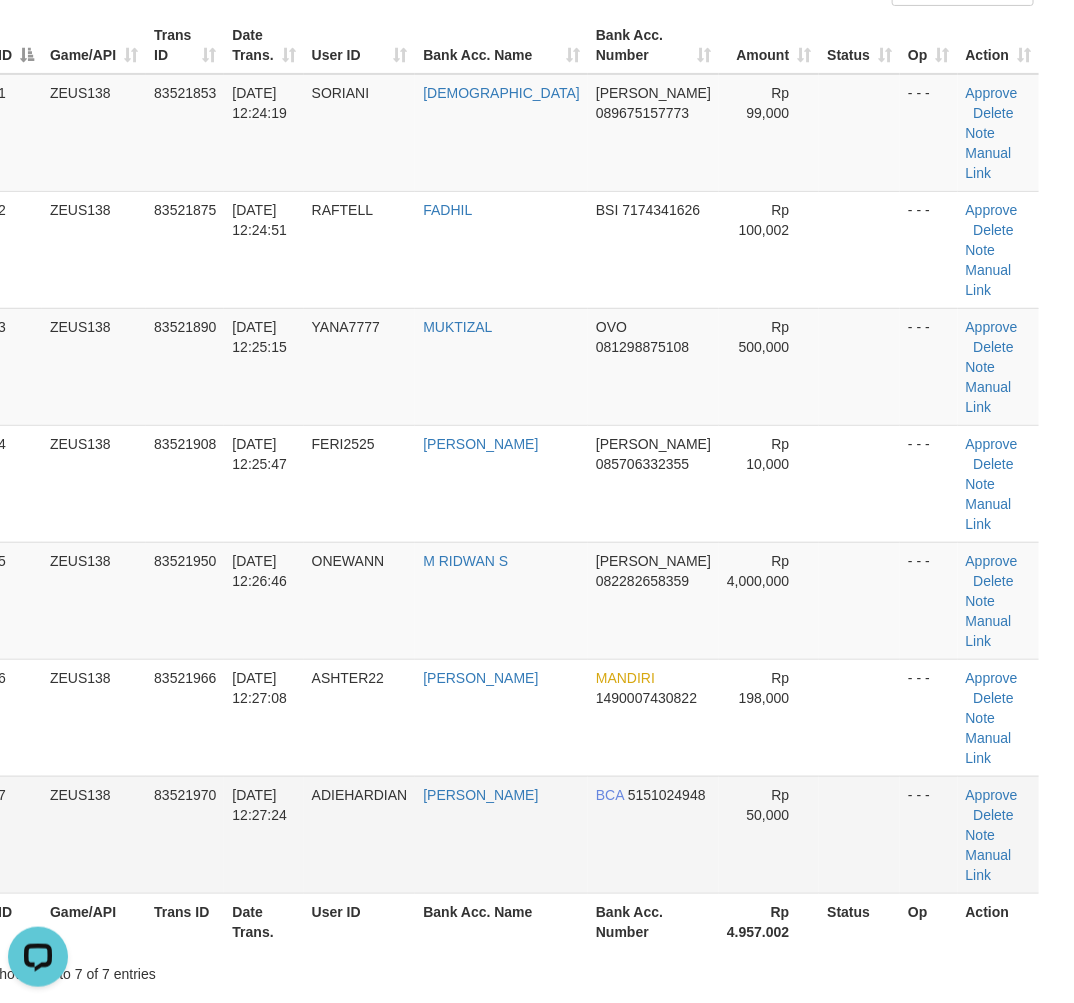 scroll, scrollTop: 0, scrollLeft: 0, axis: both 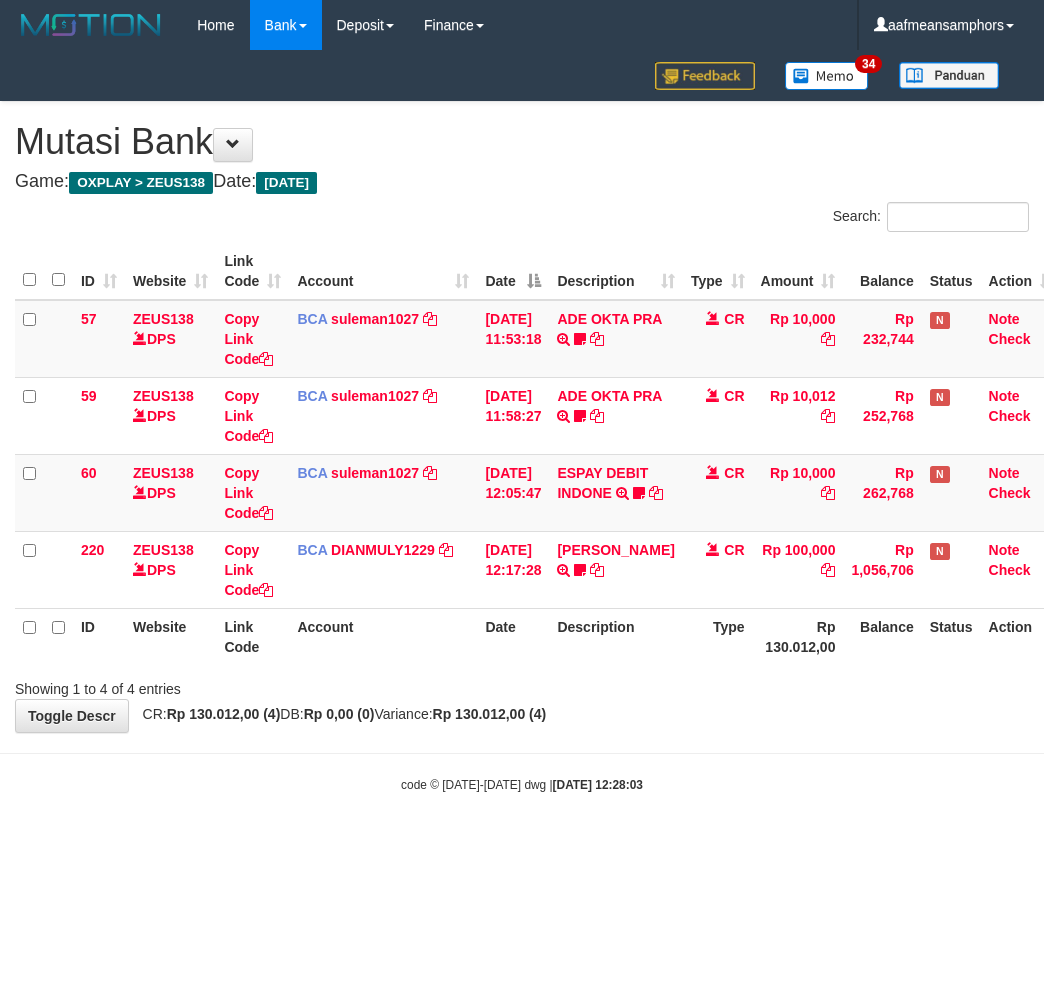 click on "Toggle navigation
Home
Bank
Account List
Load
By Website
Group
[OXPLAY]													ZEUS138
By Load Group (DPS)" at bounding box center [522, 422] 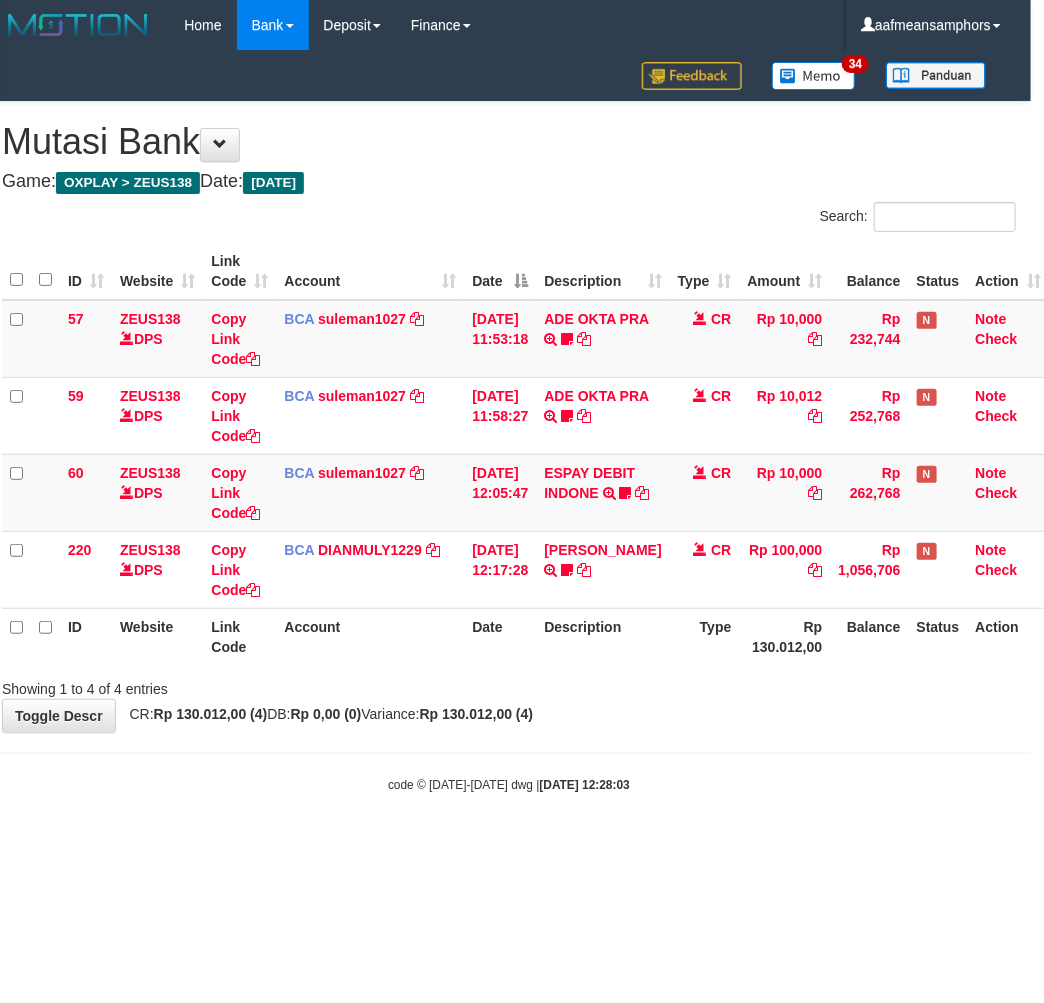 drag, startPoint x: 753, startPoint y: 743, endPoint x: 763, endPoint y: 760, distance: 19.723083 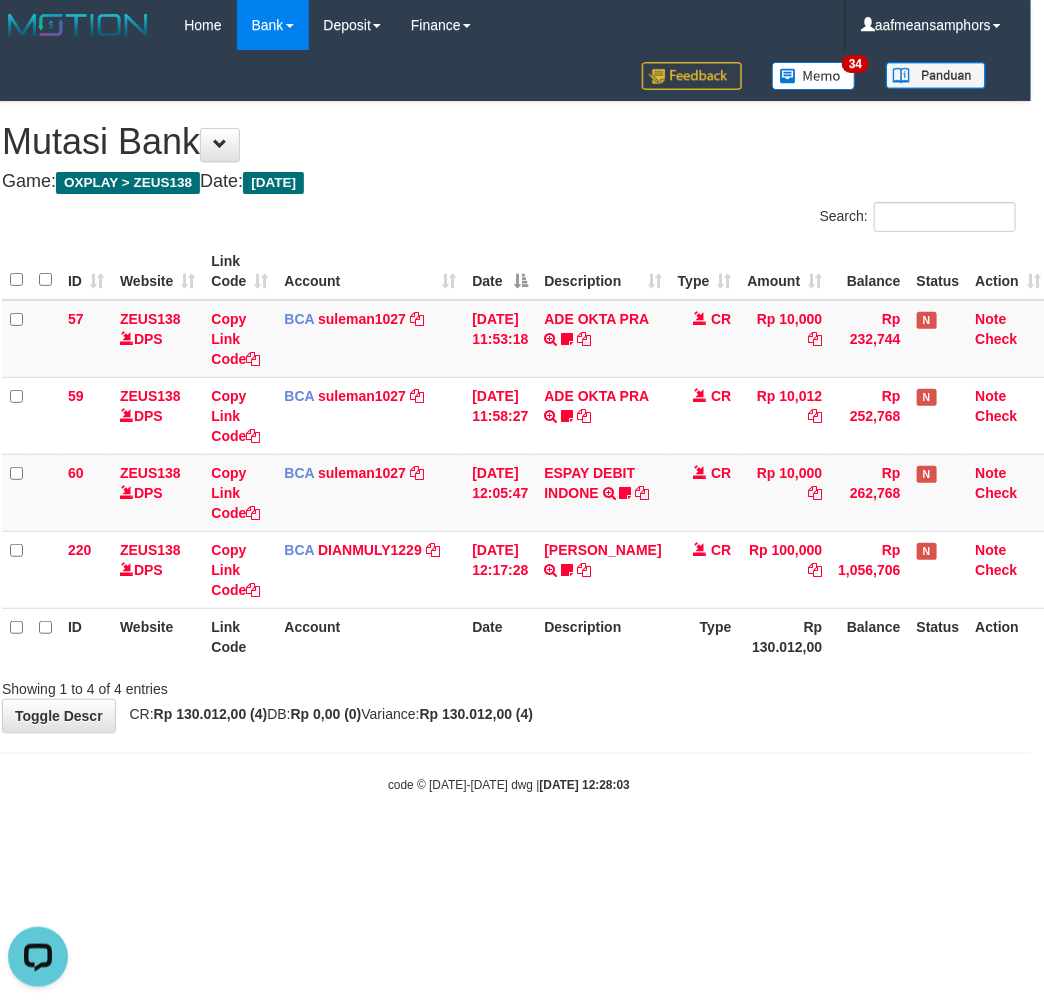 scroll, scrollTop: 0, scrollLeft: 0, axis: both 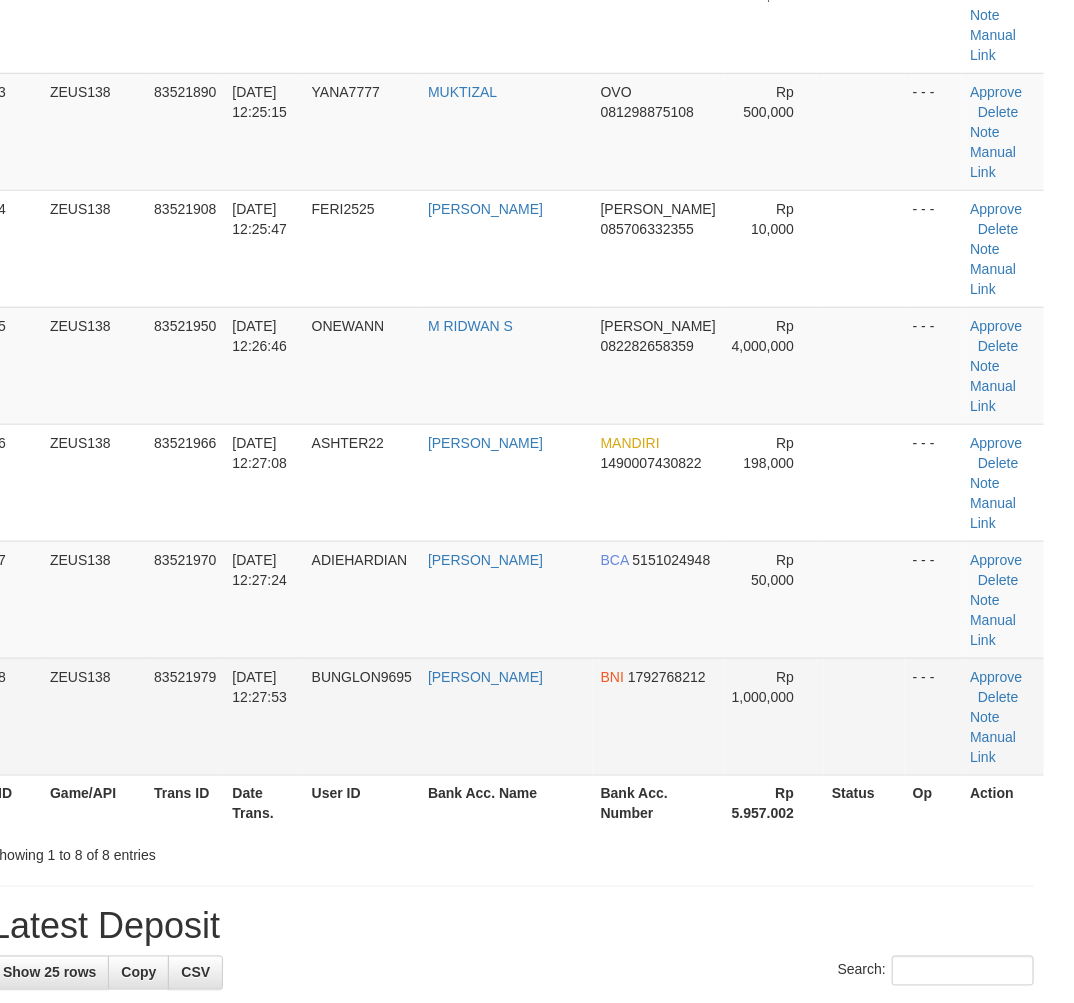 drag, startPoint x: 421, startPoint y: 797, endPoint x: 407, endPoint y: 788, distance: 16.643316 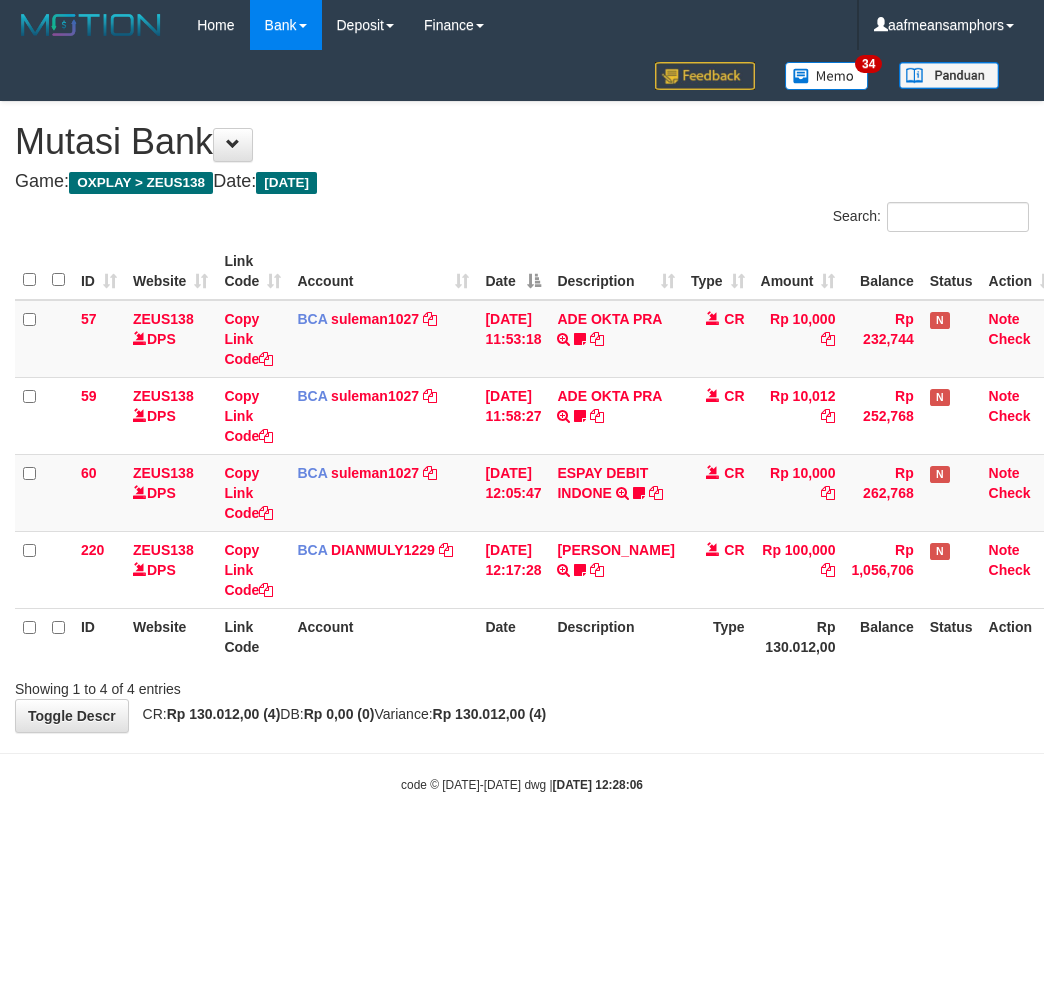 scroll, scrollTop: 0, scrollLeft: 13, axis: horizontal 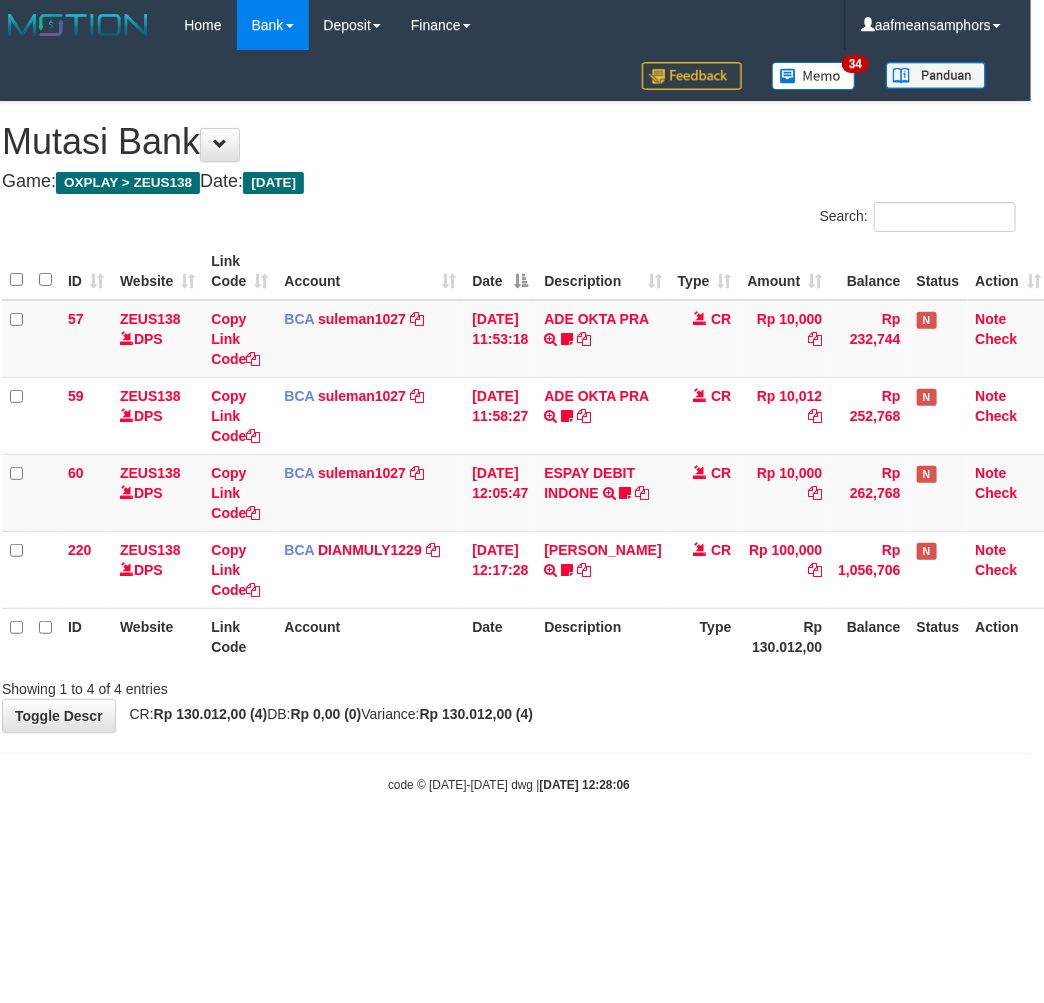 drag, startPoint x: 0, startPoint y: 0, endPoint x: 672, endPoint y: 730, distance: 992.2117 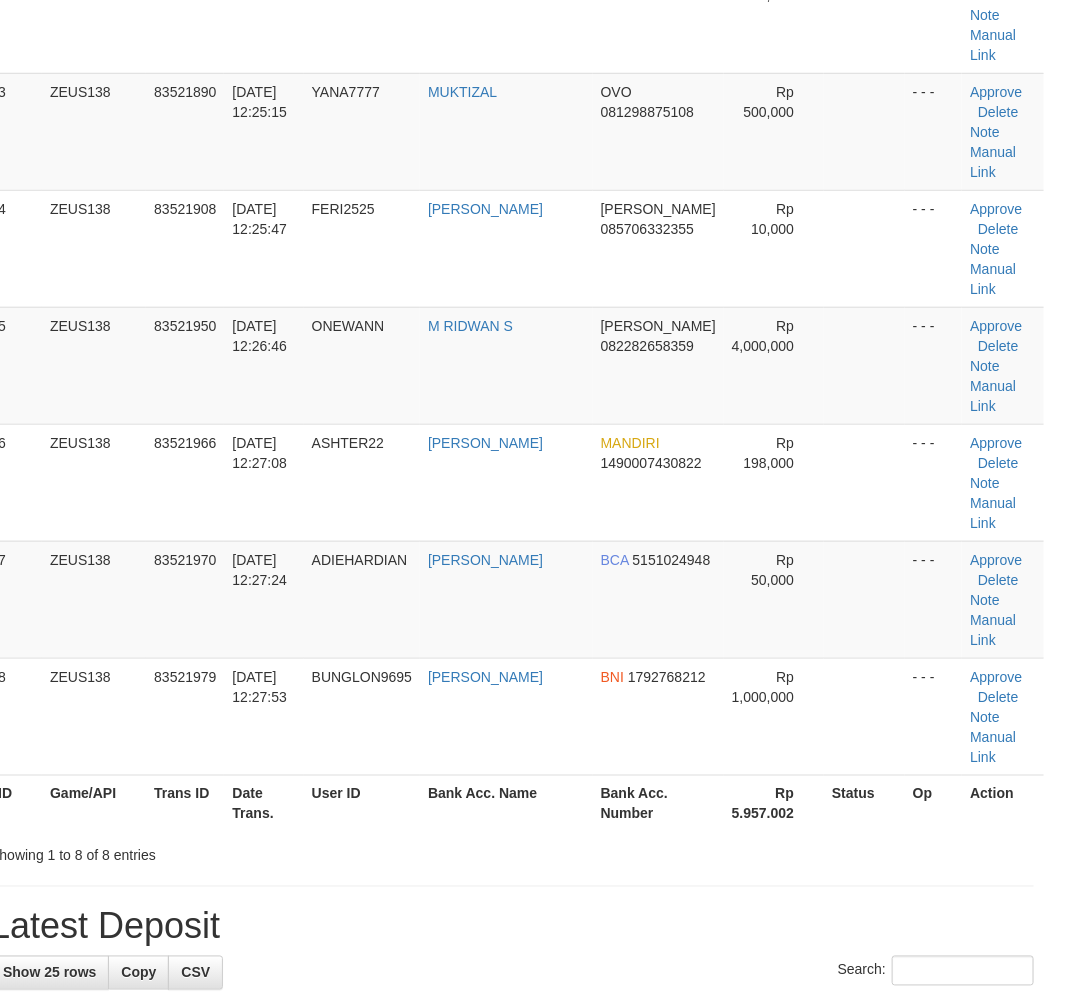 scroll, scrollTop: 176, scrollLeft: 25, axis: both 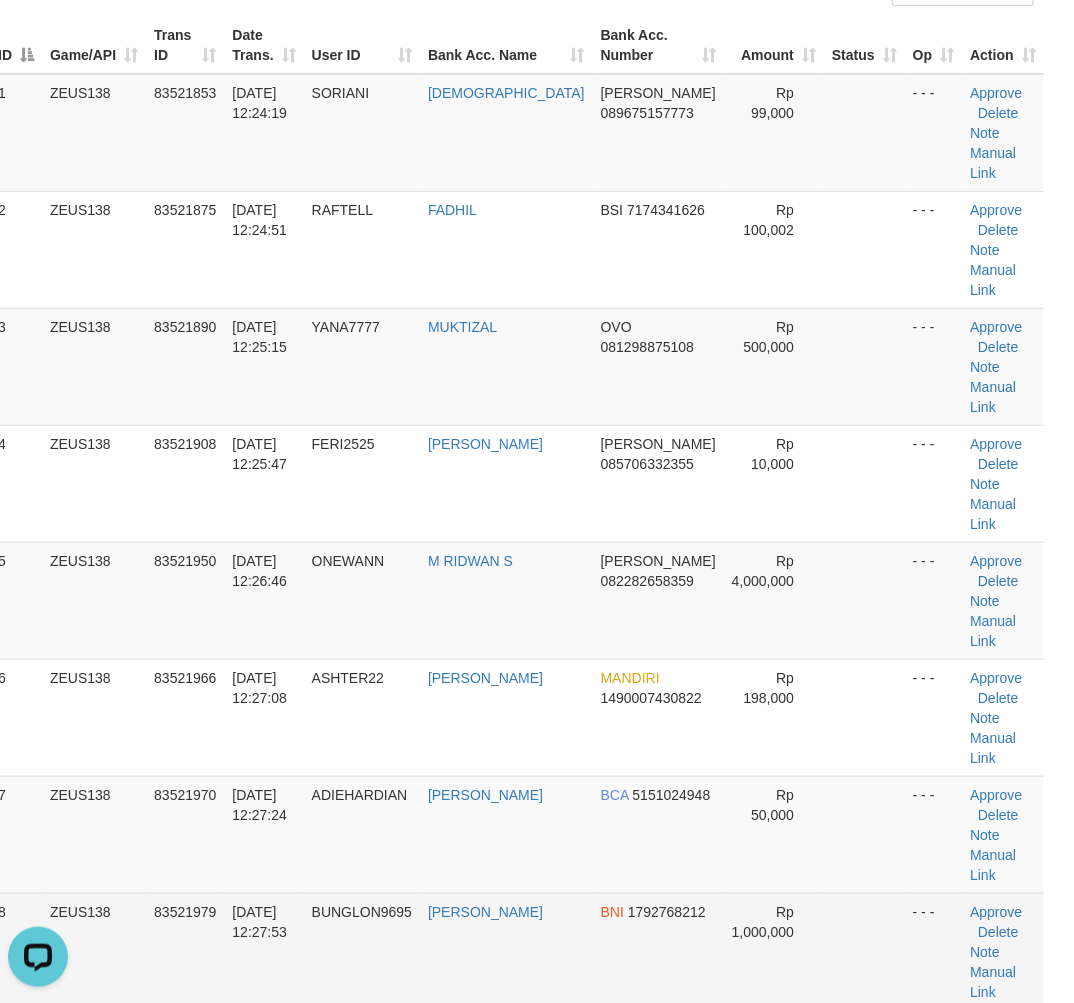 click on "BUNGLON9695" at bounding box center [362, 951] 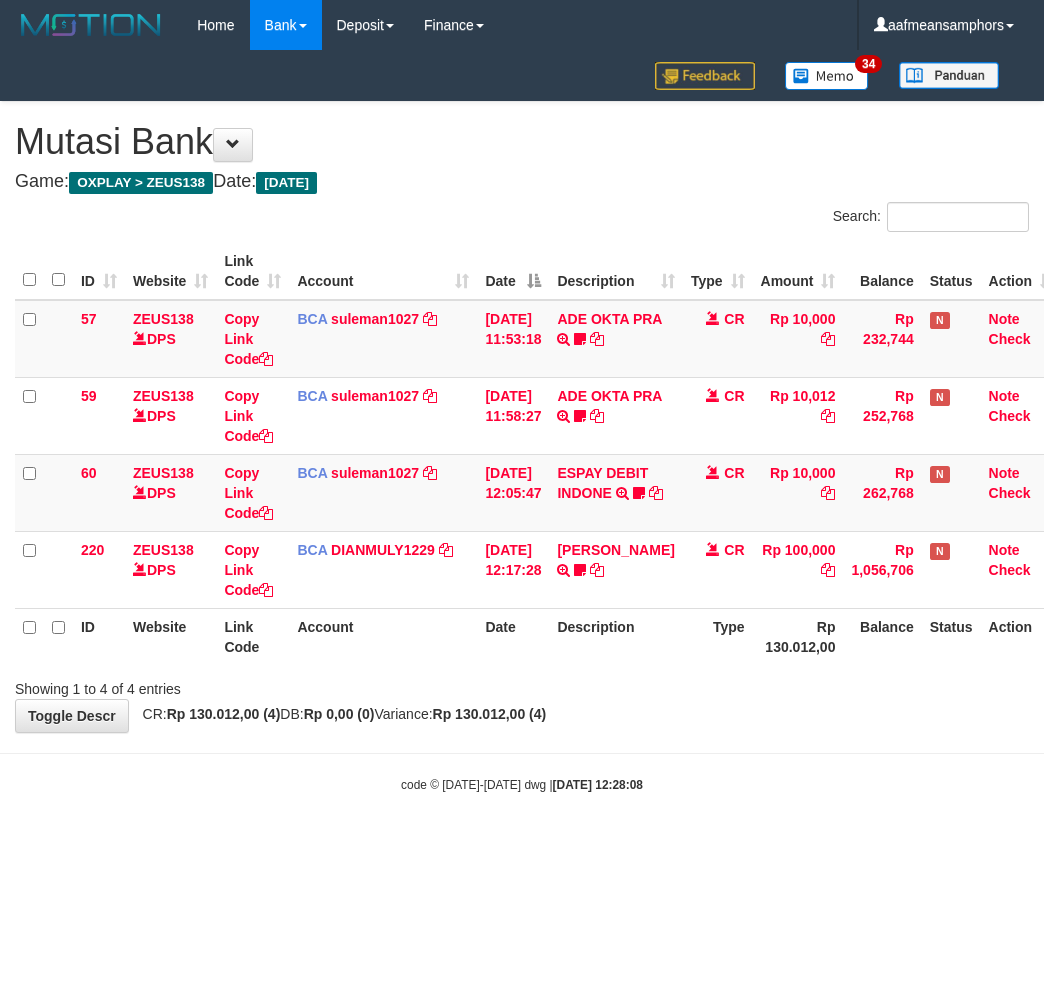 drag, startPoint x: 0, startPoint y: 0, endPoint x: 666, endPoint y: 733, distance: 990.3762 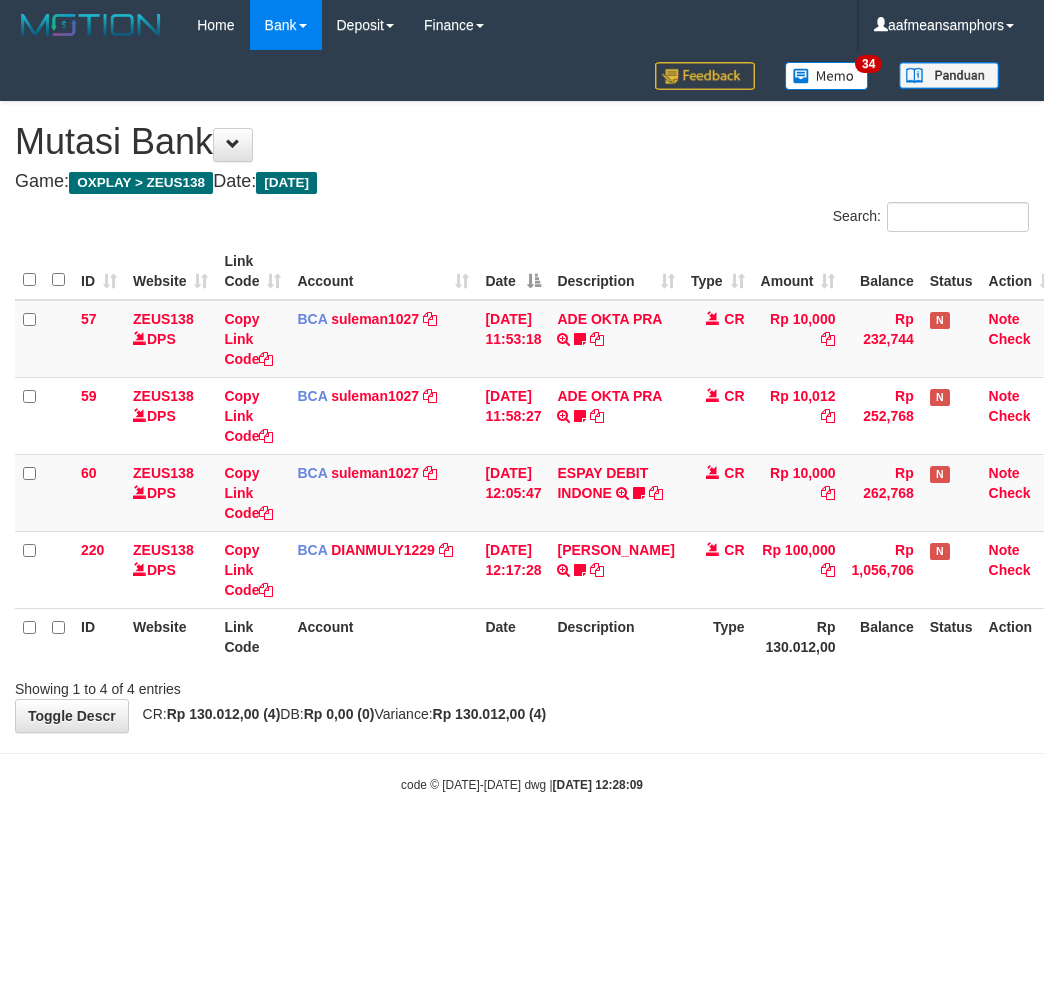 click on "Toggle navigation
Home
Bank
Account List
Load
By Website
Group
[OXPLAY]													ZEUS138
By Load Group (DPS)" at bounding box center (522, 422) 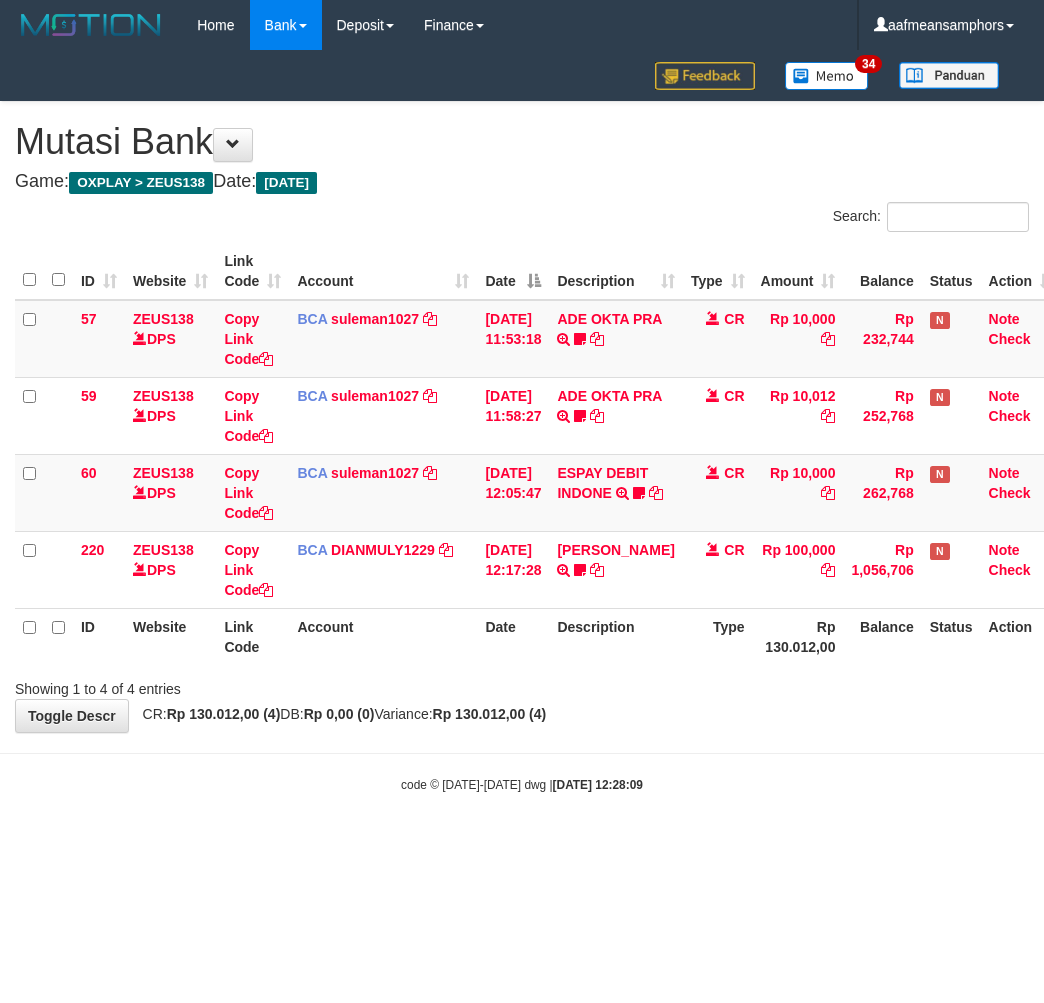scroll, scrollTop: 0, scrollLeft: 13, axis: horizontal 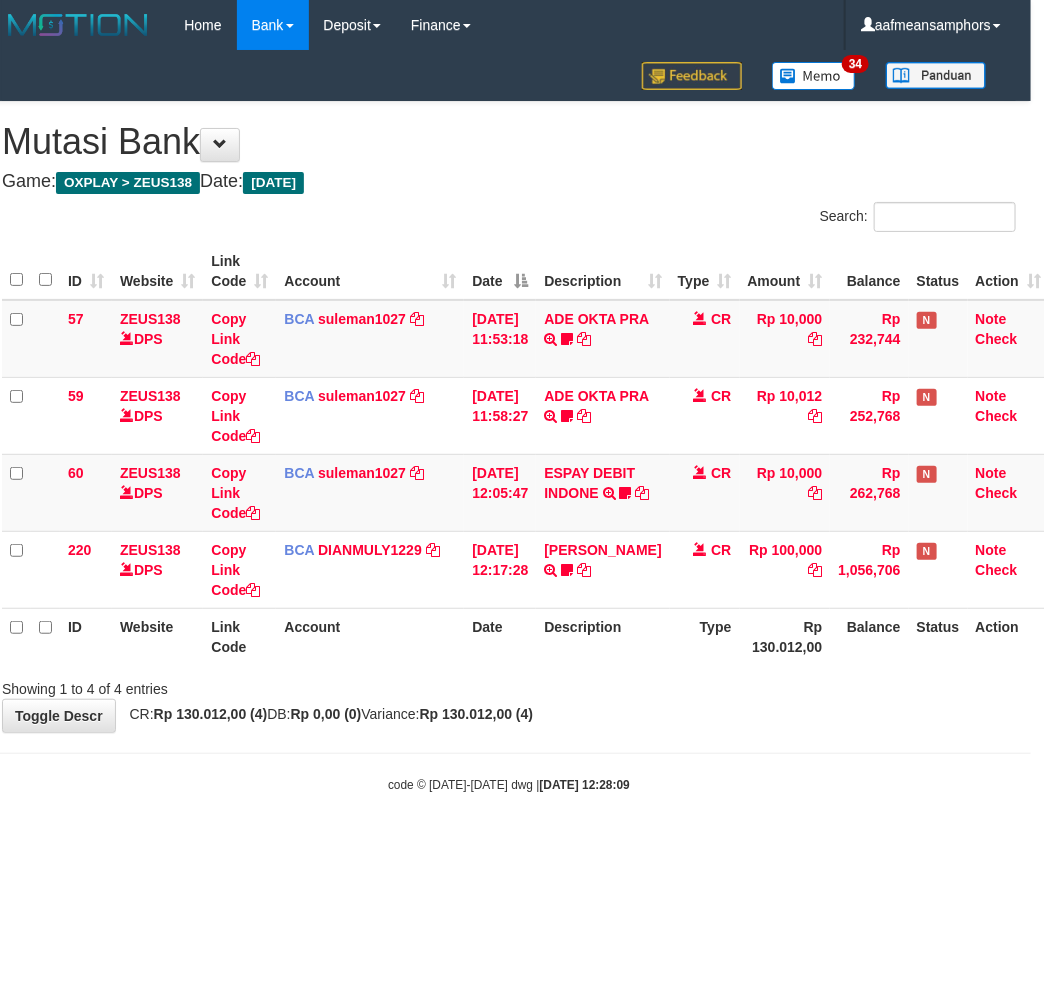 click on "Toggle navigation
Home
Bank
Account List
Load
By Website
Group
[OXPLAY]													ZEUS138
By Load Group (DPS)" at bounding box center [509, 422] 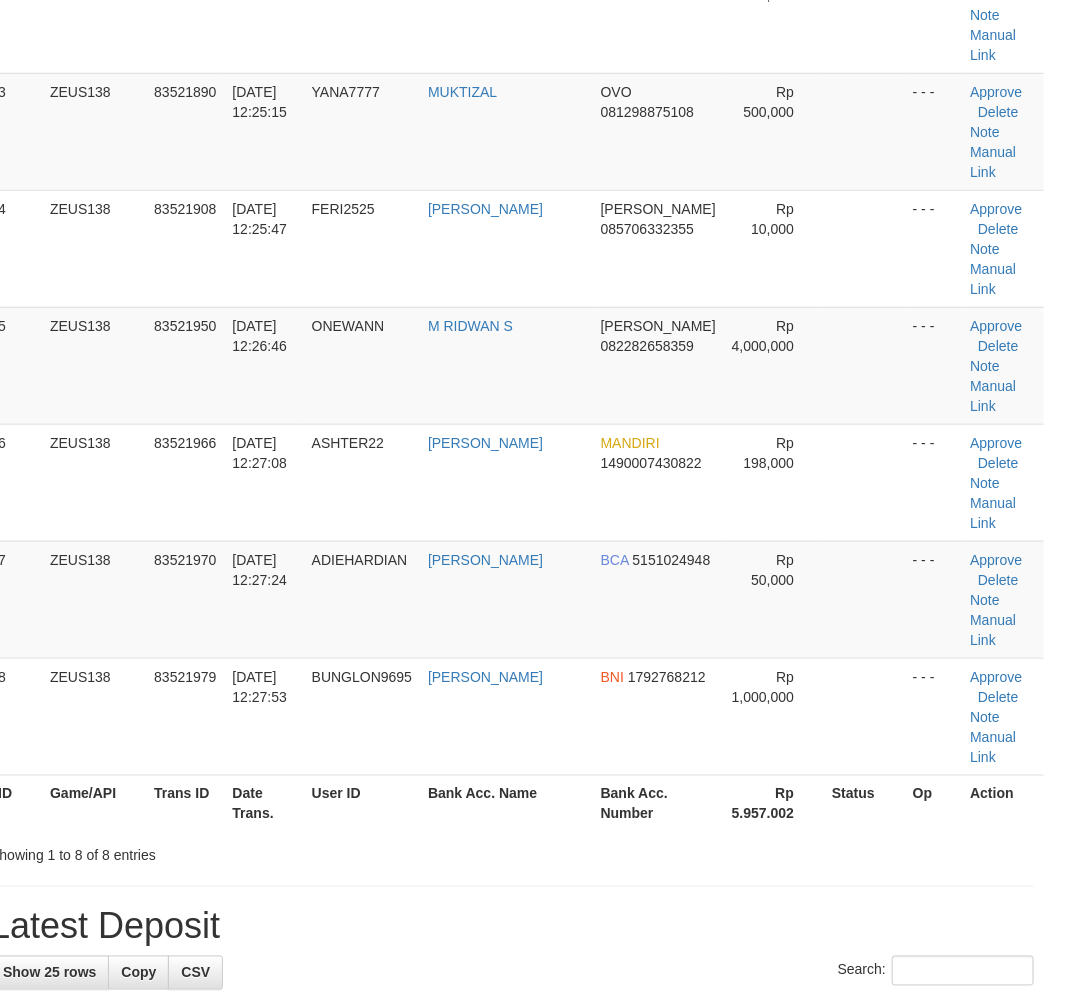 scroll, scrollTop: 176, scrollLeft: 25, axis: both 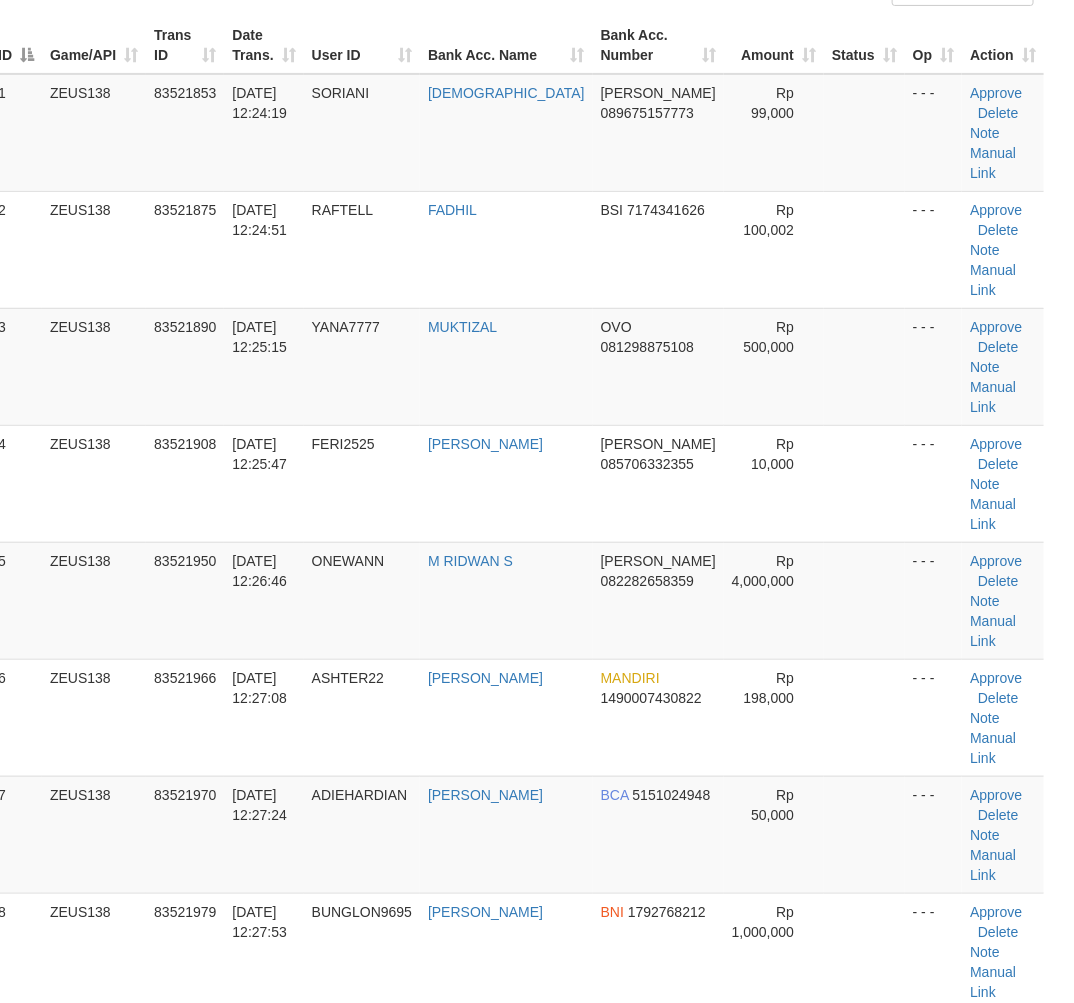 drag, startPoint x: 276, startPoint y: 873, endPoint x: 274, endPoint y: 858, distance: 15.132746 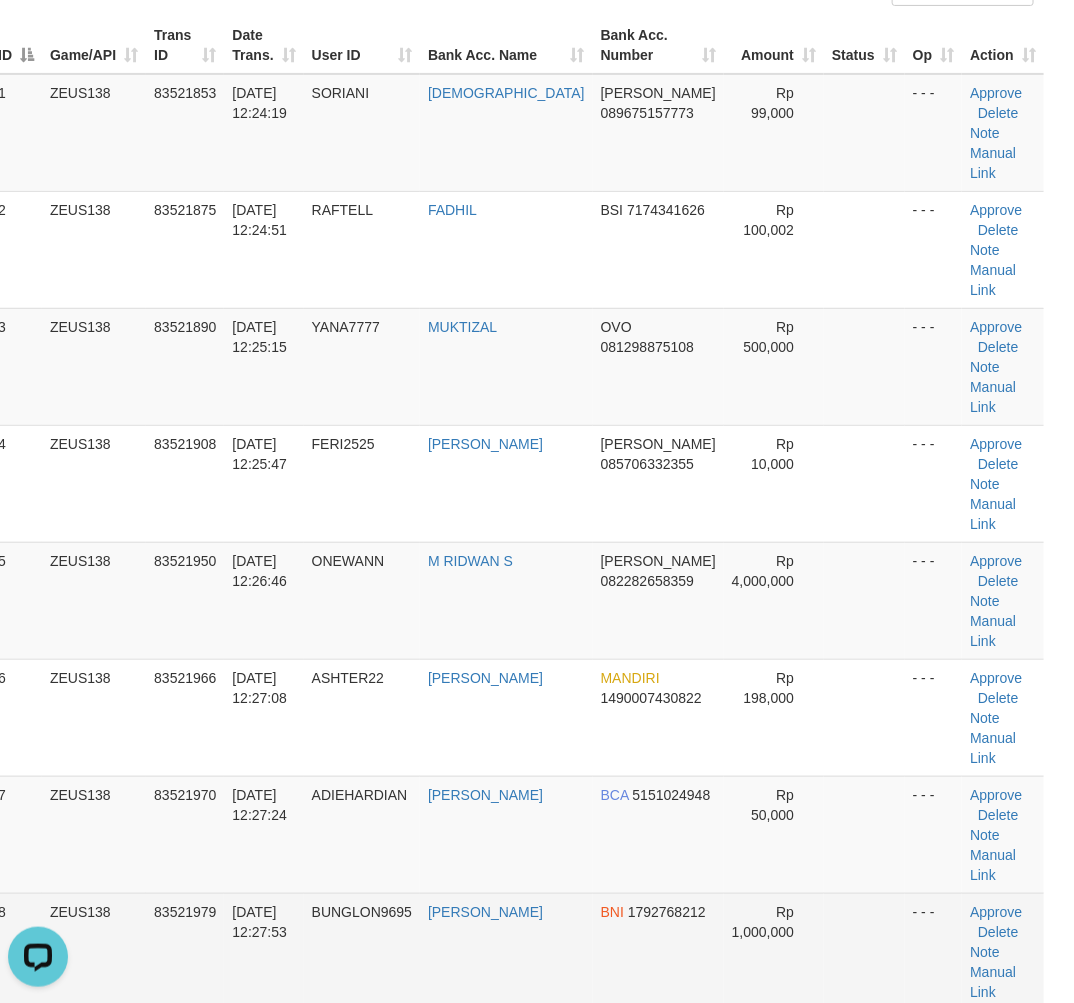 scroll, scrollTop: 0, scrollLeft: 0, axis: both 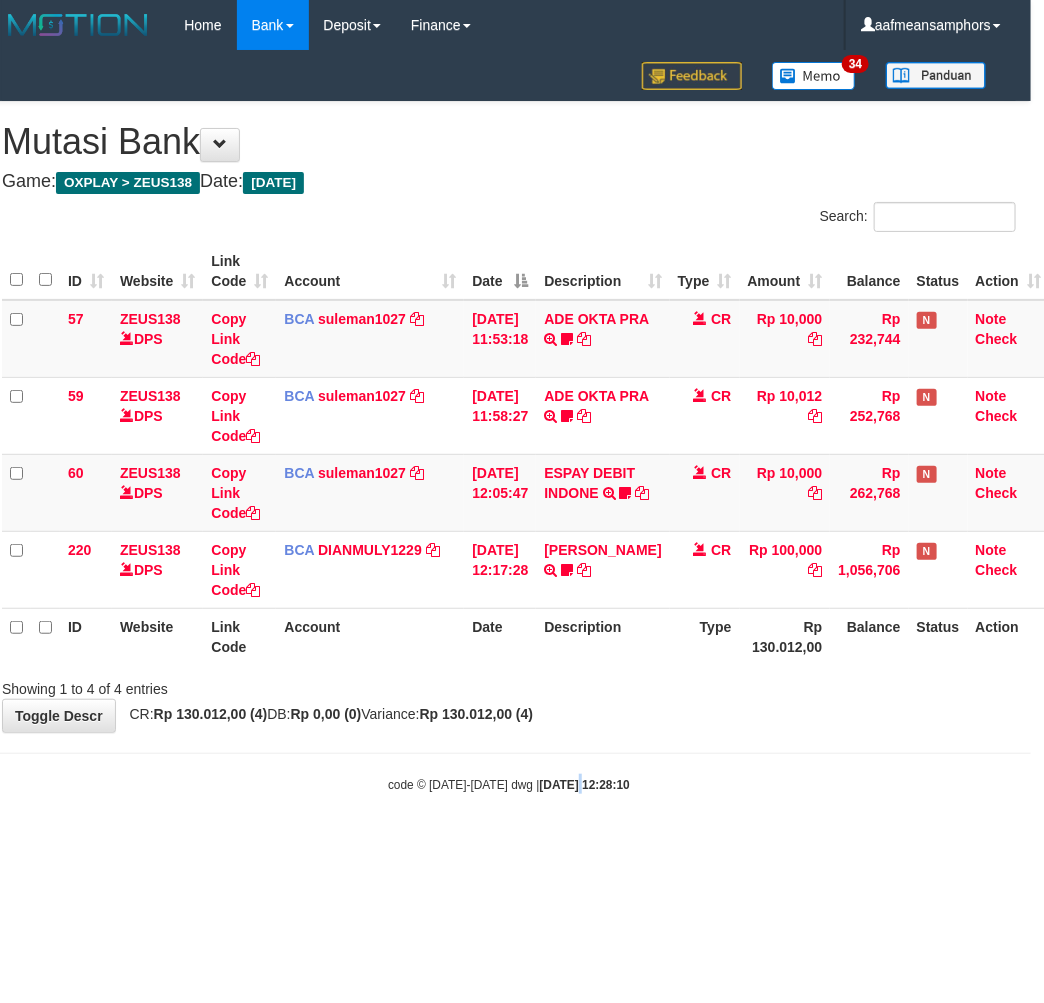 click on "Toggle navigation
Home
Bank
Account List
Load
By Website
Group
[OXPLAY]													ZEUS138
By Load Group (DPS)" at bounding box center (509, 422) 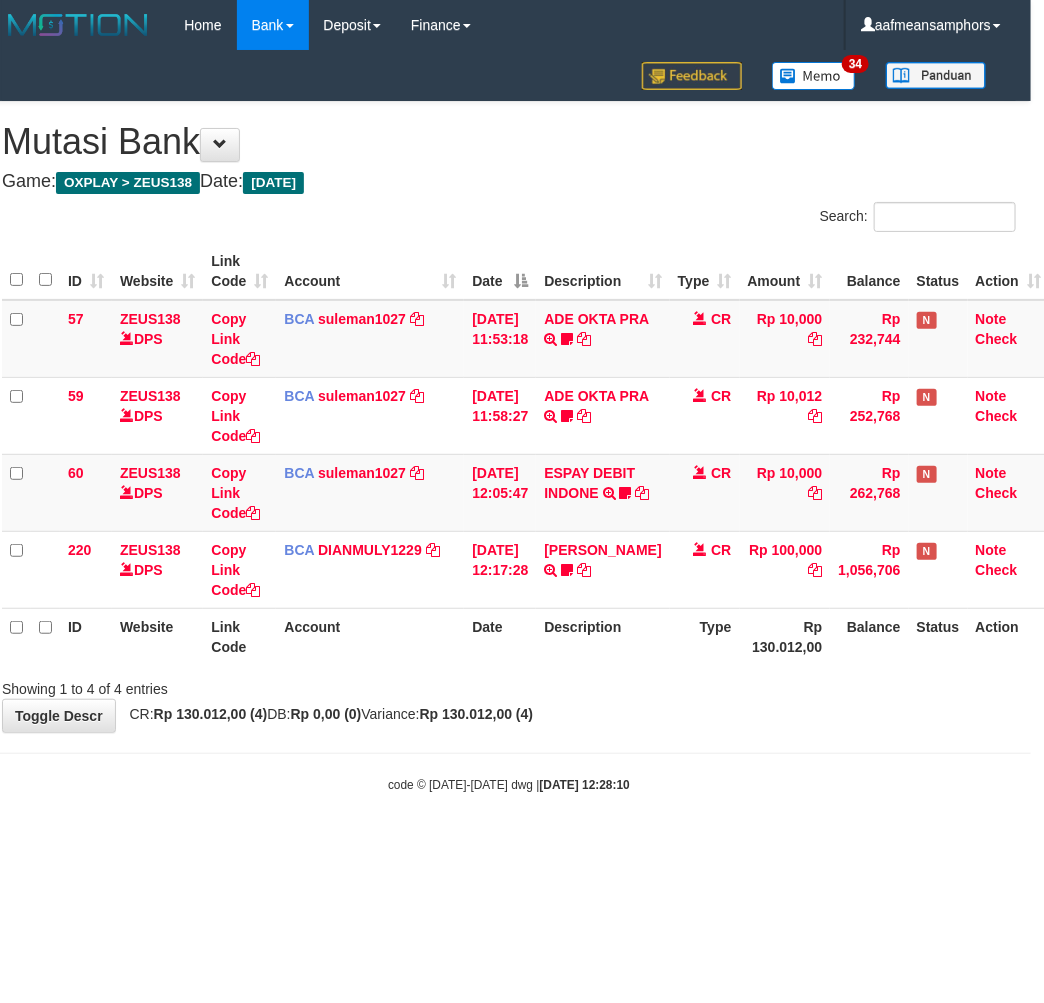 click on "Toggle navigation
Home
Bank
Account List
Load
By Website
Group
[OXPLAY]													ZEUS138
By Load Group (DPS)" at bounding box center [509, 422] 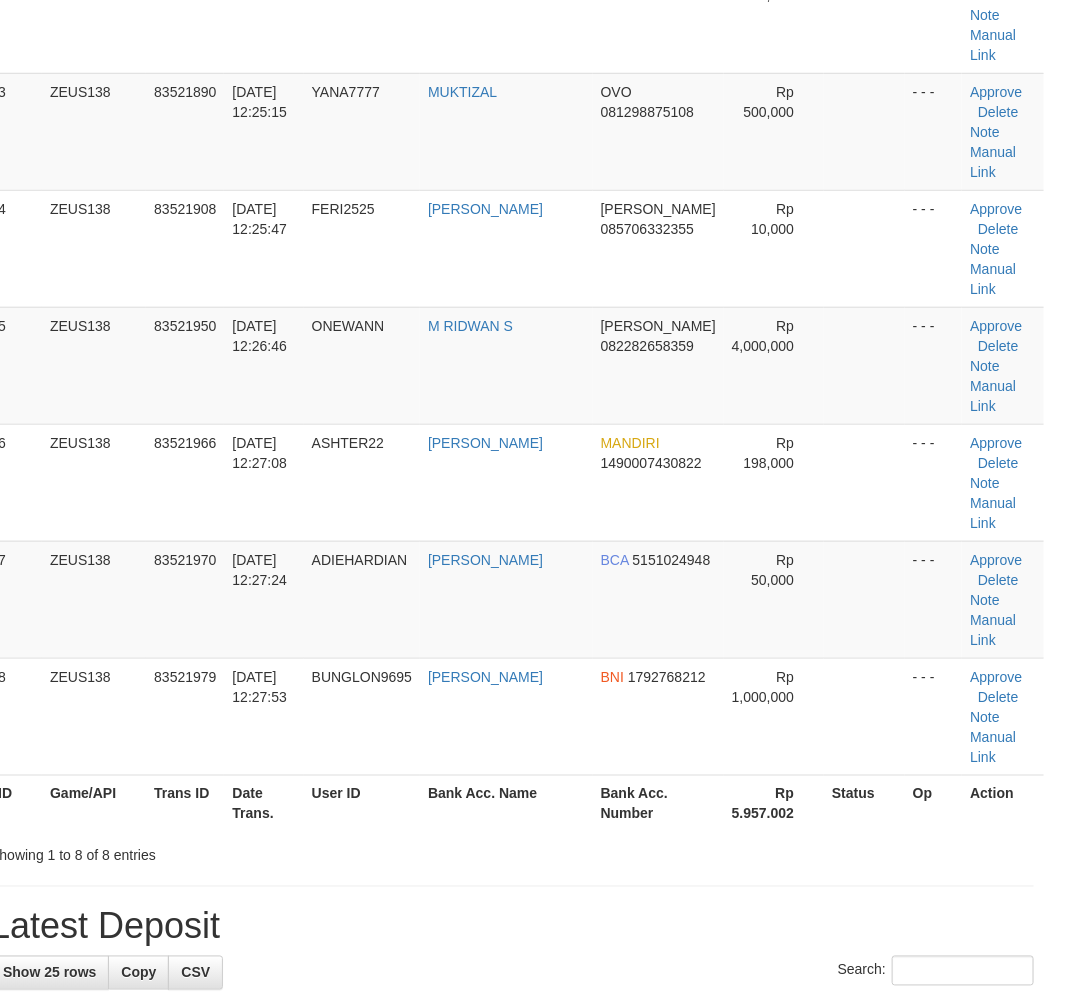 scroll, scrollTop: 176, scrollLeft: 25, axis: both 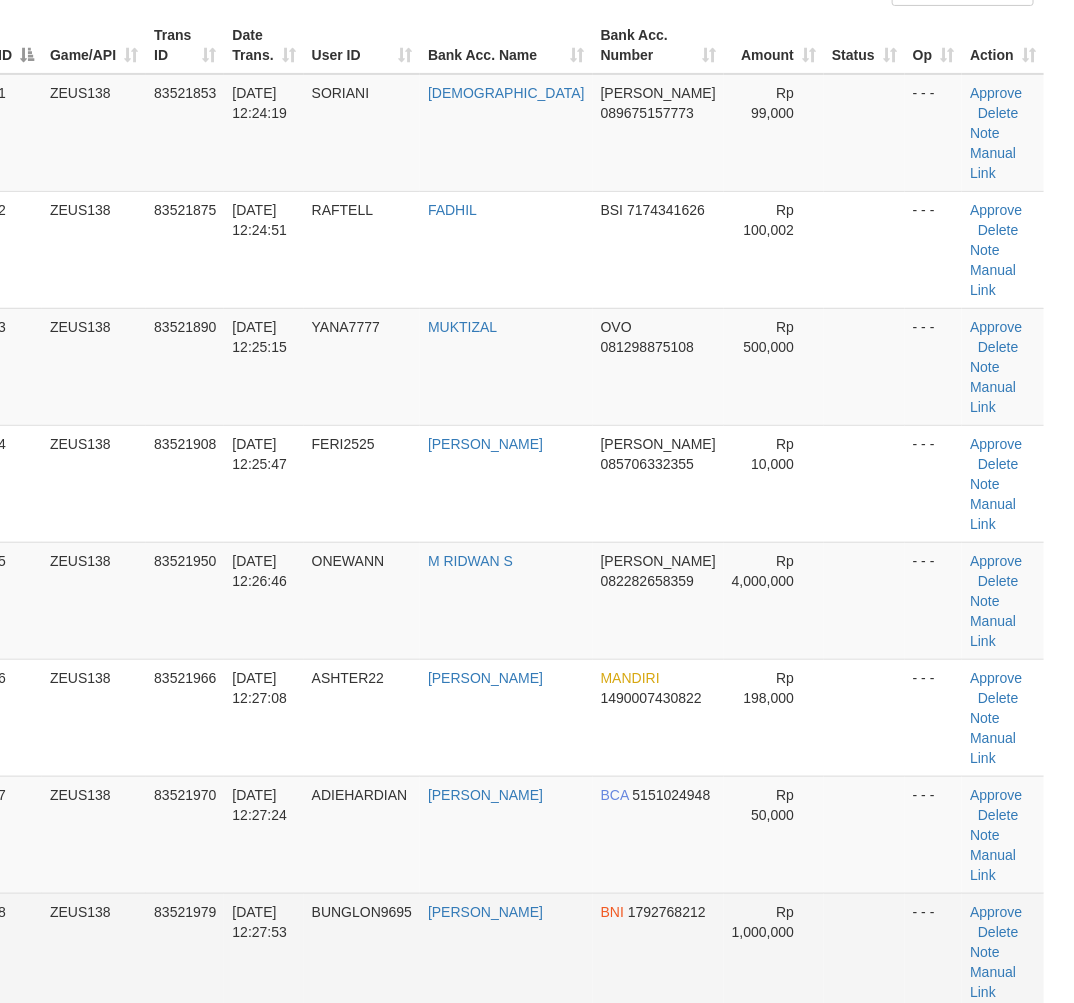 click on "[DATE] 12:27:53" at bounding box center [263, 951] 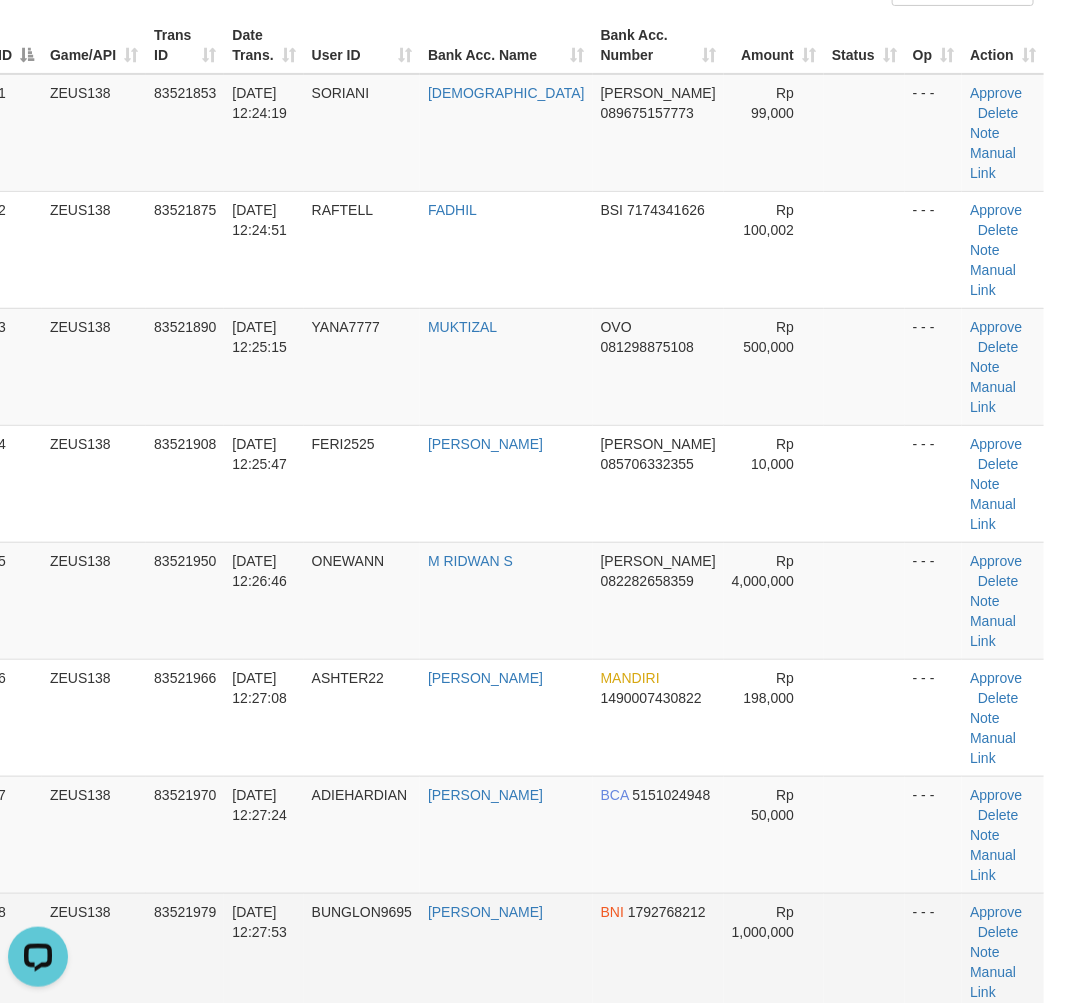 scroll, scrollTop: 0, scrollLeft: 0, axis: both 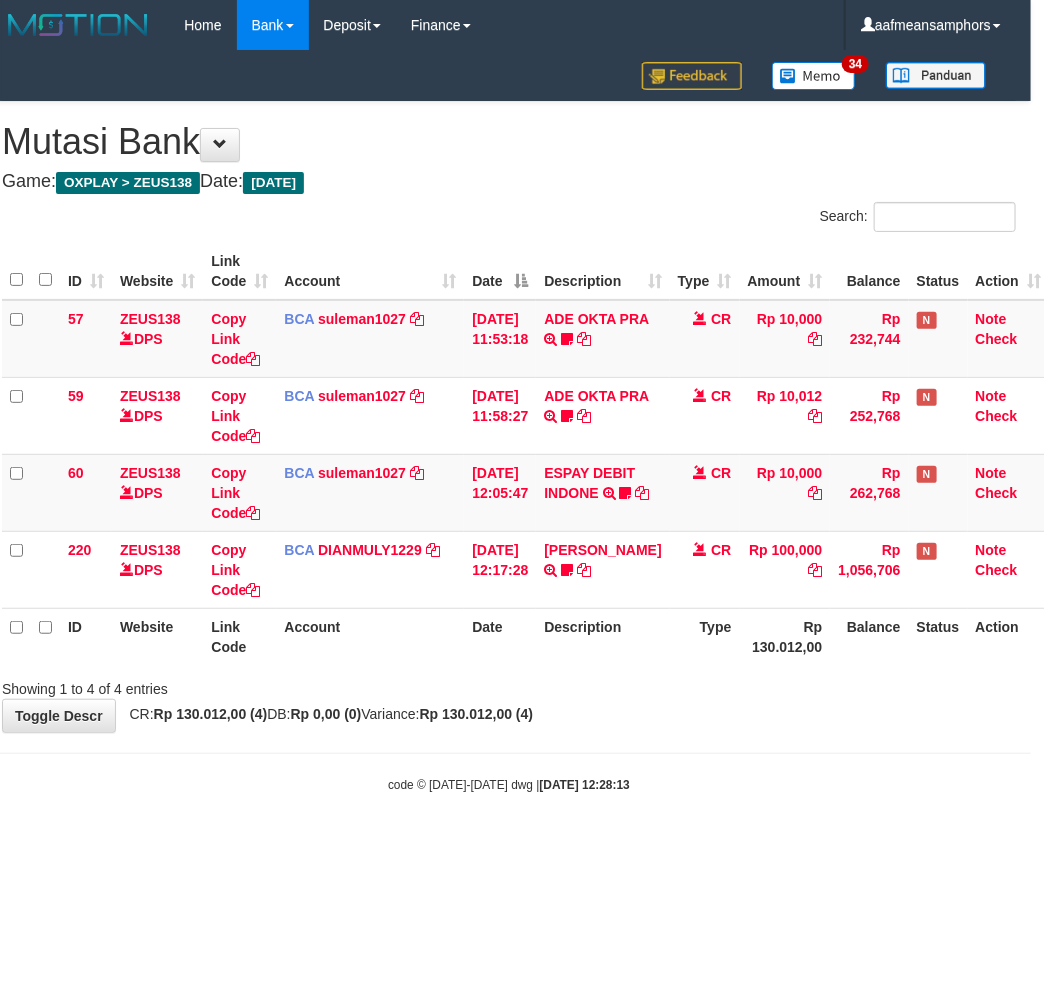 drag, startPoint x: 836, startPoint y: 781, endPoint x: 847, endPoint y: 781, distance: 11 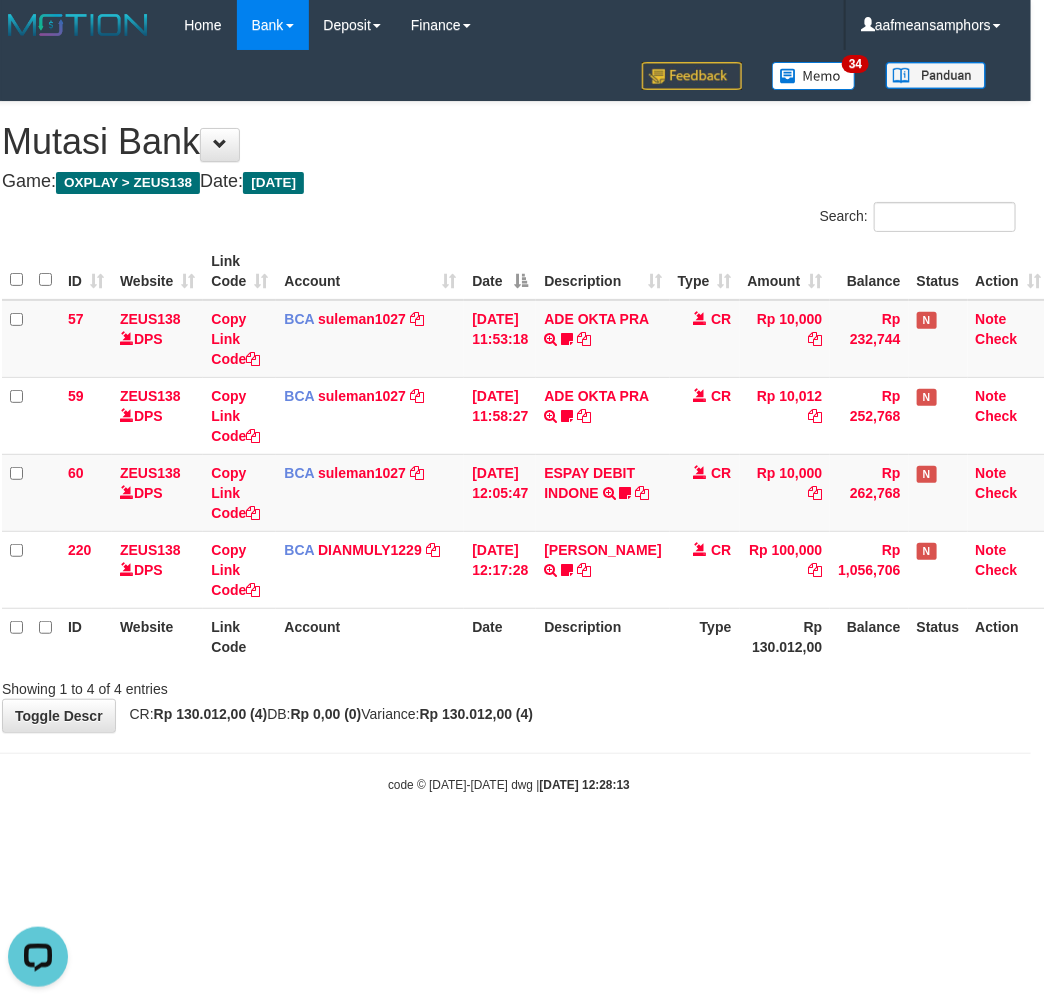 scroll, scrollTop: 0, scrollLeft: 0, axis: both 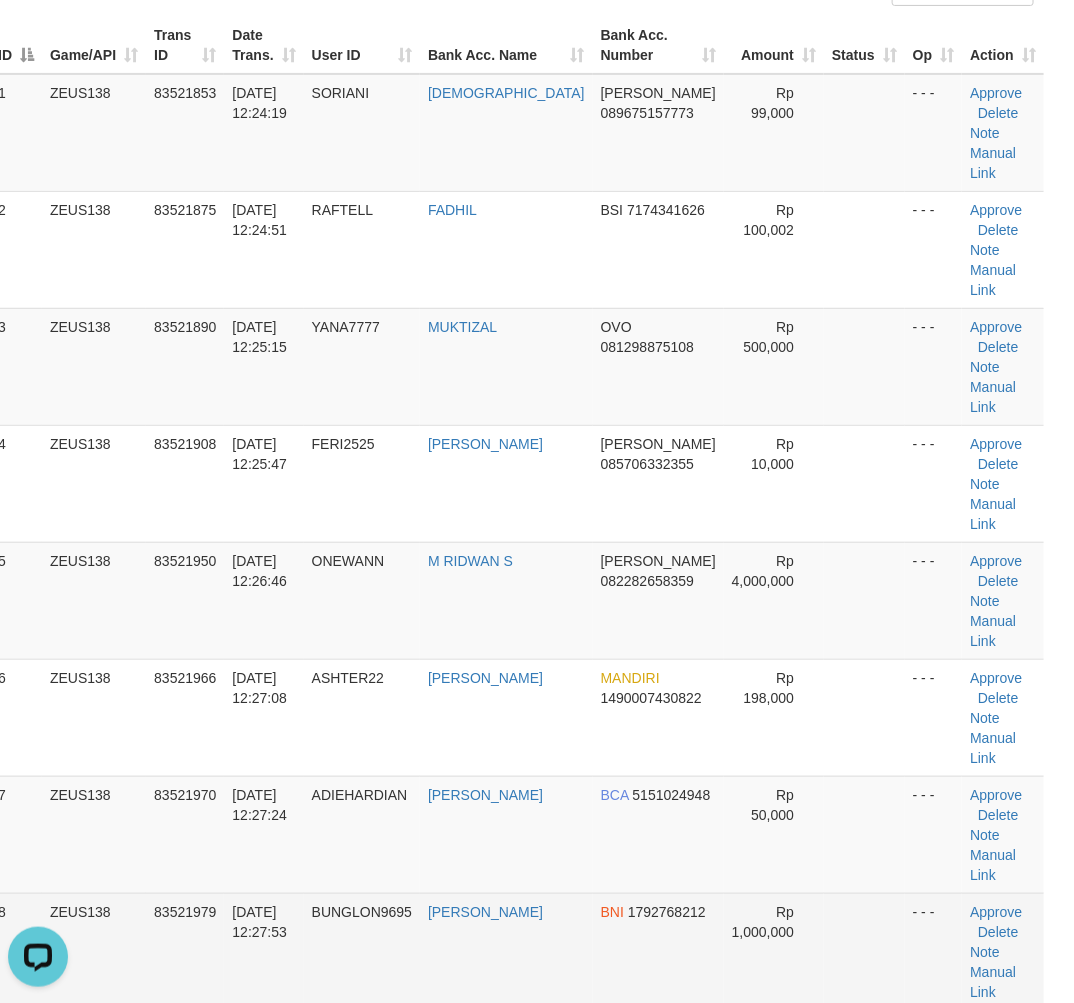 click on "[DATE] 12:27:53" at bounding box center (263, 951) 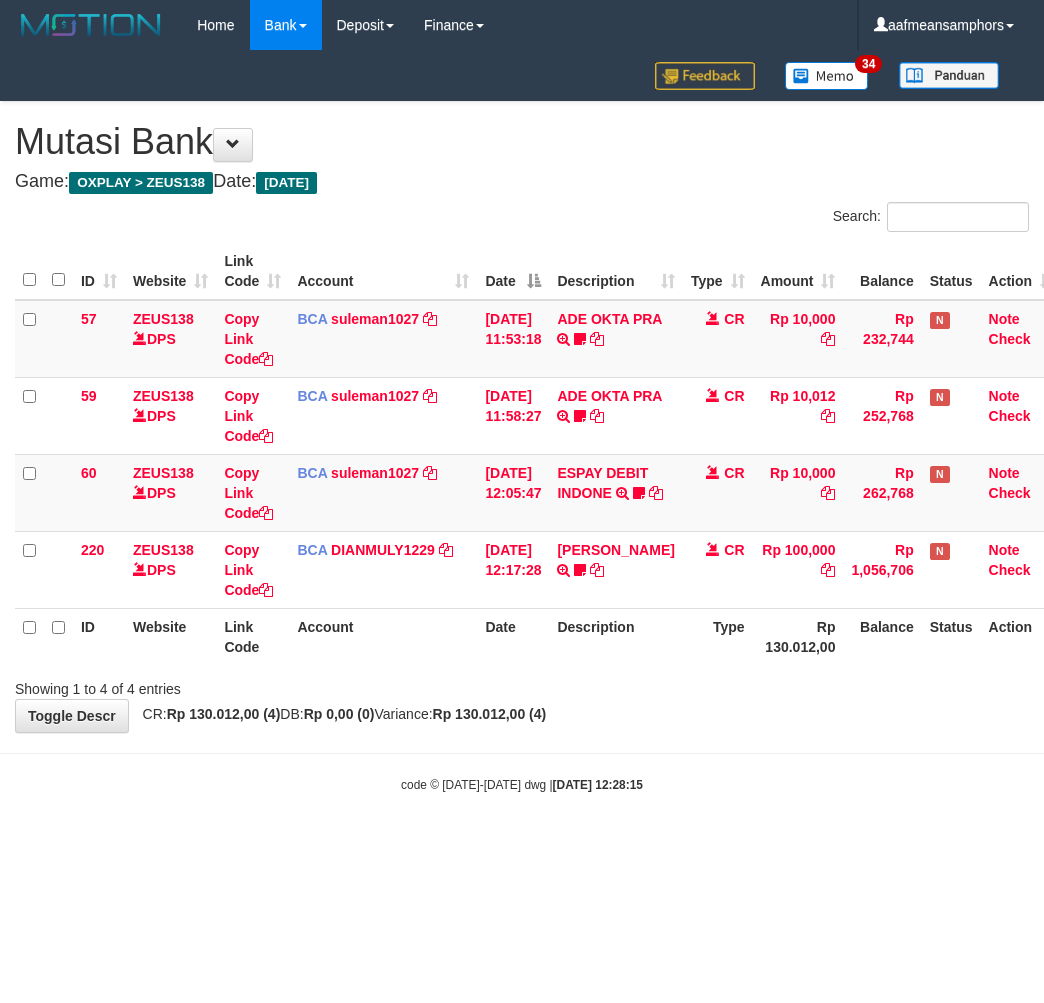 scroll, scrollTop: 0, scrollLeft: 13, axis: horizontal 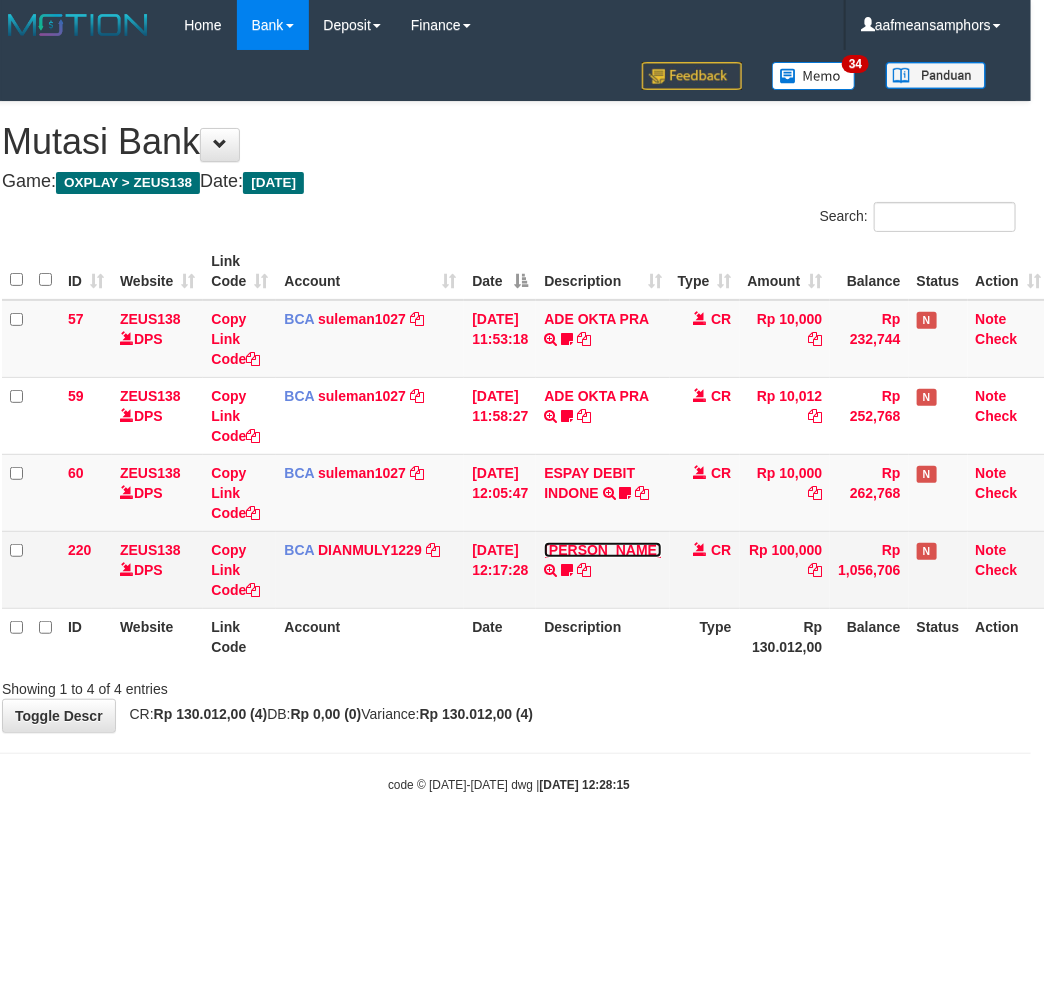 click on "[PERSON_NAME]" at bounding box center [602, 550] 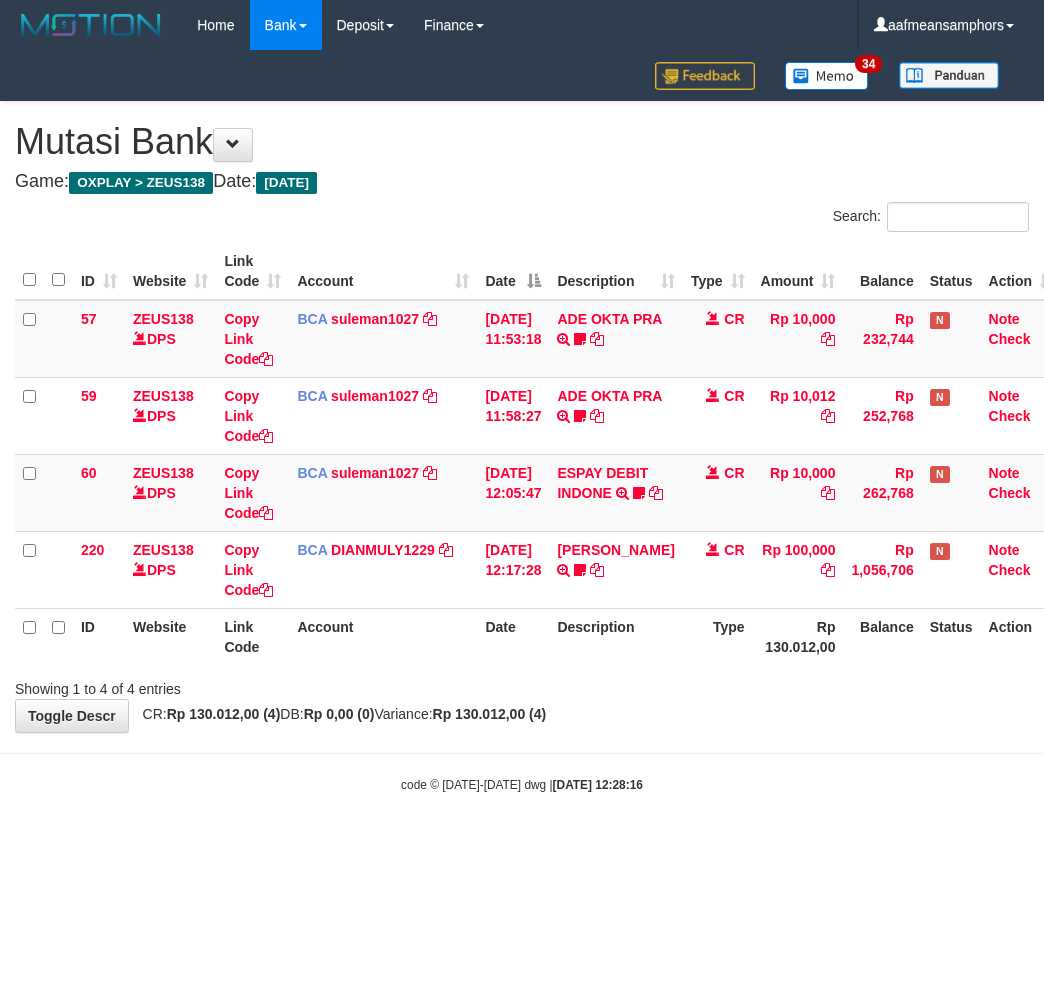 scroll, scrollTop: 0, scrollLeft: 13, axis: horizontal 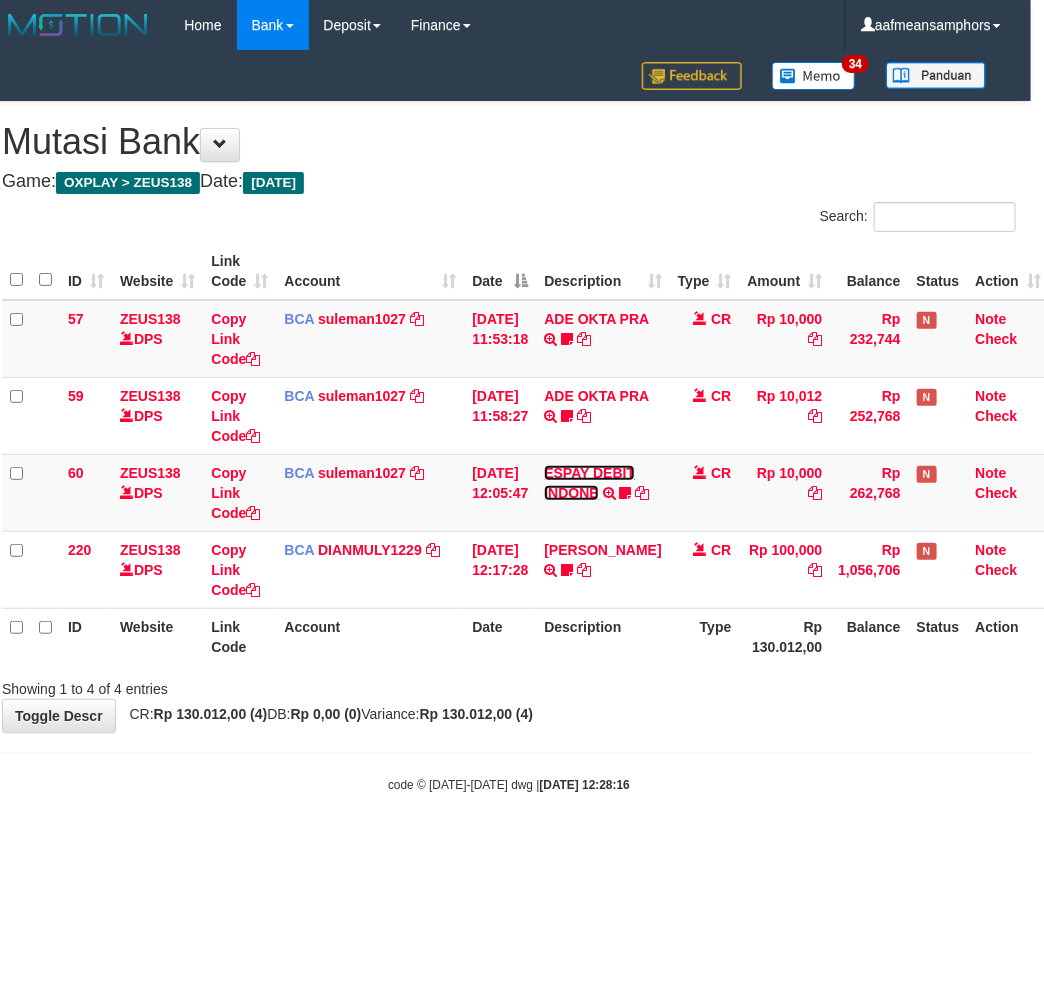 click on "ESPAY DEBIT INDONE" at bounding box center (589, 483) 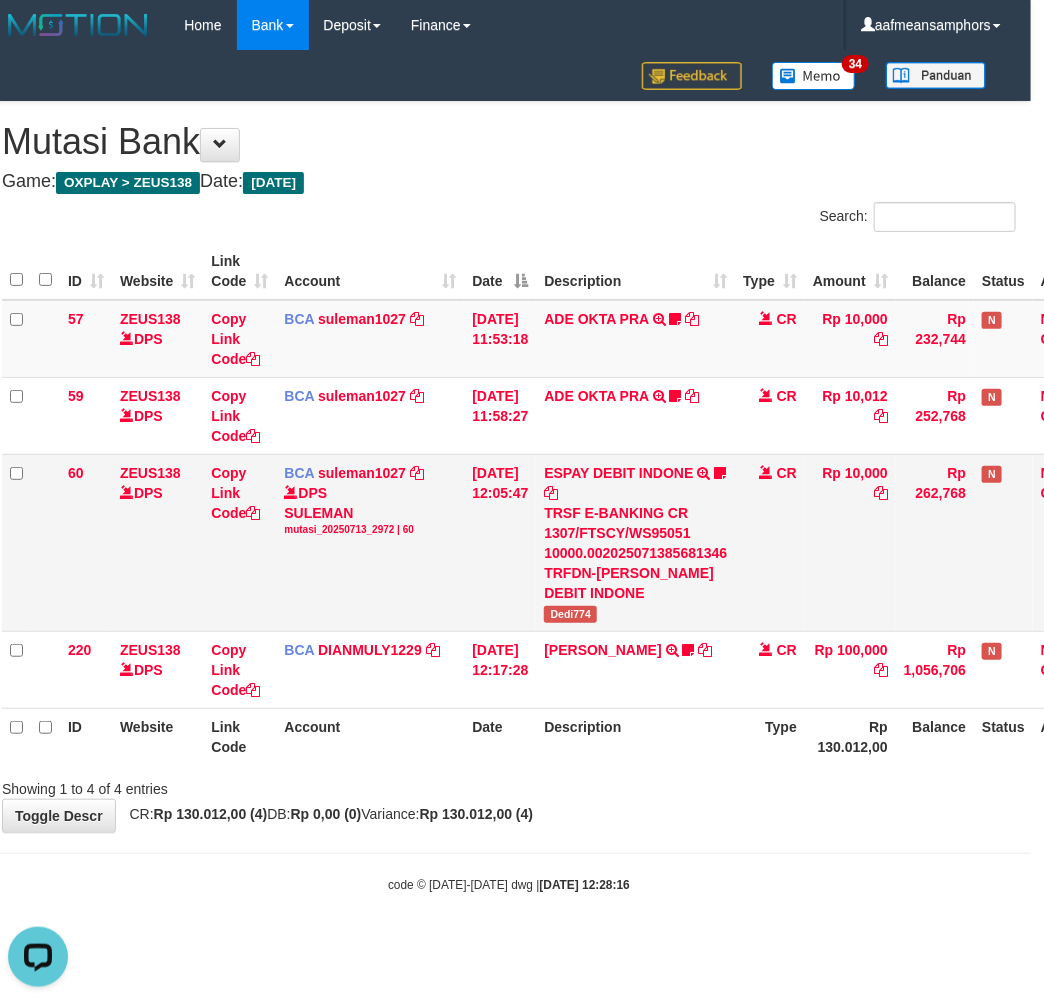 scroll, scrollTop: 0, scrollLeft: 0, axis: both 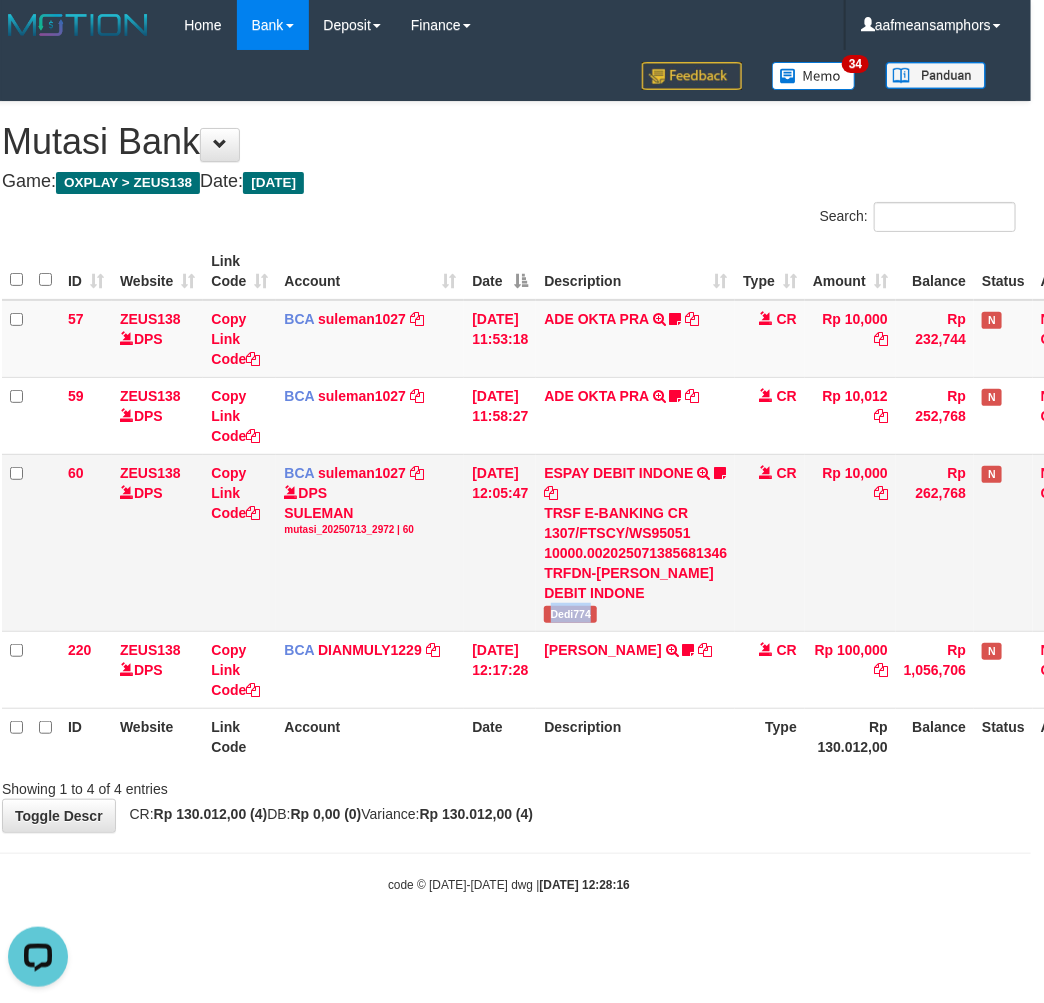click on "Dedi774" at bounding box center [570, 614] 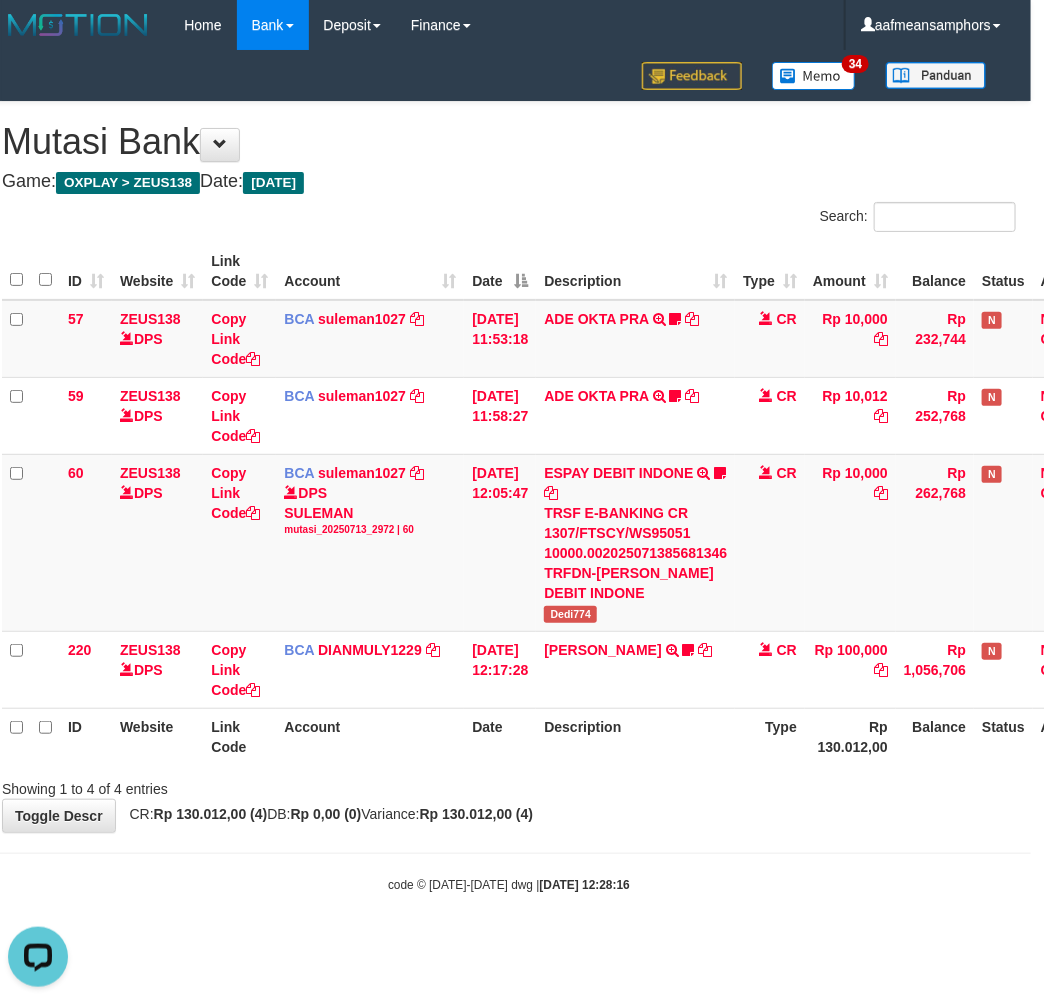 click on "**********" at bounding box center [509, 467] 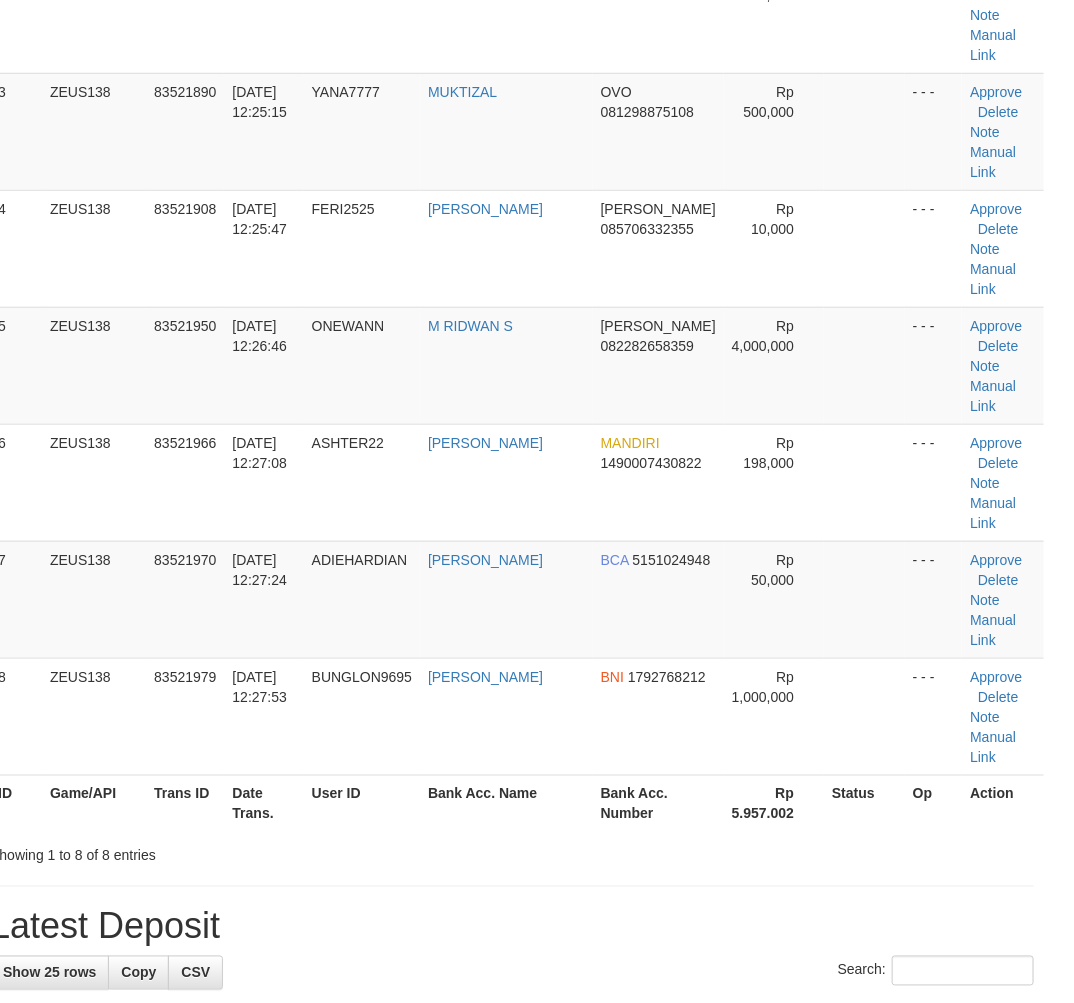 click on "**********" at bounding box center [512, 1137] 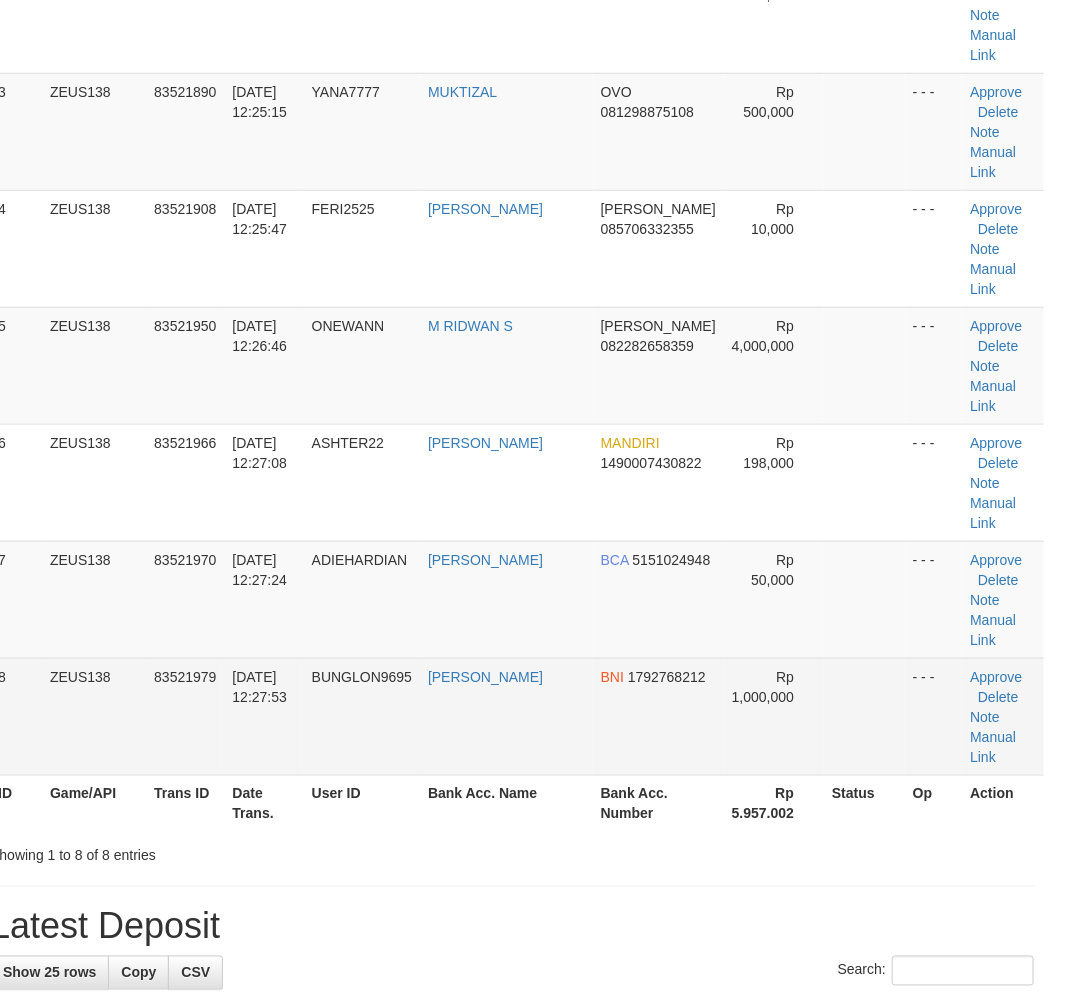 scroll, scrollTop: 176, scrollLeft: 25, axis: both 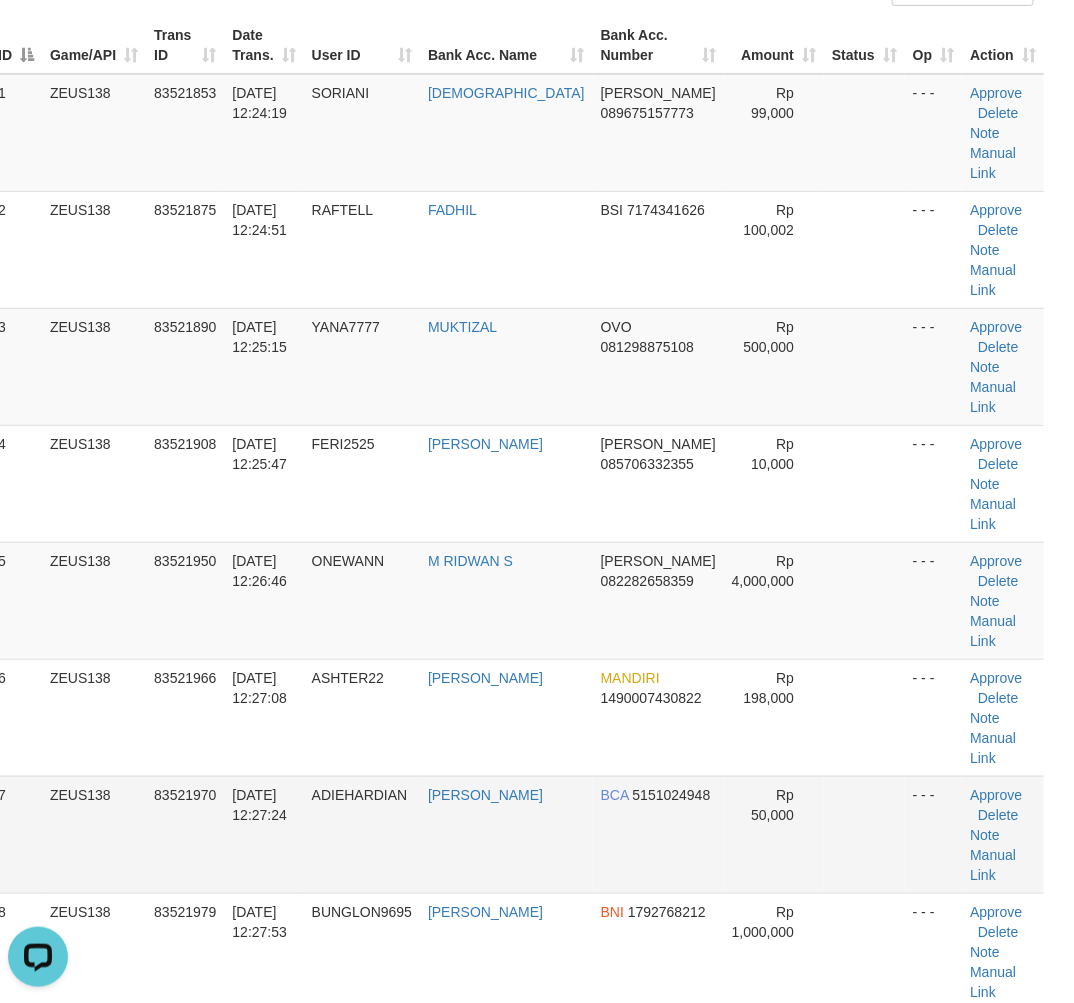 click on "ADIEHARDIAN" at bounding box center [362, 834] 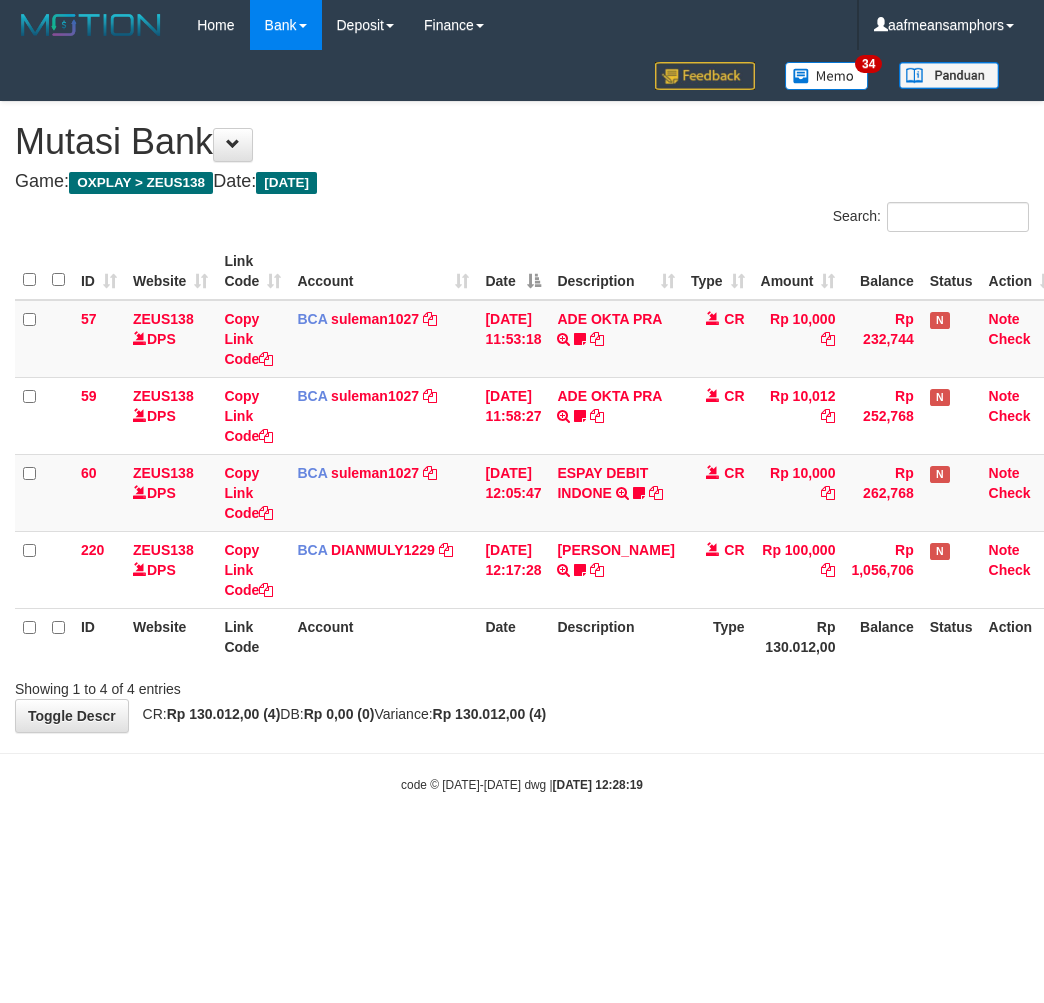scroll, scrollTop: 0, scrollLeft: 13, axis: horizontal 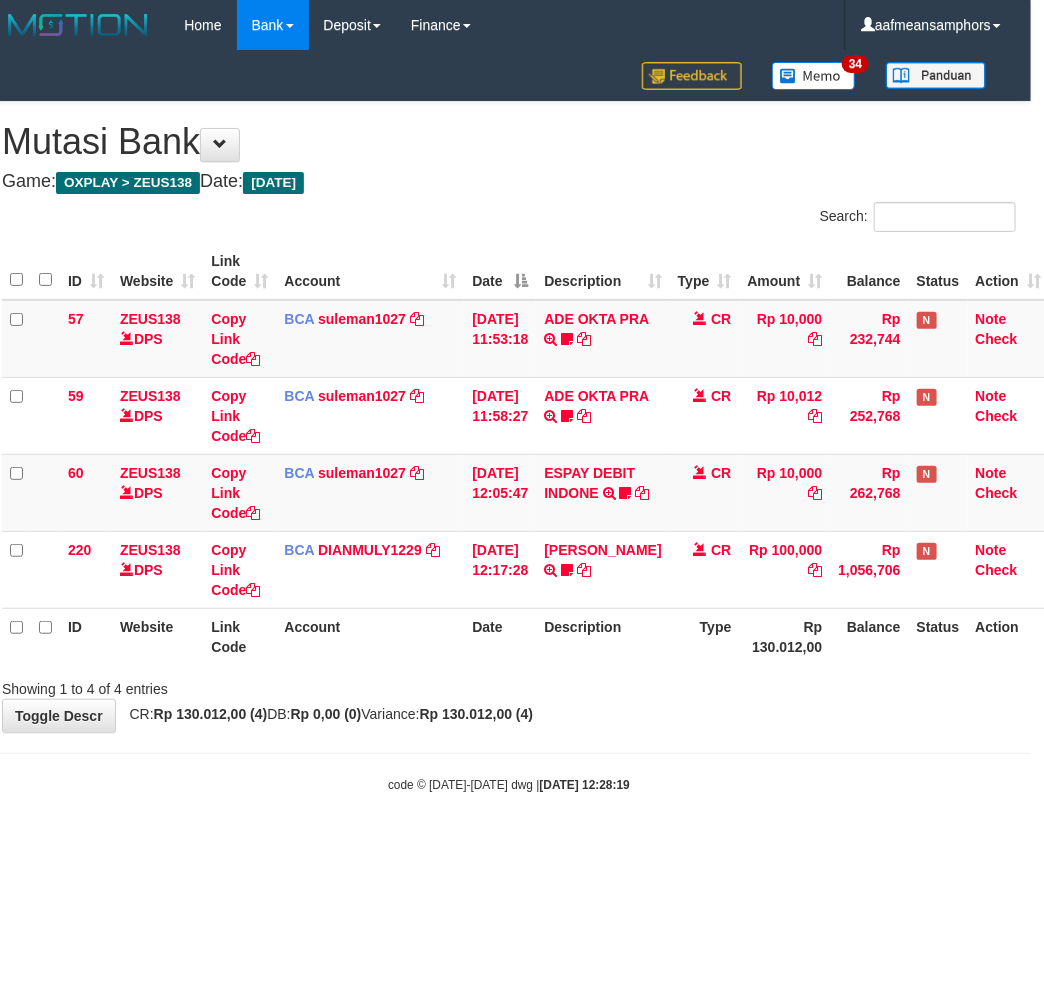 click on "Toggle navigation
Home
Bank
Account List
Load
By Website
Group
[OXPLAY]													ZEUS138
By Load Group (DPS)" at bounding box center [509, 422] 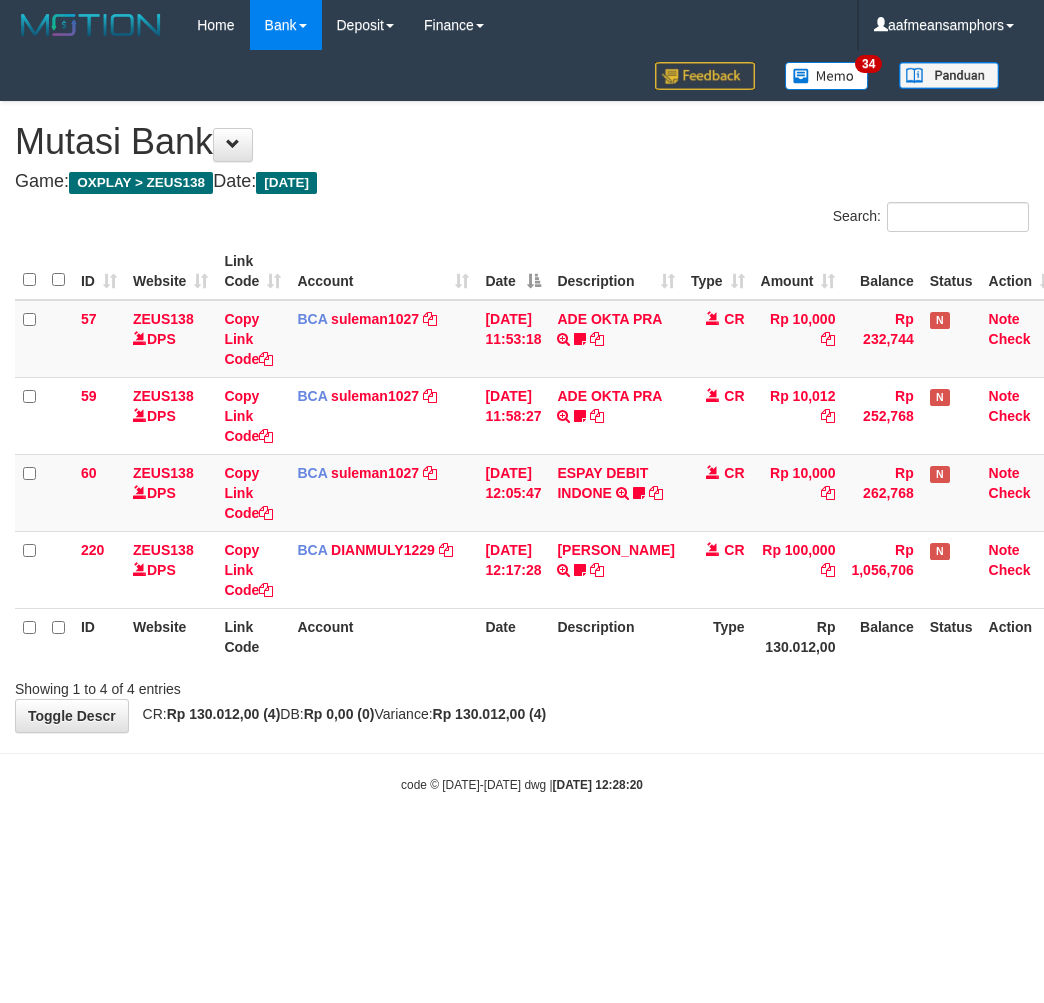 scroll, scrollTop: 0, scrollLeft: 13, axis: horizontal 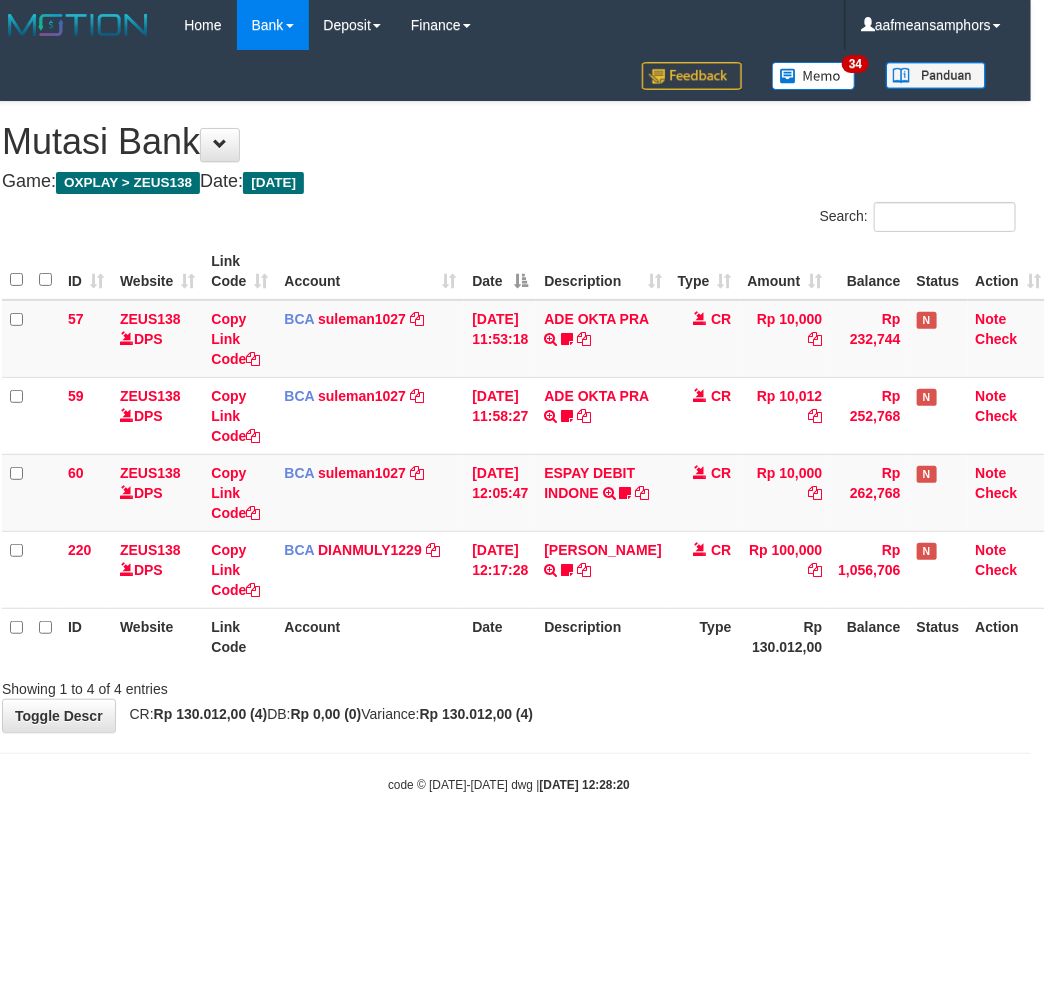 click on "Toggle navigation
Home
Bank
Account List
Load
By Website
Group
[OXPLAY]													ZEUS138
By Load Group (DPS)" at bounding box center [509, 422] 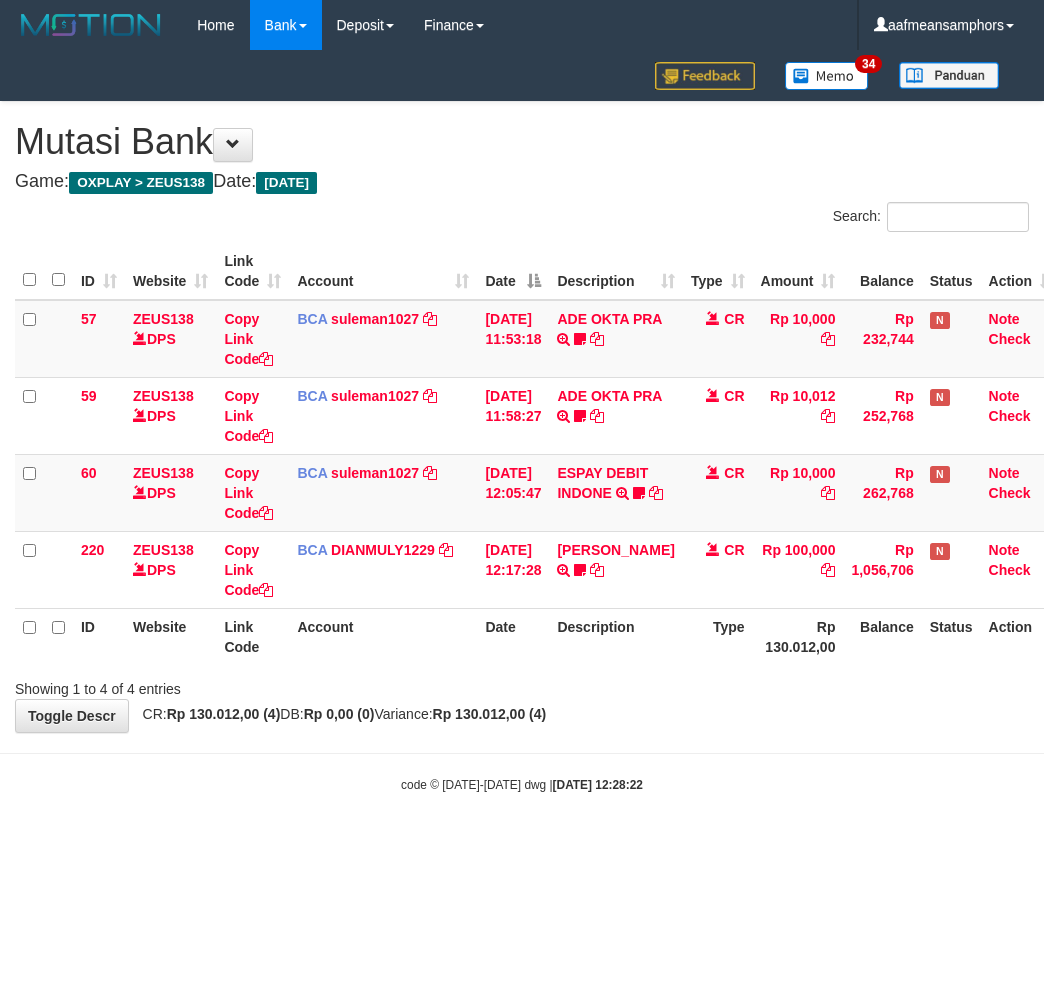 scroll, scrollTop: 0, scrollLeft: 13, axis: horizontal 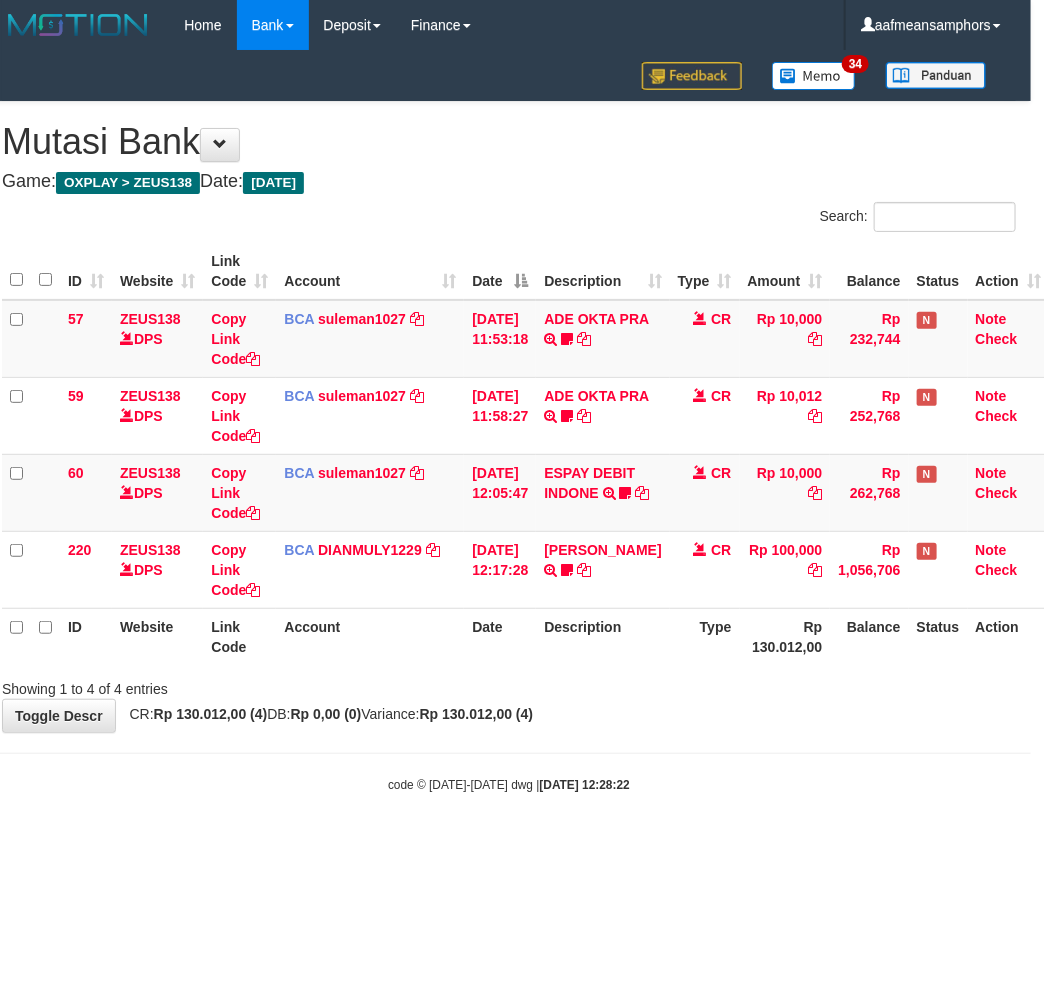 click on "Toggle navigation
Home
Bank
Account List
Load
By Website
Group
[OXPLAY]													ZEUS138
By Load Group (DPS)" at bounding box center [509, 422] 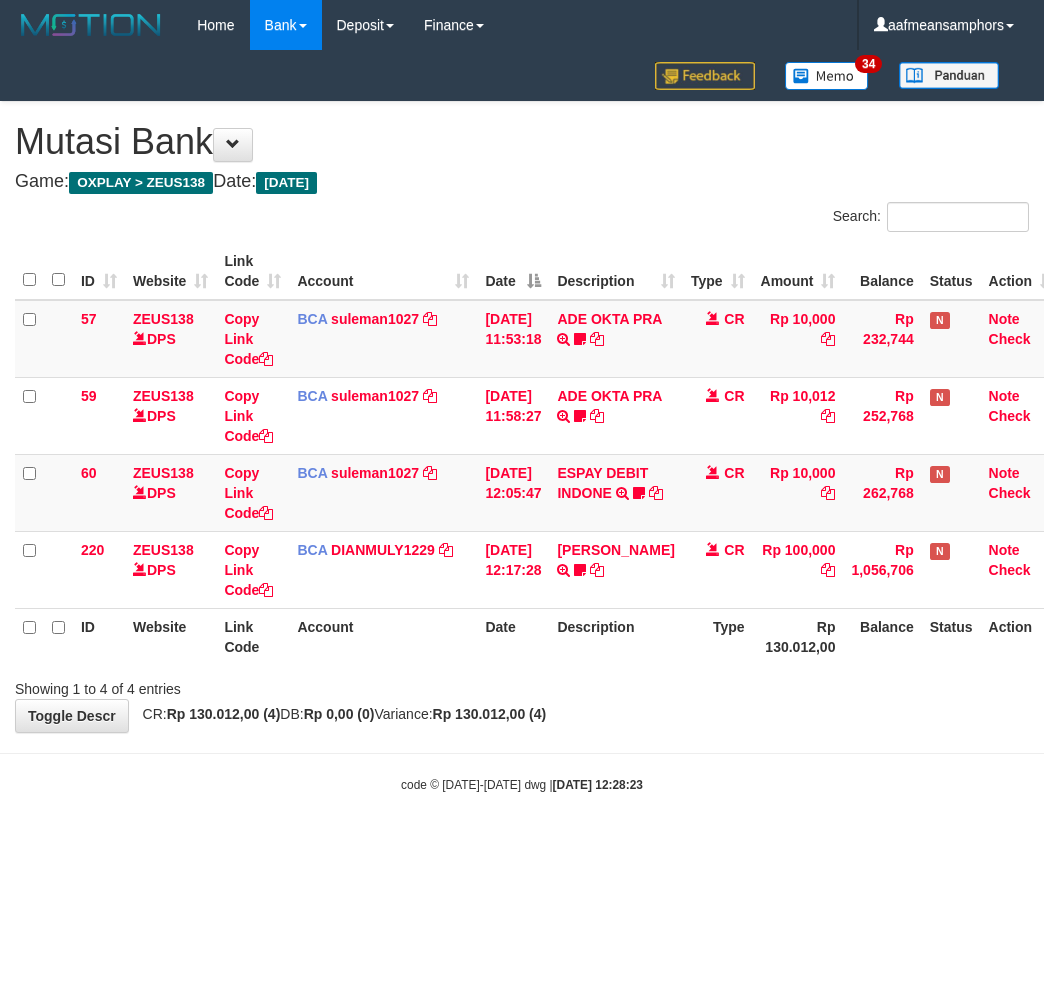 scroll, scrollTop: 0, scrollLeft: 13, axis: horizontal 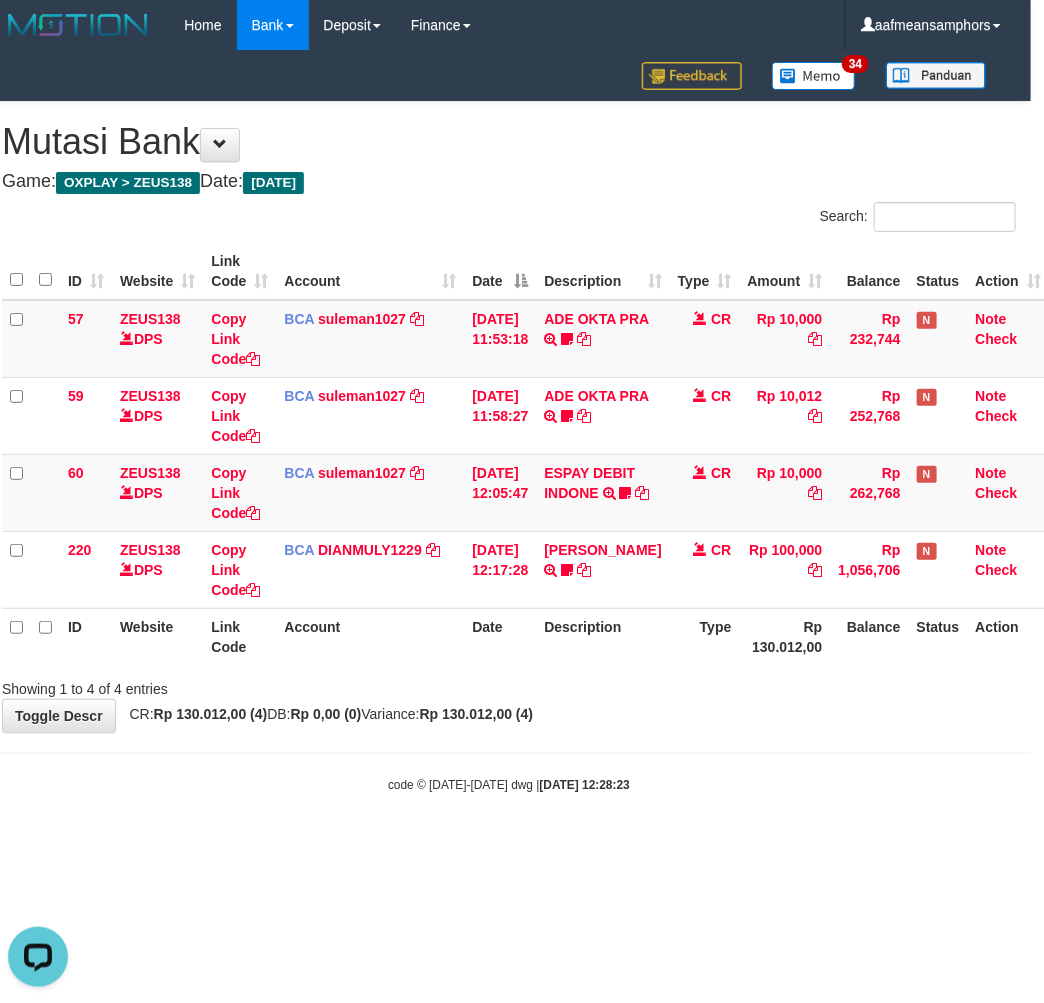 click on "**********" at bounding box center (509, 417) 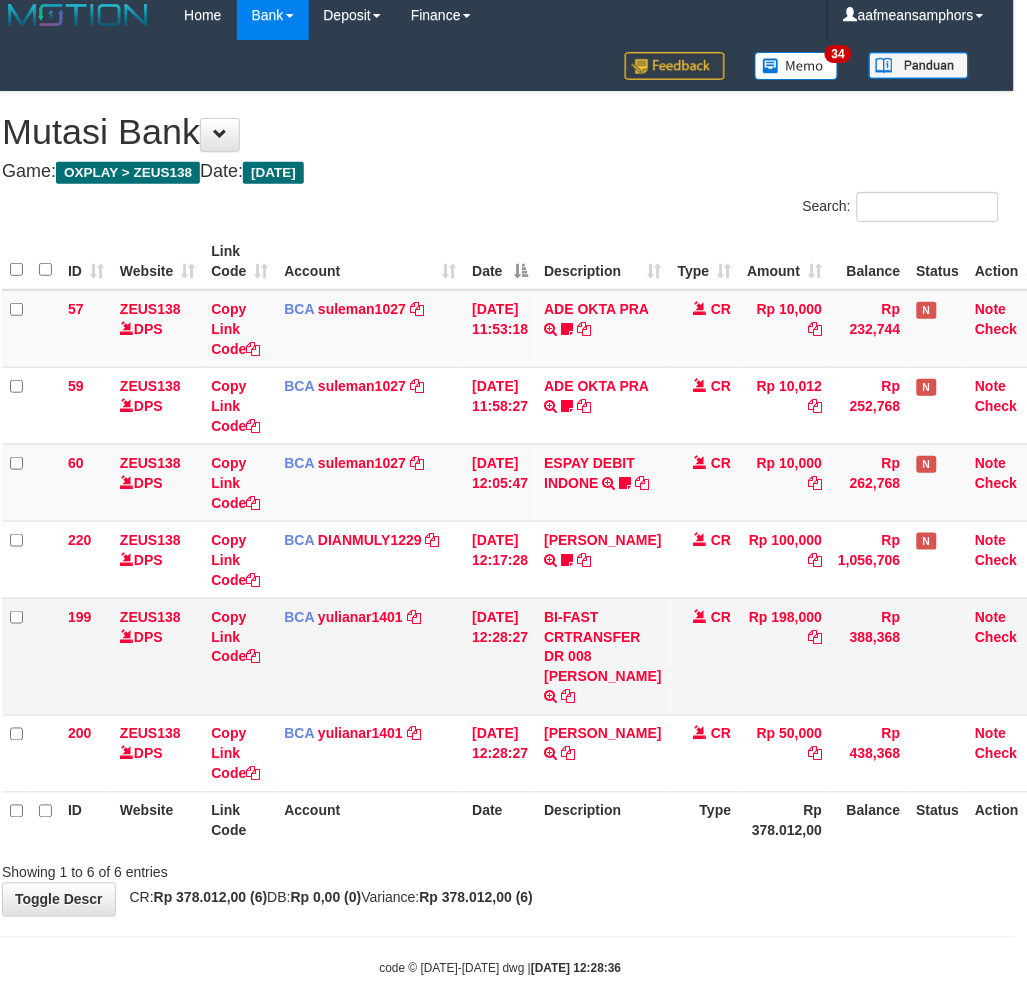 scroll, scrollTop: 13, scrollLeft: 13, axis: both 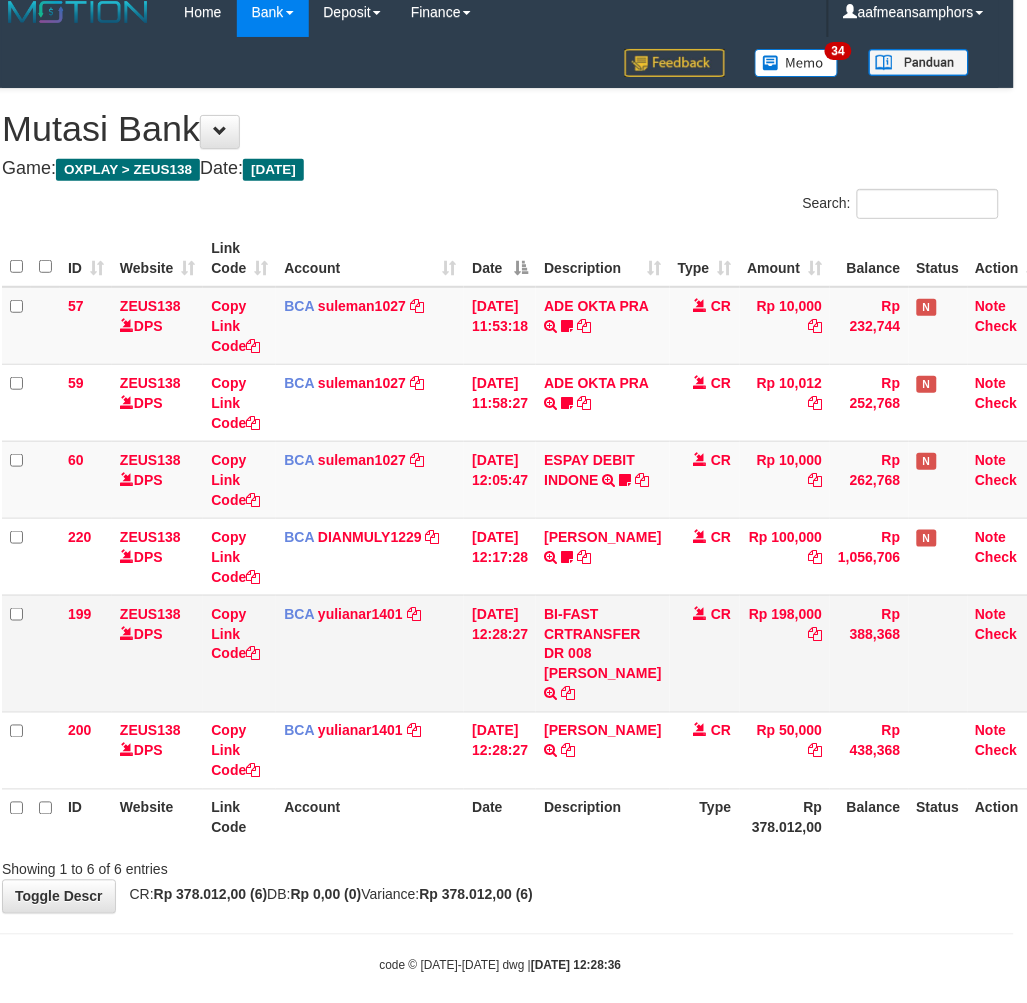 drag, startPoint x: 607, startPoint y: 655, endPoint x: 613, endPoint y: 675, distance: 20.880613 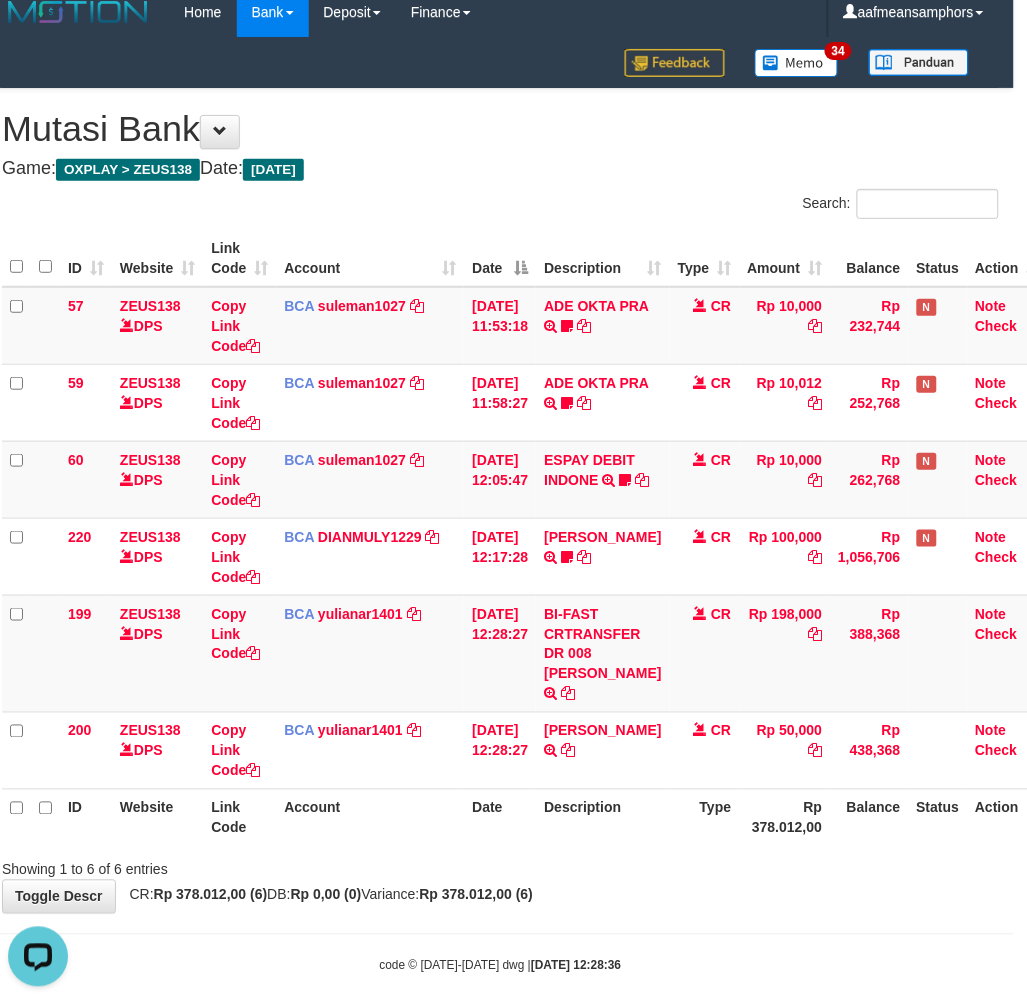 scroll, scrollTop: 0, scrollLeft: 0, axis: both 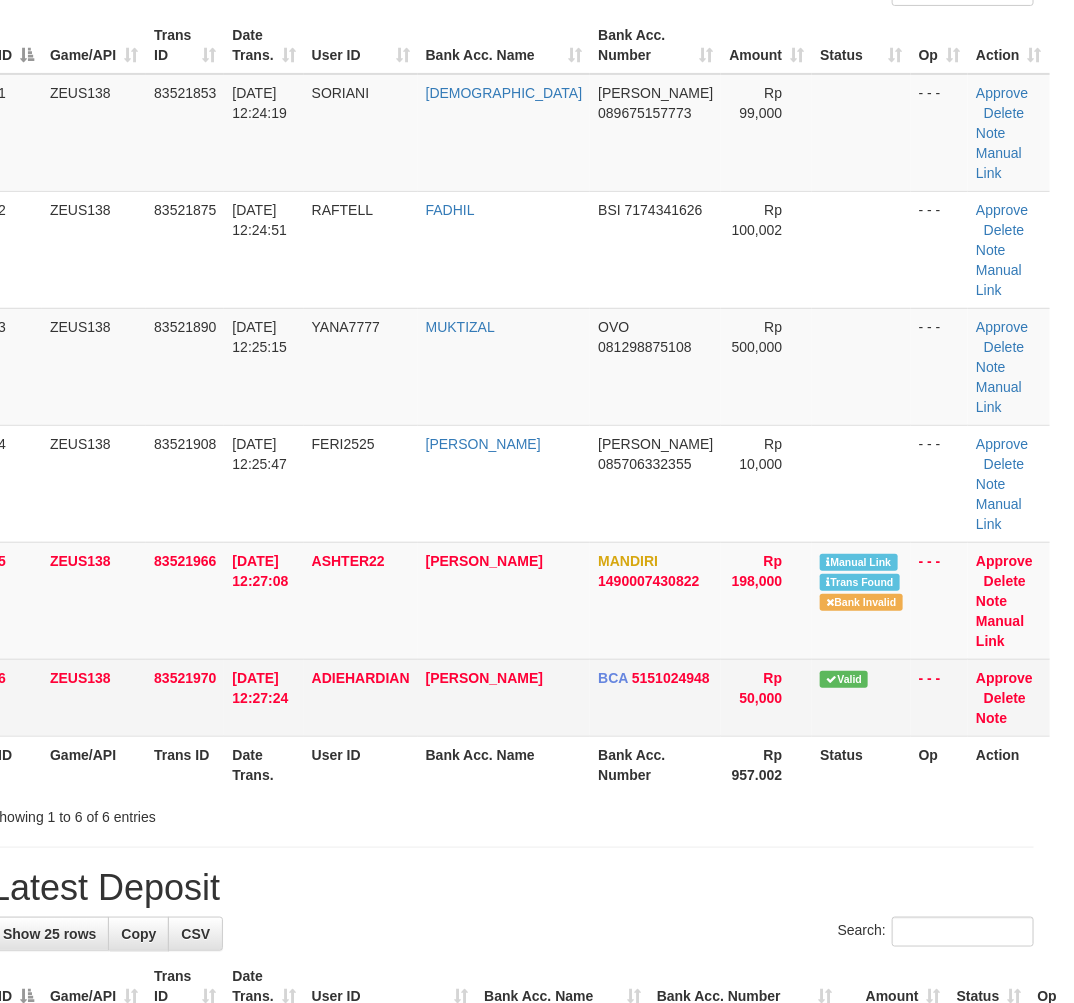 drag, startPoint x: 400, startPoint y: 710, endPoint x: 570, endPoint y: 442, distance: 317.37045 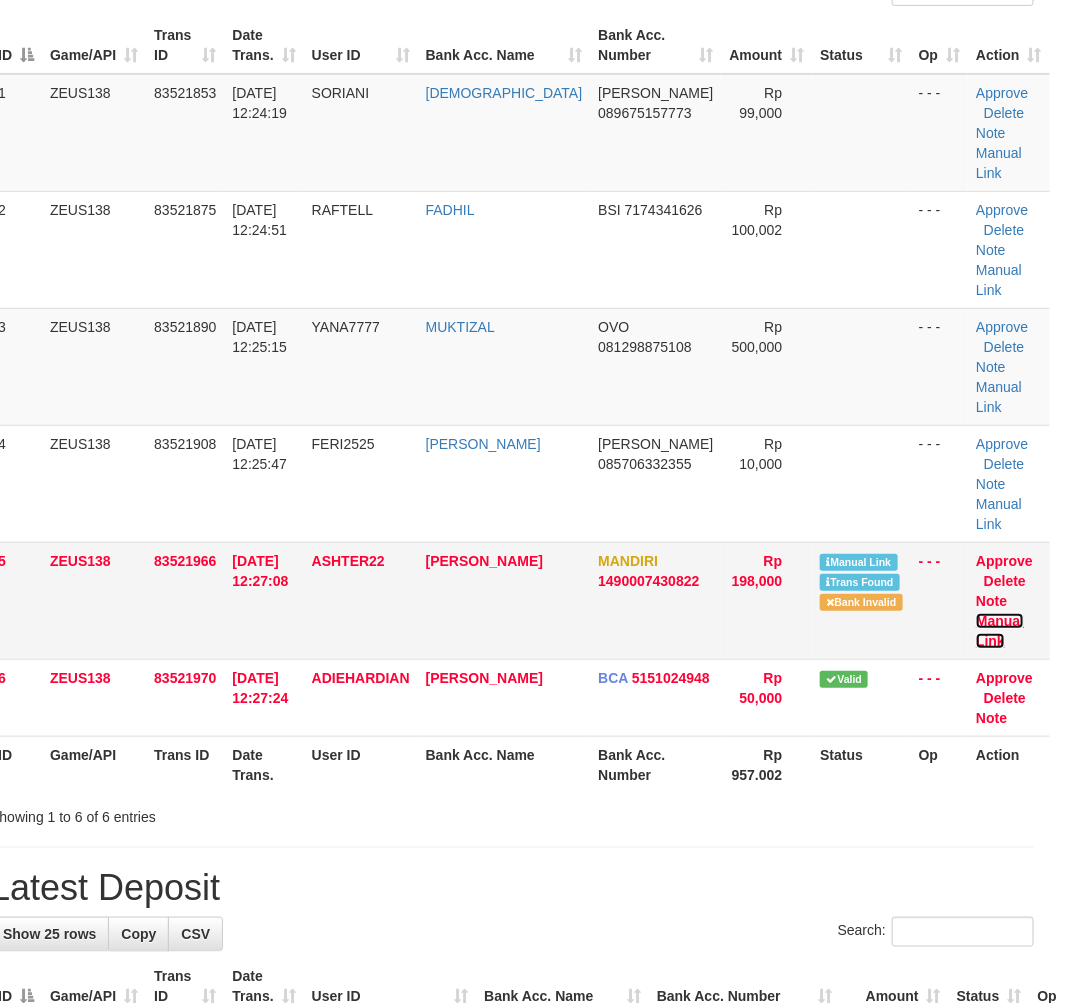 click on "Manual Link" at bounding box center [1000, 631] 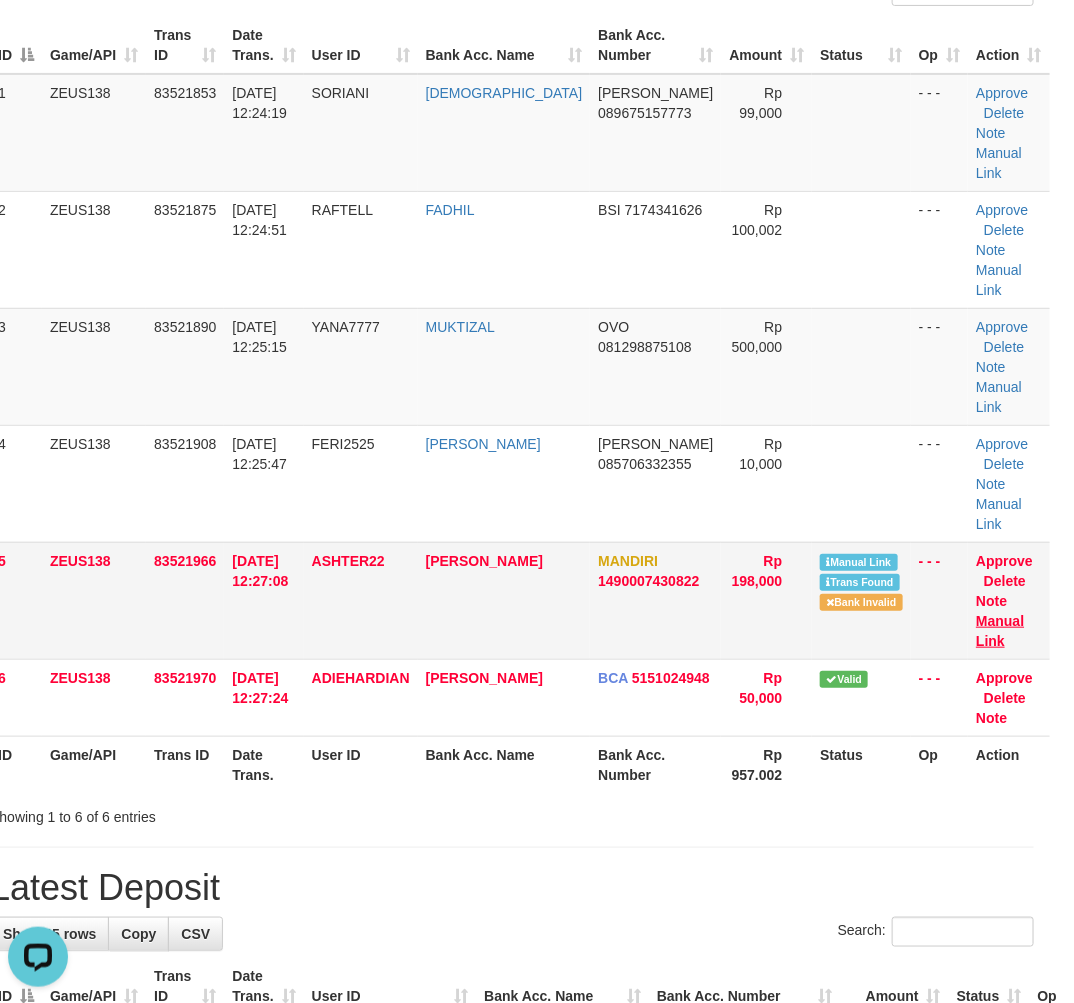 scroll, scrollTop: 0, scrollLeft: 0, axis: both 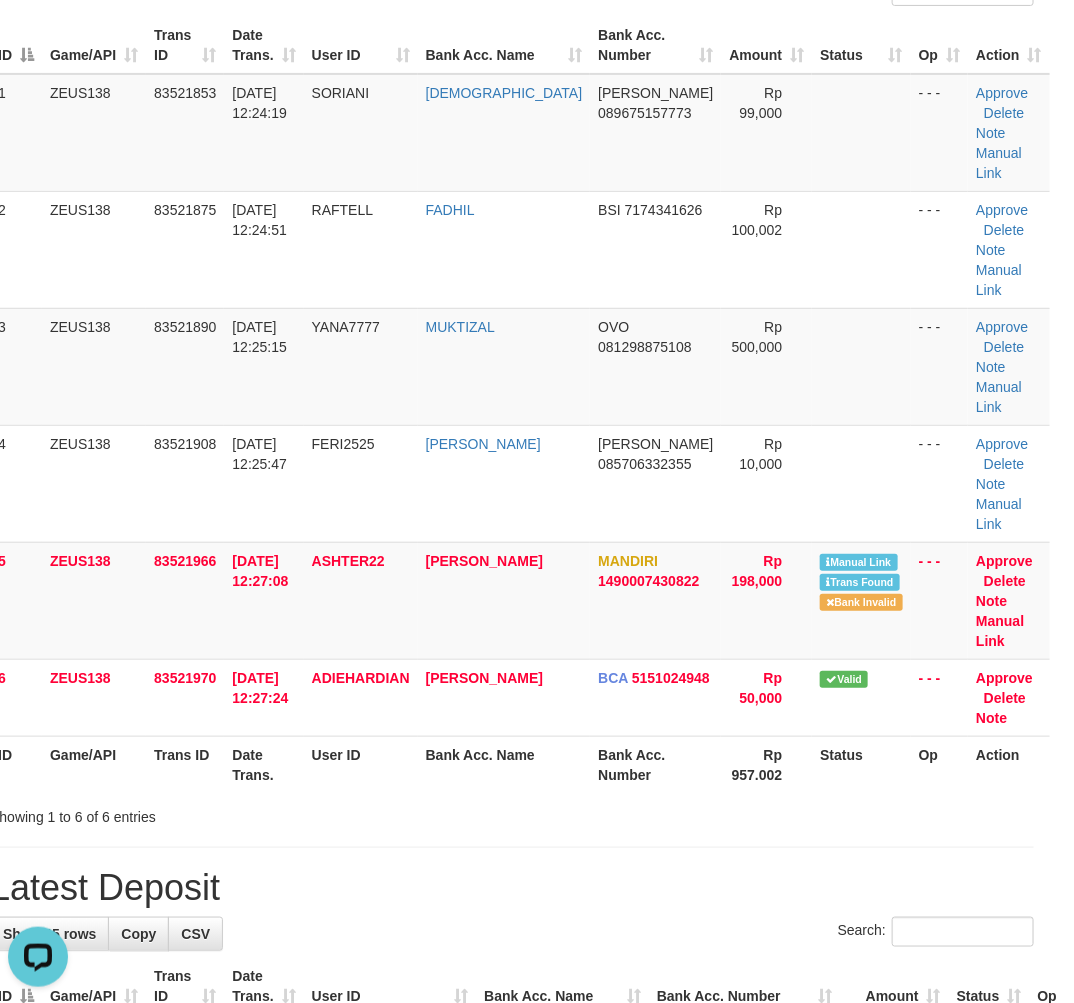 click on "**********" at bounding box center (512, 1235) 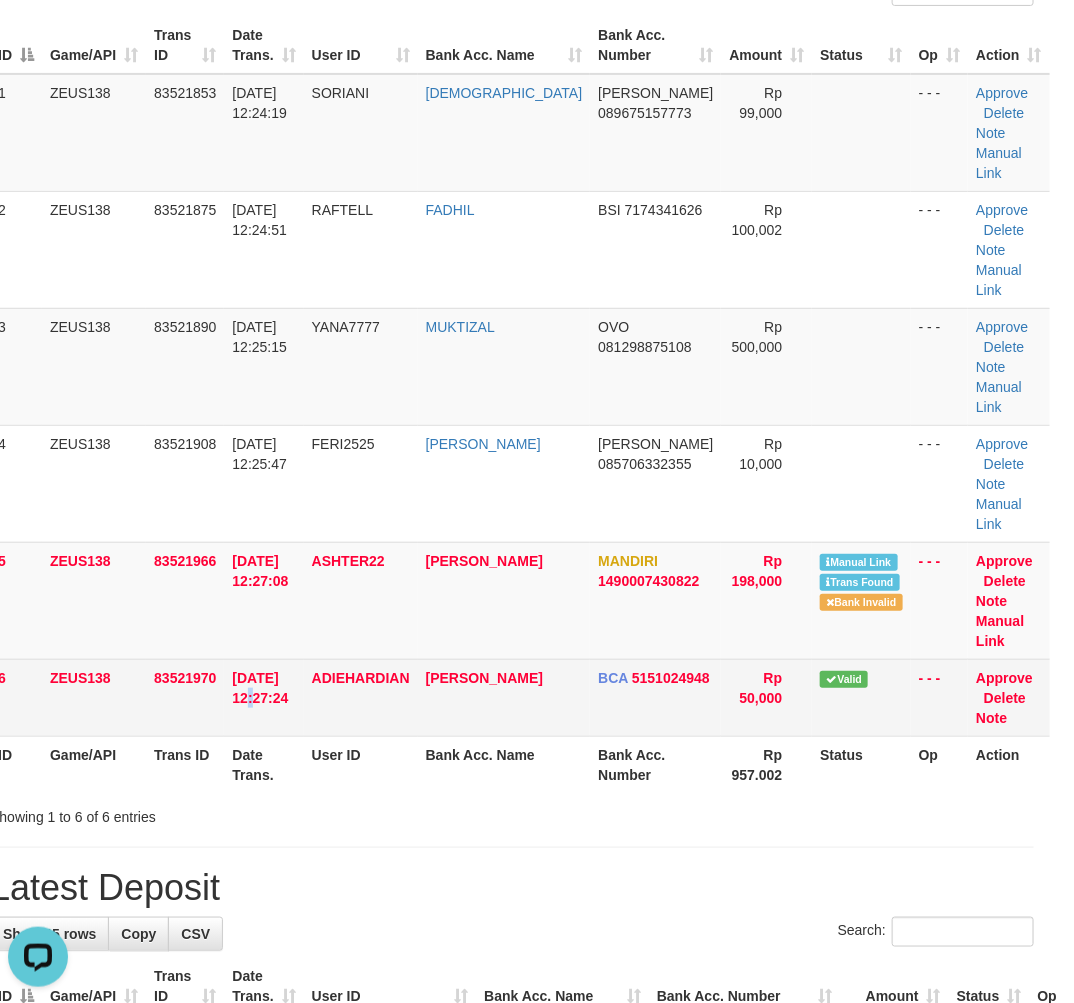 click on "13/07/2025 12:27:24" at bounding box center [263, 697] 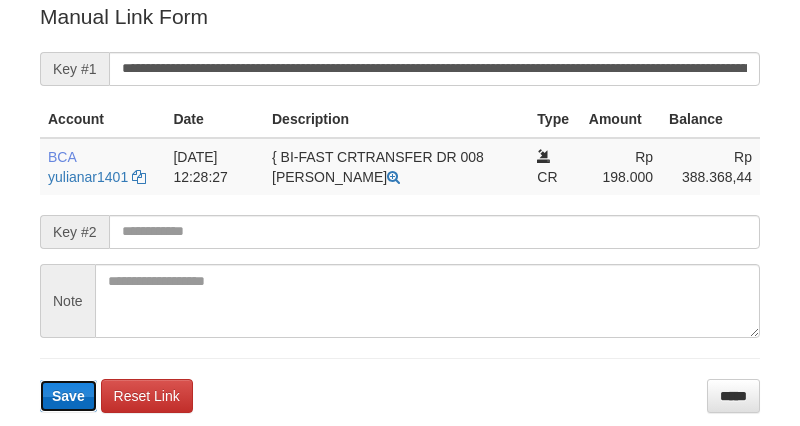 click on "Save" at bounding box center (68, 396) 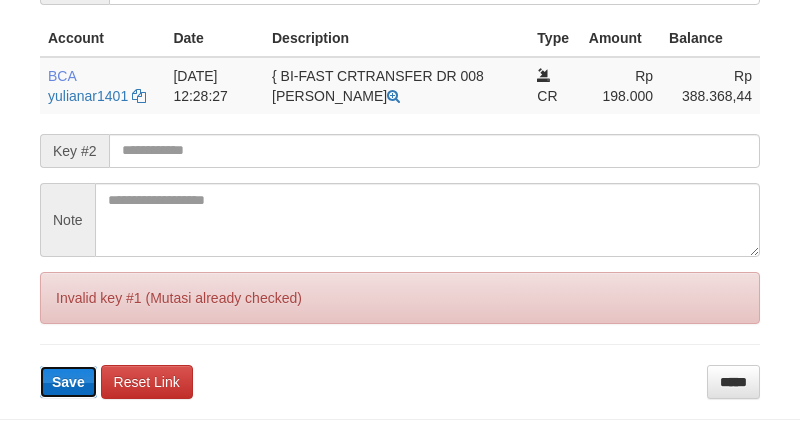 scroll, scrollTop: 566, scrollLeft: 0, axis: vertical 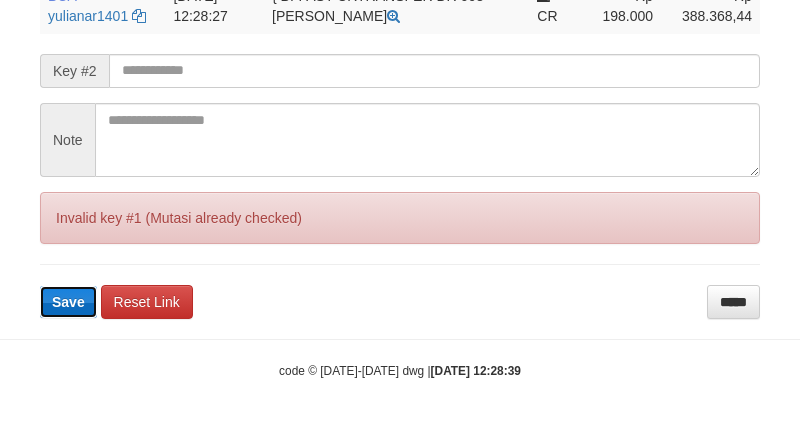 click on "Save" at bounding box center (68, 302) 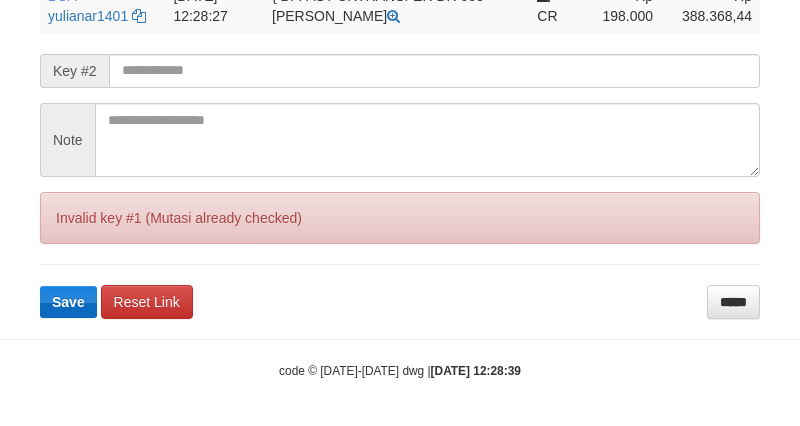 click on "Save" at bounding box center (68, 302) 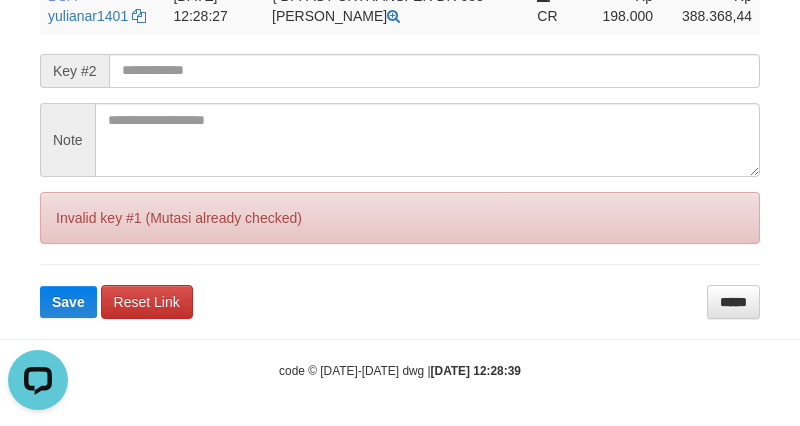scroll, scrollTop: 0, scrollLeft: 0, axis: both 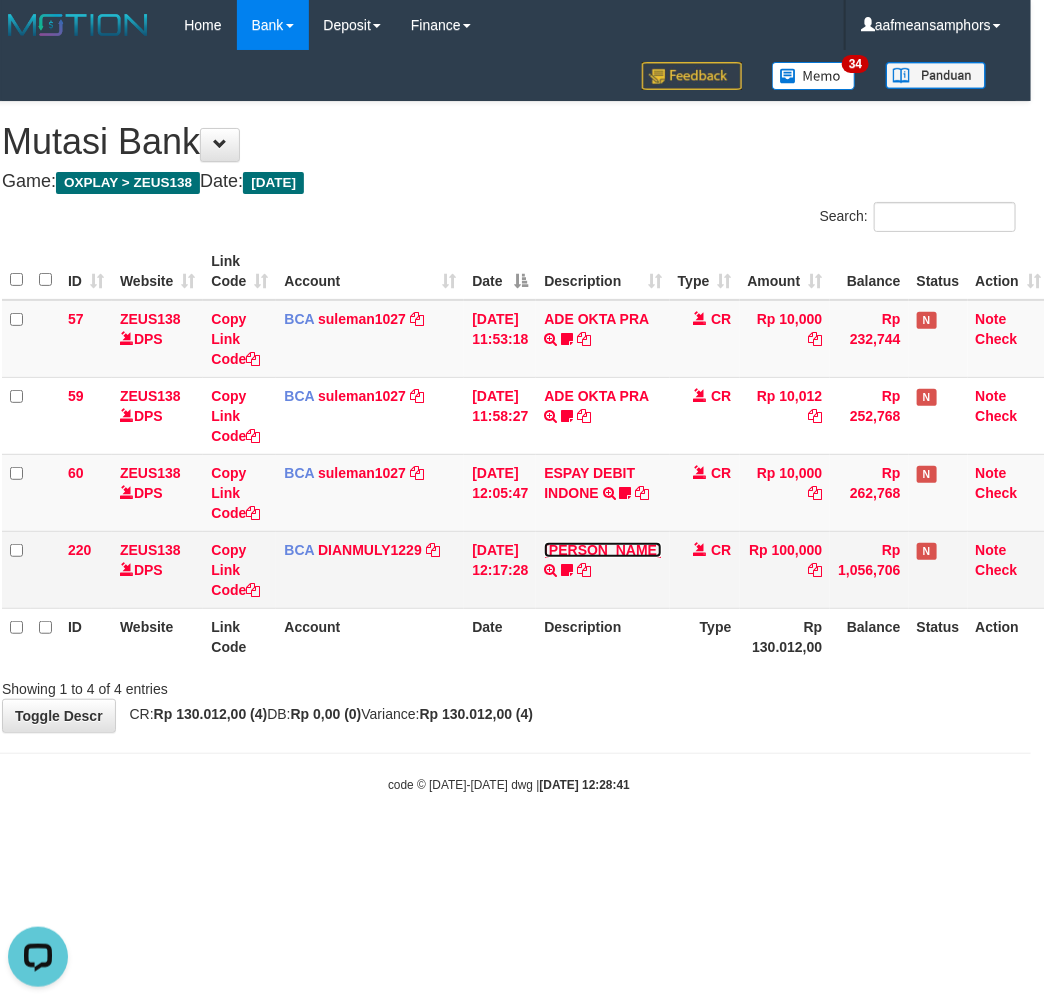 click on "[PERSON_NAME]" at bounding box center (602, 550) 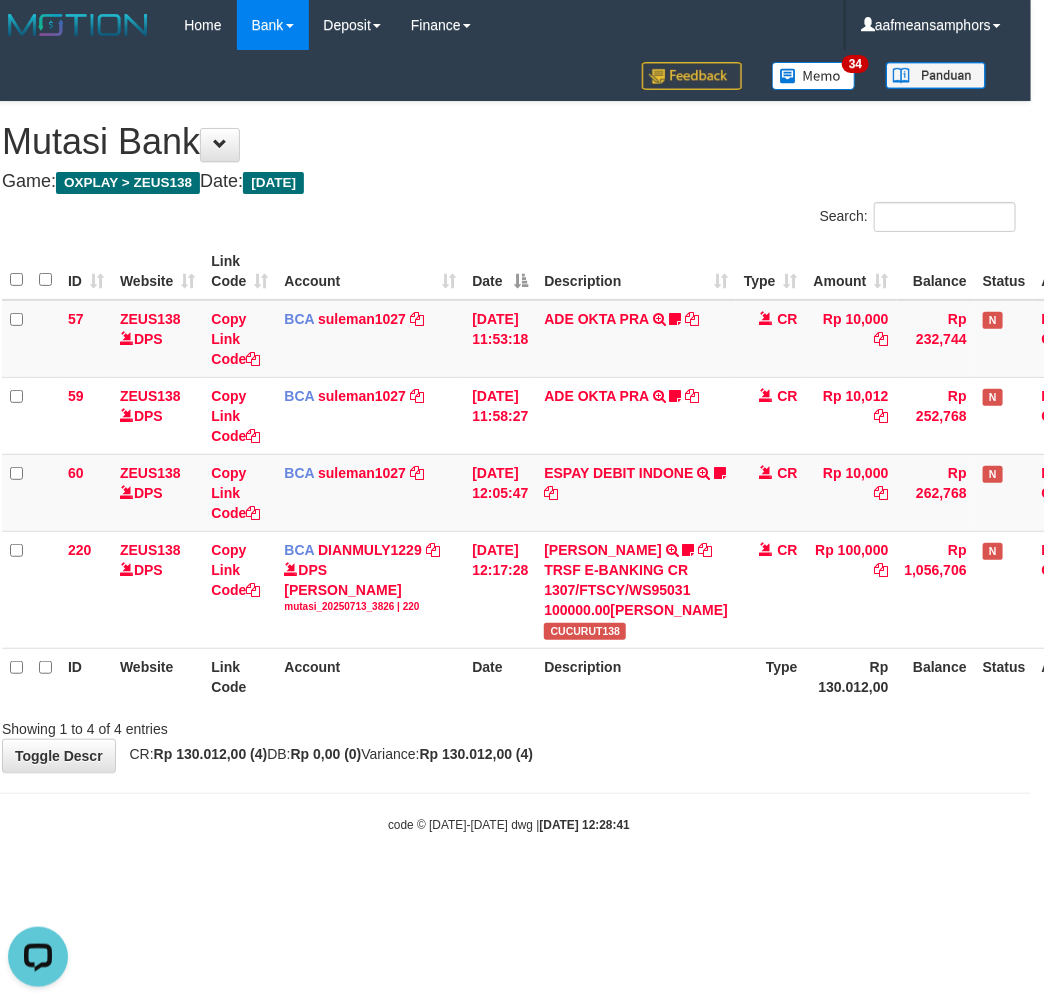 click on "Description" at bounding box center (636, 676) 